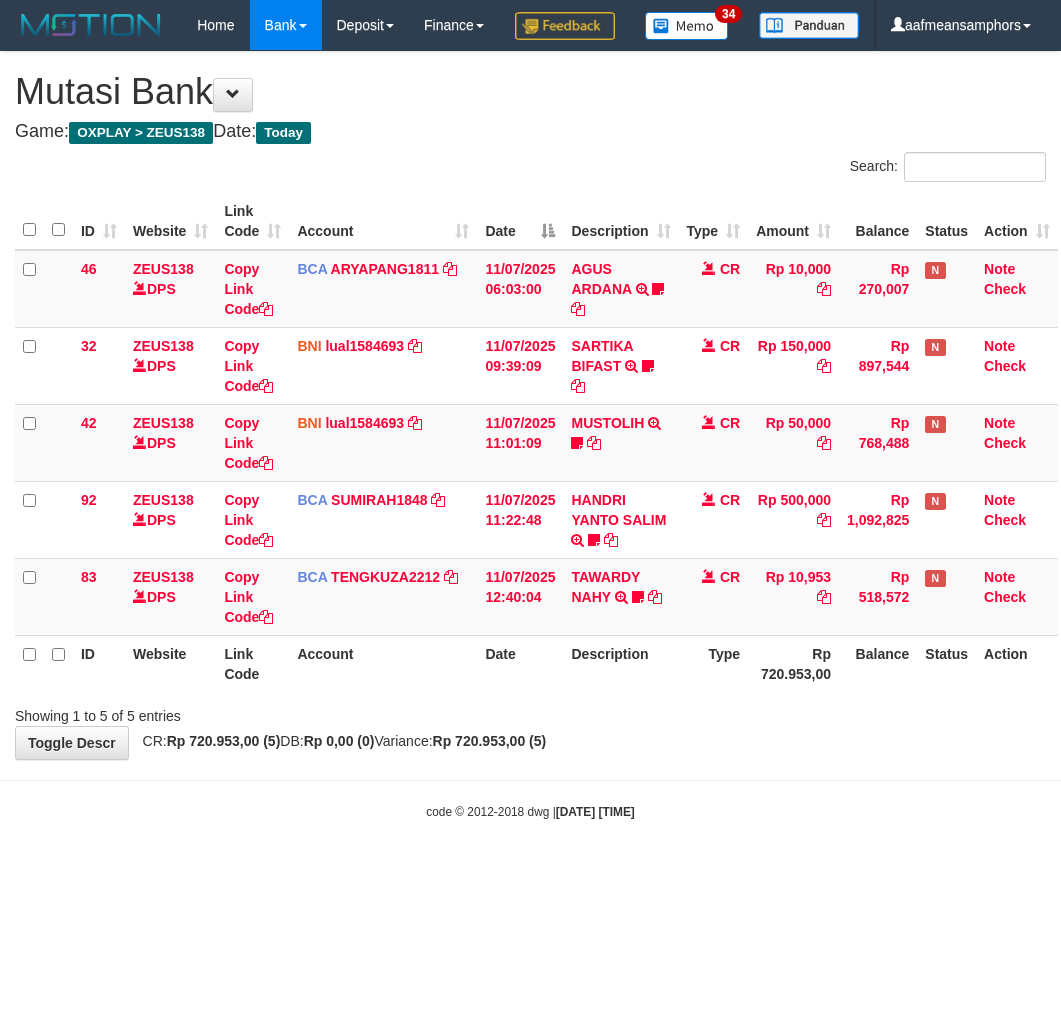 scroll, scrollTop: 0, scrollLeft: 0, axis: both 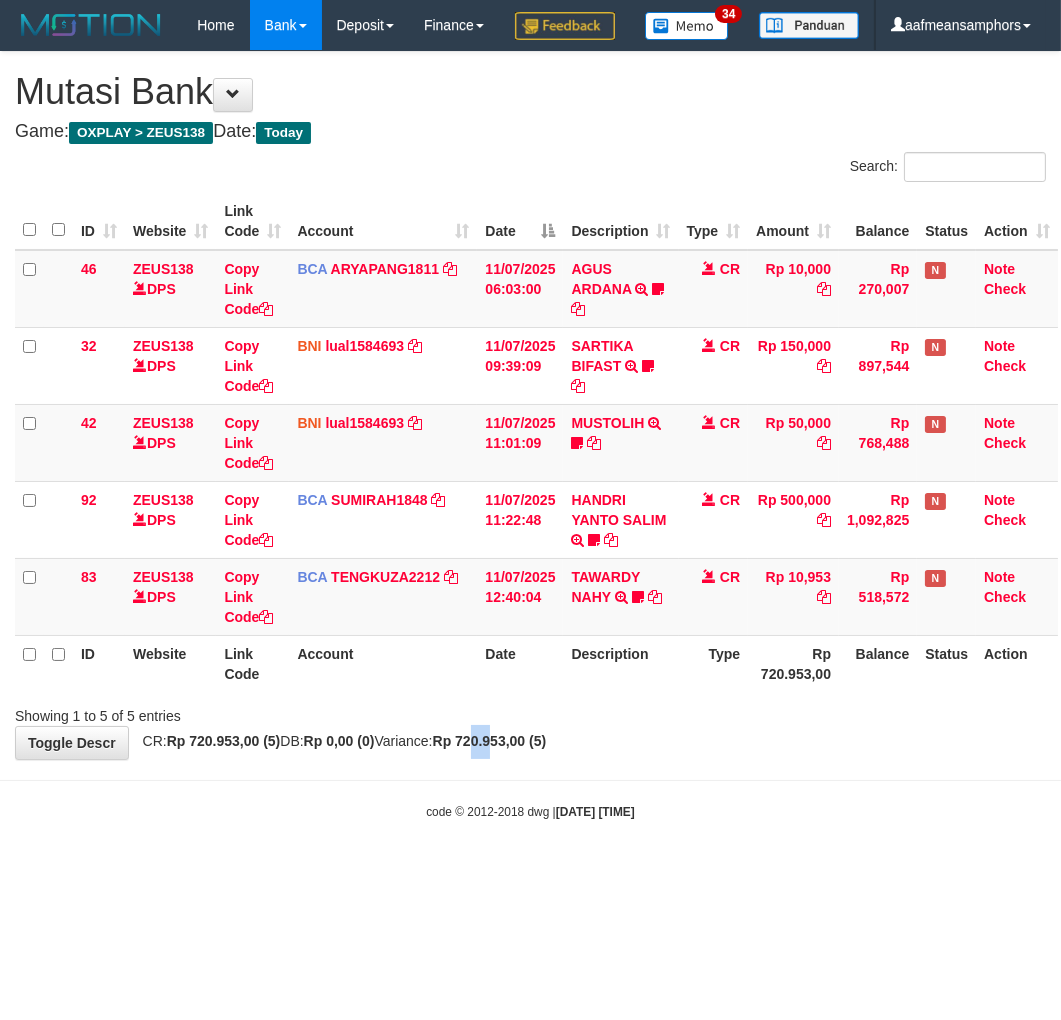 click on "Showing 1 to 5 of 5 entries" at bounding box center (530, 712) 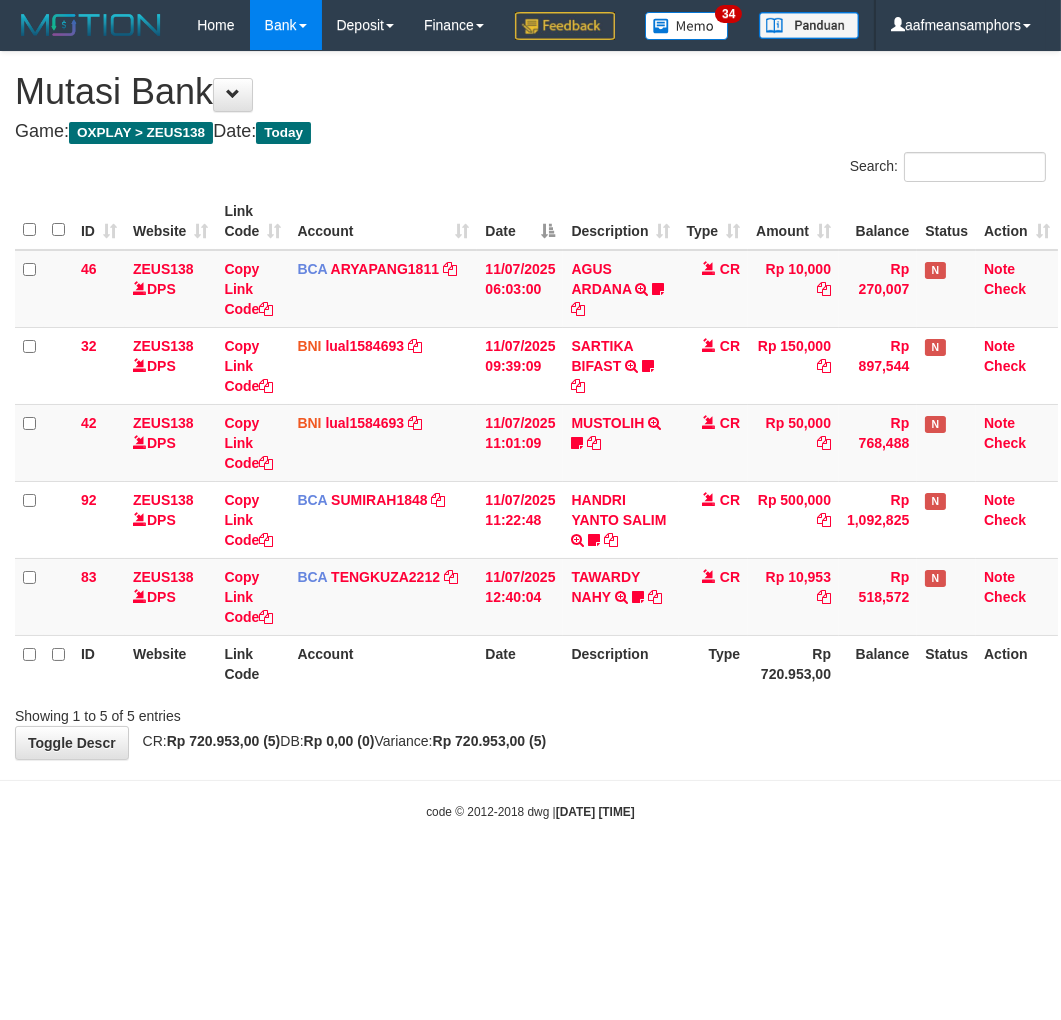 click on "Showing 1 to 5 of 5 entries" at bounding box center (530, 712) 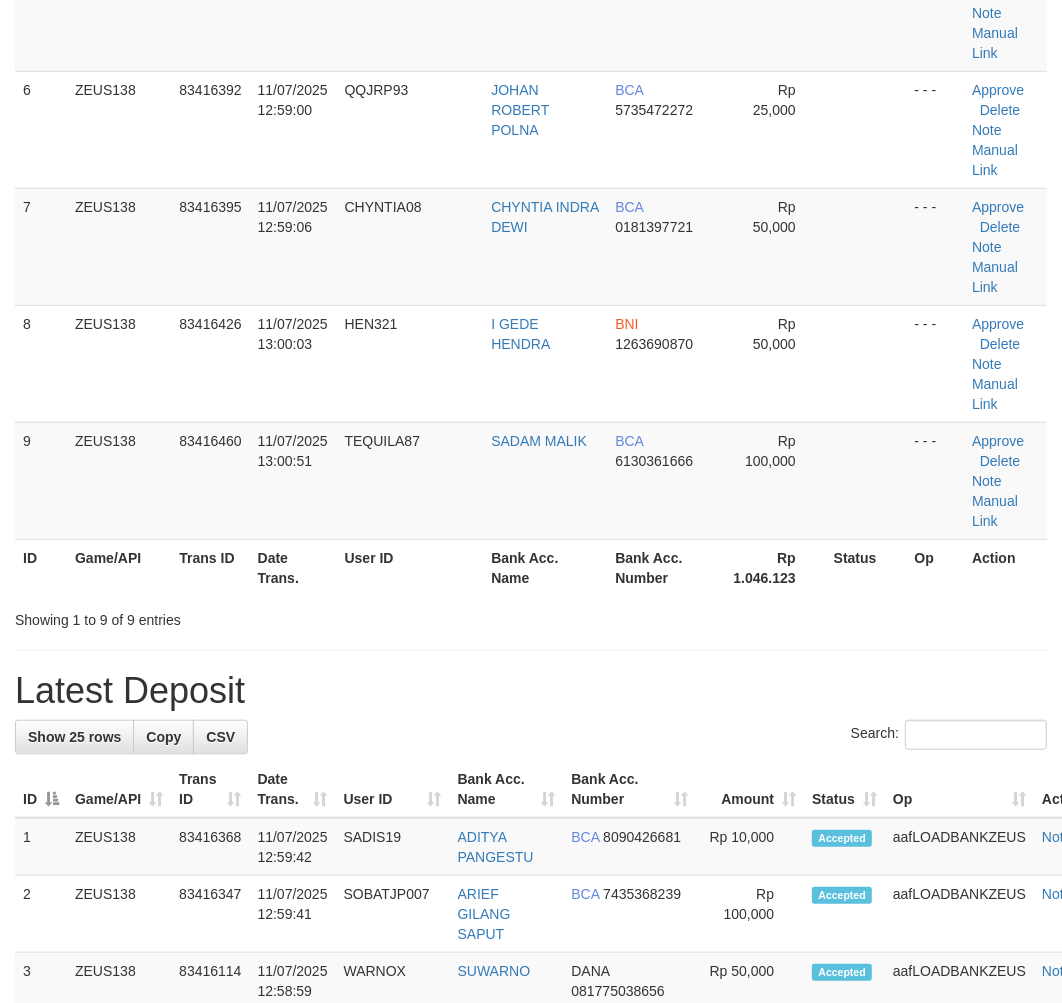 click on "Search:" at bounding box center (531, 737) 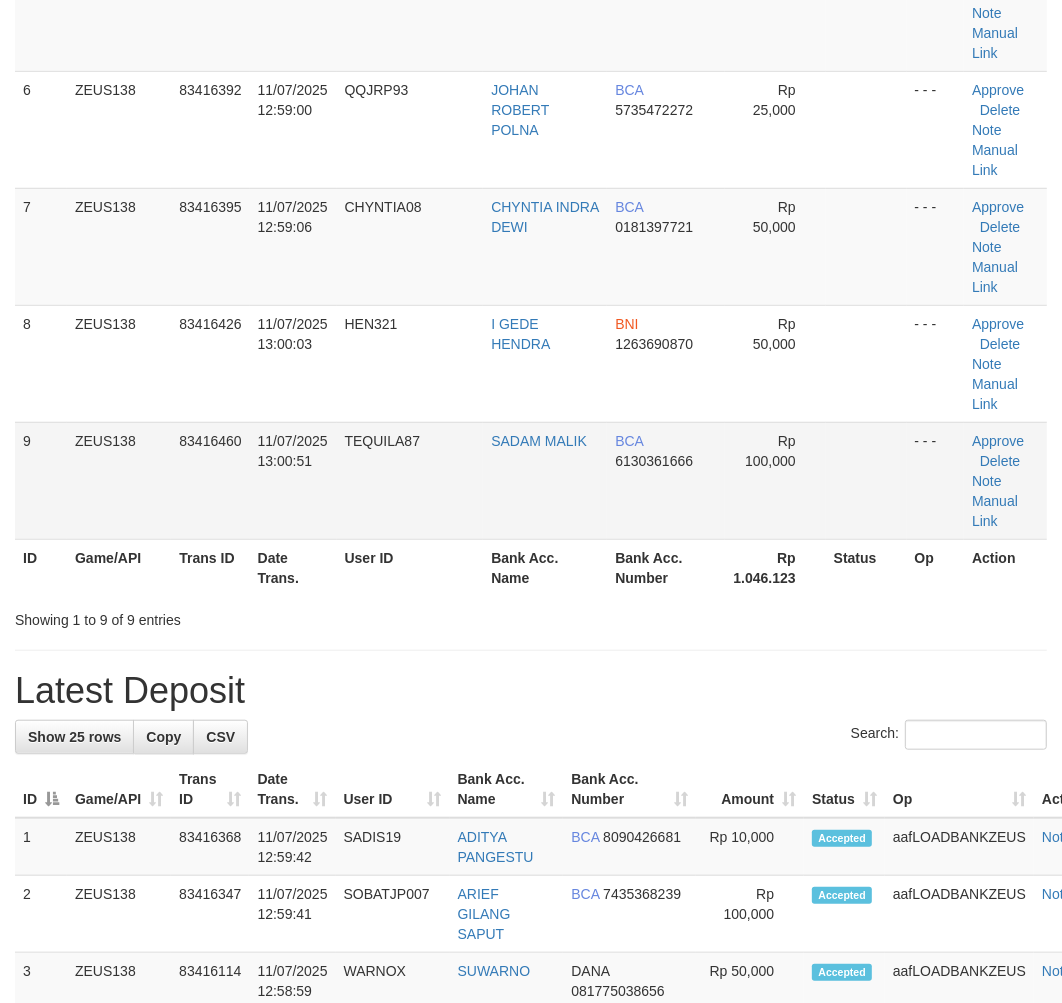 scroll, scrollTop: 560, scrollLeft: 0, axis: vertical 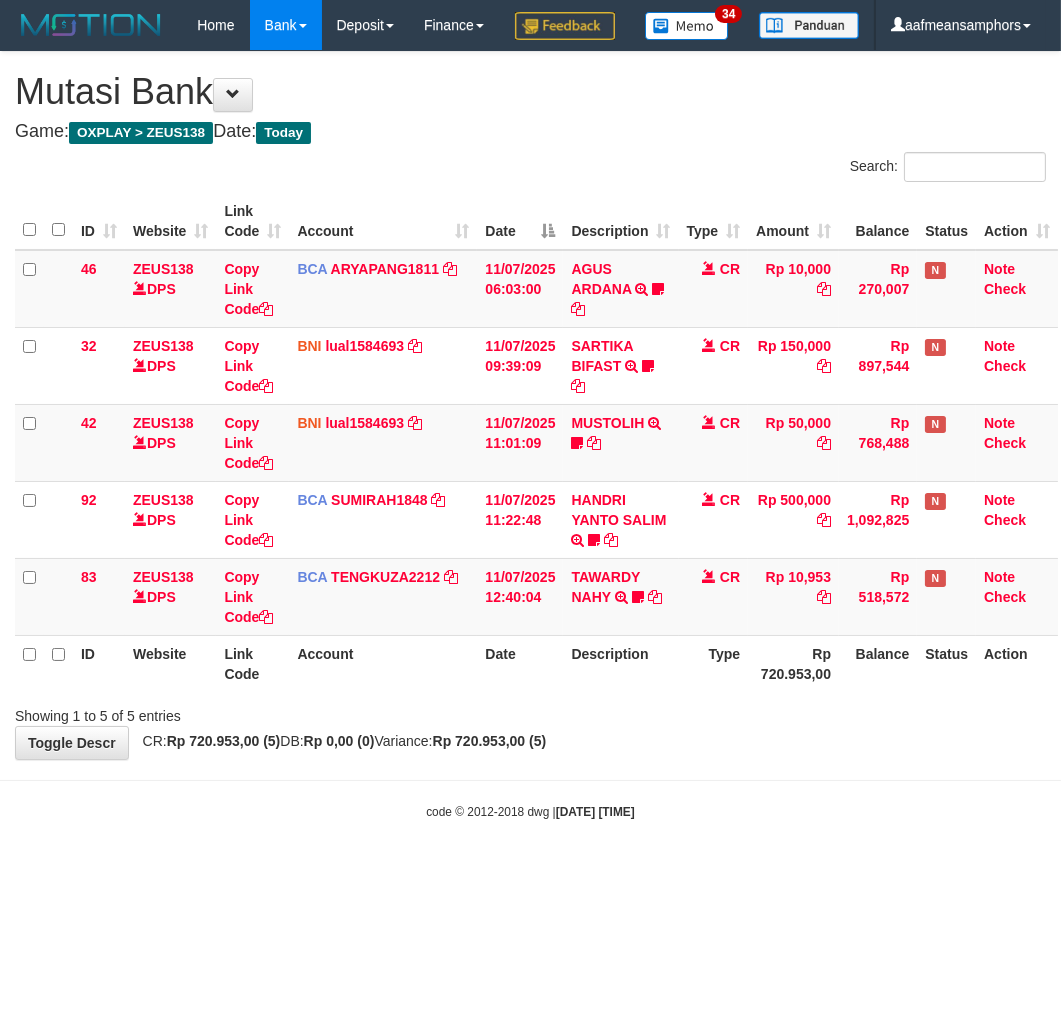 click on "Toggle navigation
Home
Bank
Account List
Load
By Website
Group
[OXPLAY]													ZEUS138
By Load Group (DPS)" at bounding box center (530, 435) 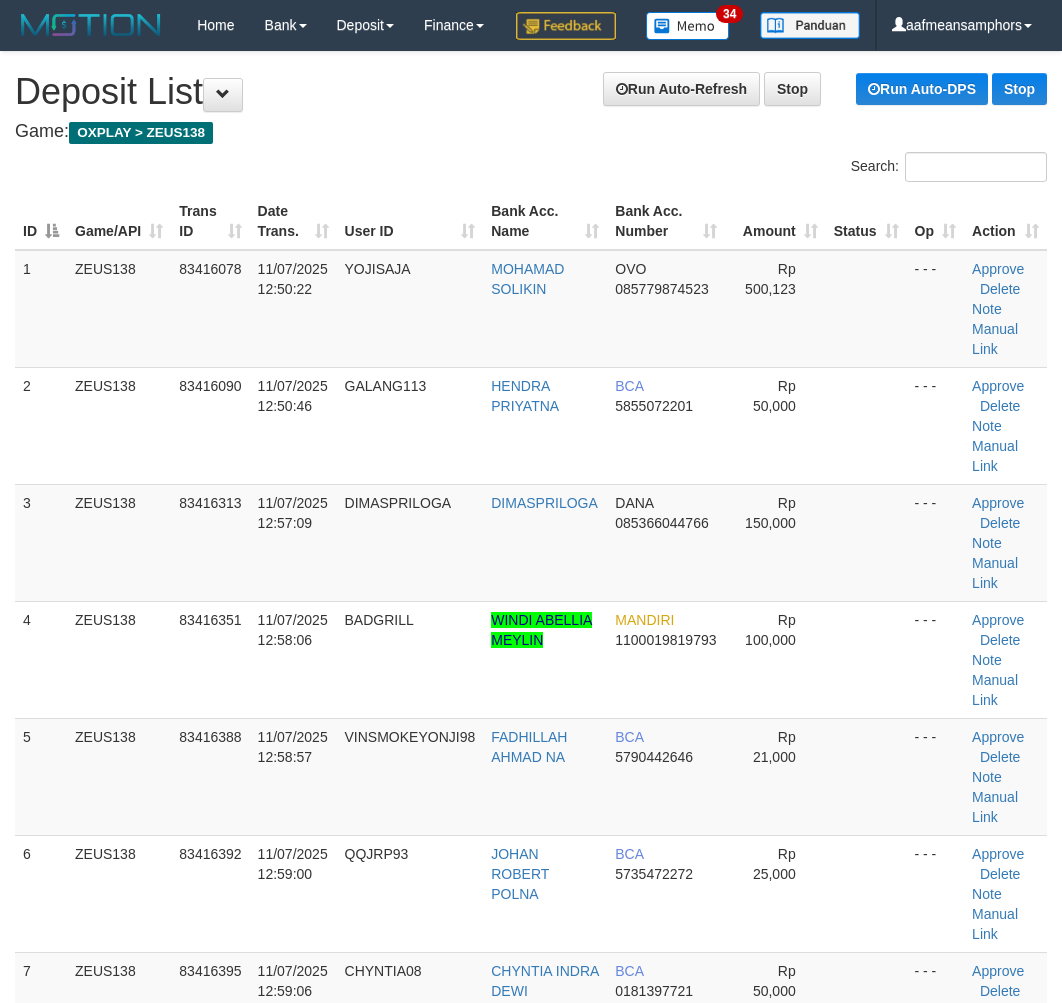 click on "Bank Acc. Name" at bounding box center (507, 1553) 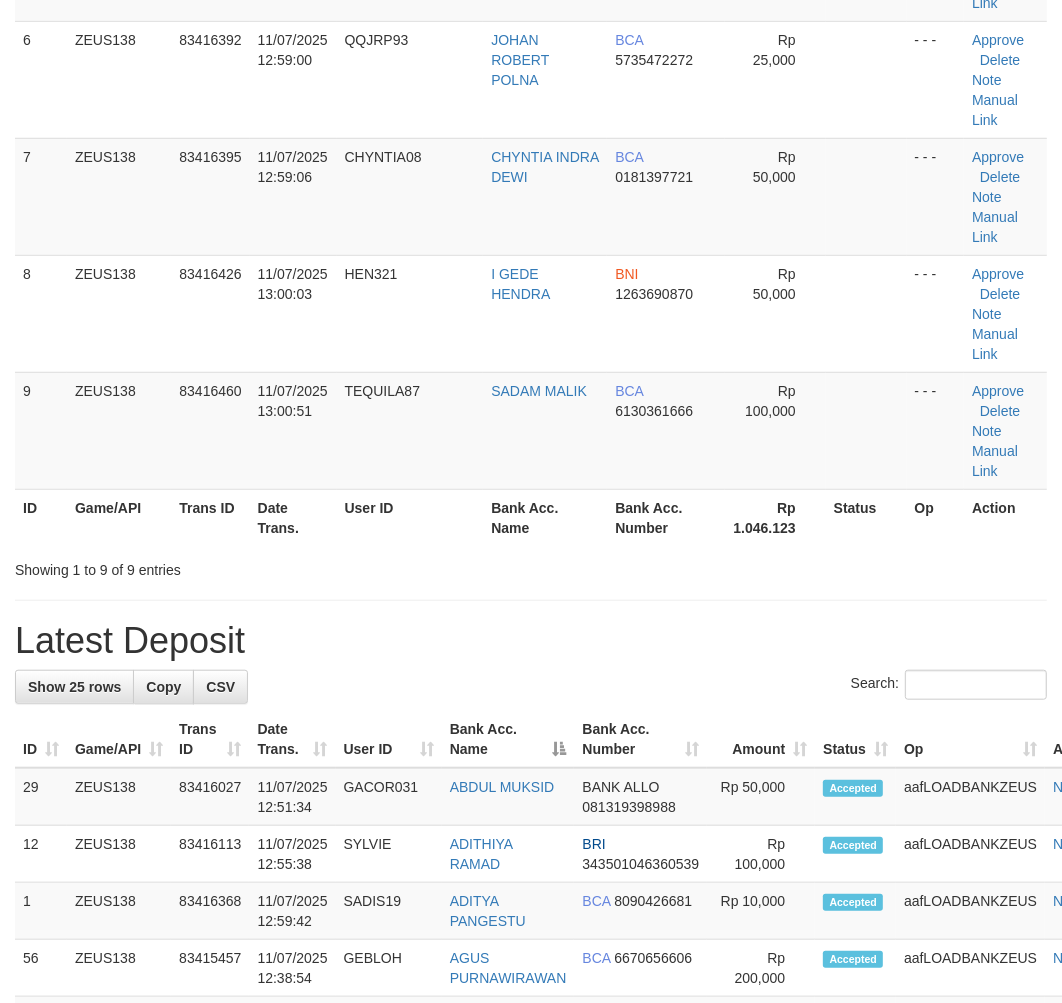 scroll, scrollTop: 610, scrollLeft: 0, axis: vertical 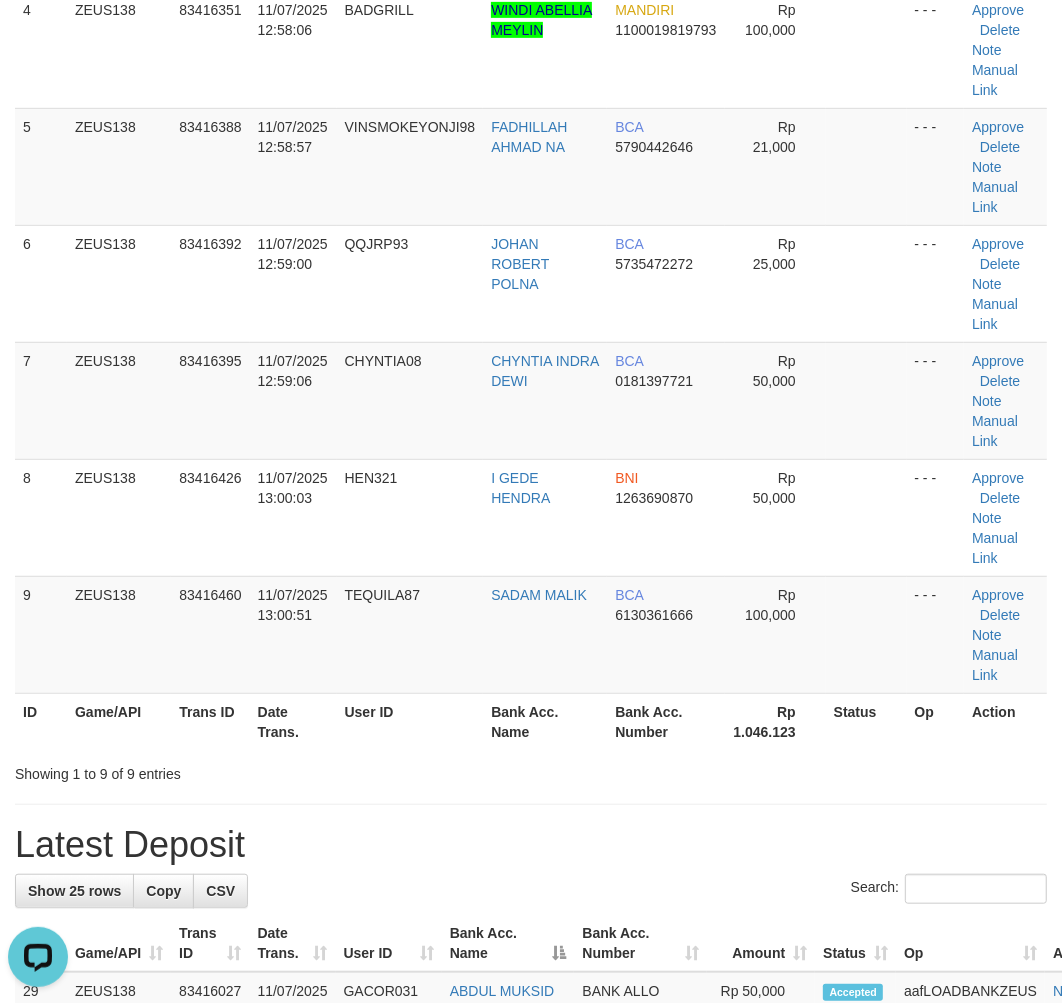 click on "Bank Acc. Name" at bounding box center [545, 721] 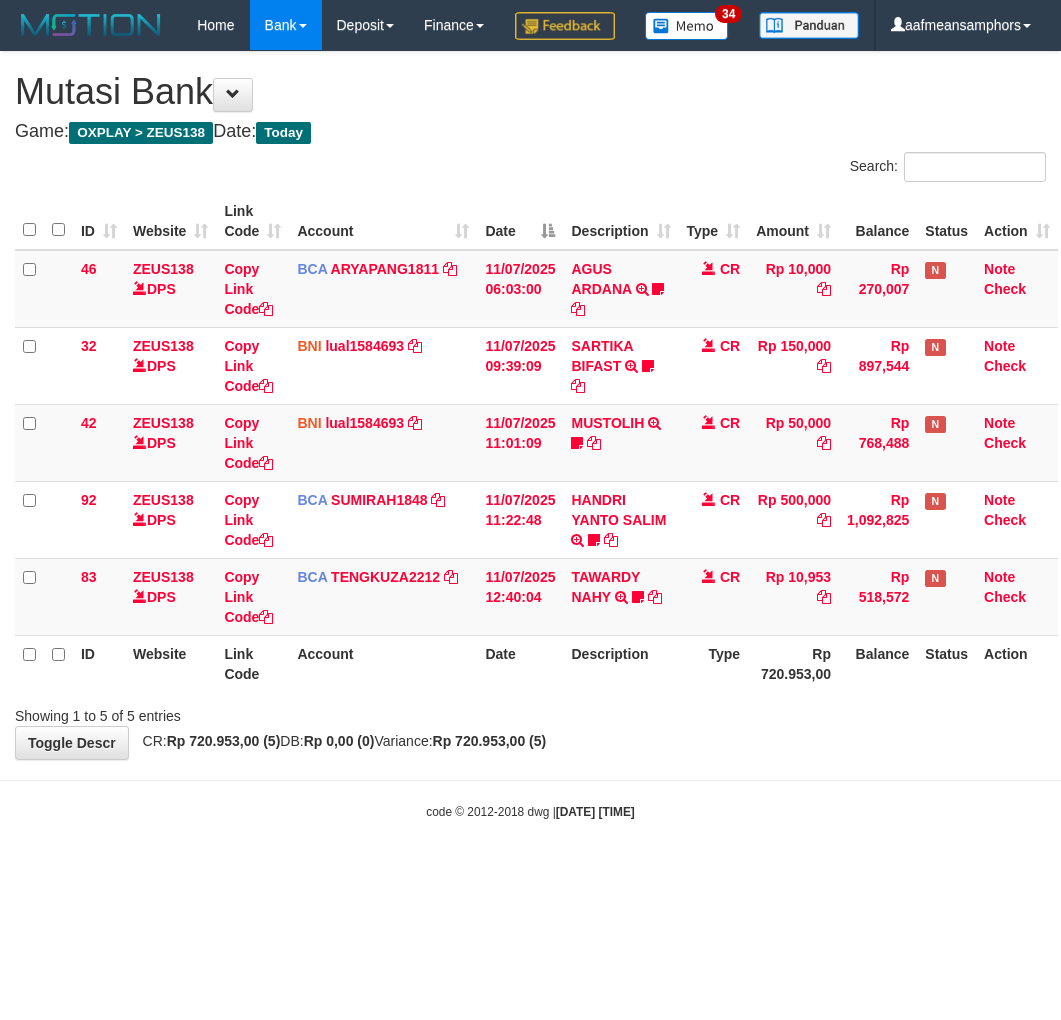 scroll, scrollTop: 0, scrollLeft: 0, axis: both 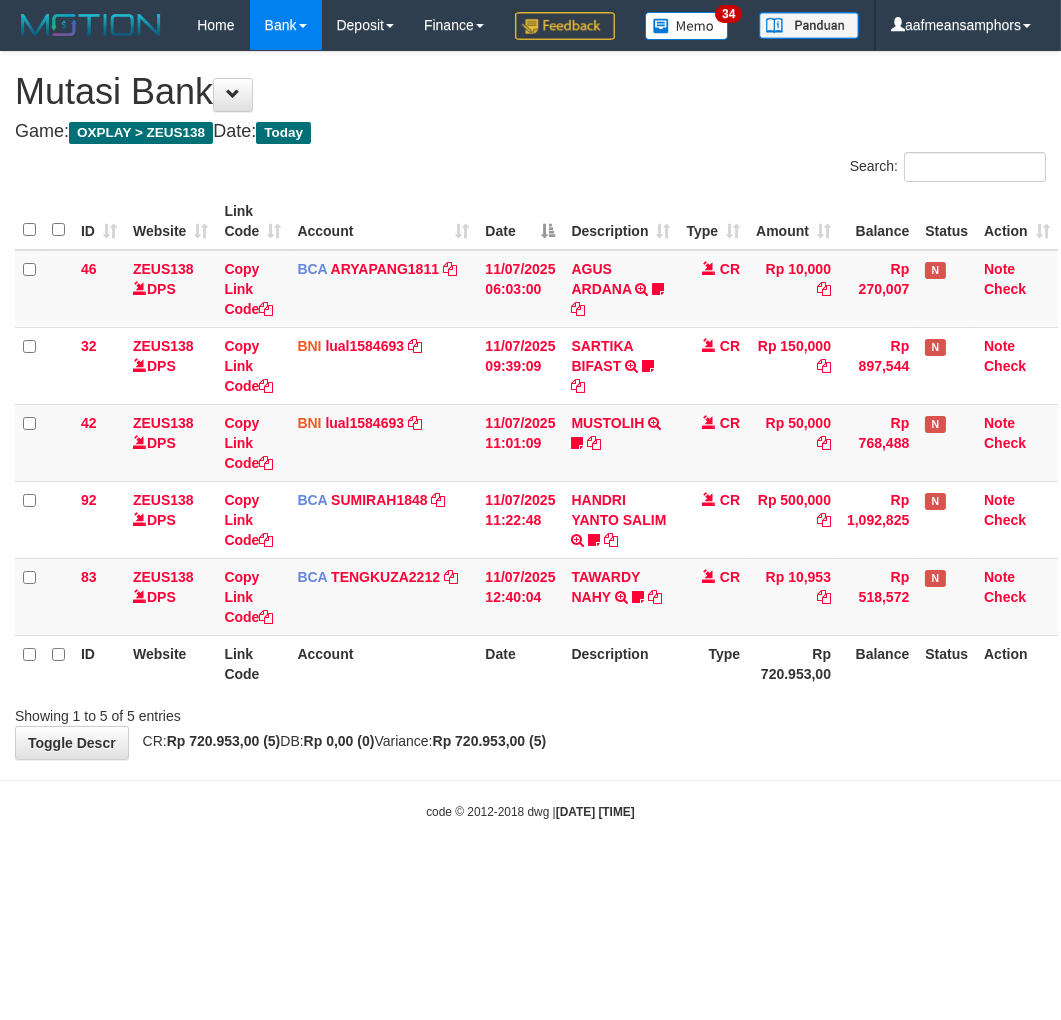 click on "**********" at bounding box center (530, 405) 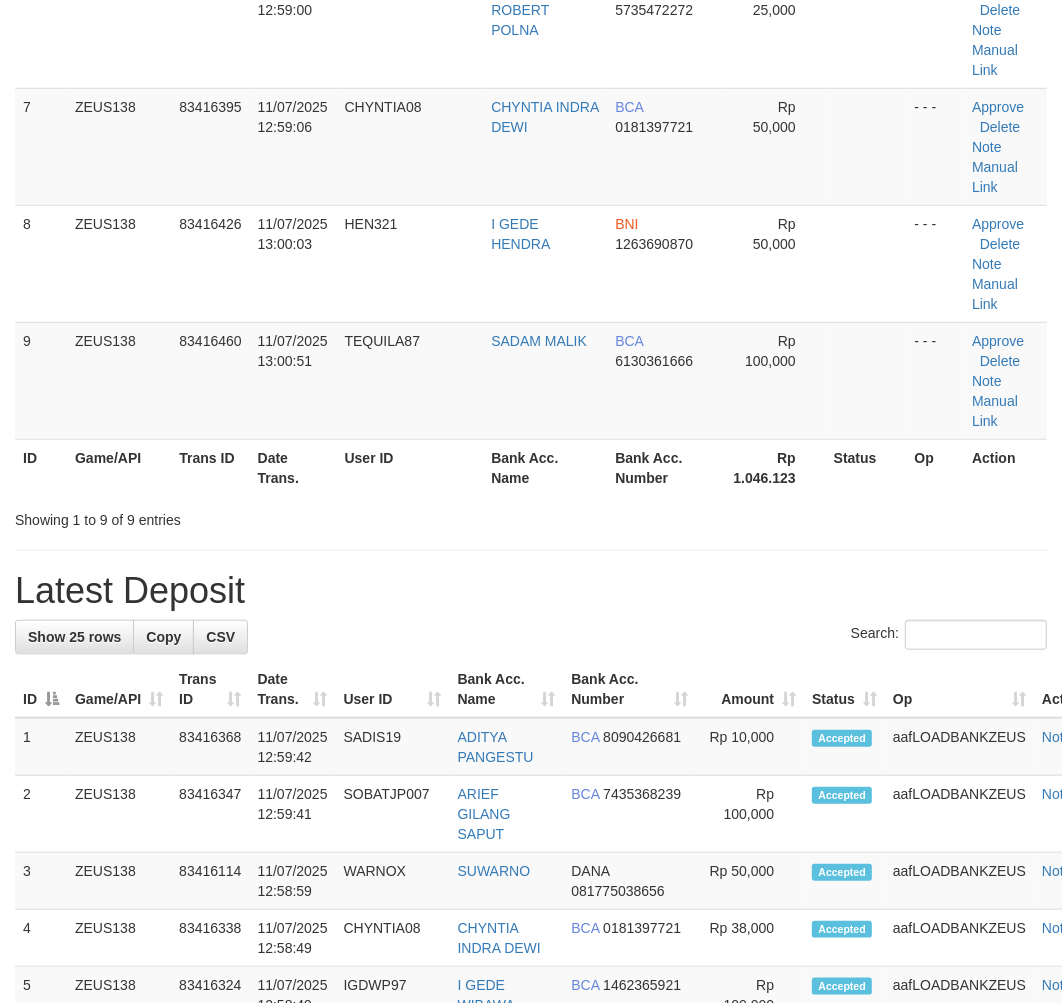 click on "**********" at bounding box center (531, 782) 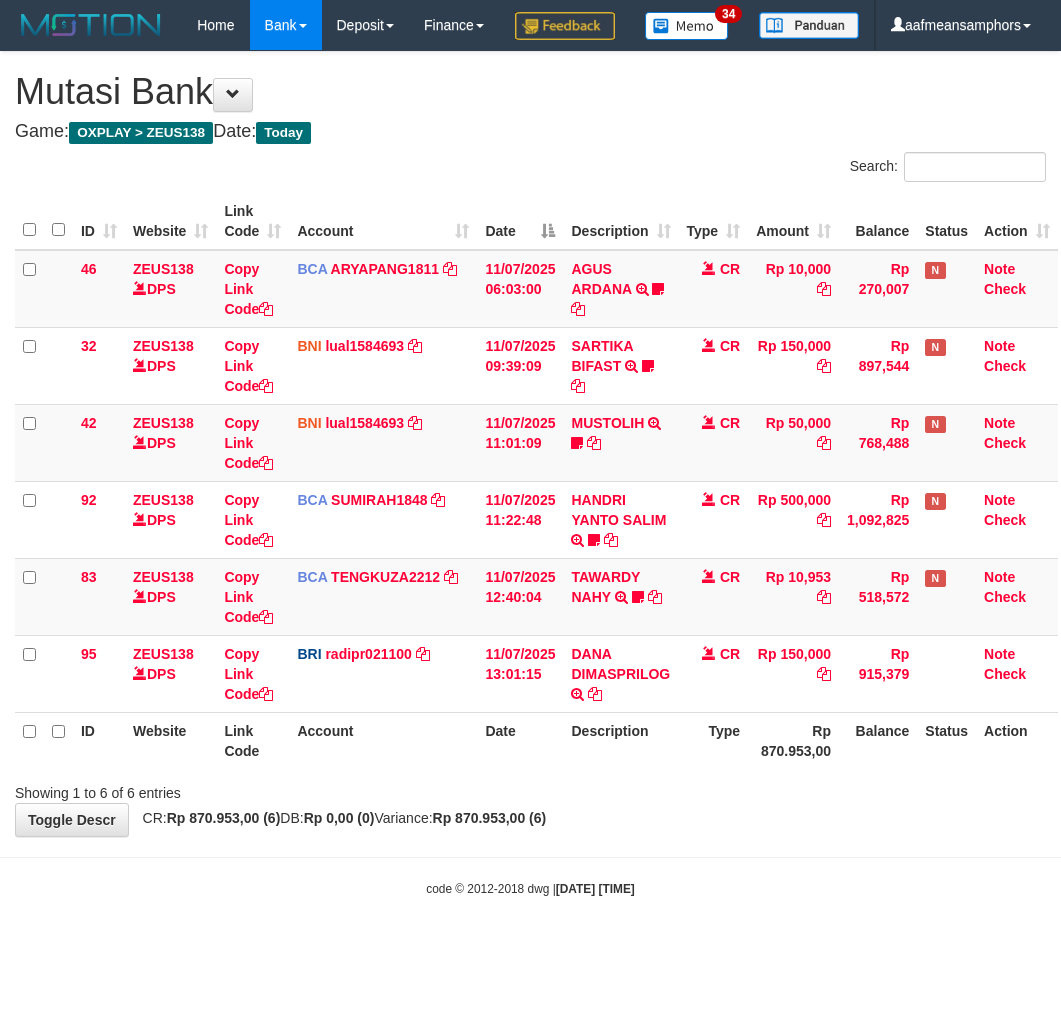 scroll, scrollTop: 0, scrollLeft: 0, axis: both 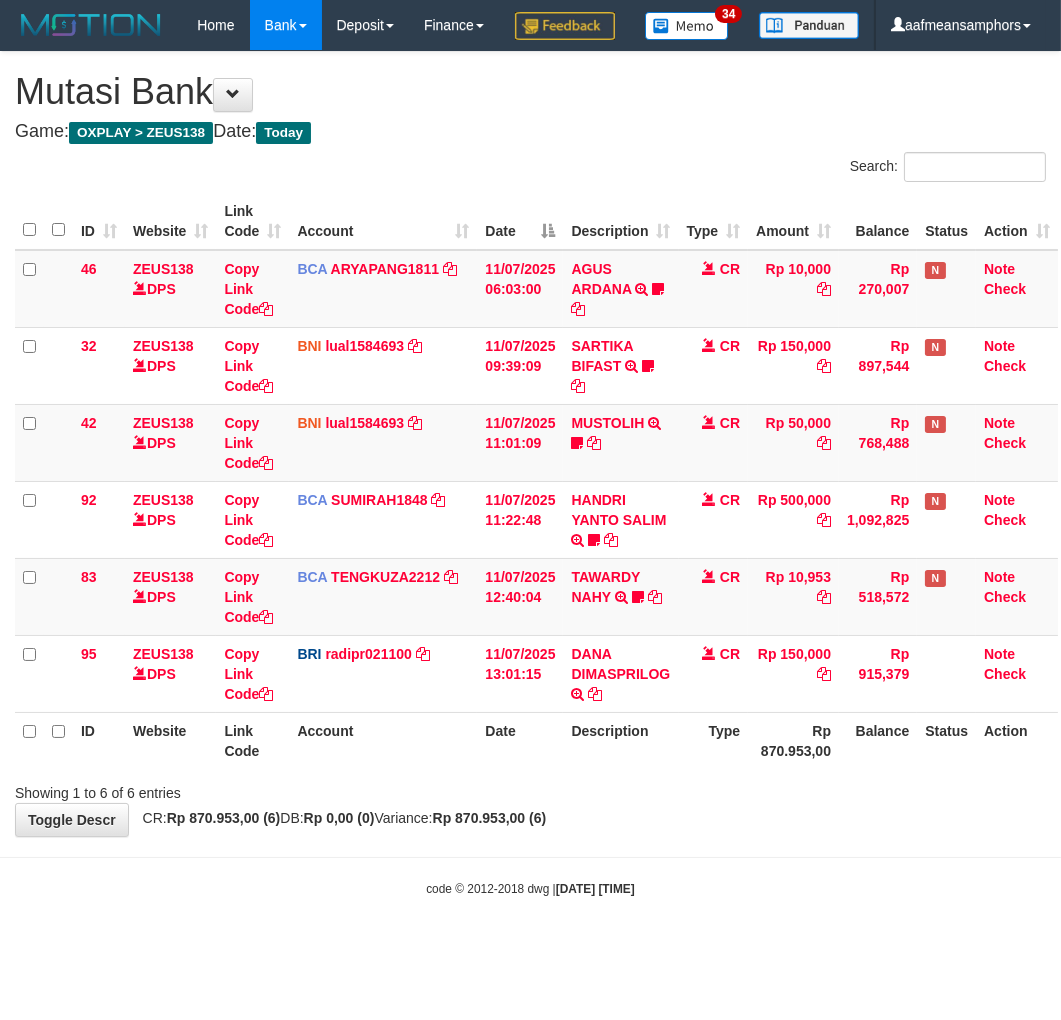 drag, startPoint x: 760, startPoint y: 776, endPoint x: 733, endPoint y: 781, distance: 27.45906 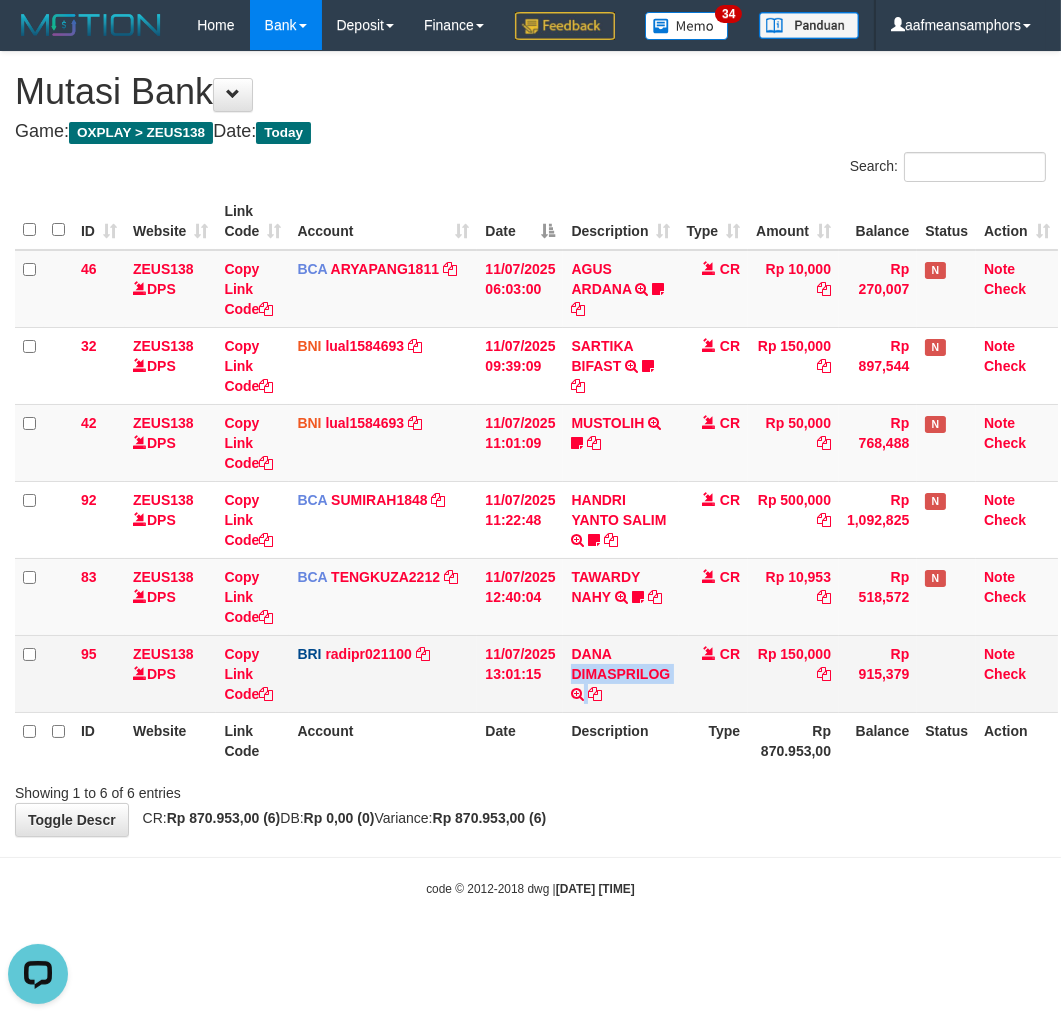 scroll, scrollTop: 0, scrollLeft: 0, axis: both 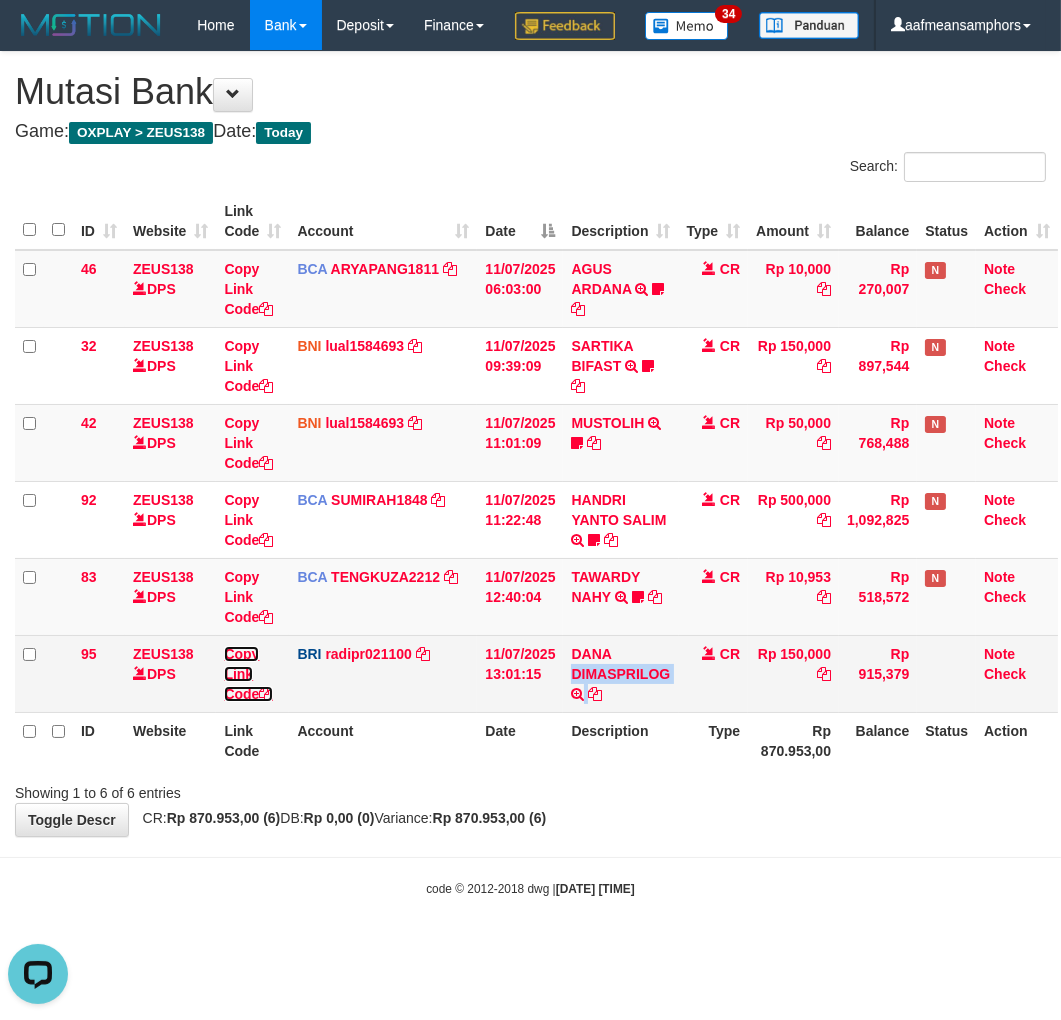 click on "Copy Link Code" at bounding box center [248, 674] 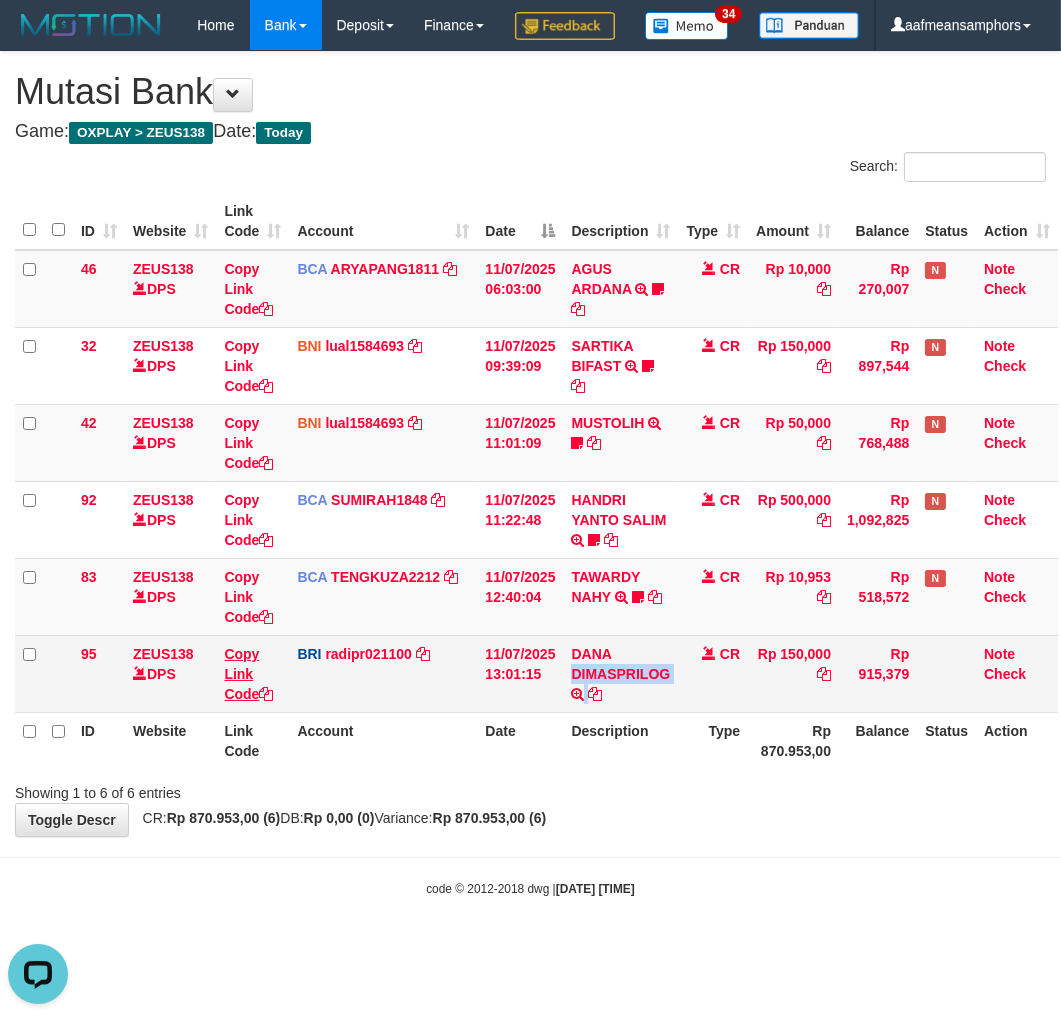copy on "DIMASPRILOG         TRANSFER NBMB DANA DIMASPRILOG TO REYNALDI ADI PRATAMA" 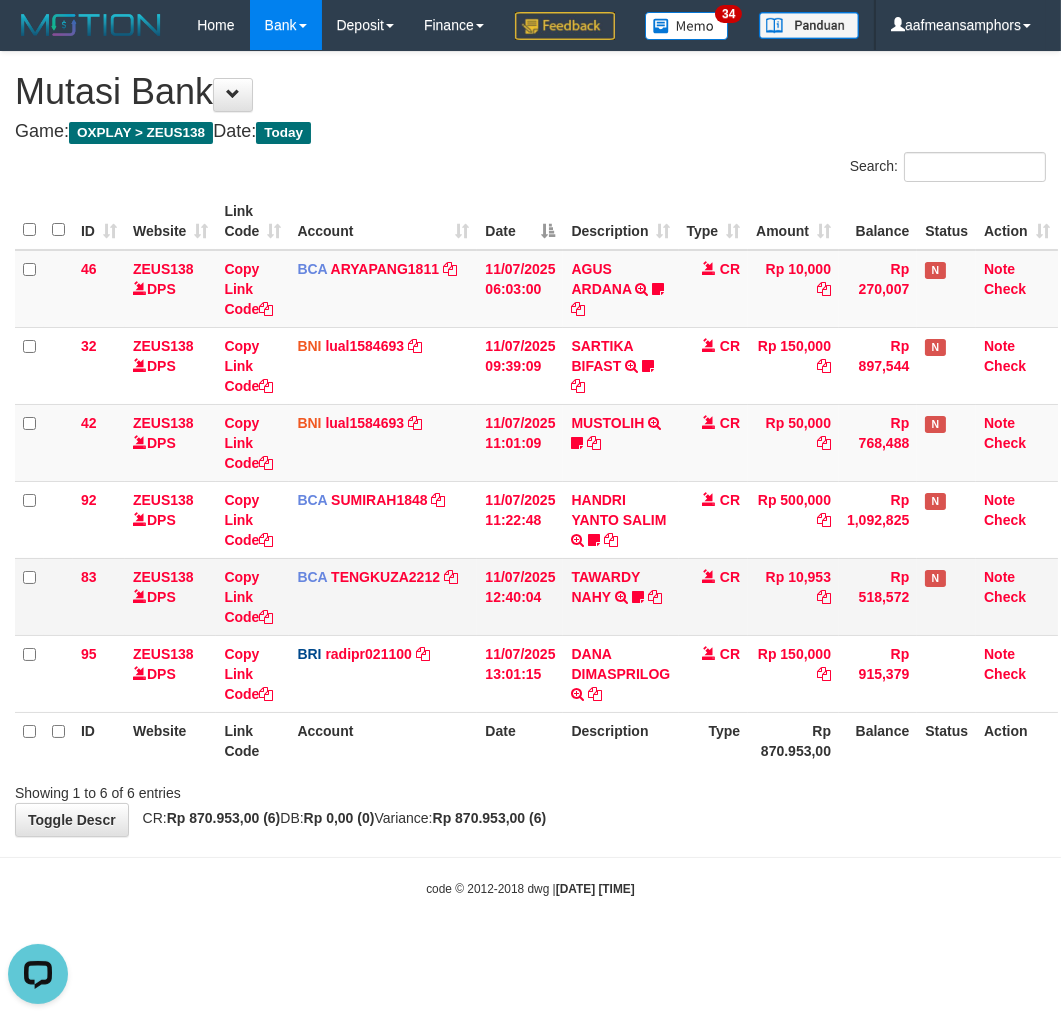 scroll, scrollTop: 252, scrollLeft: 0, axis: vertical 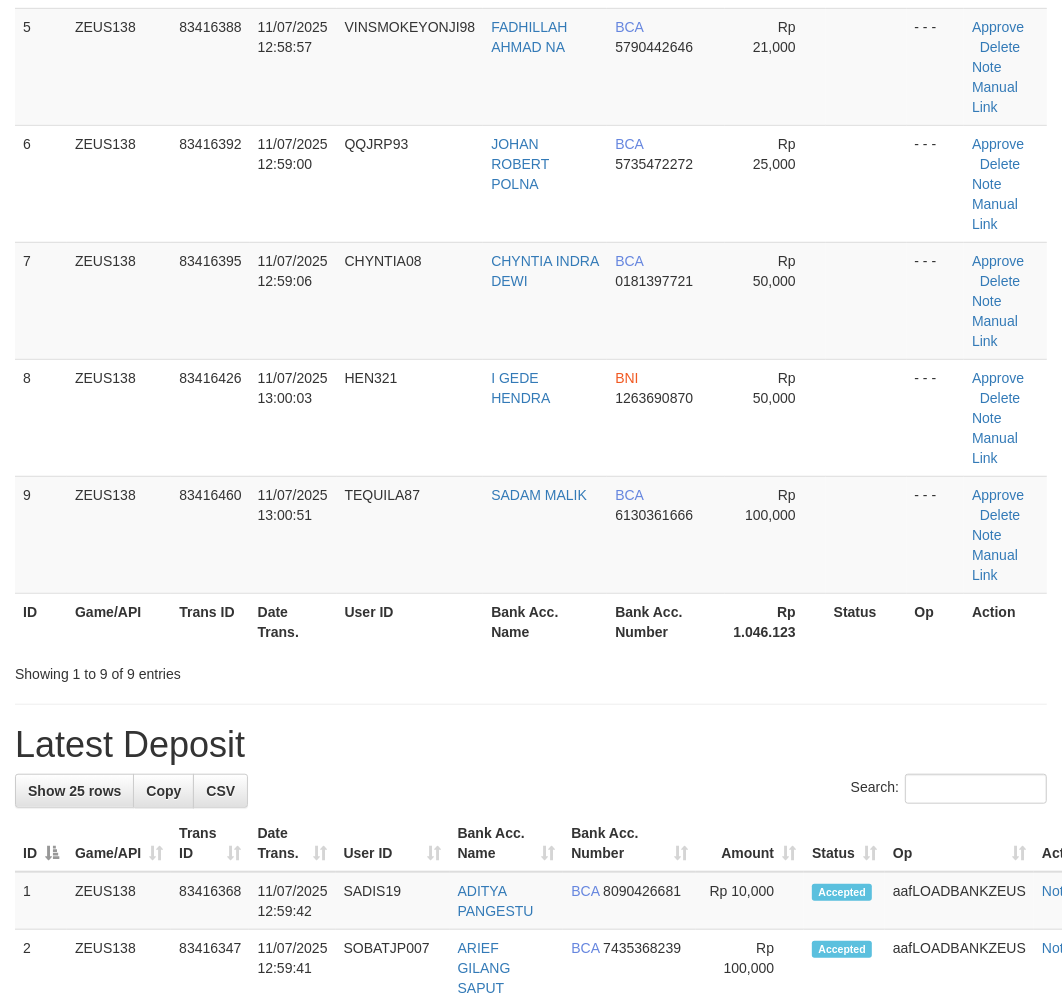 click on "**********" at bounding box center (531, 936) 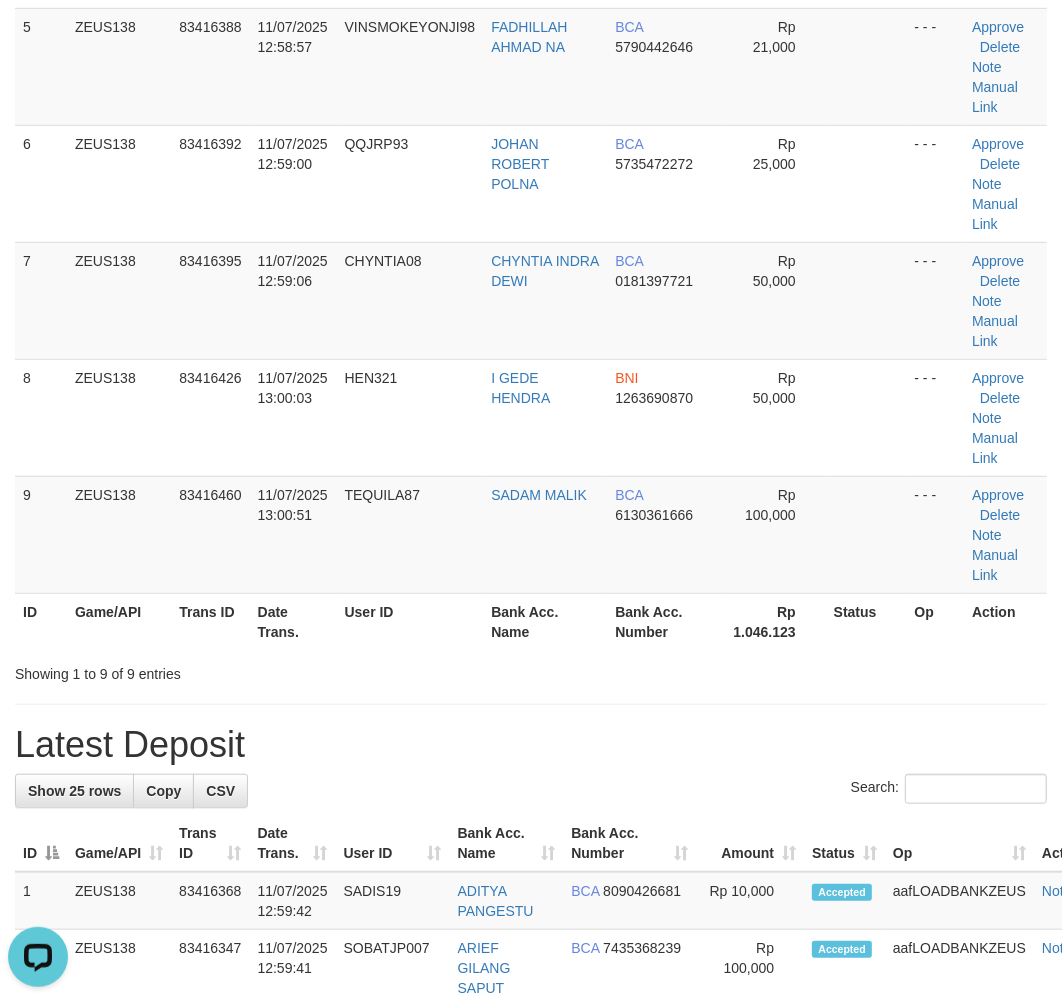 scroll, scrollTop: 0, scrollLeft: 0, axis: both 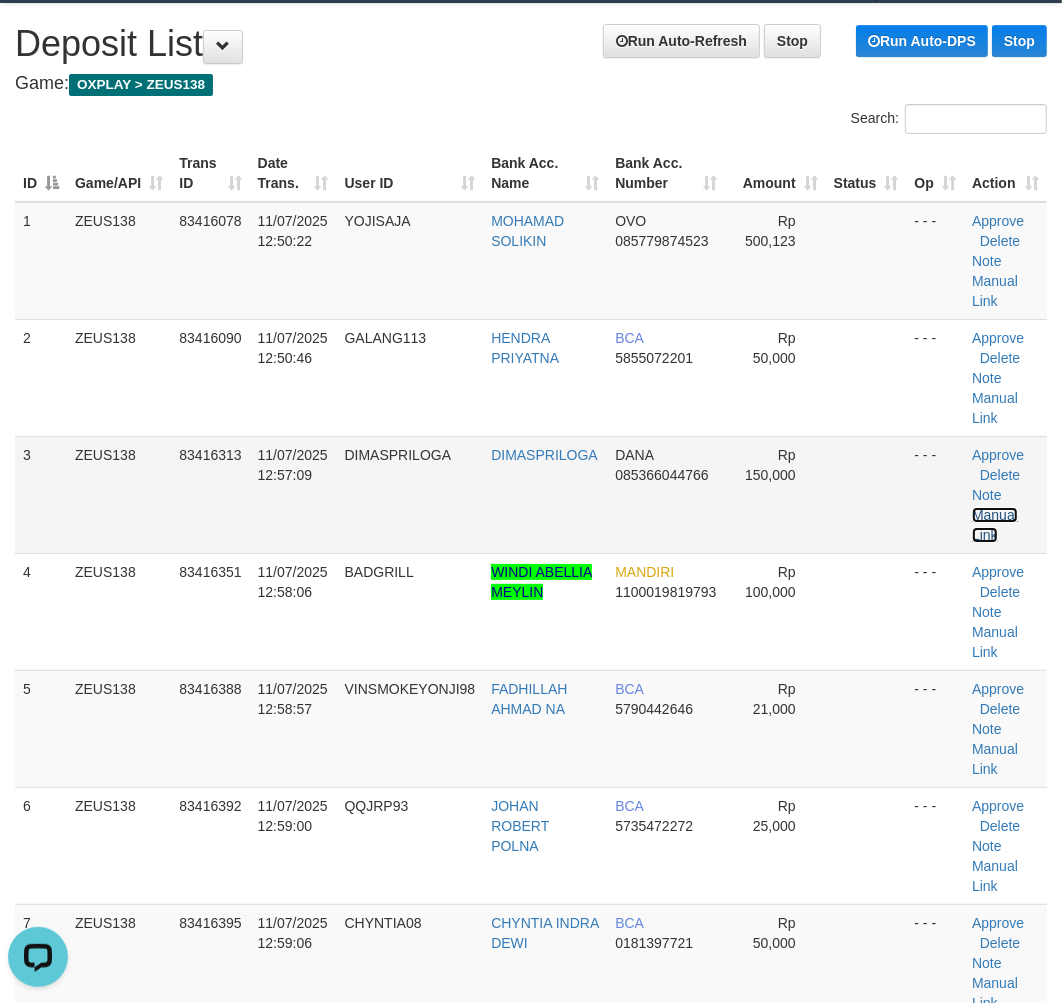 click on "Manual Link" at bounding box center (995, 525) 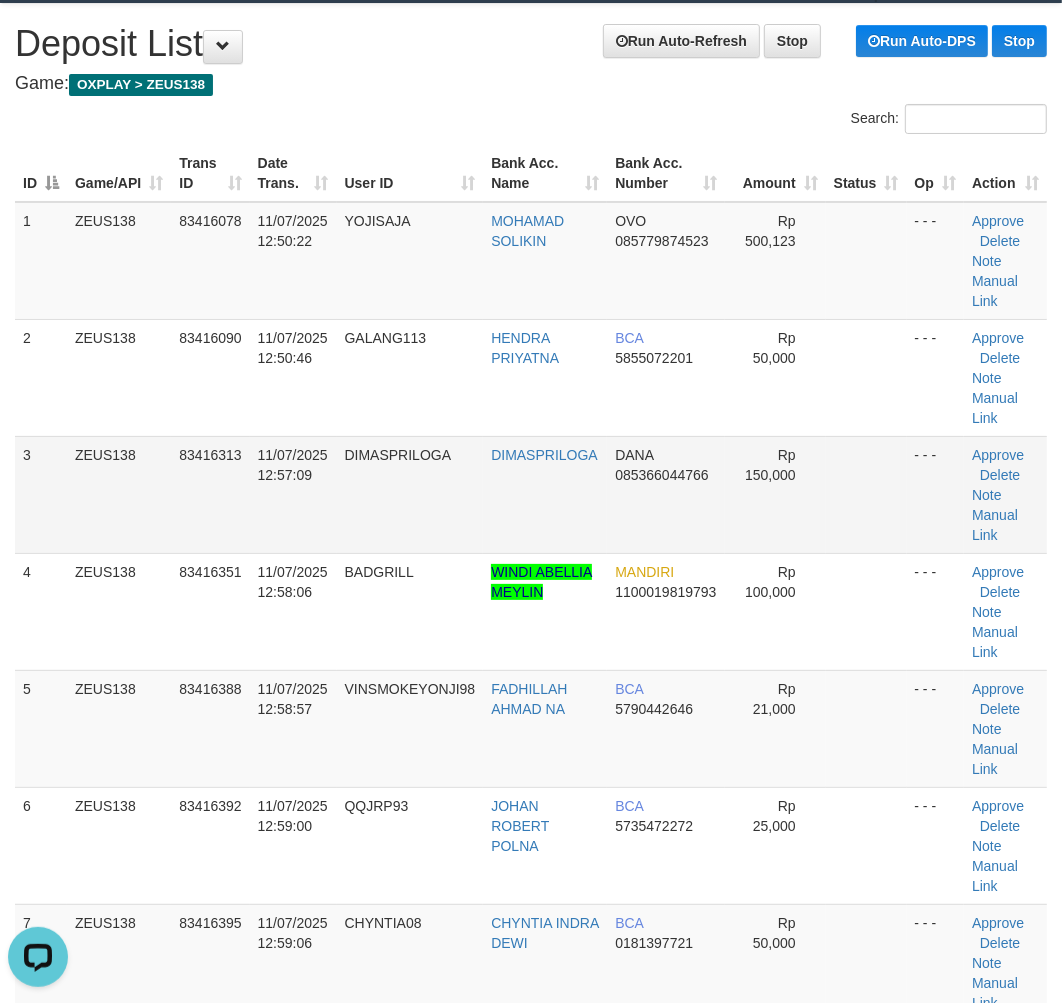 click on "Approve
Delete
Note
Manual Link" at bounding box center (1005, 494) 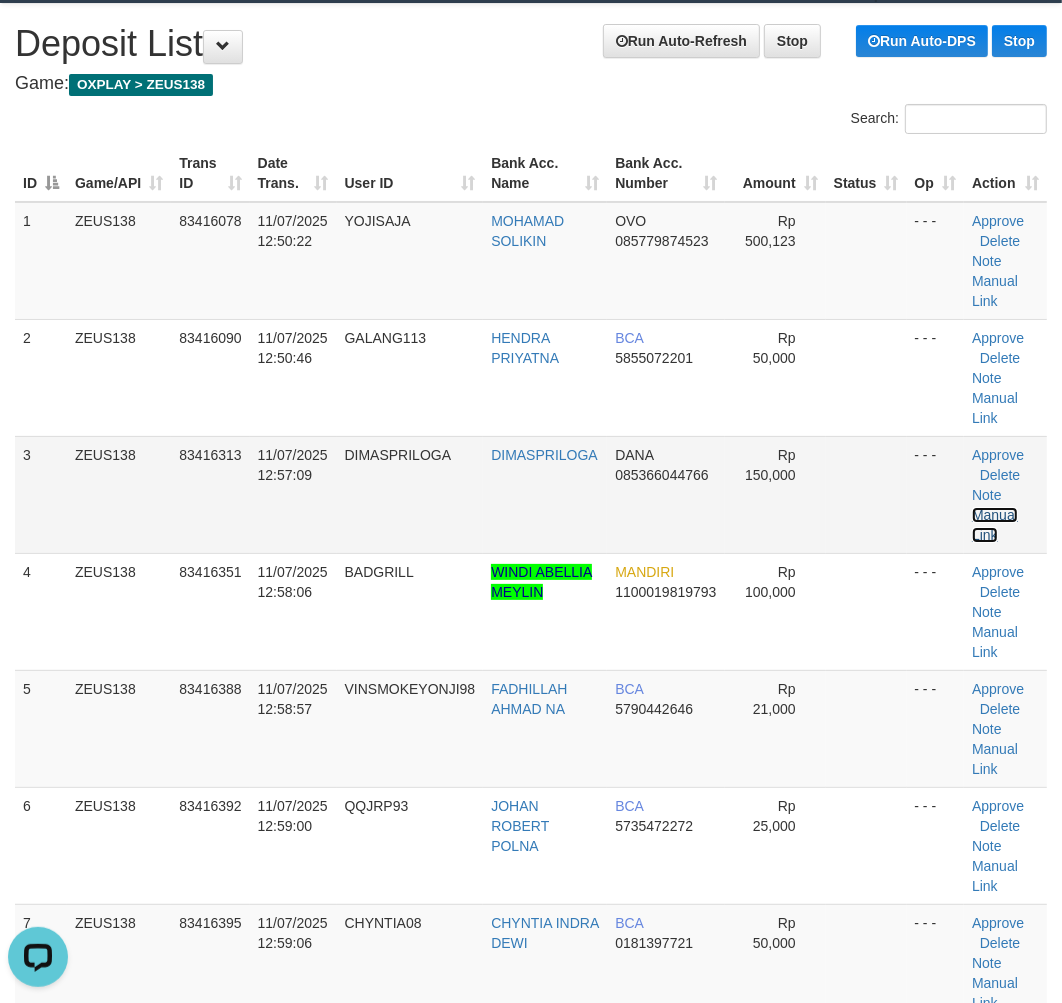 click on "Manual Link" at bounding box center (995, 525) 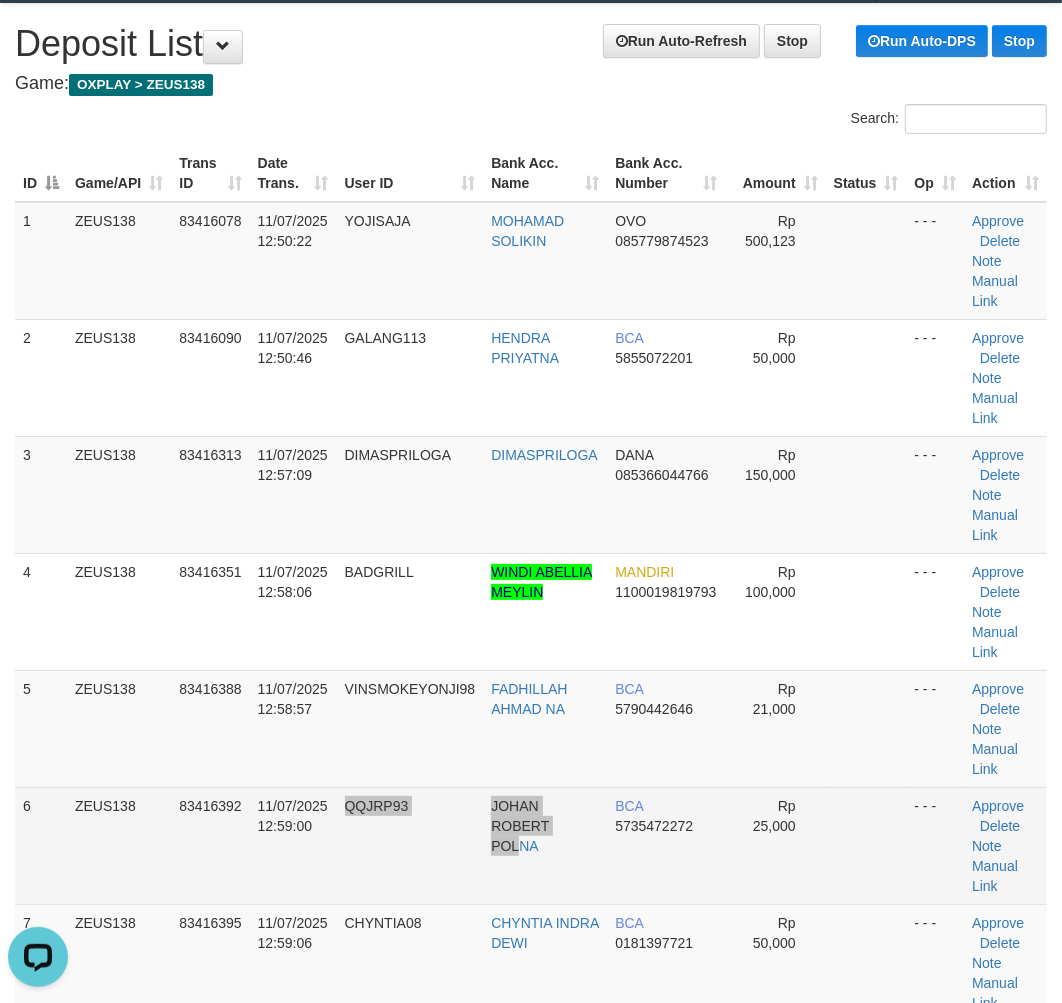 drag, startPoint x: 518, startPoint y: 921, endPoint x: 523, endPoint y: 905, distance: 16.763054 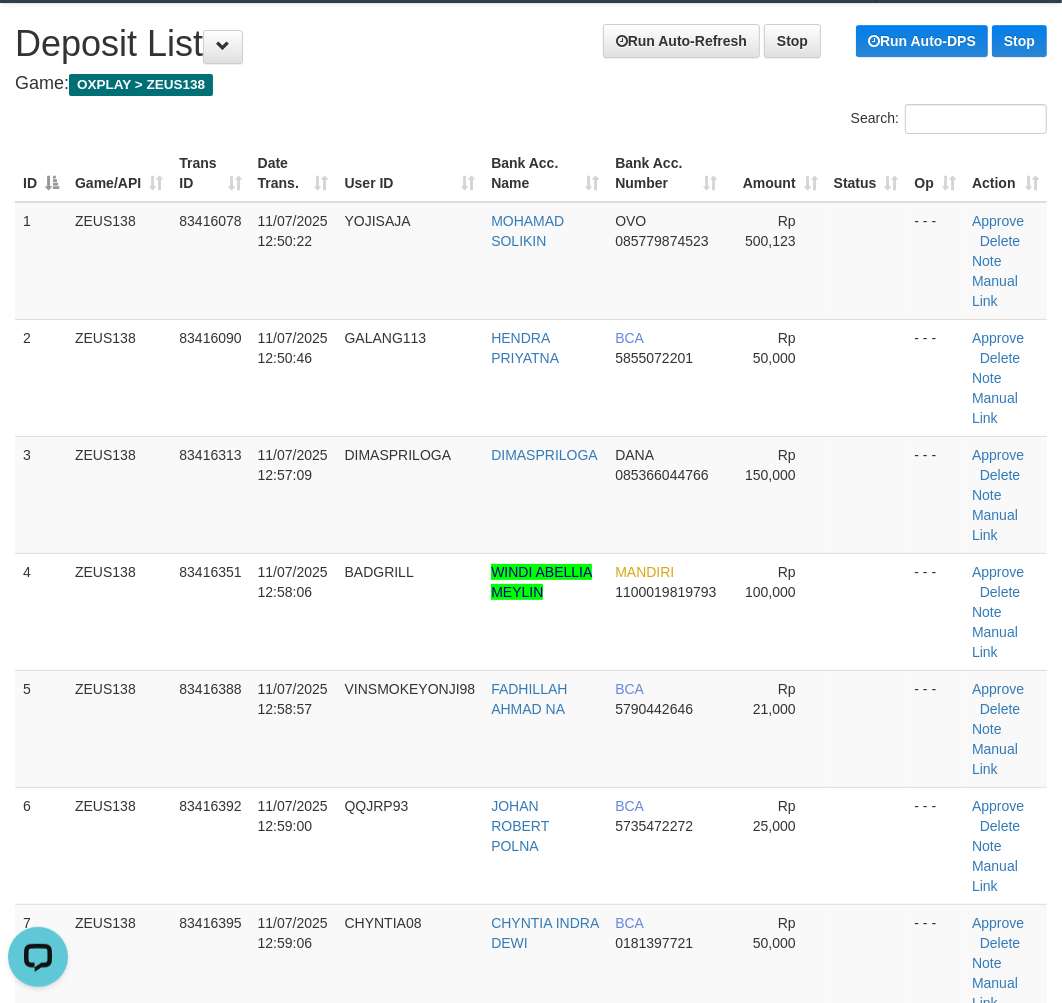 scroll, scrollTop: 644, scrollLeft: 0, axis: vertical 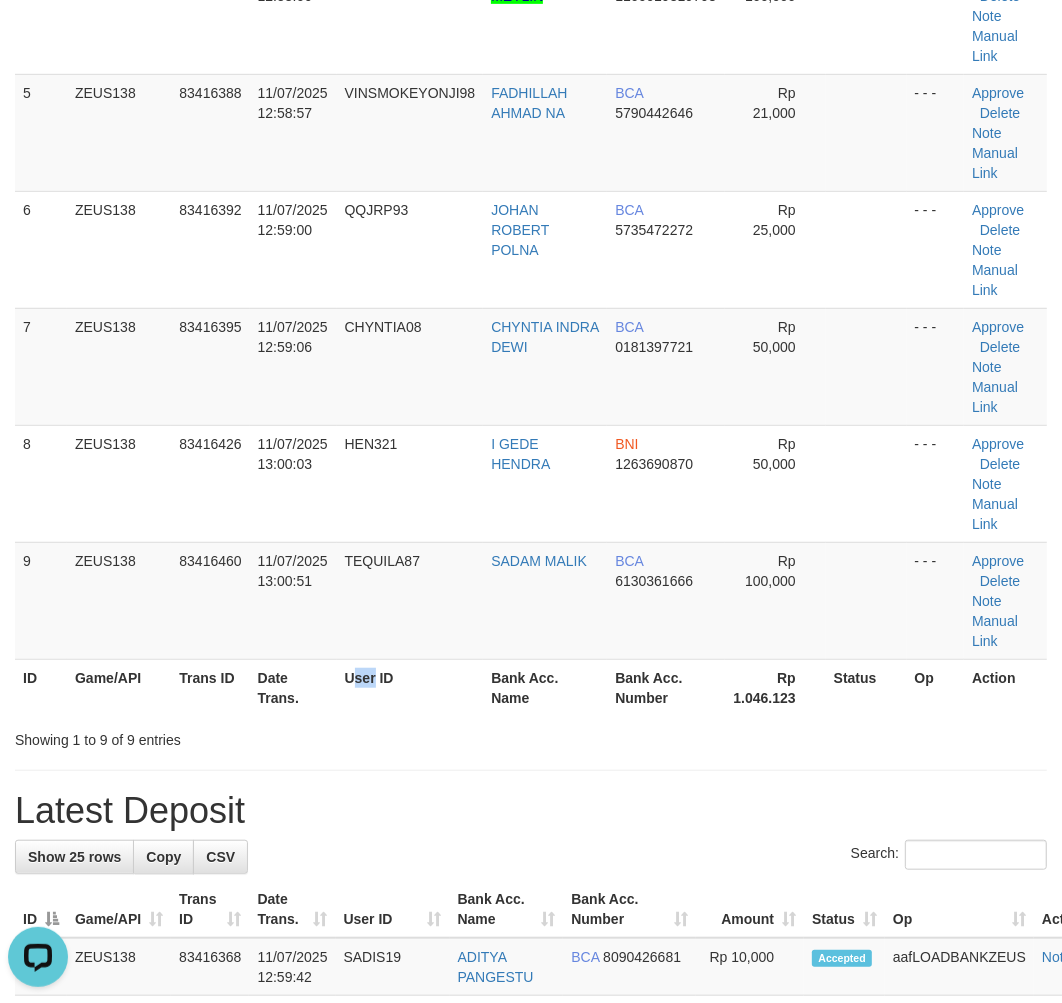 click on "User ID" at bounding box center (410, 687) 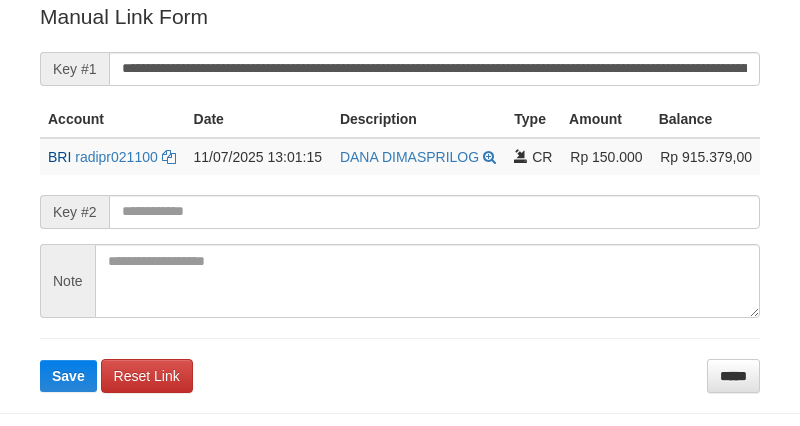 scroll, scrollTop: 404, scrollLeft: 0, axis: vertical 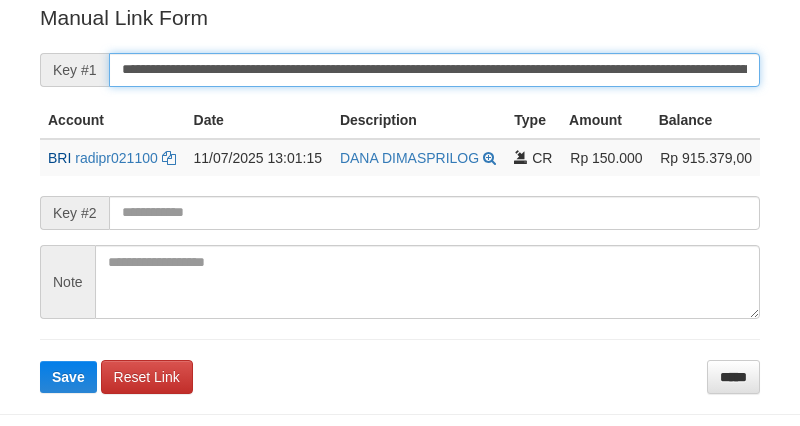 click on "**********" at bounding box center (434, 70) 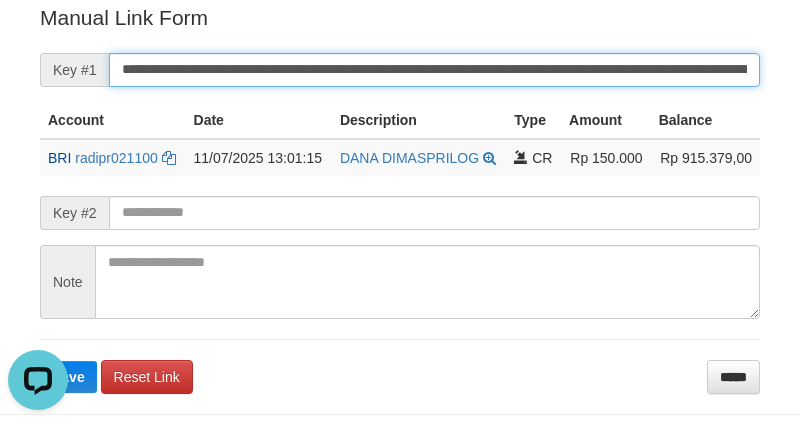 scroll, scrollTop: 0, scrollLeft: 0, axis: both 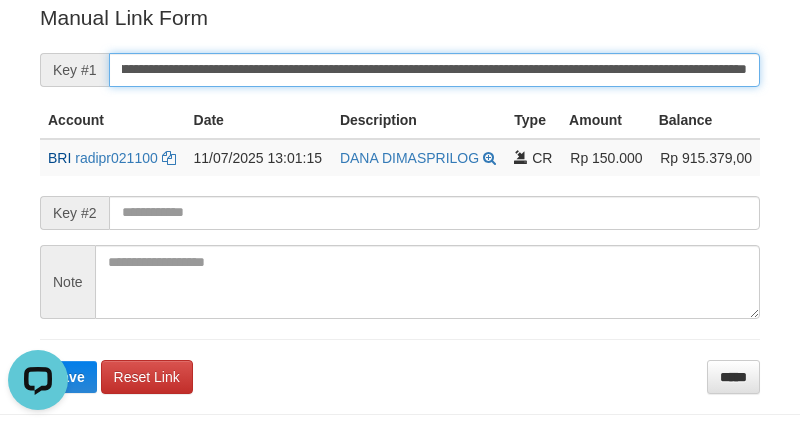 type on "**********" 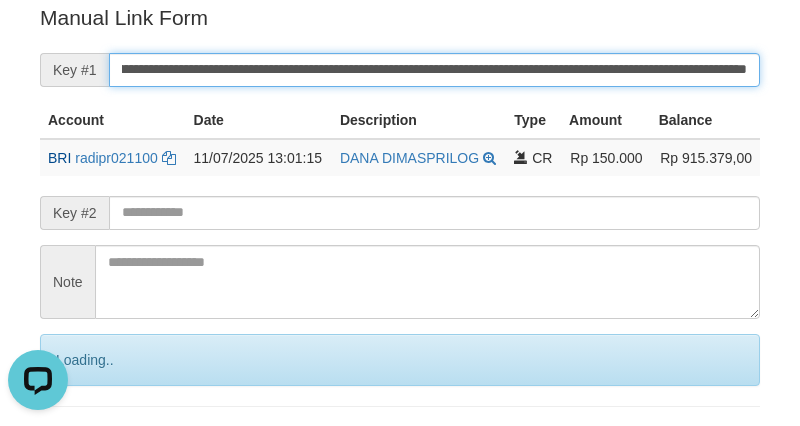 click on "Save" at bounding box center (90, 444) 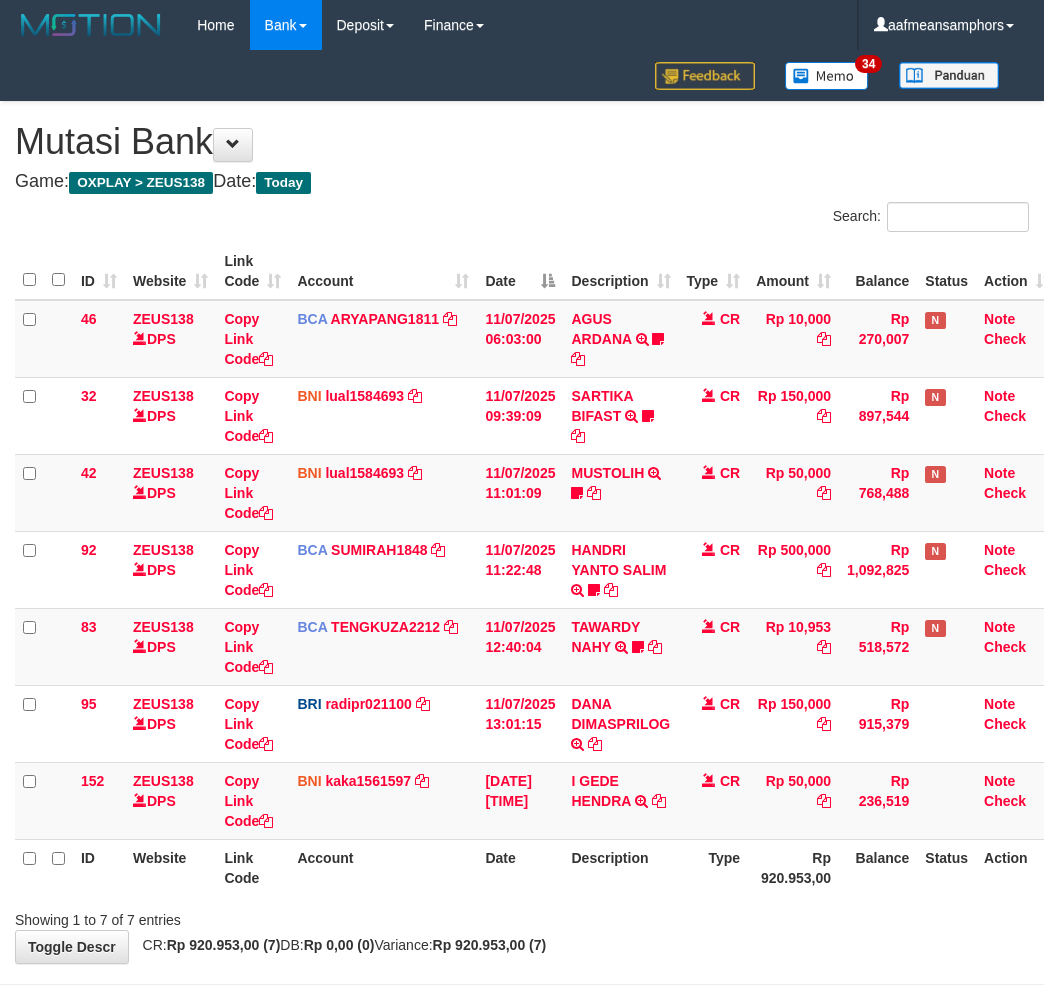 scroll, scrollTop: 0, scrollLeft: 0, axis: both 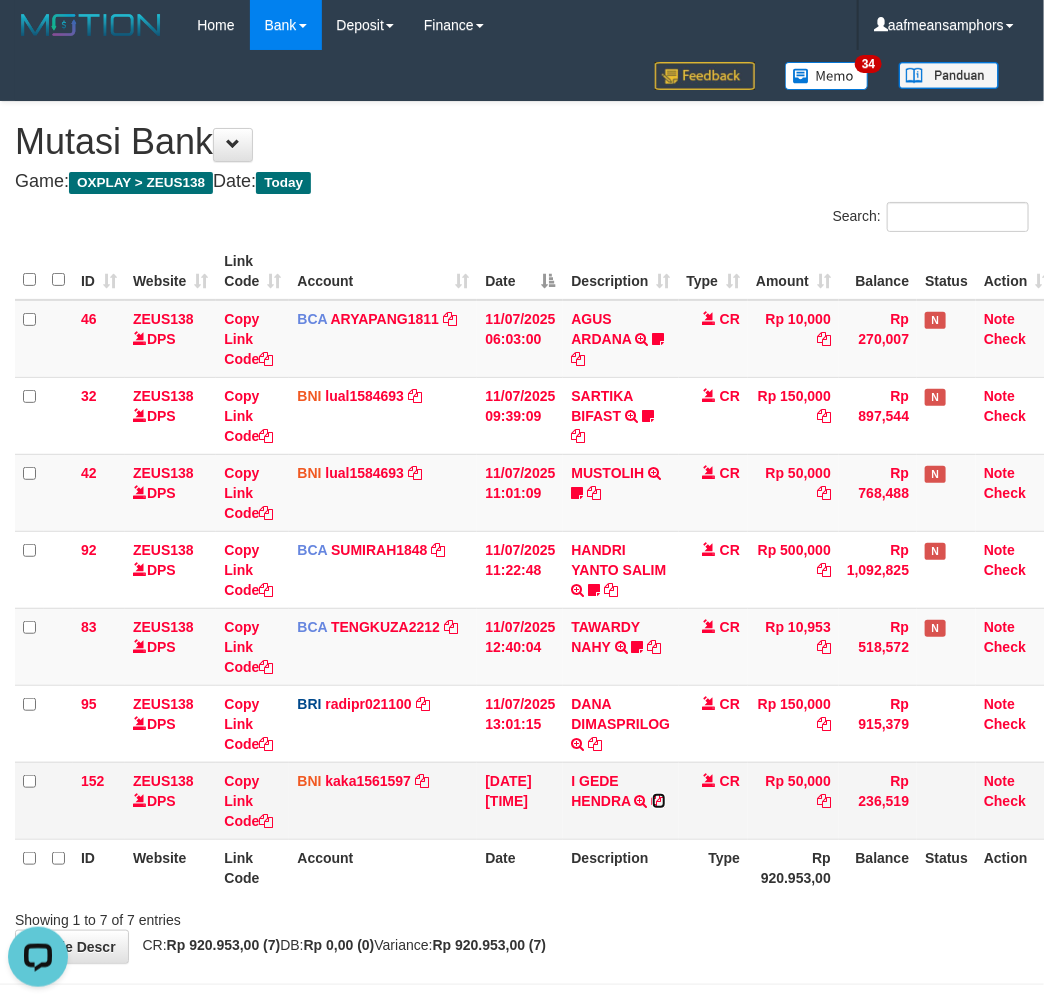 click at bounding box center (659, 801) 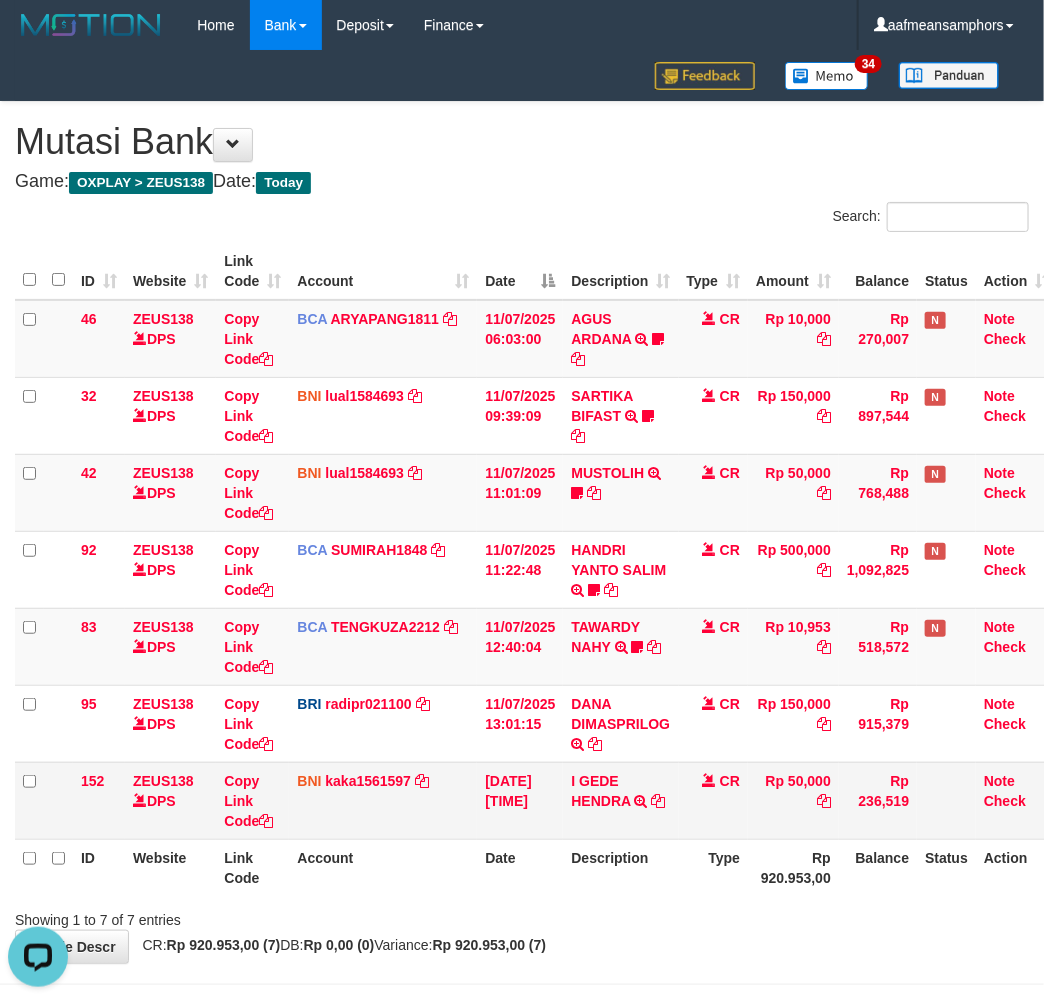 drag, startPoint x: 652, startPoint y: 817, endPoint x: 642, endPoint y: 820, distance: 10.440307 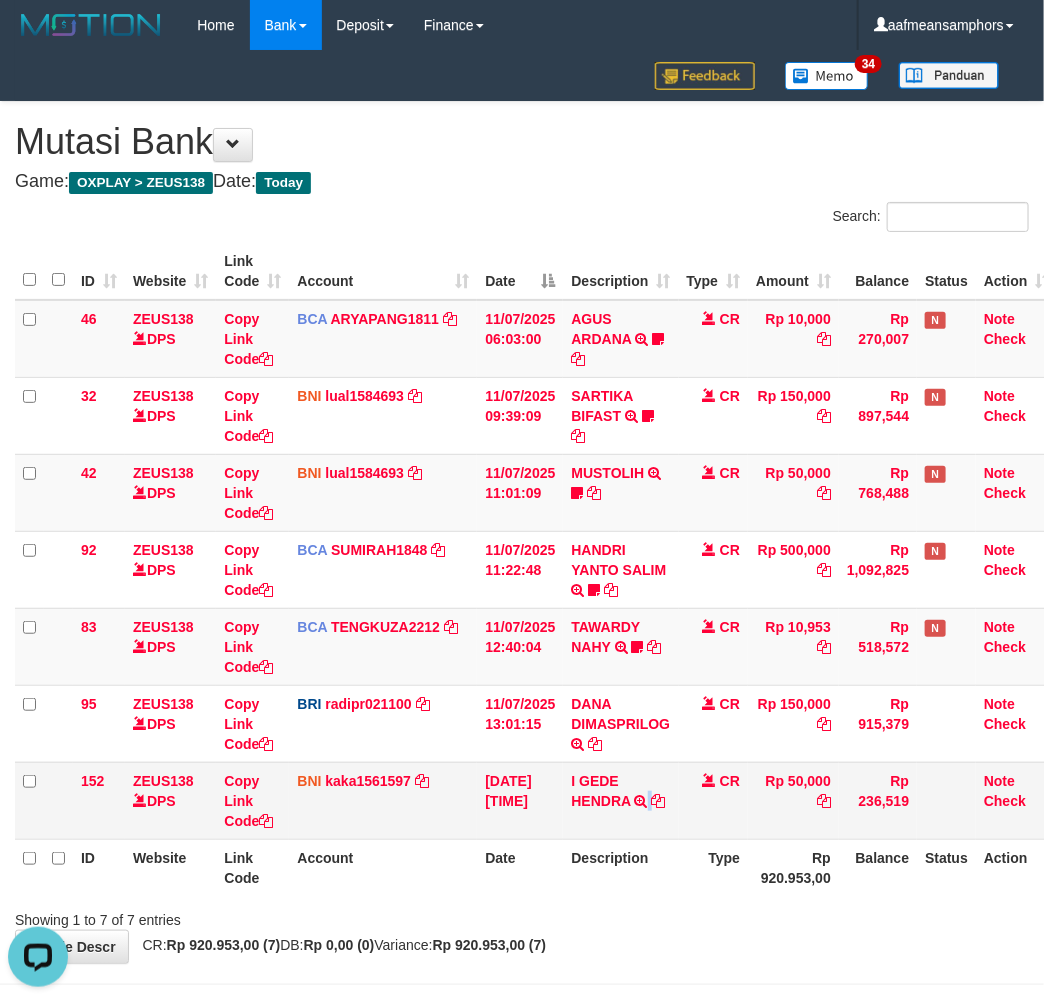click on "I GEDE HENDRA         TRANSFER DARI BPK I GEDE HENDRA" at bounding box center (620, 800) 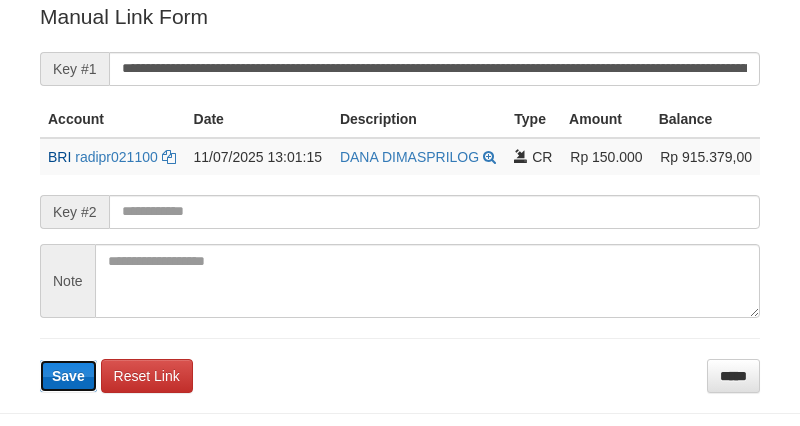 click on "Save" at bounding box center [68, 376] 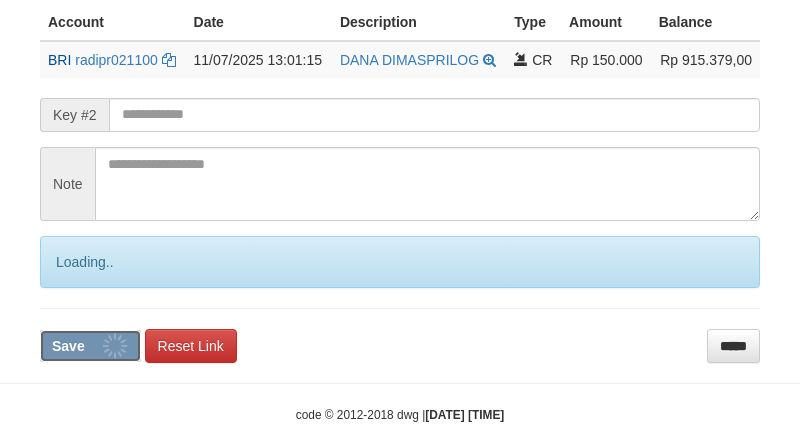 type 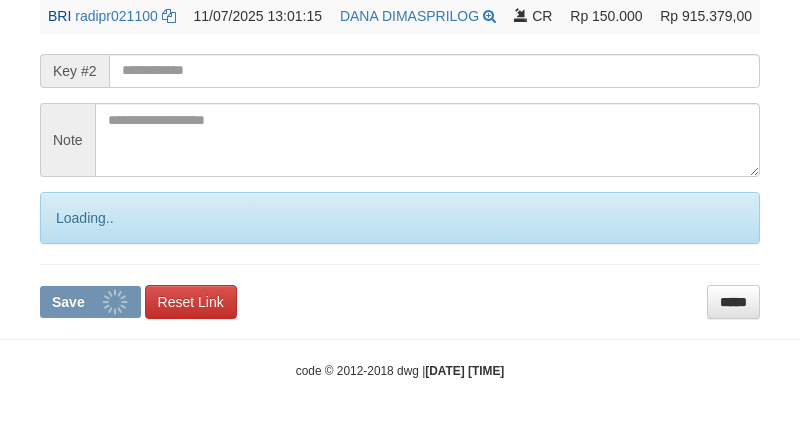 click on "Save" at bounding box center [90, 302] 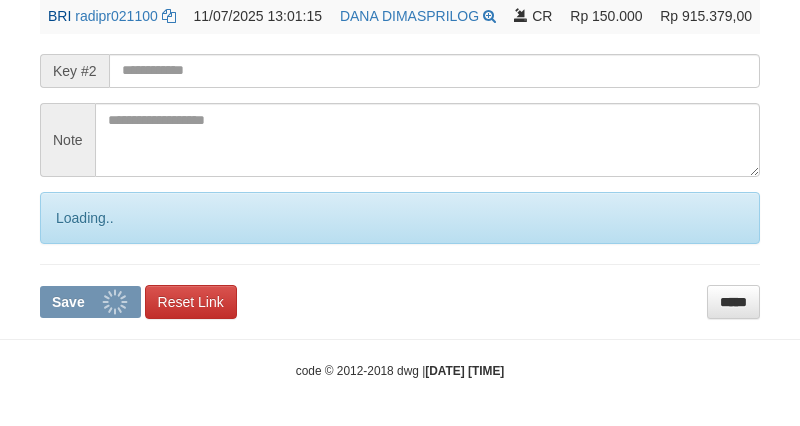 click on "Save" at bounding box center (90, 302) 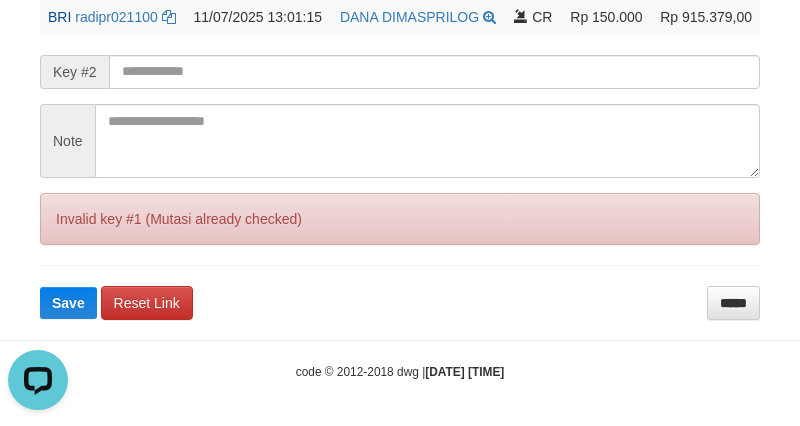scroll, scrollTop: 0, scrollLeft: 0, axis: both 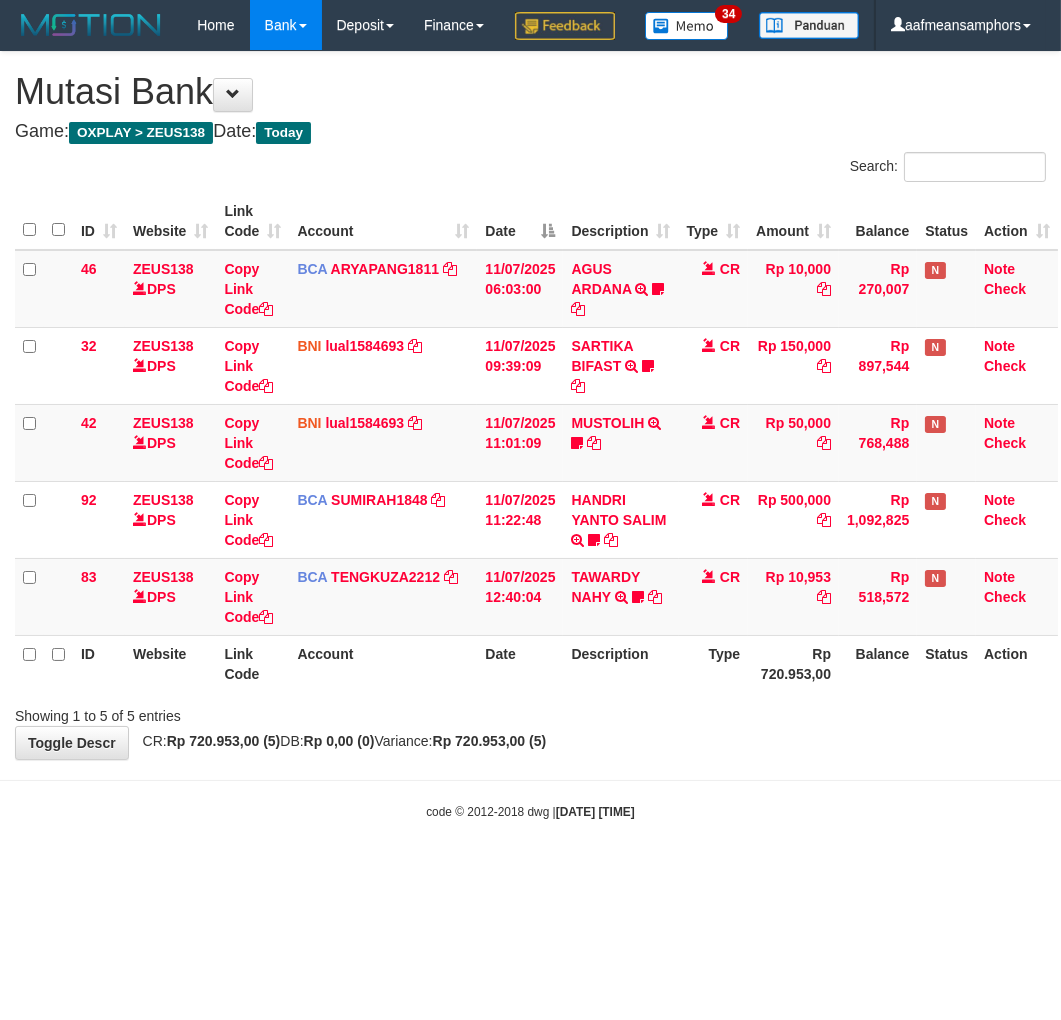 click on "**********" at bounding box center [530, 405] 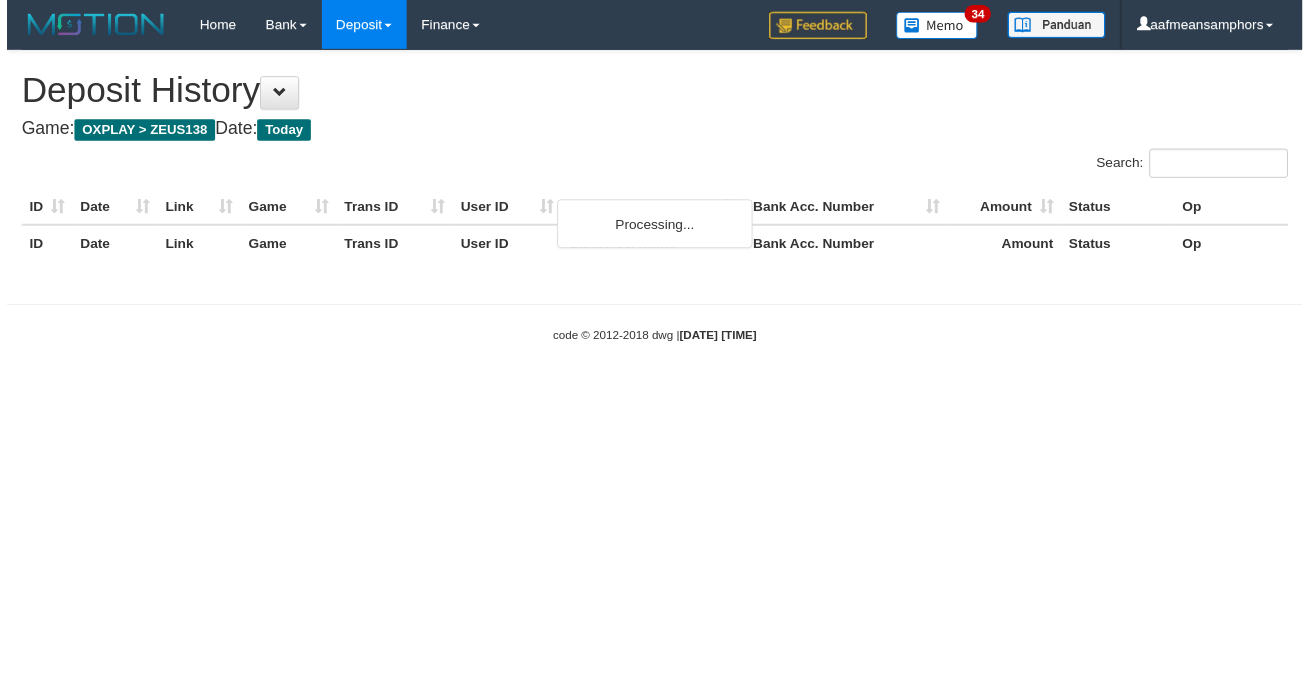 scroll, scrollTop: 0, scrollLeft: 0, axis: both 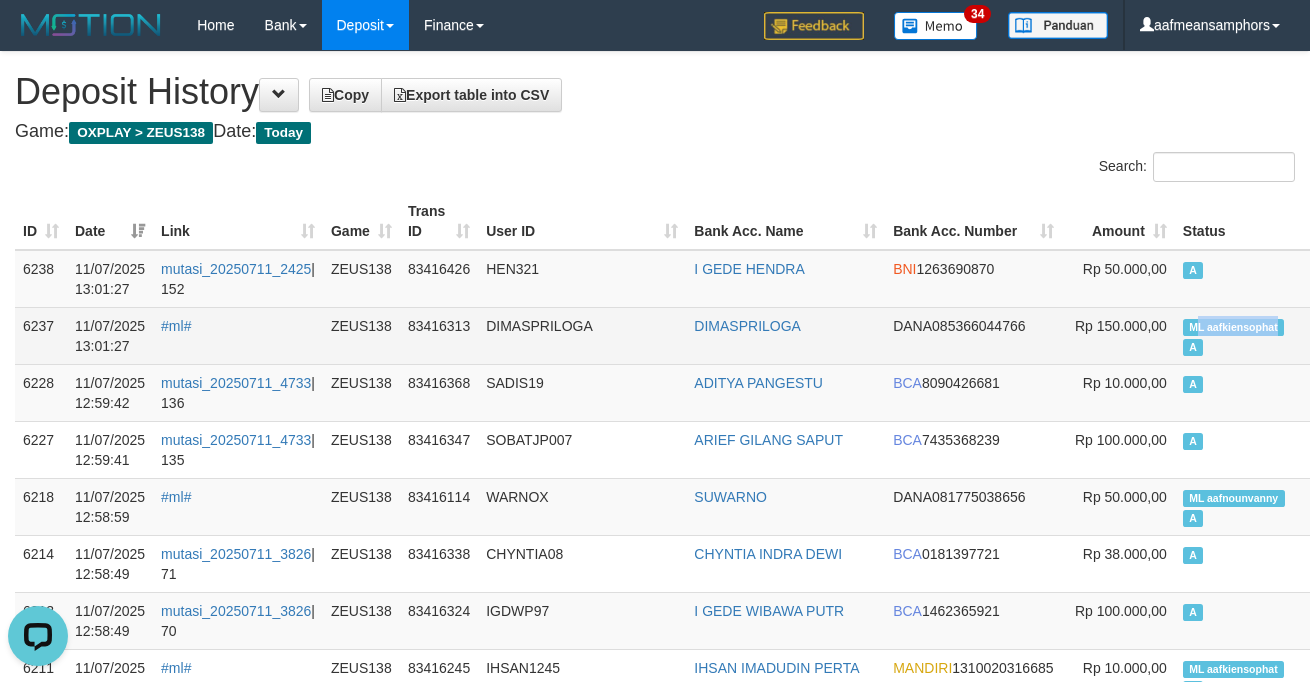 copy on "L aafkiensophat" 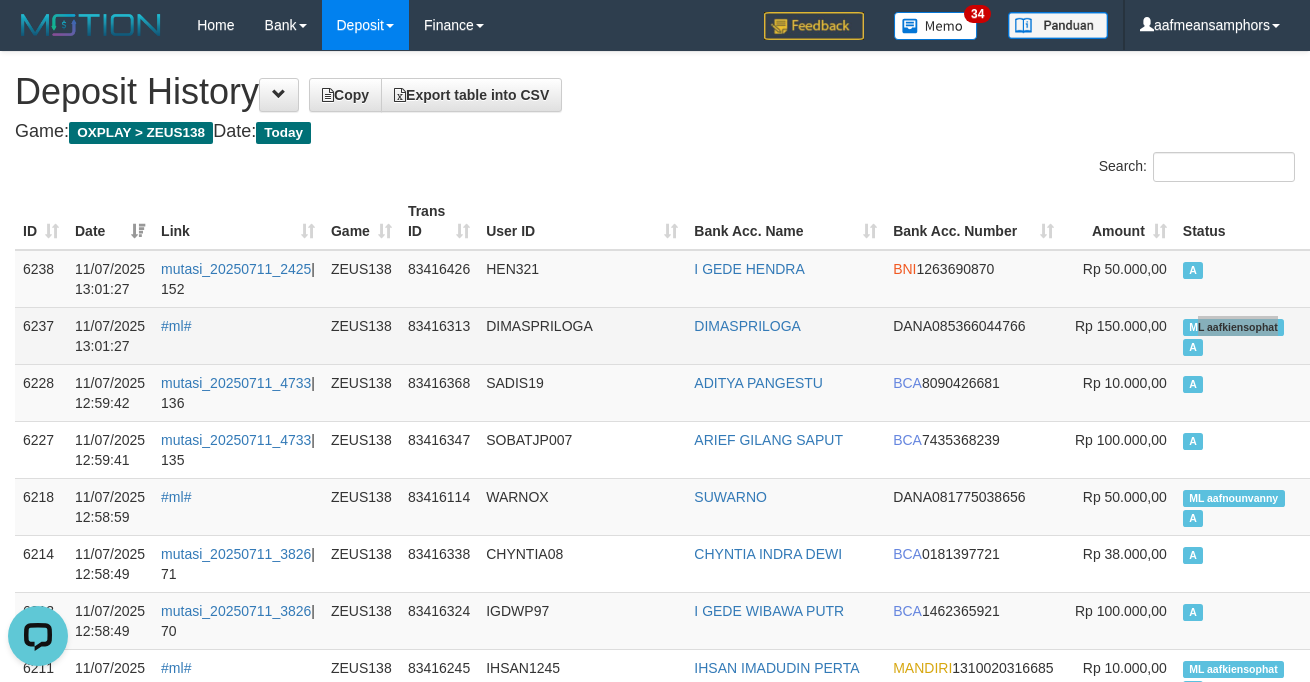 click on "ML aafkiensophat" at bounding box center [1233, 327] 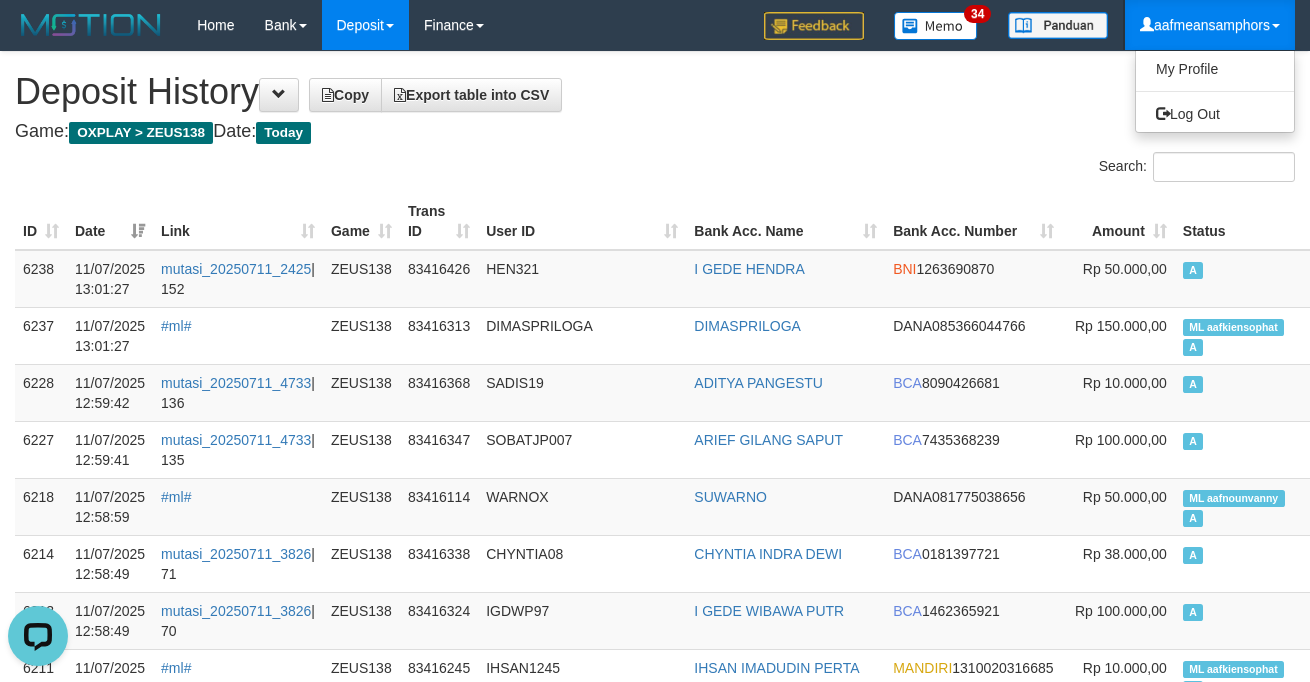 scroll, scrollTop: 5858, scrollLeft: 0, axis: vertical 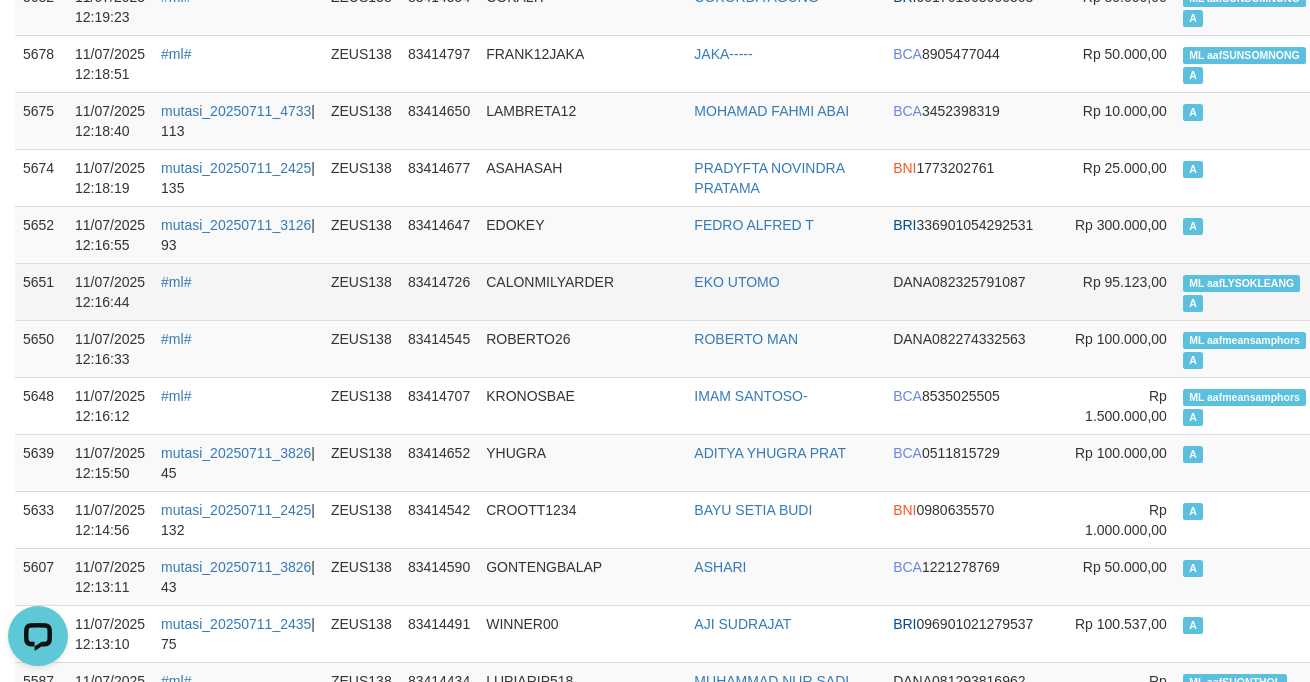 click on "83414726" at bounding box center (439, 291) 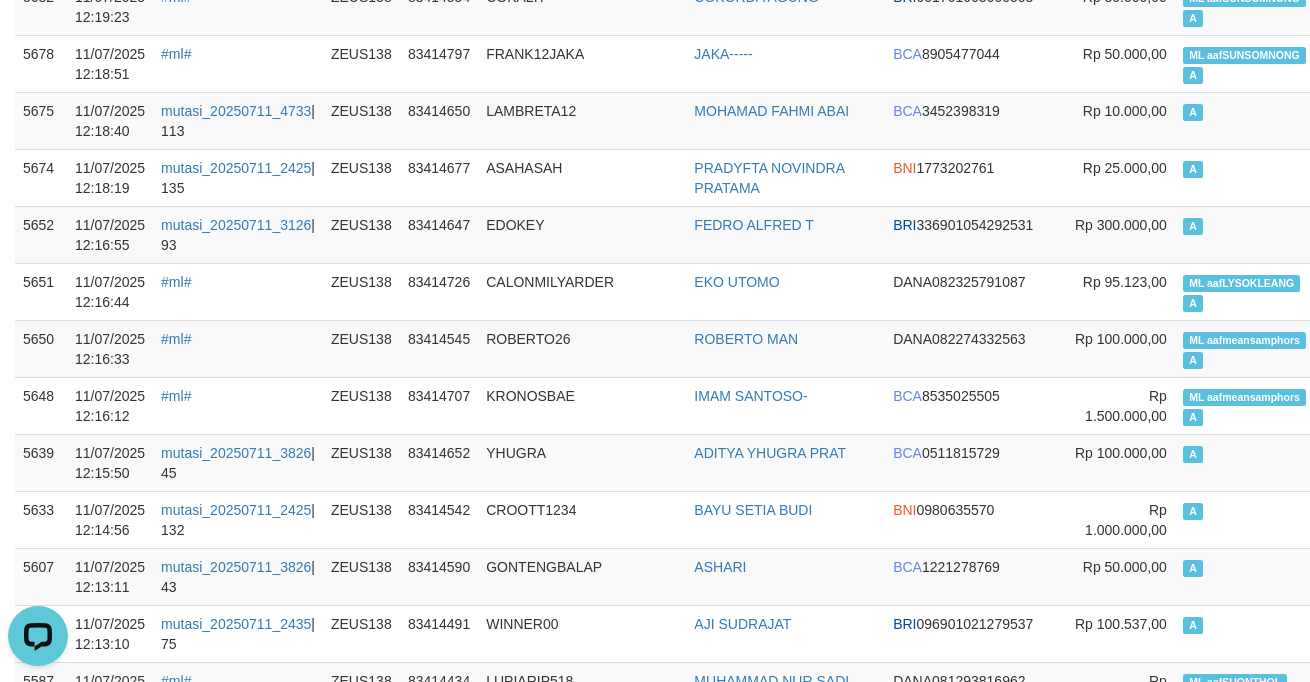 drag, startPoint x: 445, startPoint y: 275, endPoint x: 12, endPoint y: 267, distance: 433.07388 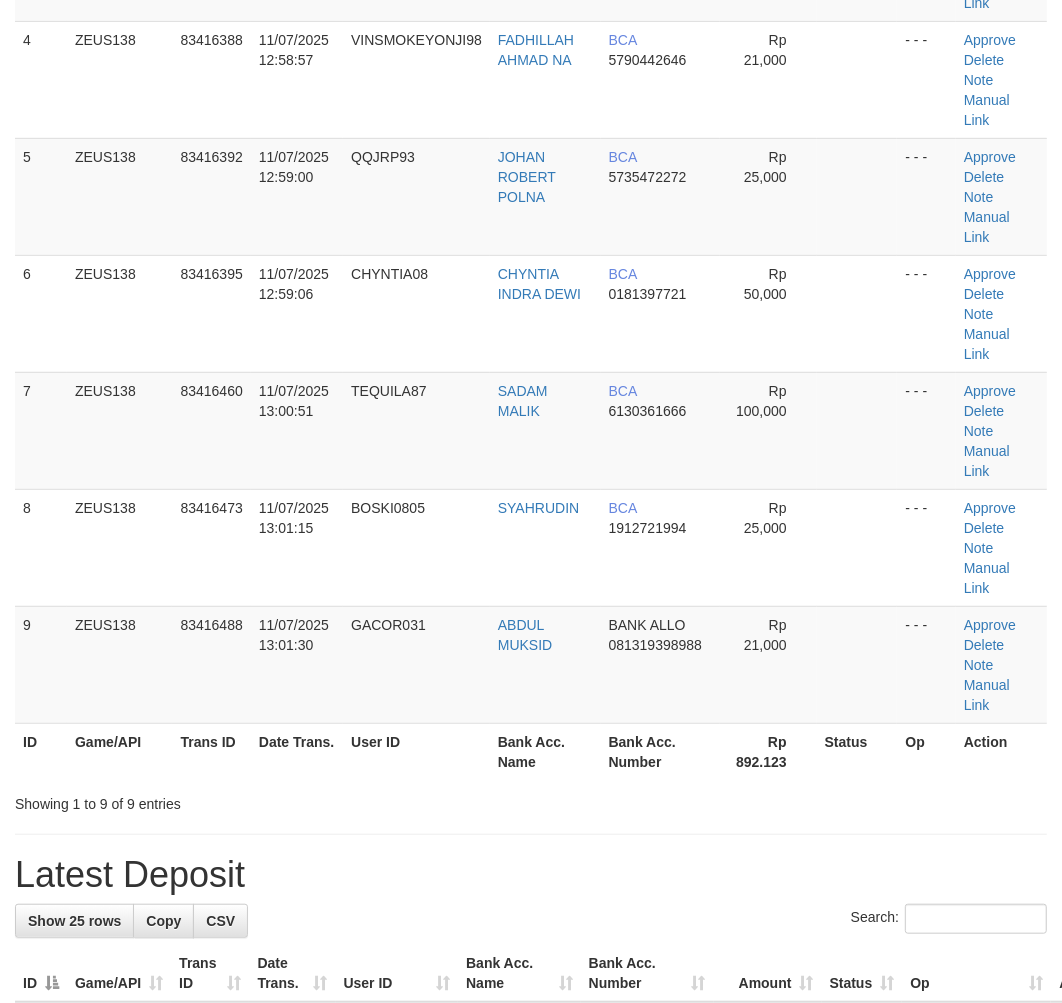 scroll, scrollTop: 694, scrollLeft: 0, axis: vertical 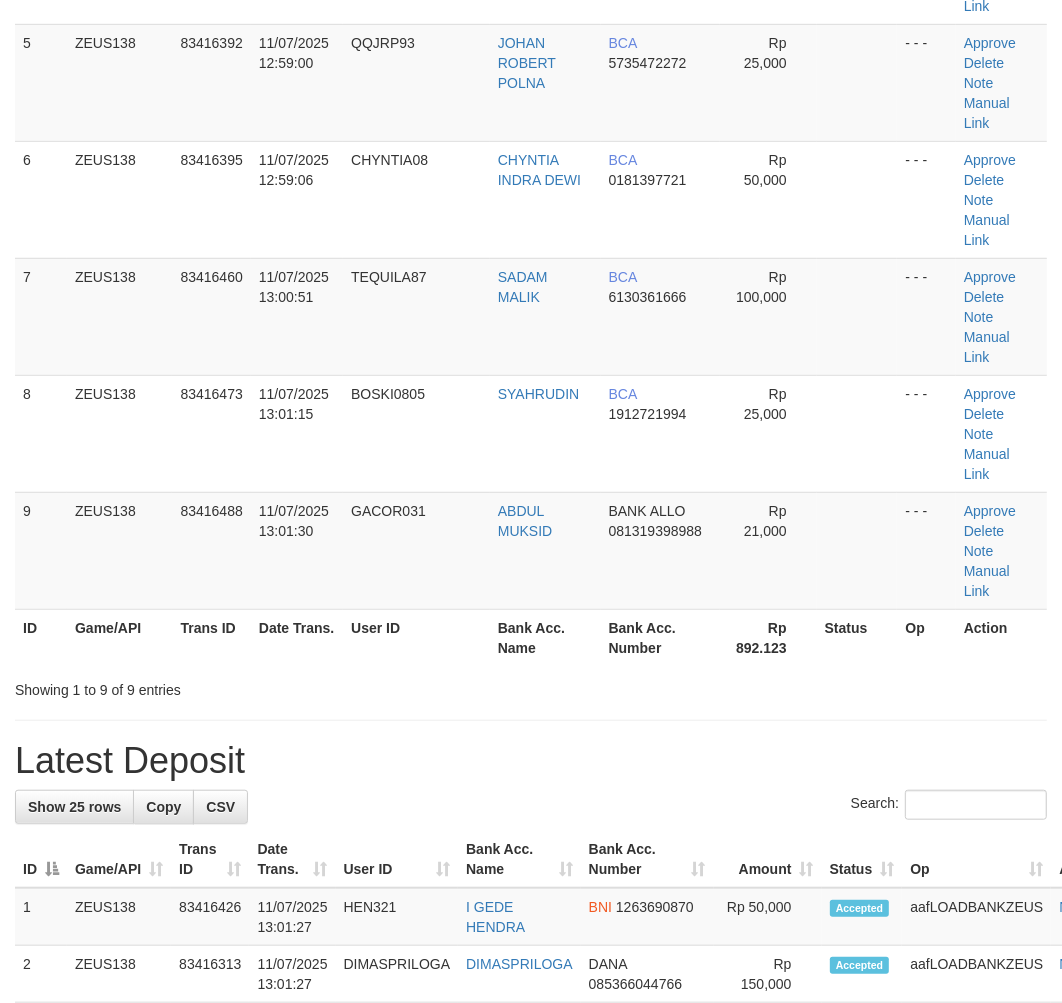 click on "**********" at bounding box center [531, 912] 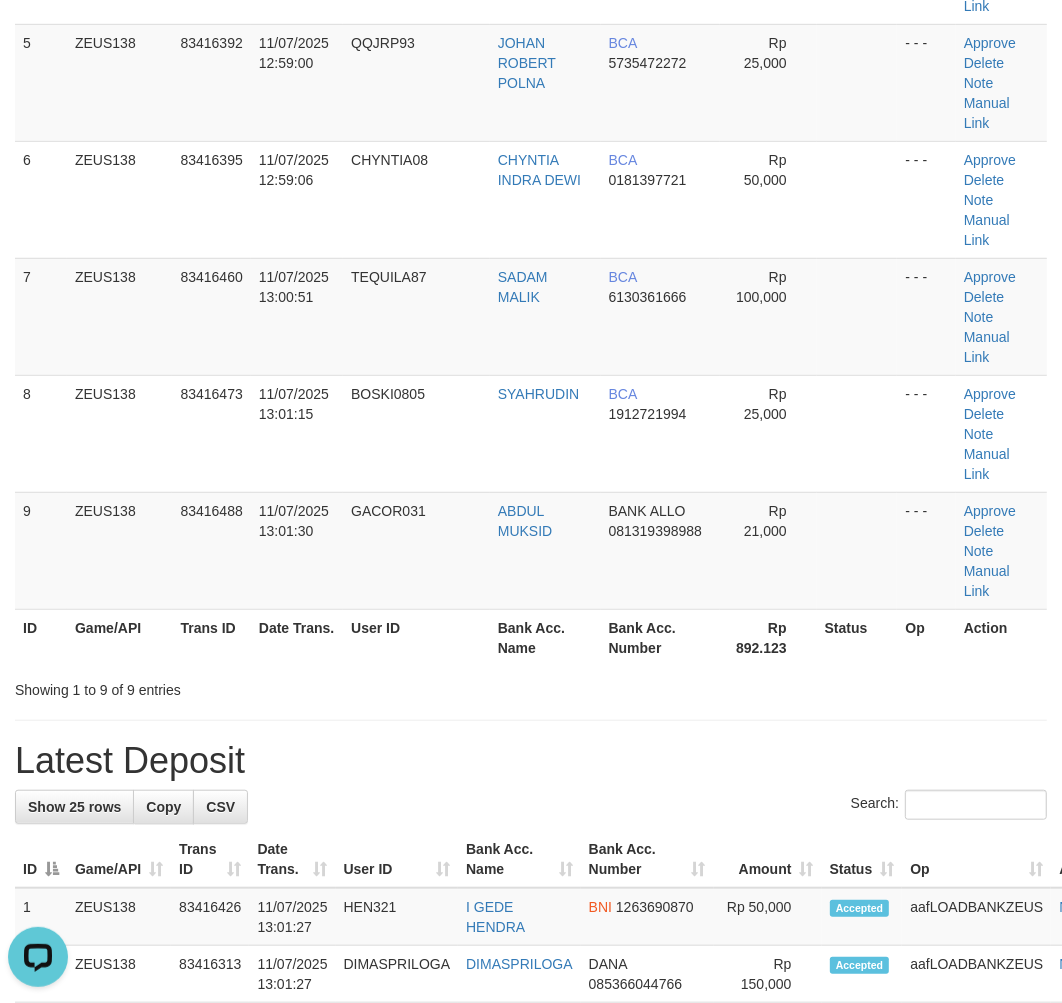 scroll, scrollTop: 0, scrollLeft: 0, axis: both 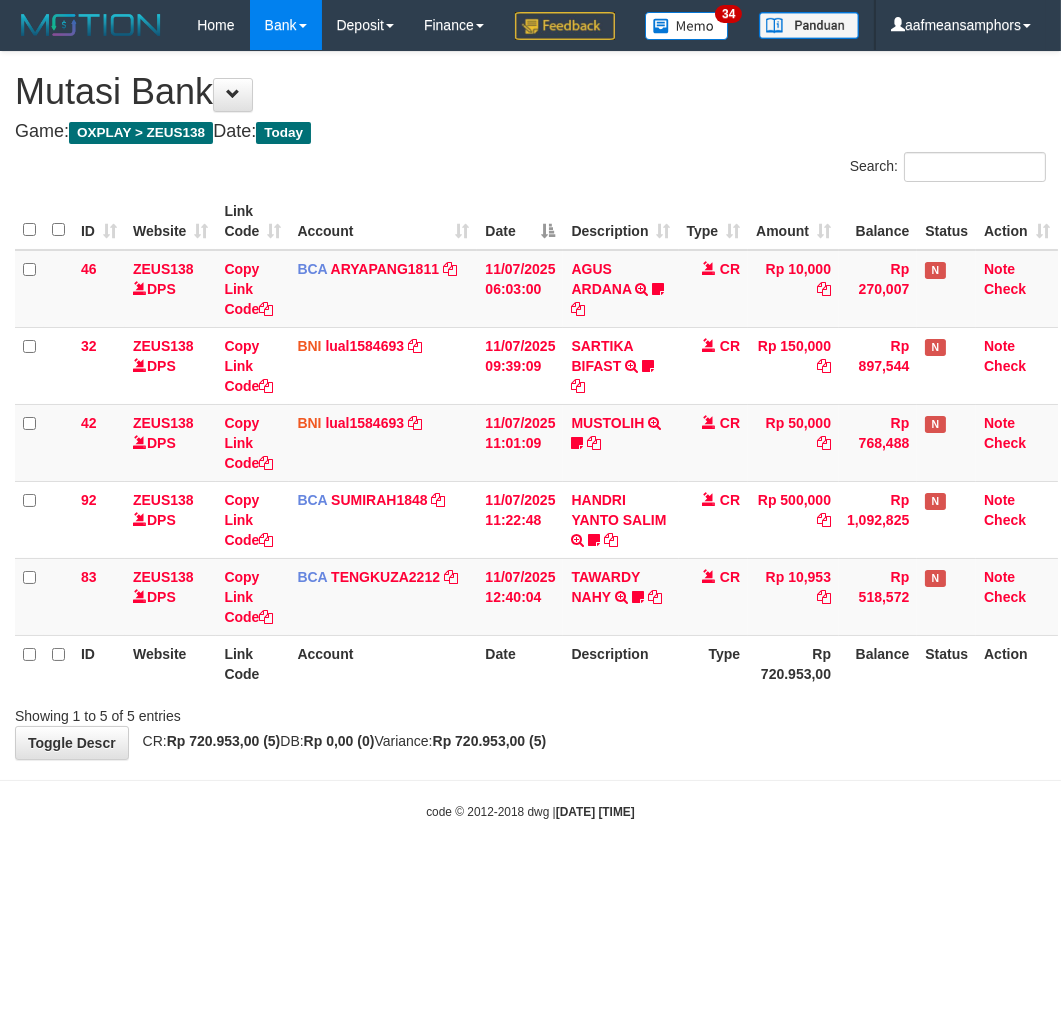 click on "Rp 720.953,00" at bounding box center [793, 663] 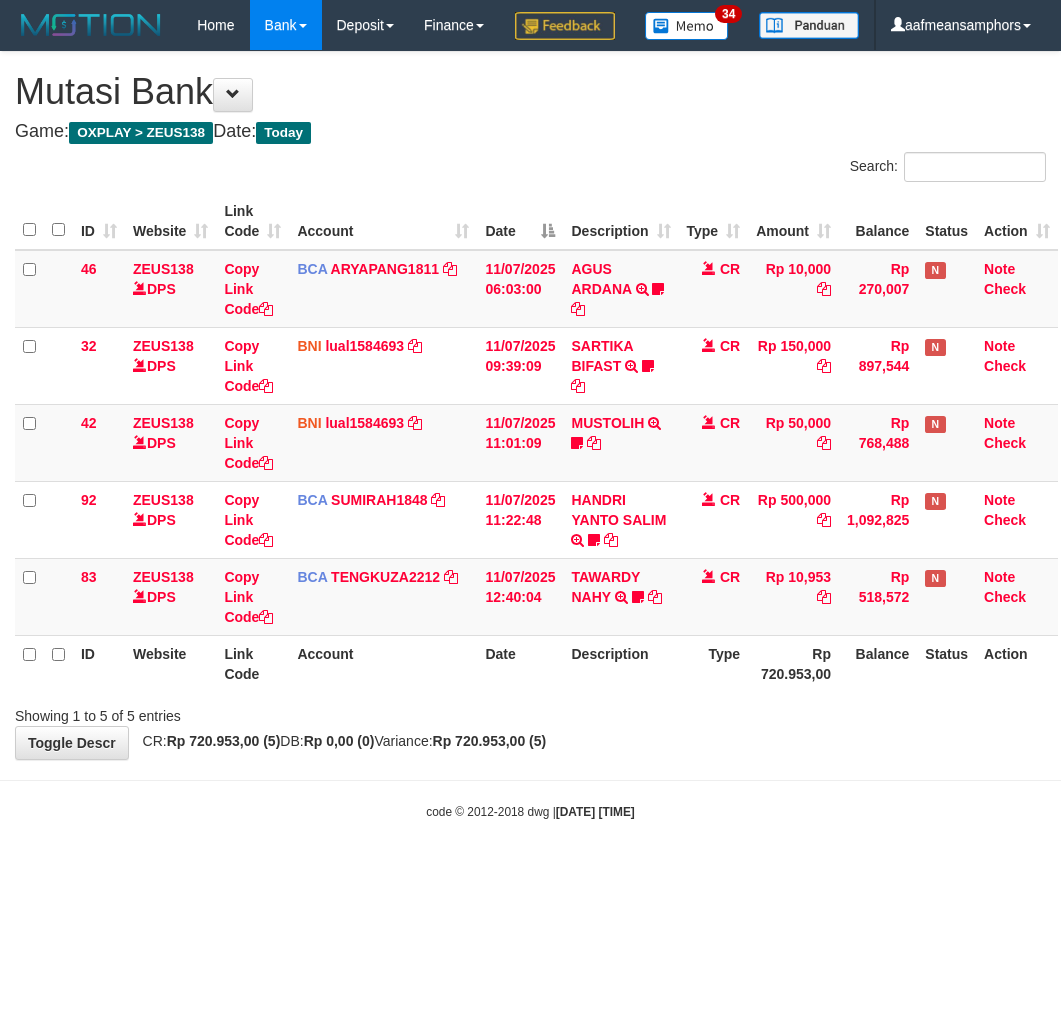 scroll, scrollTop: 0, scrollLeft: 0, axis: both 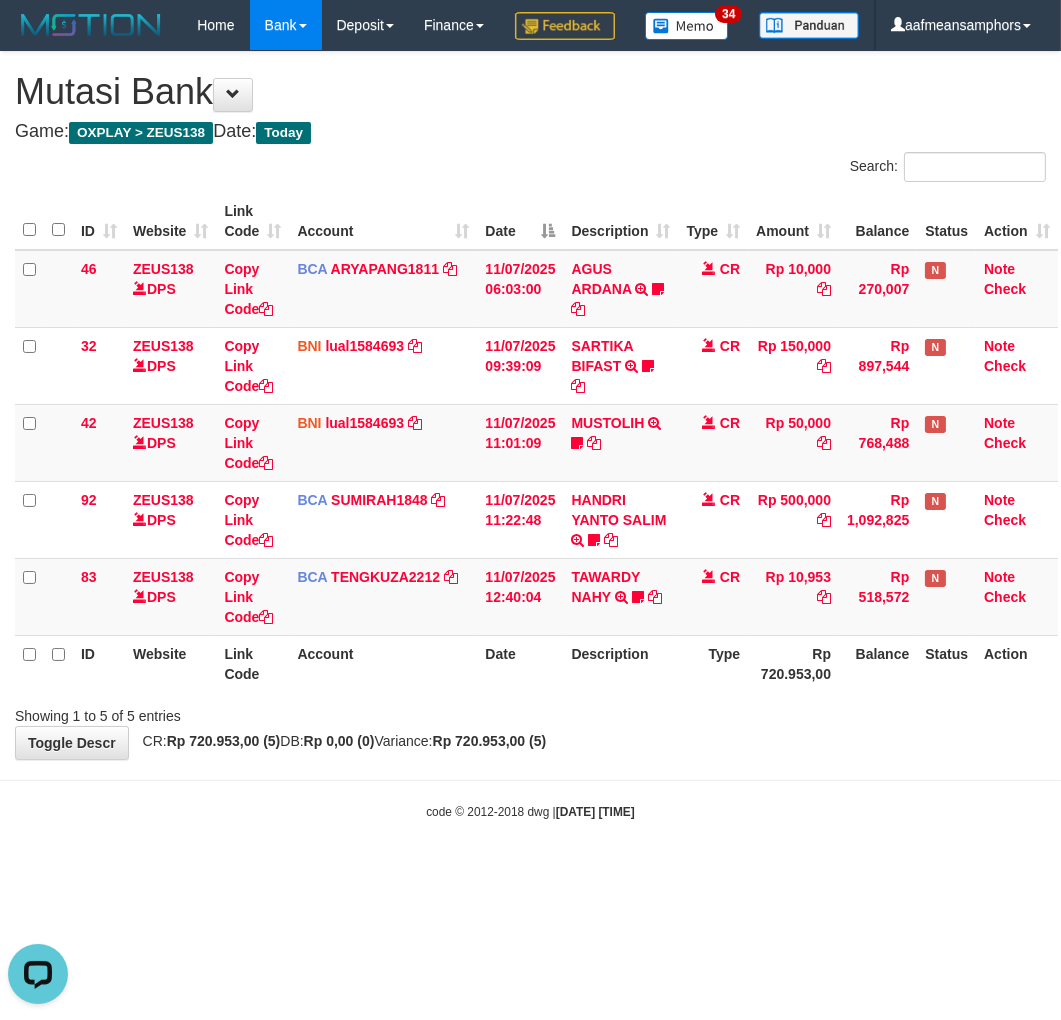 click on "**********" at bounding box center [530, 405] 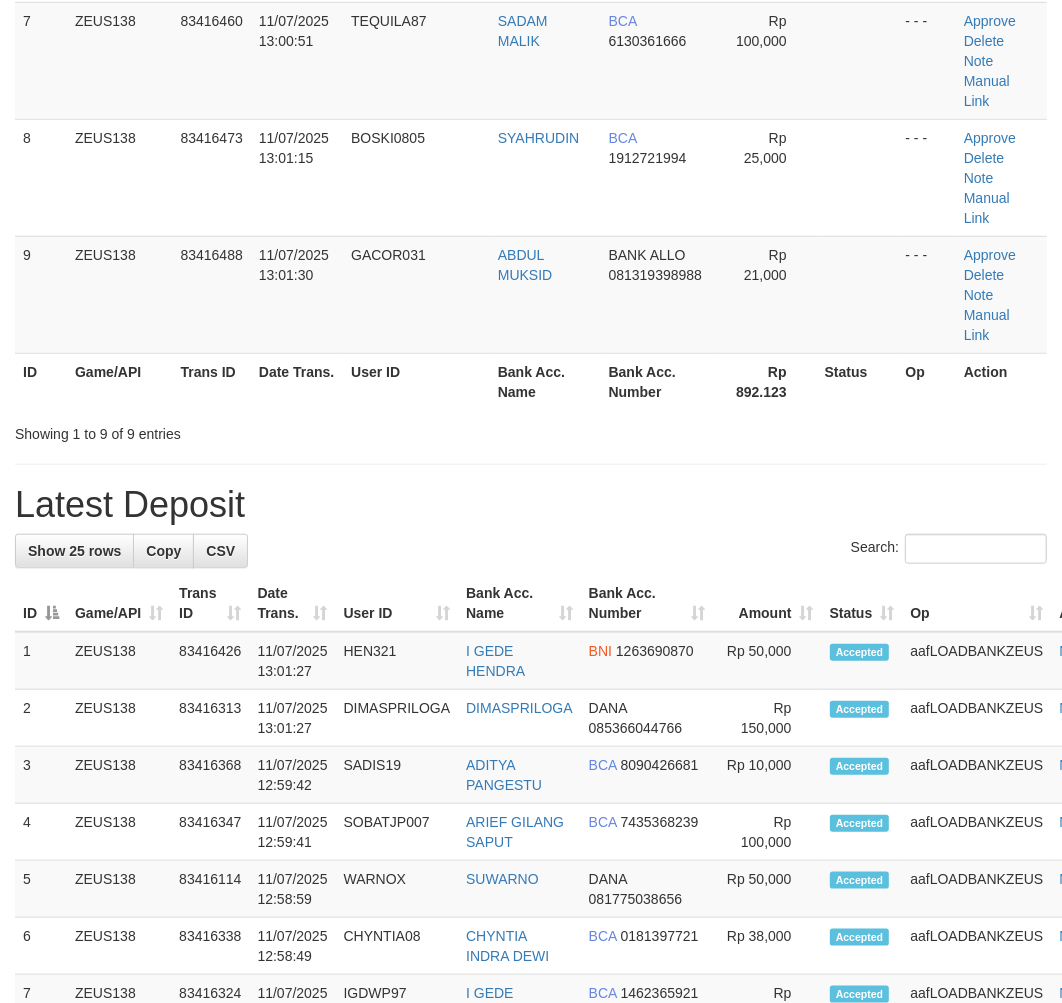 scroll, scrollTop: 744, scrollLeft: 0, axis: vertical 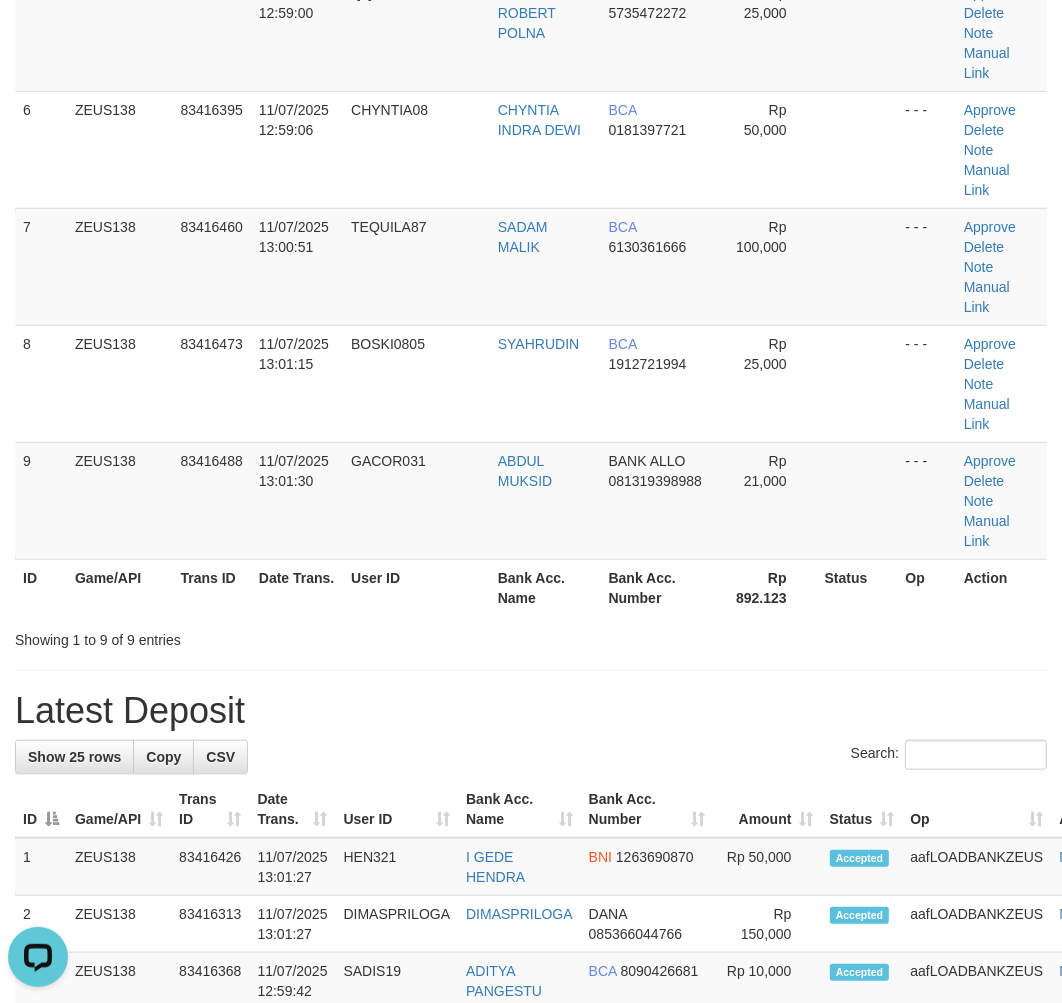 drag, startPoint x: 364, startPoint y: 556, endPoint x: 341, endPoint y: 556, distance: 23 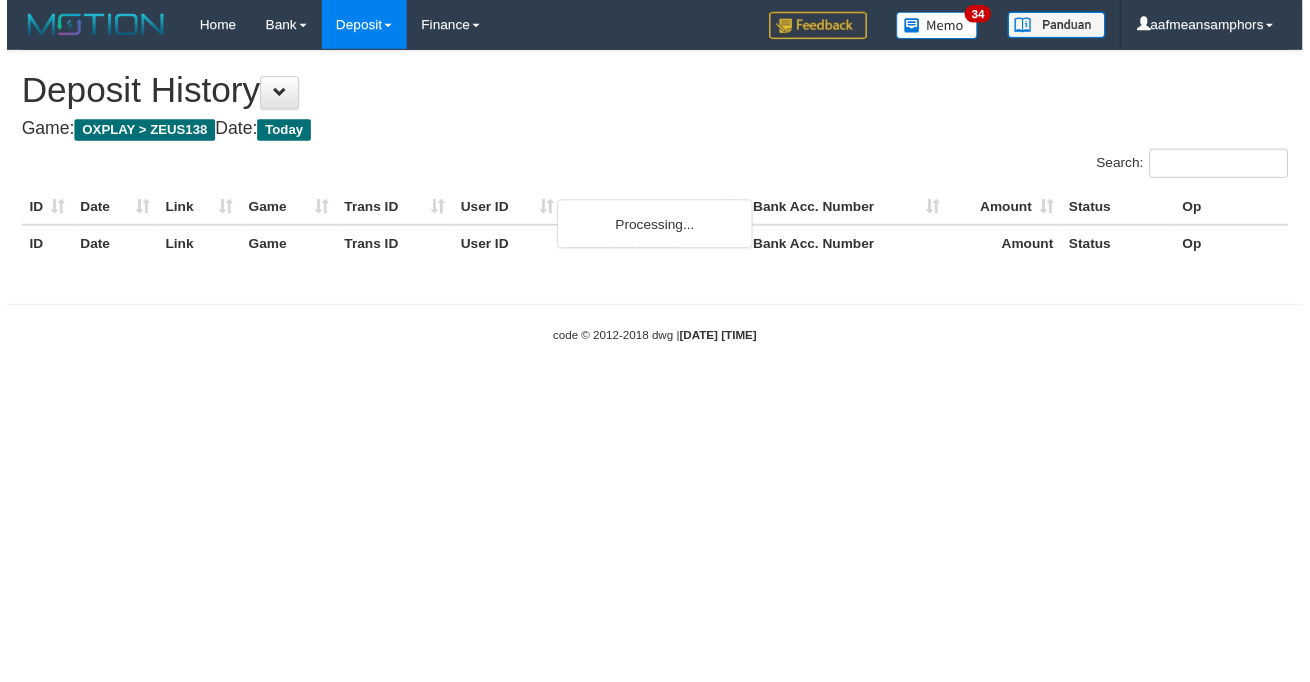 scroll, scrollTop: 0, scrollLeft: 0, axis: both 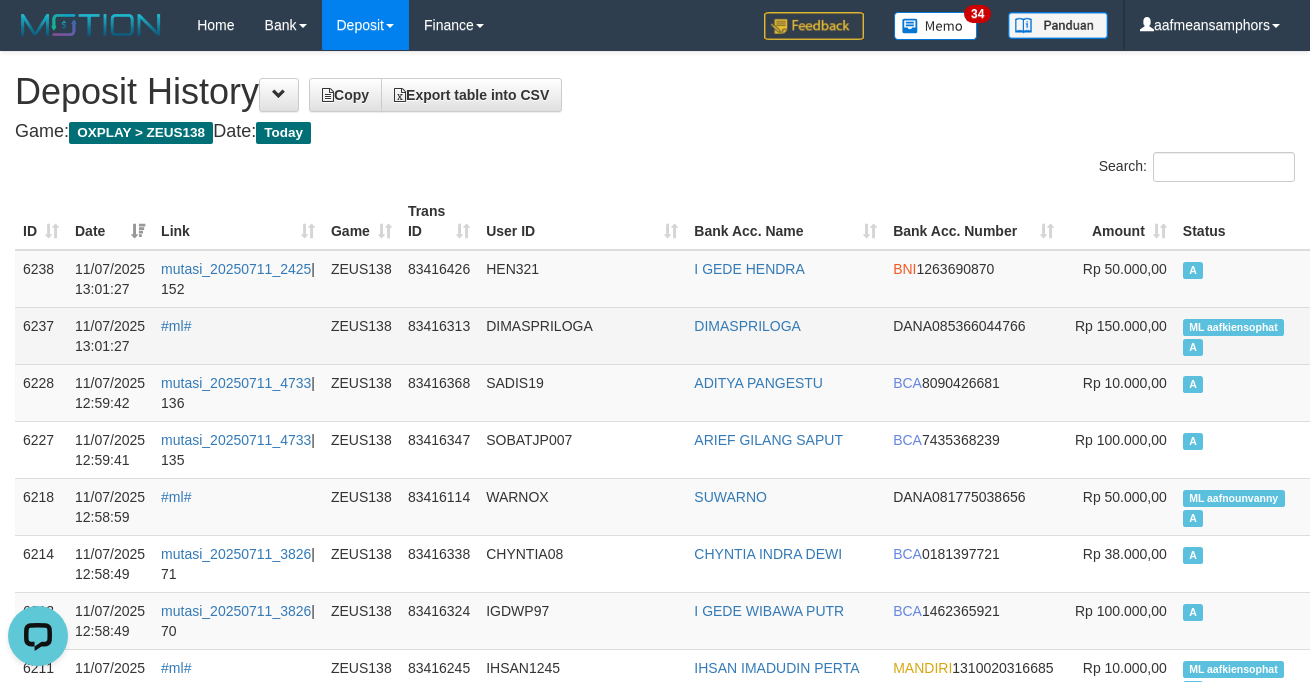 drag, startPoint x: 555, startPoint y: 334, endPoint x: 398, endPoint y: 335, distance: 157.00319 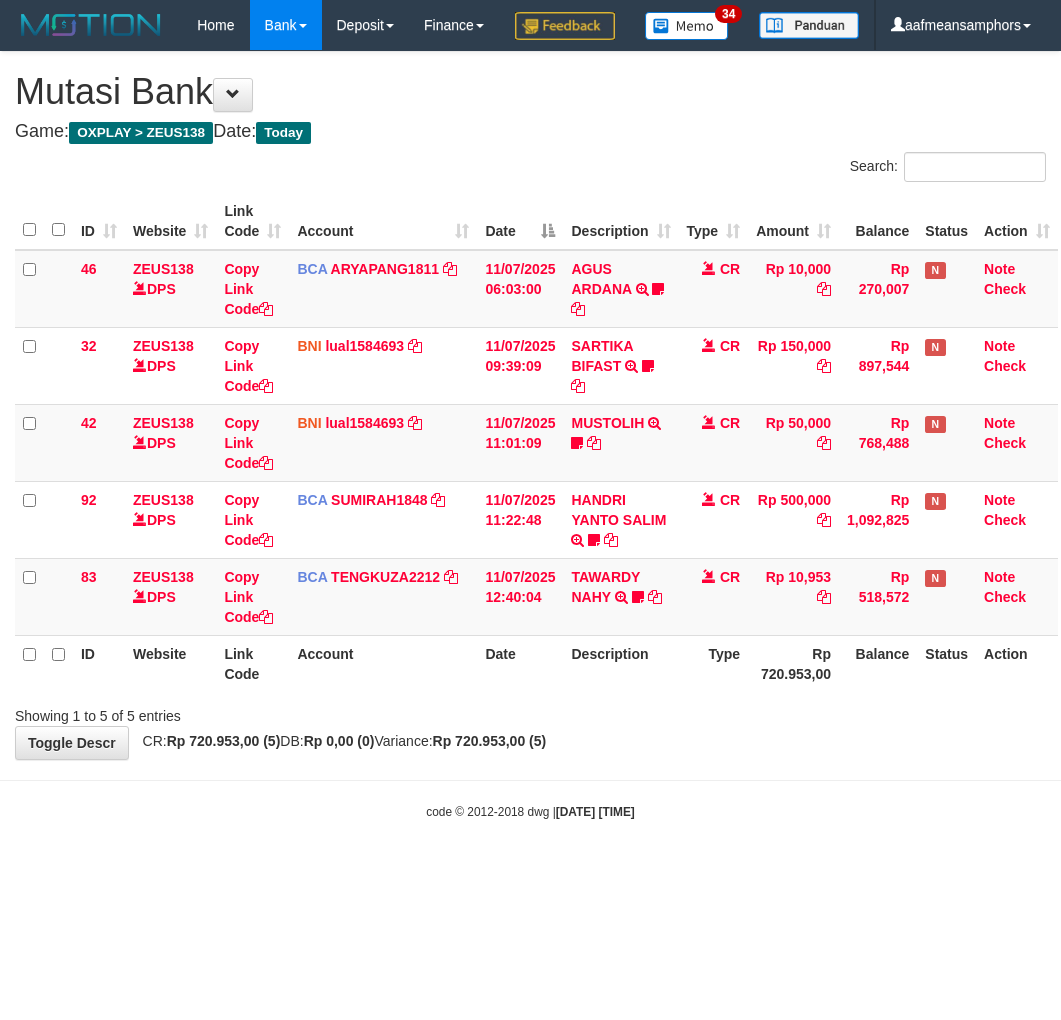 scroll, scrollTop: 0, scrollLeft: 0, axis: both 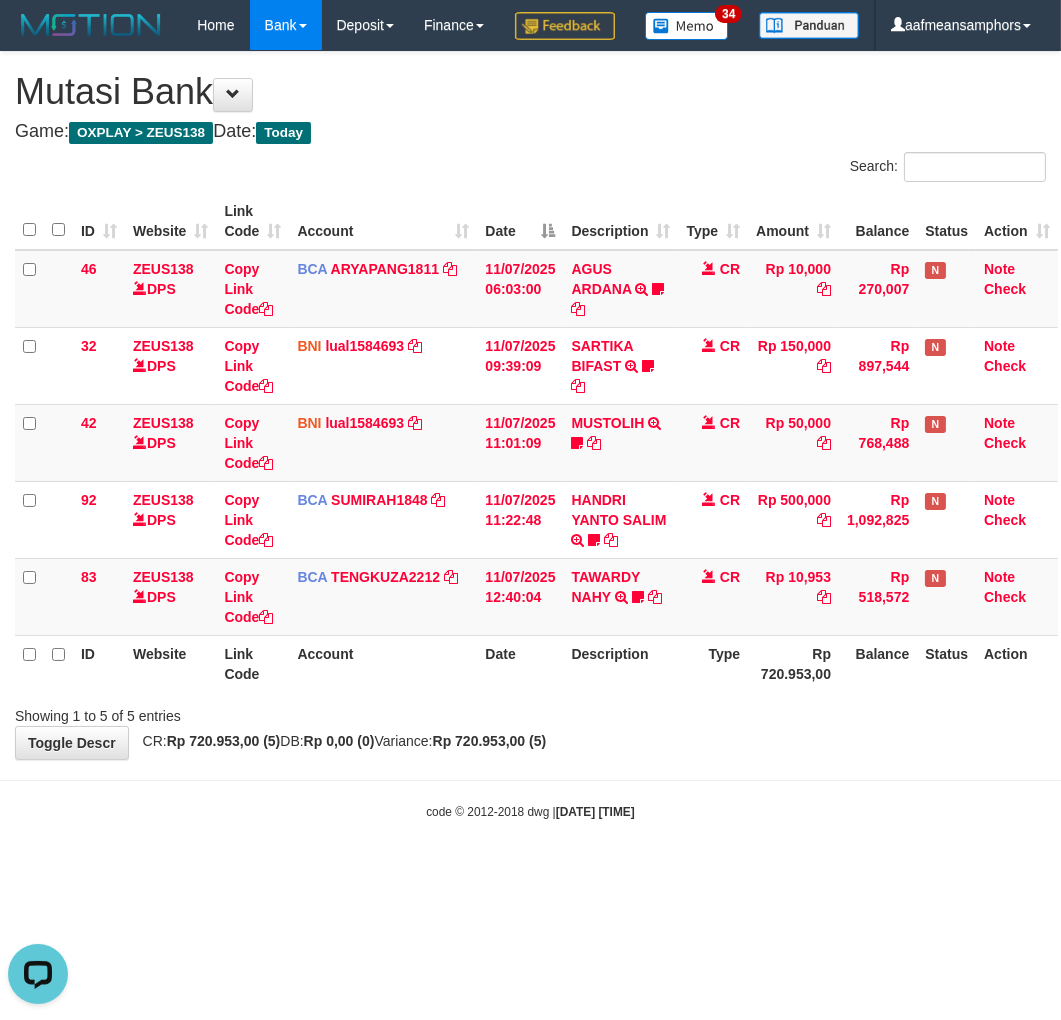 drag, startPoint x: 681, startPoint y: 823, endPoint x: 692, endPoint y: 812, distance: 15.556349 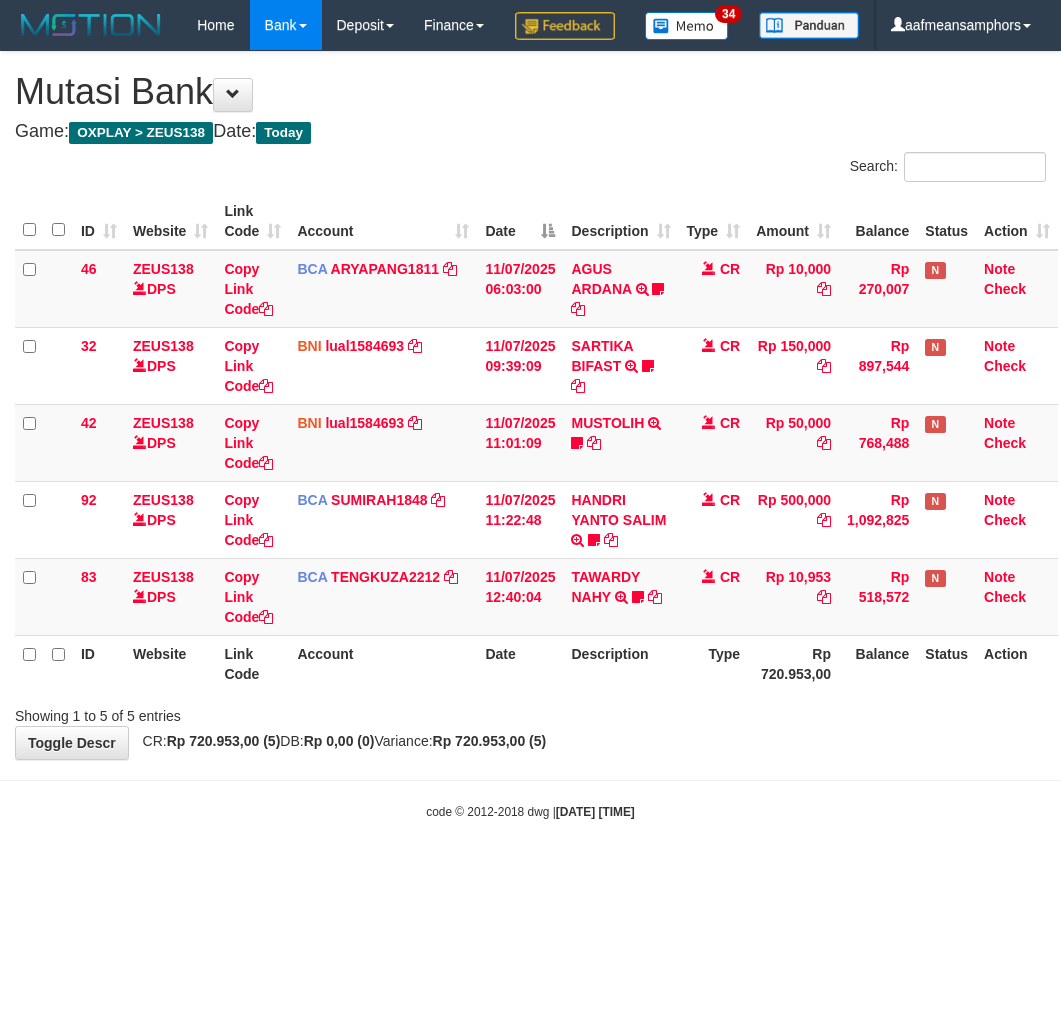 scroll, scrollTop: 0, scrollLeft: 0, axis: both 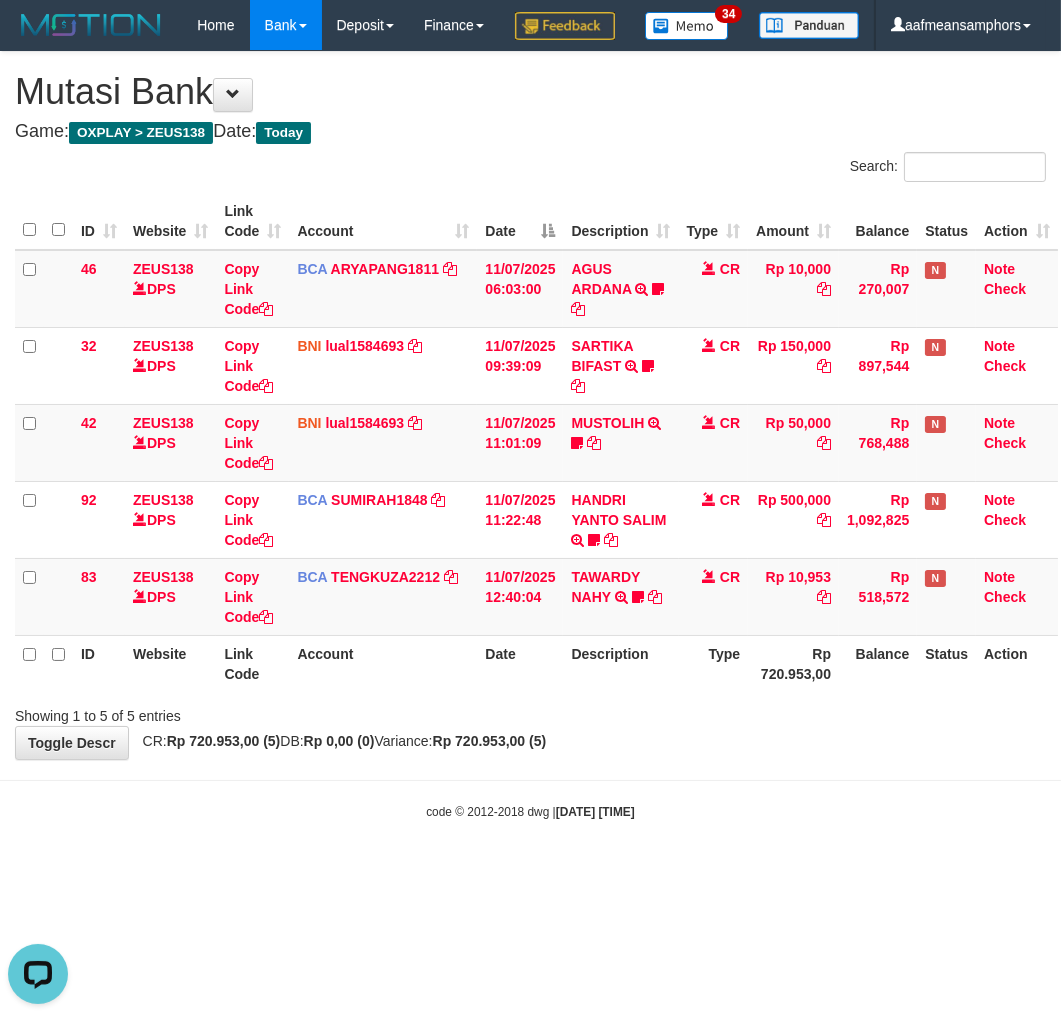 click on "**********" at bounding box center (530, 405) 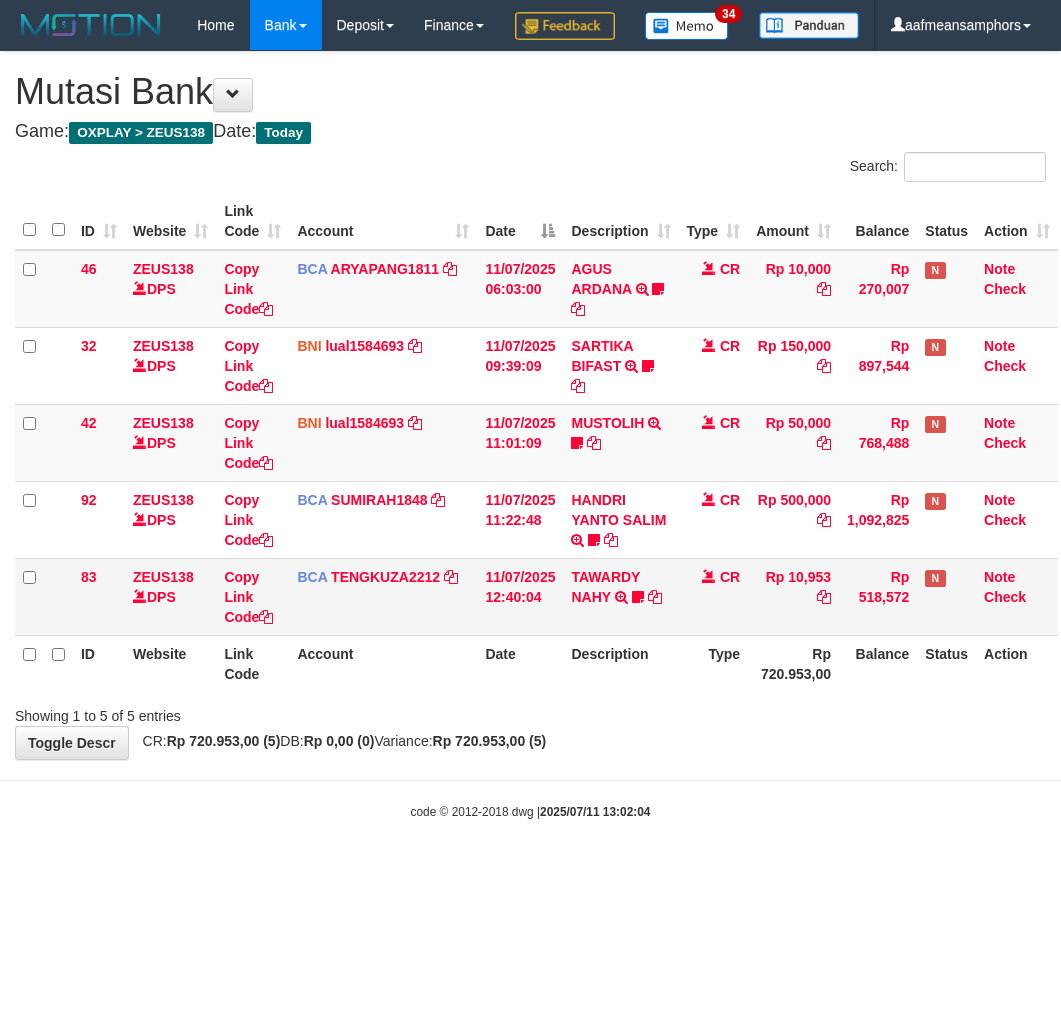 scroll, scrollTop: 0, scrollLeft: 0, axis: both 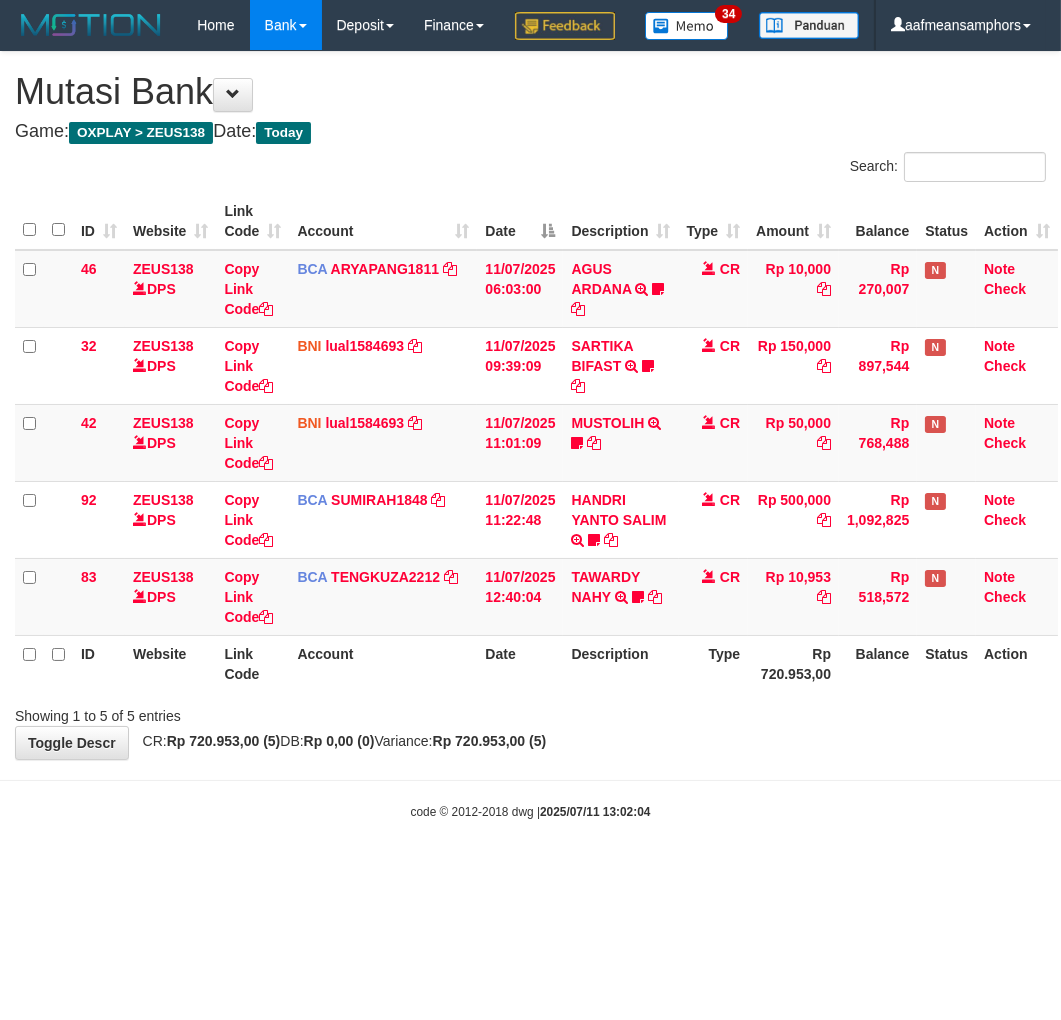 drag, startPoint x: 653, startPoint y: 770, endPoint x: 692, endPoint y: 791, distance: 44.294468 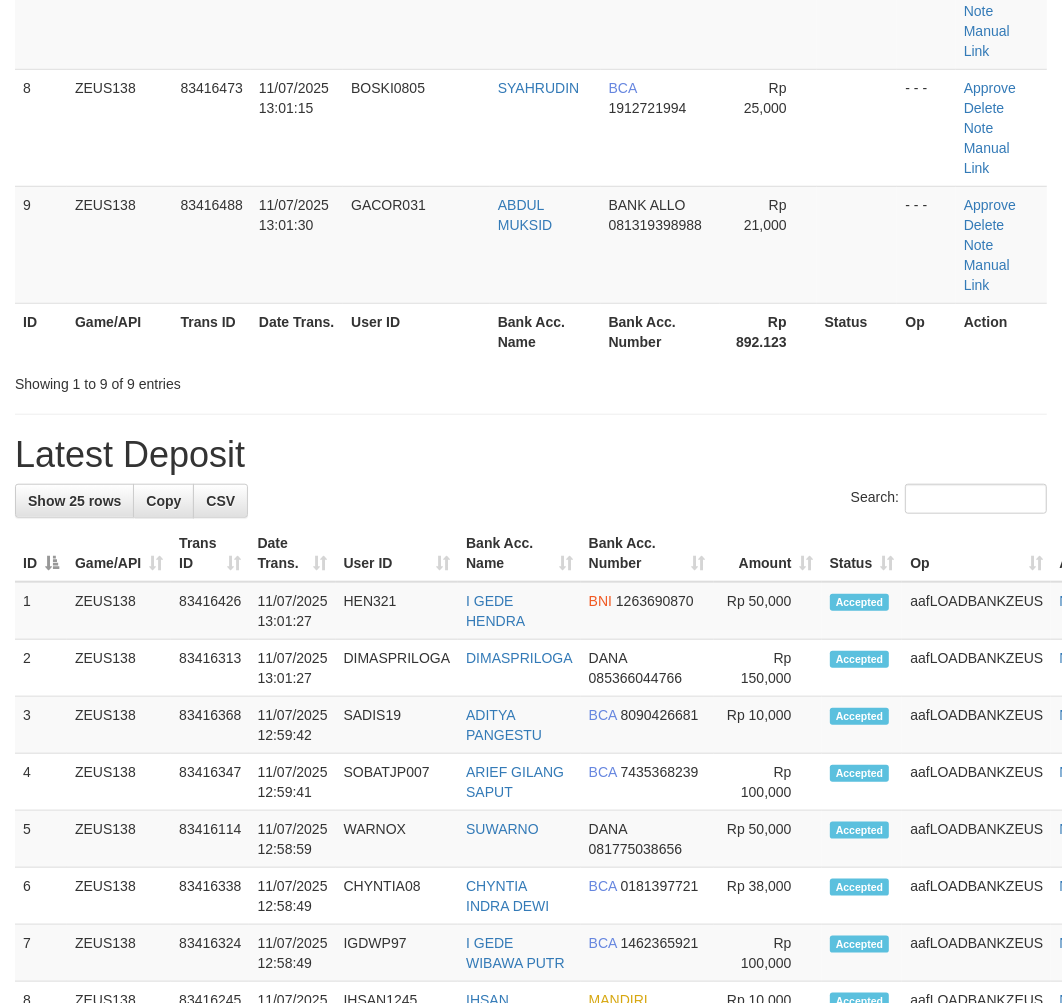 scroll, scrollTop: 794, scrollLeft: 0, axis: vertical 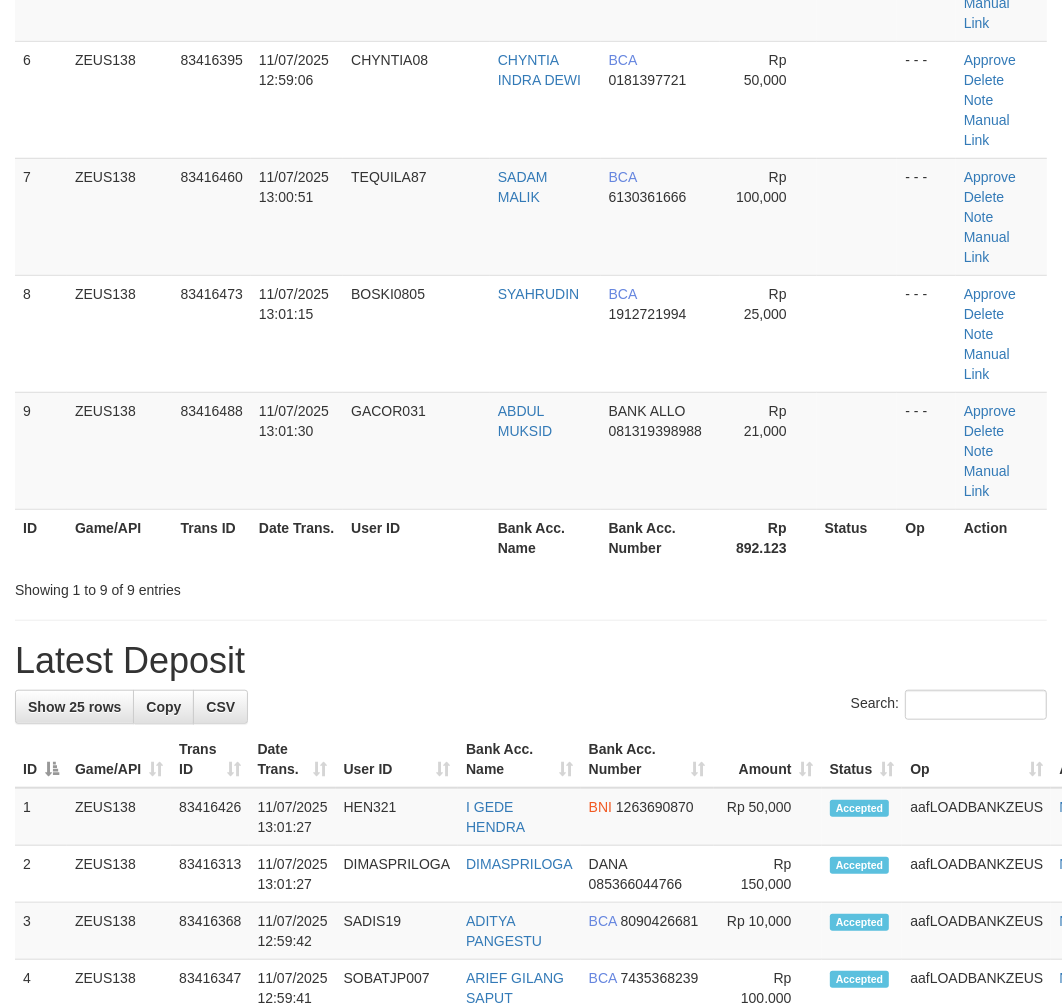 click on "**********" at bounding box center [531, 812] 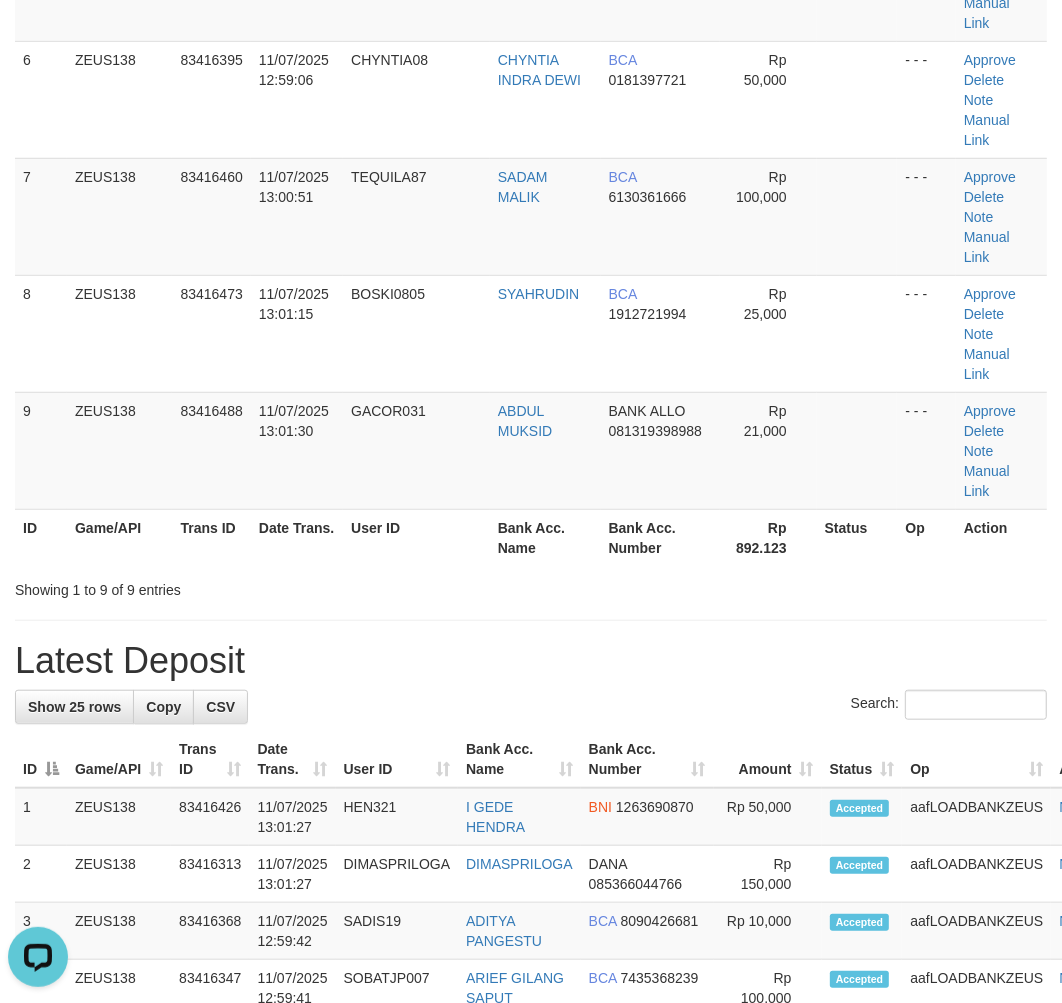 scroll, scrollTop: 0, scrollLeft: 0, axis: both 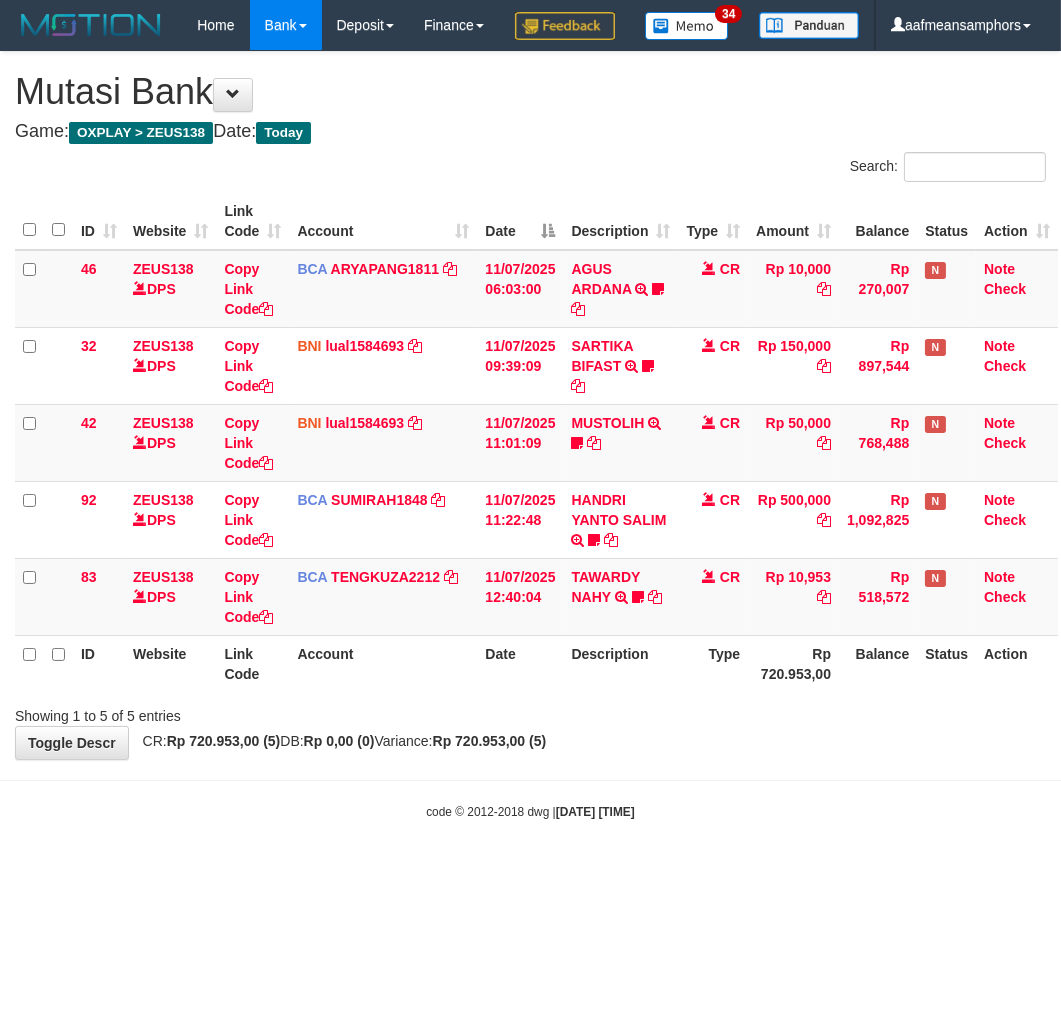 drag, startPoint x: 607, startPoint y: 780, endPoint x: 665, endPoint y: 712, distance: 89.37561 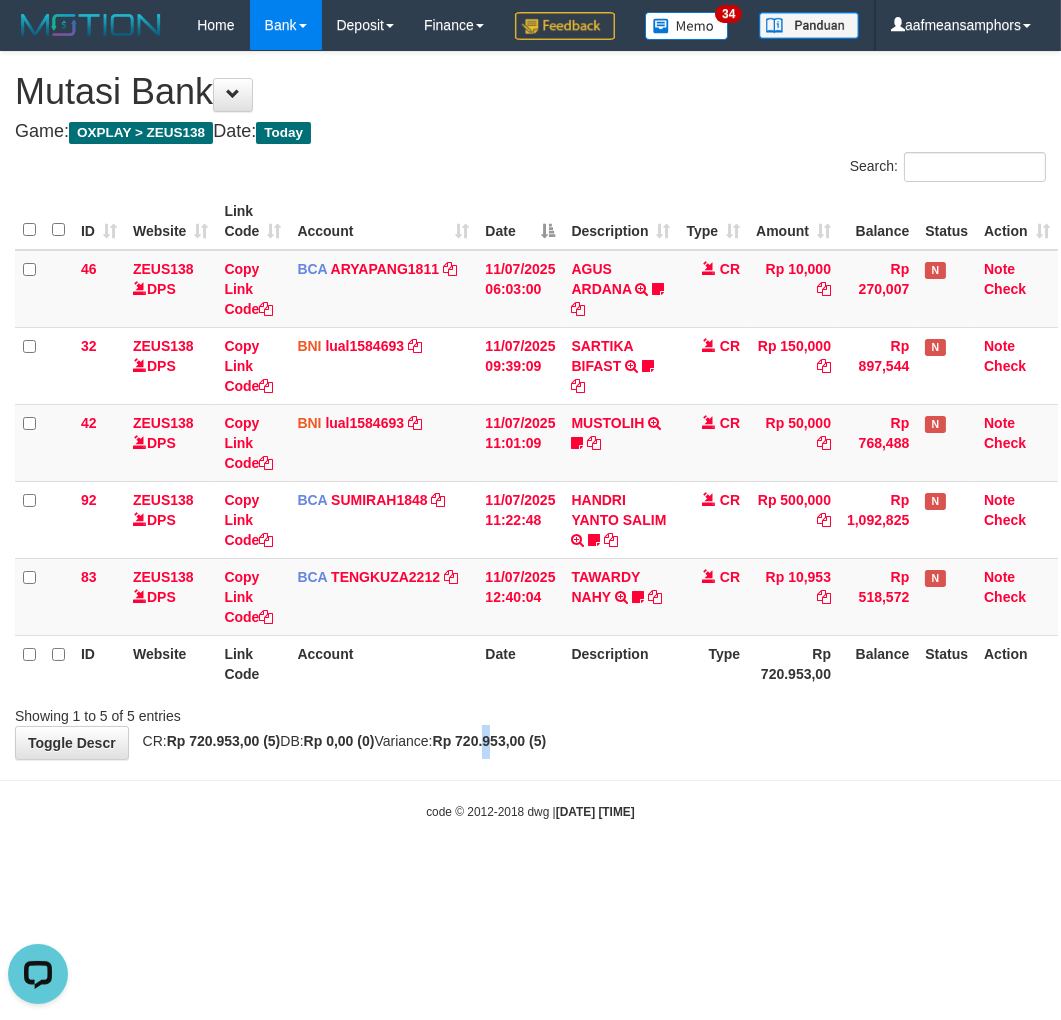 scroll, scrollTop: 0, scrollLeft: 0, axis: both 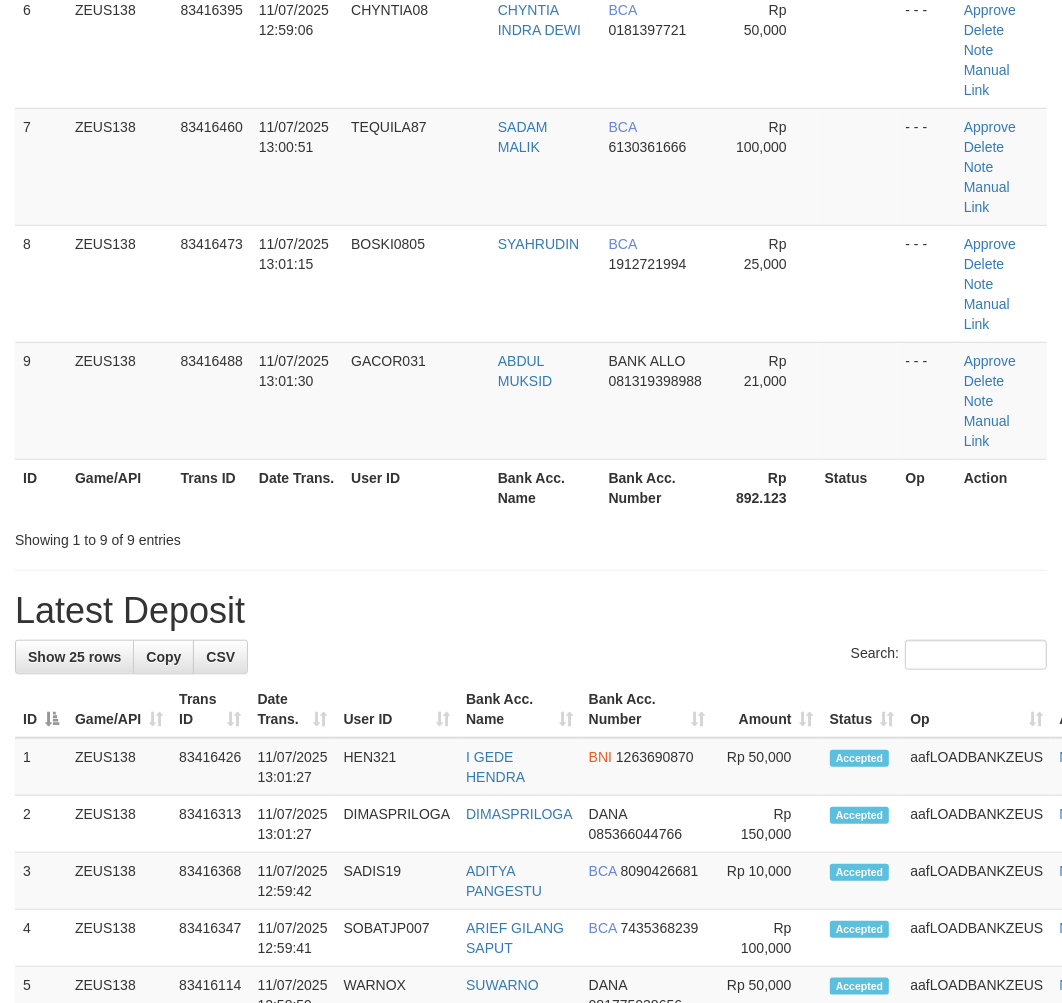 drag, startPoint x: 345, startPoint y: 360, endPoint x: 257, endPoint y: 398, distance: 95.85406 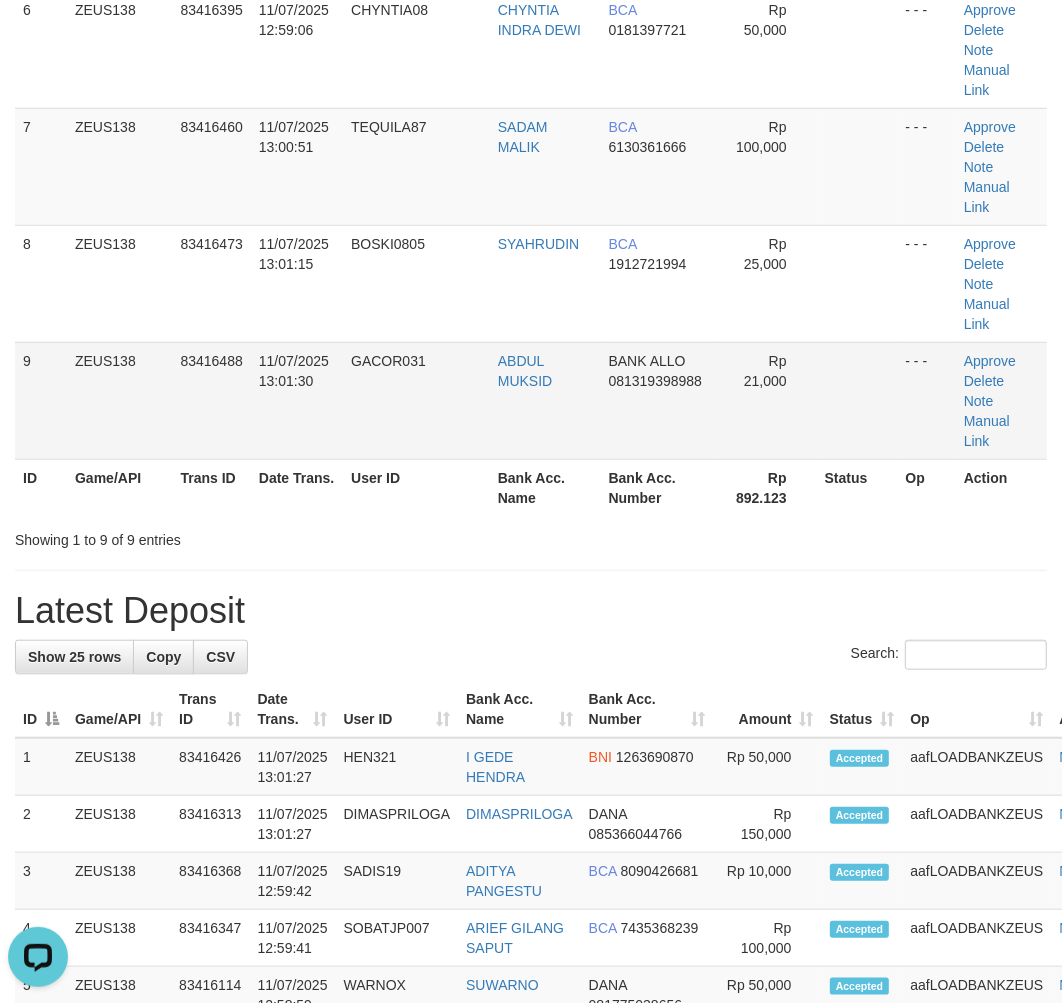 scroll, scrollTop: 0, scrollLeft: 0, axis: both 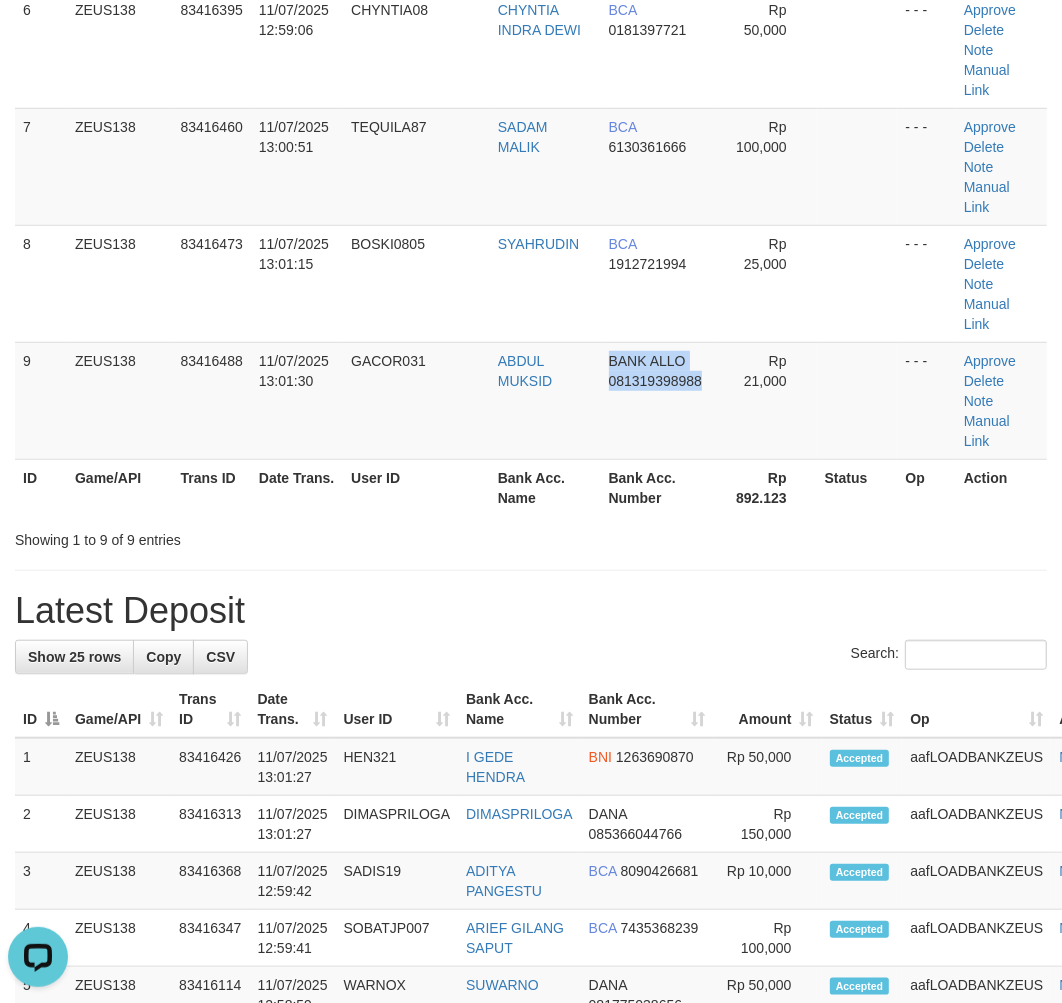 drag, startPoint x: 706, startPoint y: 322, endPoint x: 594, endPoint y: 367, distance: 120.70211 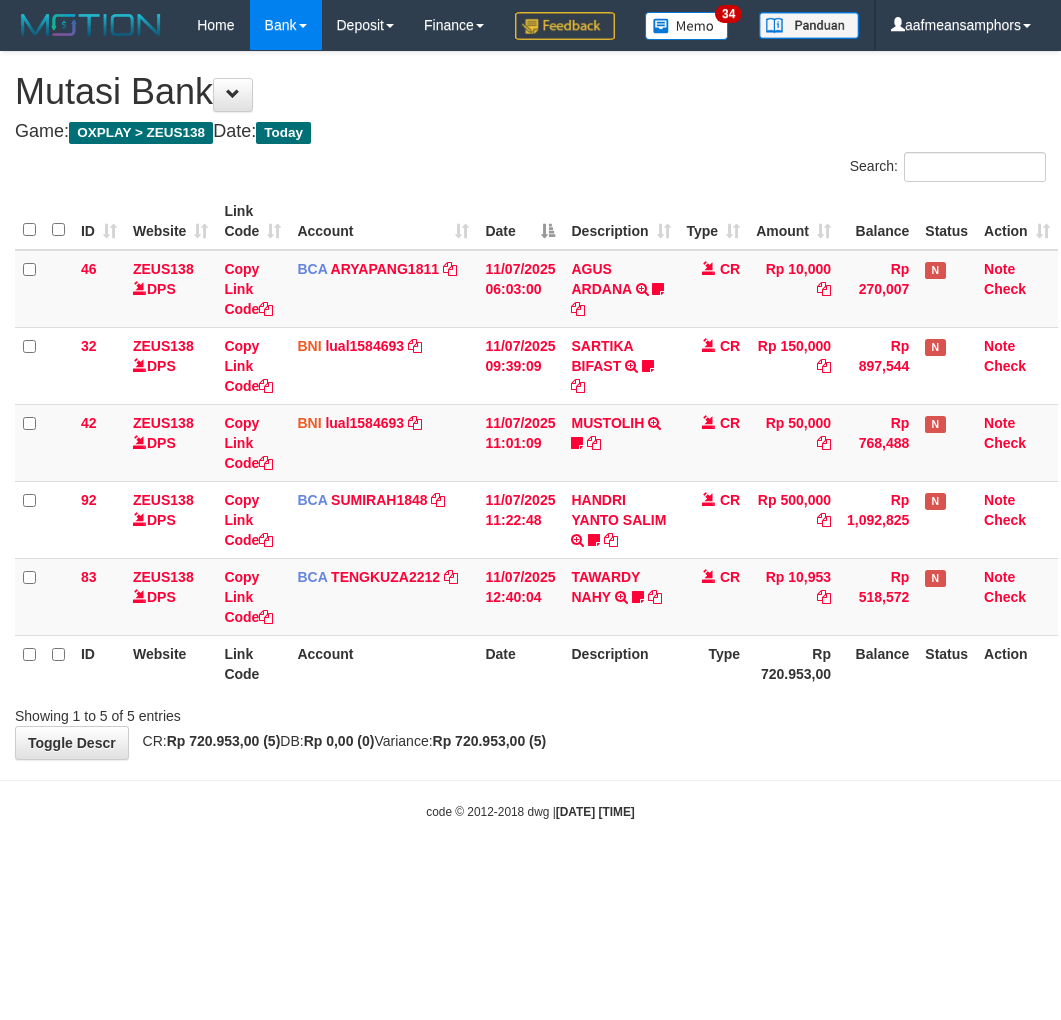 scroll, scrollTop: 0, scrollLeft: 0, axis: both 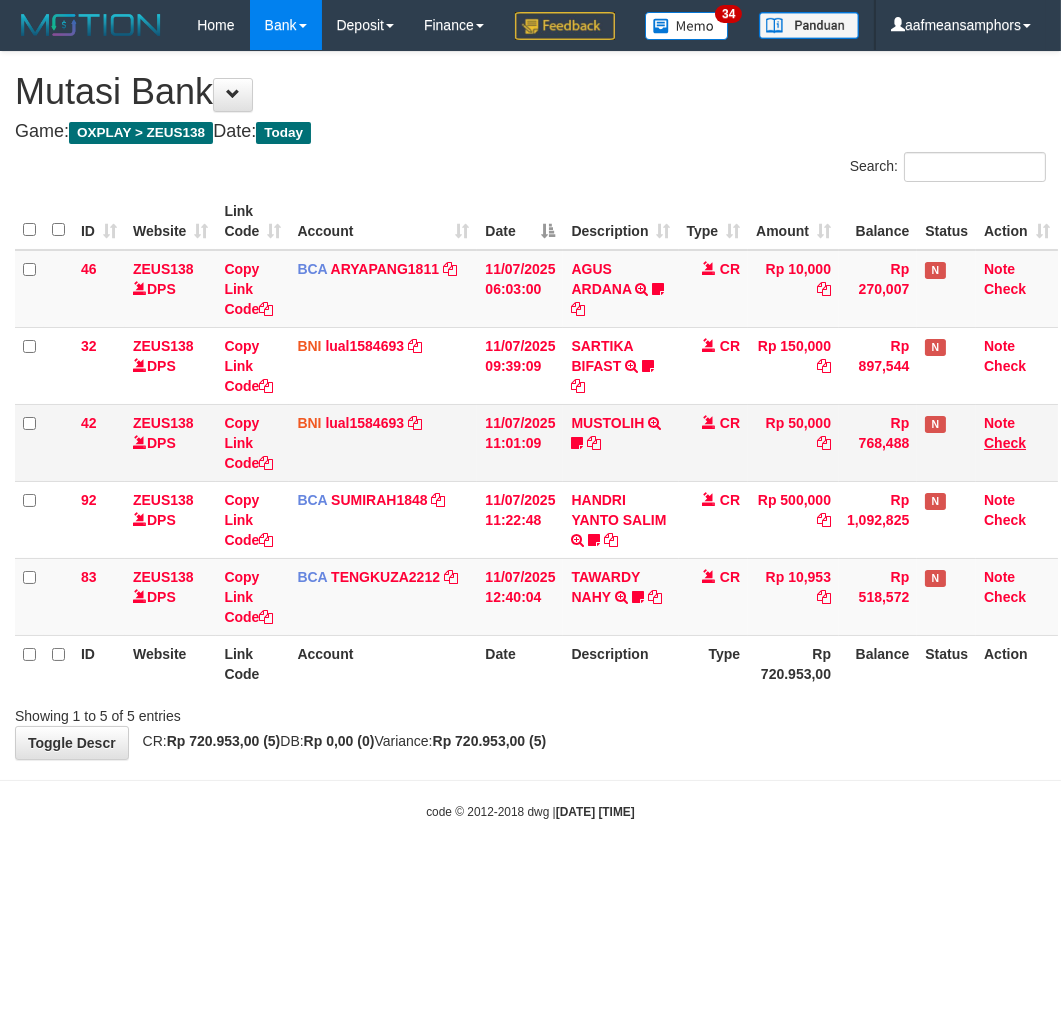 drag, startPoint x: 611, startPoint y: 756, endPoint x: 994, endPoint y: 483, distance: 470.33817 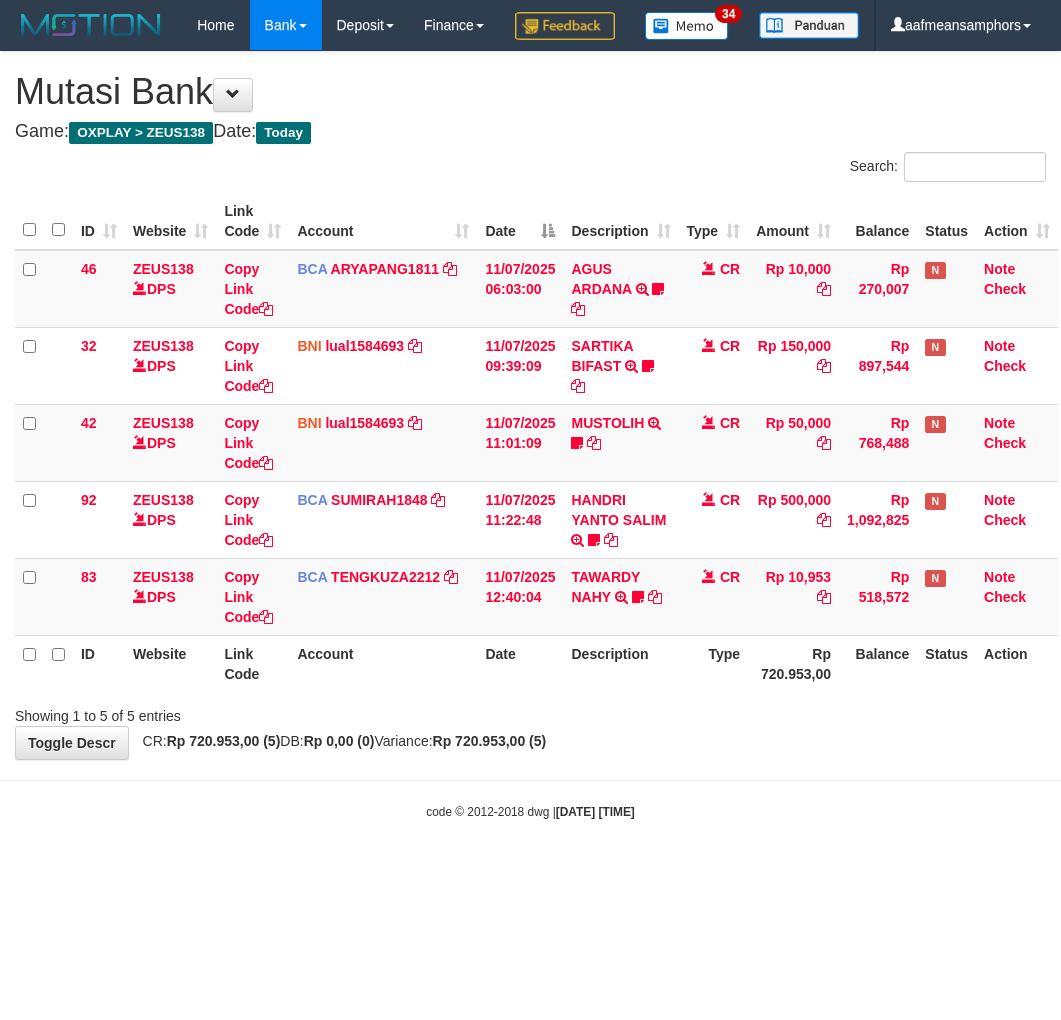 scroll, scrollTop: 0, scrollLeft: 0, axis: both 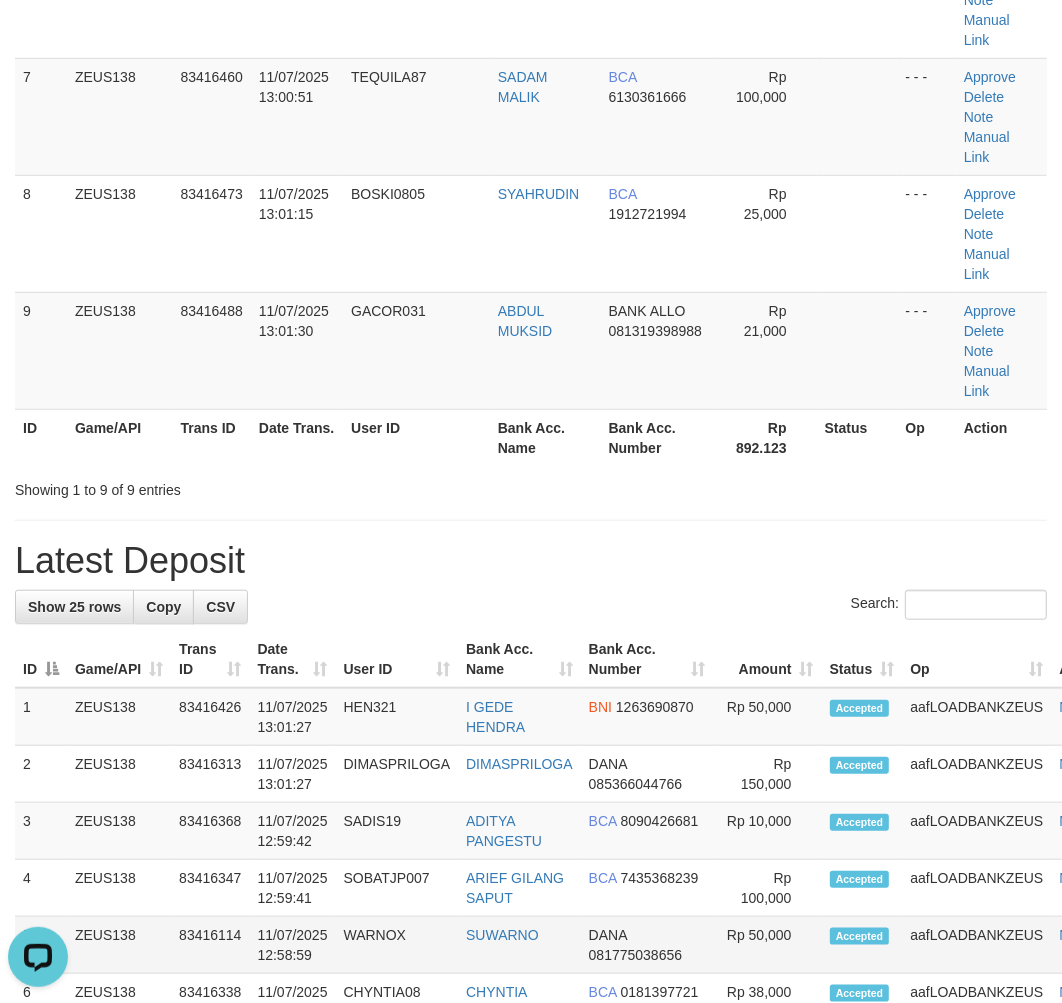 drag, startPoint x: 412, startPoint y: 862, endPoint x: 248, endPoint y: 816, distance: 170.32909 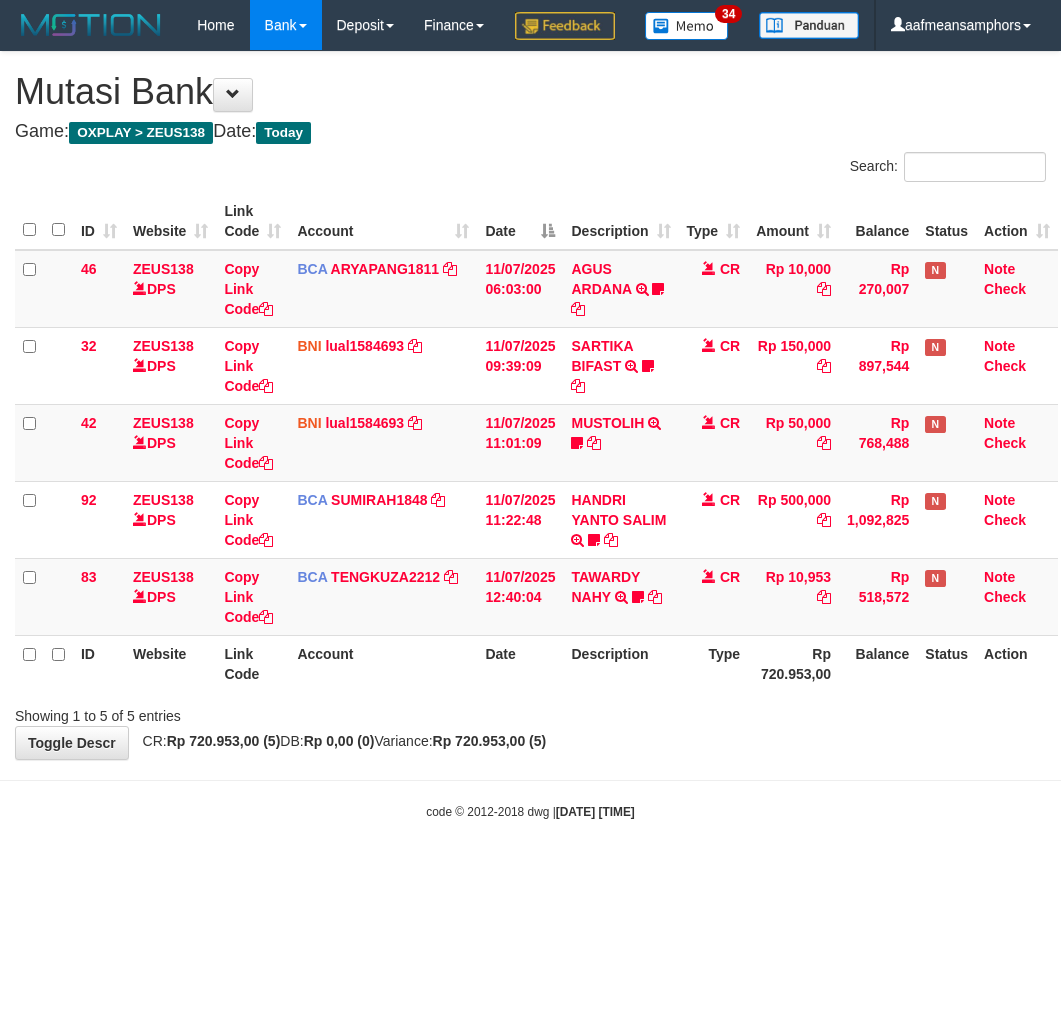 scroll, scrollTop: 0, scrollLeft: 0, axis: both 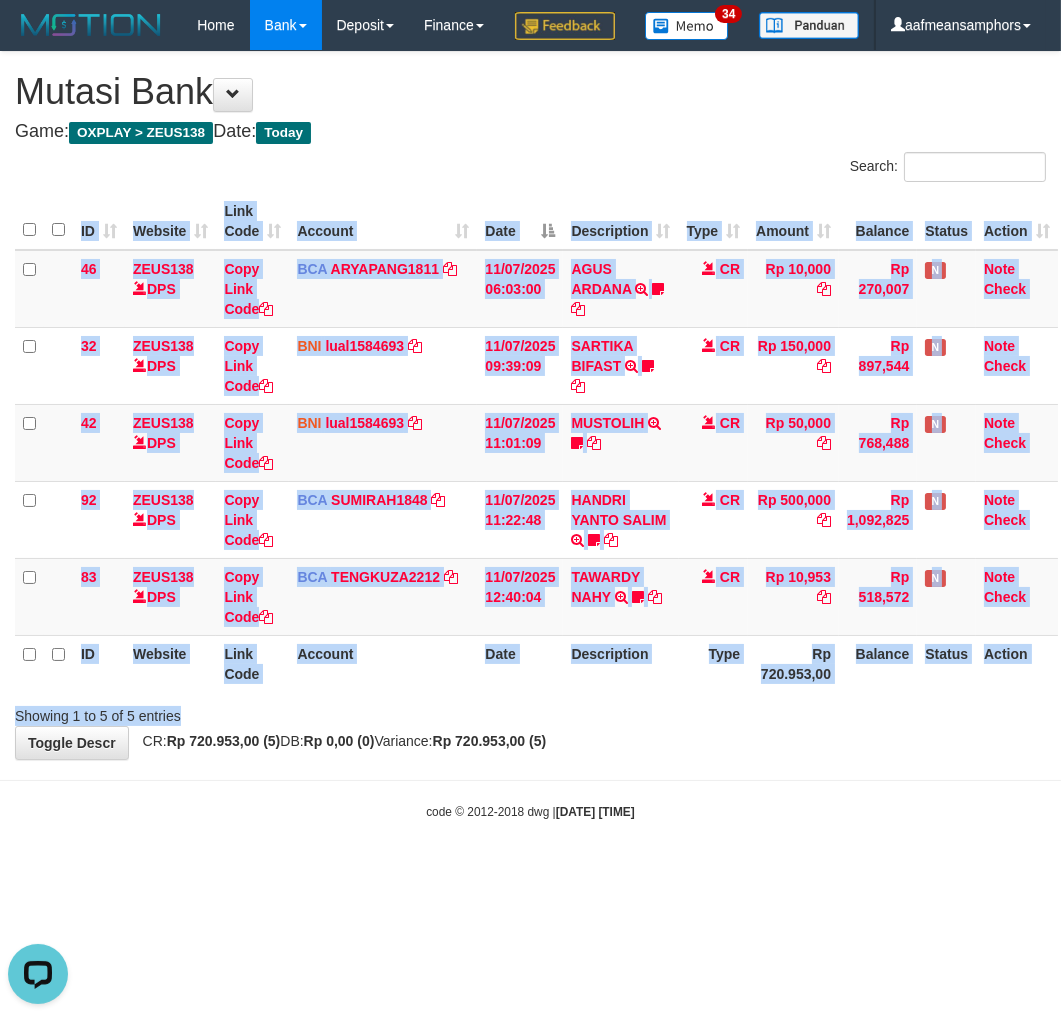 drag, startPoint x: 738, startPoint y: 760, endPoint x: 727, endPoint y: 746, distance: 17.804493 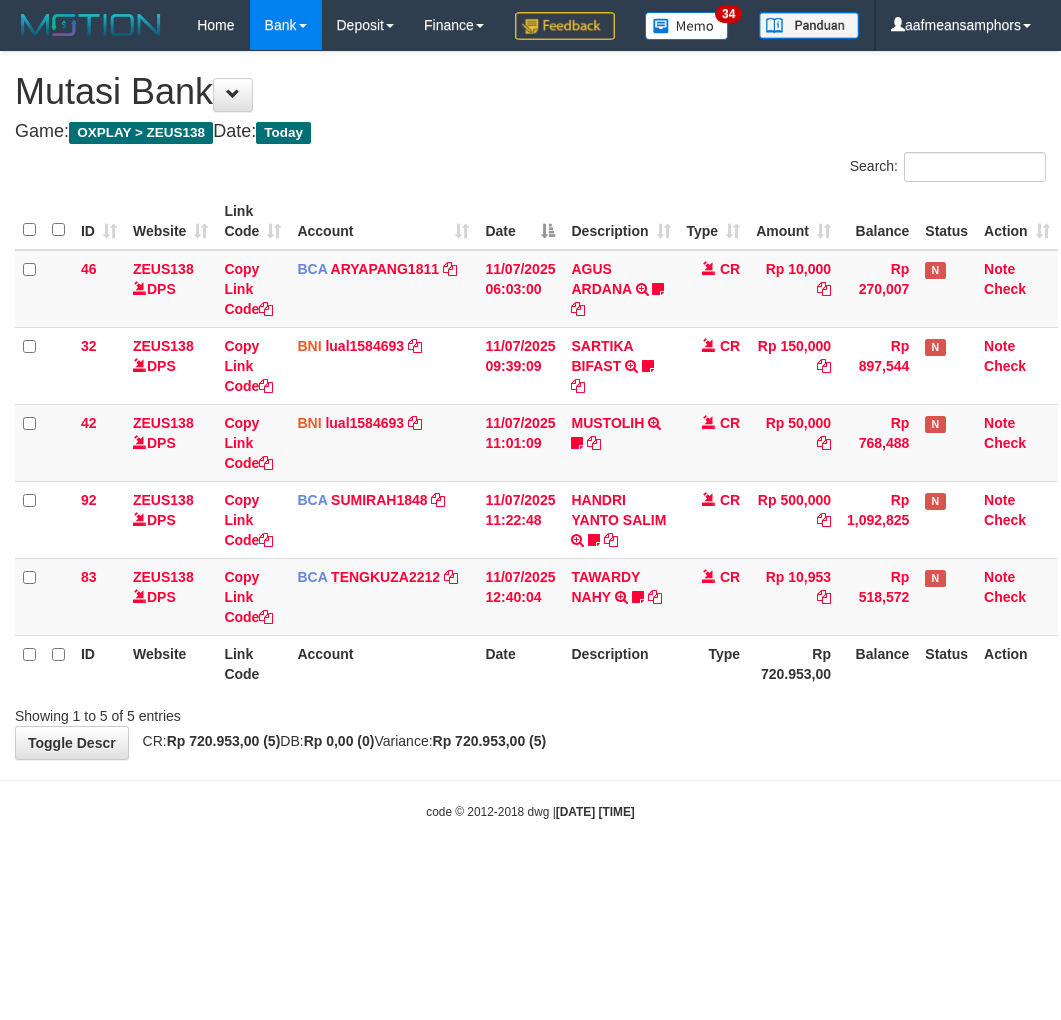 scroll, scrollTop: 0, scrollLeft: 0, axis: both 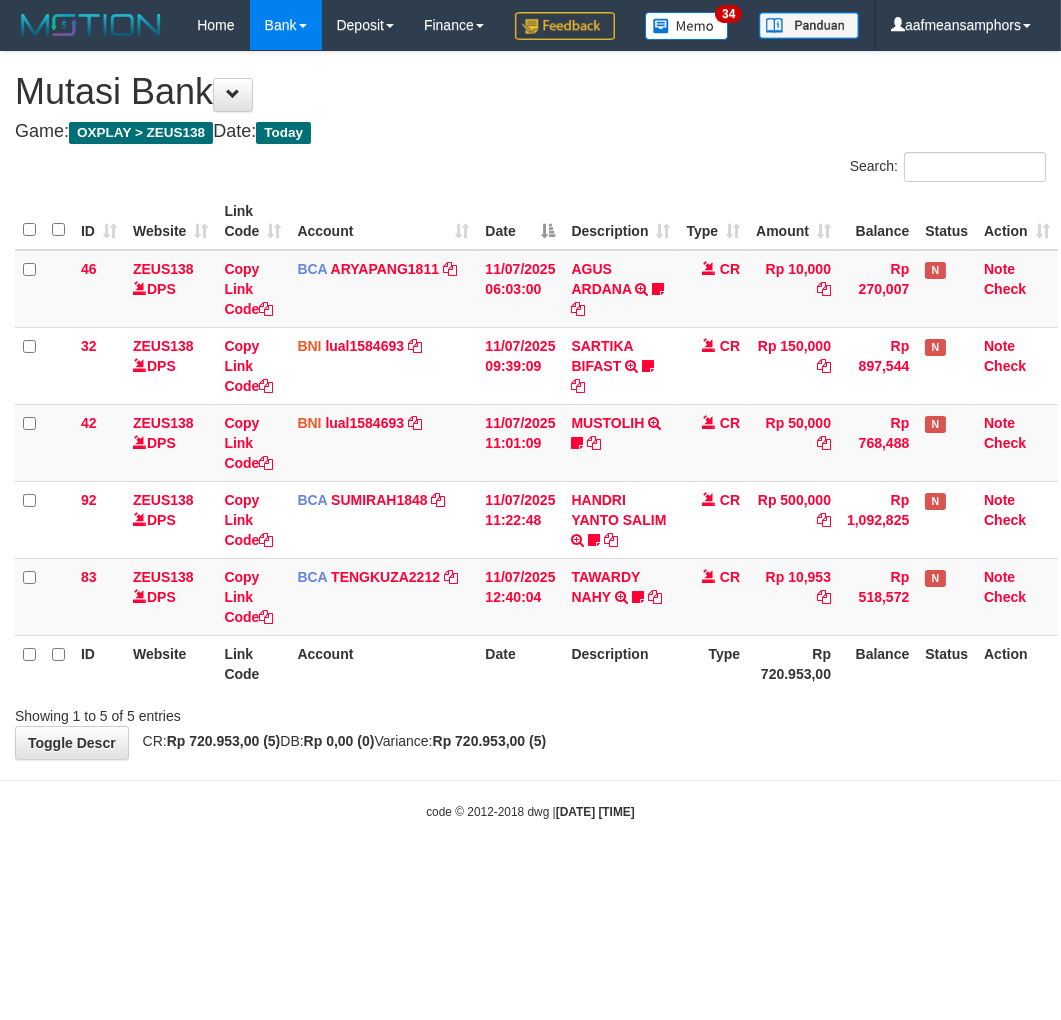 click on "Toggle navigation
Home
Bank
Account List
Load
By Website
Group
[OXPLAY]													ZEUS138
By Load Group (DPS)" at bounding box center (530, 435) 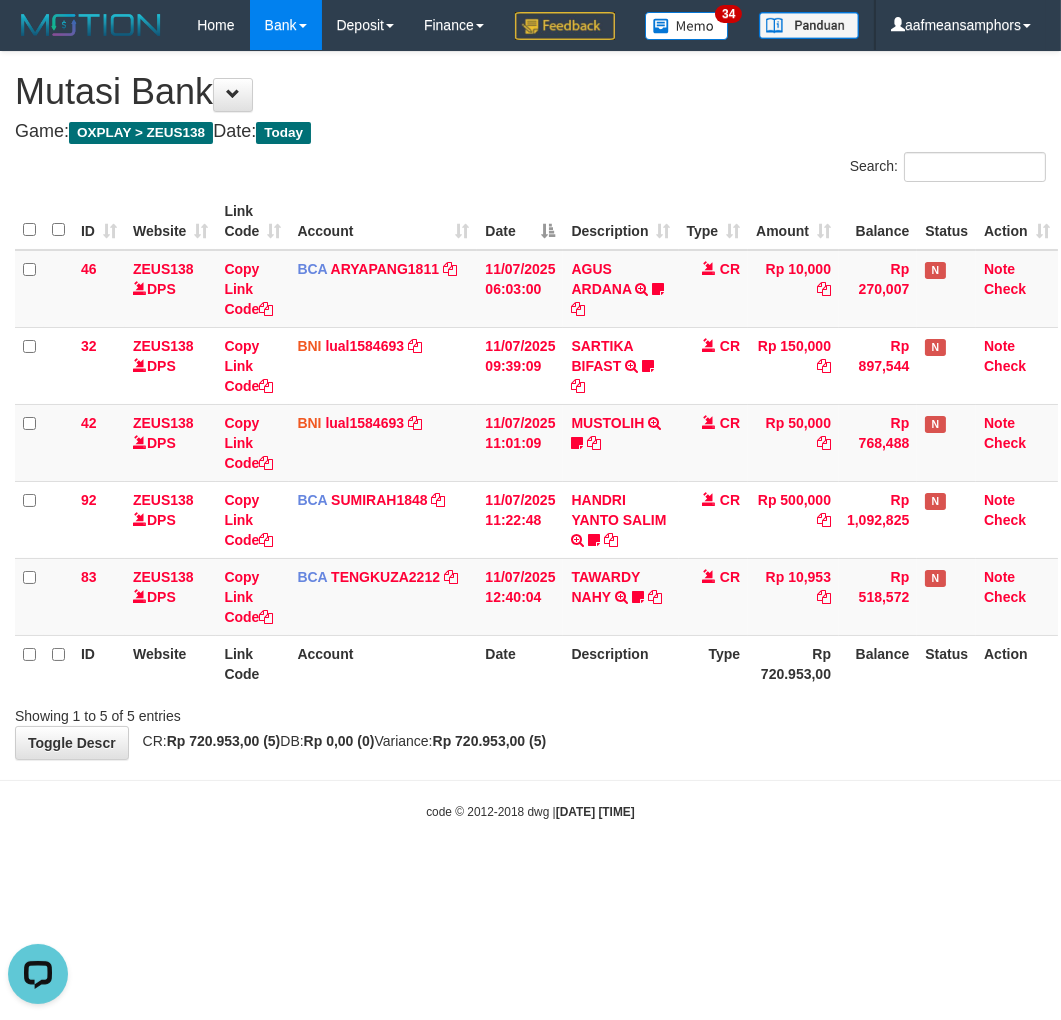 scroll, scrollTop: 0, scrollLeft: 0, axis: both 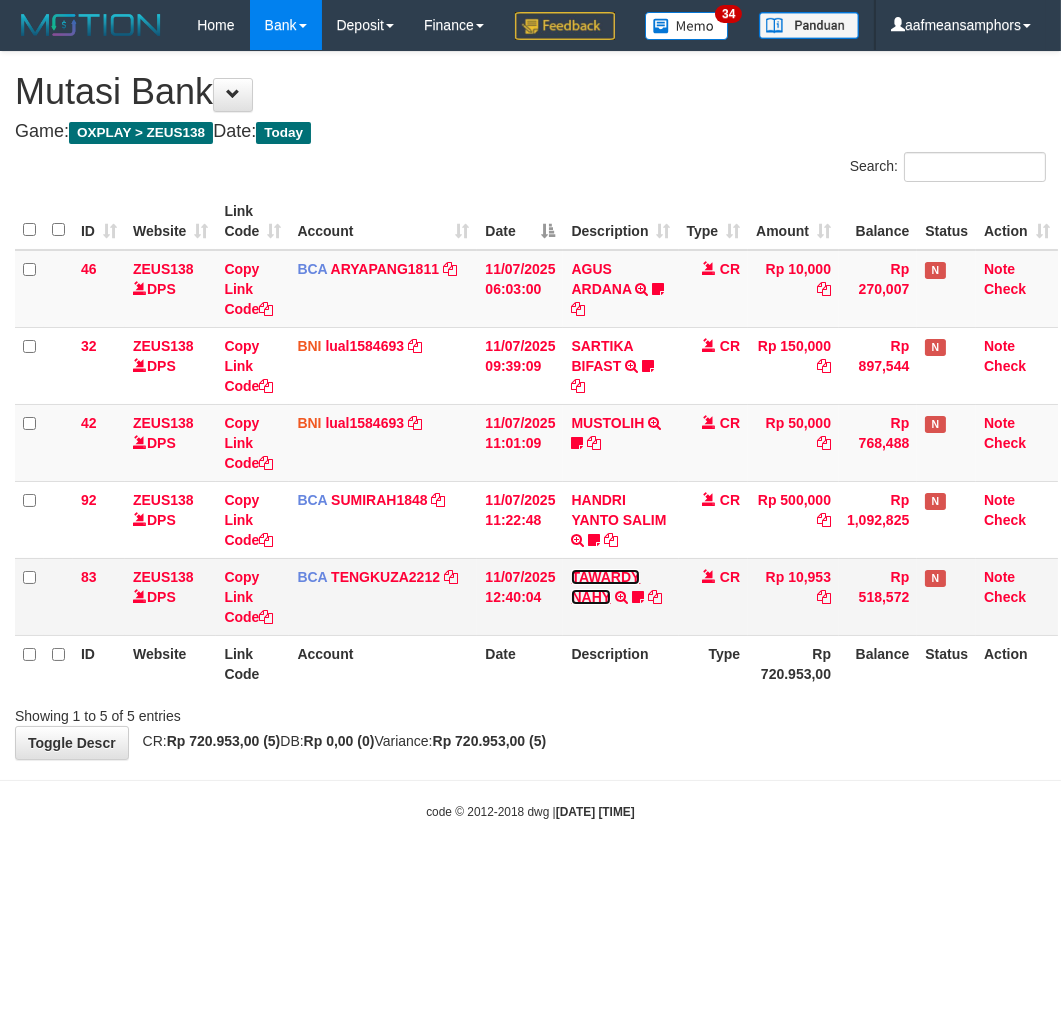 click on "TAWARDY NAHY" at bounding box center [605, 587] 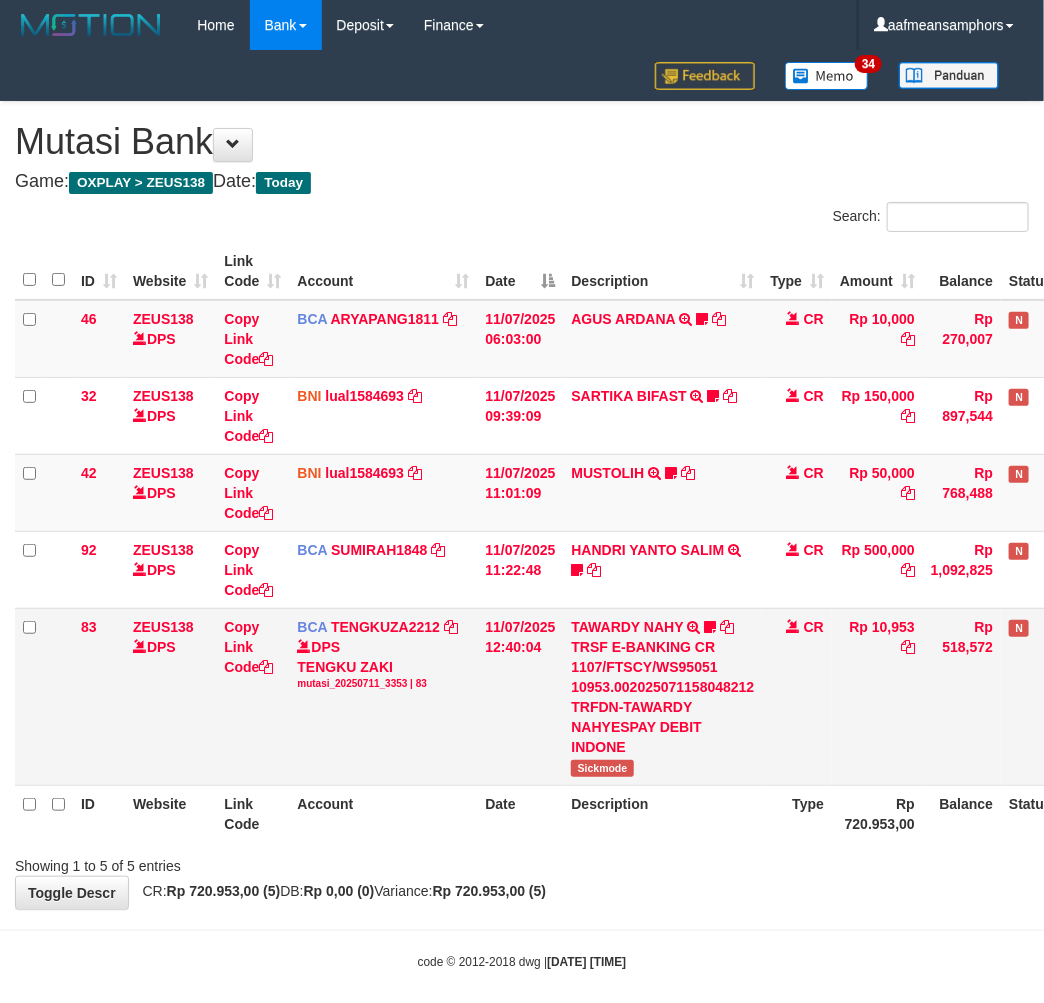 click on "Sickmode" at bounding box center (602, 768) 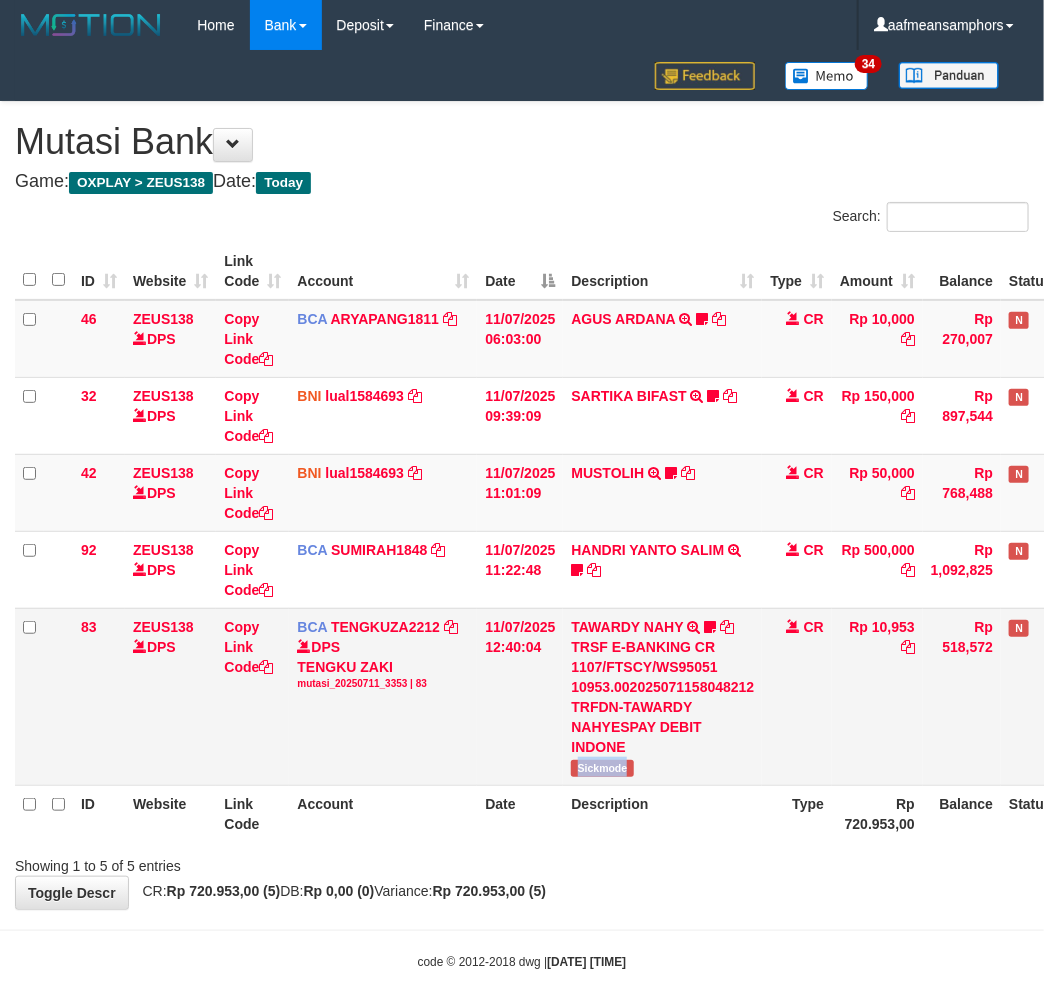 click on "Sickmode" at bounding box center [602, 768] 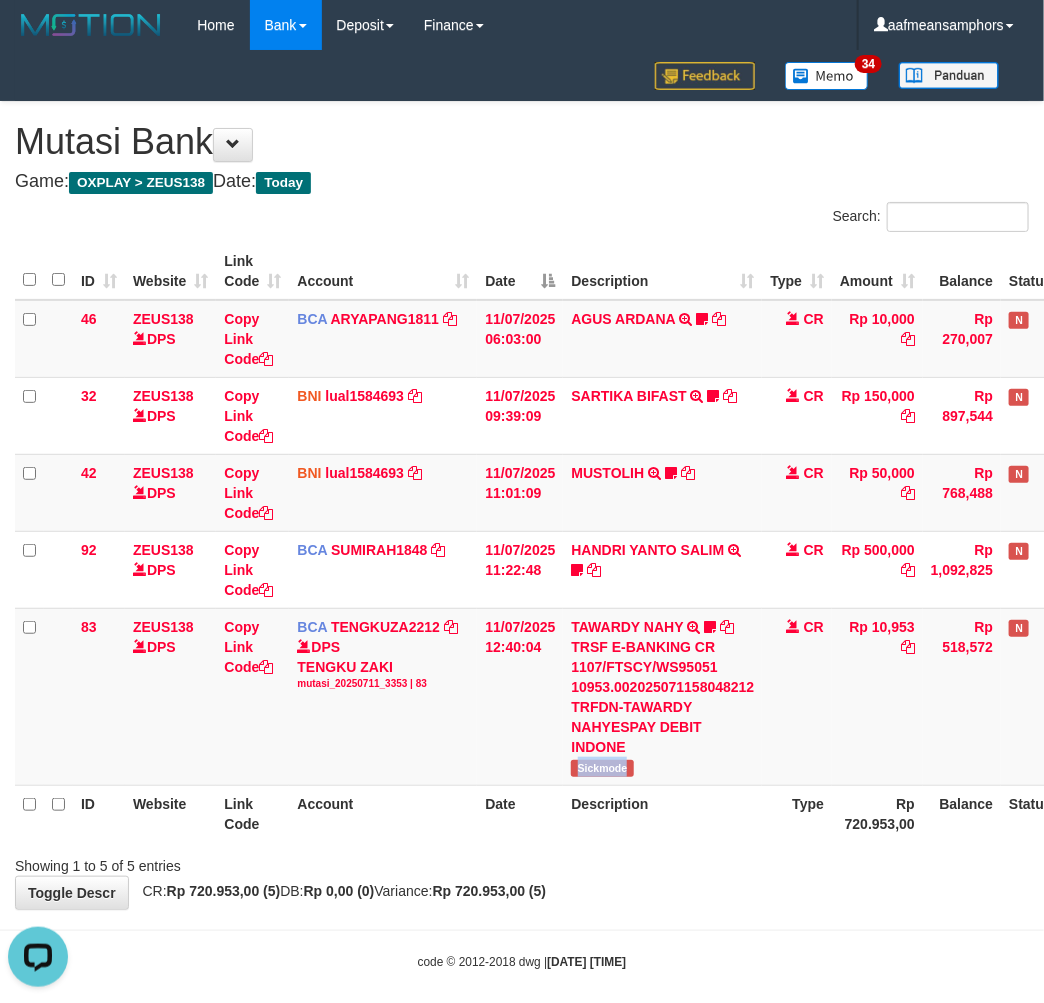 scroll, scrollTop: 0, scrollLeft: 0, axis: both 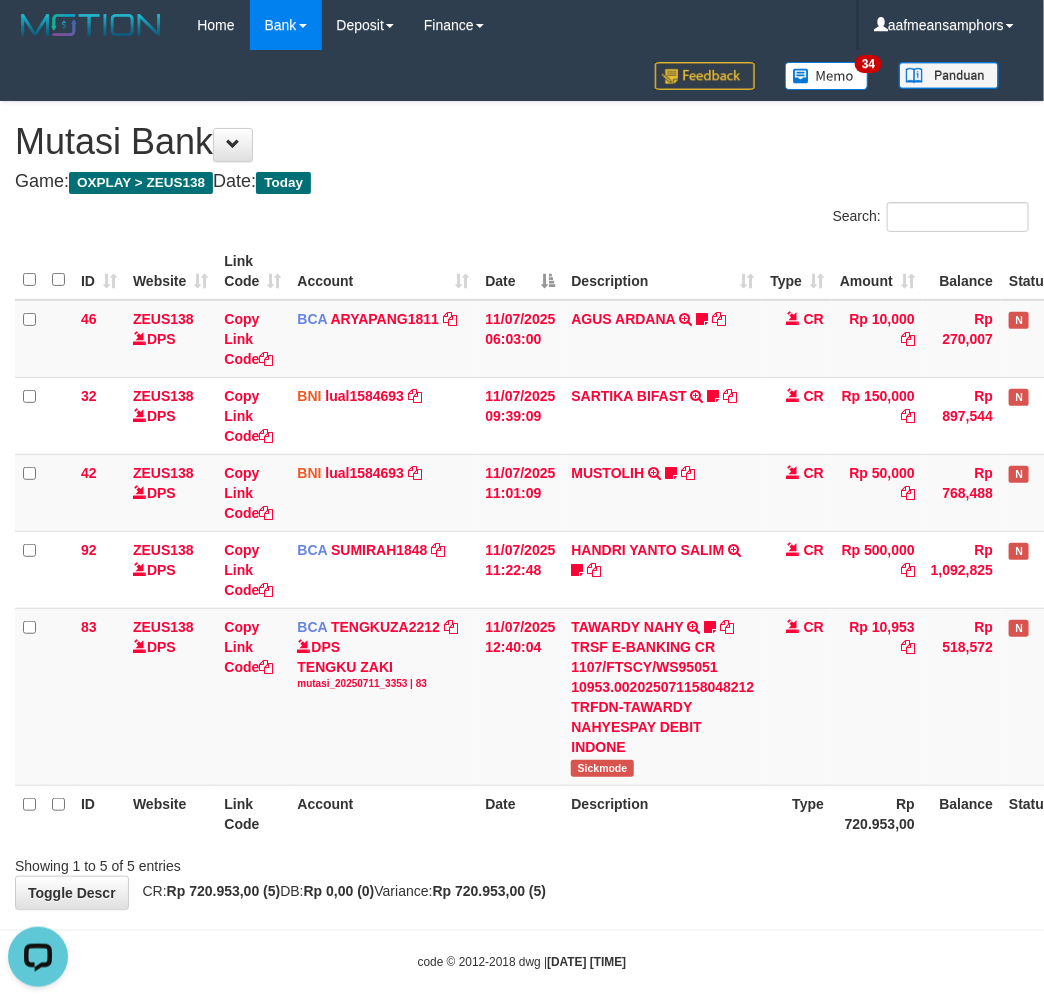 click on "Showing 1 to 5 of 5 entries" at bounding box center (522, 862) 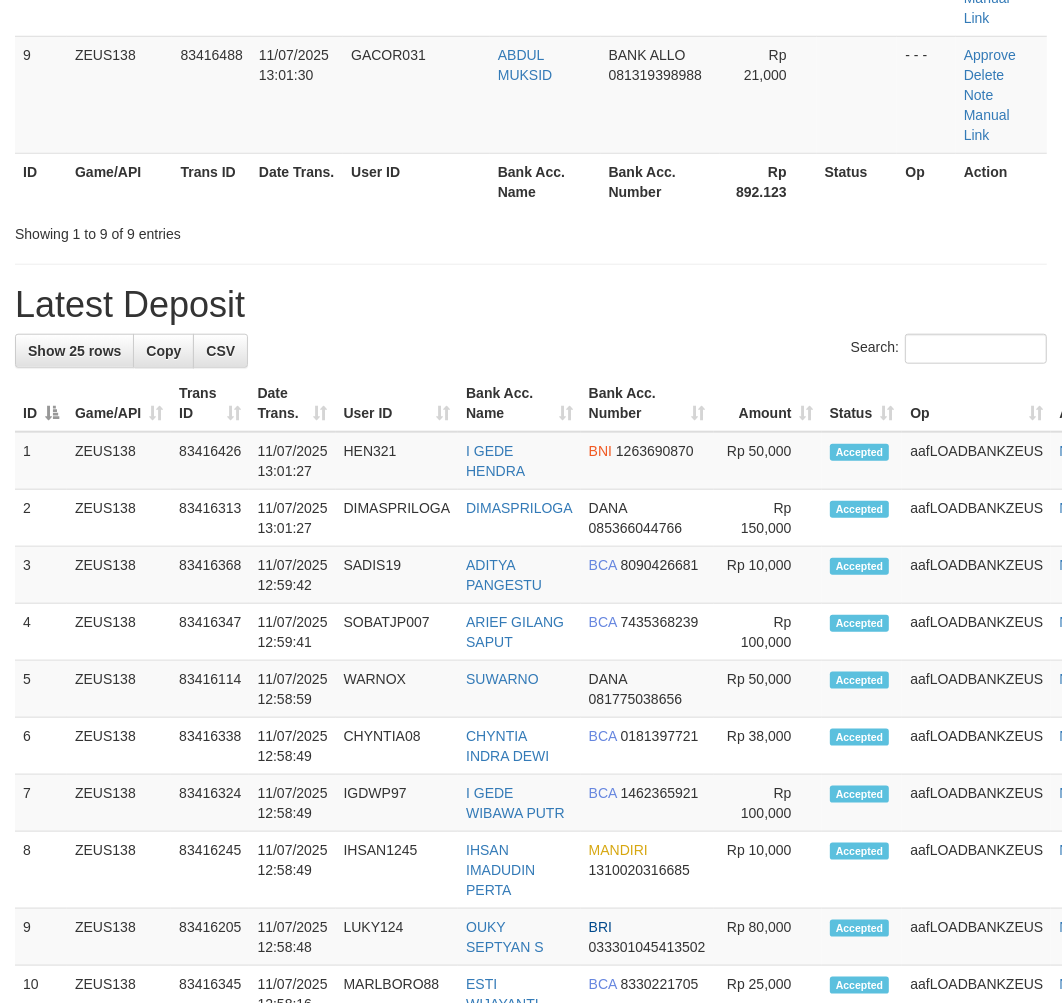 scroll, scrollTop: 944, scrollLeft: 0, axis: vertical 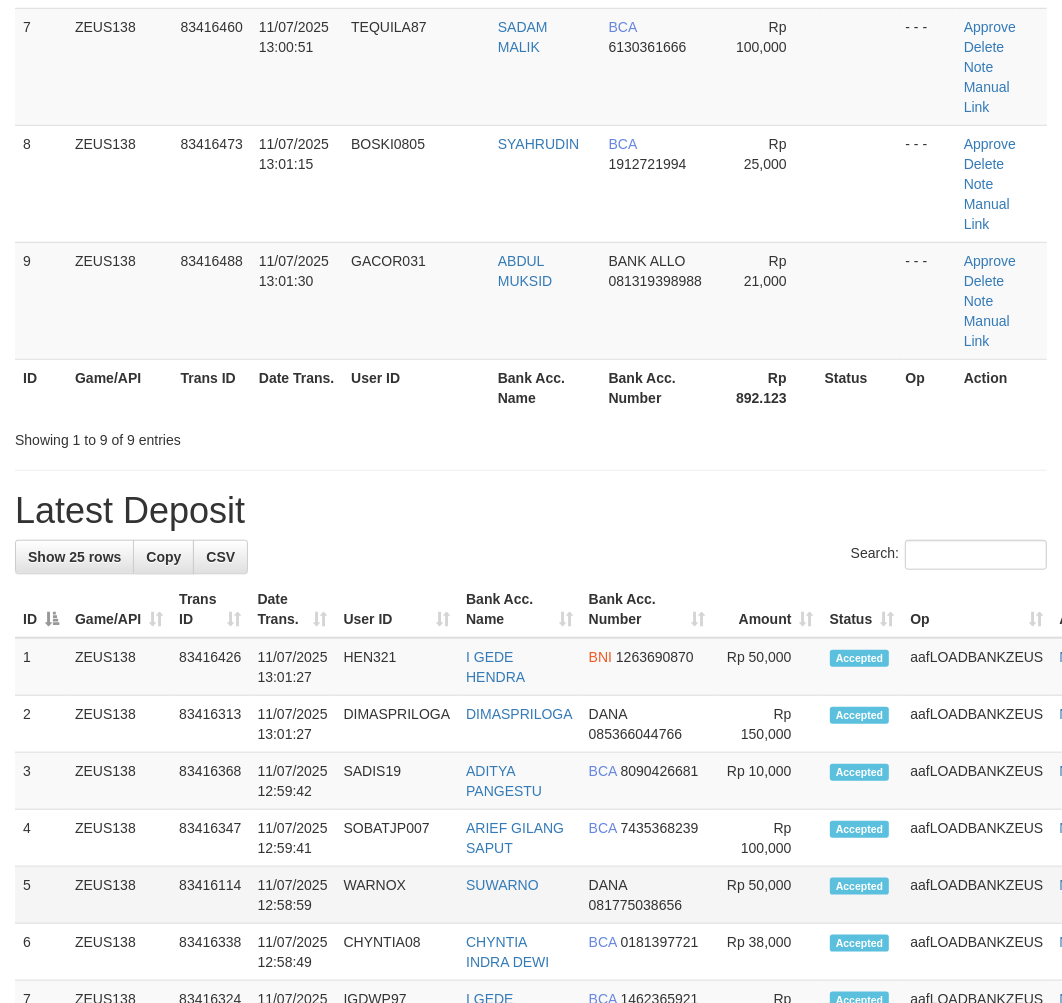 drag, startPoint x: 174, startPoint y: 761, endPoint x: 372, endPoint y: 773, distance: 198.3633 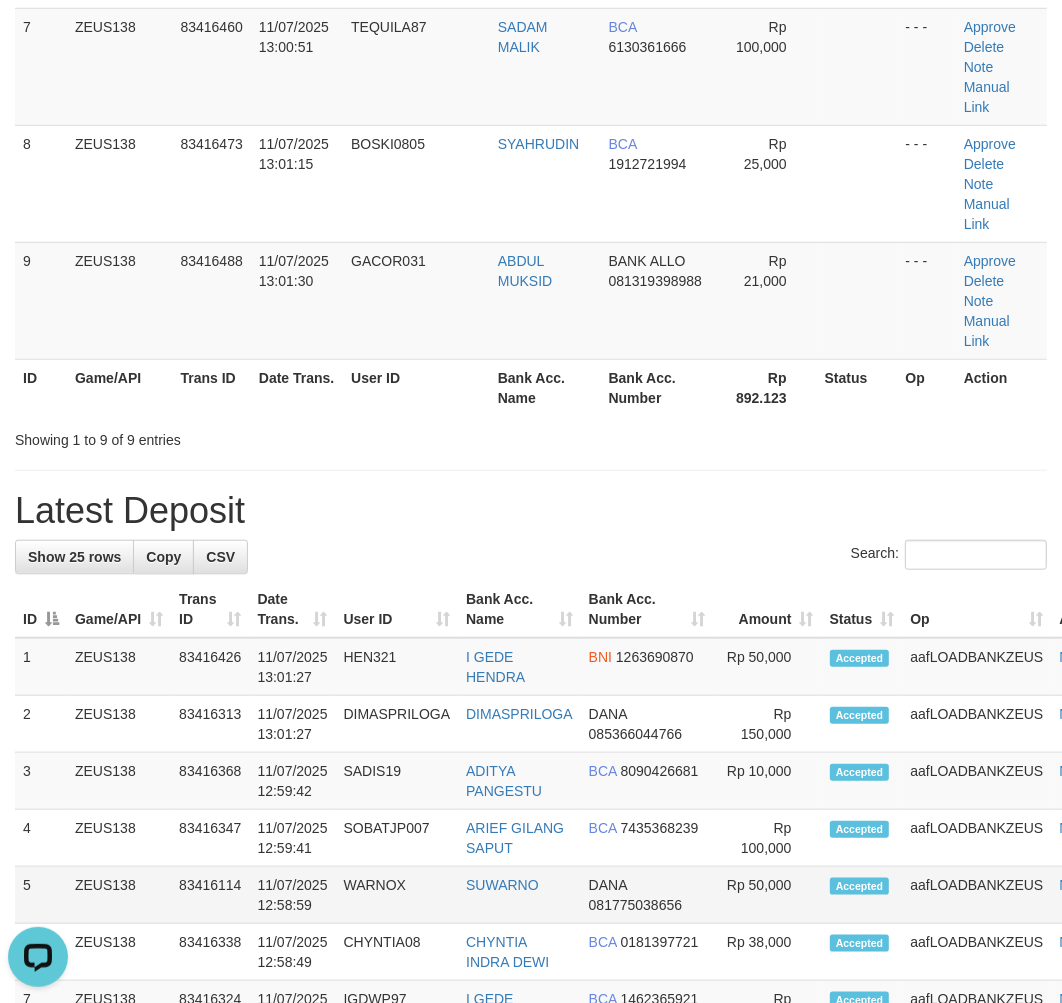 scroll, scrollTop: 0, scrollLeft: 0, axis: both 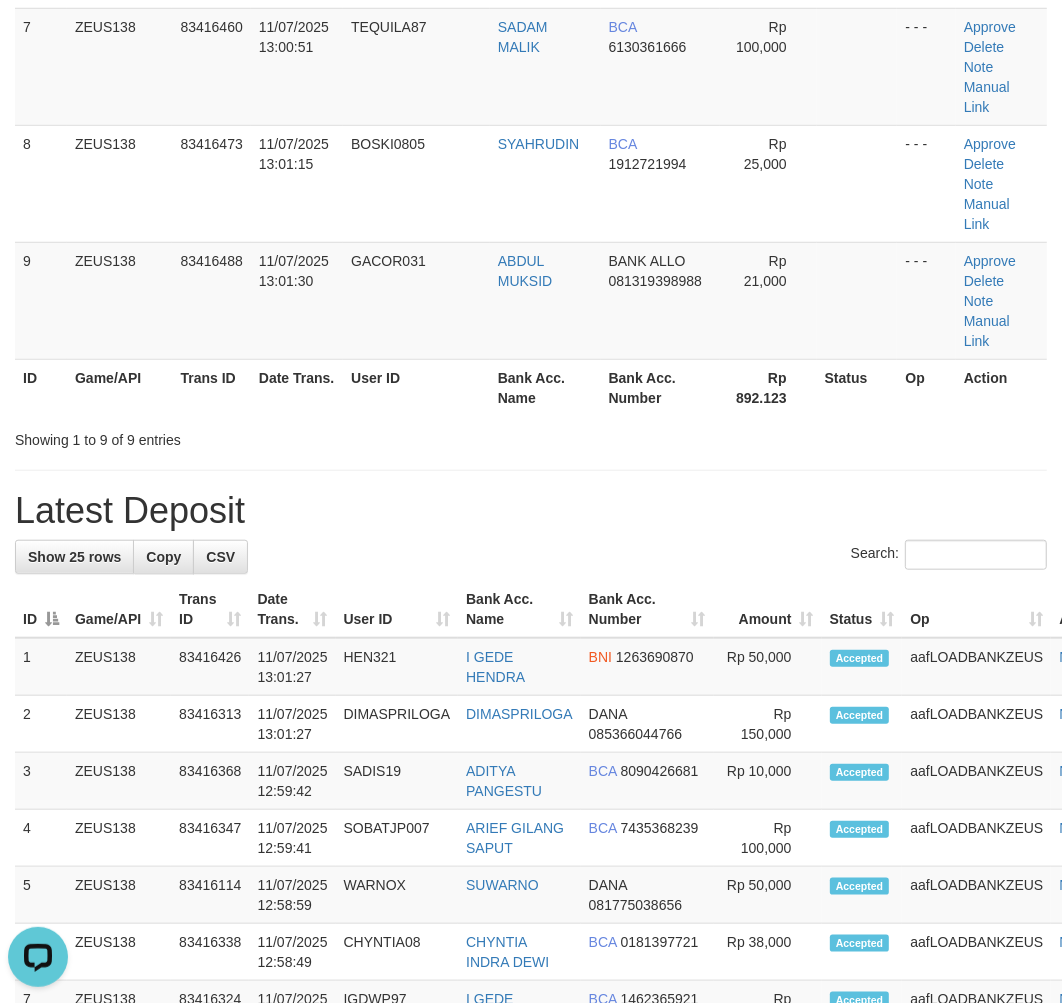 click on "Showing 1 to 9 of 9 entries" at bounding box center (531, 436) 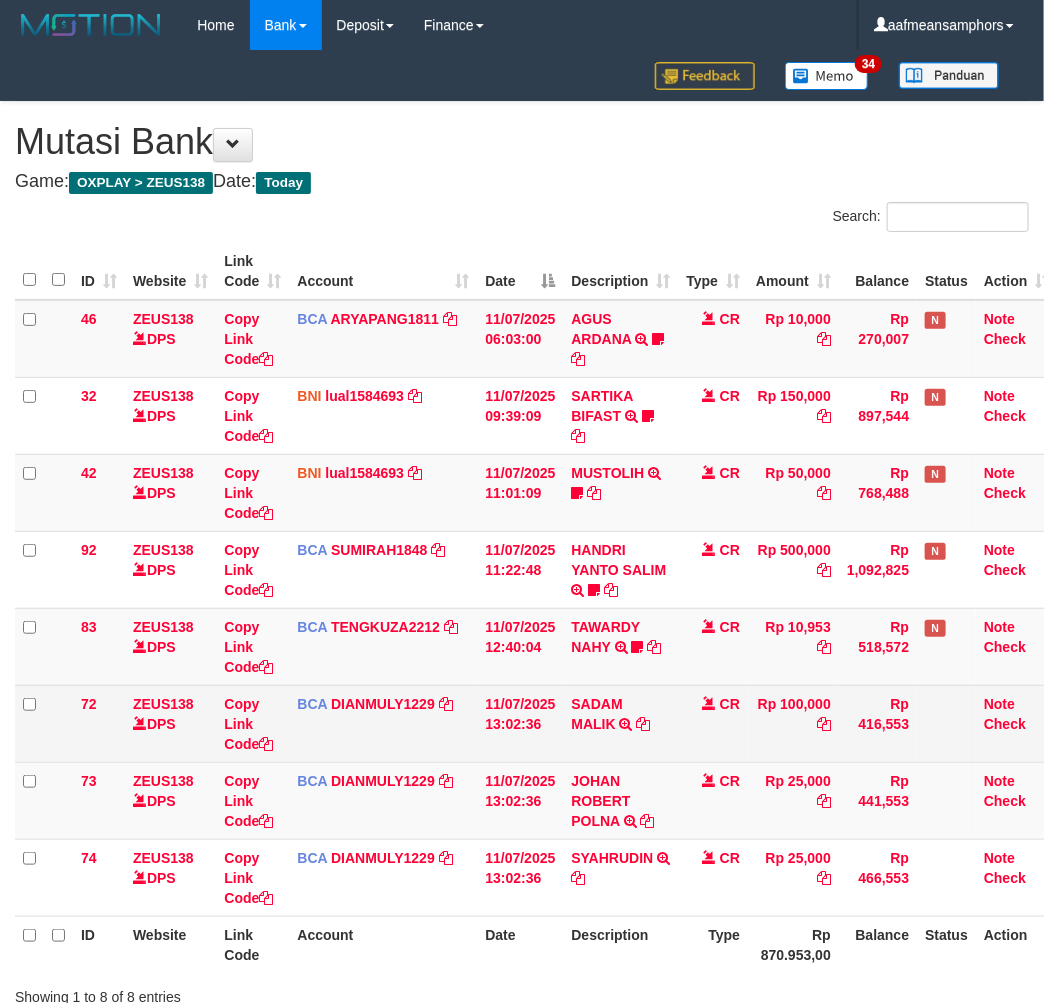 scroll, scrollTop: 147, scrollLeft: 0, axis: vertical 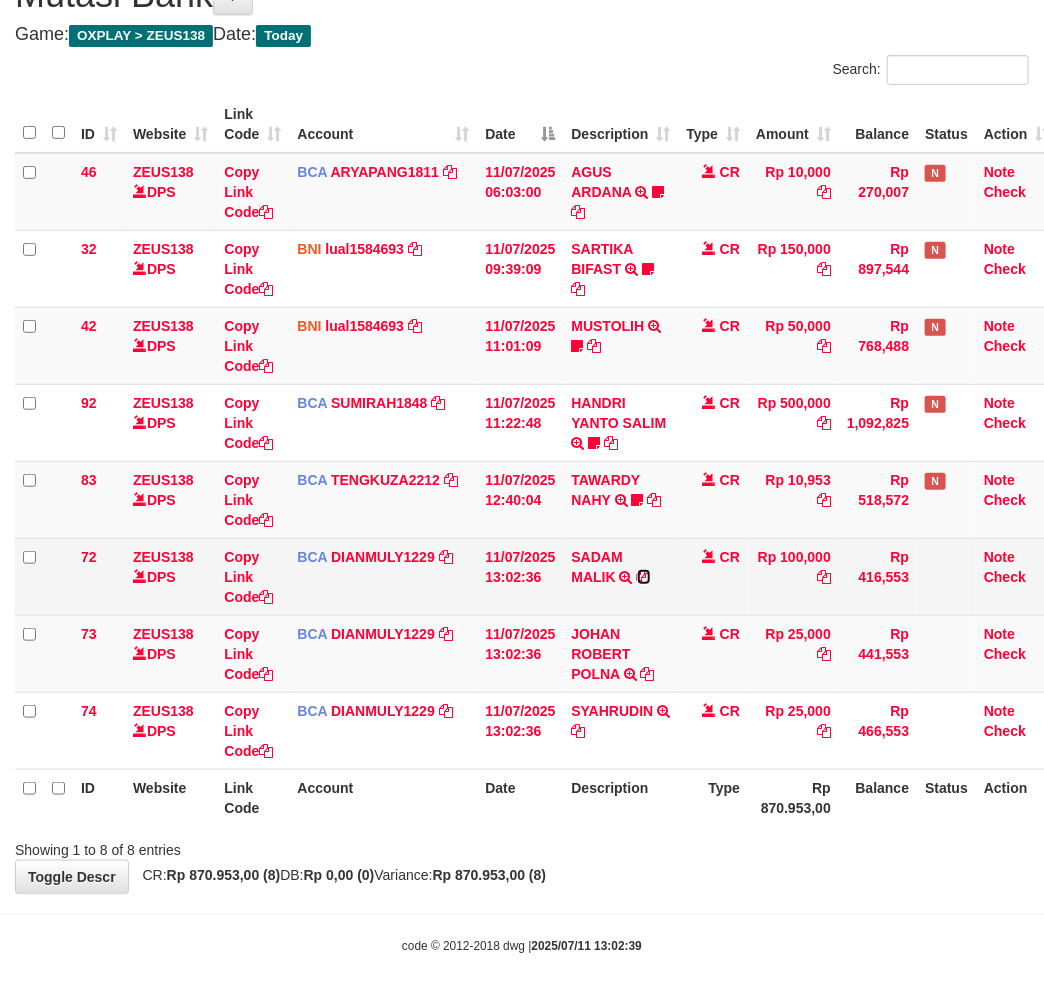 drag, startPoint x: 641, startPoint y: 573, endPoint x: 665, endPoint y: 580, distance: 25 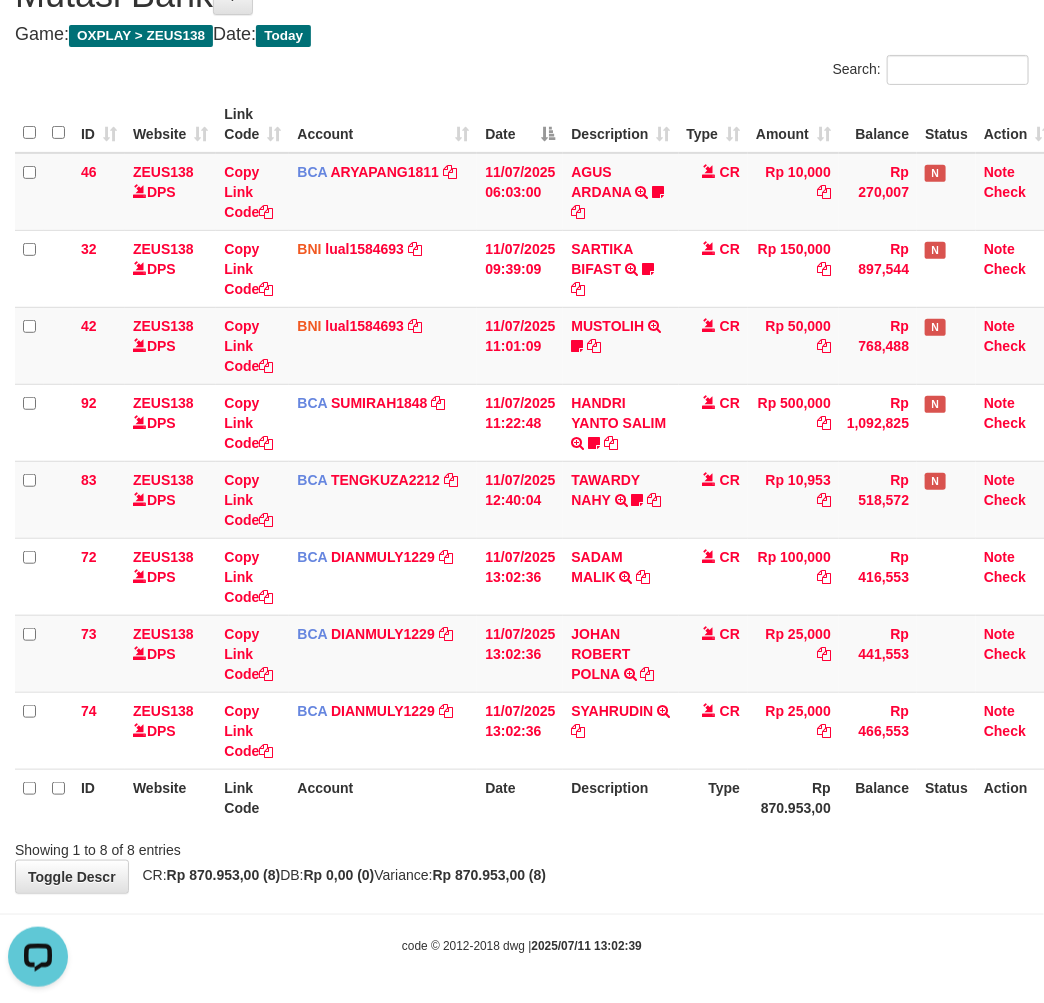 scroll, scrollTop: 0, scrollLeft: 0, axis: both 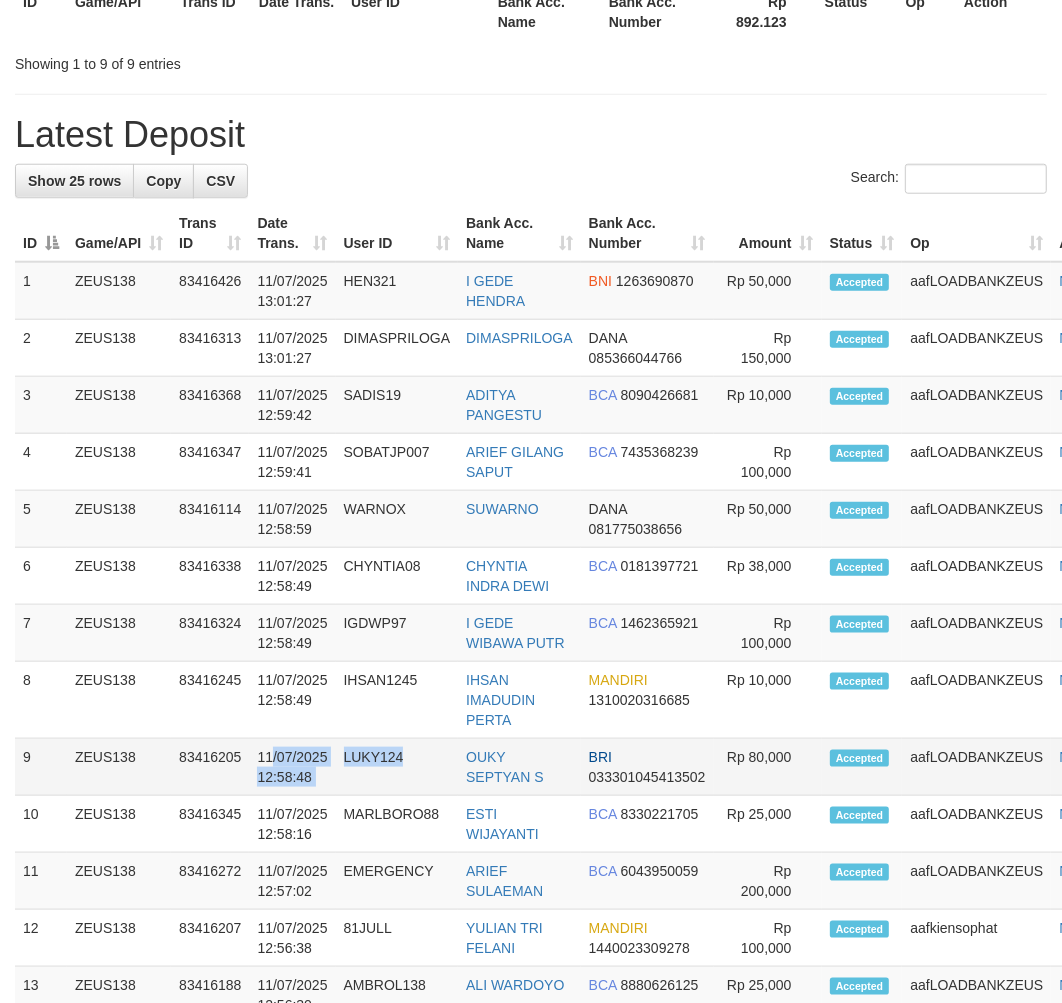 drag, startPoint x: 352, startPoint y: 706, endPoint x: 426, endPoint y: 703, distance: 74.06078 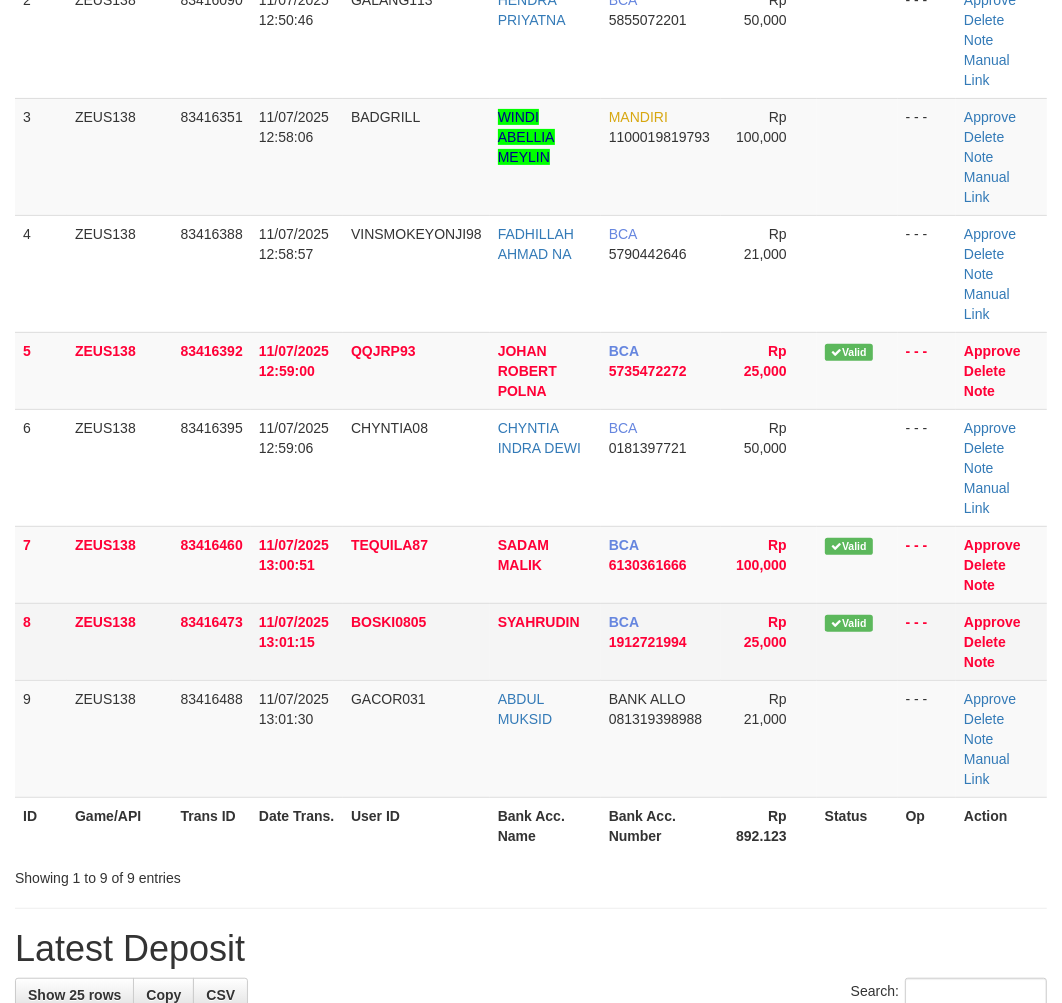 scroll, scrollTop: 436, scrollLeft: 0, axis: vertical 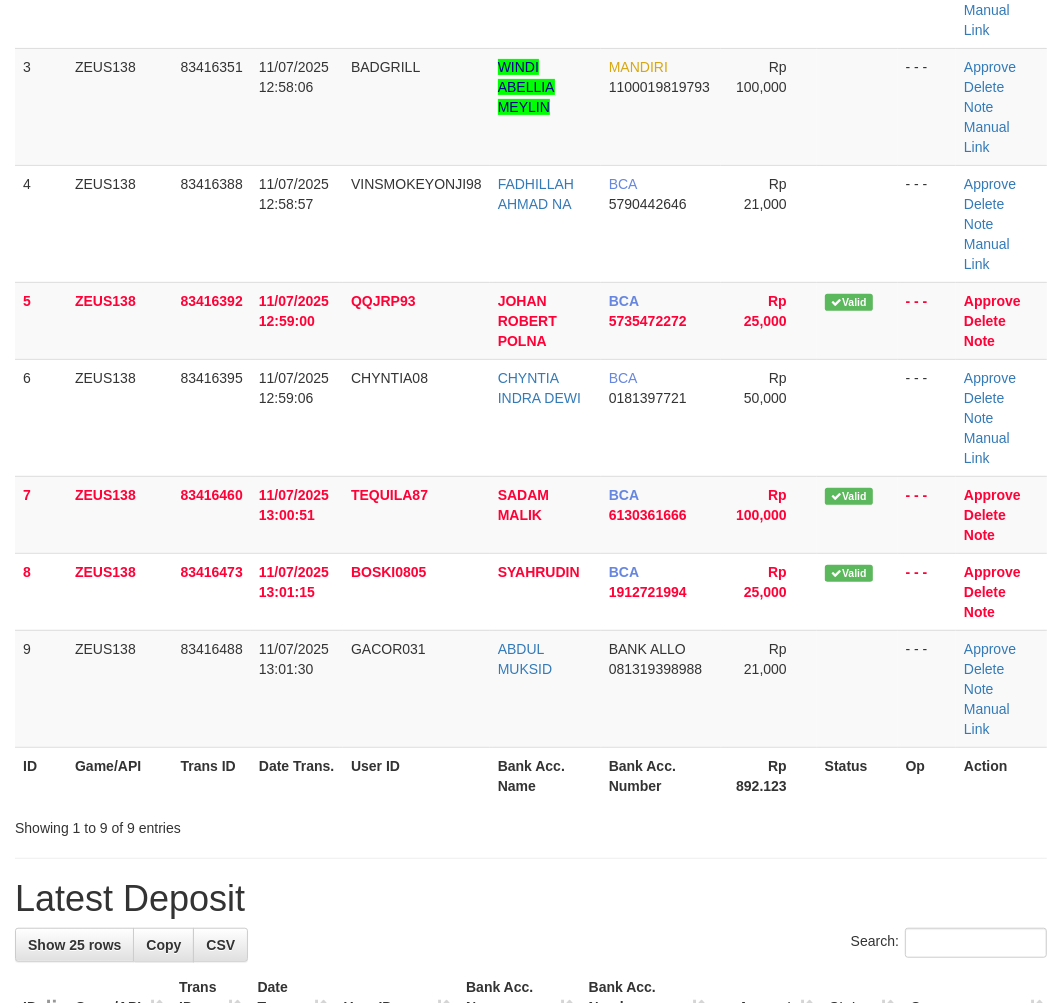 click on "User ID" at bounding box center (416, 775) 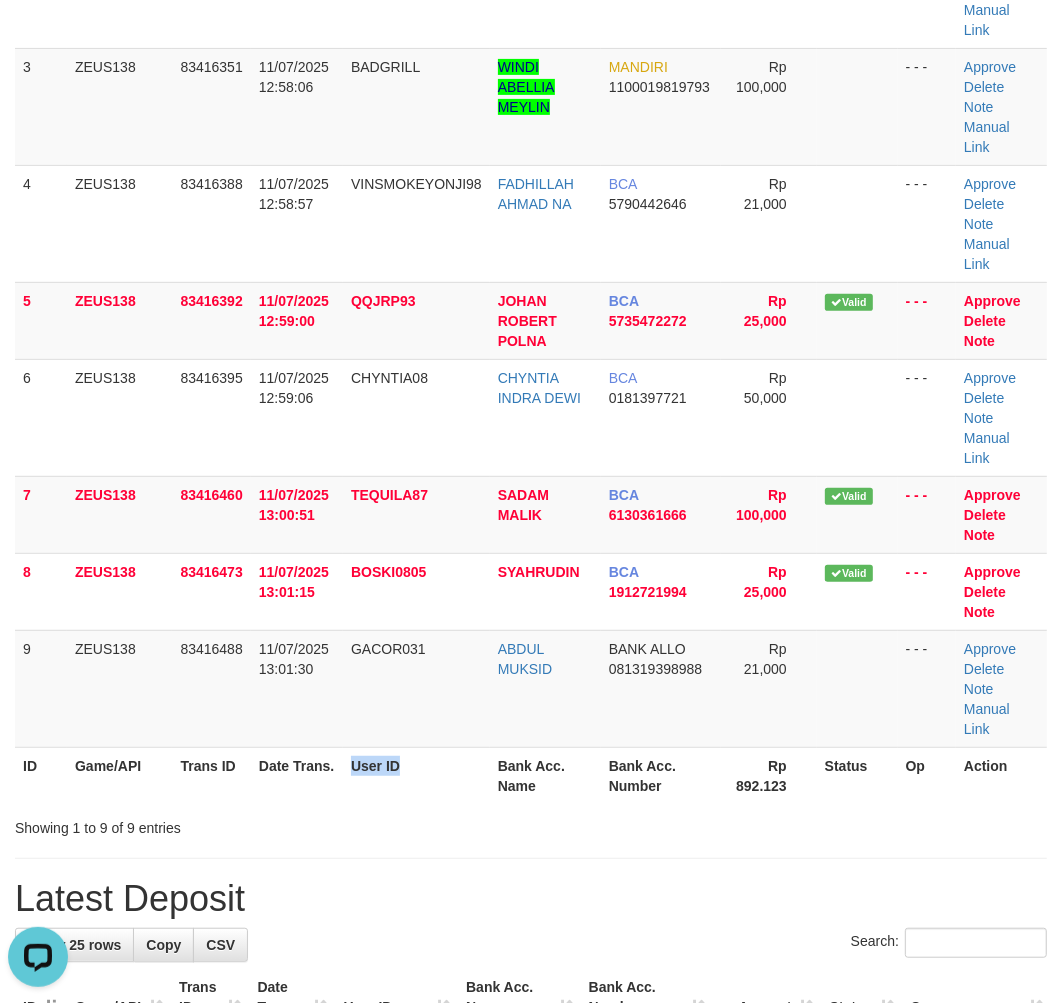 click on "User ID" at bounding box center (416, 775) 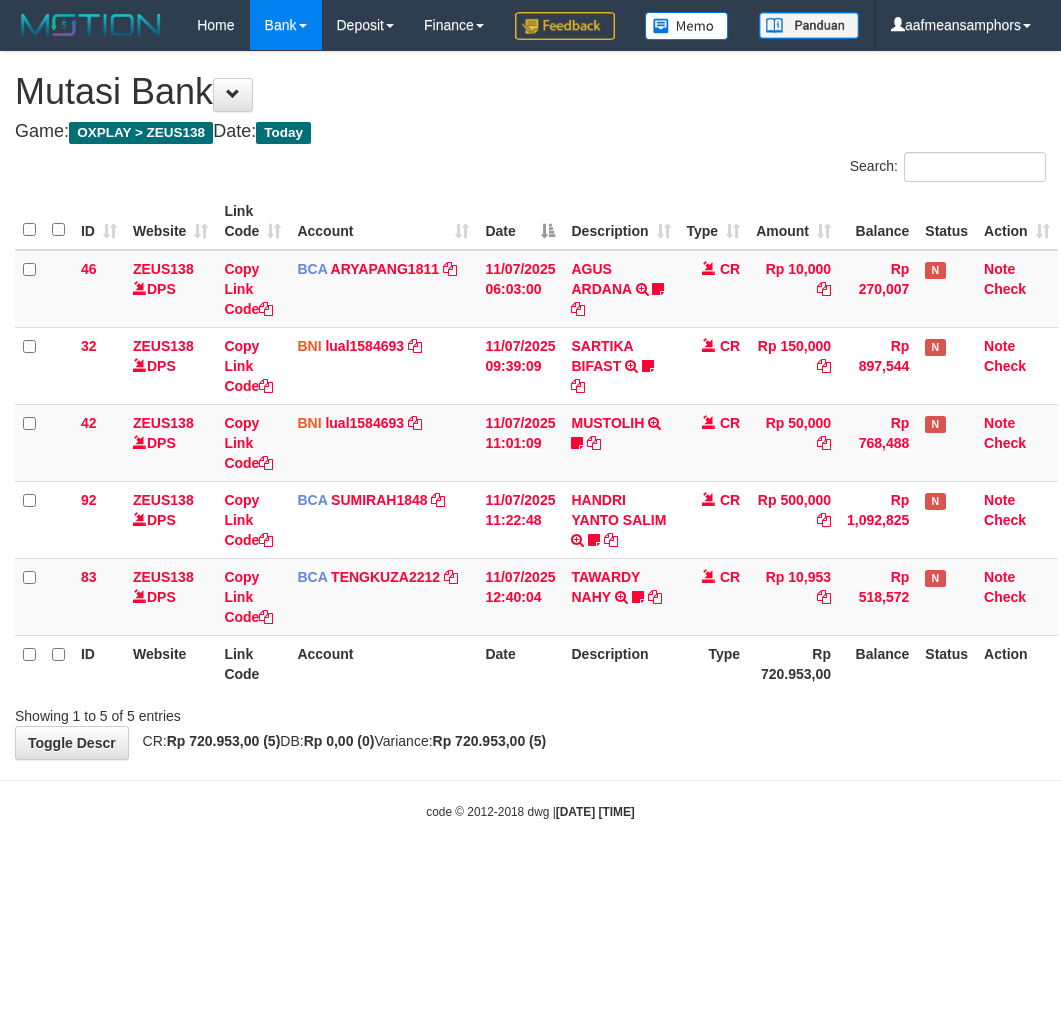 scroll, scrollTop: 0, scrollLeft: 0, axis: both 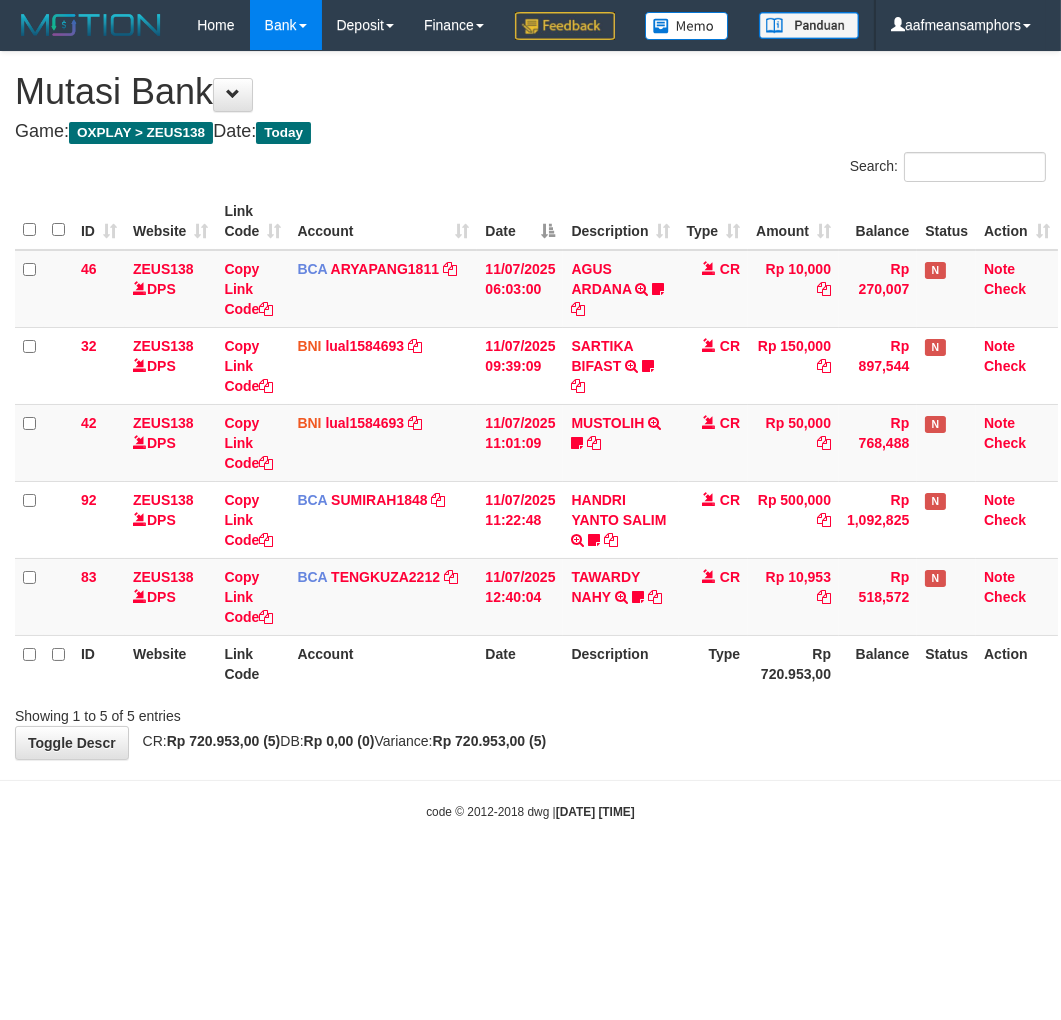 click on "**********" at bounding box center (530, 405) 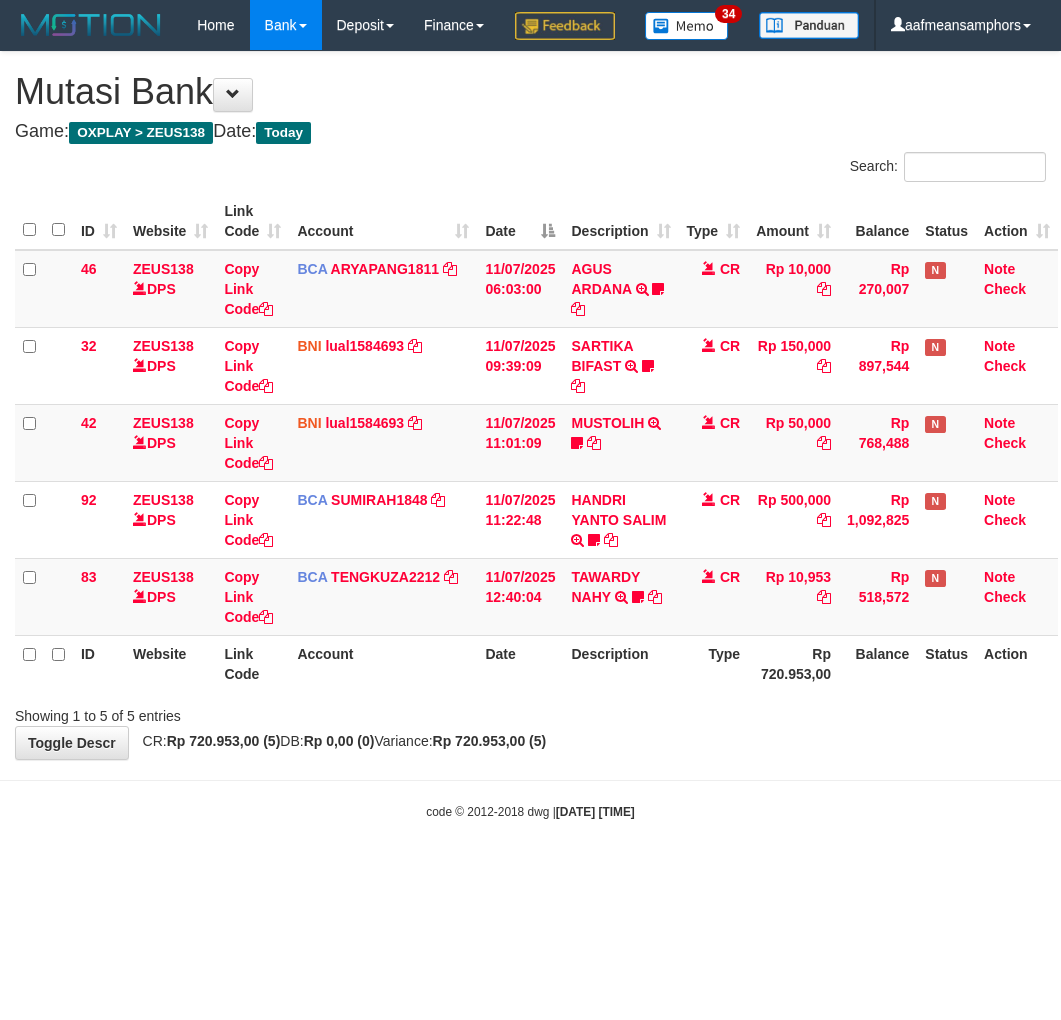 scroll, scrollTop: 0, scrollLeft: 0, axis: both 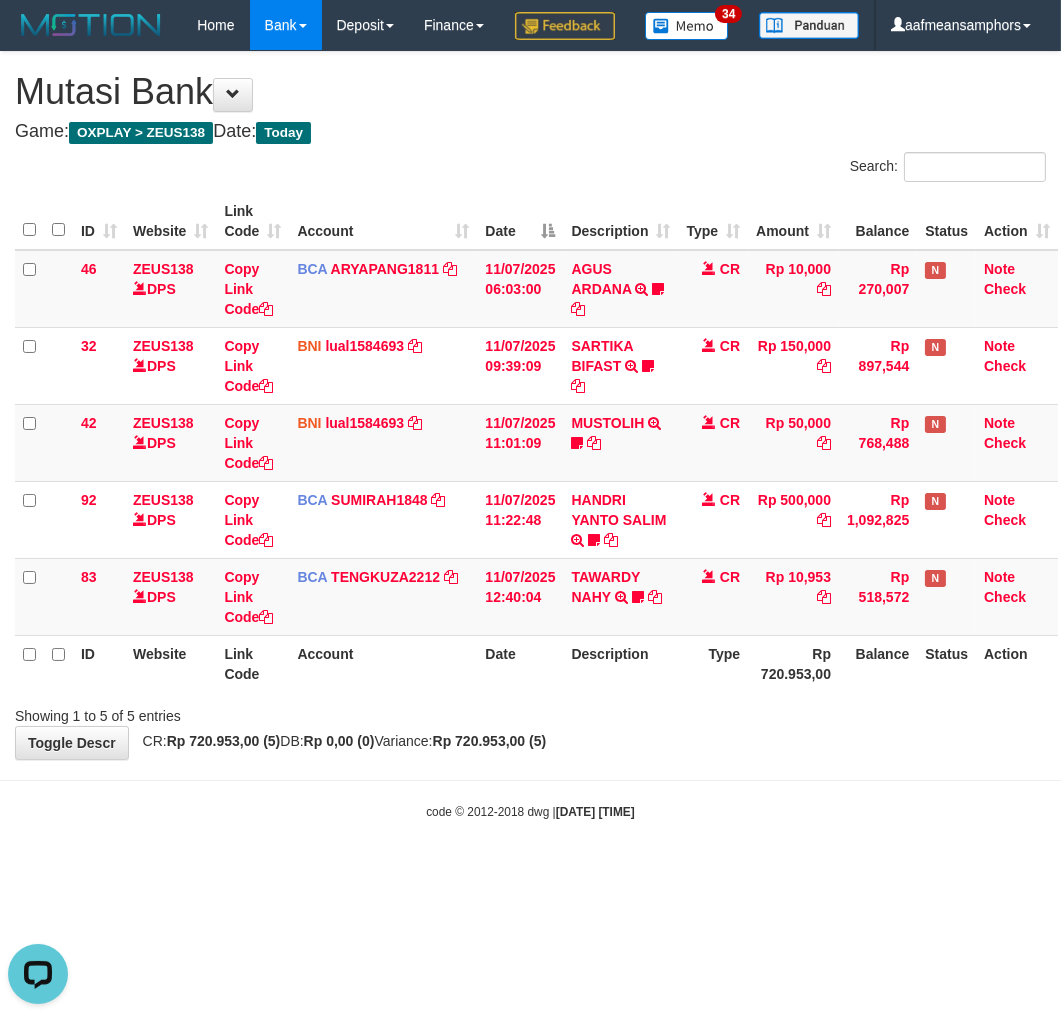 drag, startPoint x: 758, startPoint y: 788, endPoint x: 737, endPoint y: 786, distance: 21.095022 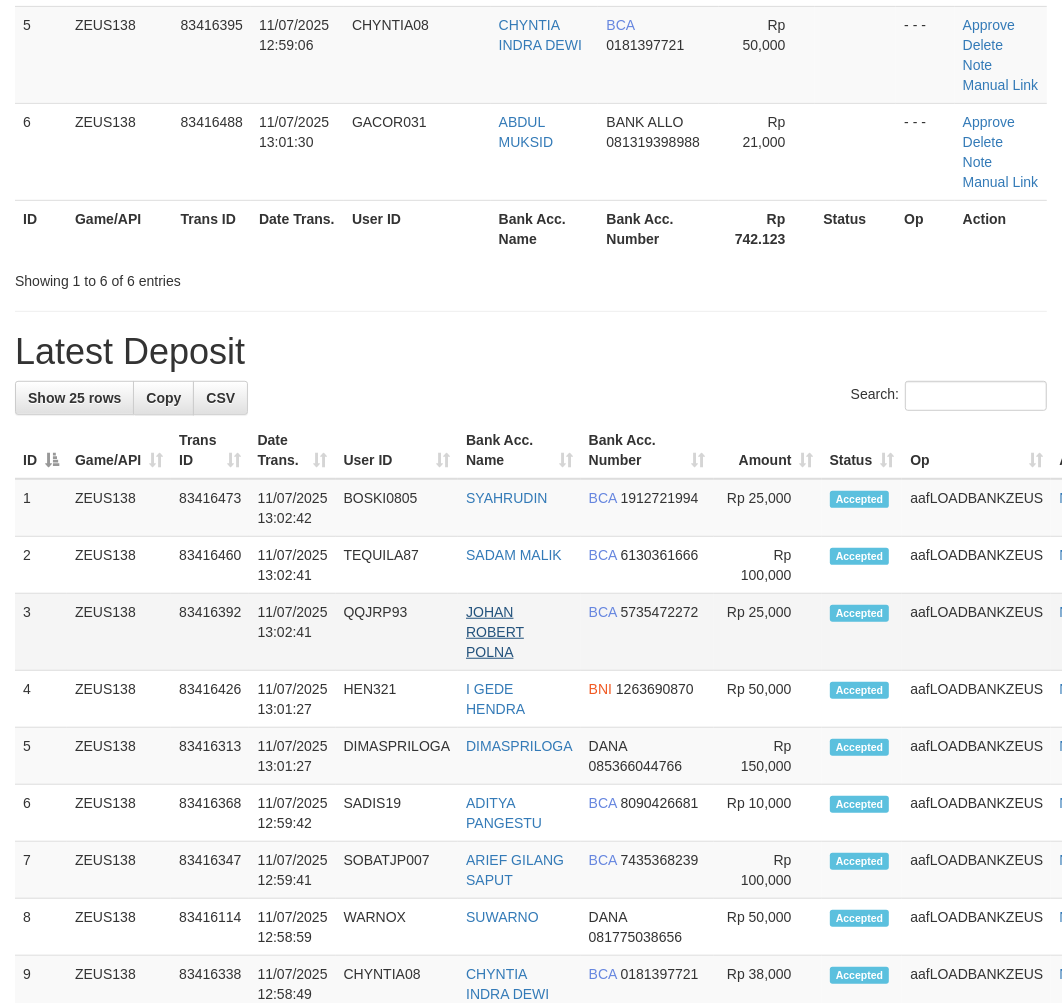 scroll, scrollTop: 486, scrollLeft: 0, axis: vertical 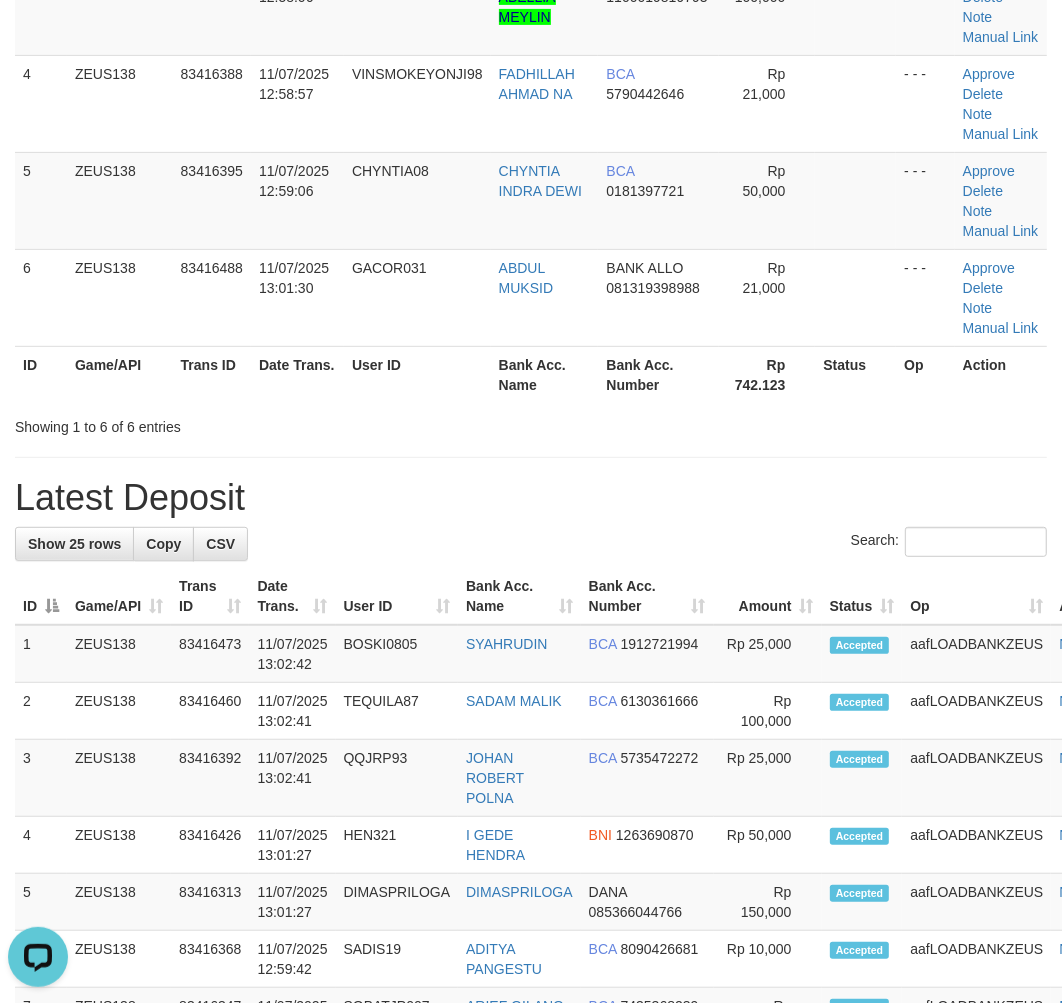 click on "Showing 1 to 6 of 6 entries" at bounding box center [531, 423] 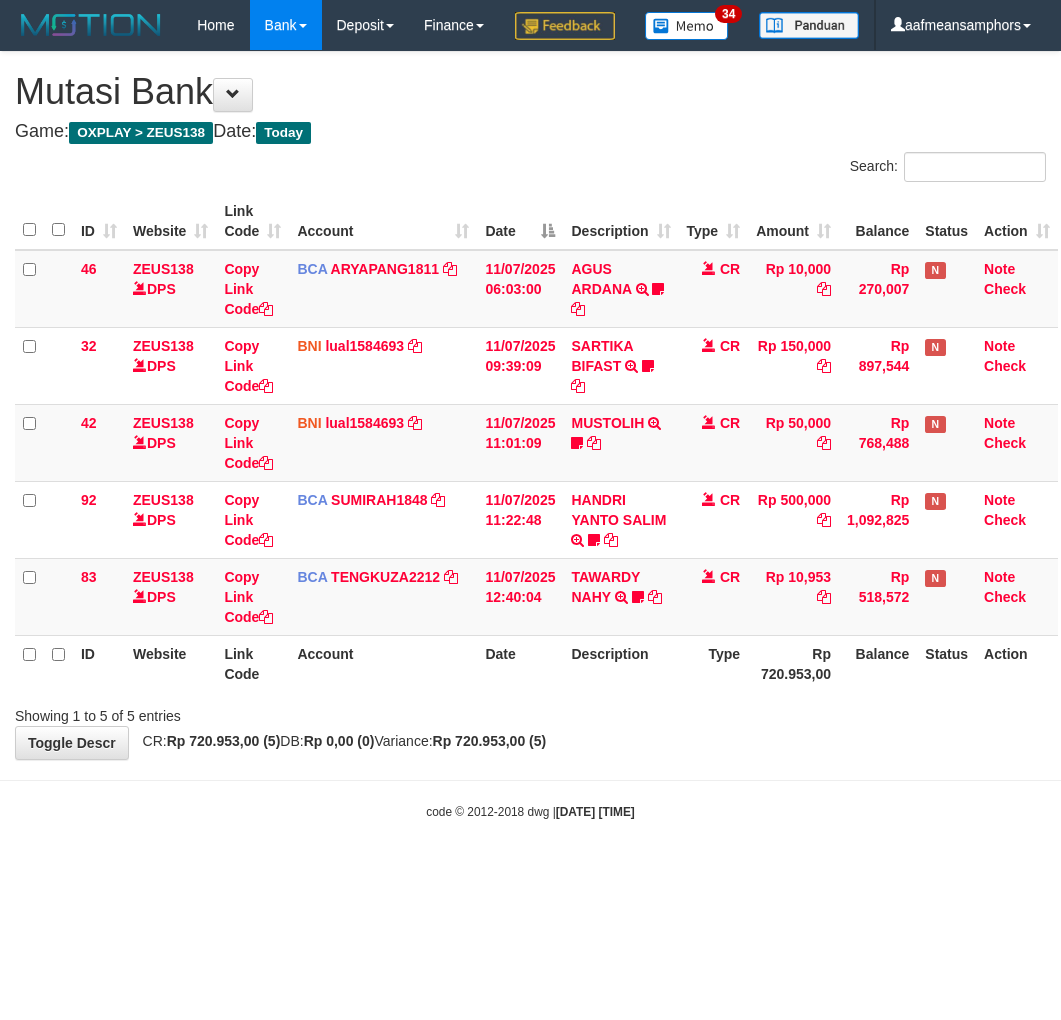 scroll, scrollTop: 0, scrollLeft: 0, axis: both 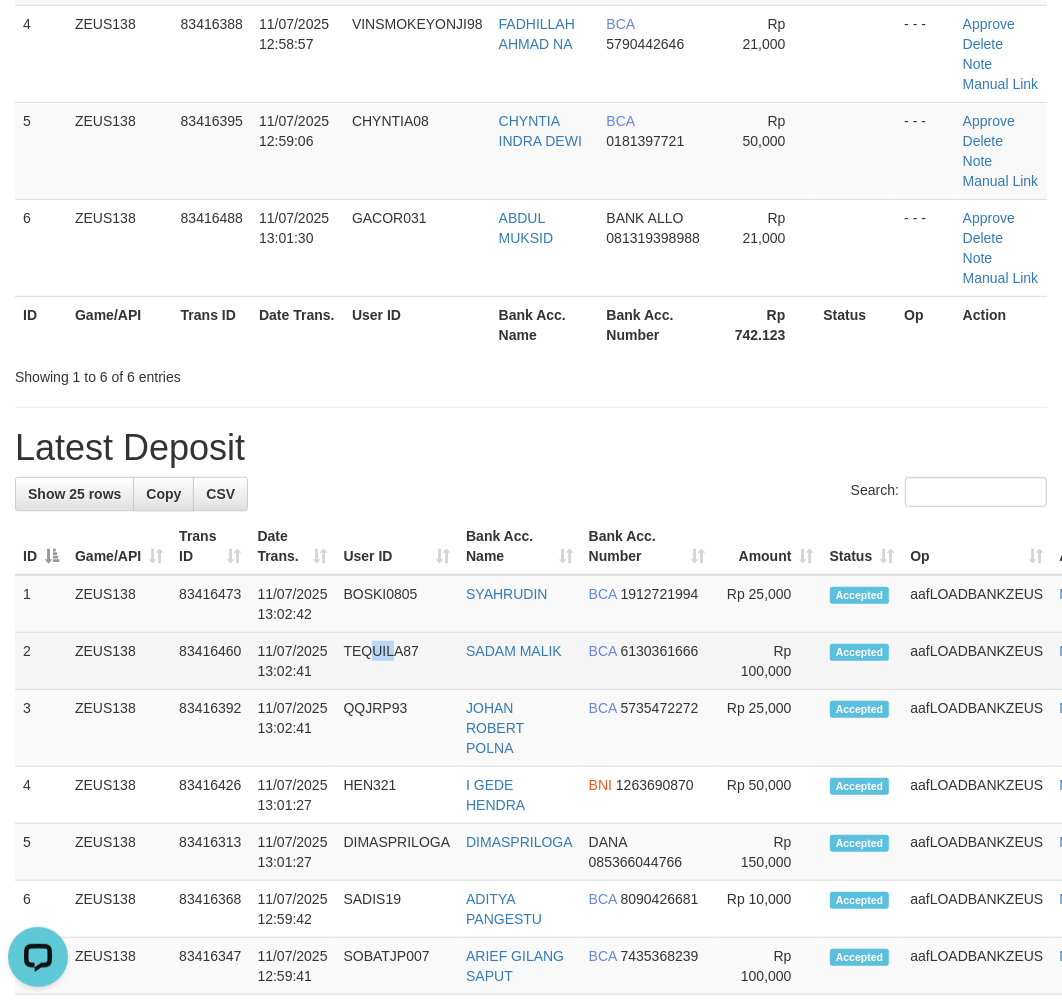 drag, startPoint x: 396, startPoint y: 732, endPoint x: 382, endPoint y: 733, distance: 14.035668 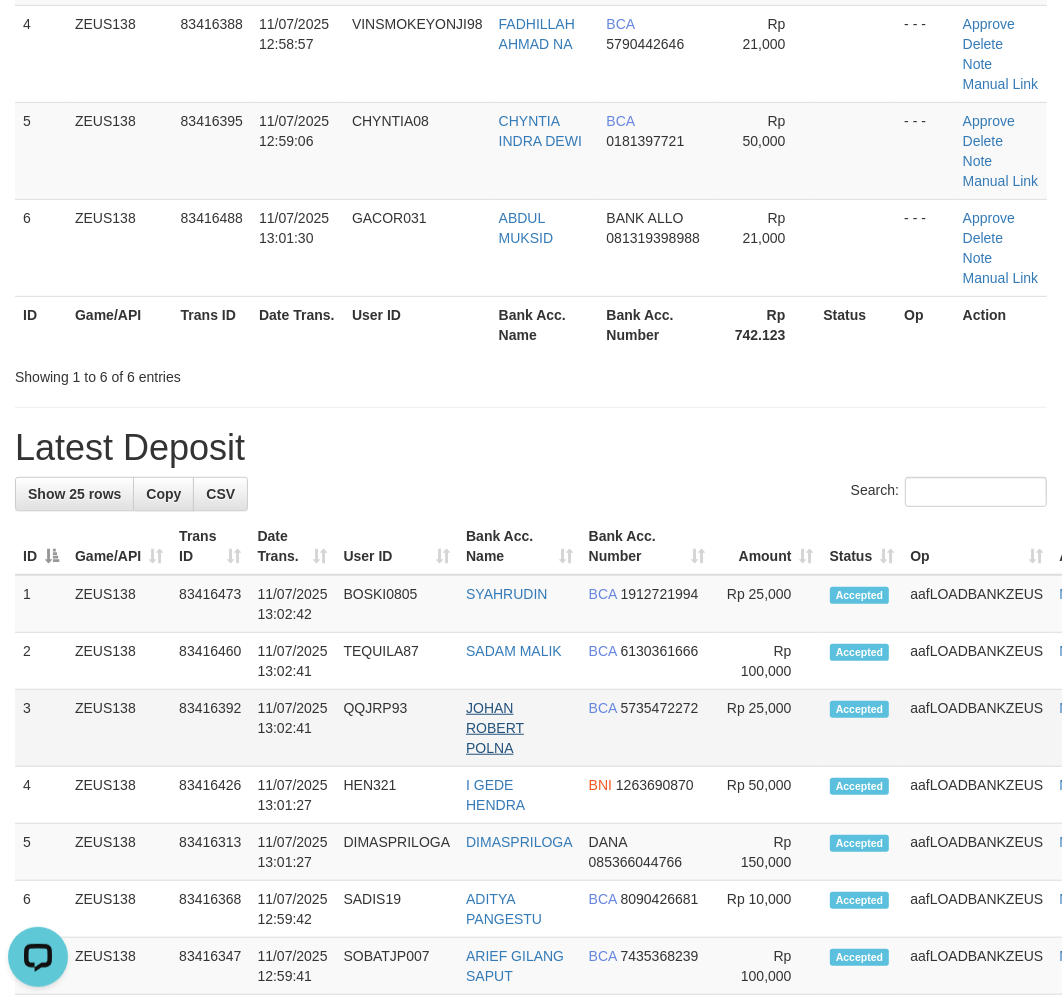 drag, startPoint x: 504, startPoint y: 801, endPoint x: 465, endPoint y: 792, distance: 40.024994 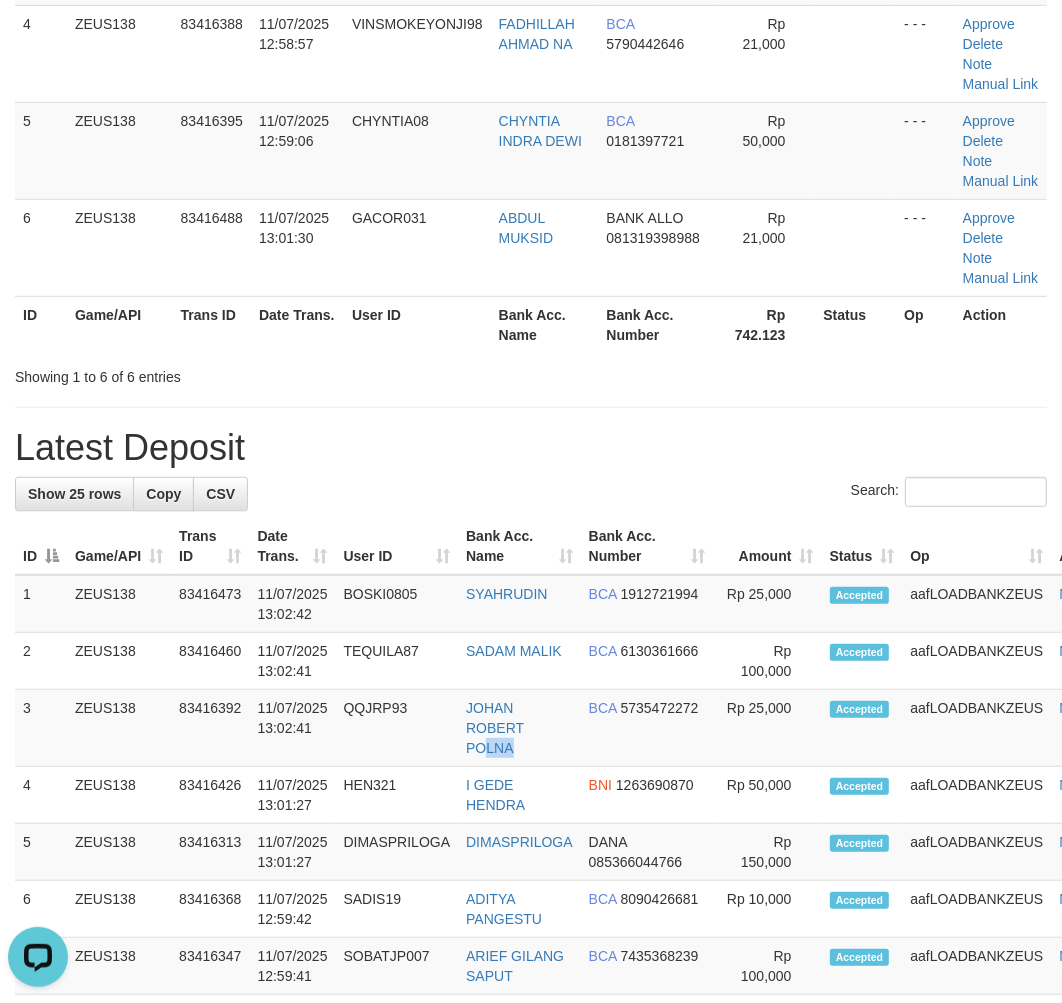 click on "**********" at bounding box center (531, 845) 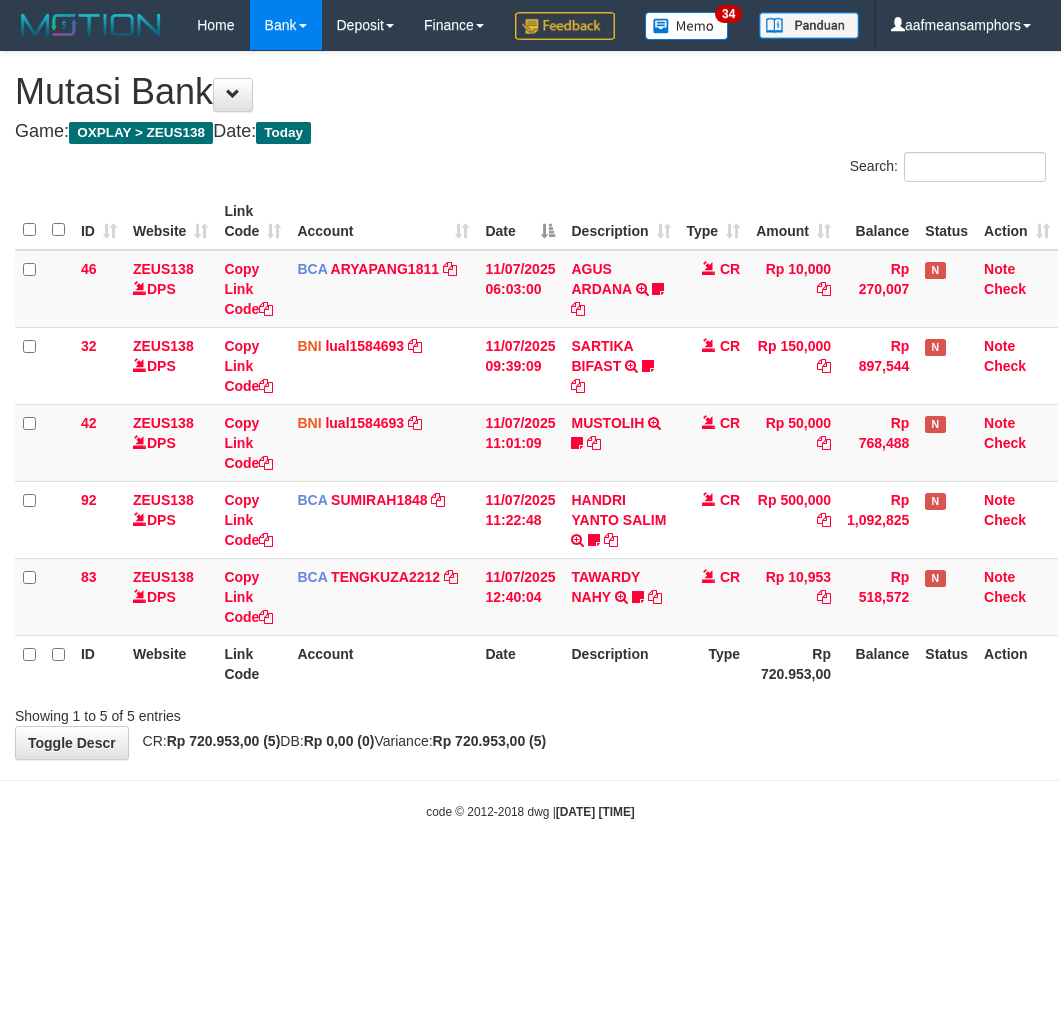 scroll, scrollTop: 0, scrollLeft: 0, axis: both 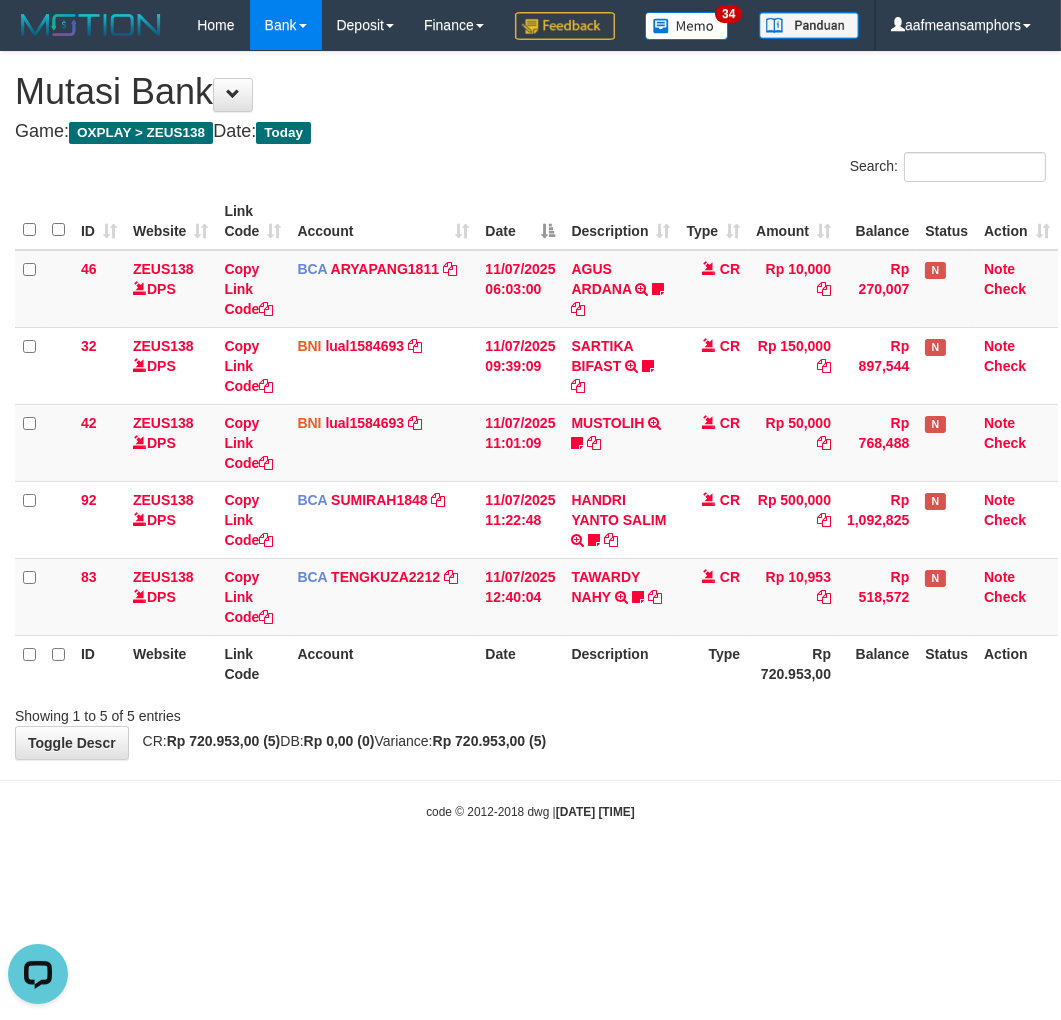 click on "TAWARDY NAHY            TRSF E-BANKING CR 1107/FTSCY/WS95051
10953.002025071158048212 TRFDN-TAWARDY NAHYESPAY DEBIT INDONE    Sickmode" at bounding box center (620, 596) 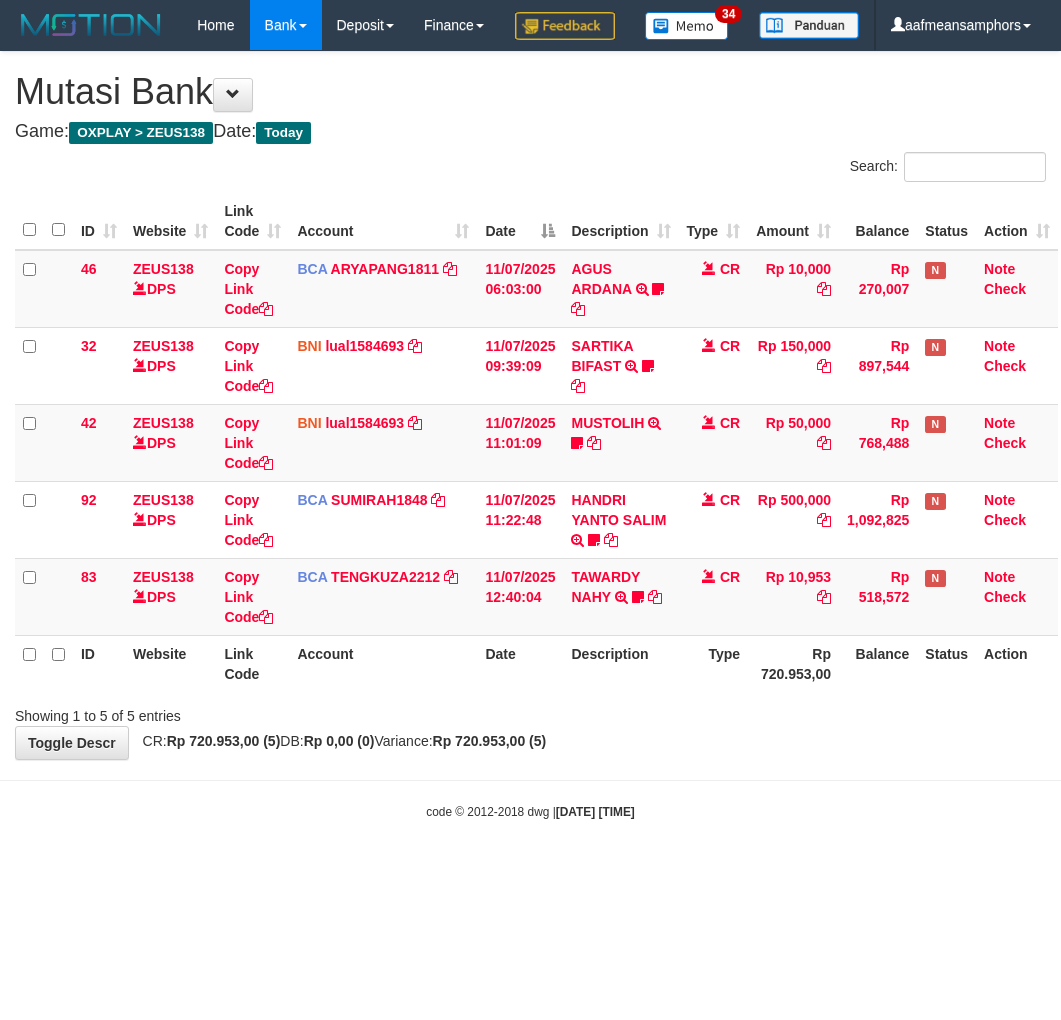 scroll, scrollTop: 0, scrollLeft: 0, axis: both 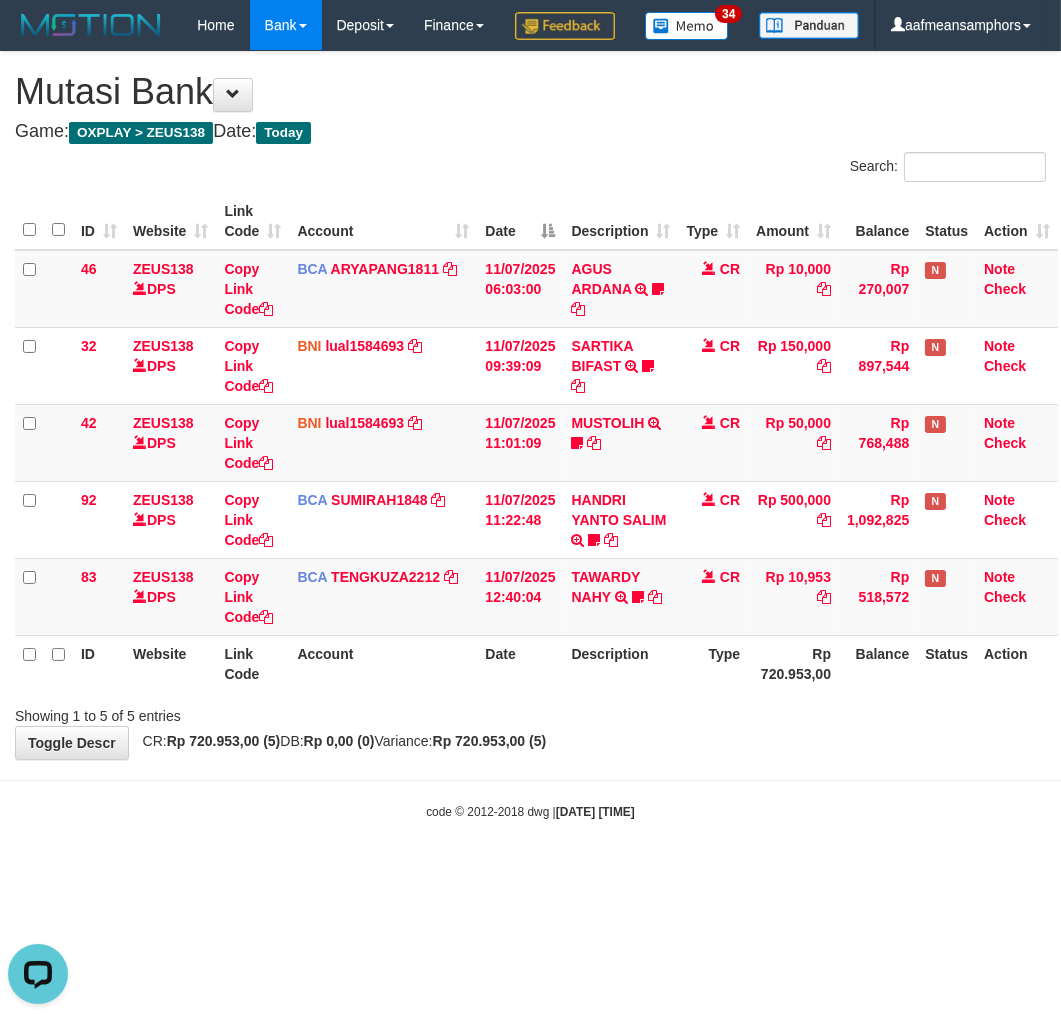 drag, startPoint x: 714, startPoint y: 796, endPoint x: 716, endPoint y: 783, distance: 13.152946 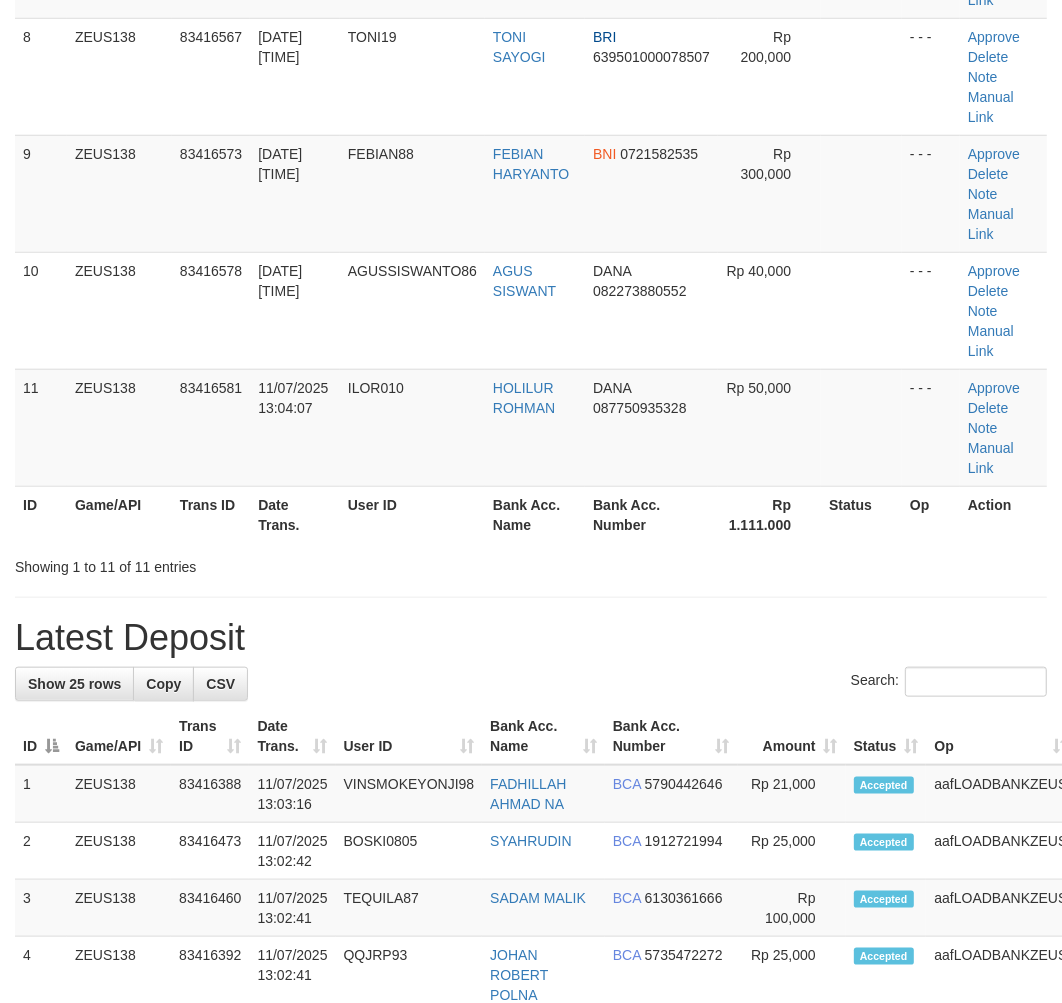 click on "Showing 1 to 11 of 11 entries" at bounding box center (531, 563) 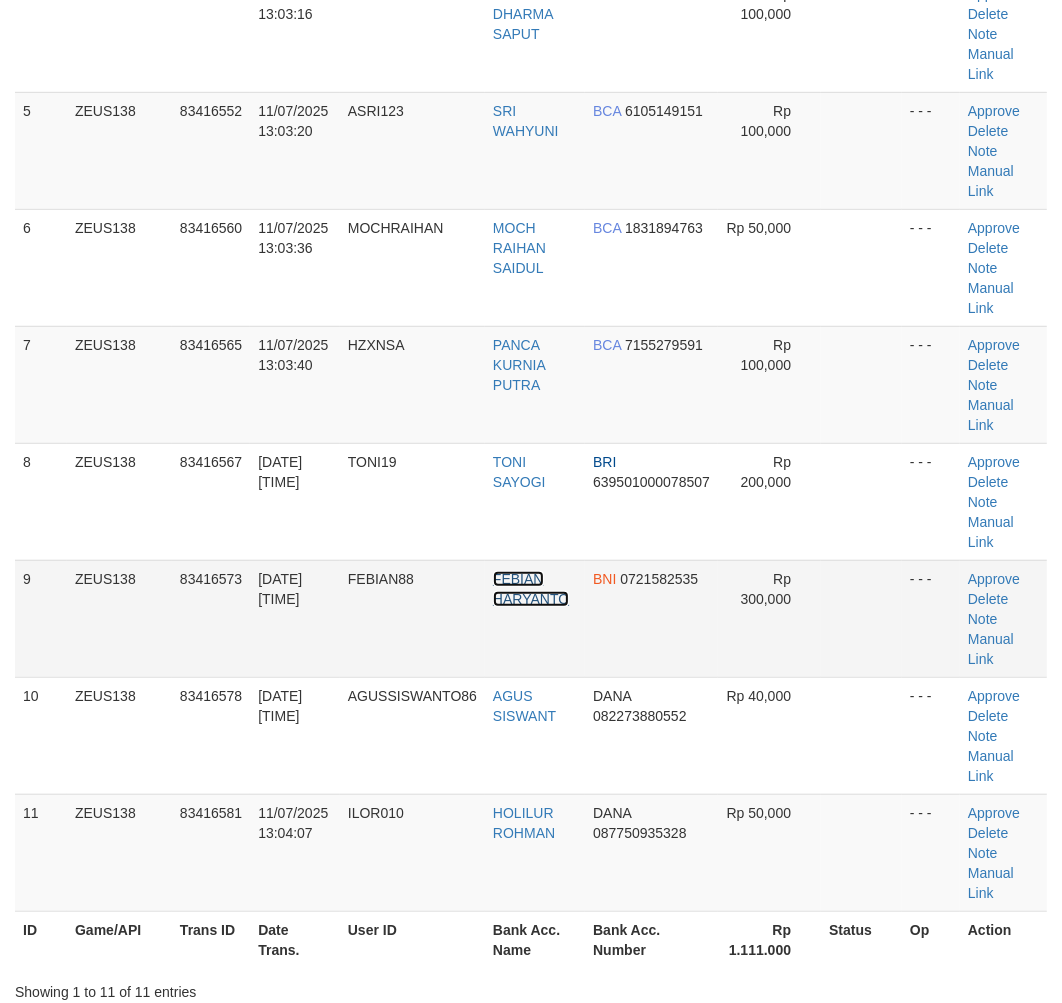 click on "FEBIAN HARYANTO" at bounding box center (531, 589) 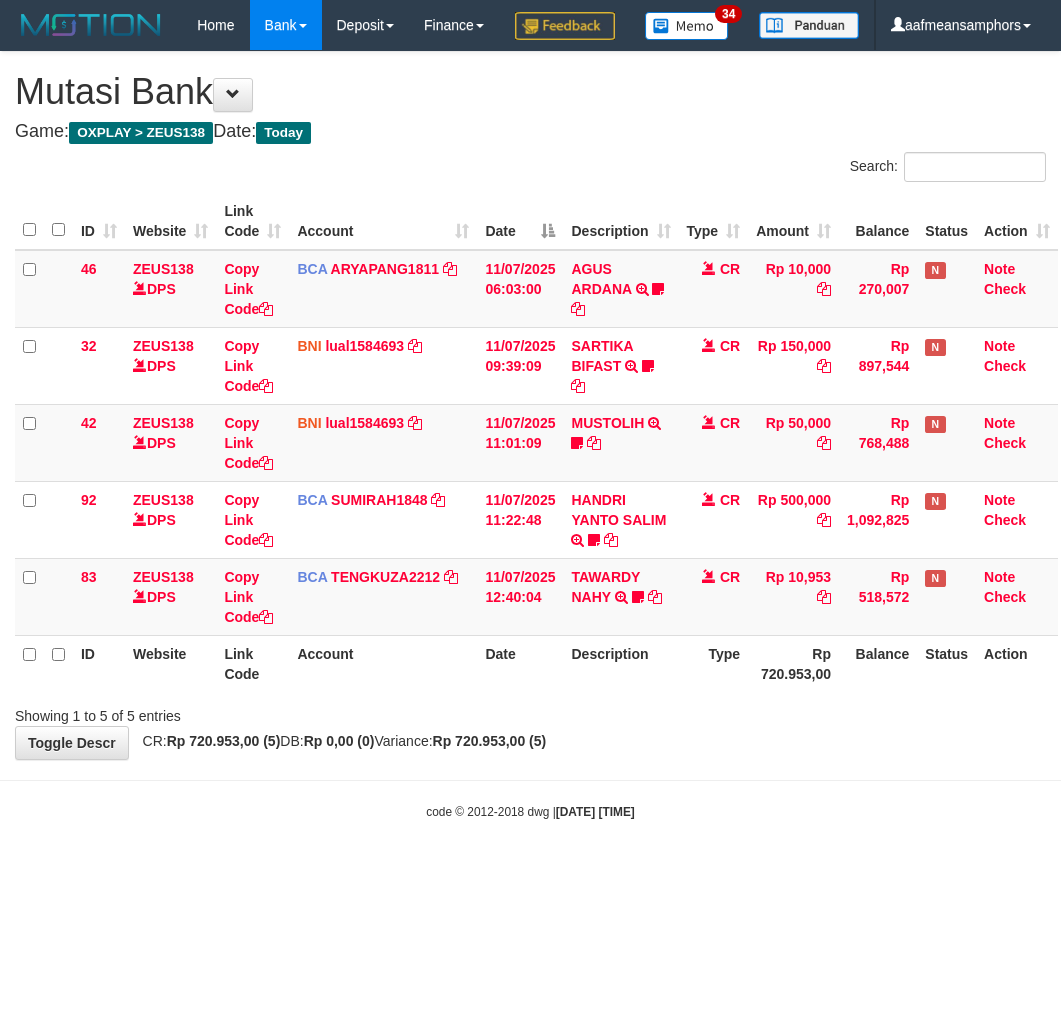 scroll, scrollTop: 0, scrollLeft: 0, axis: both 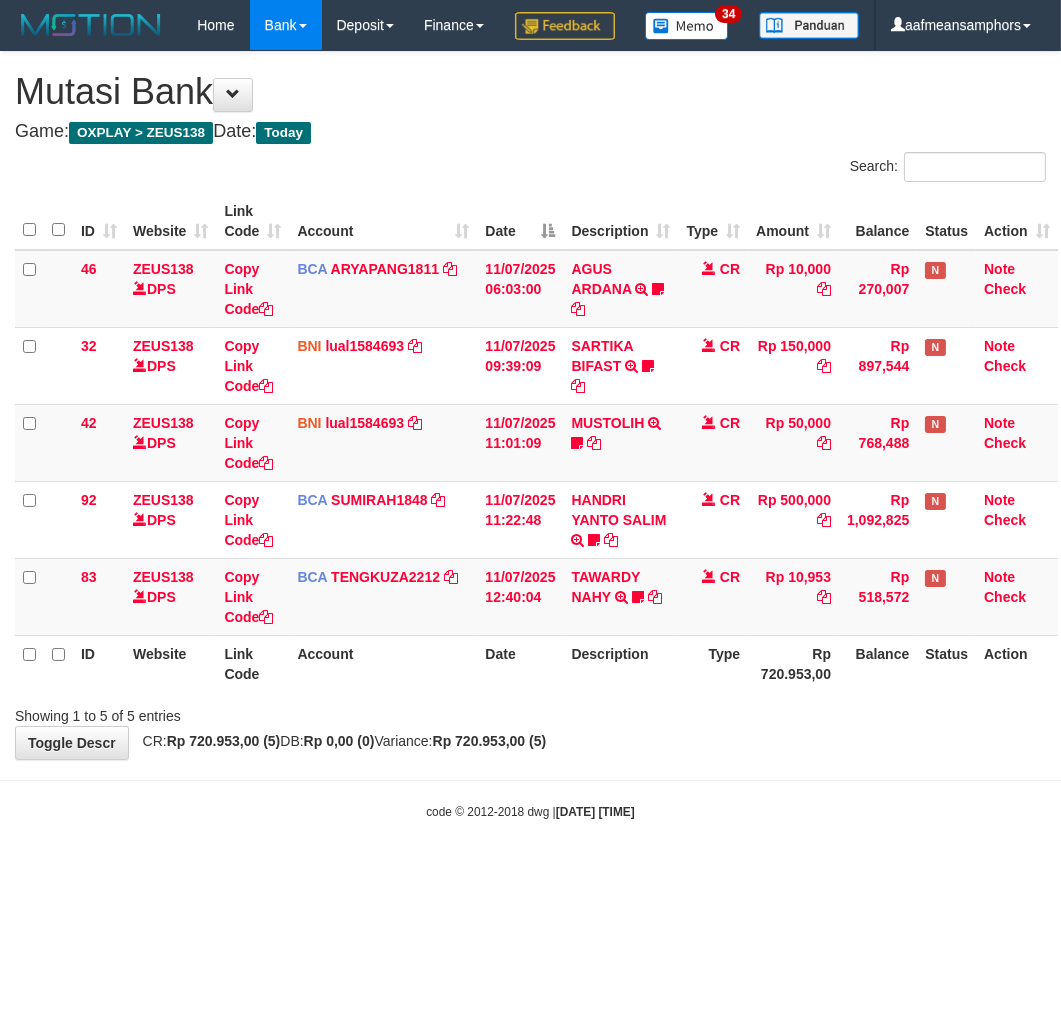 click on "Toggle navigation
Home
Bank
Account List
Load
By Website
Group
[OXPLAY]													ZEUS138
By Load Group (DPS)" at bounding box center (530, 435) 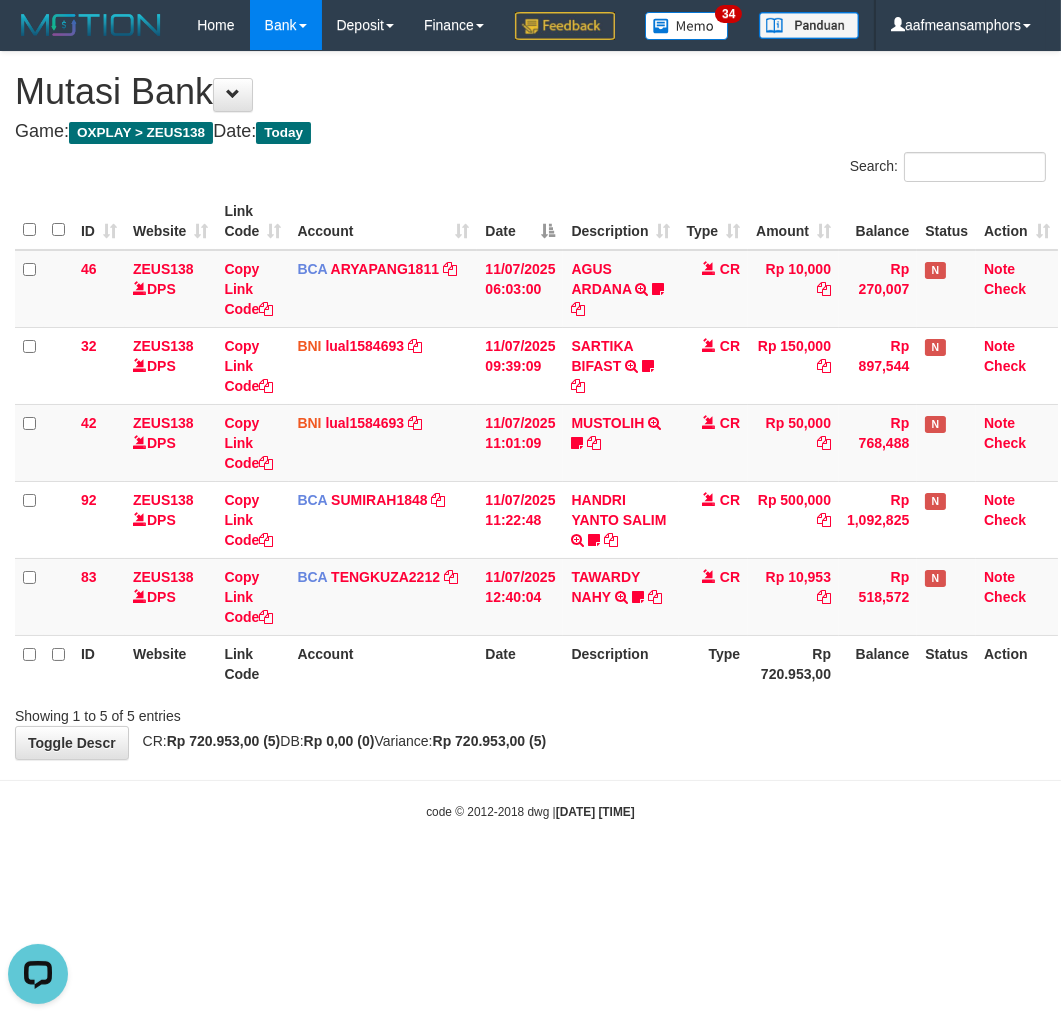 scroll, scrollTop: 0, scrollLeft: 0, axis: both 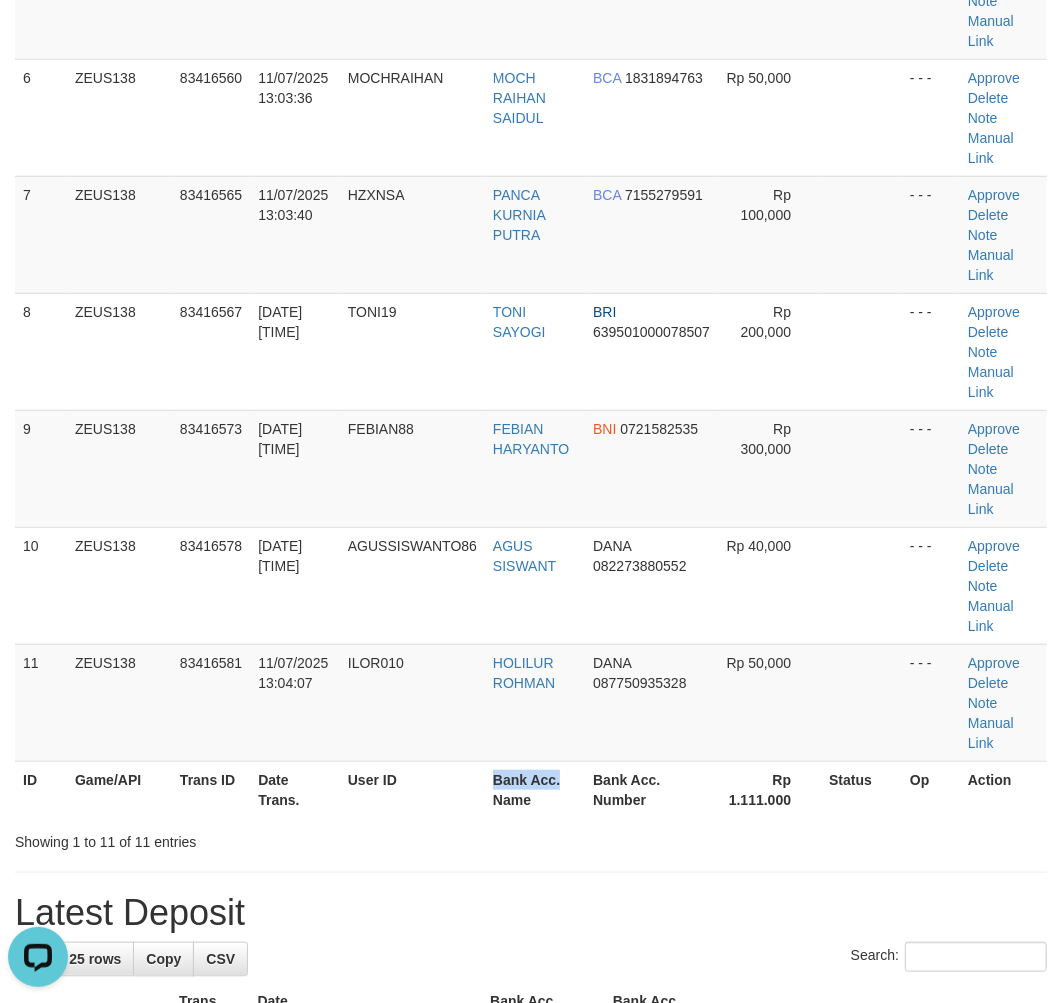 click on "ID Game/API Trans ID Date Trans. User ID Bank Acc. Name Bank Acc. Number Rp 1.111.000 Status Op Action" at bounding box center [531, 789] 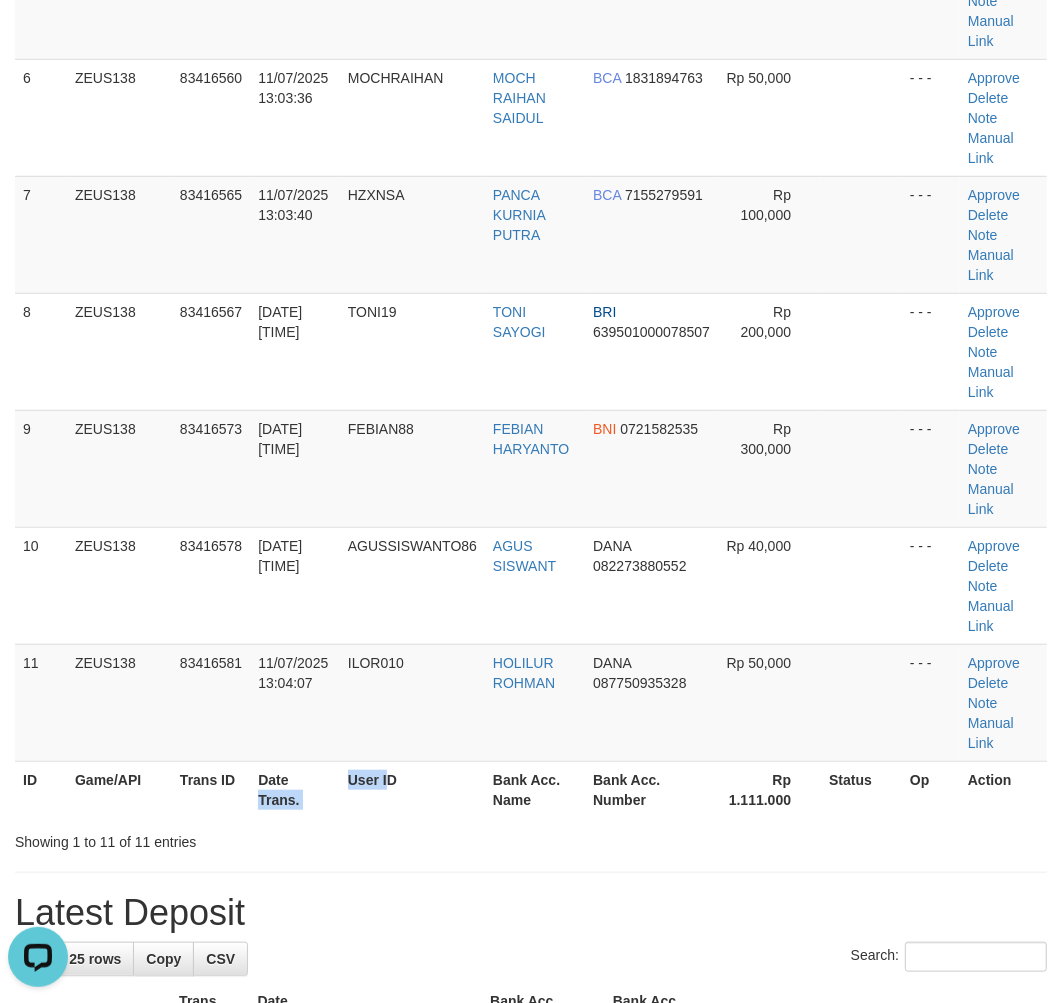 drag, startPoint x: 384, startPoint y: 837, endPoint x: 5, endPoint y: 824, distance: 379.2229 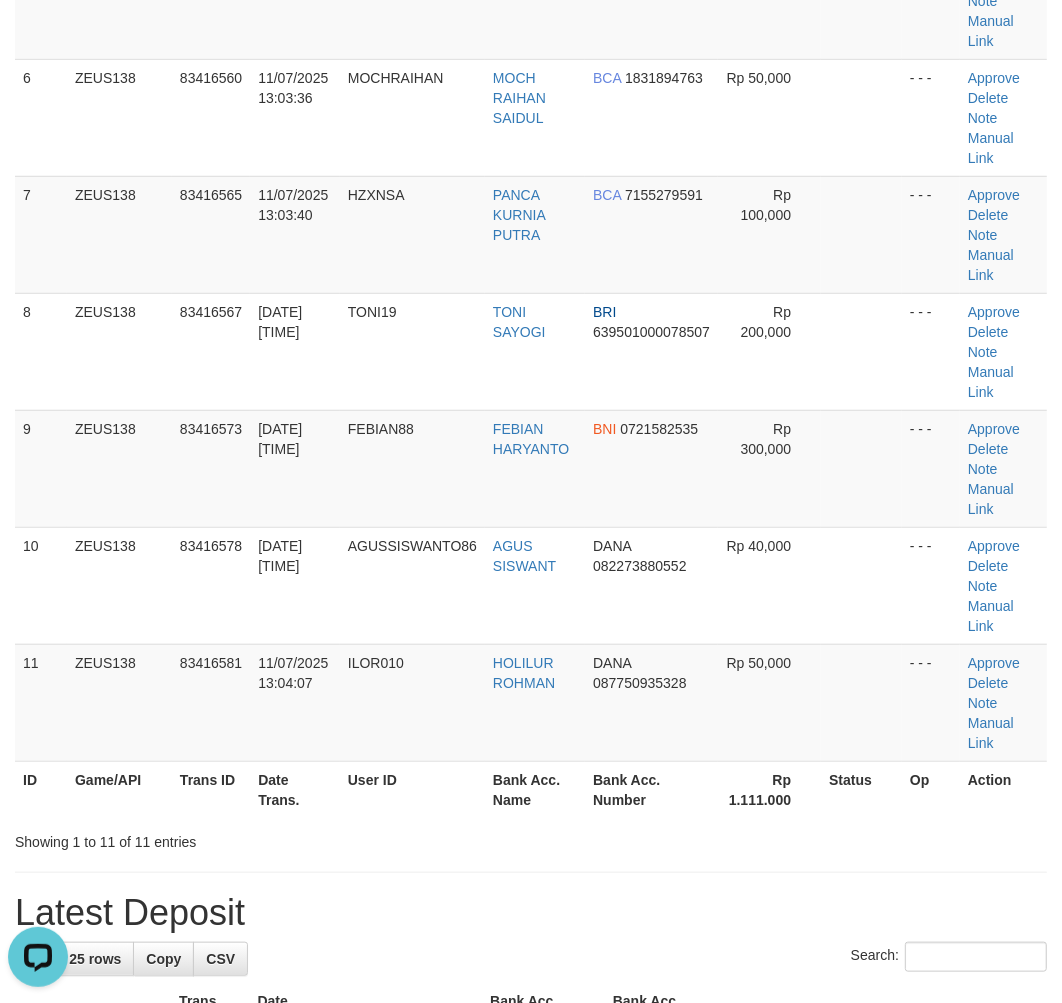 drag, startPoint x: 455, startPoint y: 853, endPoint x: 257, endPoint y: 836, distance: 198.72845 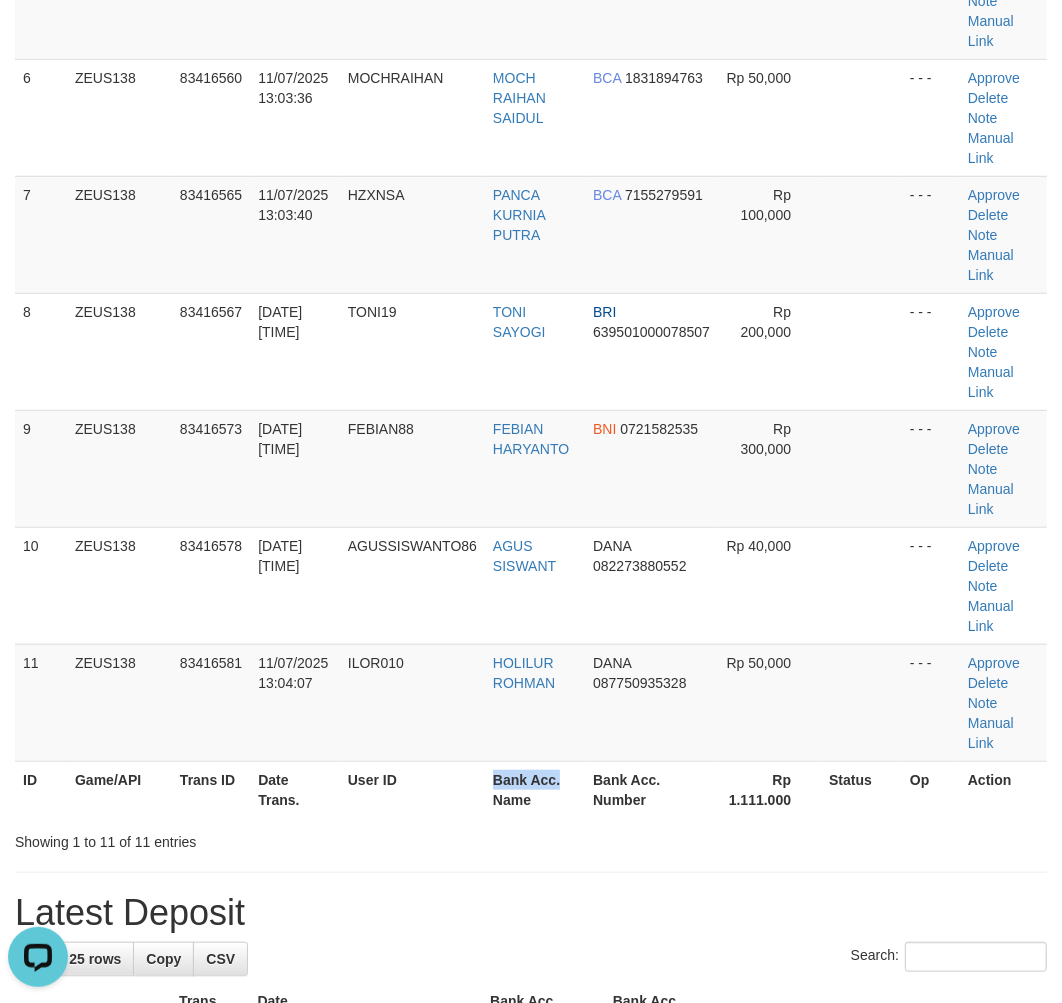 click on "Bank Acc. Name" at bounding box center [535, 789] 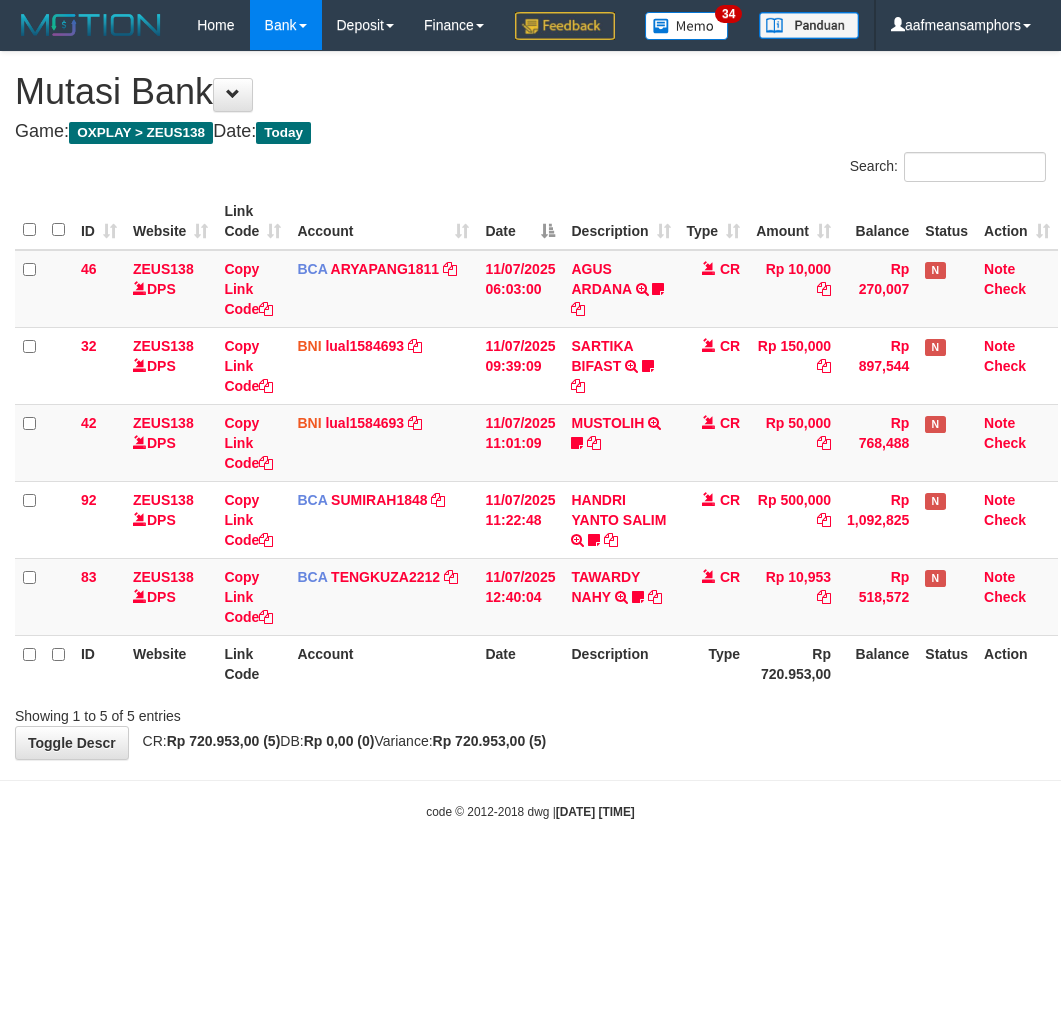 scroll, scrollTop: 0, scrollLeft: 0, axis: both 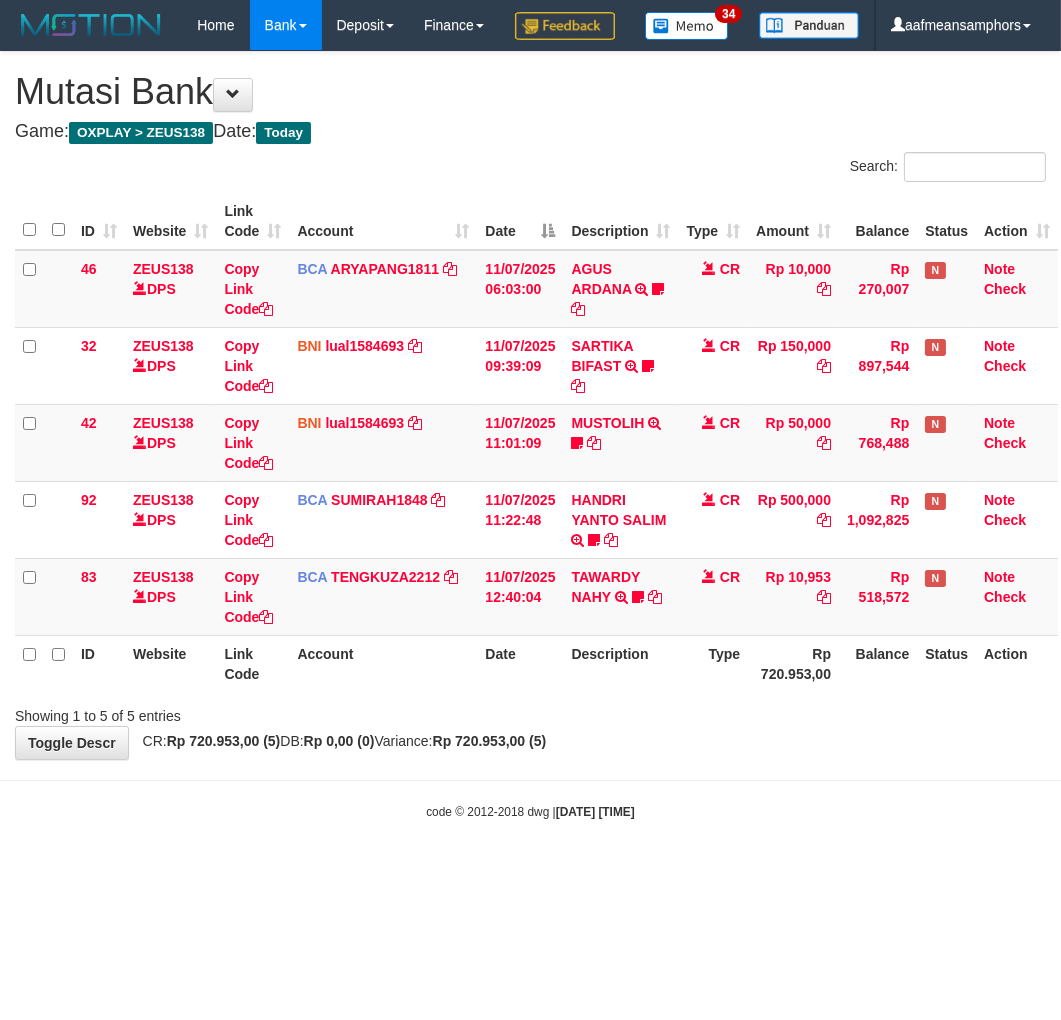 click on "Toggle navigation
Home
Bank
Account List
Load
By Website
Group
[OXPLAY]													ZEUS138
By Load Group (DPS)" at bounding box center (530, 435) 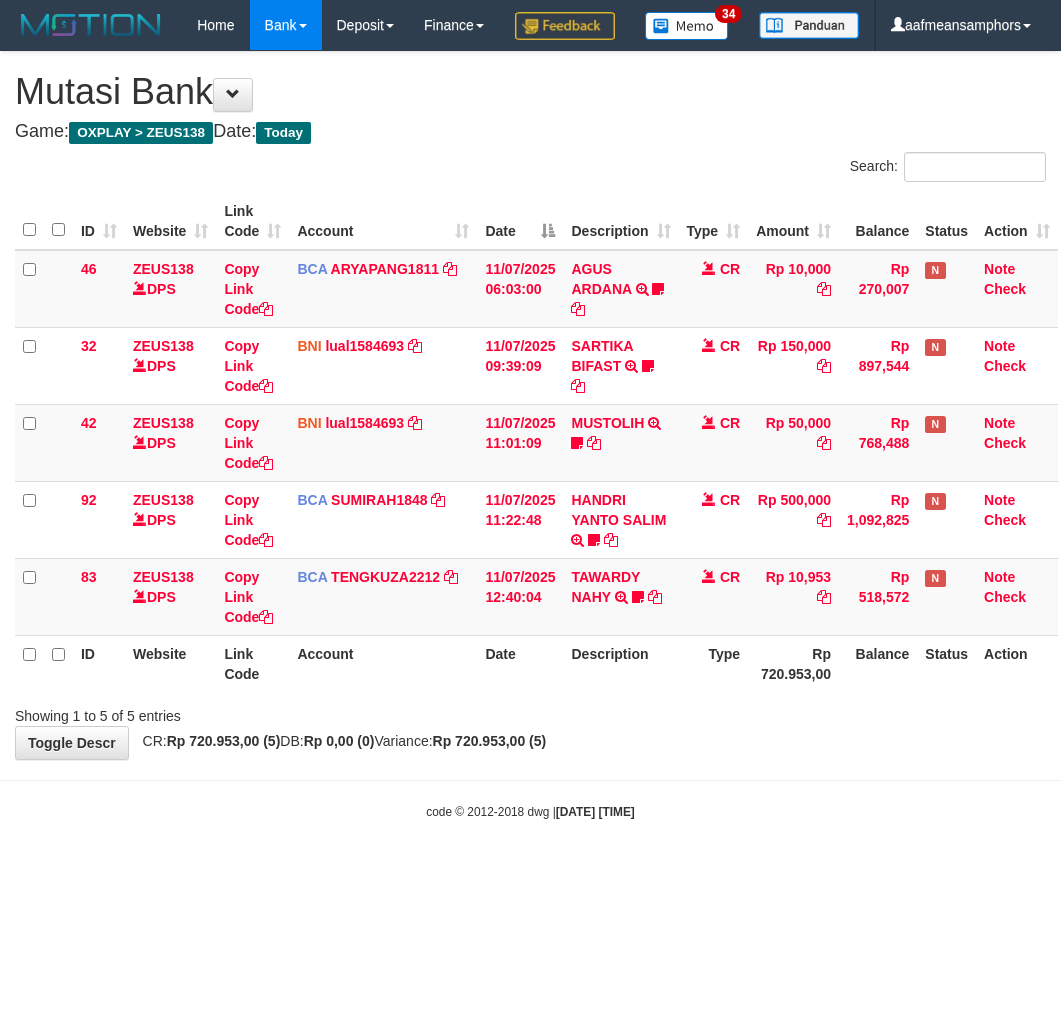 scroll, scrollTop: 0, scrollLeft: 0, axis: both 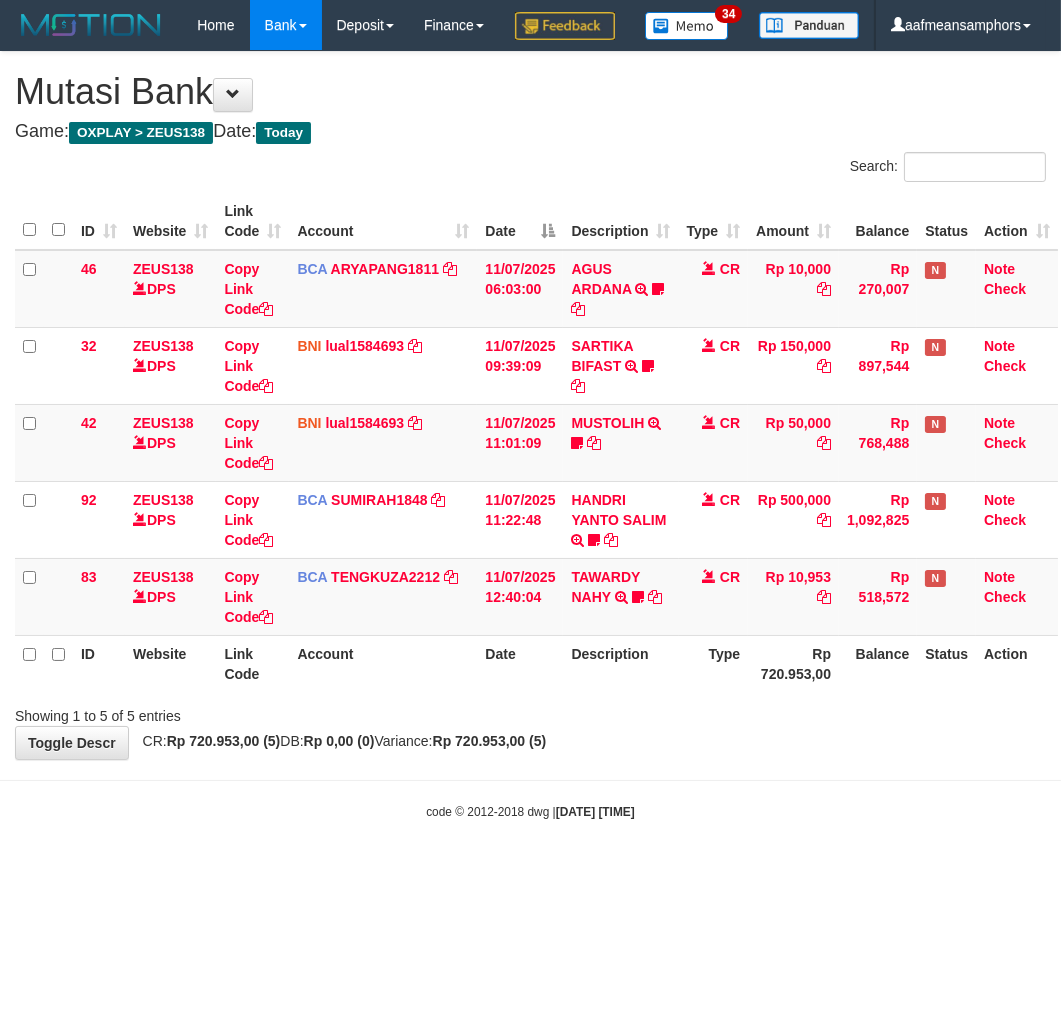 drag, startPoint x: 657, startPoint y: 862, endPoint x: 686, endPoint y: 856, distance: 29.614185 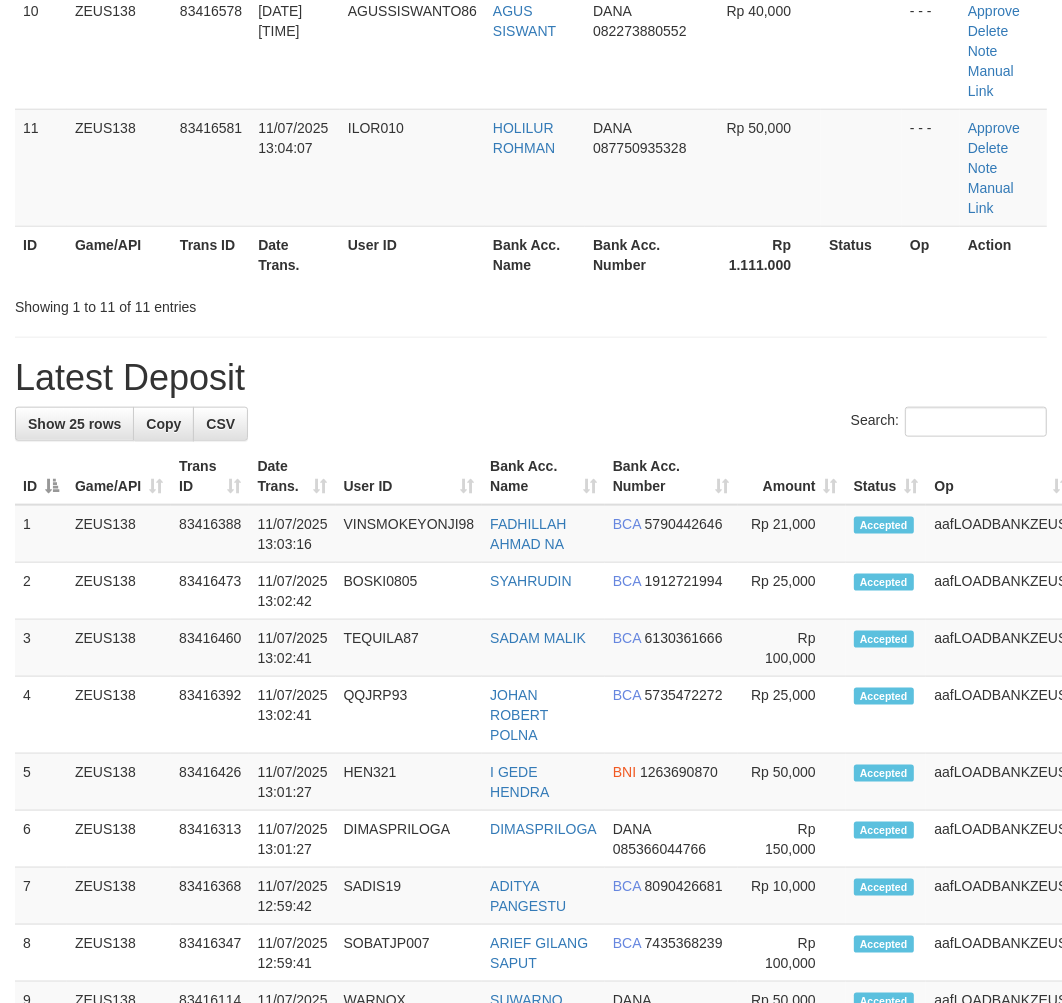 scroll, scrollTop: 966, scrollLeft: 0, axis: vertical 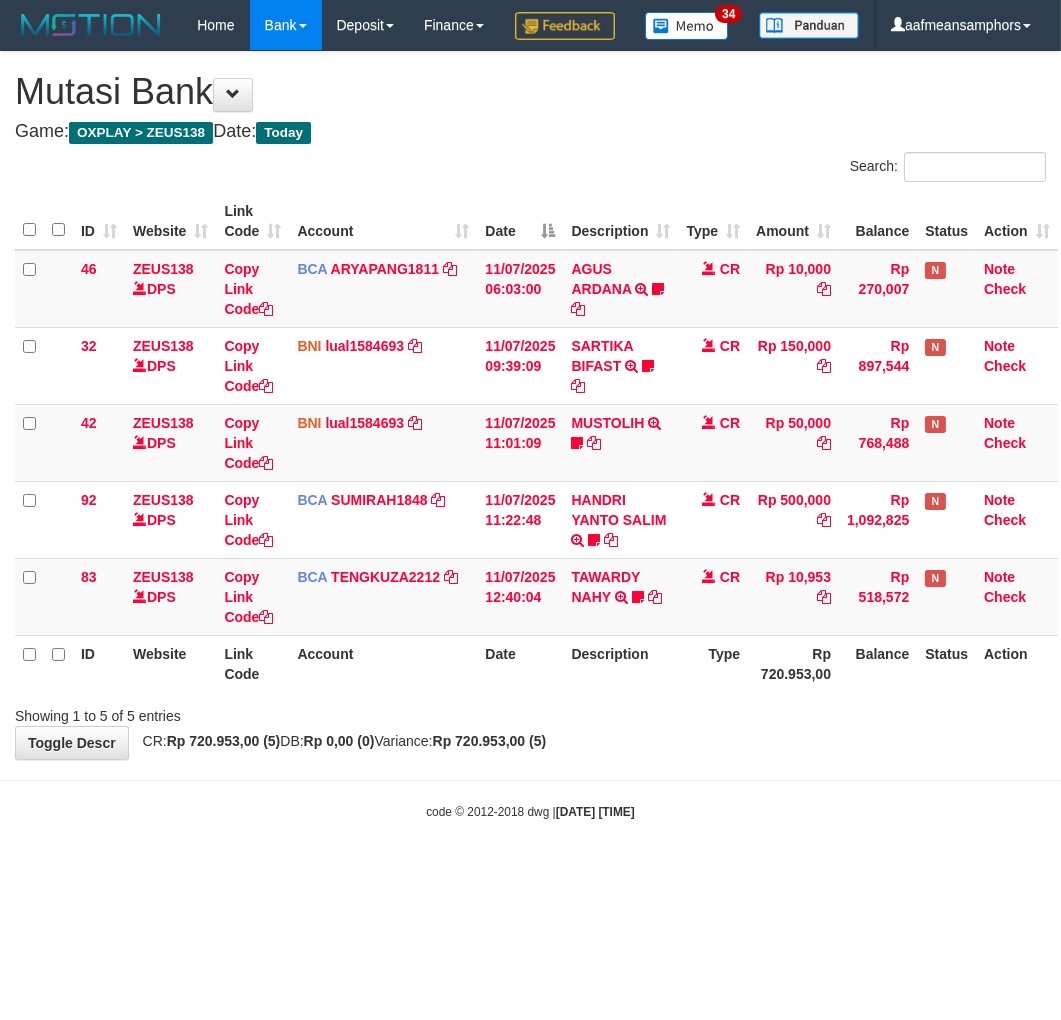 click on "Toggle navigation
Home
Bank
Account List
Load
By Website
Group
[OXPLAY]													ZEUS138
By Load Group (DPS)" at bounding box center [530, 435] 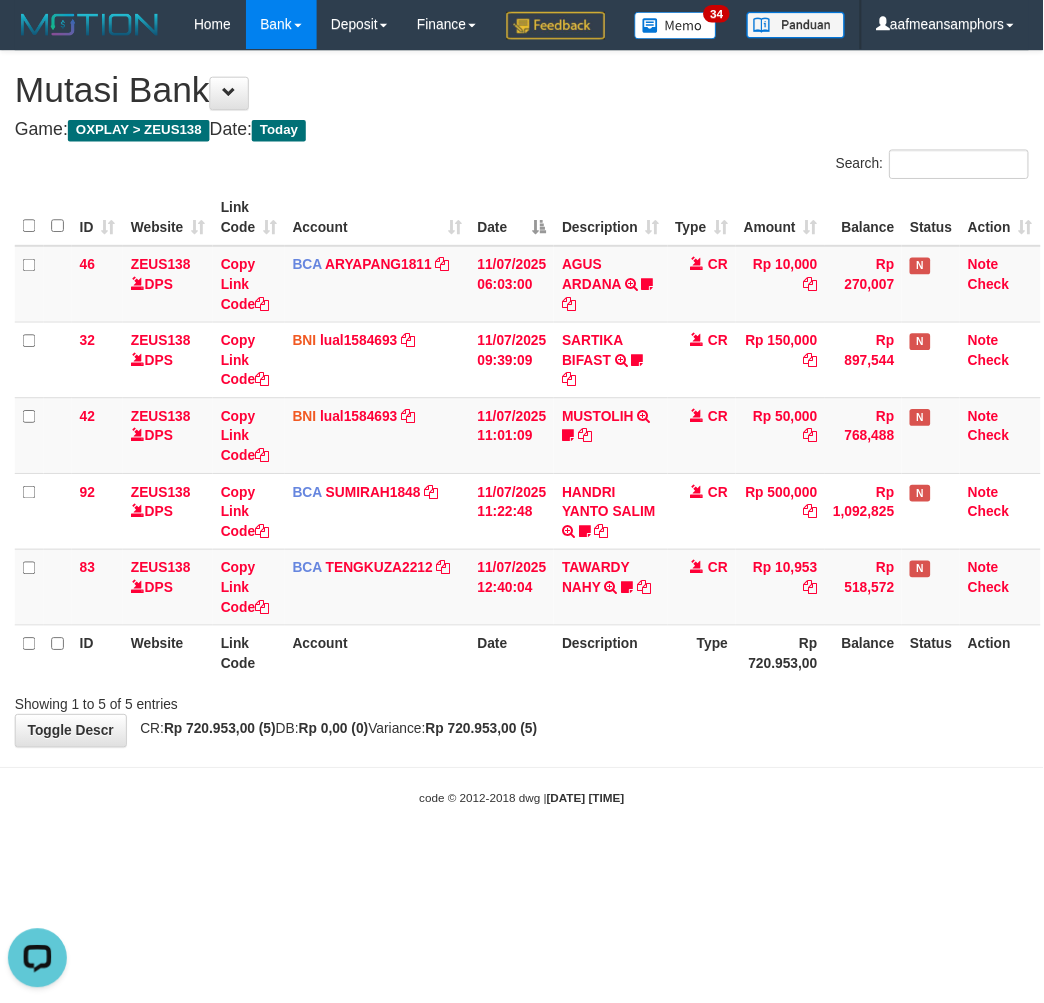 scroll, scrollTop: 0, scrollLeft: 0, axis: both 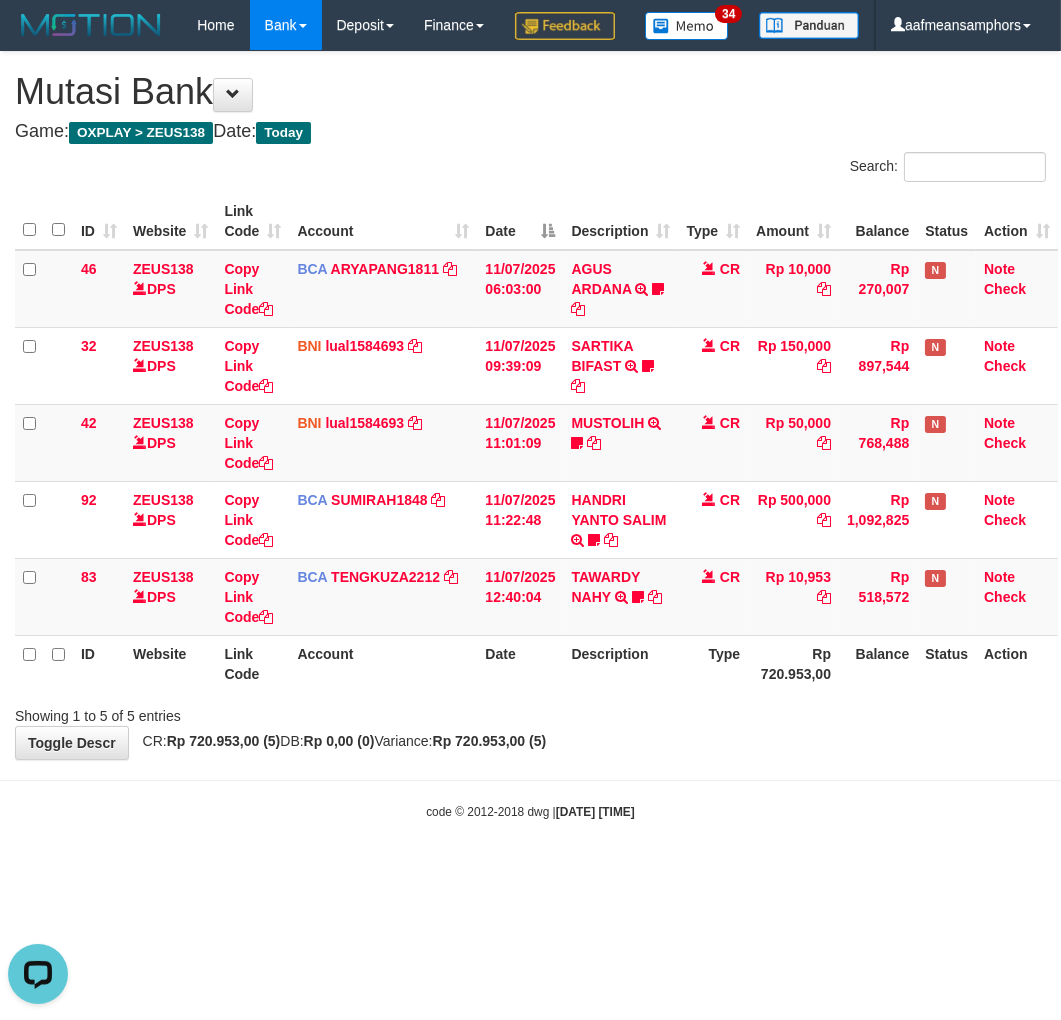 click on "Toggle navigation
Home
Bank
Account List
Load
By Website
Group
[OXPLAY]													ZEUS138
By Load Group (DPS)" at bounding box center (530, 435) 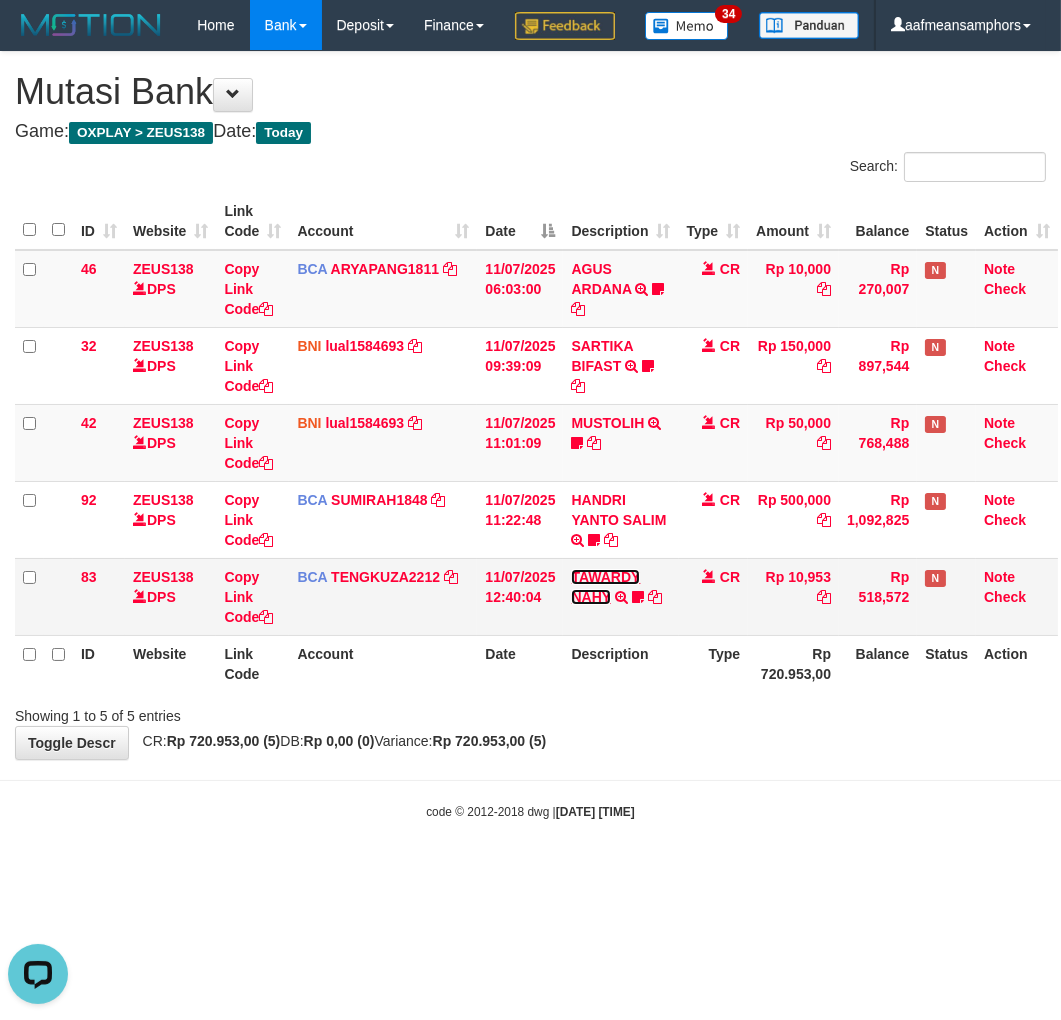 click on "TAWARDY NAHY" at bounding box center (605, 587) 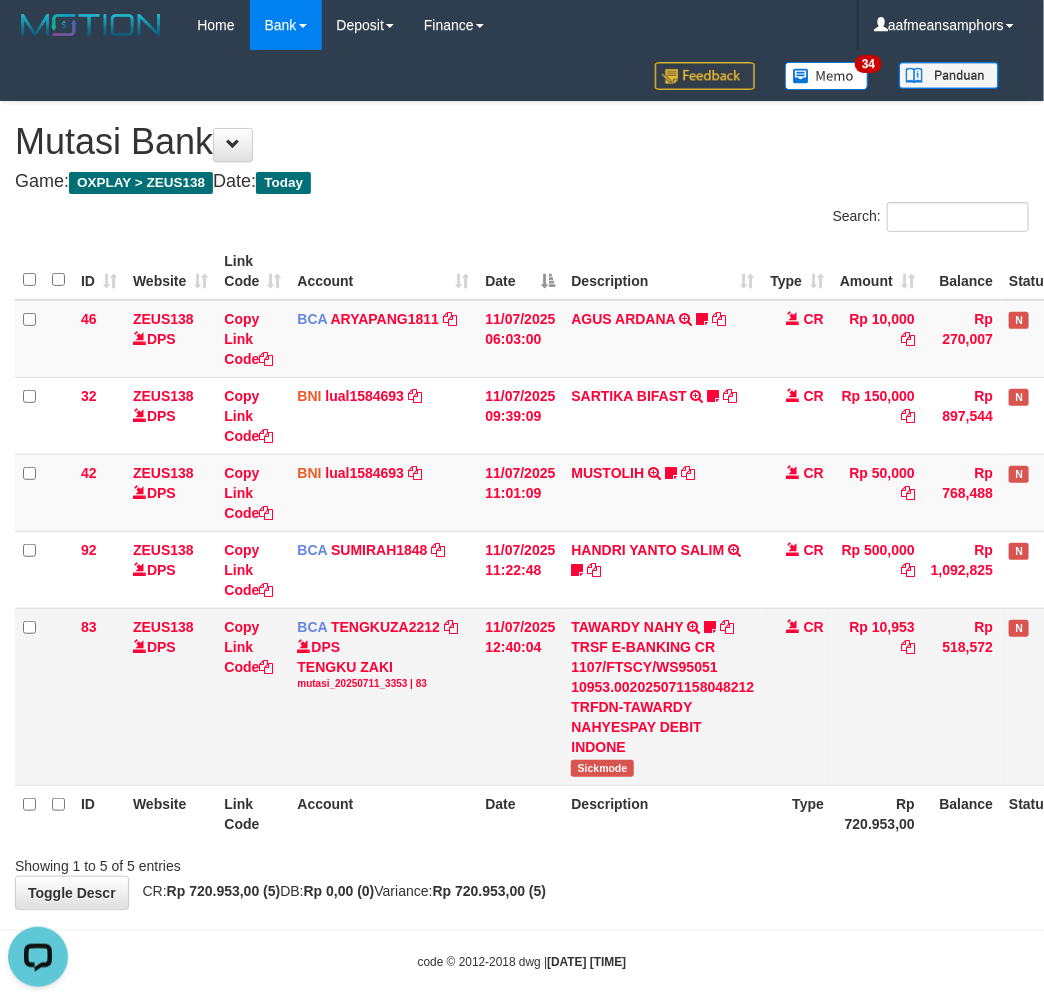 click on "Sickmode" at bounding box center (602, 768) 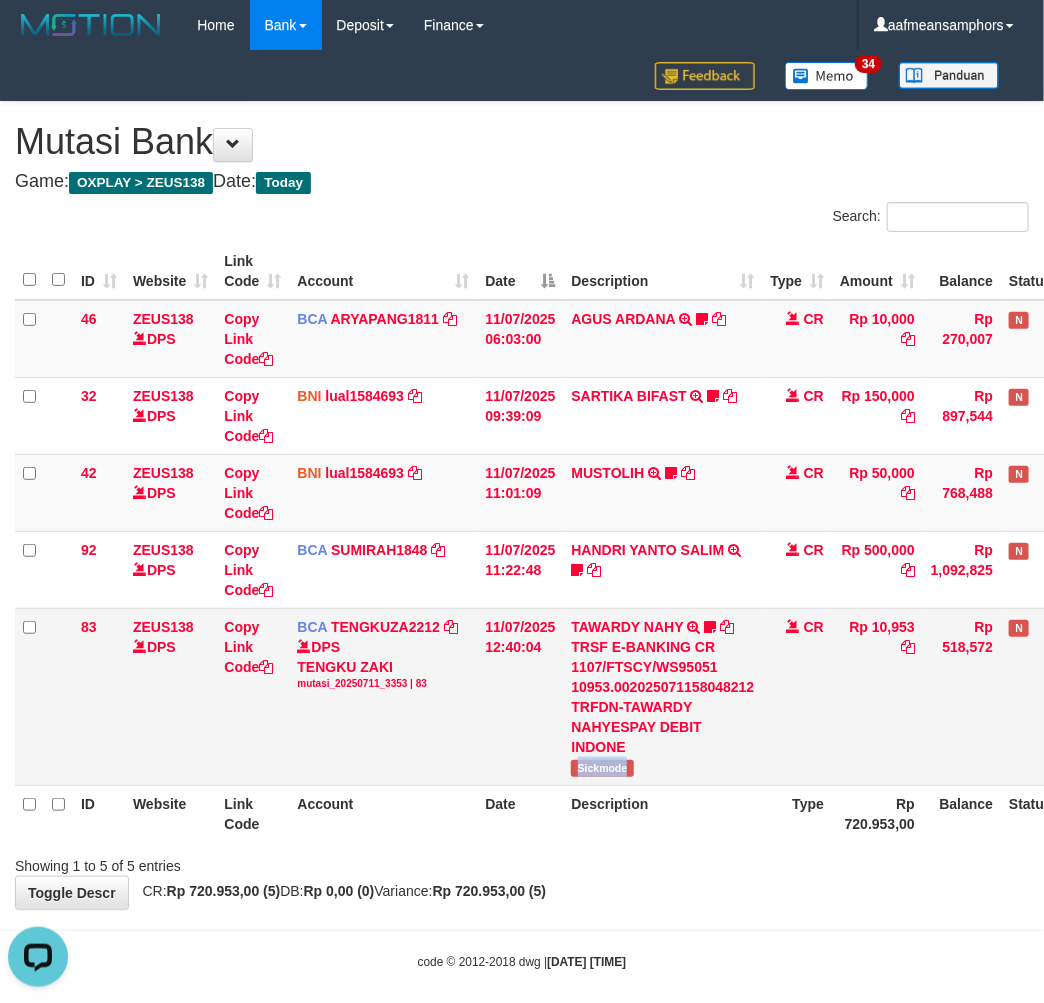 click on "Sickmode" at bounding box center (602, 768) 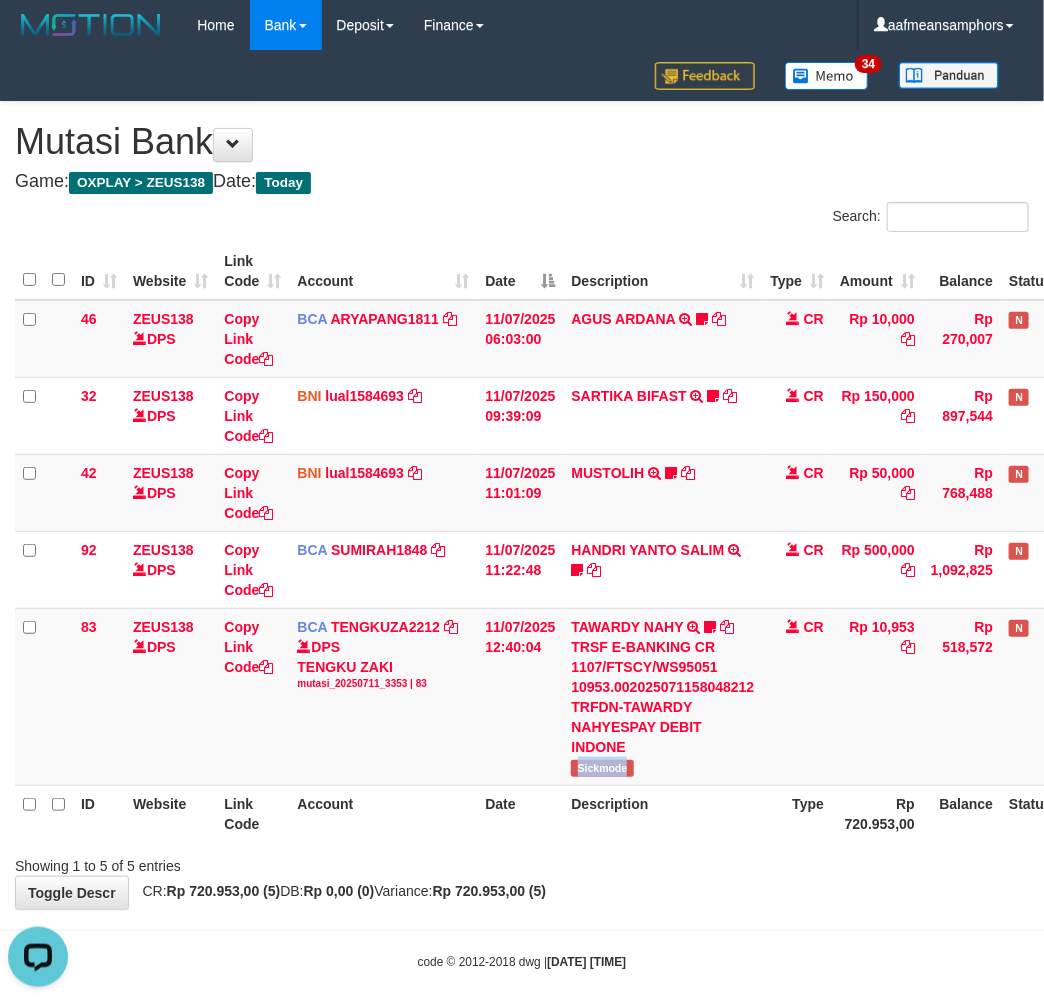 copy on "Sickmode" 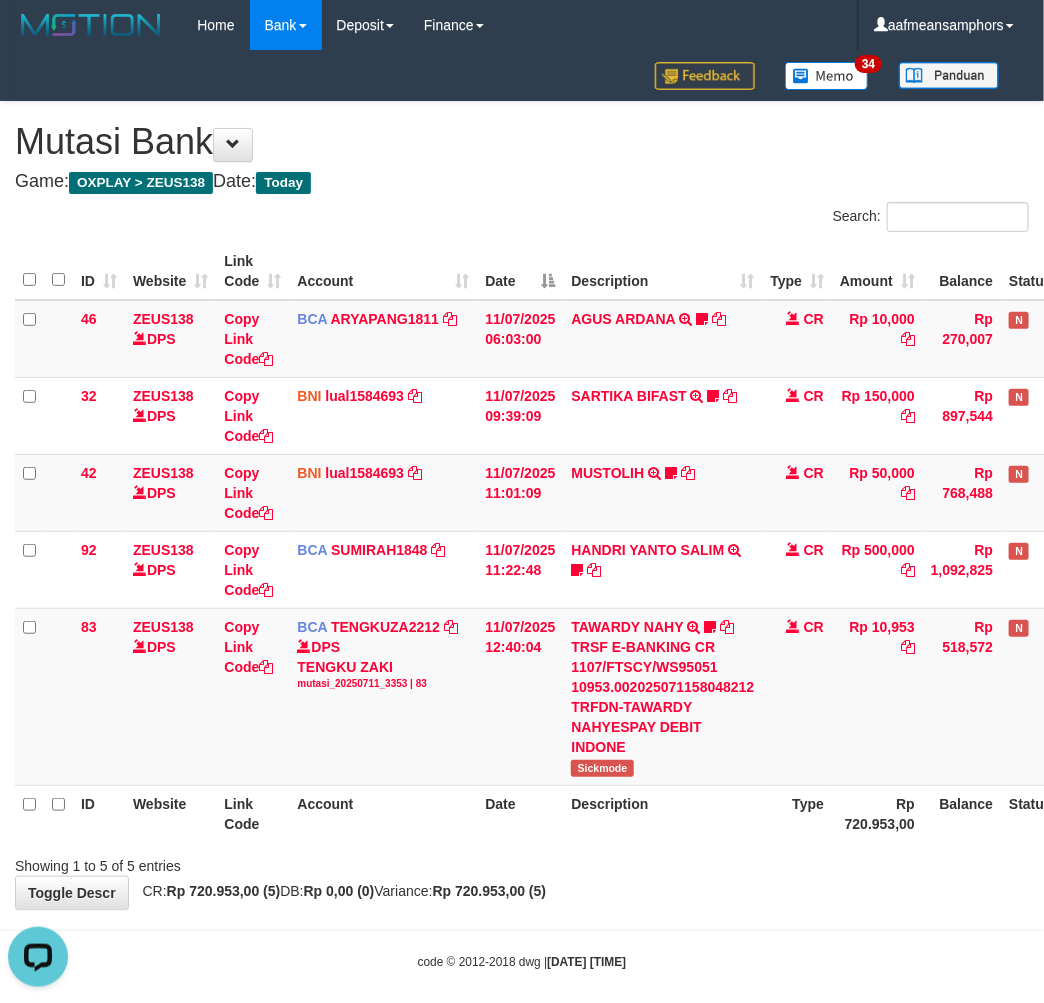 click on "Showing 1 to 5 of 5 entries" at bounding box center (522, 862) 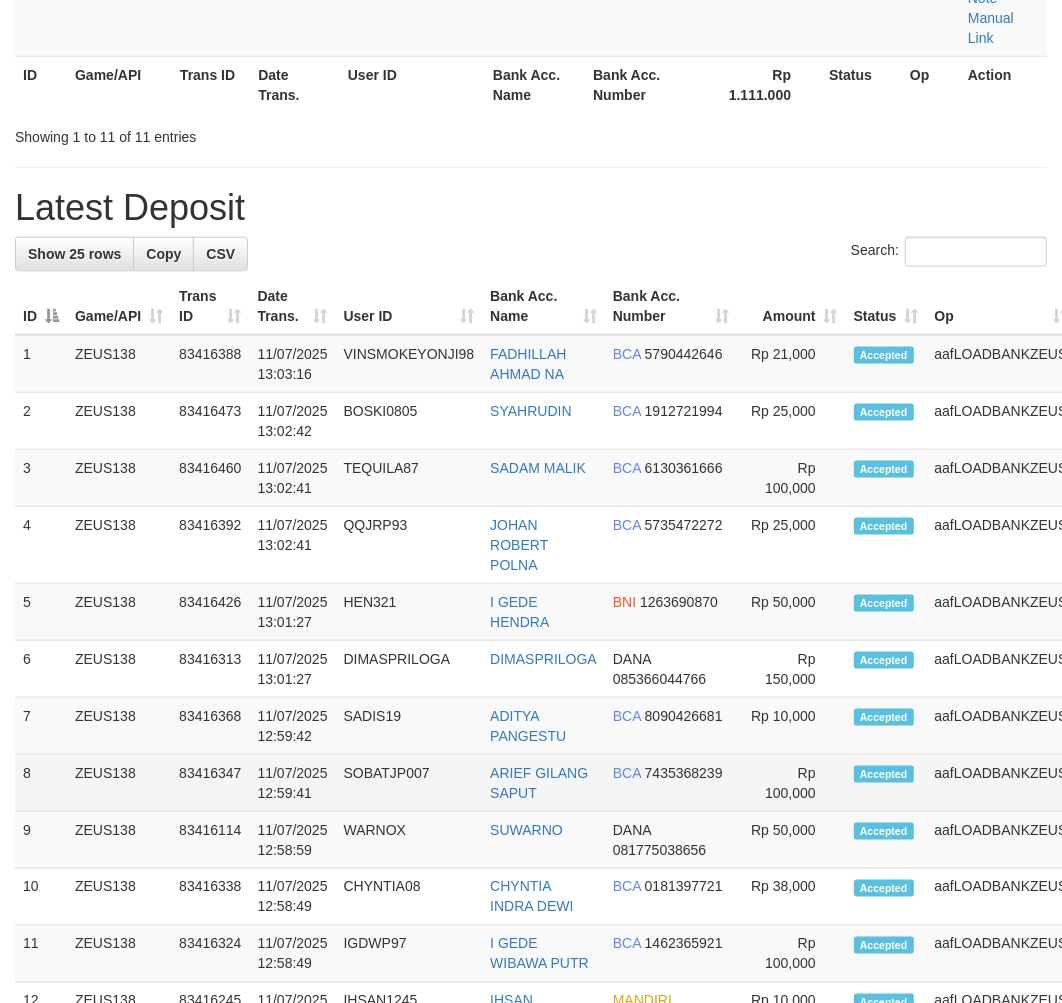 drag, startPoint x: 406, startPoint y: 854, endPoint x: 448, endPoint y: 854, distance: 42 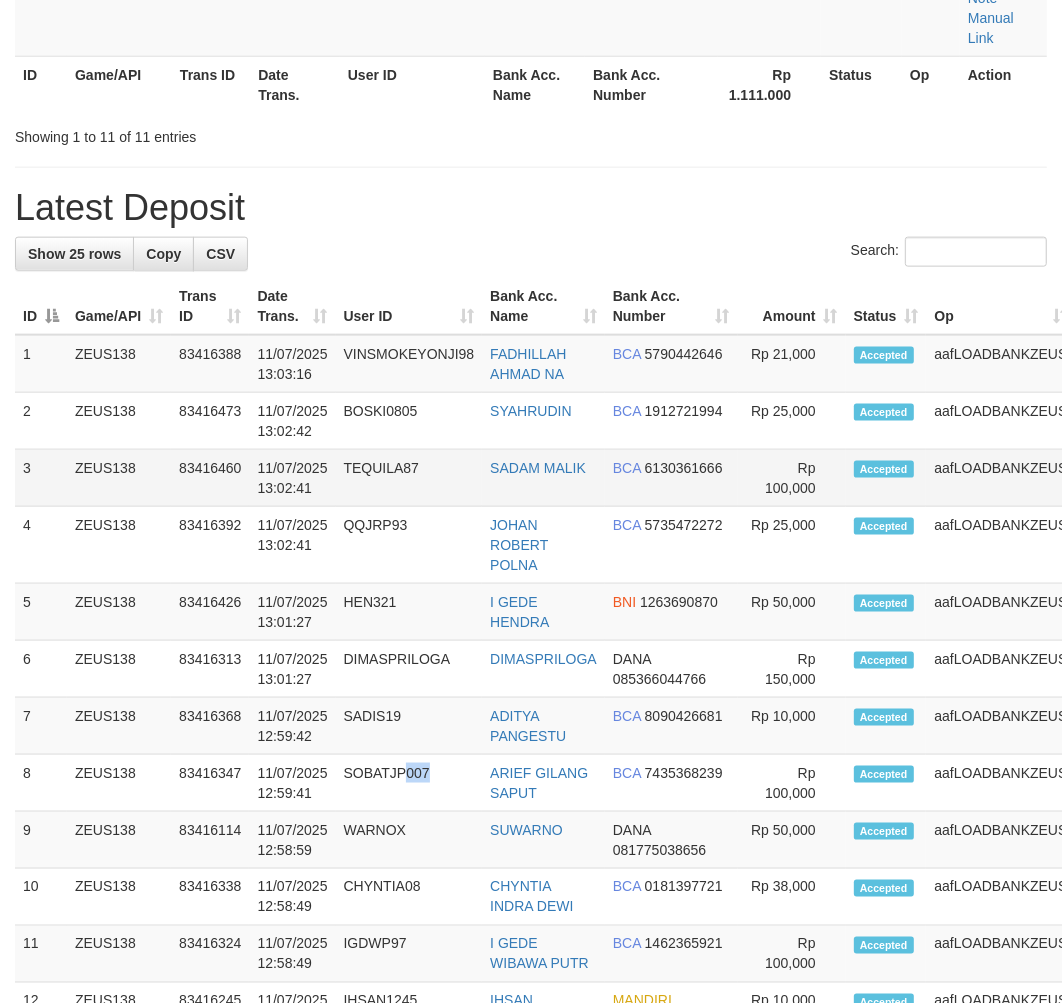 drag, startPoint x: 448, startPoint y: 854, endPoint x: 103, endPoint y: 841, distance: 345.24484 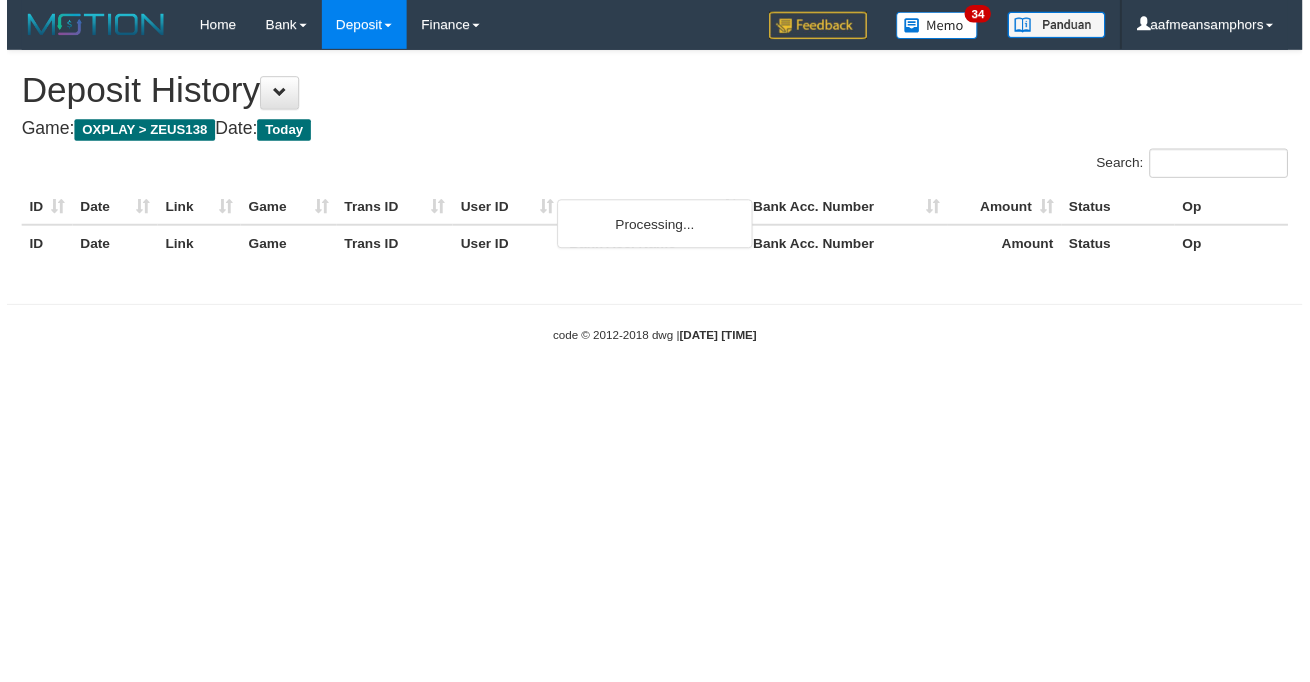 scroll, scrollTop: 0, scrollLeft: 0, axis: both 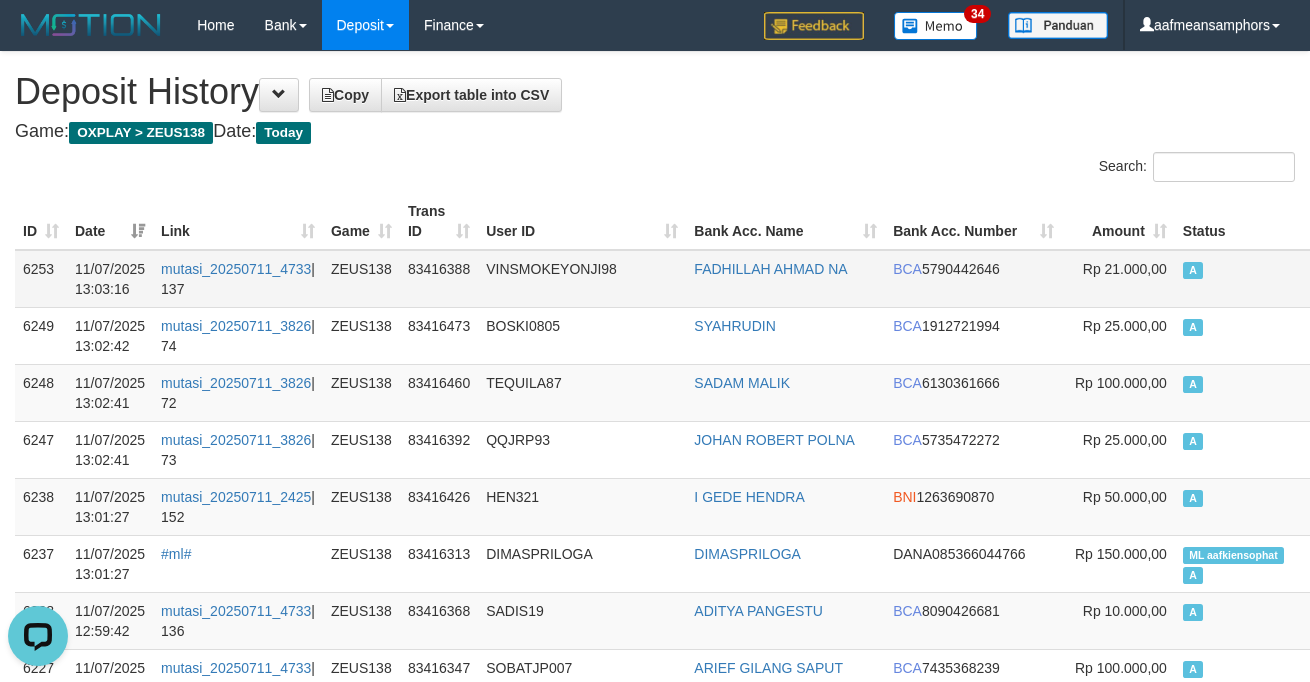 click on "83416388" at bounding box center [439, 279] 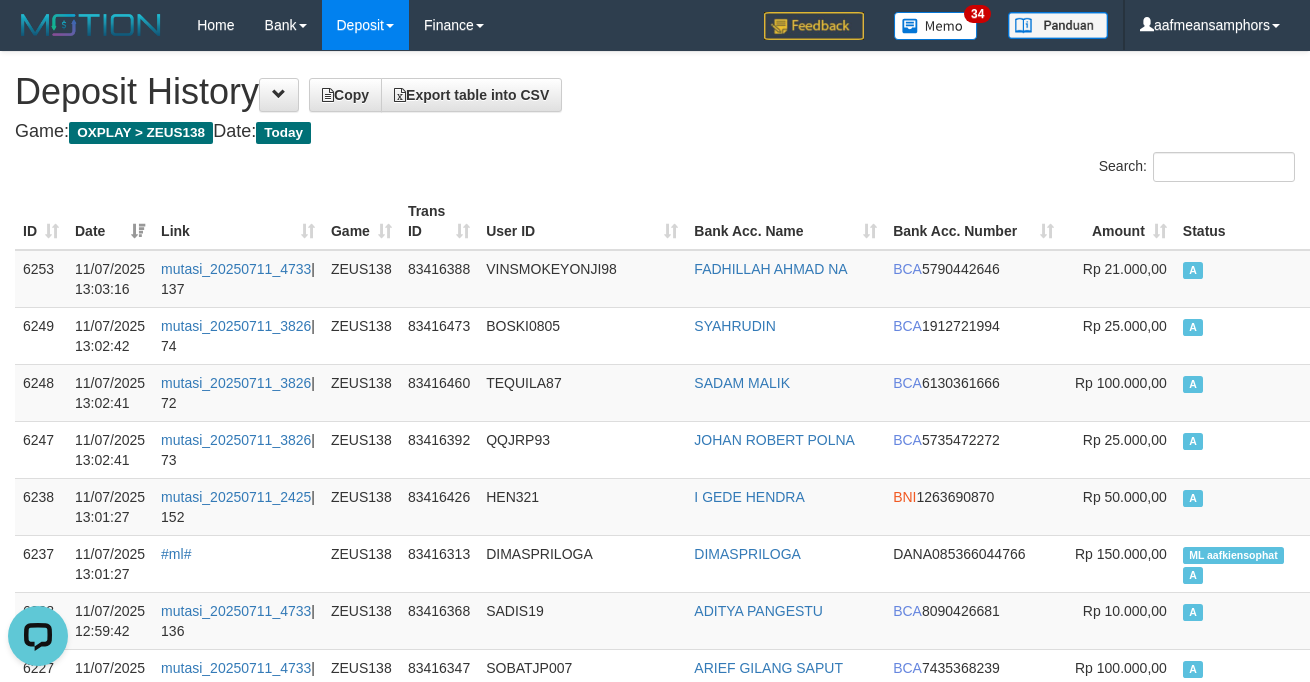 scroll, scrollTop: 1865, scrollLeft: 0, axis: vertical 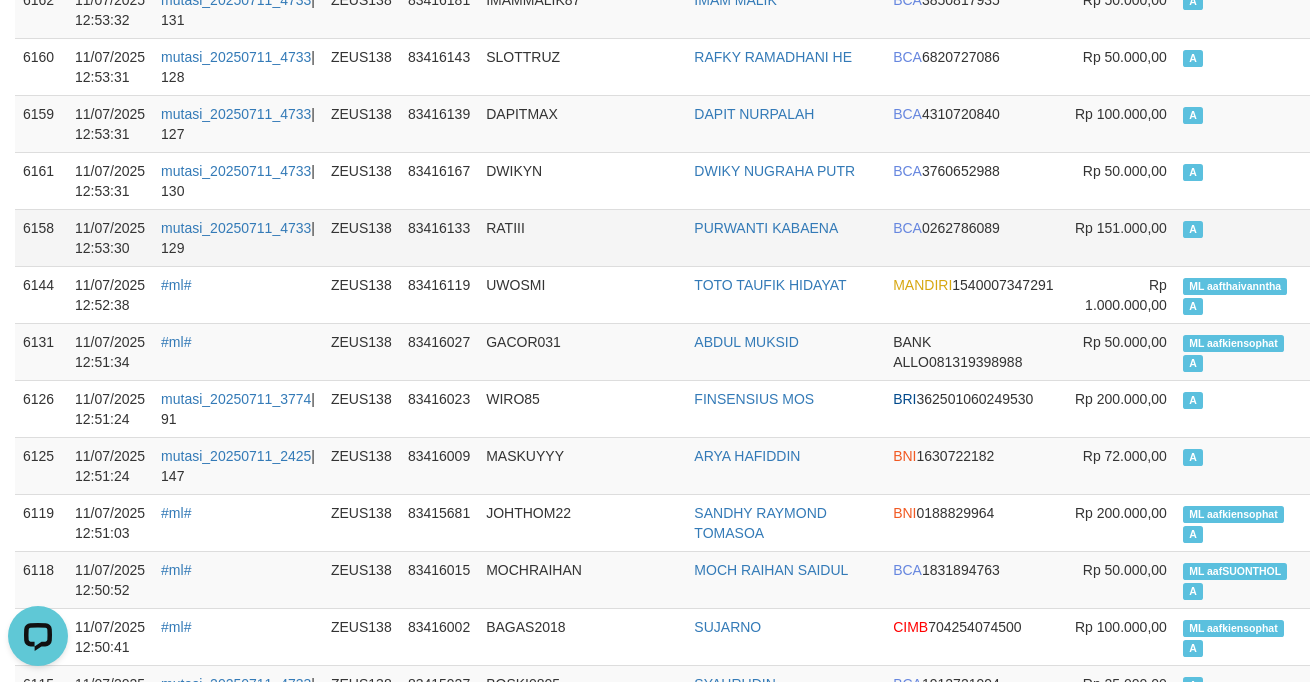click on "83416133" at bounding box center [439, 237] 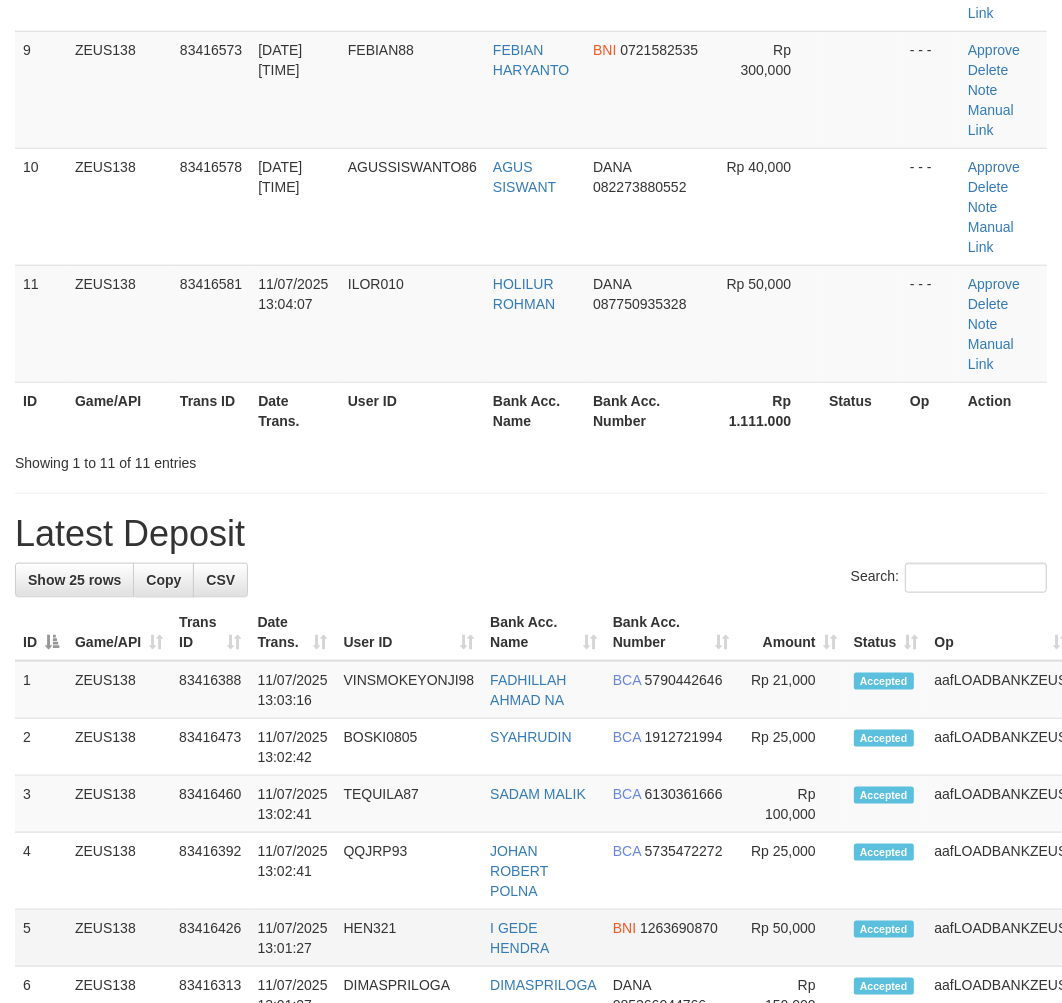 scroll, scrollTop: 1425, scrollLeft: 0, axis: vertical 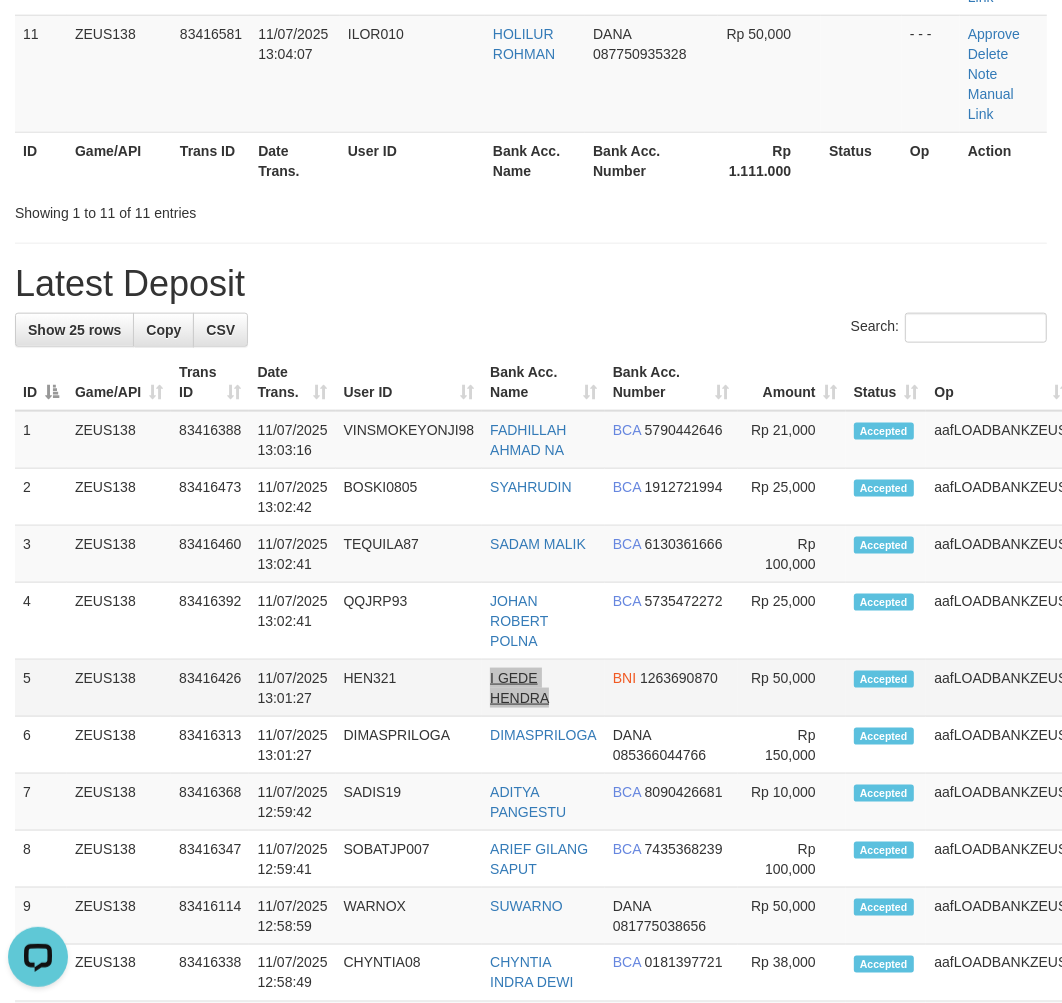click on "5
ZEUS138
83416426
[DATE] [TIME]
HEN321
[FIRST] [LAST]
BNI
1263690870
Rp 50,000
Accepted
aafLOADBANKZEUS
Note" at bounding box center (586, 688) 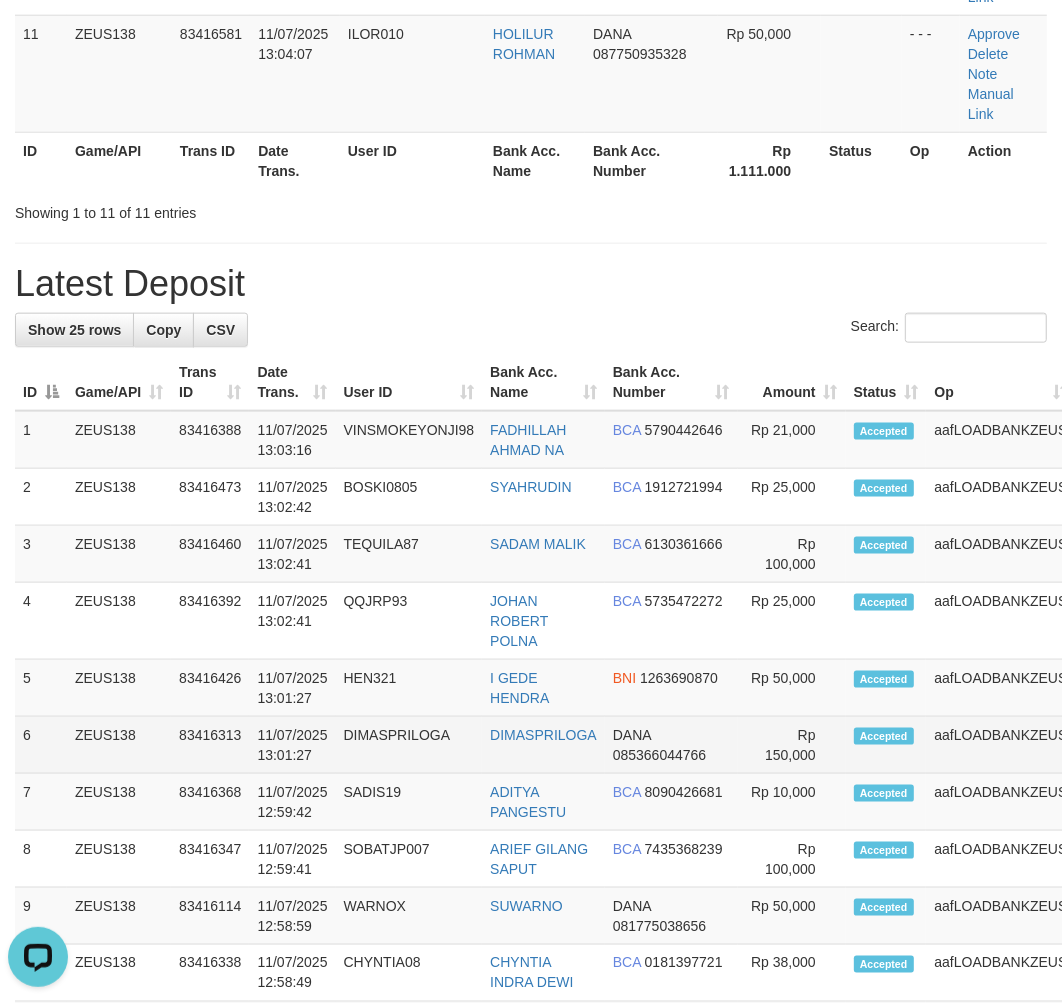 click on "DIMASPRILOGA" at bounding box center (409, 745) 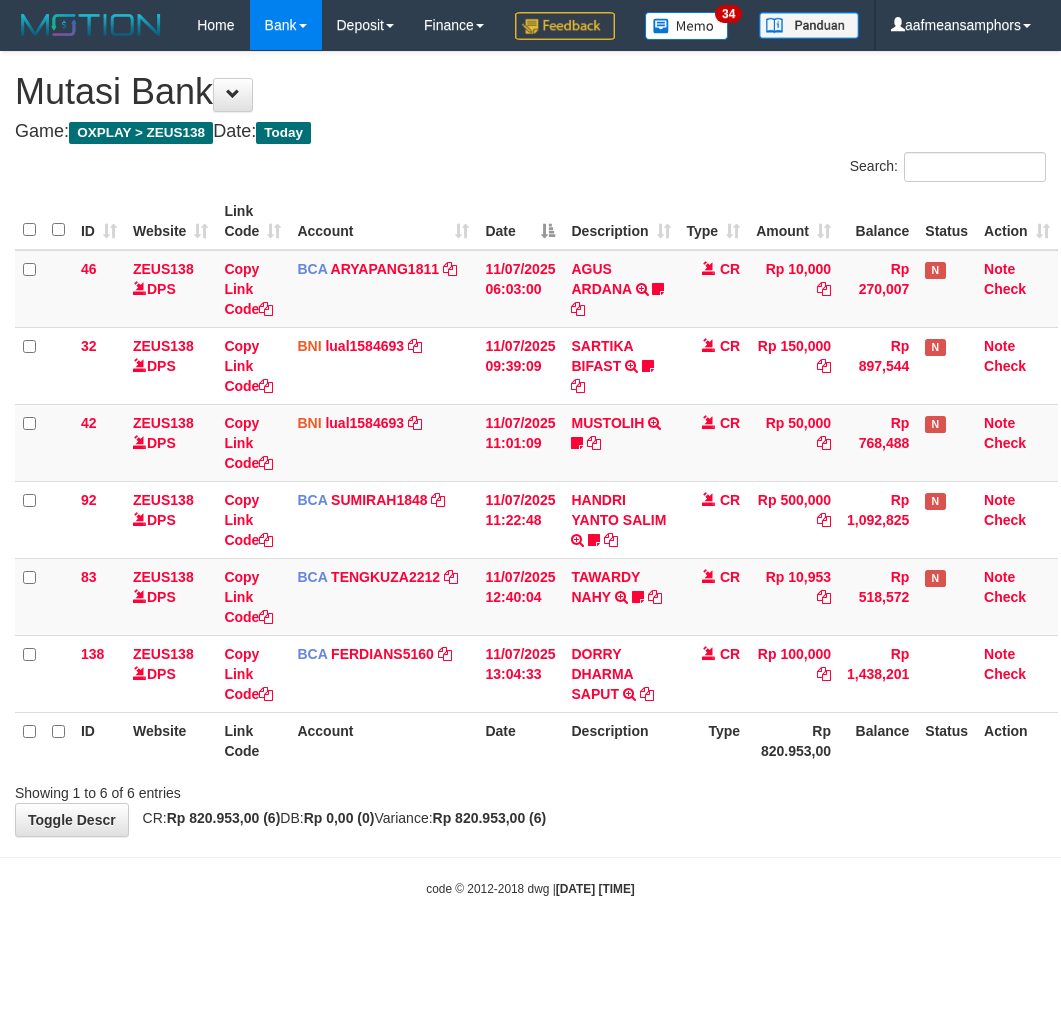 scroll, scrollTop: 0, scrollLeft: 0, axis: both 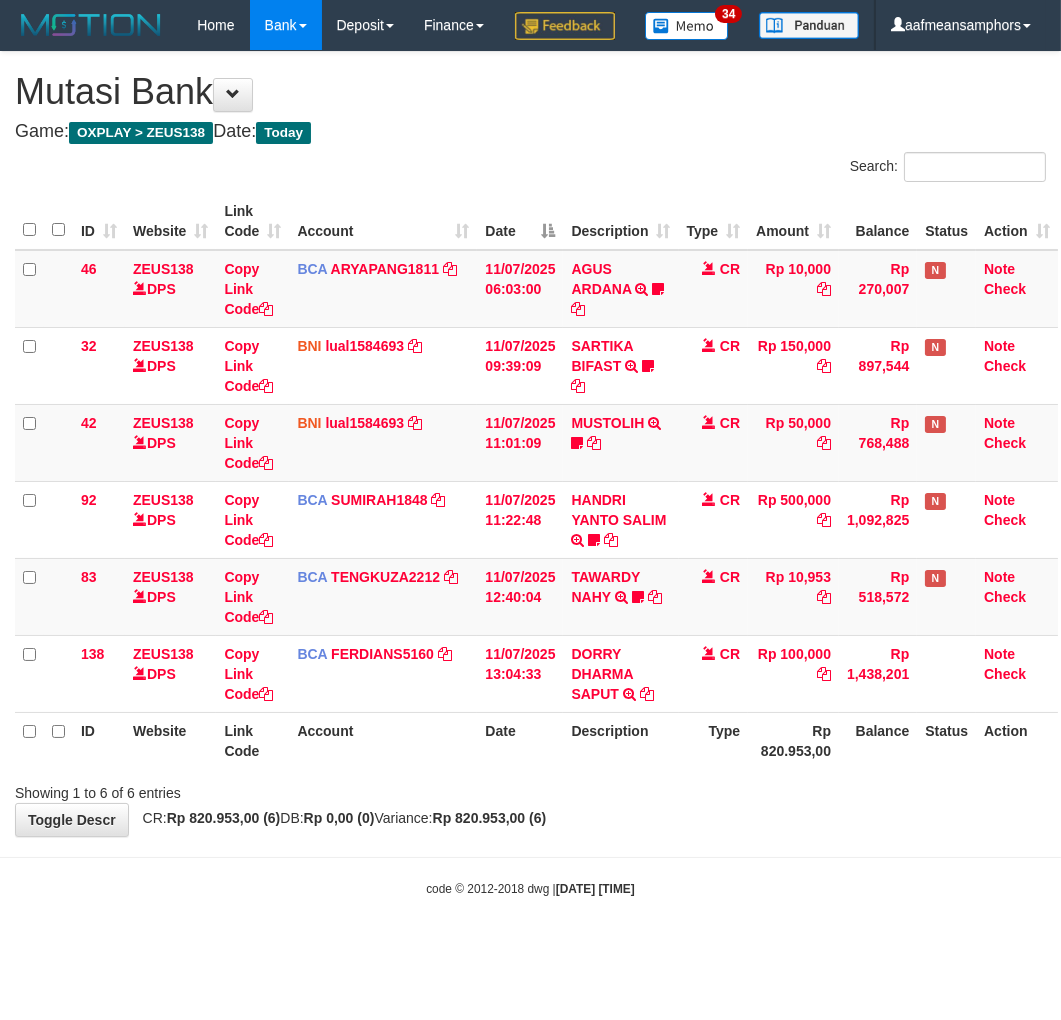click on "**********" at bounding box center (530, 444) 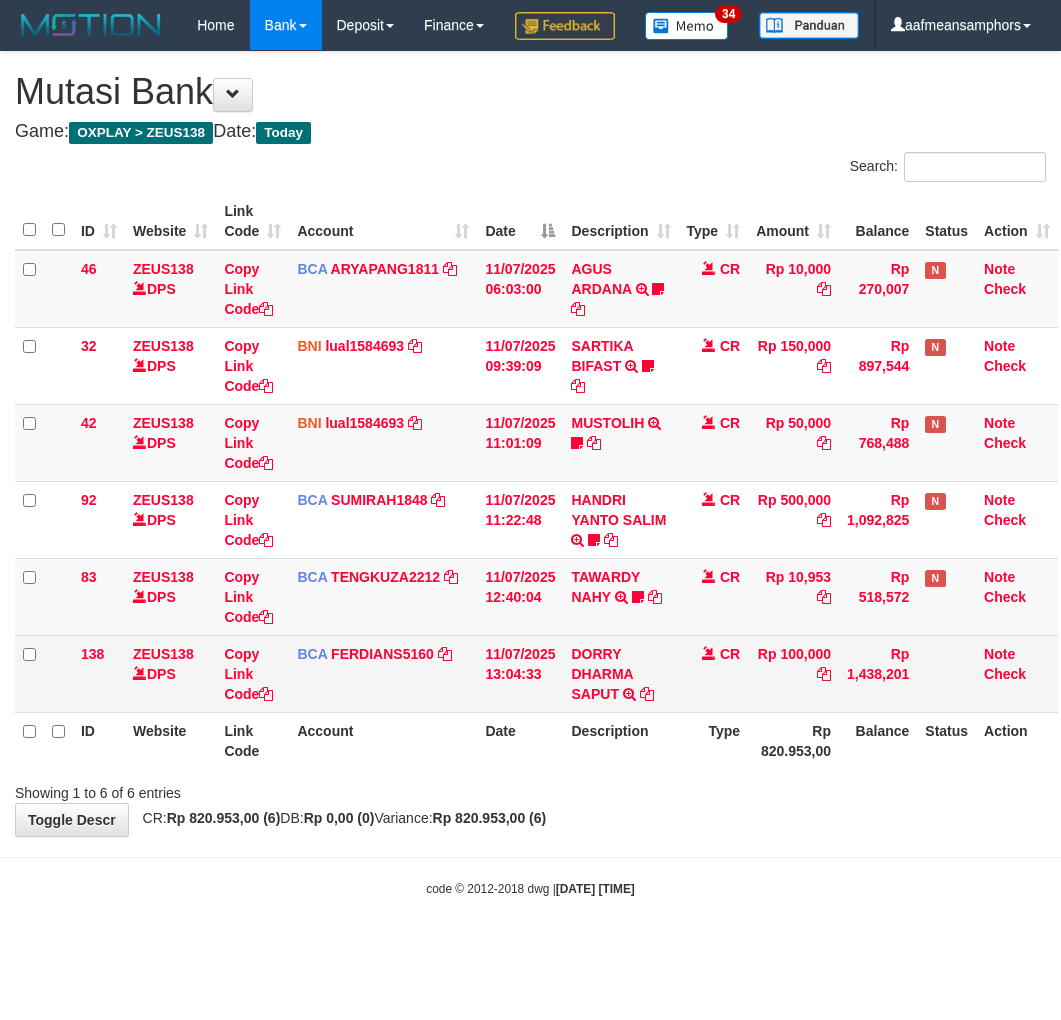 scroll, scrollTop: 0, scrollLeft: 0, axis: both 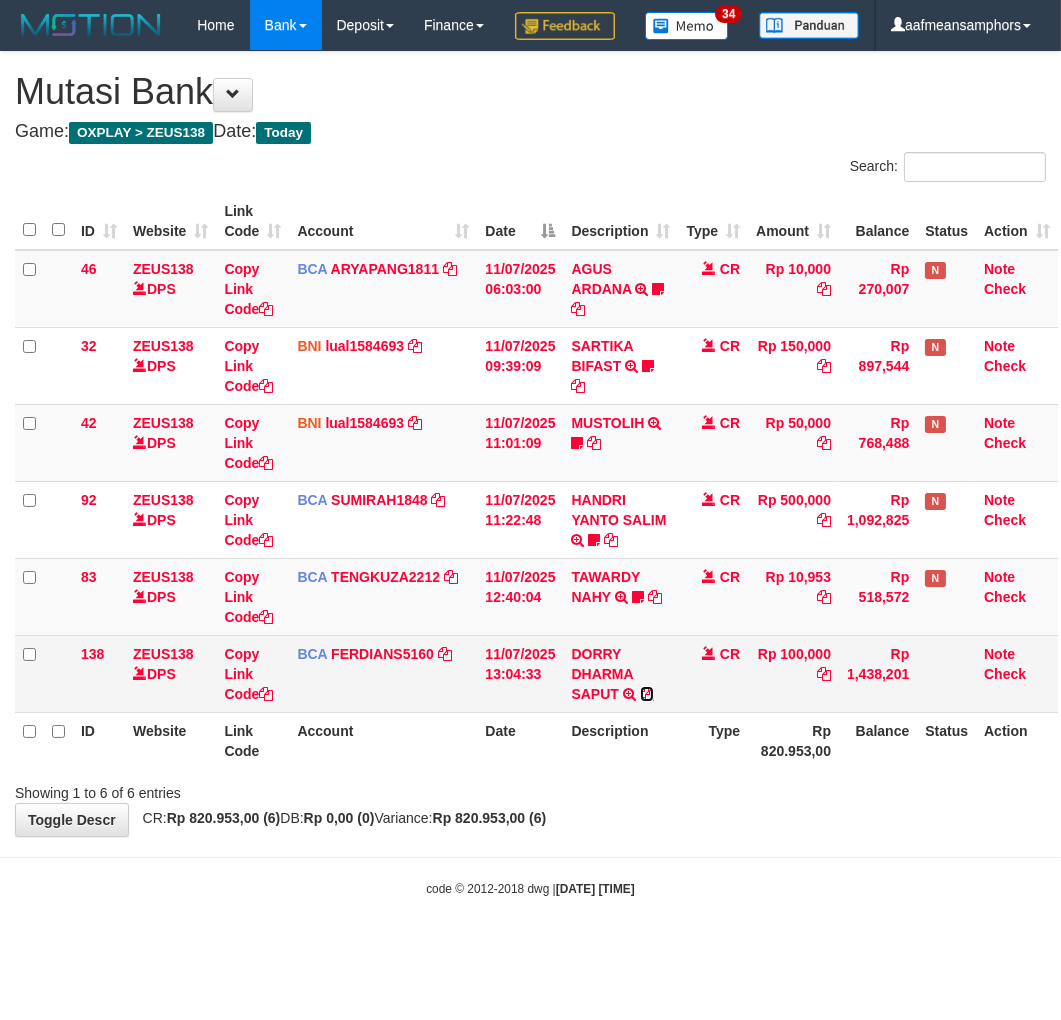 click at bounding box center (647, 694) 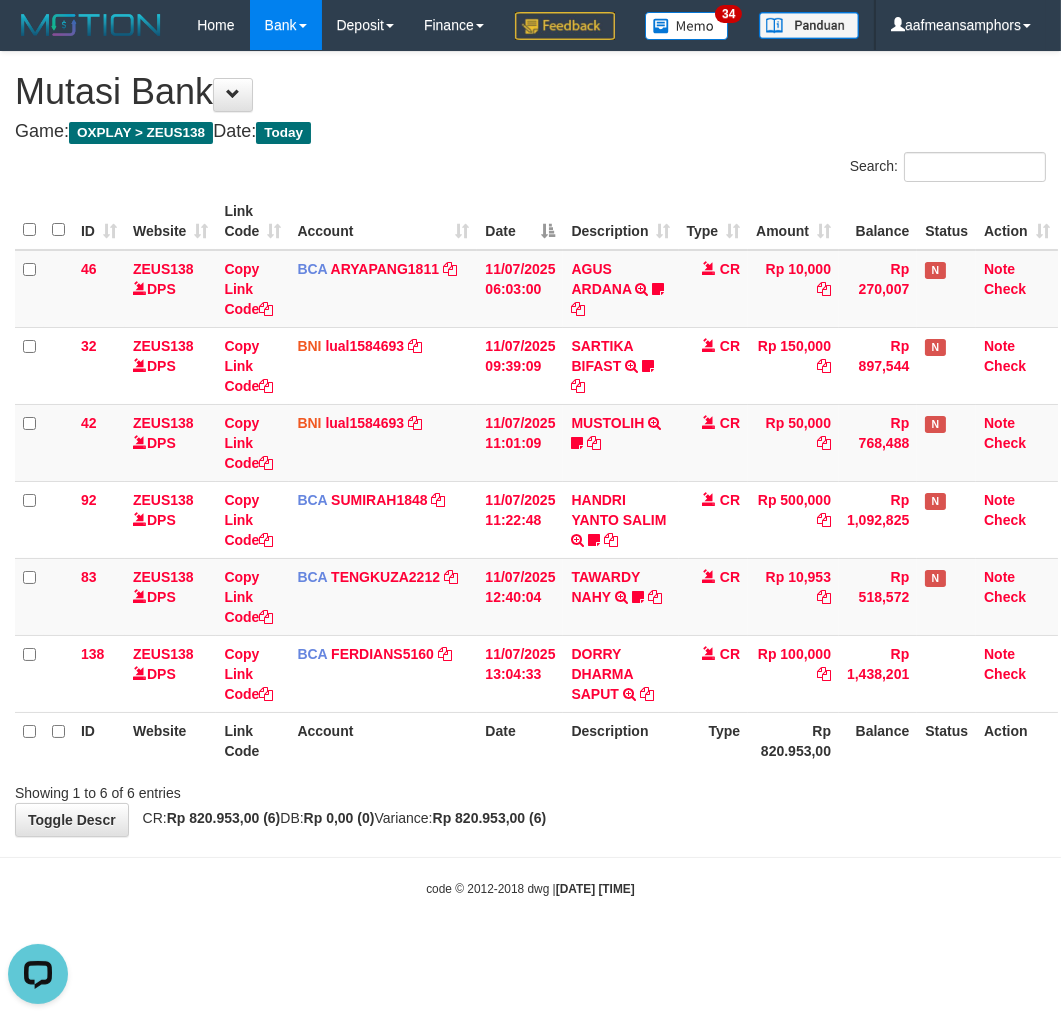 scroll, scrollTop: 0, scrollLeft: 0, axis: both 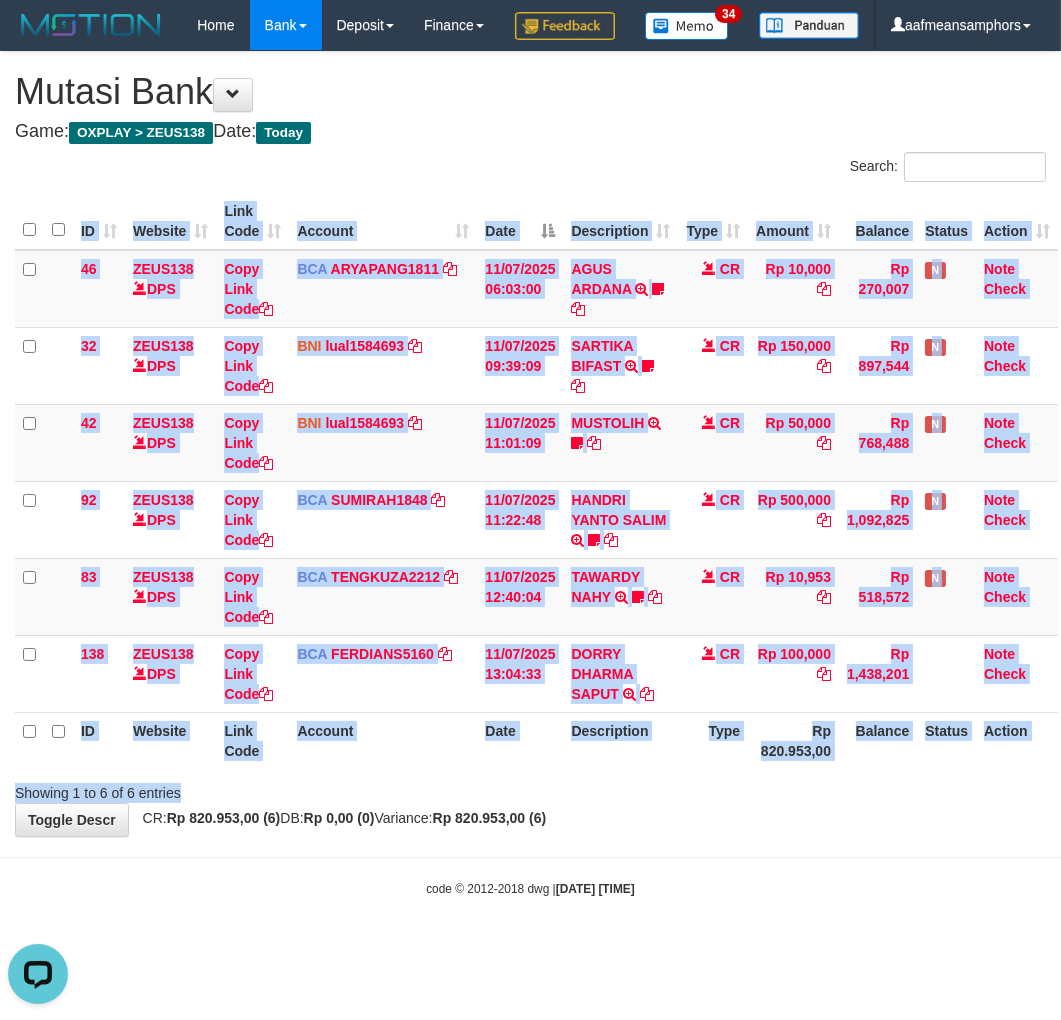 drag, startPoint x: 706, startPoint y: 818, endPoint x: 672, endPoint y: 847, distance: 44.687805 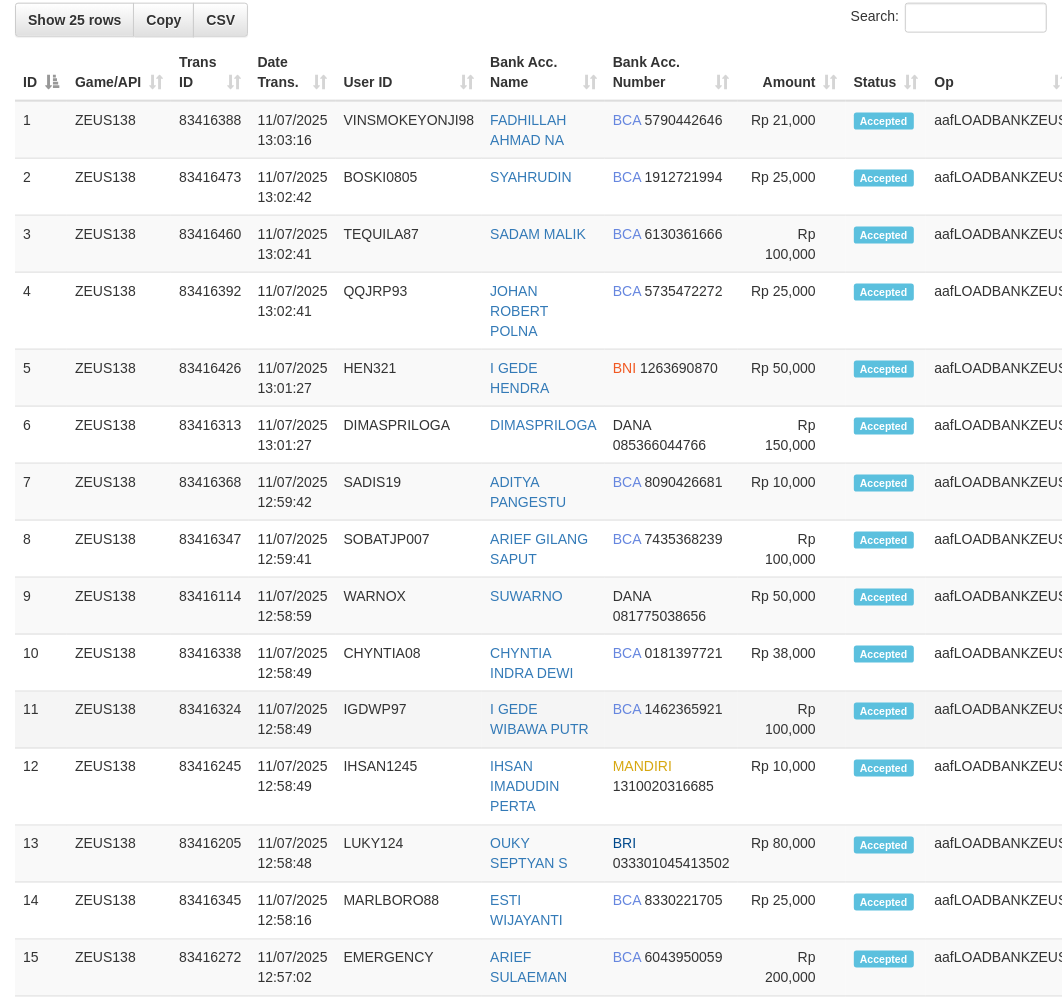 click on "[DATE] [TIME]
ZEUS138
83416388
[DATE] [TIME]
VINSMOKEYONJI98
[LAST] [LAST] [LAST]
BCA
5790442646
2 3" at bounding box center (586, 834) 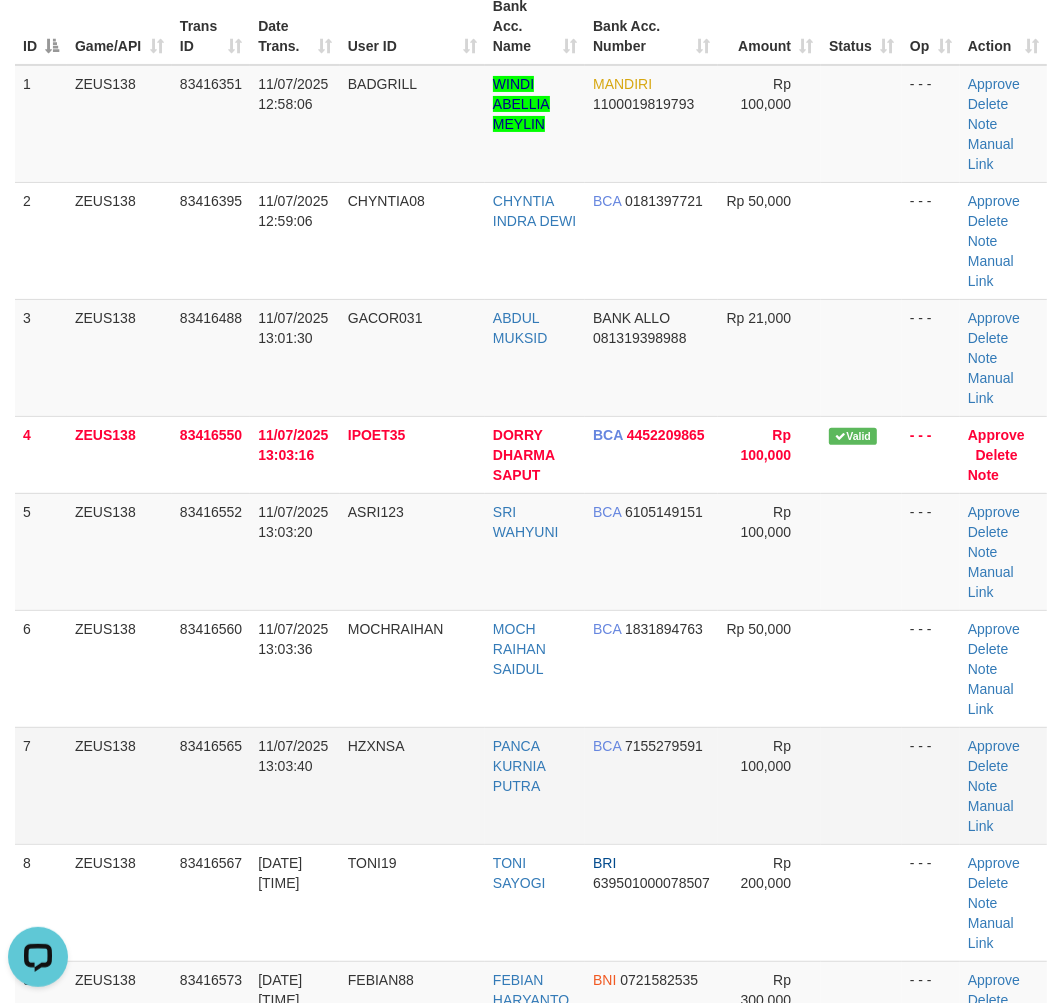 scroll, scrollTop: 0, scrollLeft: 0, axis: both 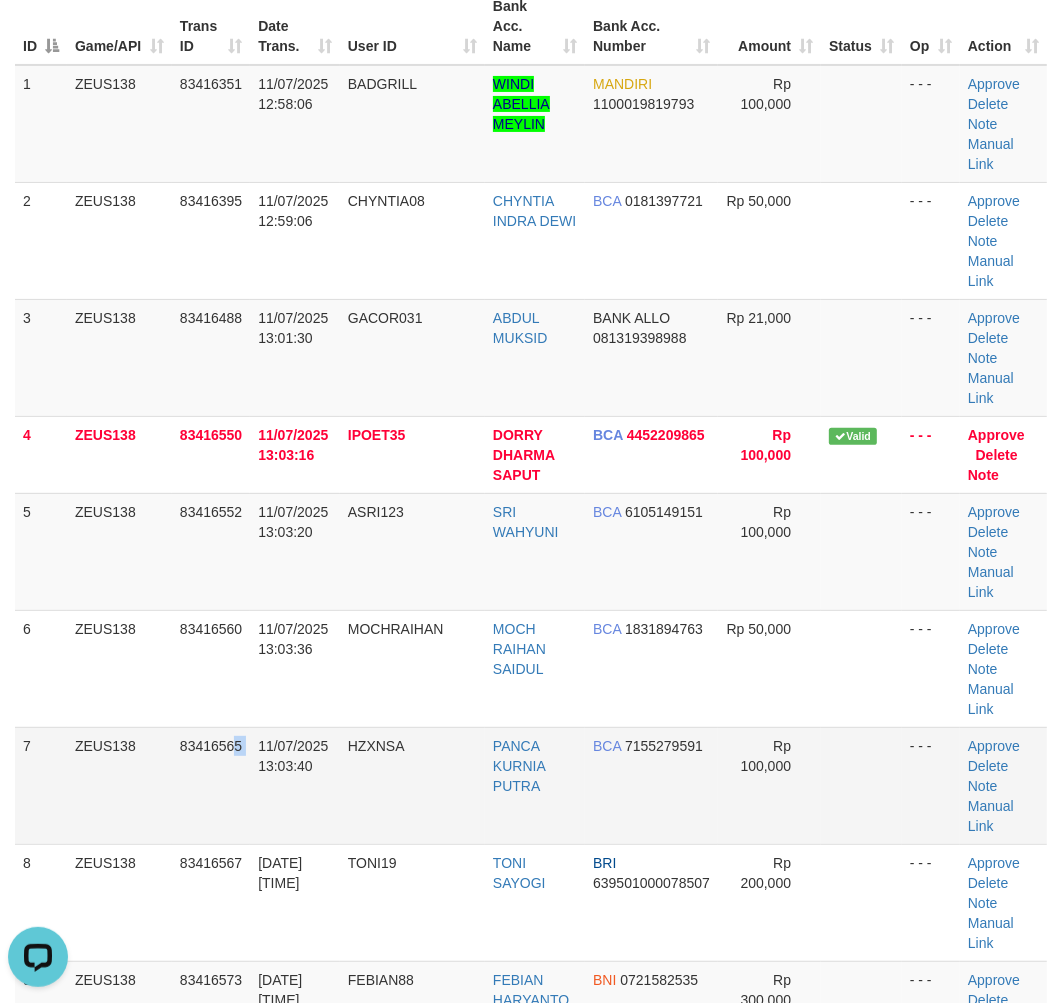 click on "83416565" at bounding box center (211, 785) 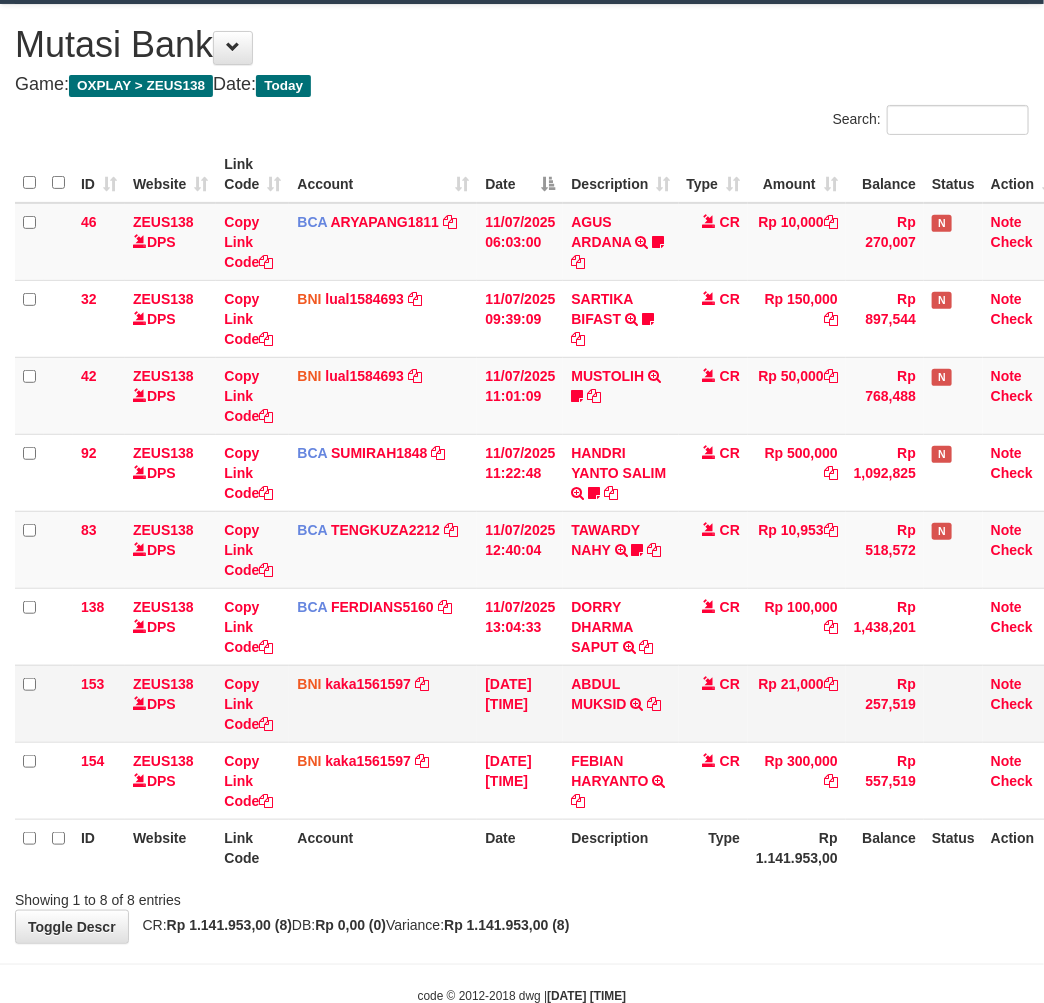 scroll, scrollTop: 147, scrollLeft: 0, axis: vertical 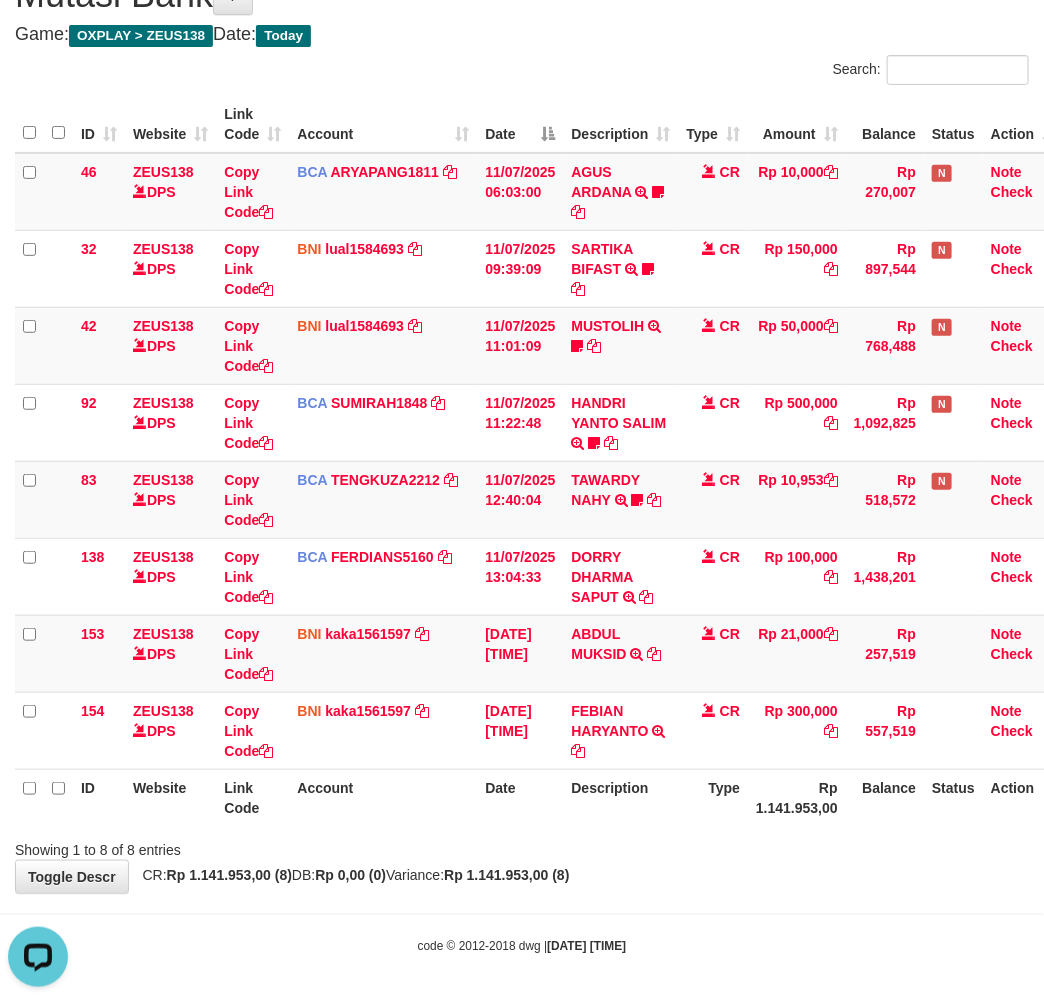 click on "Showing 1 to 8 of 8 entries" at bounding box center [522, 846] 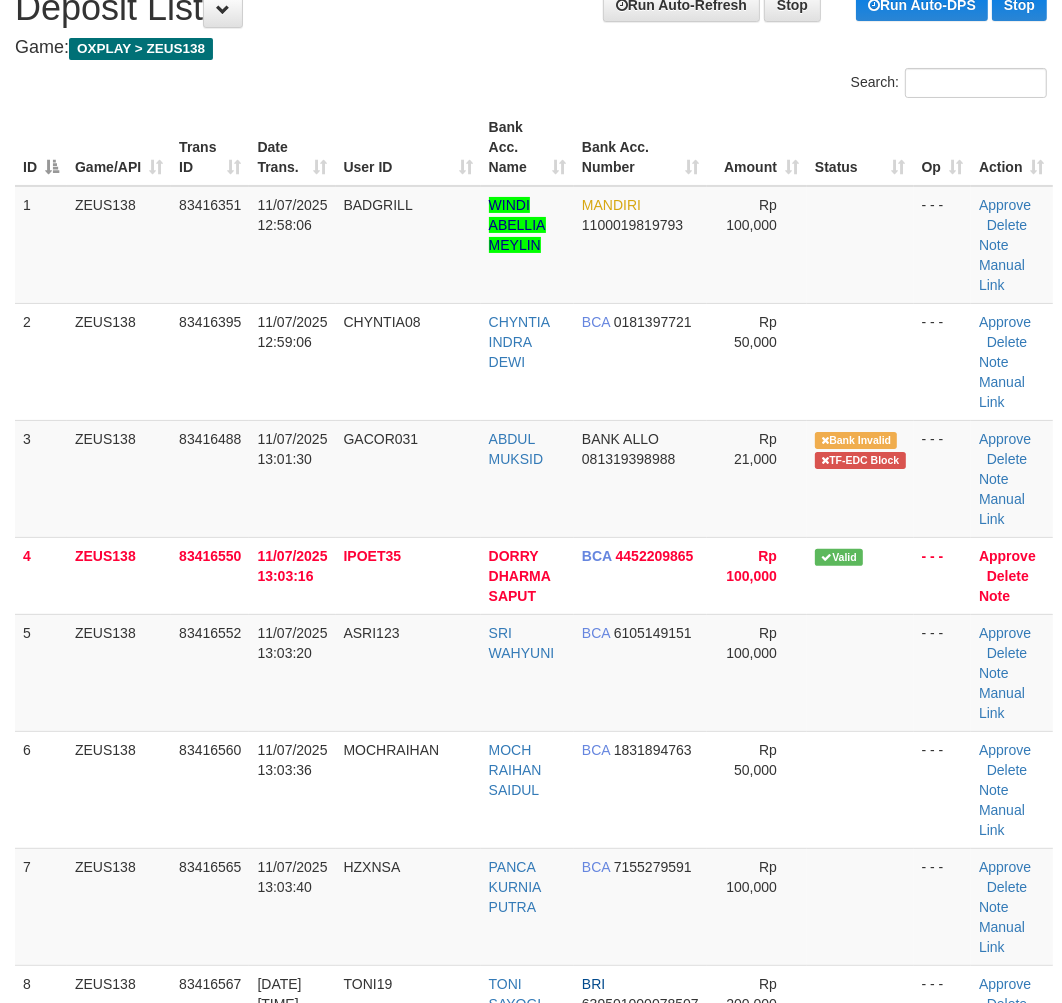 scroll, scrollTop: 134, scrollLeft: 0, axis: vertical 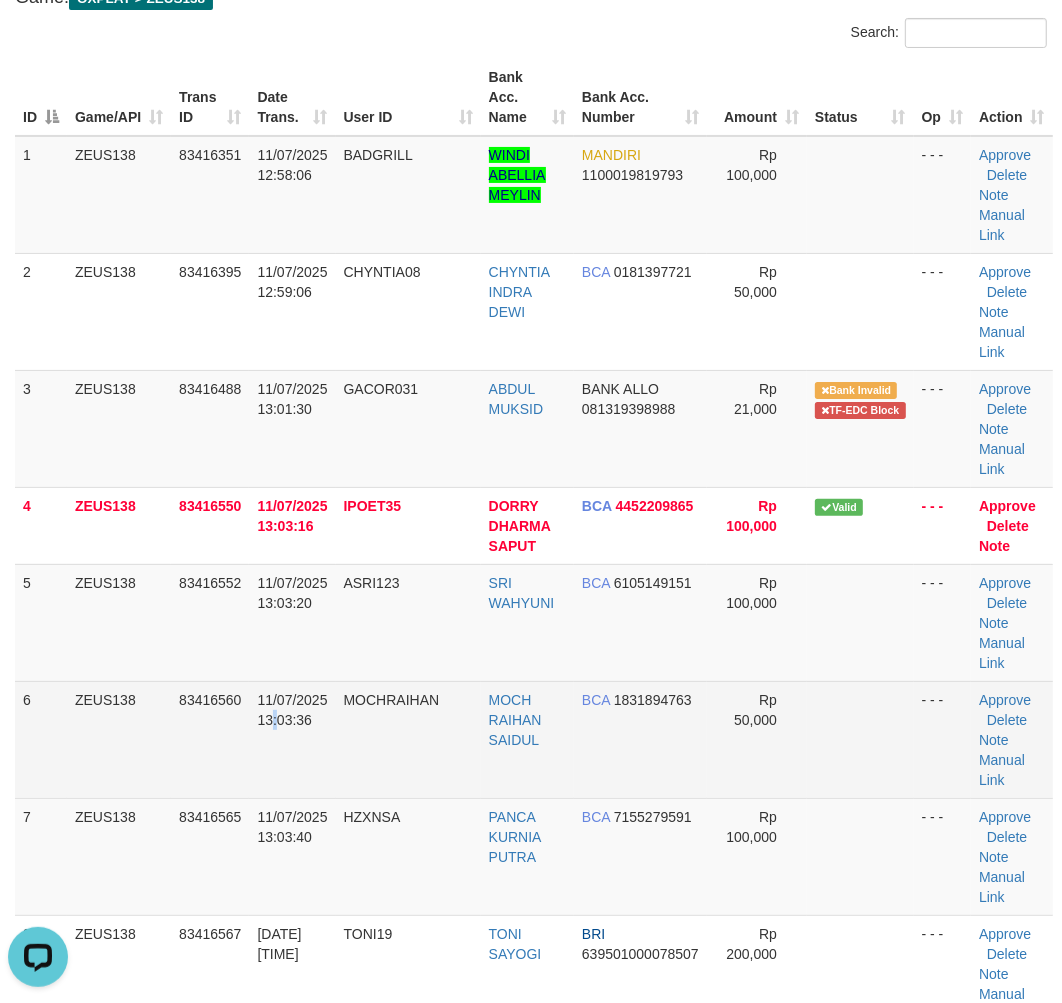 drag, startPoint x: 282, startPoint y: 798, endPoint x: 192, endPoint y: 781, distance: 91.591484 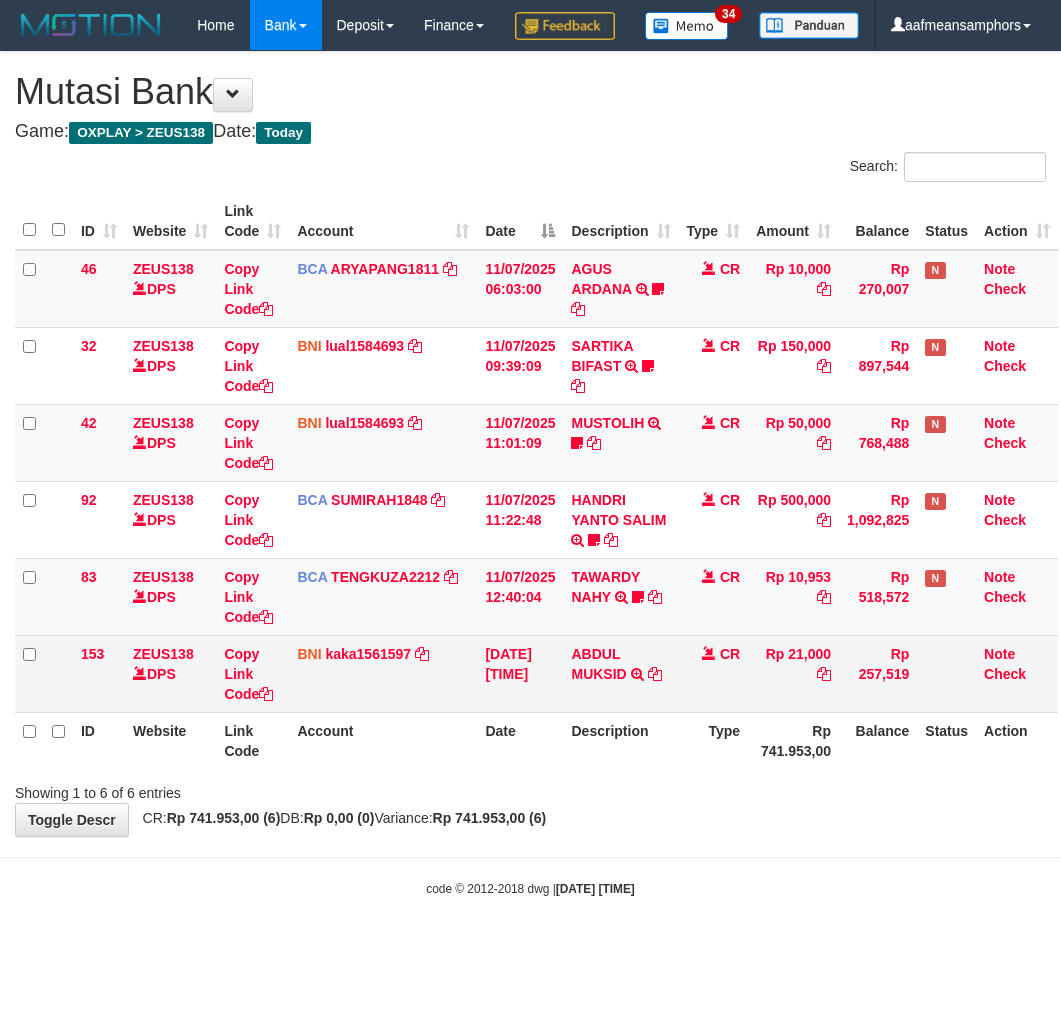 scroll, scrollTop: 0, scrollLeft: 0, axis: both 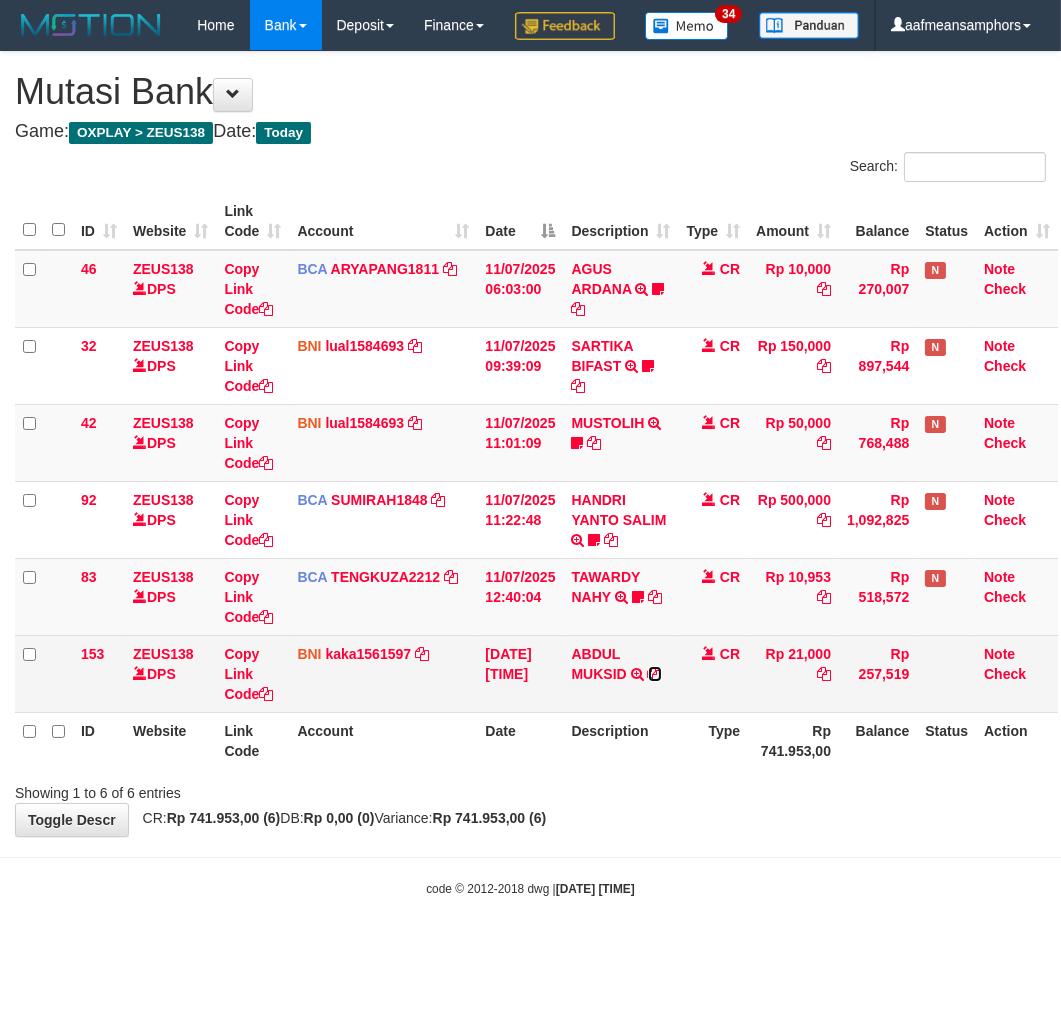 click at bounding box center [655, 674] 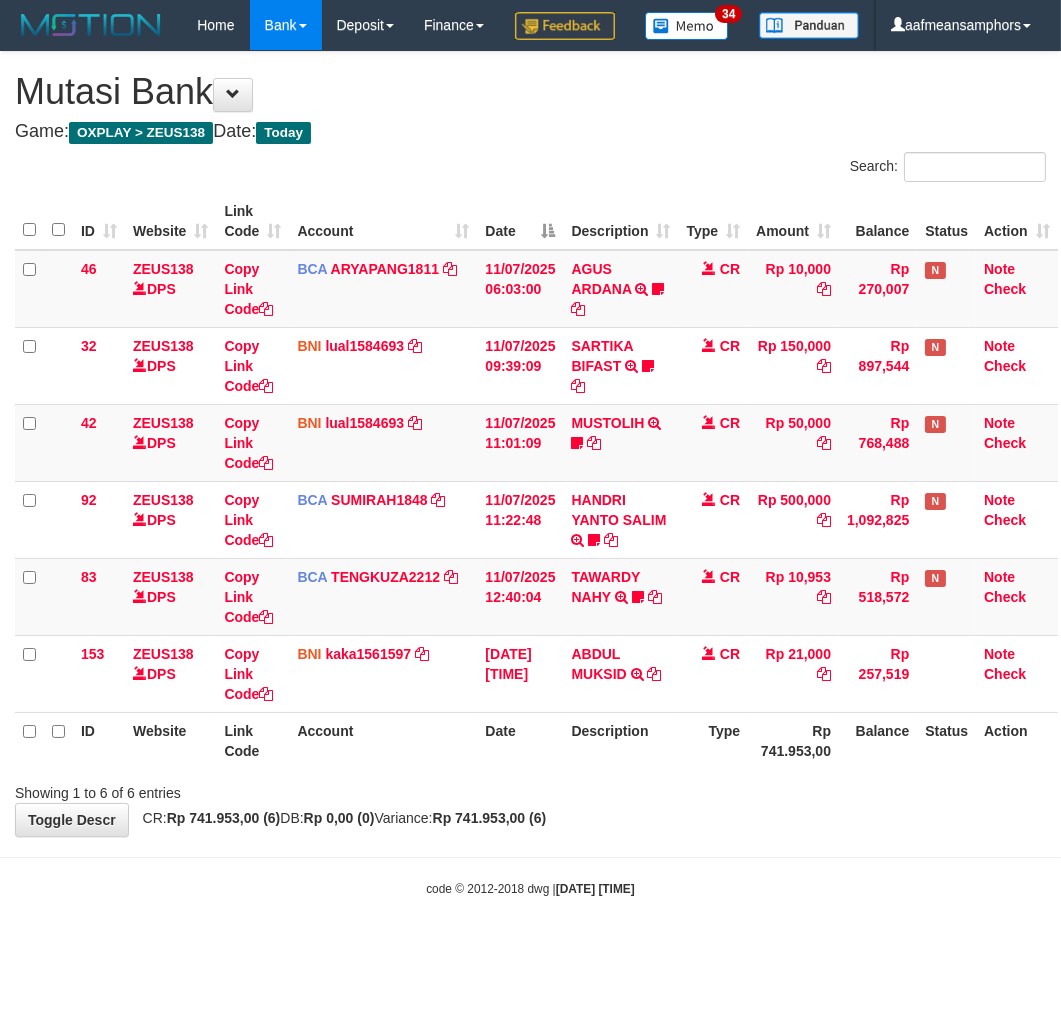 click on "Showing 1 to 6 of 6 entries" at bounding box center (530, 789) 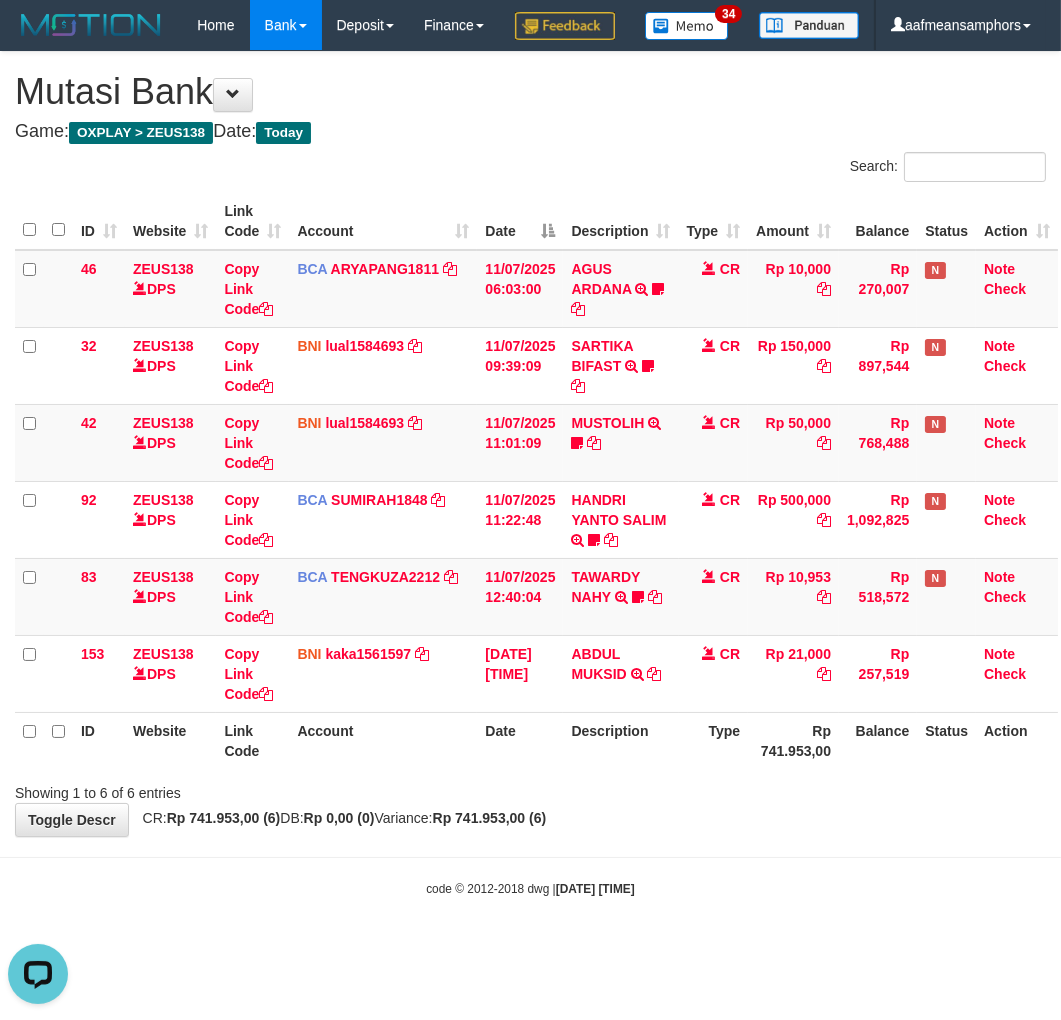 scroll, scrollTop: 0, scrollLeft: 0, axis: both 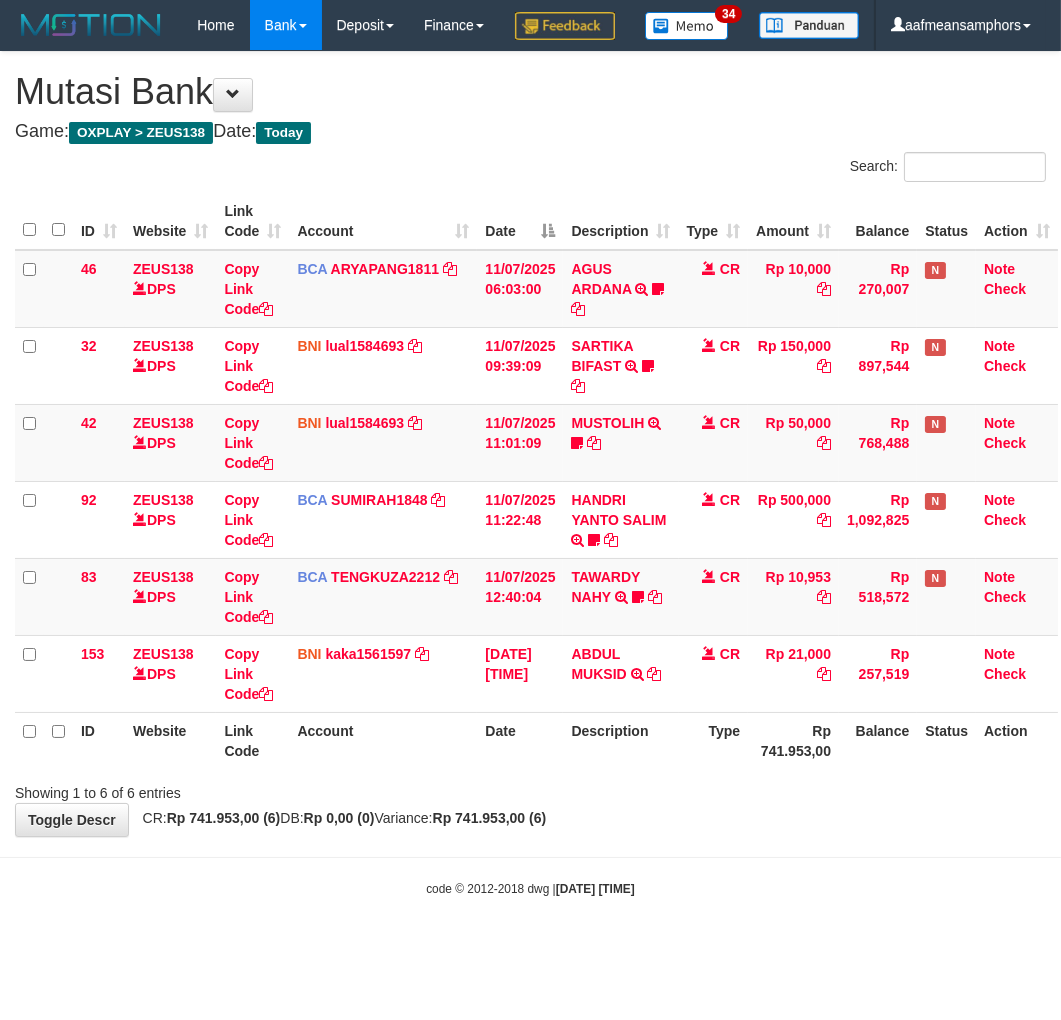 click on "Showing 1 to 6 of 6 entries" at bounding box center [530, 789] 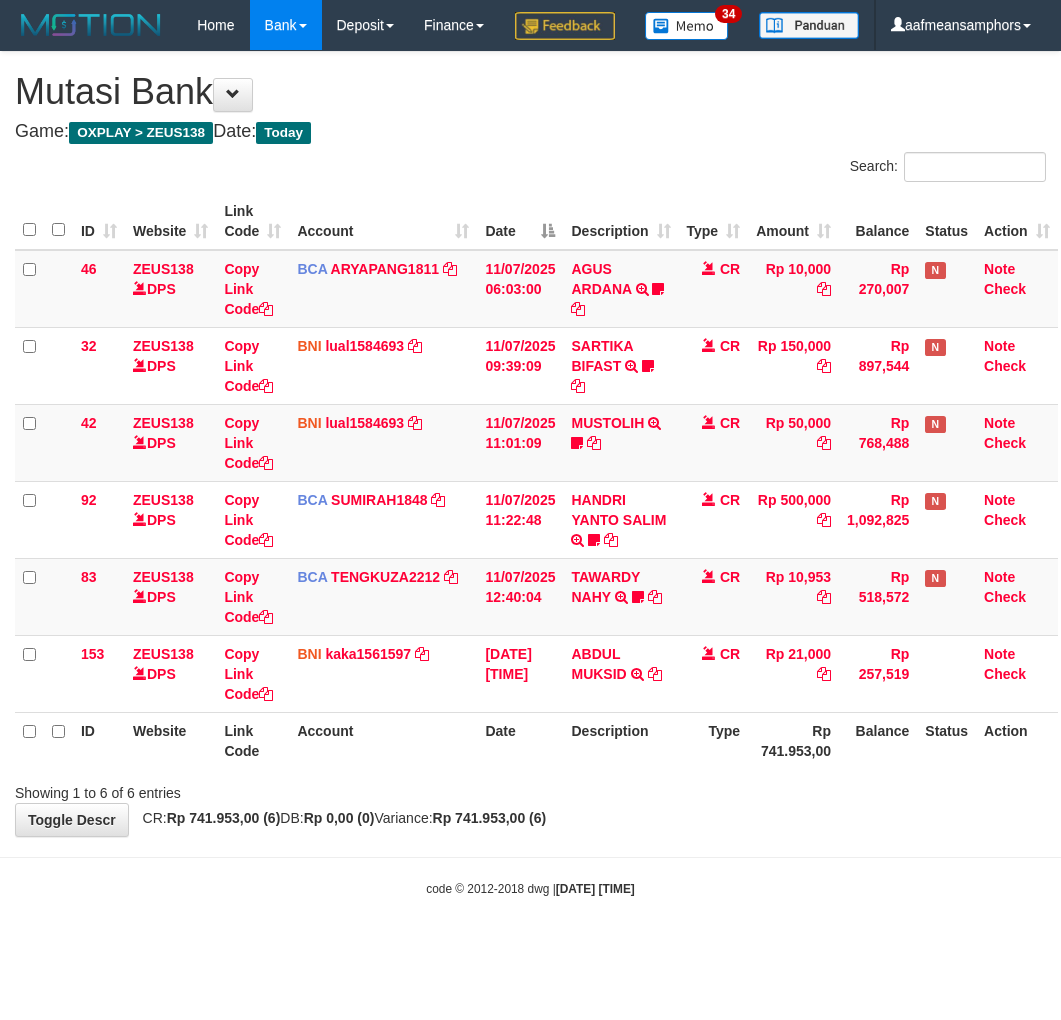 scroll, scrollTop: 0, scrollLeft: 0, axis: both 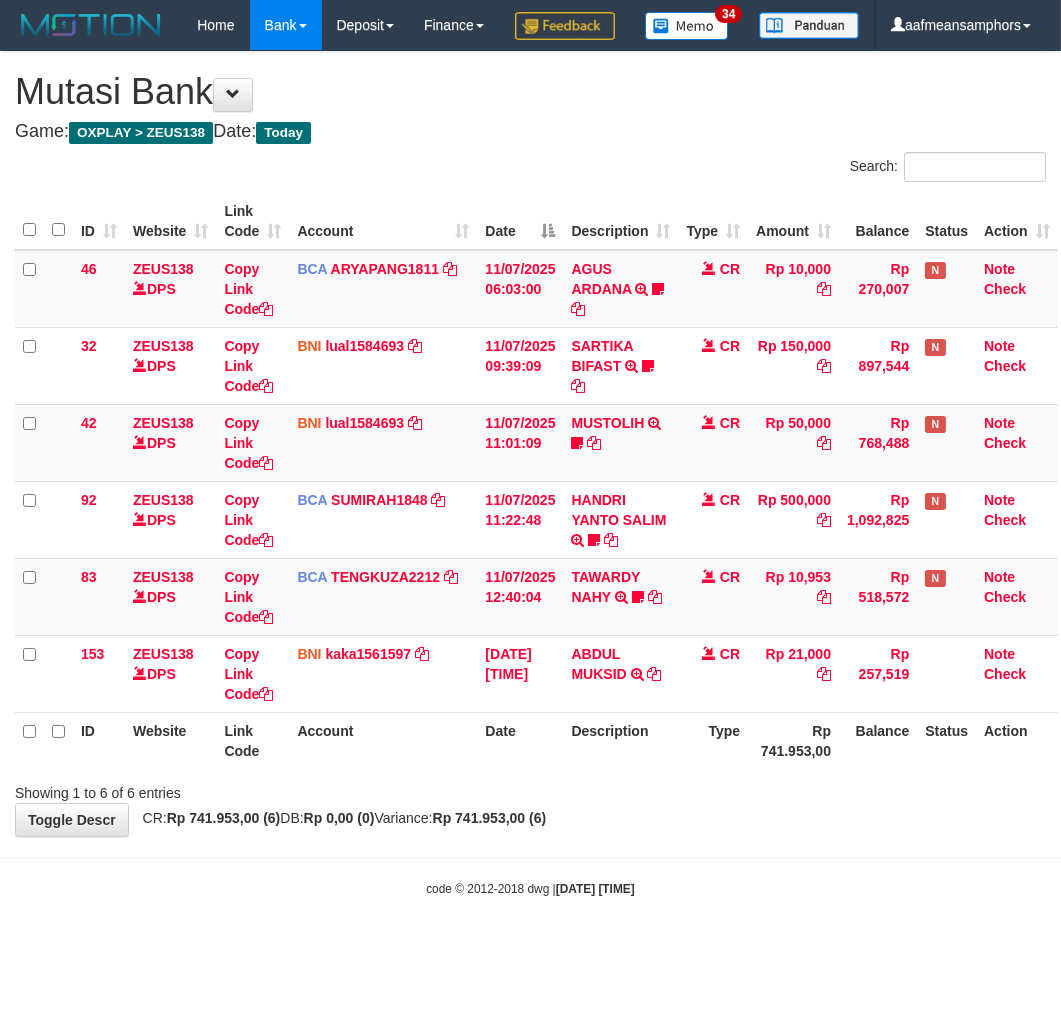 click on "ID Website Link Code Account Date Description Type Amount Balance Status Action
46
ZEUS138    DPS
Copy Link Code
BCA
ARYAPANG1811
DPS
[FIRST] [LAST]
mutasi_20250711_2620 | 46
mutasi_20250711_2620 | 46
[DATE] [TIME]
AGUS ARDANA            TRSF E-BANKING CR 1107/FTSCY/WS95051
10000.002025071158167087 TRFDN-AGUS ARDANA ESPAY DEBIT INDONE    Aguslike
tunggu bukti tranfer
CR
Rp 10,000
Rp 270,007
N
Note
Check
32
ZEUS138    DPS
Copy Link Code
BNI" at bounding box center [530, 481] 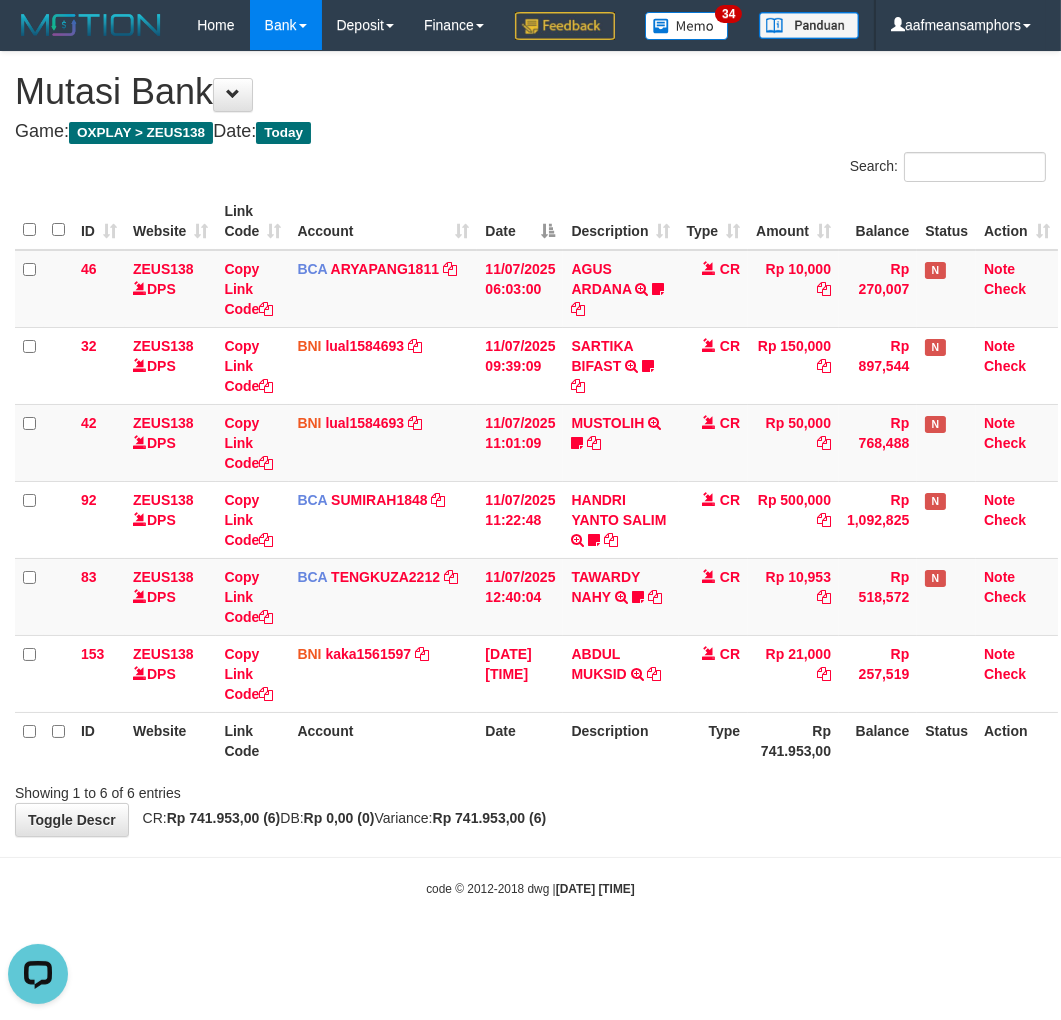 scroll, scrollTop: 0, scrollLeft: 0, axis: both 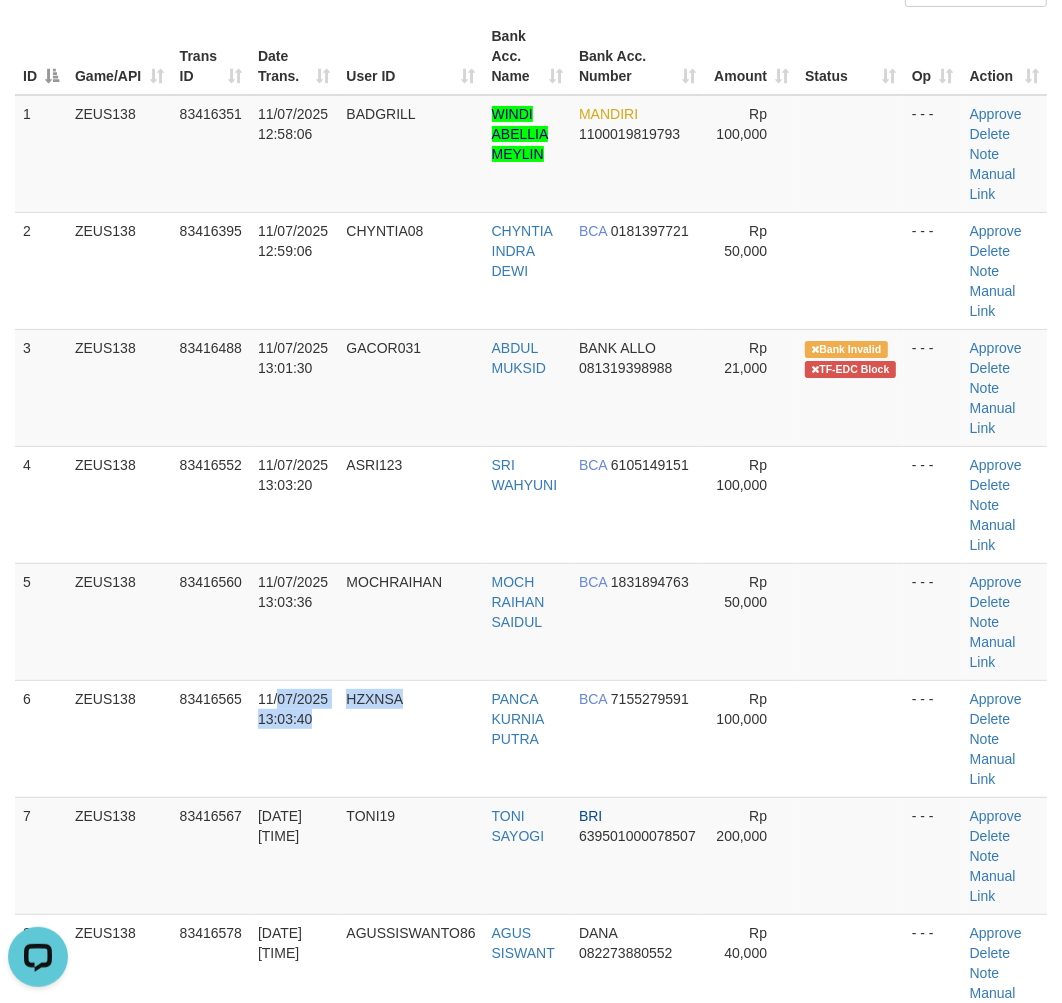 drag, startPoint x: 452, startPoint y: 757, endPoint x: 6, endPoint y: 860, distance: 457.739 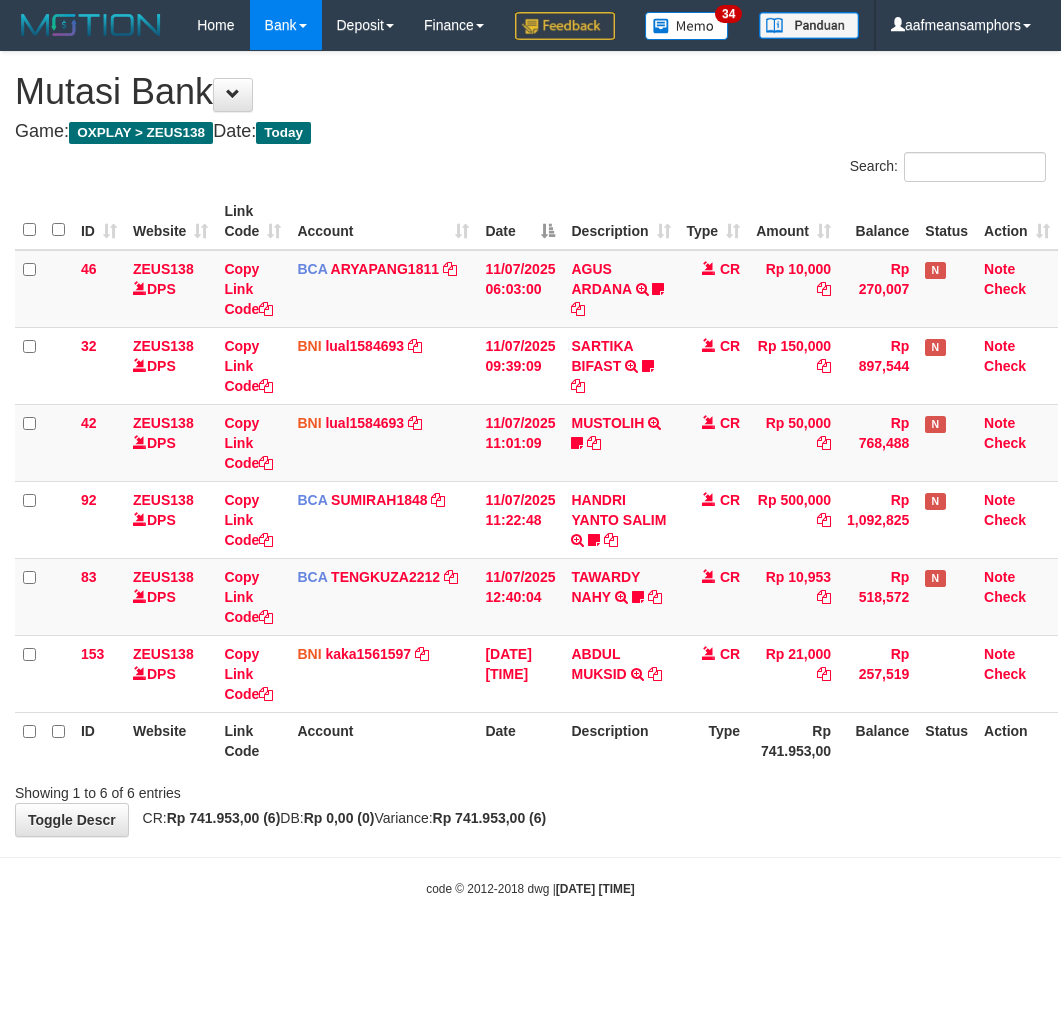 scroll, scrollTop: 0, scrollLeft: 0, axis: both 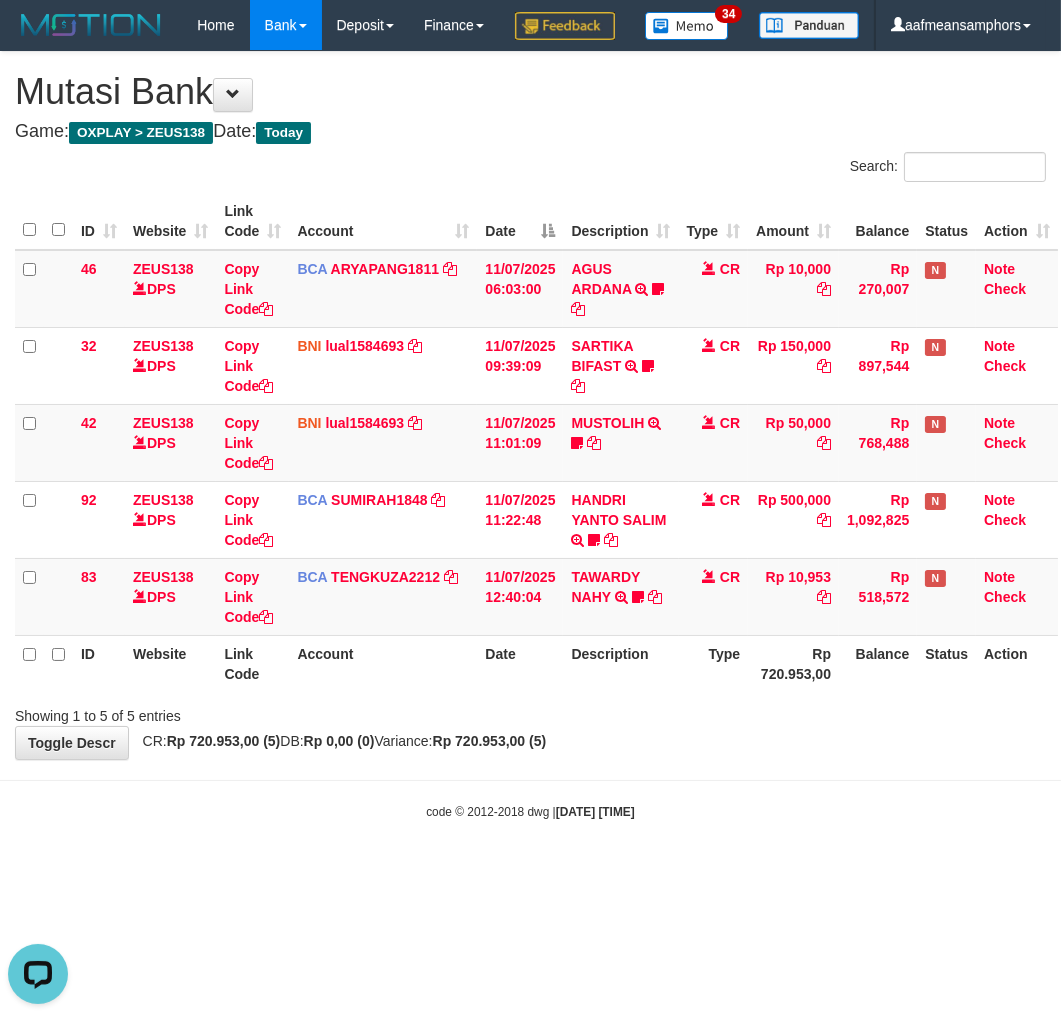 click on "Showing 1 to 5 of 5 entries" at bounding box center [530, 712] 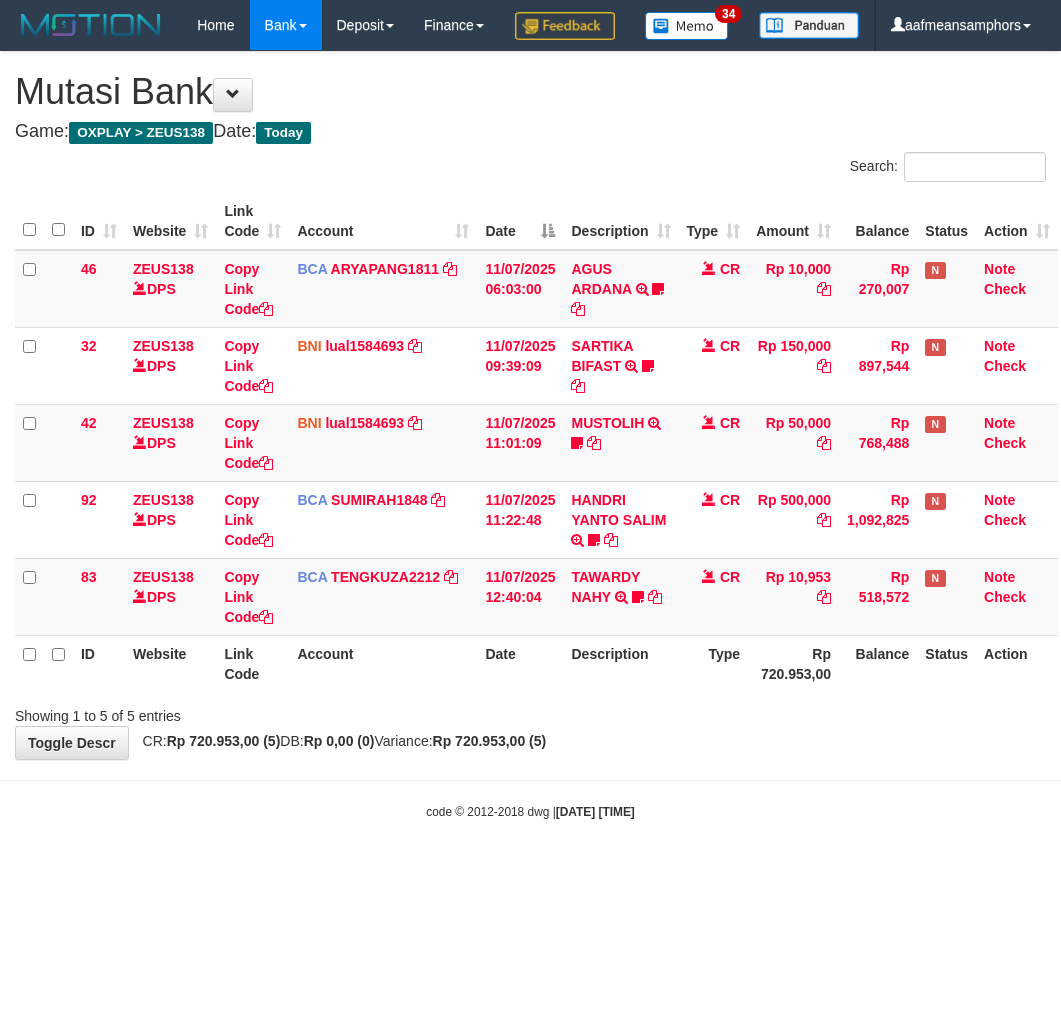 scroll, scrollTop: 0, scrollLeft: 0, axis: both 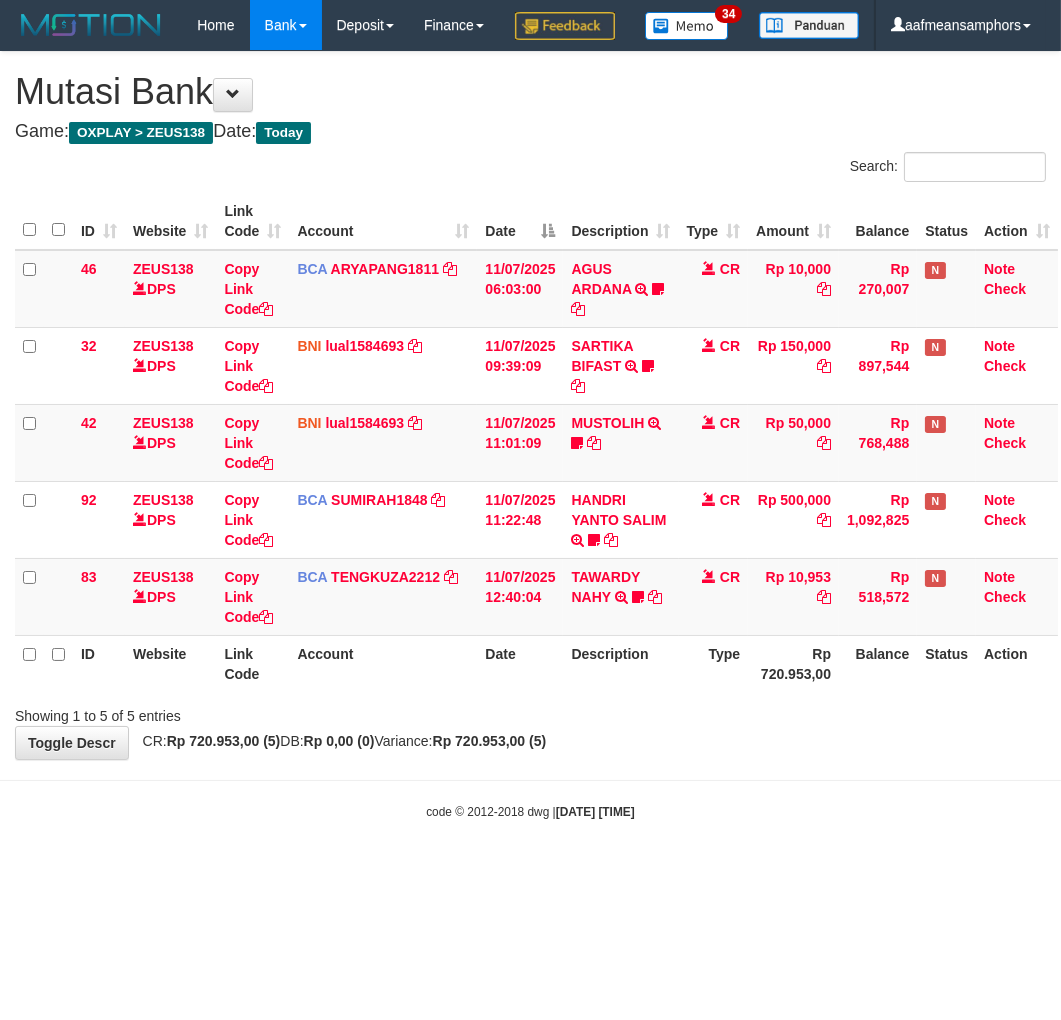 drag, startPoint x: 0, startPoint y: 0, endPoint x: 668, endPoint y: 744, distance: 999.88 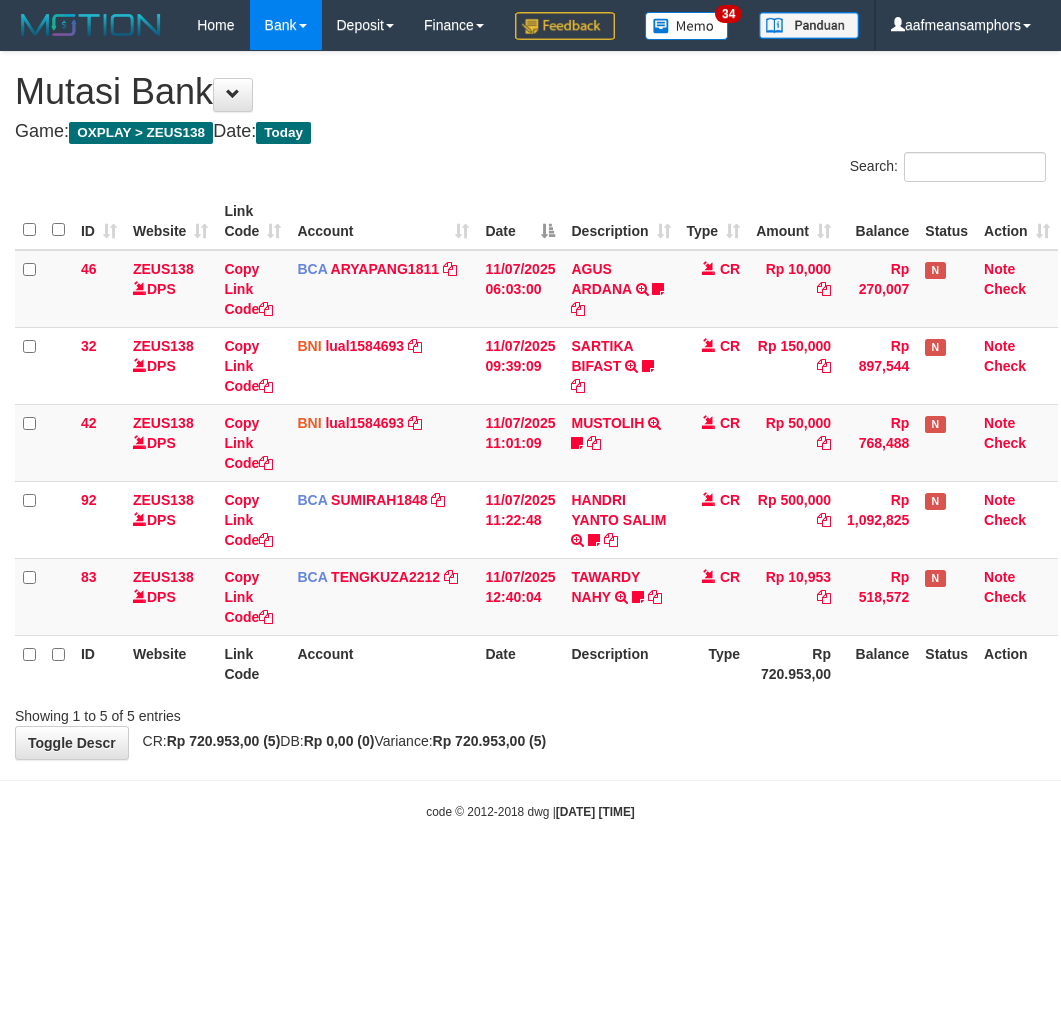 scroll, scrollTop: 0, scrollLeft: 0, axis: both 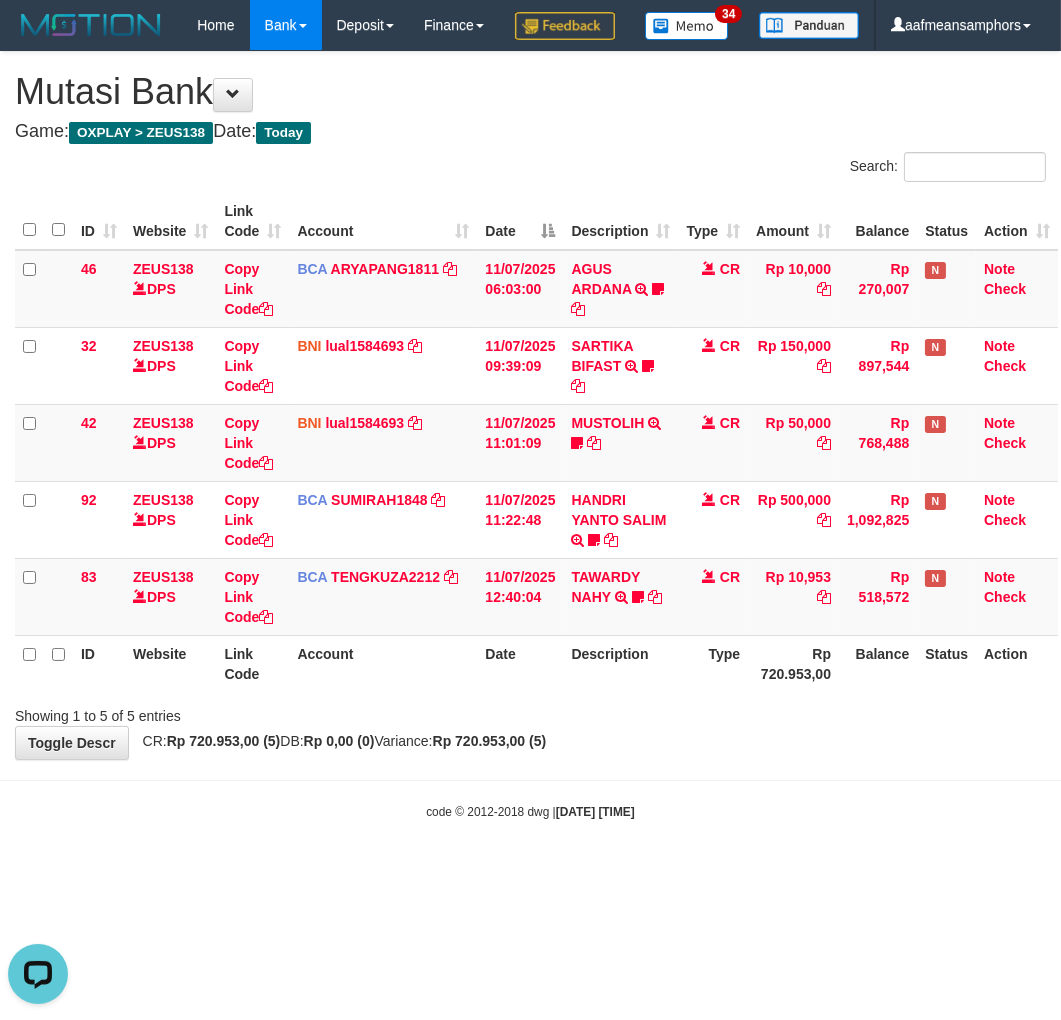 click on "Rp 720.953,00" at bounding box center [793, 663] 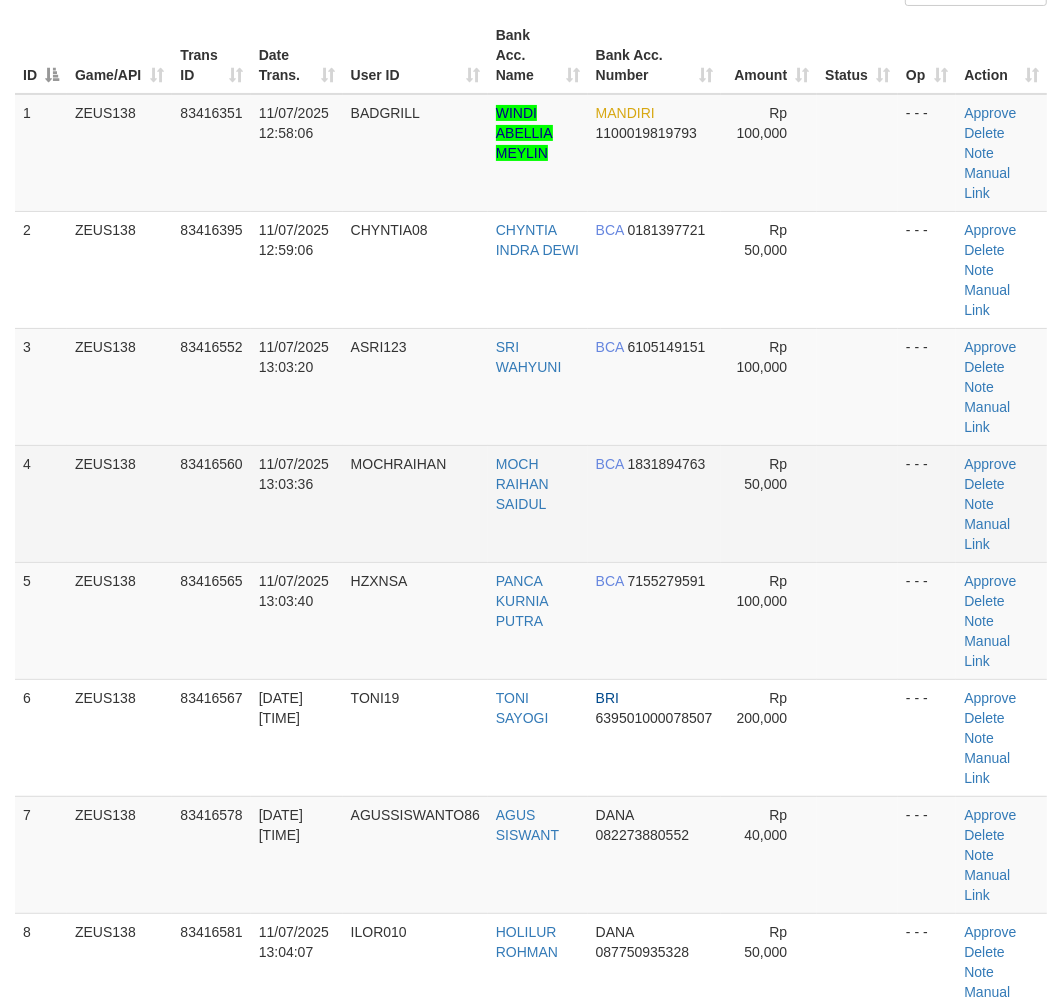 scroll, scrollTop: 226, scrollLeft: 0, axis: vertical 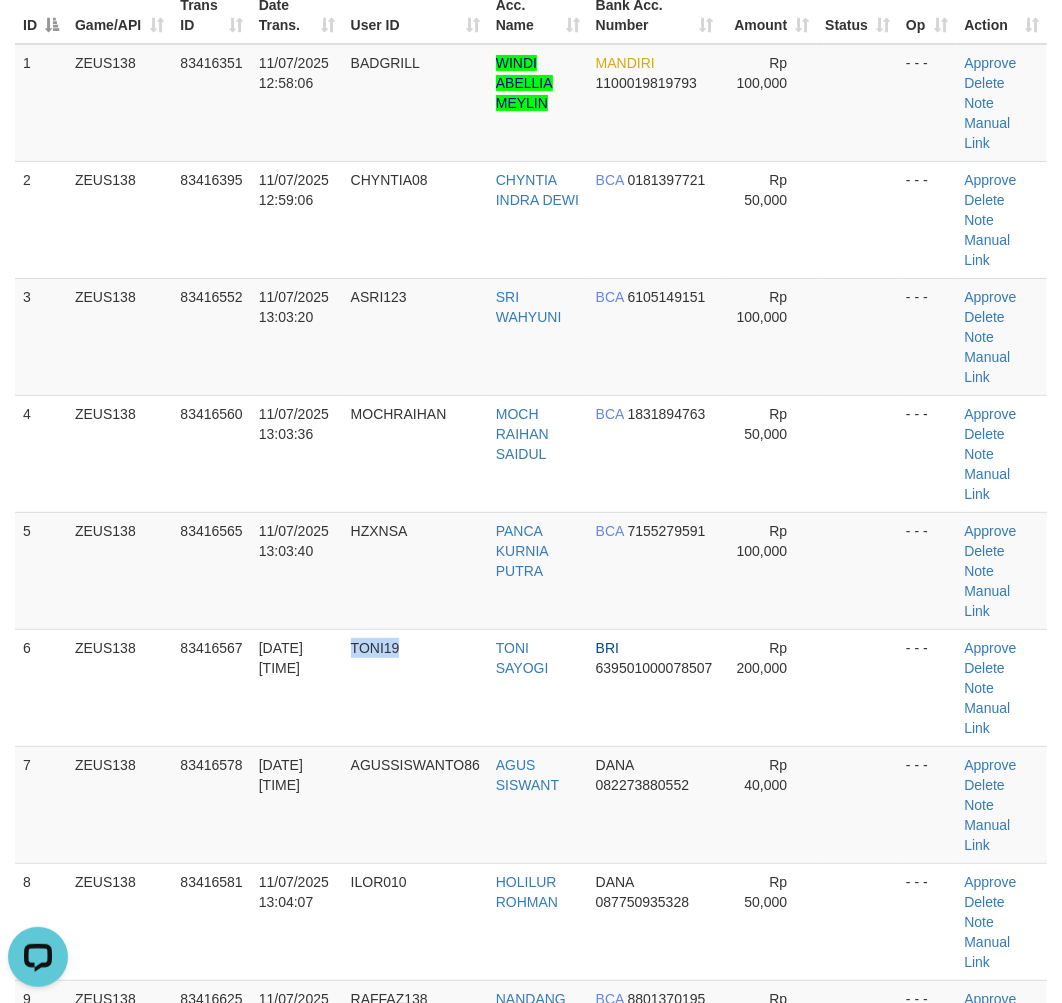 drag, startPoint x: 457, startPoint y: 767, endPoint x: 3, endPoint y: 778, distance: 454.13324 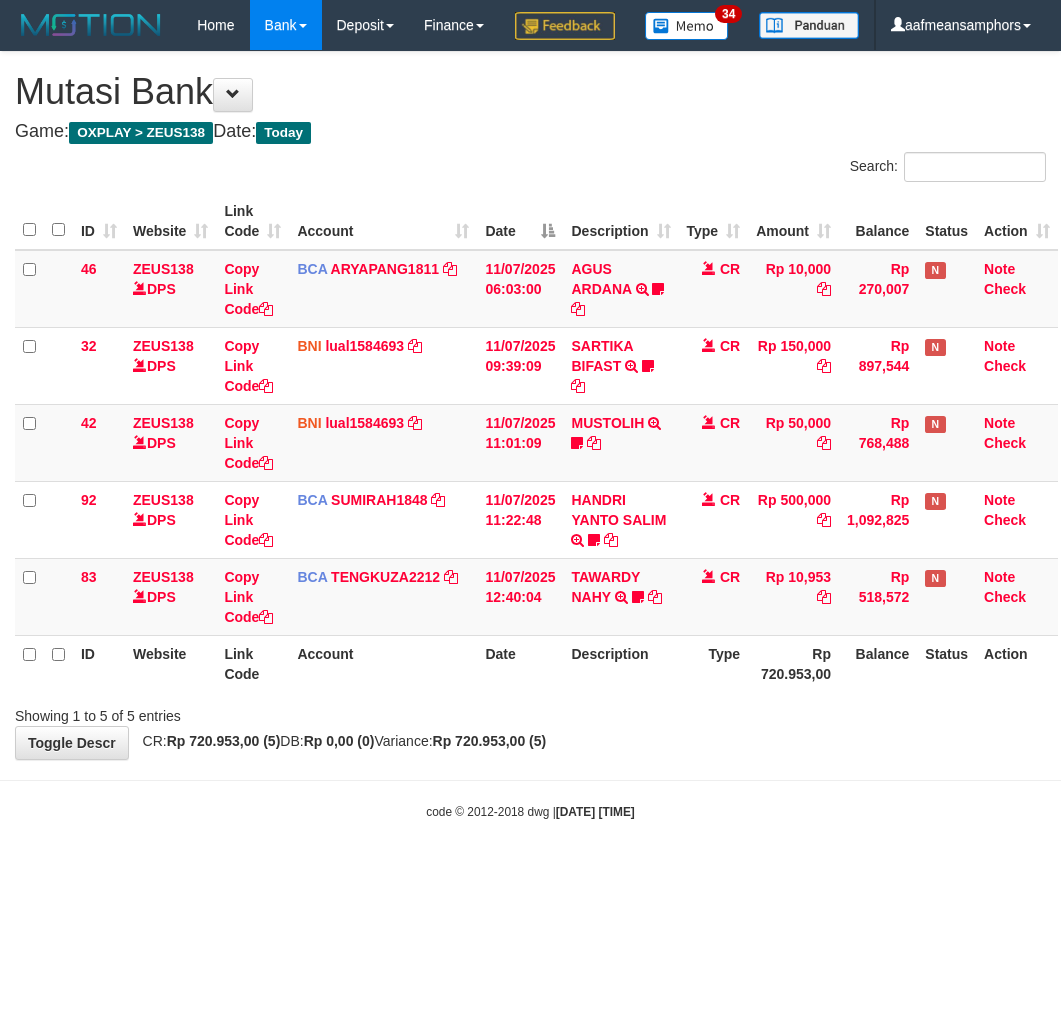 scroll, scrollTop: 0, scrollLeft: 0, axis: both 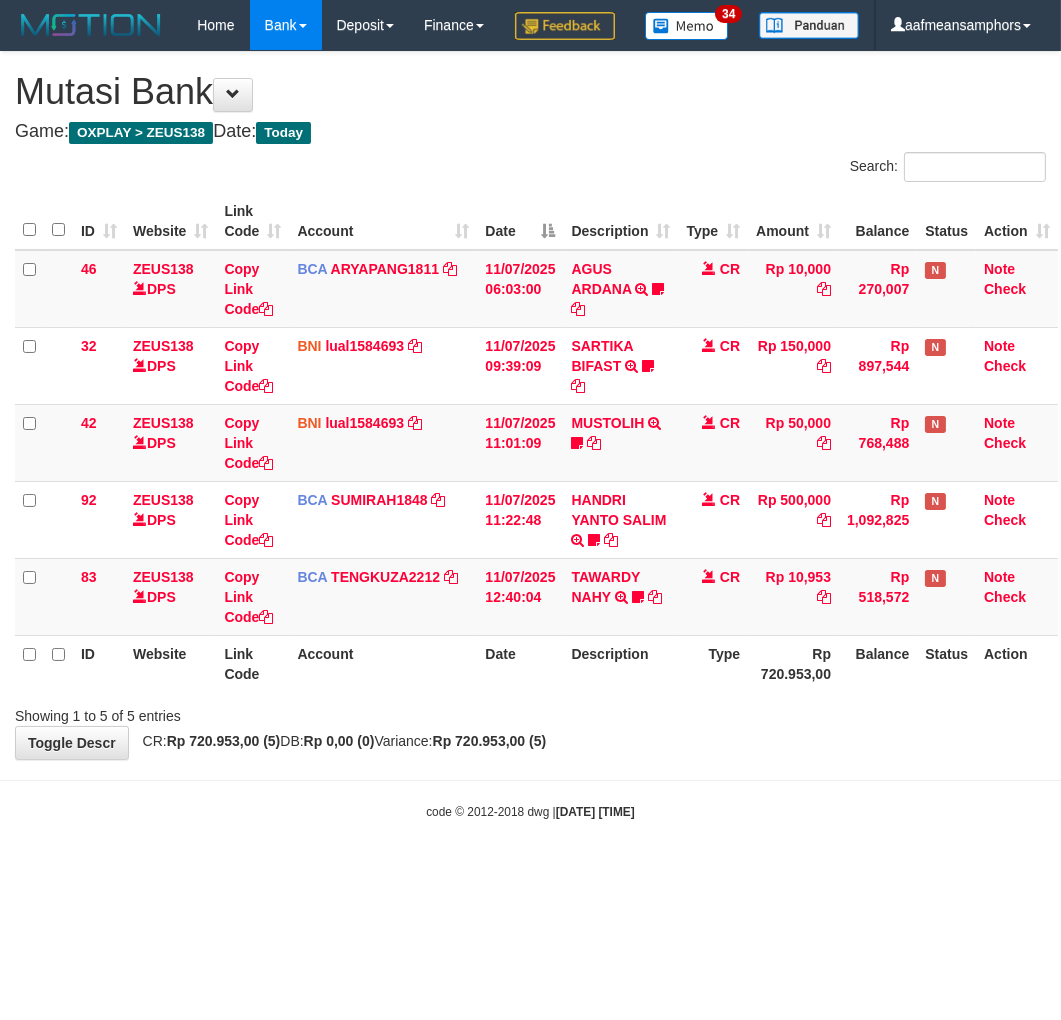 drag, startPoint x: 738, startPoint y: 743, endPoint x: 731, endPoint y: 734, distance: 11.401754 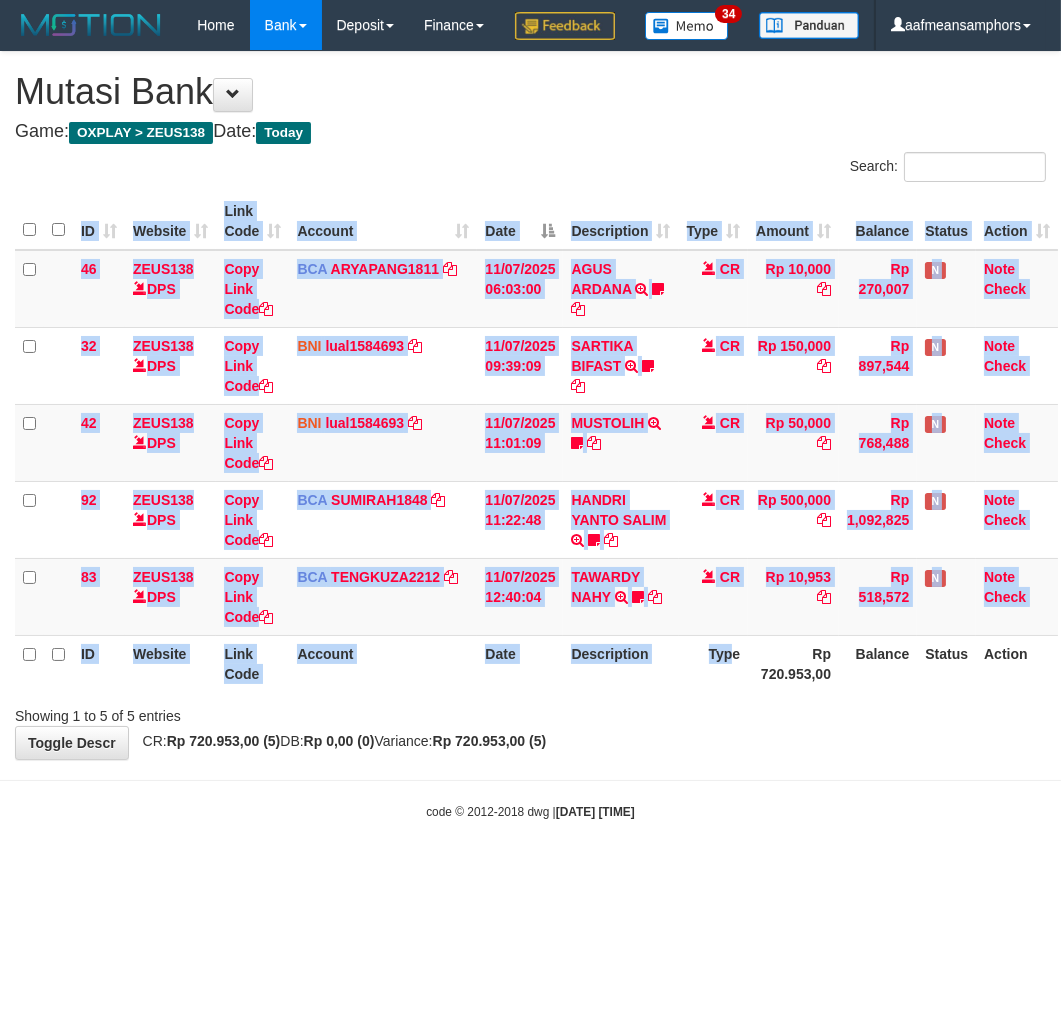 click on "Type" at bounding box center (714, 663) 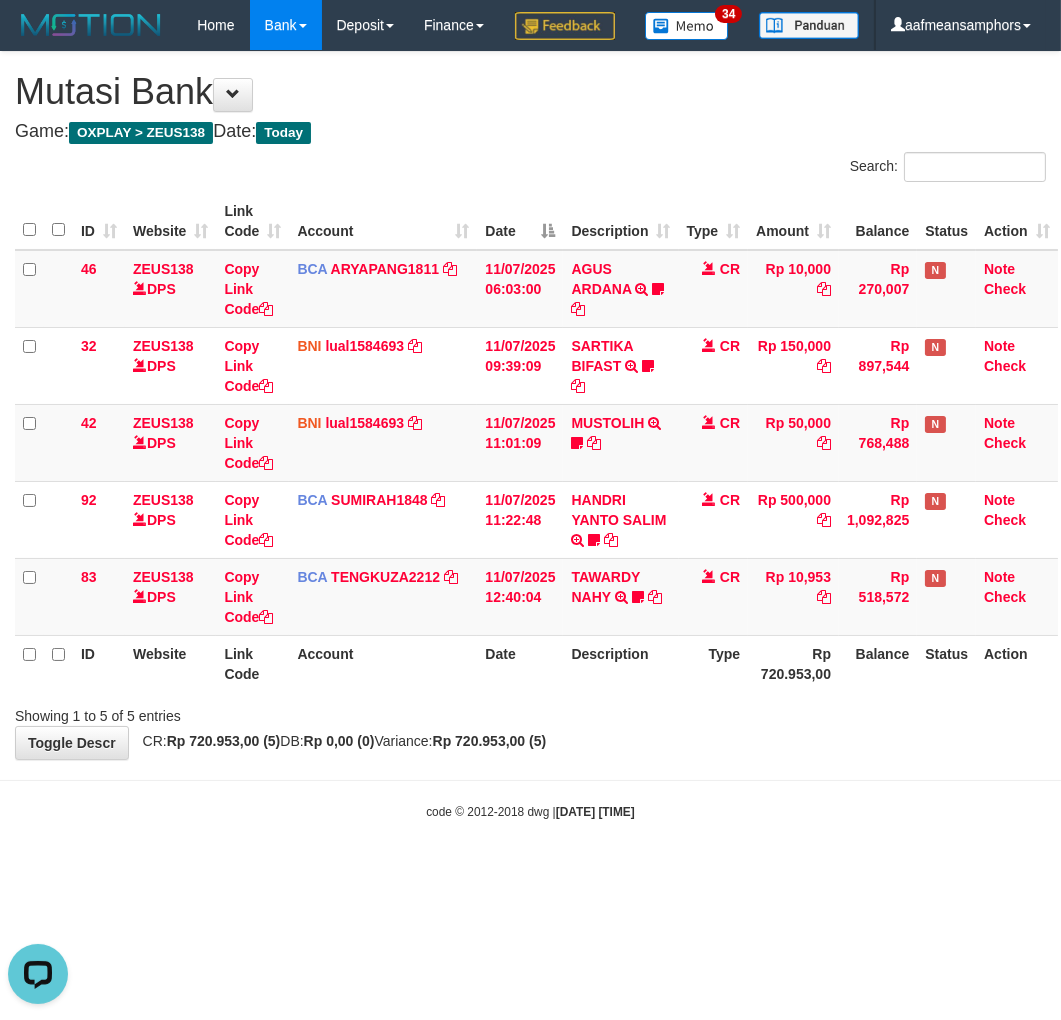 scroll, scrollTop: 0, scrollLeft: 0, axis: both 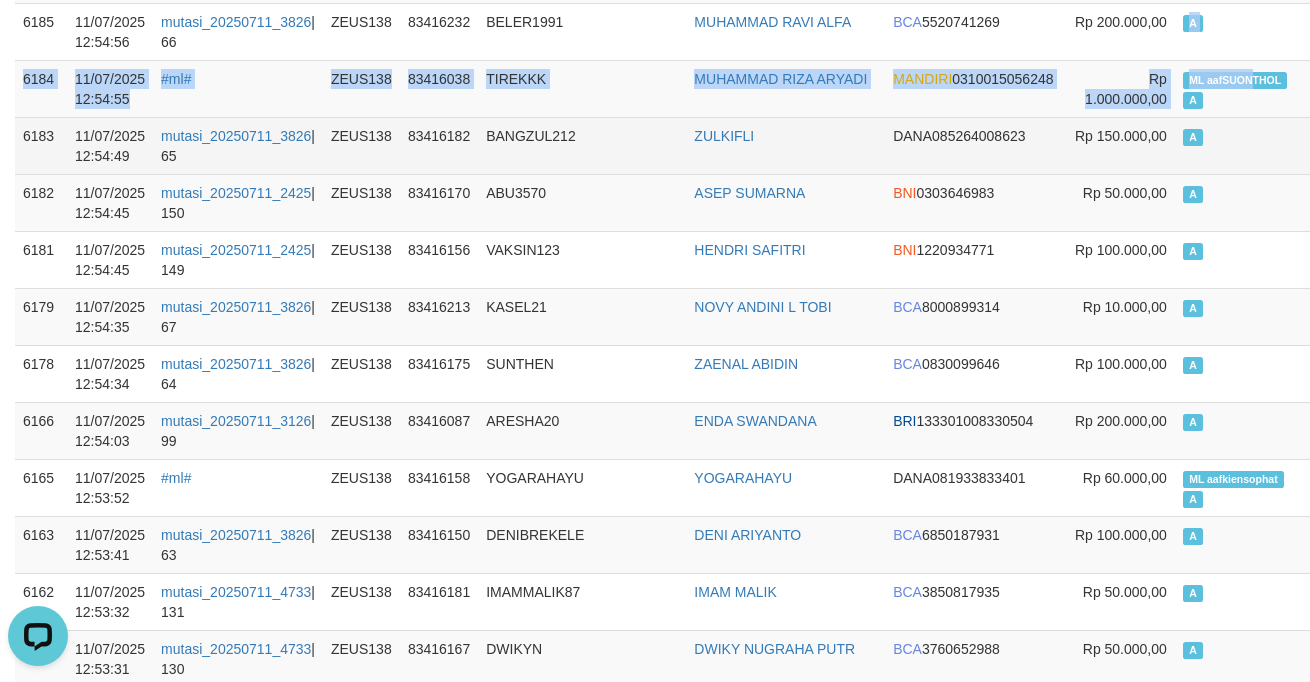 drag, startPoint x: 1143, startPoint y: 62, endPoint x: 1186, endPoint y: 125, distance: 76.27582 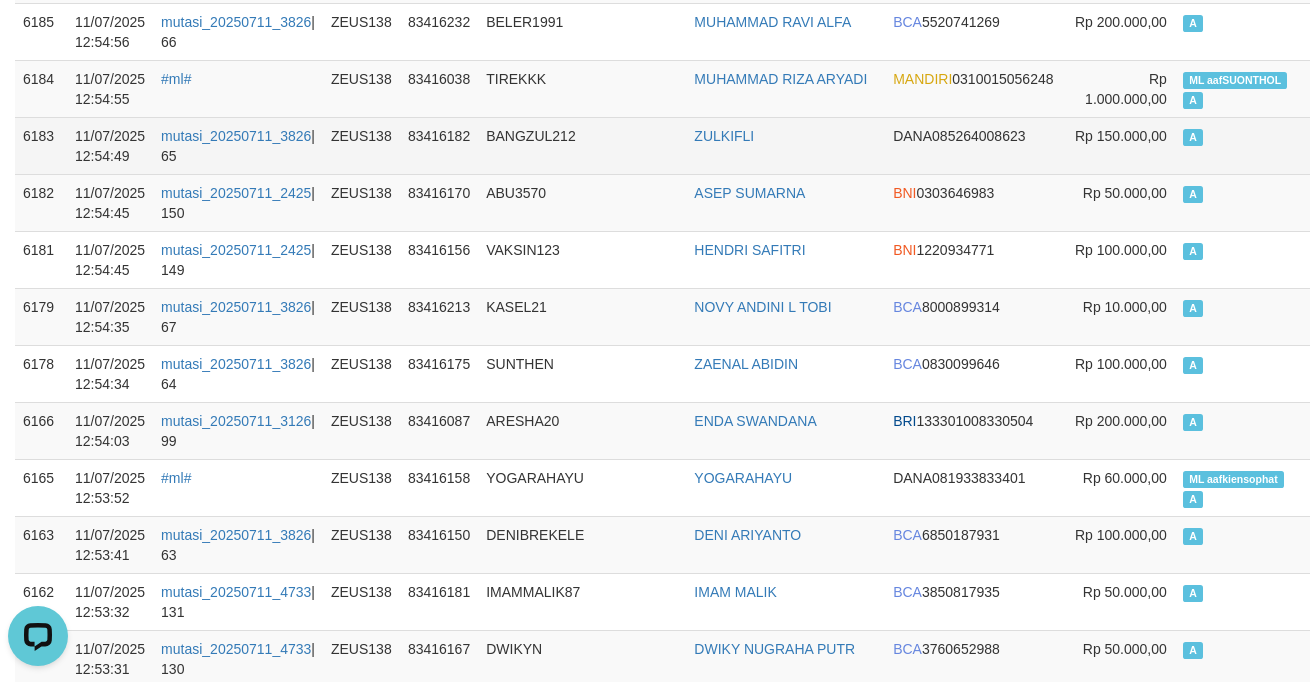 click on "A" at bounding box center (1244, 145) 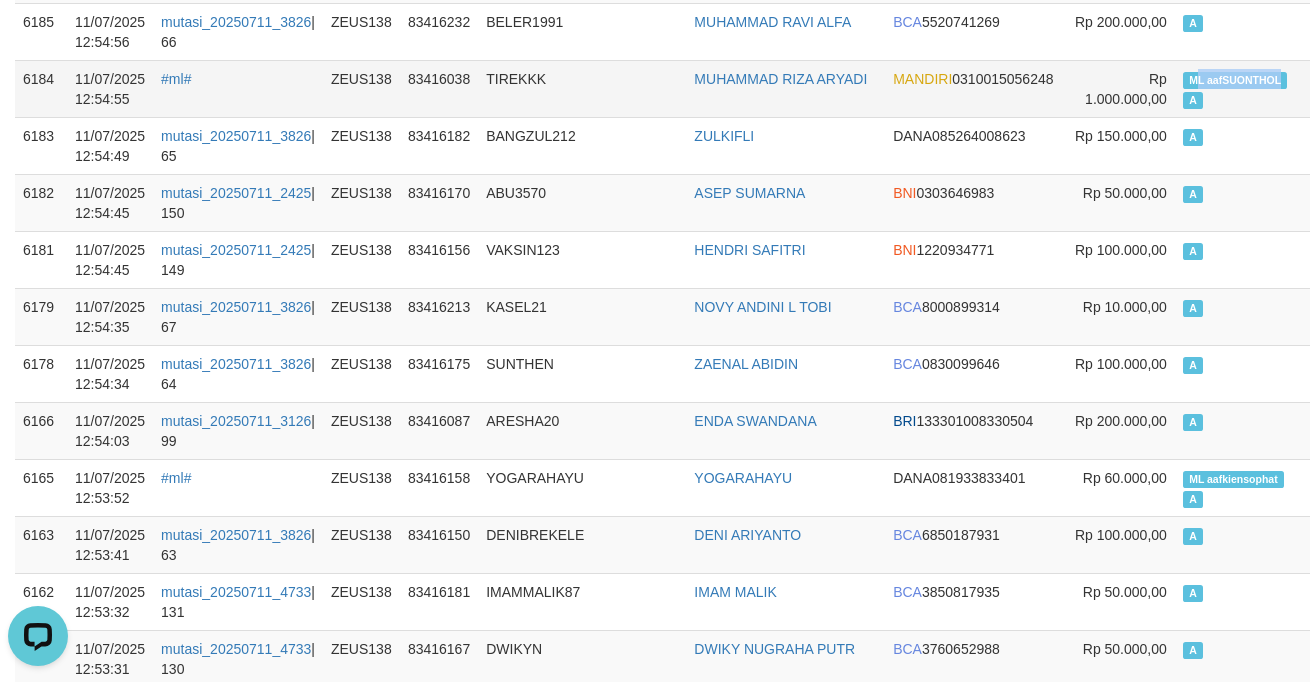 copy on "L aafSUONTHOL" 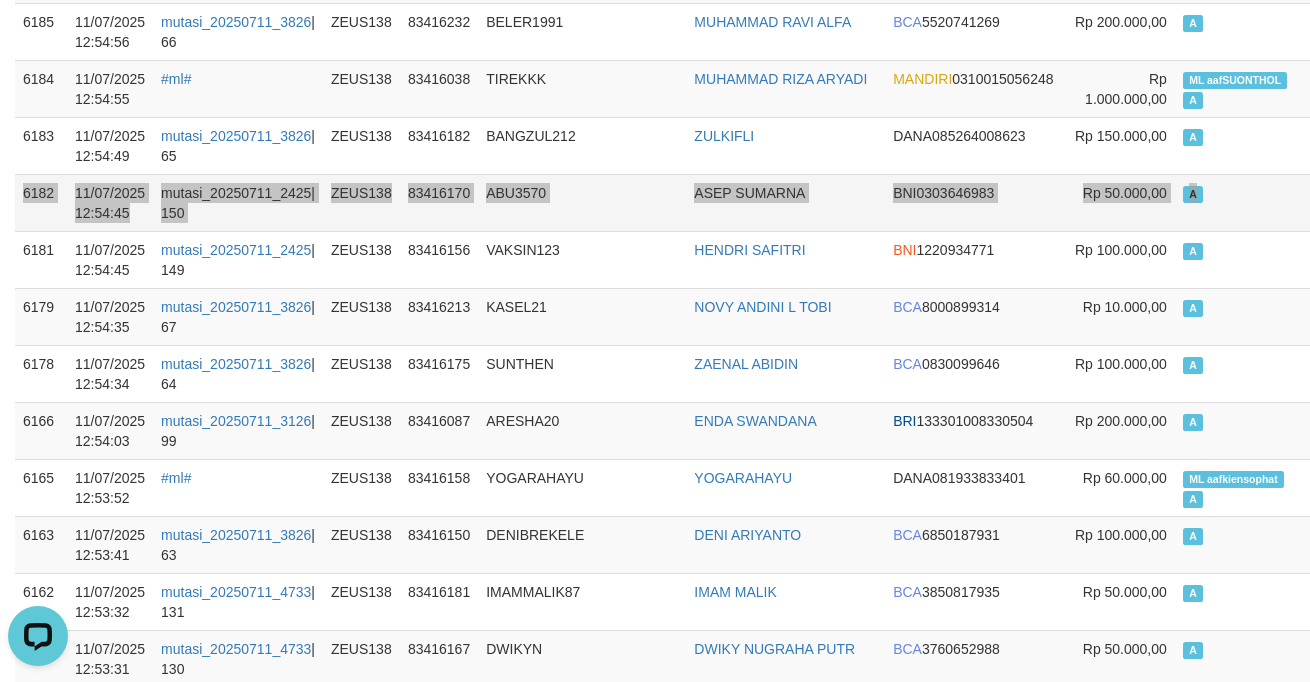 click on "6270 11/07/2025 13:04:54 #ml# ZEUS138 83416488 GACOR031 ABDUL MUKSID   BANK ALLO  081319398988 Rp 21.000,00 ML aafkiensophat   A   aafLOADBANKZEUS 6266 11/07/2025 13:04:44 mutasi_20250711_2425  | 154 ZEUS138 83416573 FEBIAN88 FEBIAN HARYANTO   BNI  0721582535 Rp 300.000,00 A   aafLOADBANKZEUS 6265 11/07/2025 13:04:43 mutasi_20250711_4733  | 138 ZEUS138 83416550 IPOET35 DORRY DHARMA SAPUT   BCA  4452209865 Rp 100.000,00 A   aafLOADBANKZEUS 6253 11/07/2025 13:03:16 mutasi_20250711_4733  | 137 ZEUS138 83416388 VINSMOKEYONJI98 FADHILLAH AHMAD NA   BCA  5790442646 Rp 21.000,00 A   aafLOADBANKZEUS 6249 11/07/2025 13:02:42 mutasi_20250711_3826  | 74 ZEUS138 83416473 BOSKI0805 SYAHRUDIN   BCA  1912721994 Rp 25.000,00 A   aafLOADBANKZEUS 6248 11/07/2025 13:02:41 mutasi_20250711_3826  | 72 ZEUS138 83416460 TEQUILA87 SADAM MALIK   BCA  6130361666 Rp 100.000,00 A   aafLOADBANKZEUS 6247 11/07/2025 13:02:41 mutasi_20250711_3826  | 73 ZEUS138 83416392 QQJRP93 JOHAN ROBERT POLNA   BCA  5735472272 Rp 25.000,00 A   6238  | 152" at bounding box center [739, 38079] 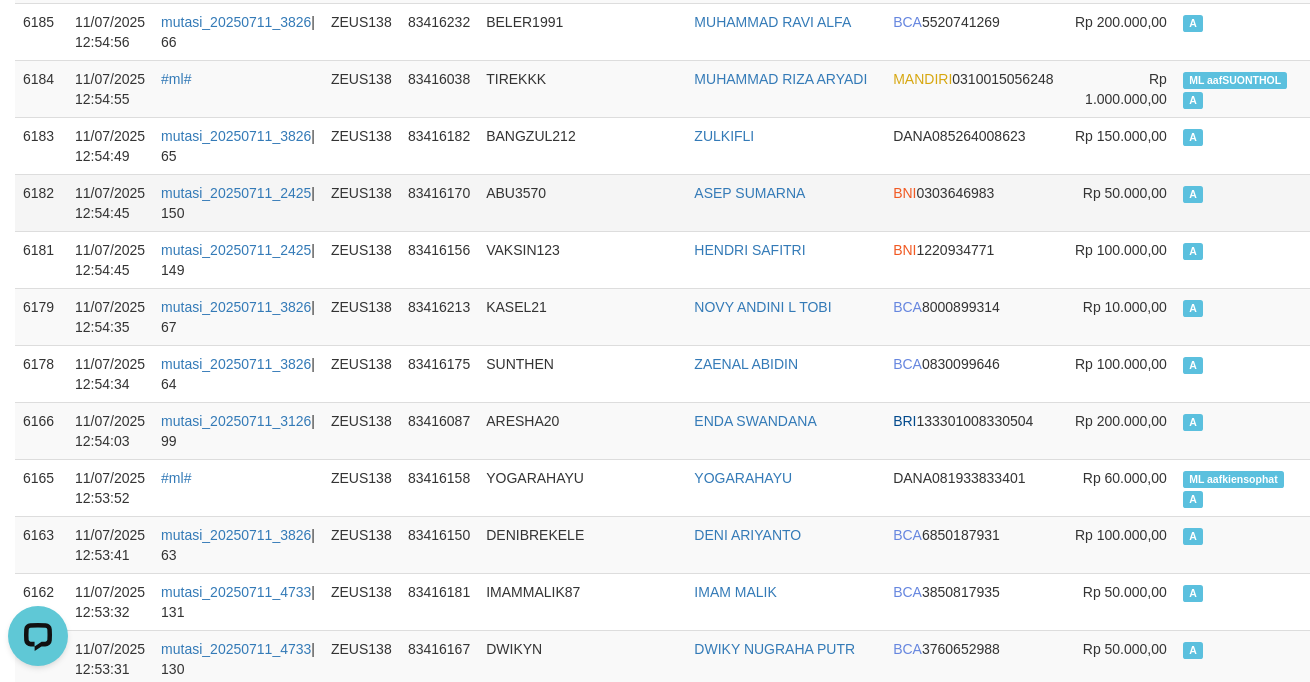 scroll, scrollTop: 2265, scrollLeft: 0, axis: vertical 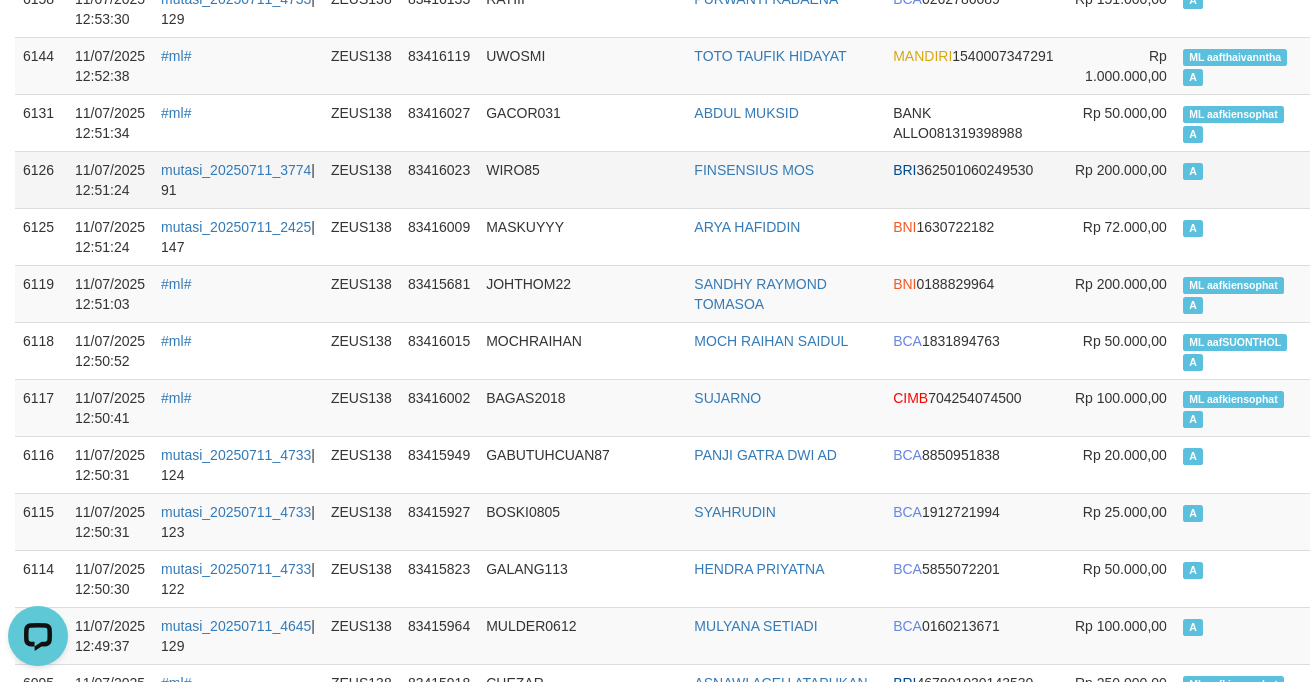 click on "A" at bounding box center [1244, 179] 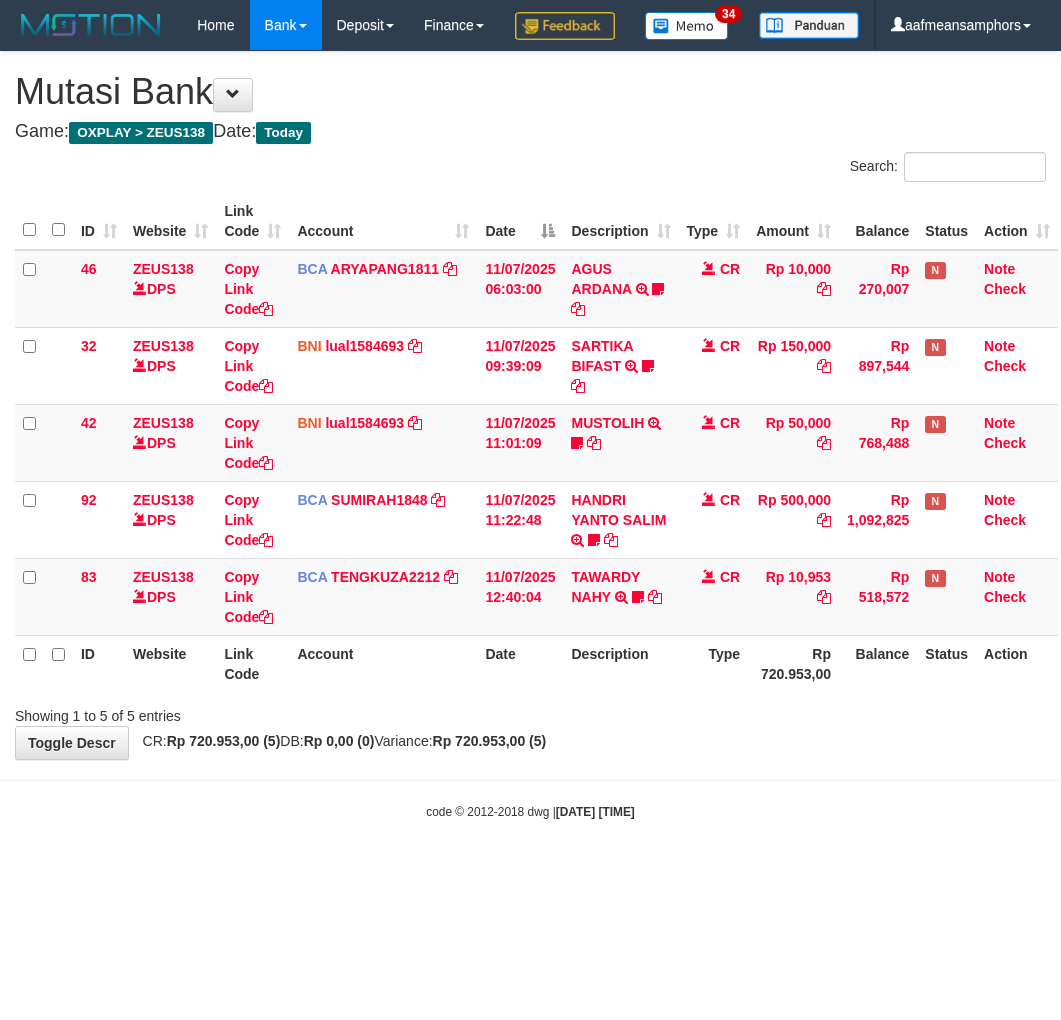 scroll, scrollTop: 0, scrollLeft: 0, axis: both 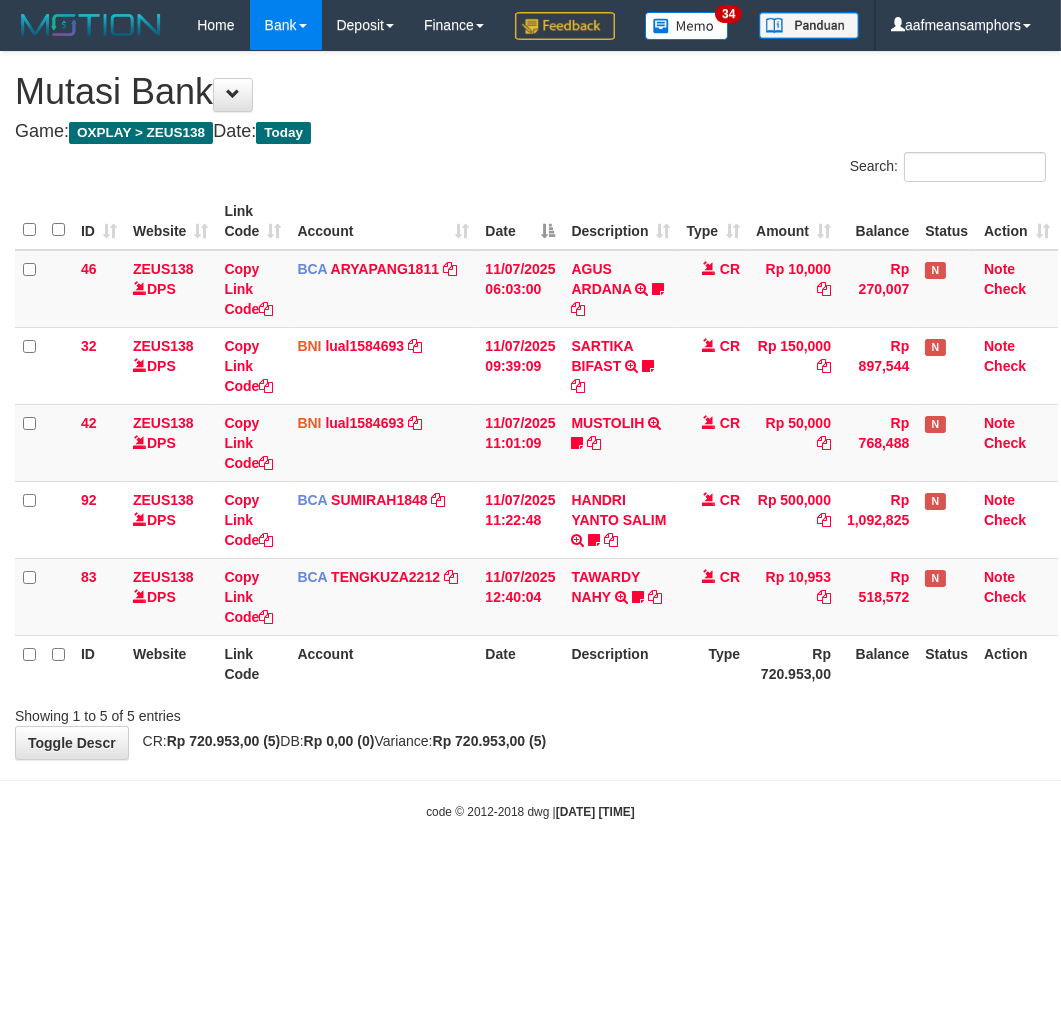 click on "Showing 1 to 5 of 5 entries" at bounding box center [530, 712] 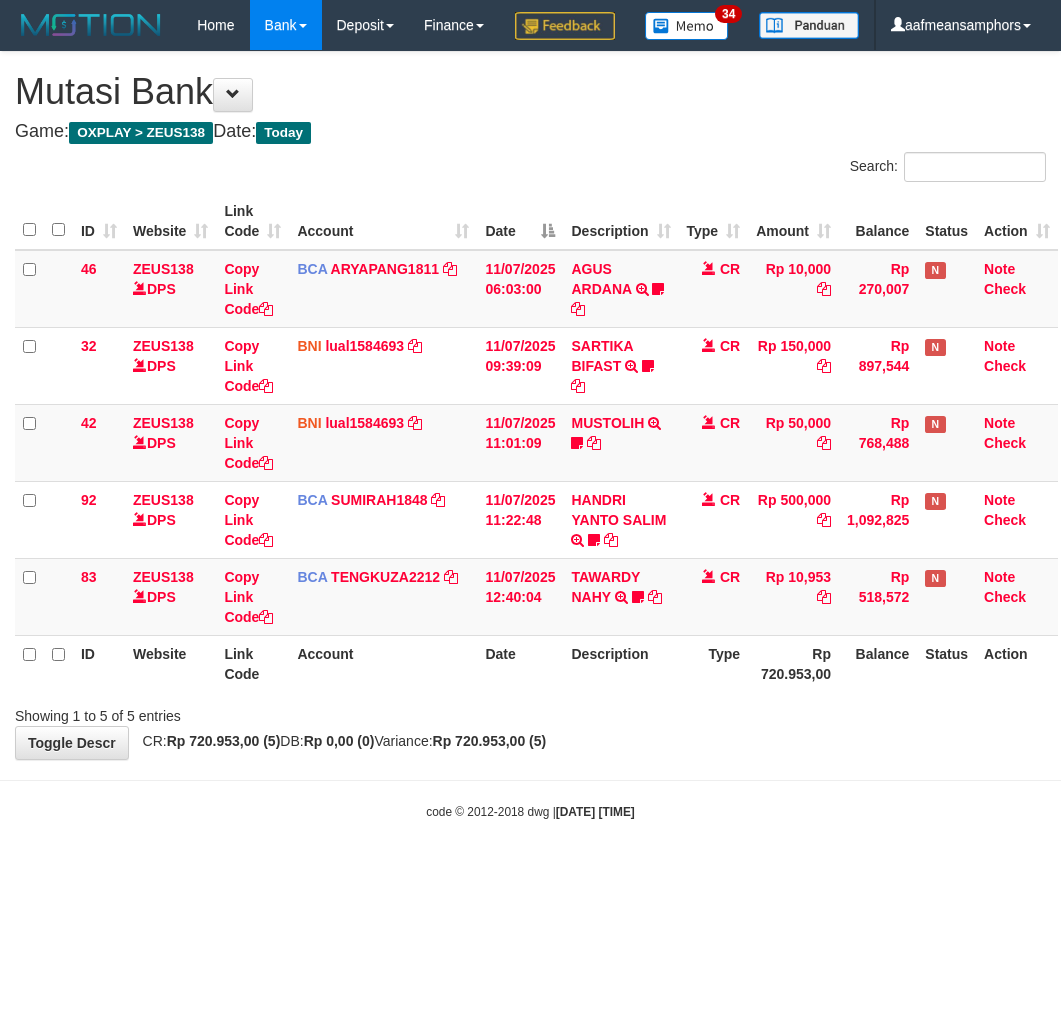 scroll, scrollTop: 0, scrollLeft: 0, axis: both 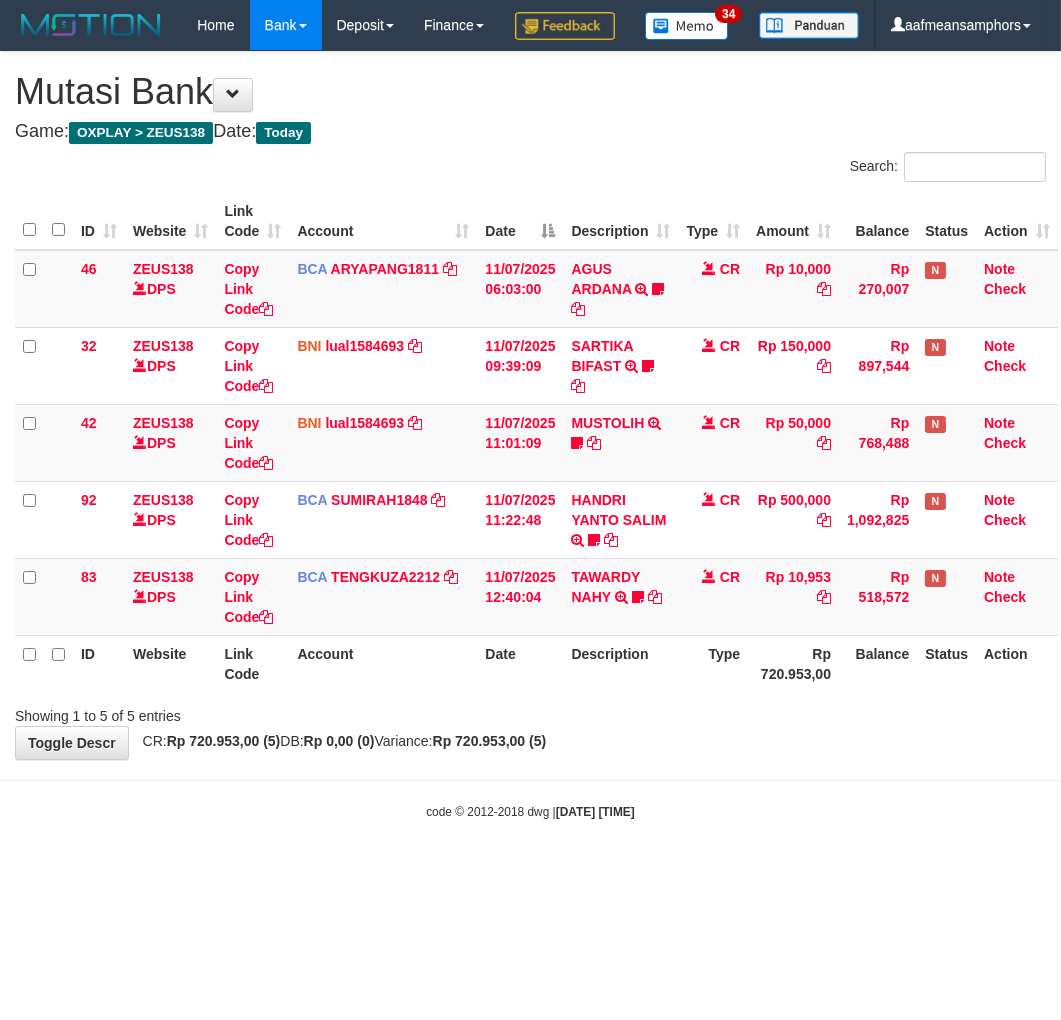 click on "Showing 1 to 5 of 5 entries" at bounding box center (530, 712) 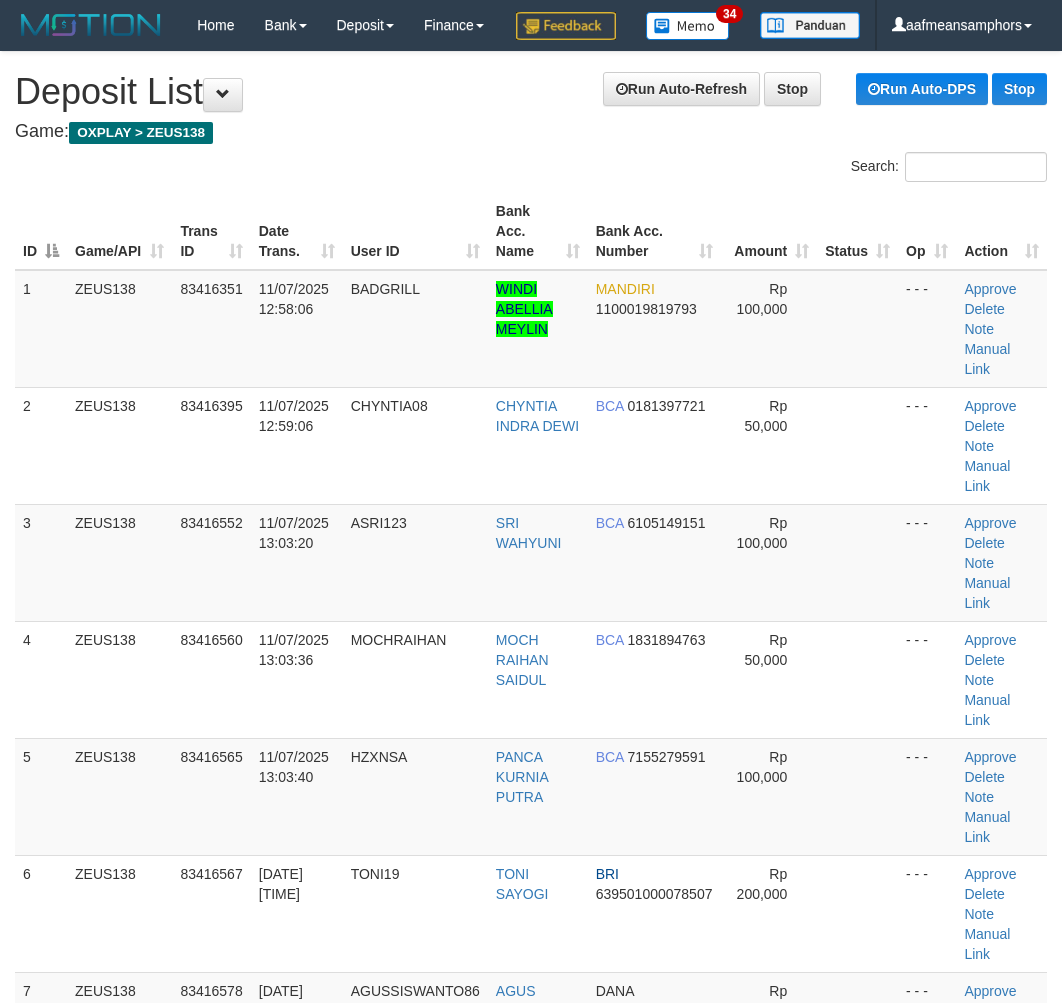 scroll, scrollTop: 681, scrollLeft: 0, axis: vertical 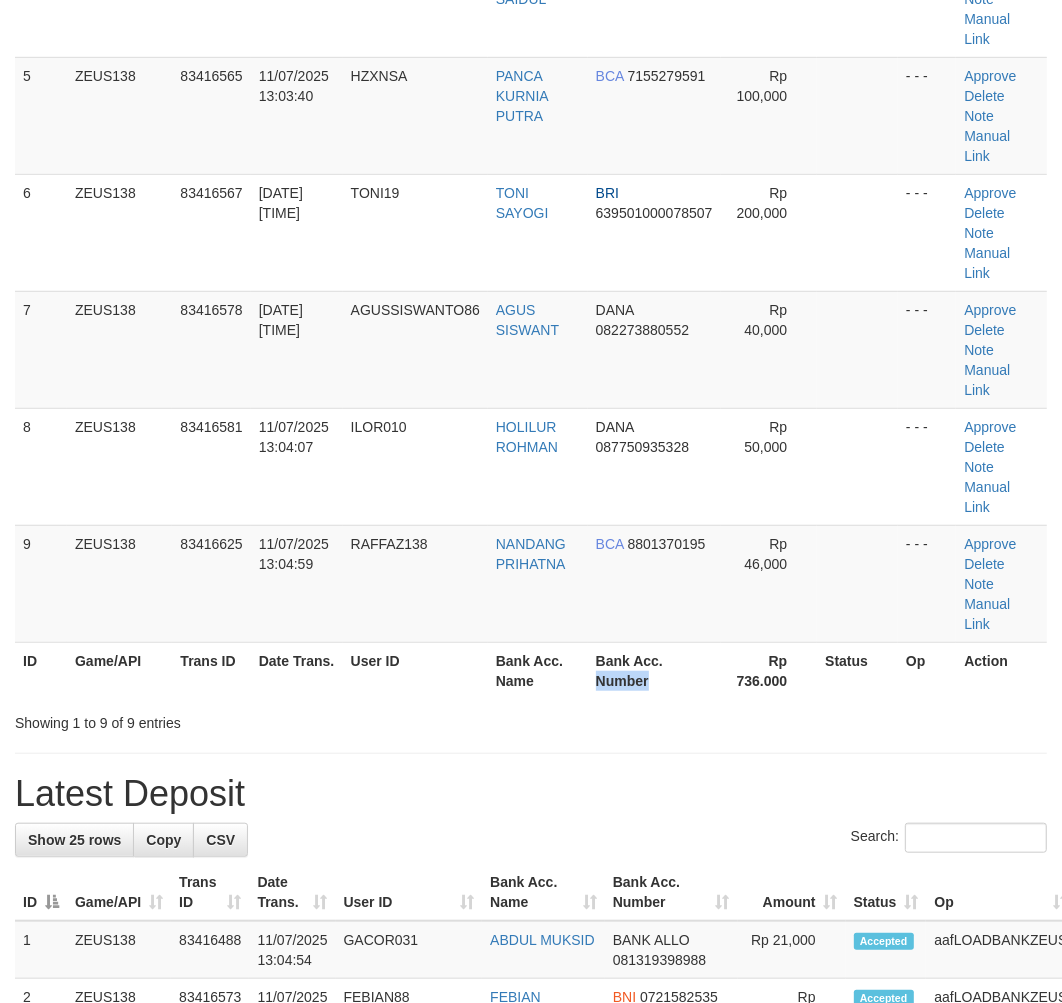 click on "Bank Acc. Number" at bounding box center (655, 670) 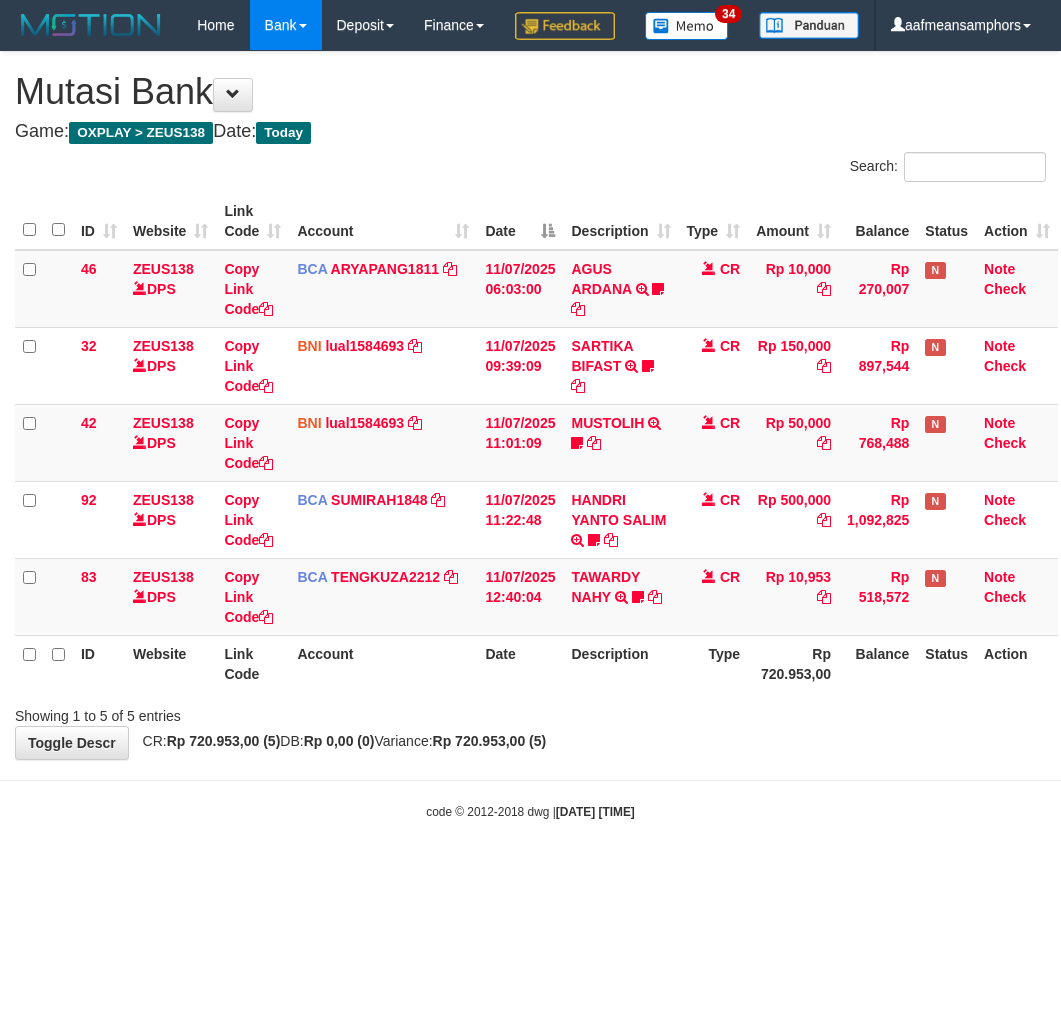 scroll, scrollTop: 0, scrollLeft: 0, axis: both 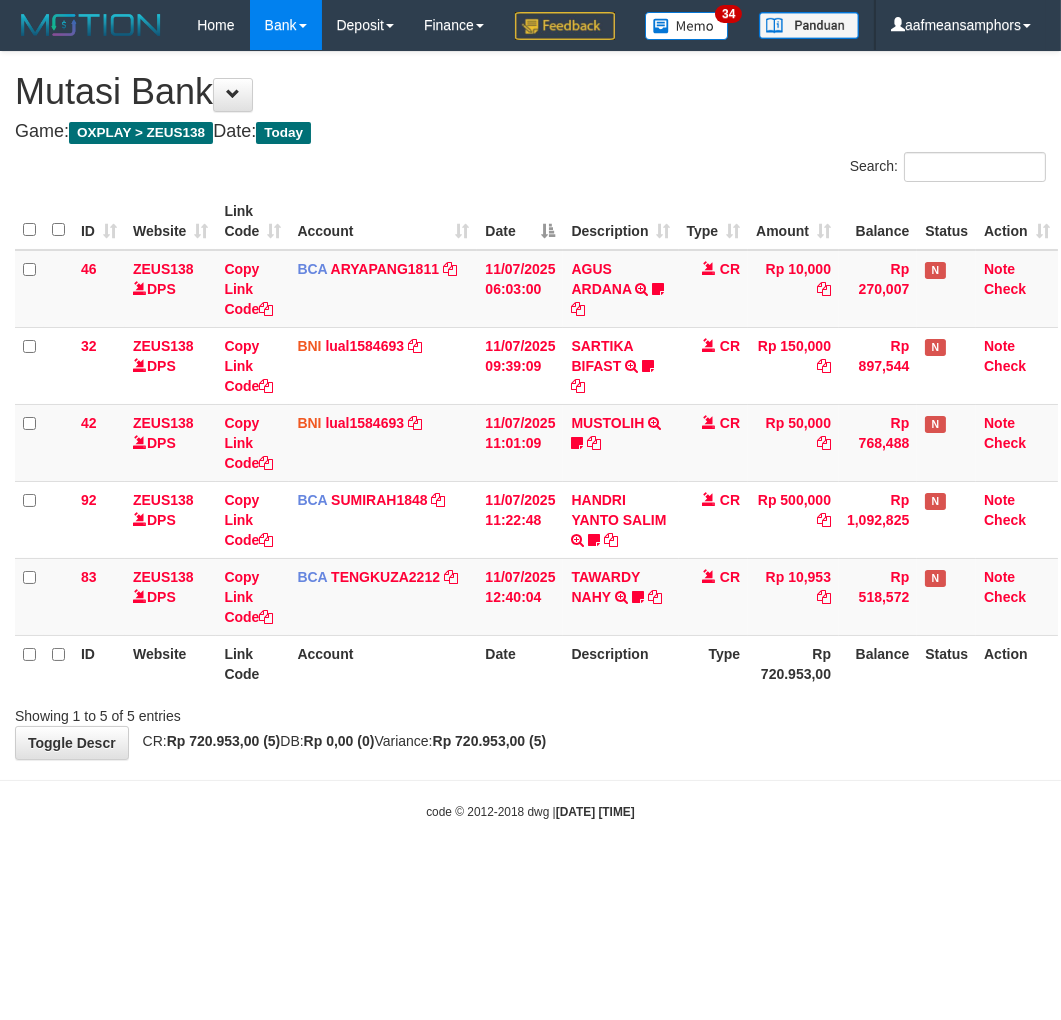drag, startPoint x: 861, startPoint y: 814, endPoint x: 851, endPoint y: 815, distance: 10.049875 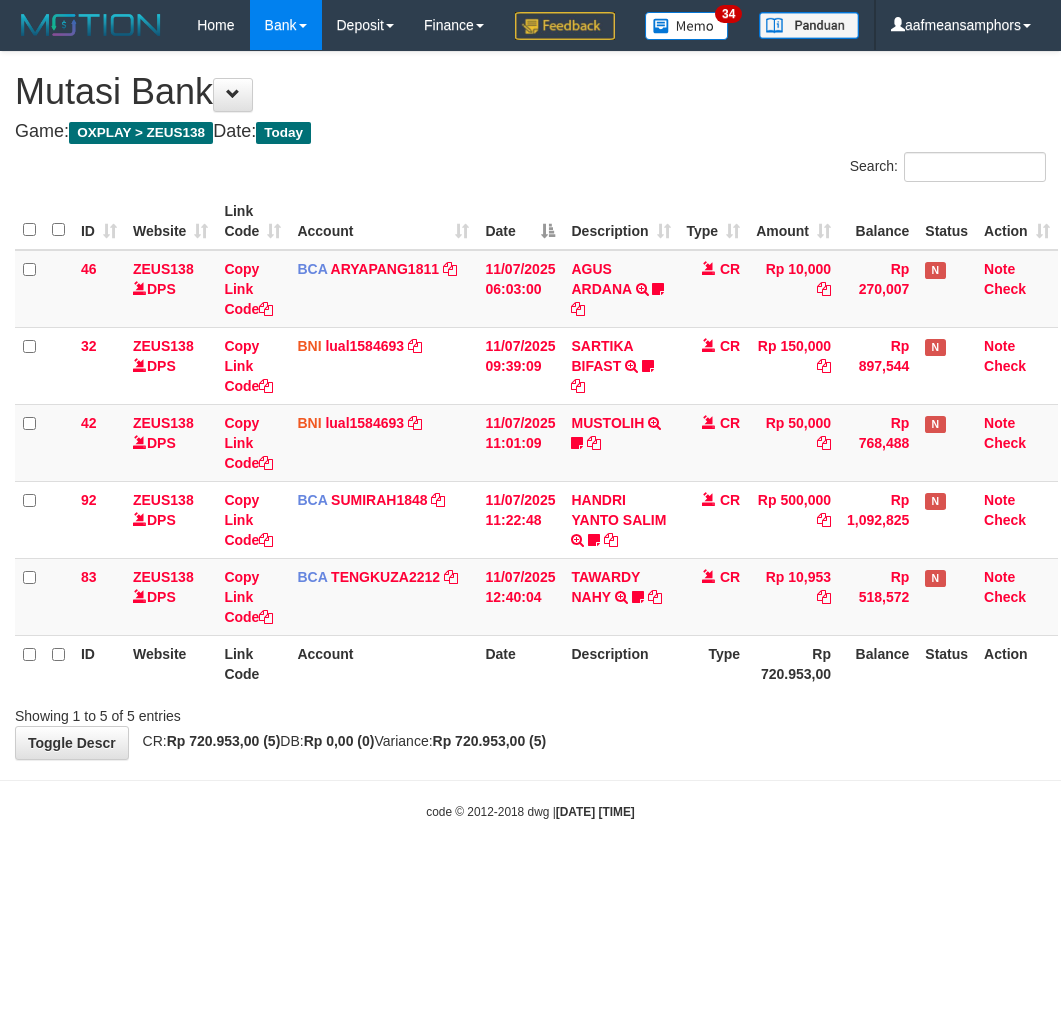 scroll, scrollTop: 0, scrollLeft: 0, axis: both 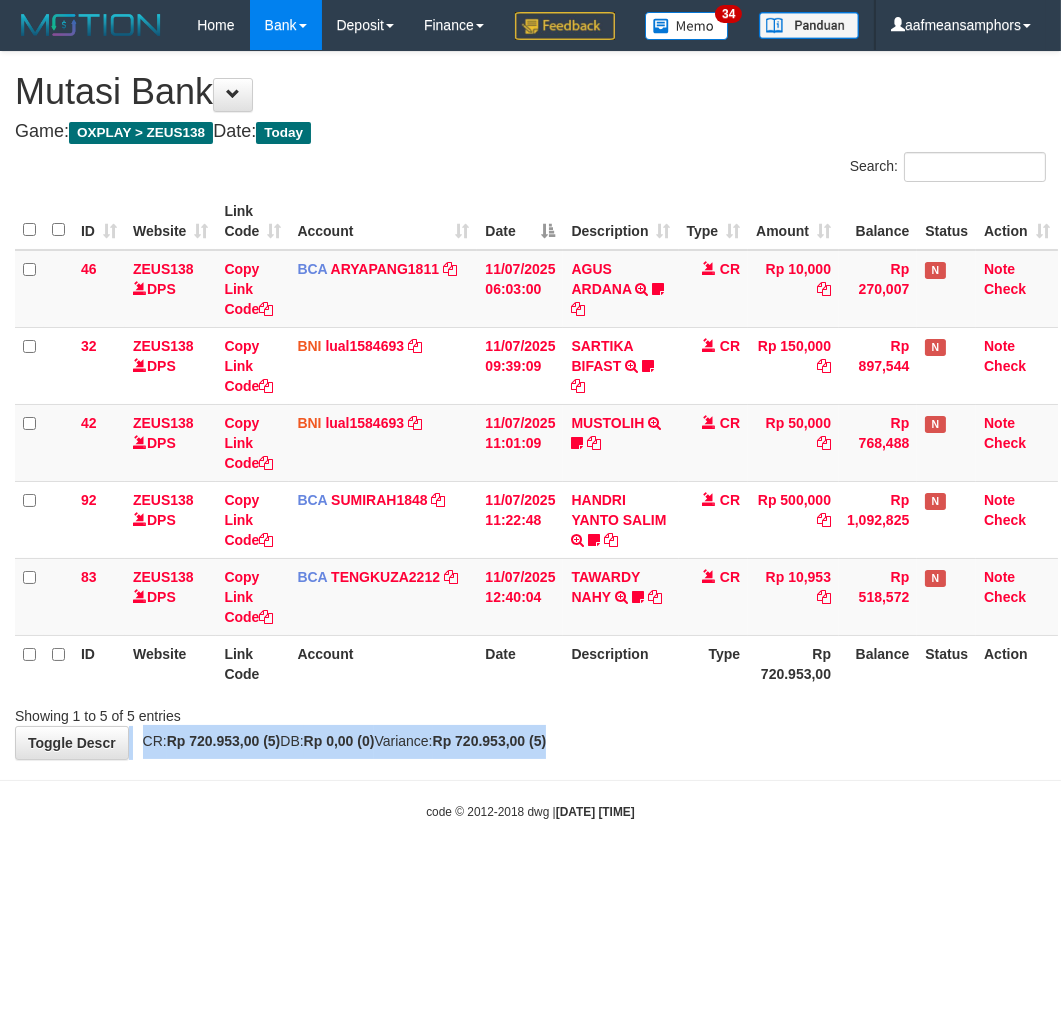 click on "**********" at bounding box center [530, 405] 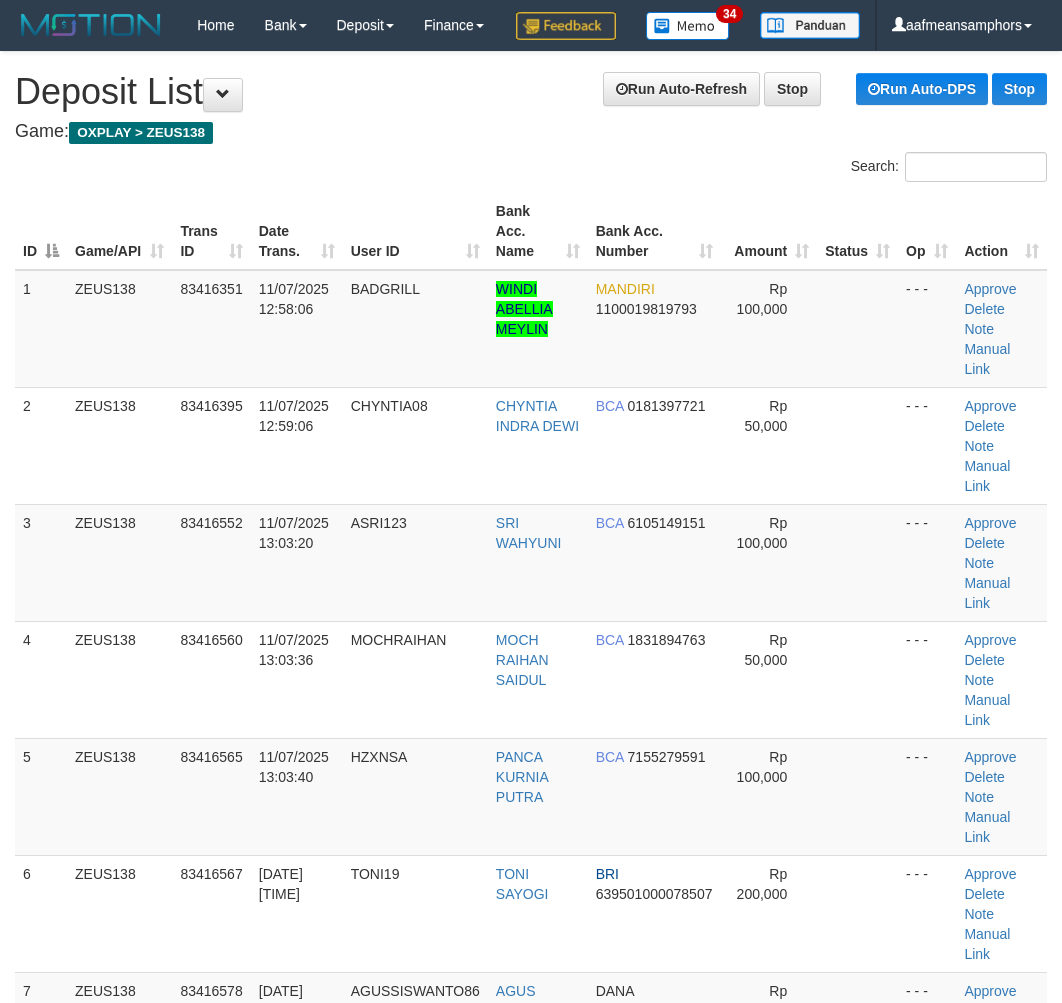 scroll, scrollTop: 681, scrollLeft: 0, axis: vertical 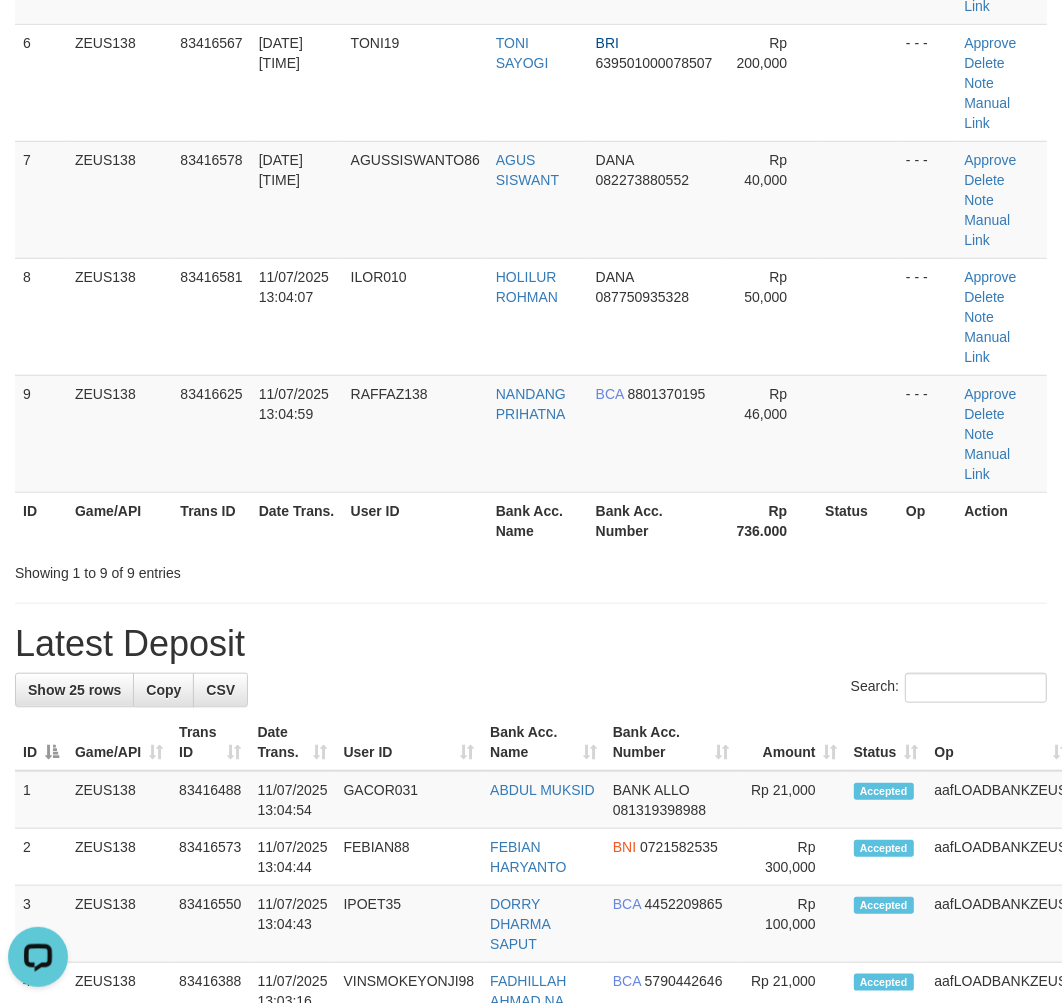 click on "Latest Deposit" at bounding box center [531, 644] 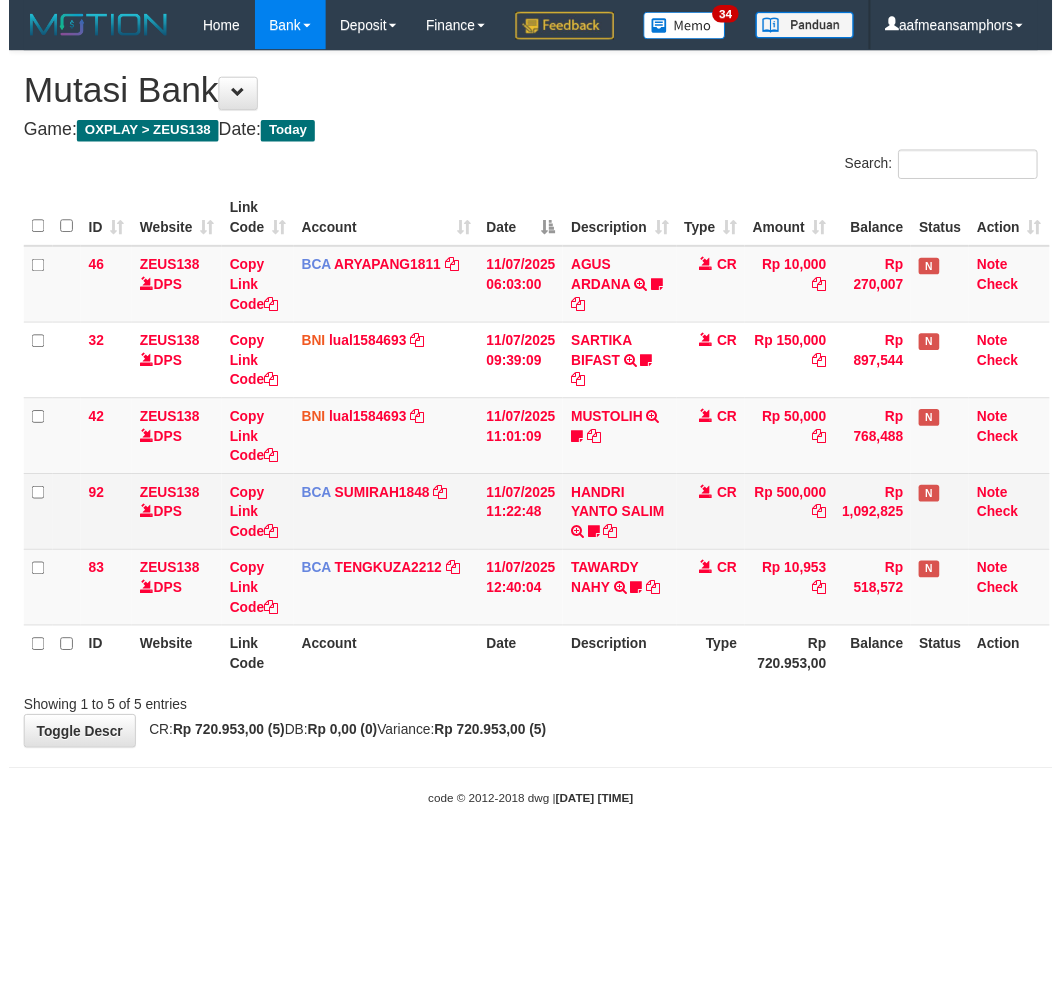 scroll, scrollTop: 0, scrollLeft: 0, axis: both 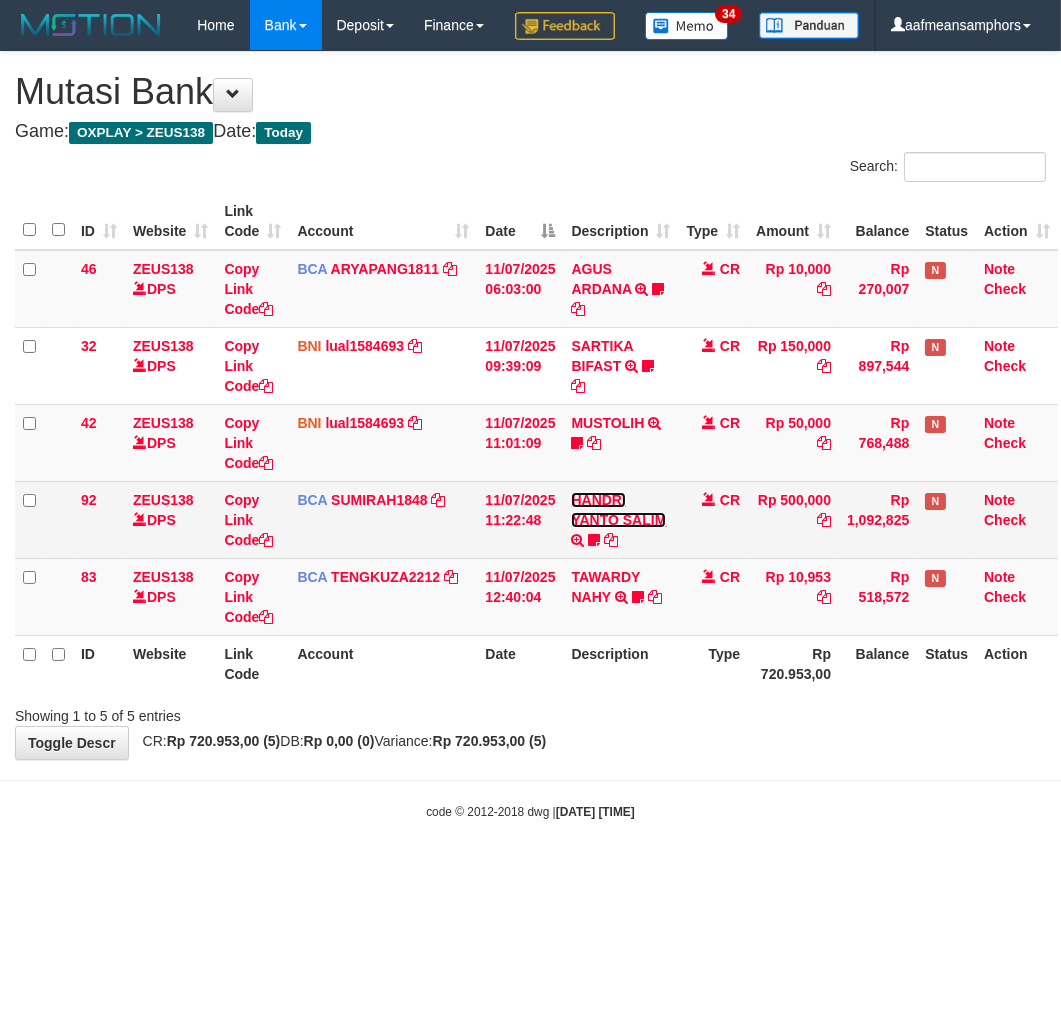 click on "HANDRI YANTO SALIM" at bounding box center [618, 510] 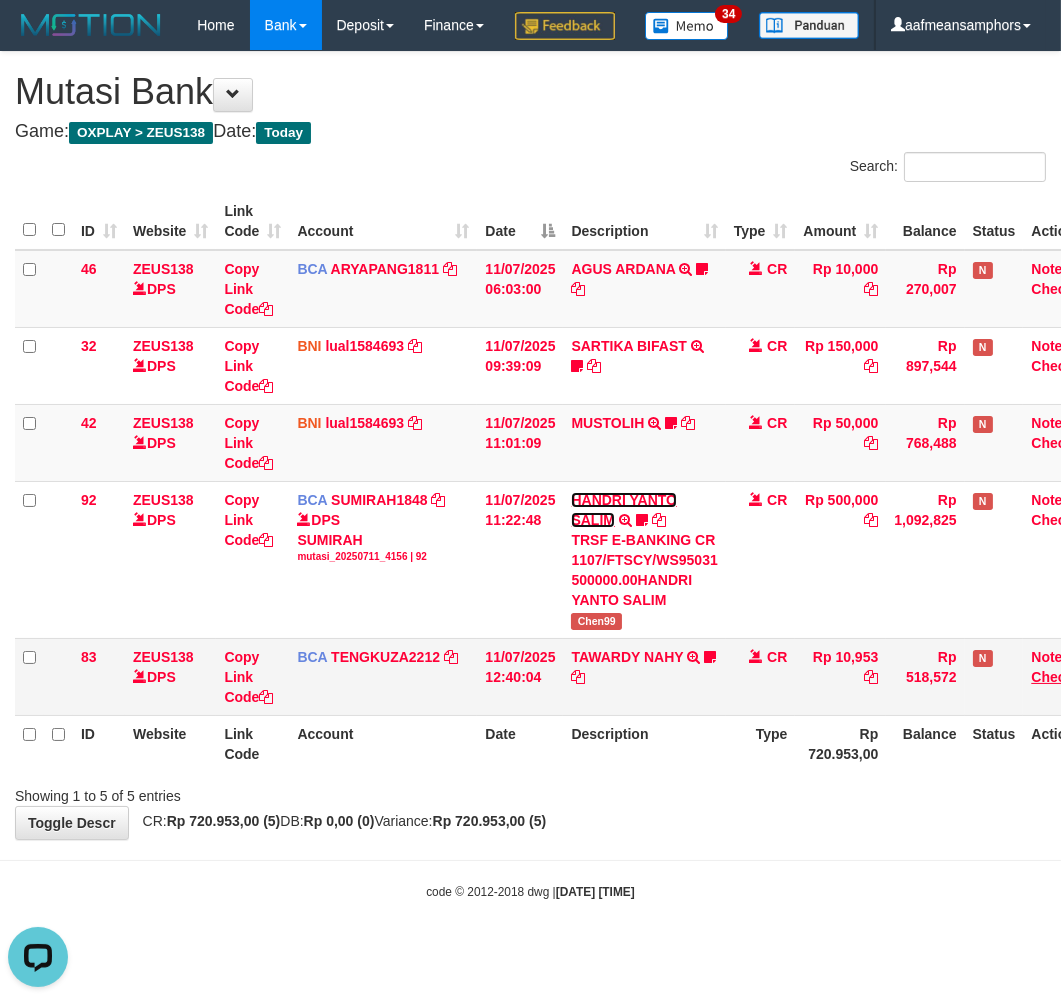 scroll, scrollTop: 0, scrollLeft: 0, axis: both 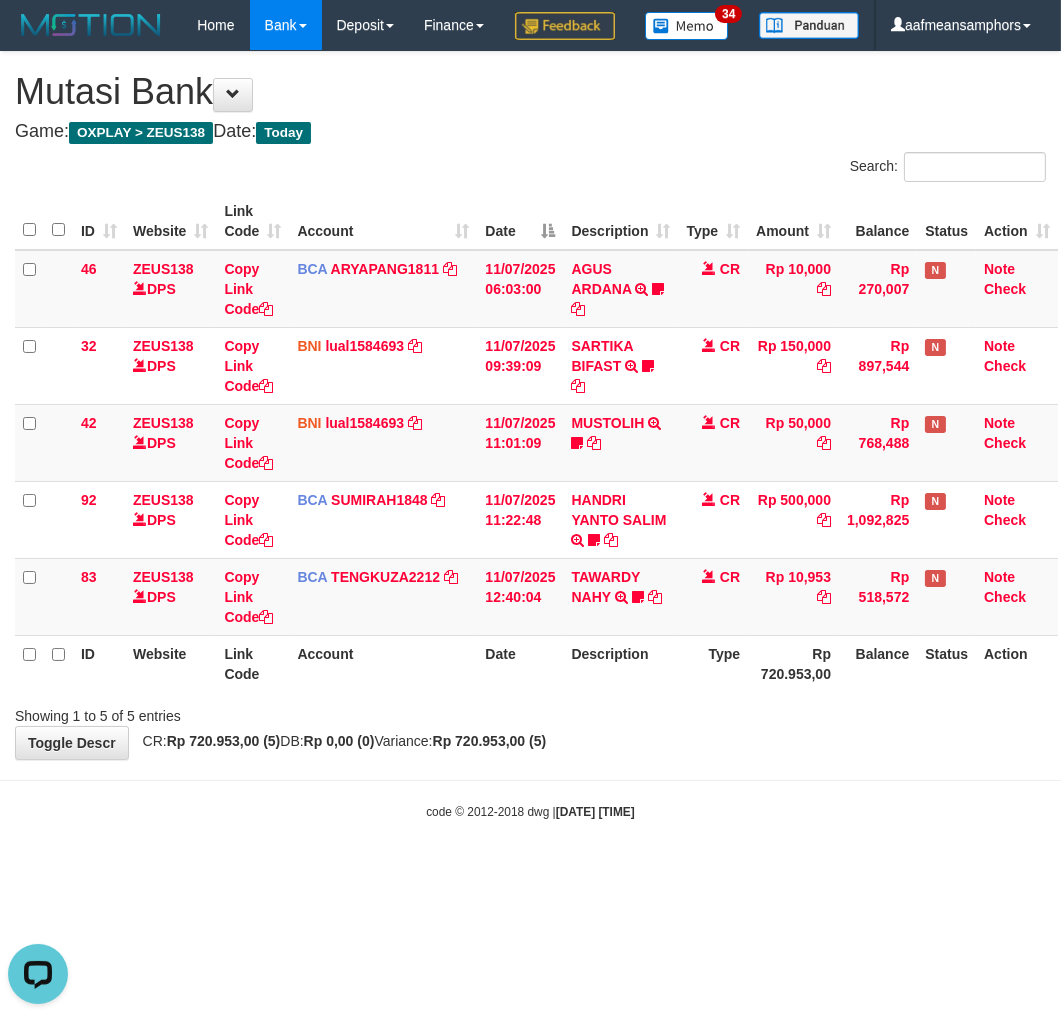 click on "Toggle navigation
Home
Bank
Account List
Load
By Website
Group
[OXPLAY]													ZEUS138
By Load Group (DPS)
Sync" at bounding box center (530, 435) 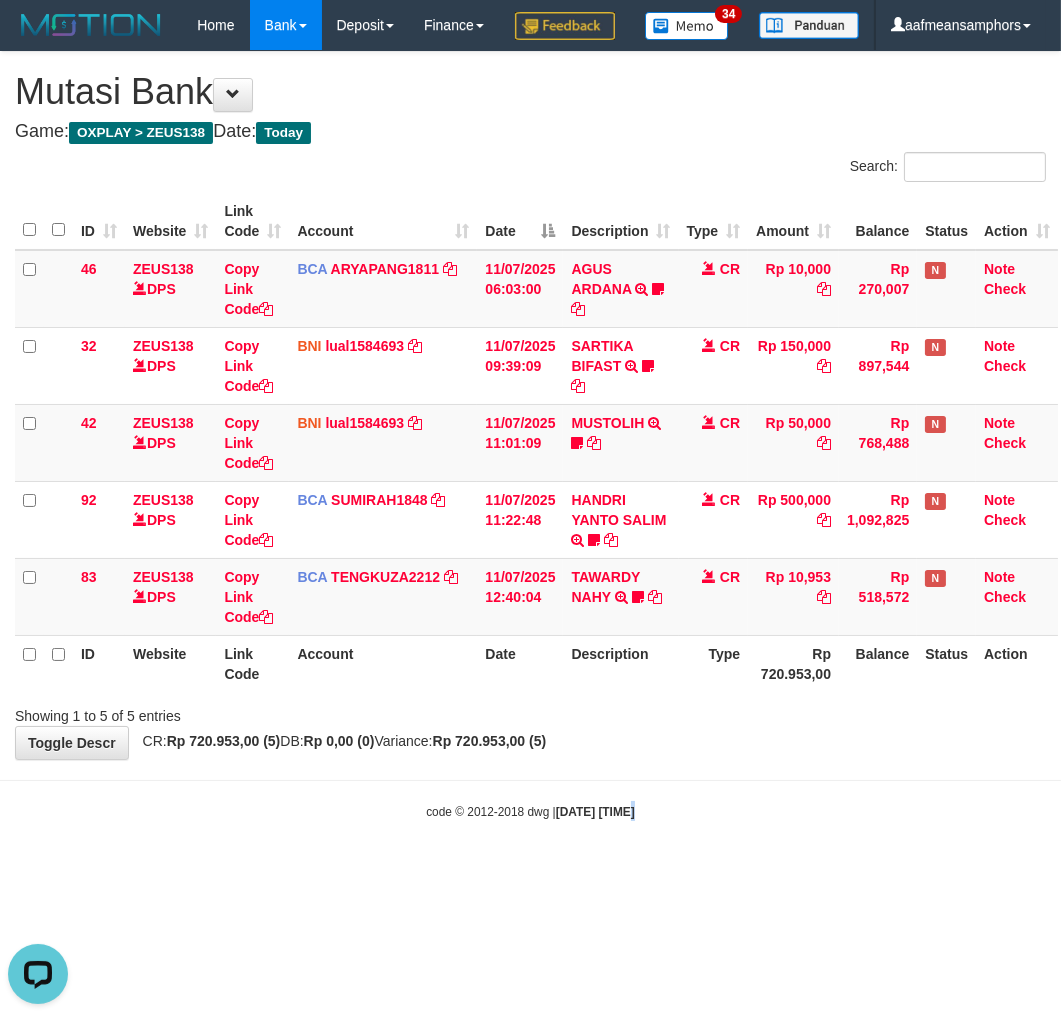 drag, startPoint x: 590, startPoint y: 955, endPoint x: 625, endPoint y: 926, distance: 45.453274 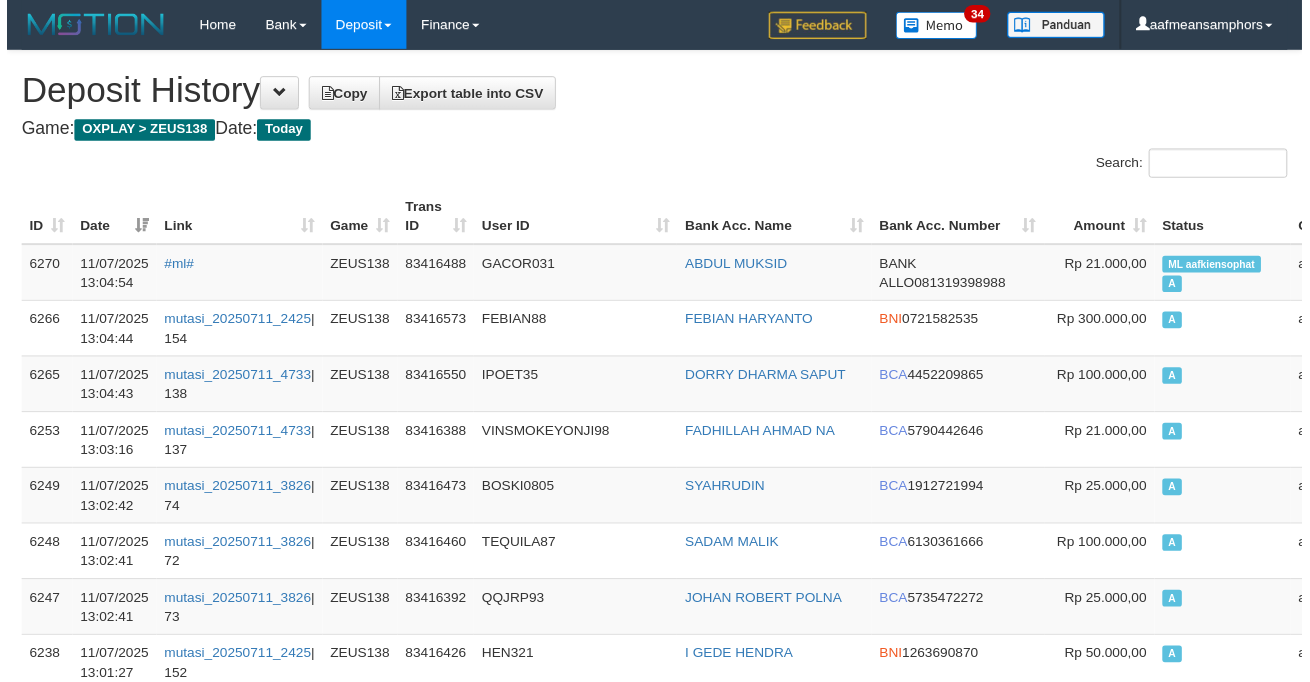 scroll, scrollTop: 2265, scrollLeft: 0, axis: vertical 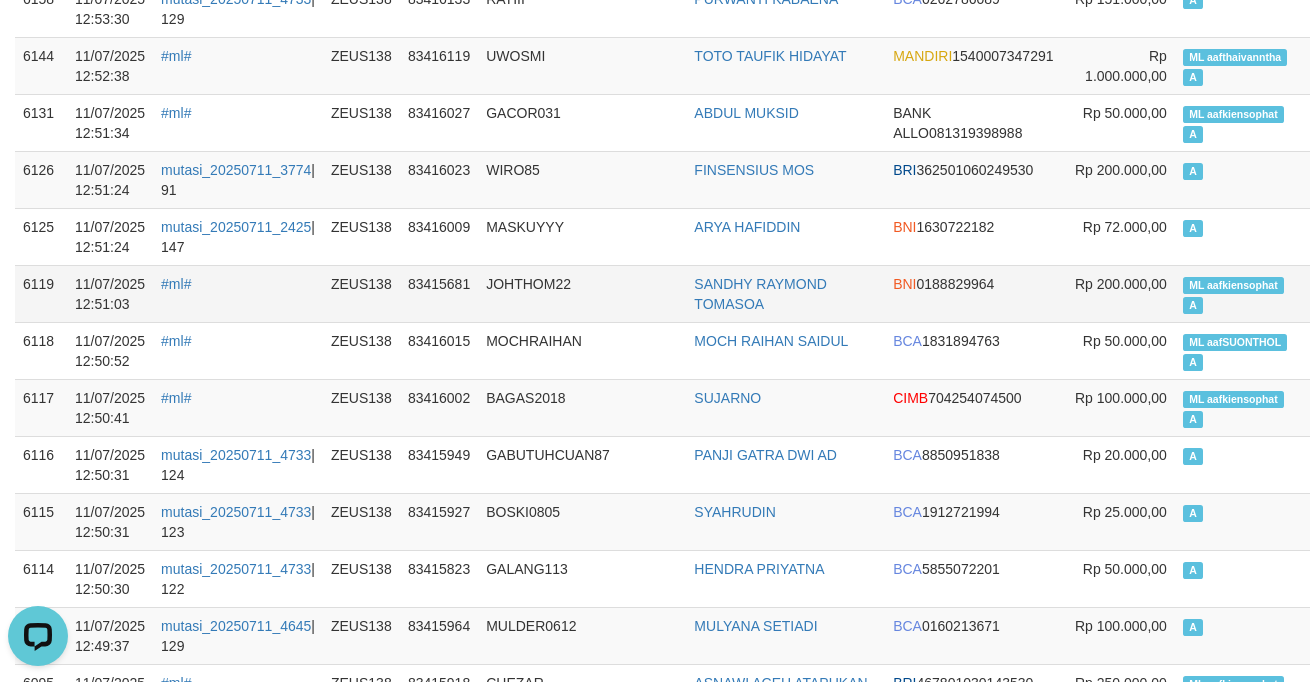 click on "JOHTHOM22" at bounding box center [582, 293] 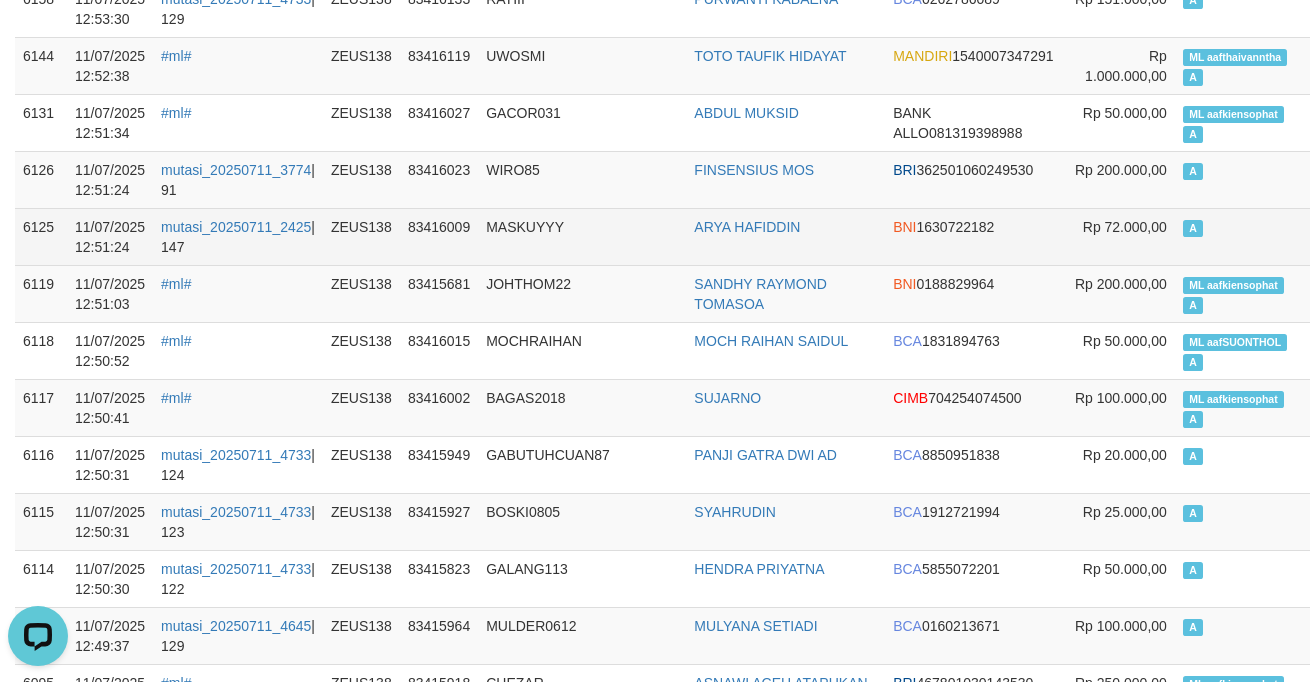 drag, startPoint x: 585, startPoint y: 263, endPoint x: 546, endPoint y: 240, distance: 45.276924 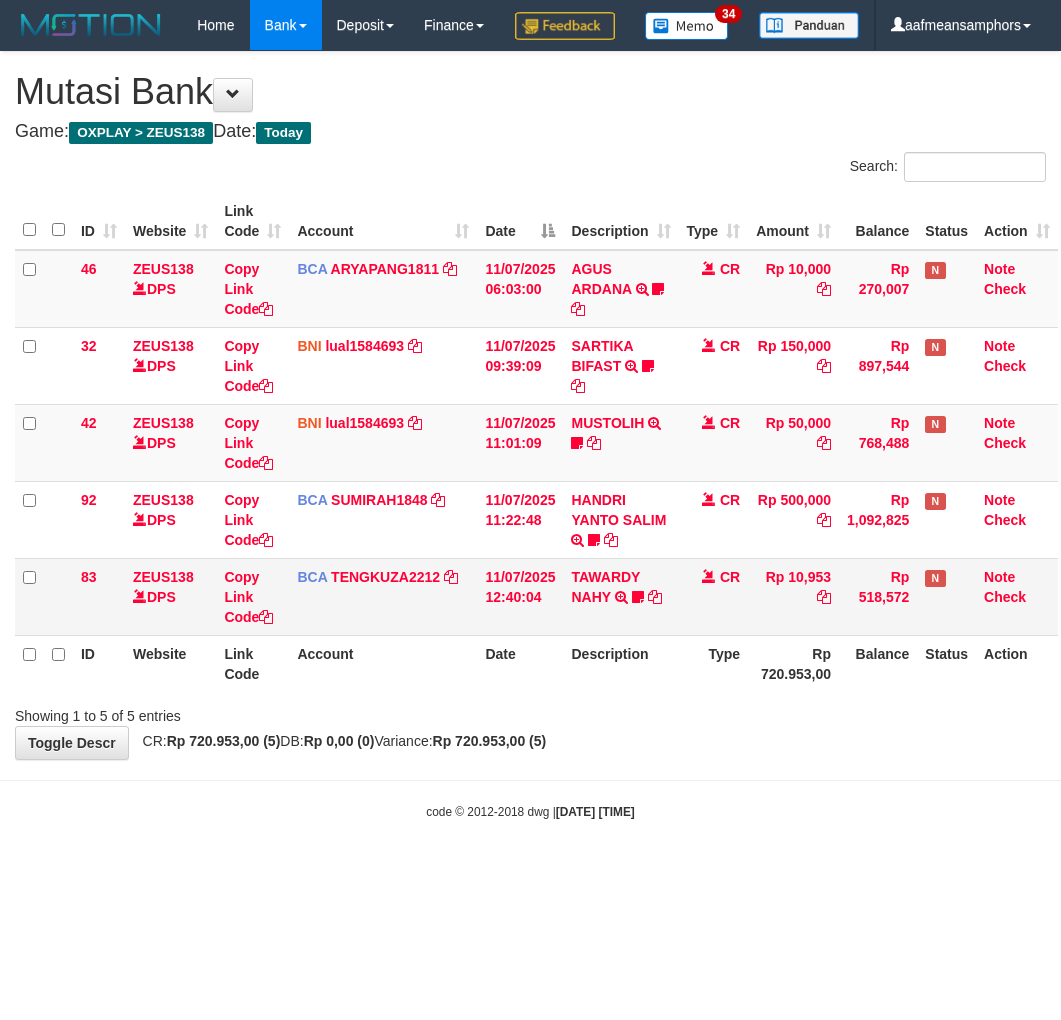 scroll, scrollTop: 0, scrollLeft: 0, axis: both 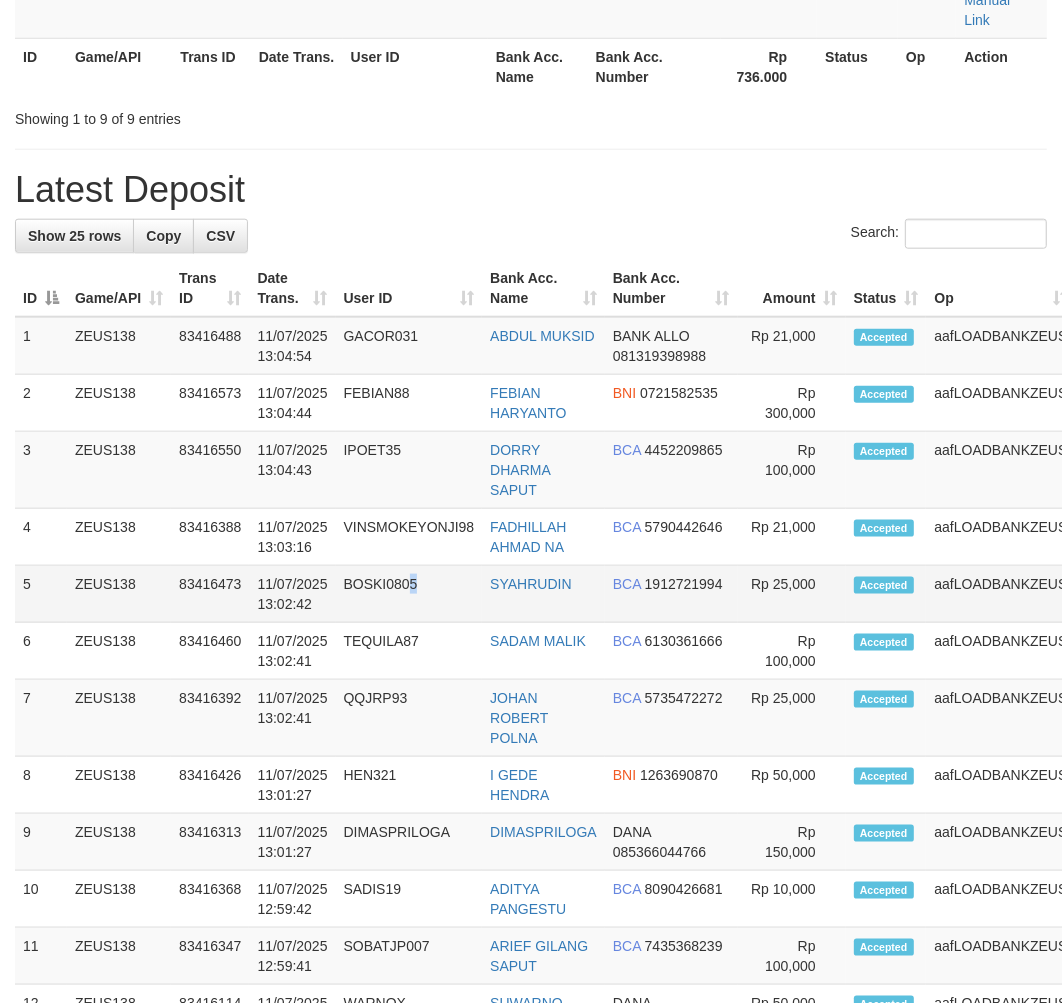 click on "BOSKI0805" at bounding box center (409, 594) 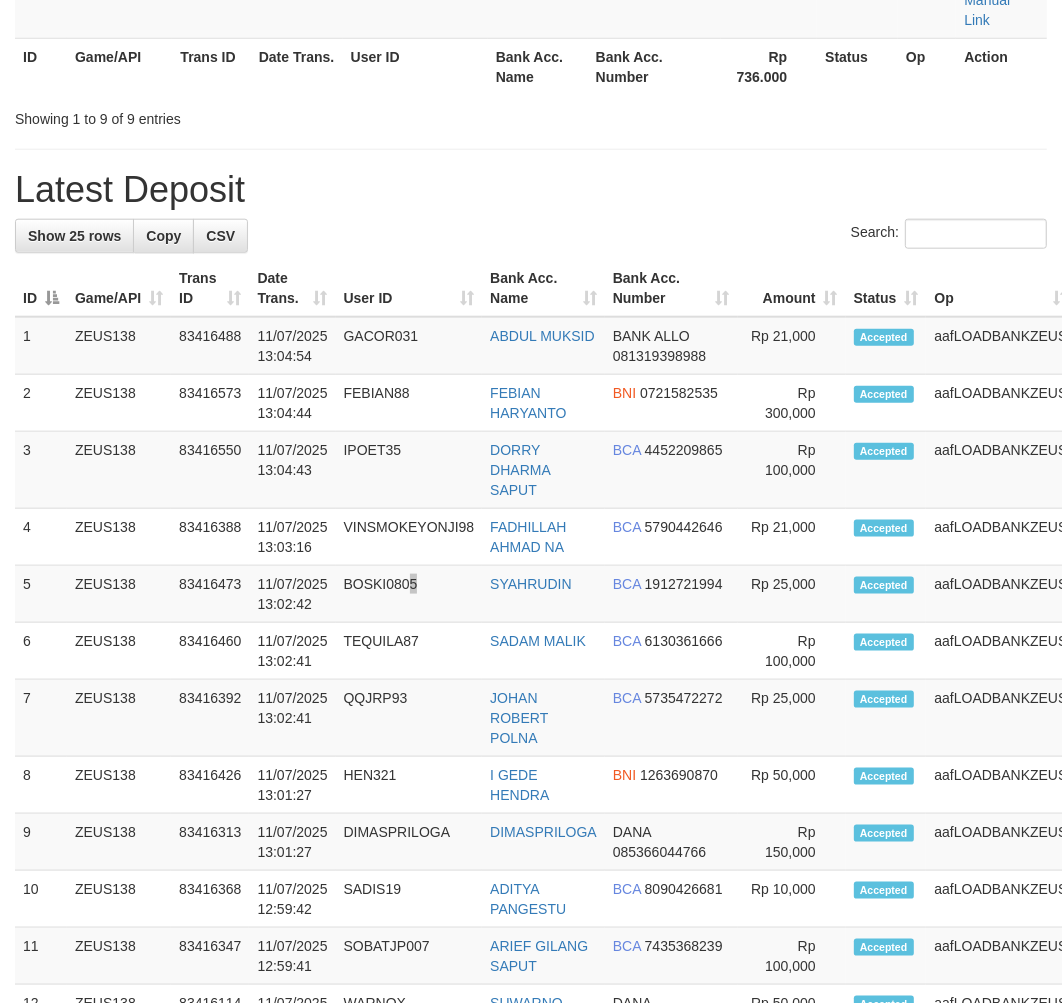 scroll, scrollTop: 1001, scrollLeft: 0, axis: vertical 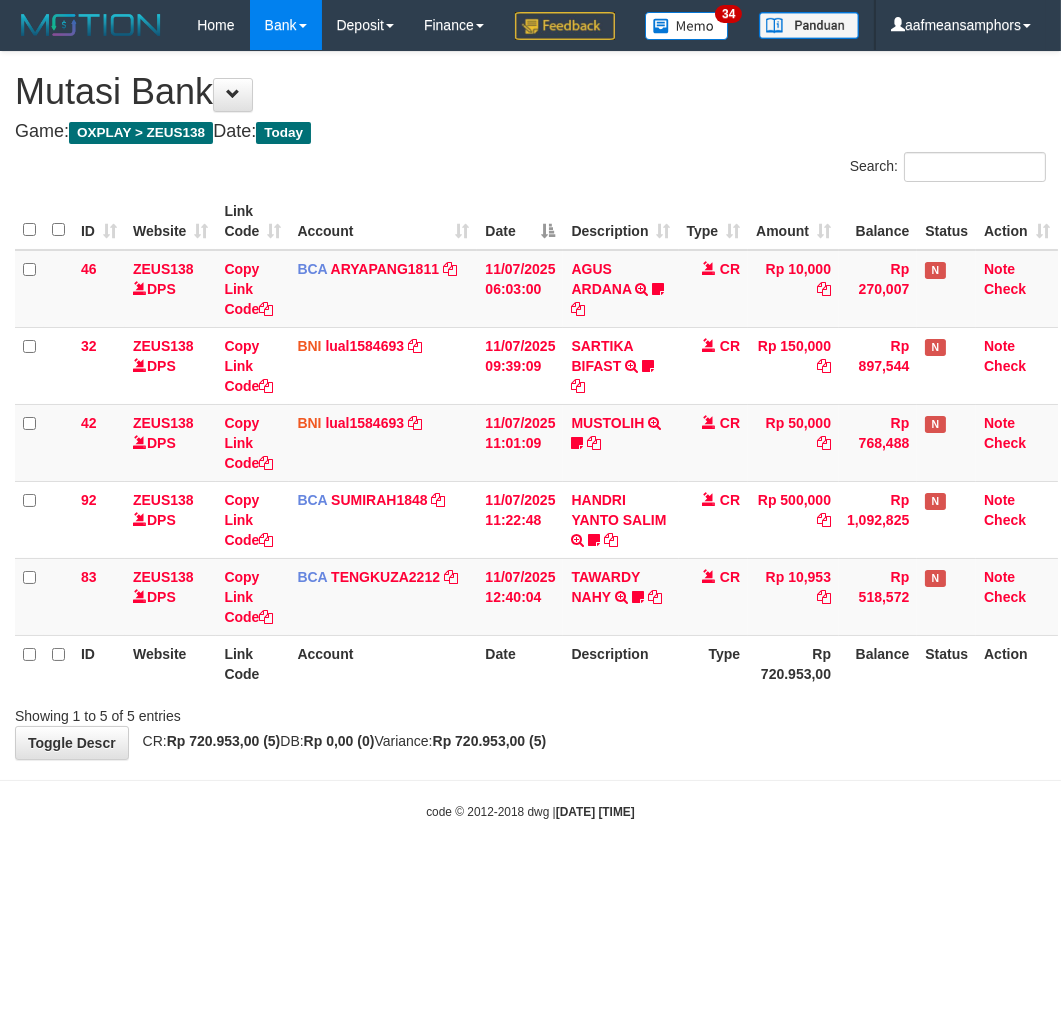 click on "Toggle navigation
Home
Bank
Account List
Load
By Website
Group
[OXPLAY]													ZEUS138
By Load Group (DPS)" at bounding box center [530, 435] 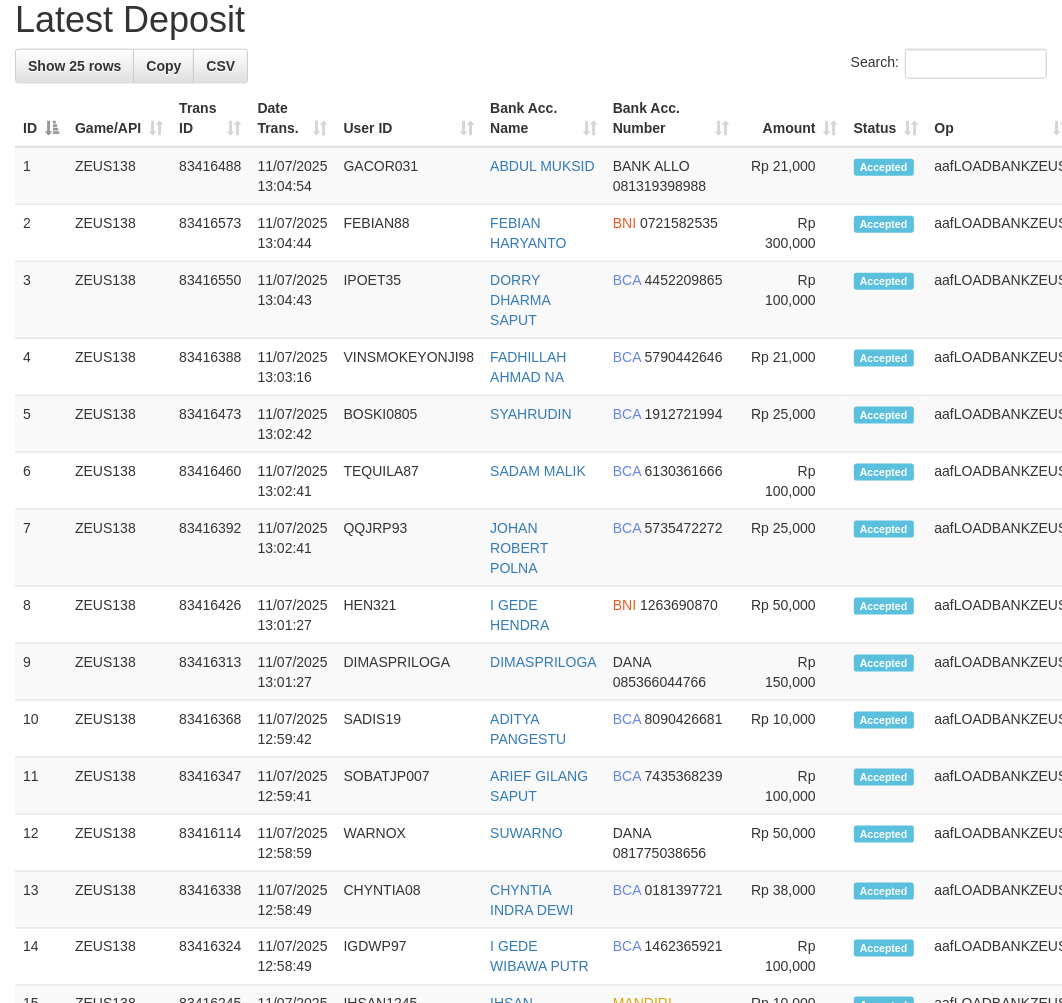drag, startPoint x: 327, startPoint y: 594, endPoint x: 2, endPoint y: 651, distance: 329.9606 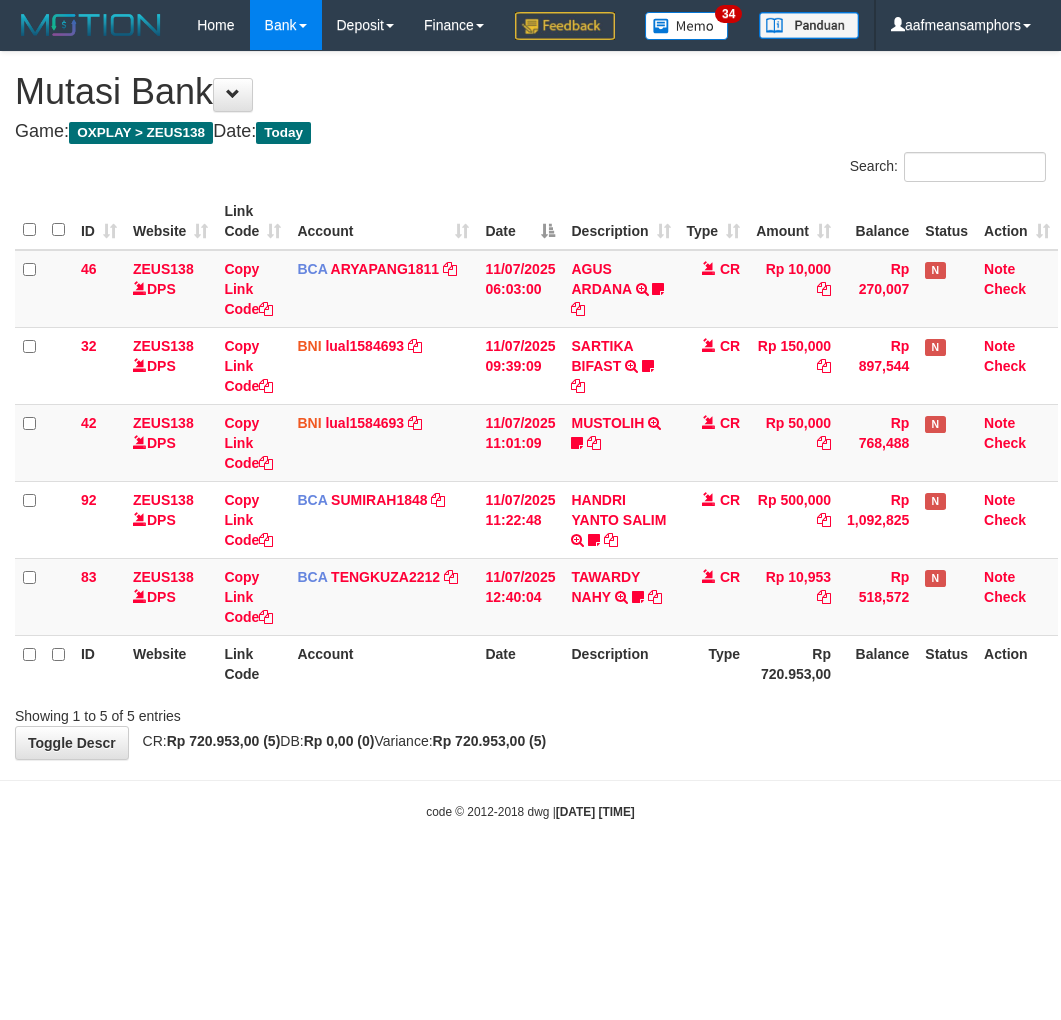 scroll, scrollTop: 0, scrollLeft: 0, axis: both 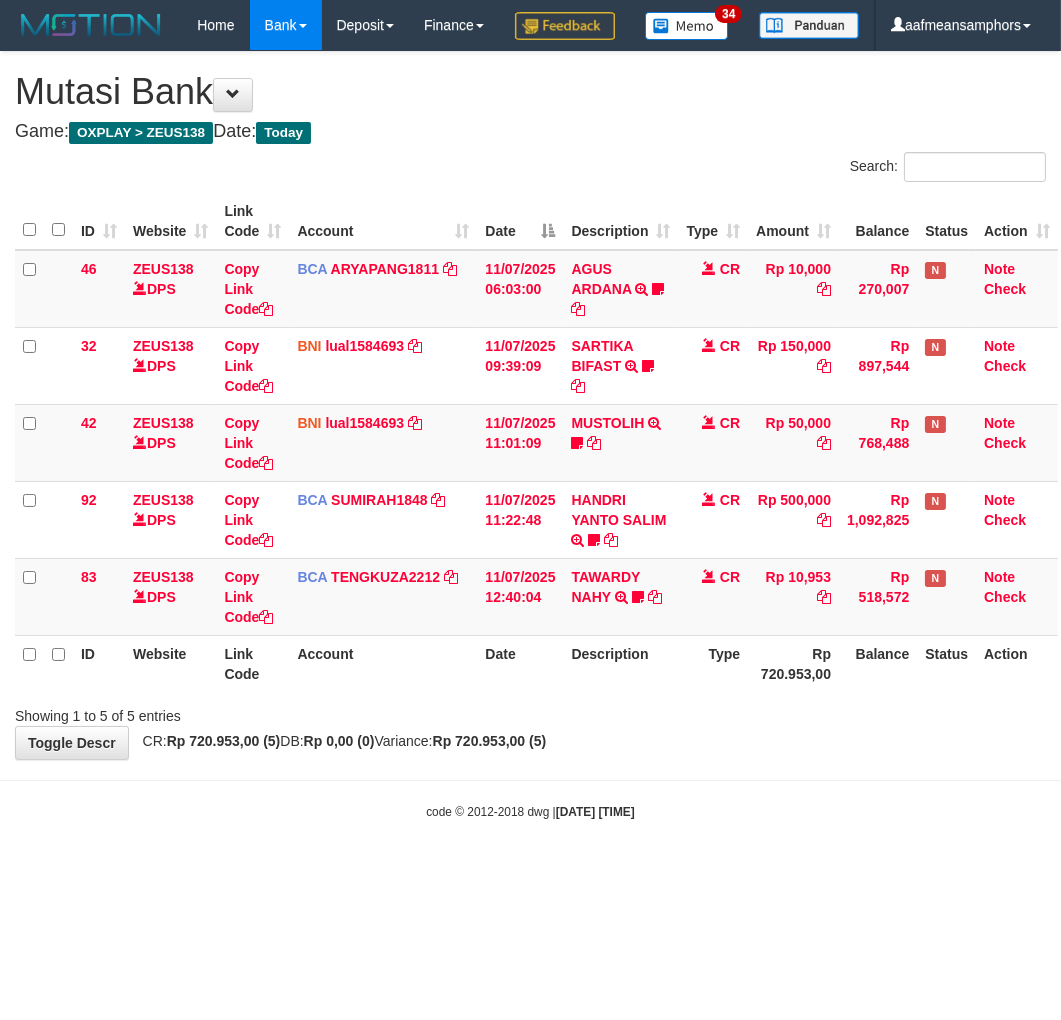 click on "Showing 1 to 5 of 5 entries" at bounding box center [530, 712] 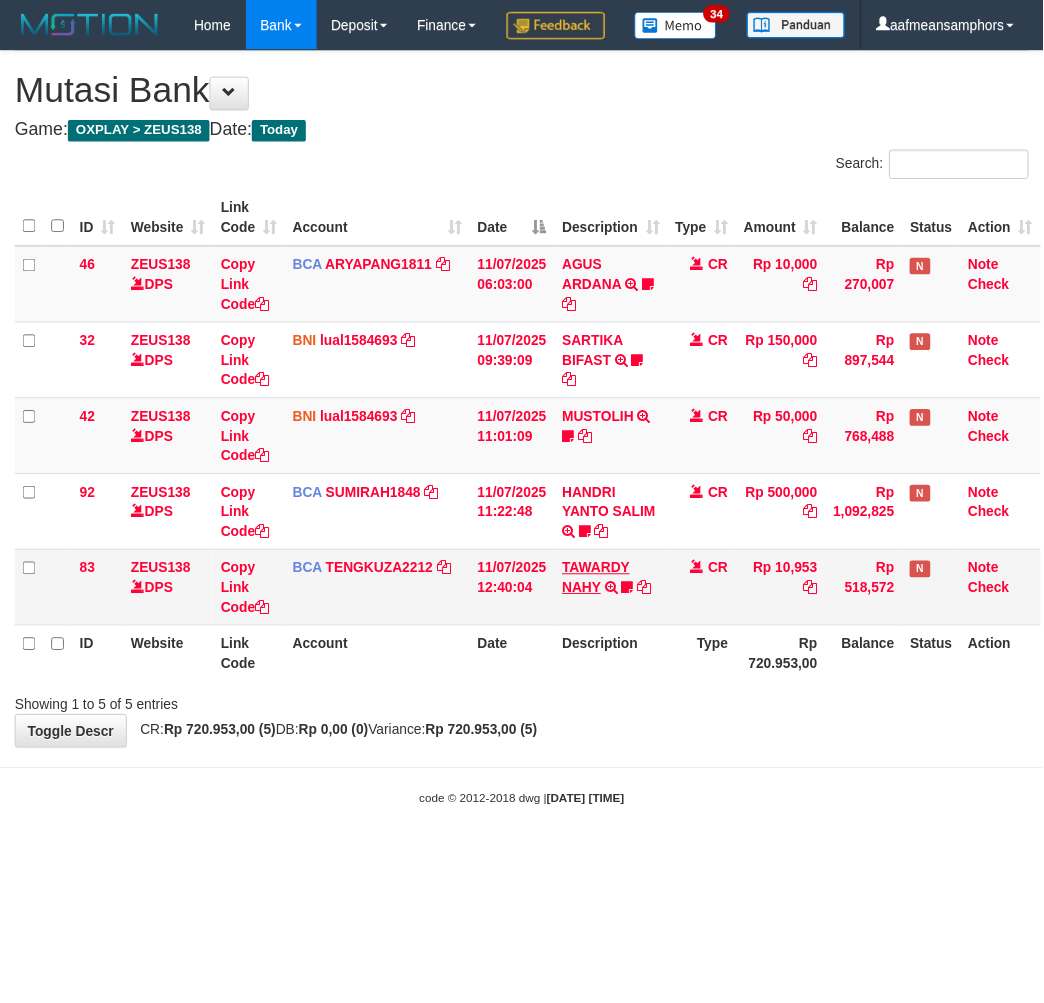 scroll, scrollTop: 0, scrollLeft: 0, axis: both 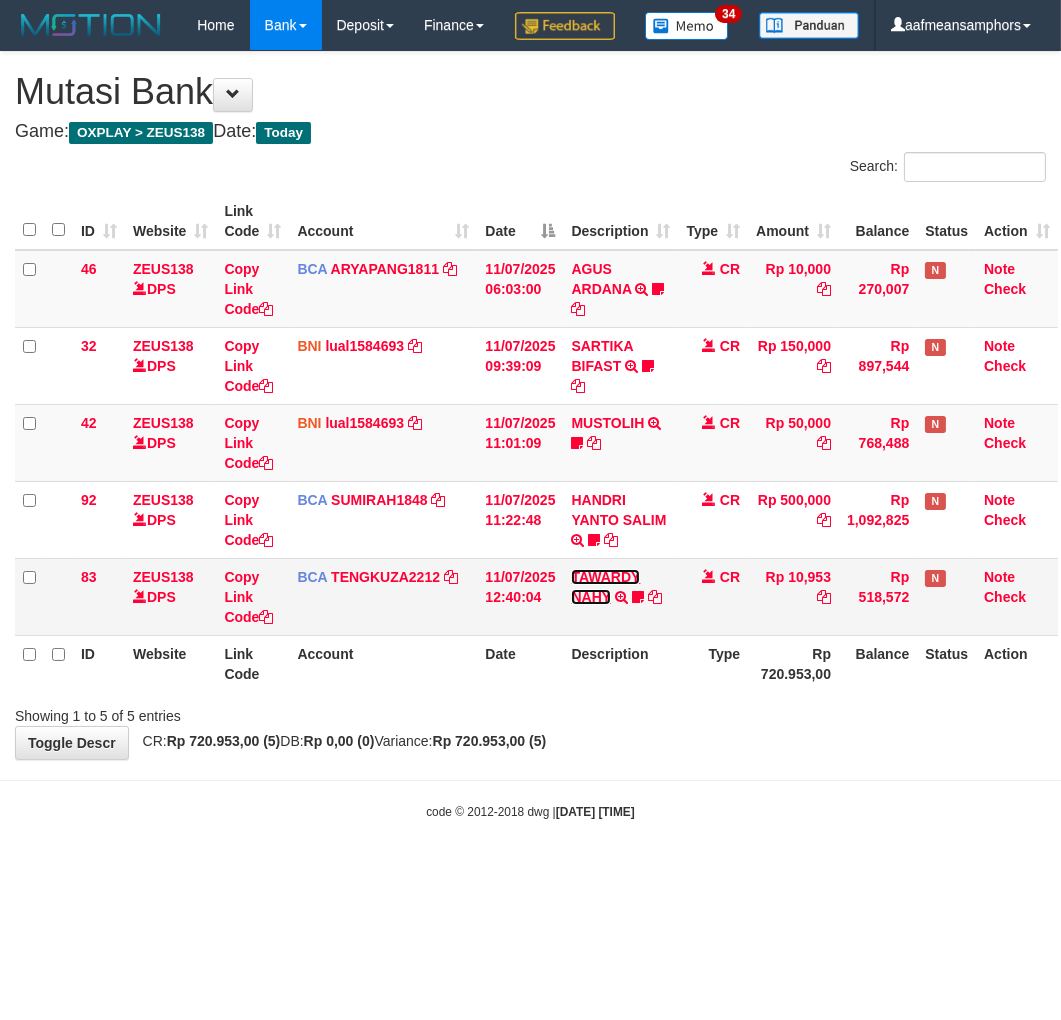 click on "TAWARDY NAHY" at bounding box center [605, 587] 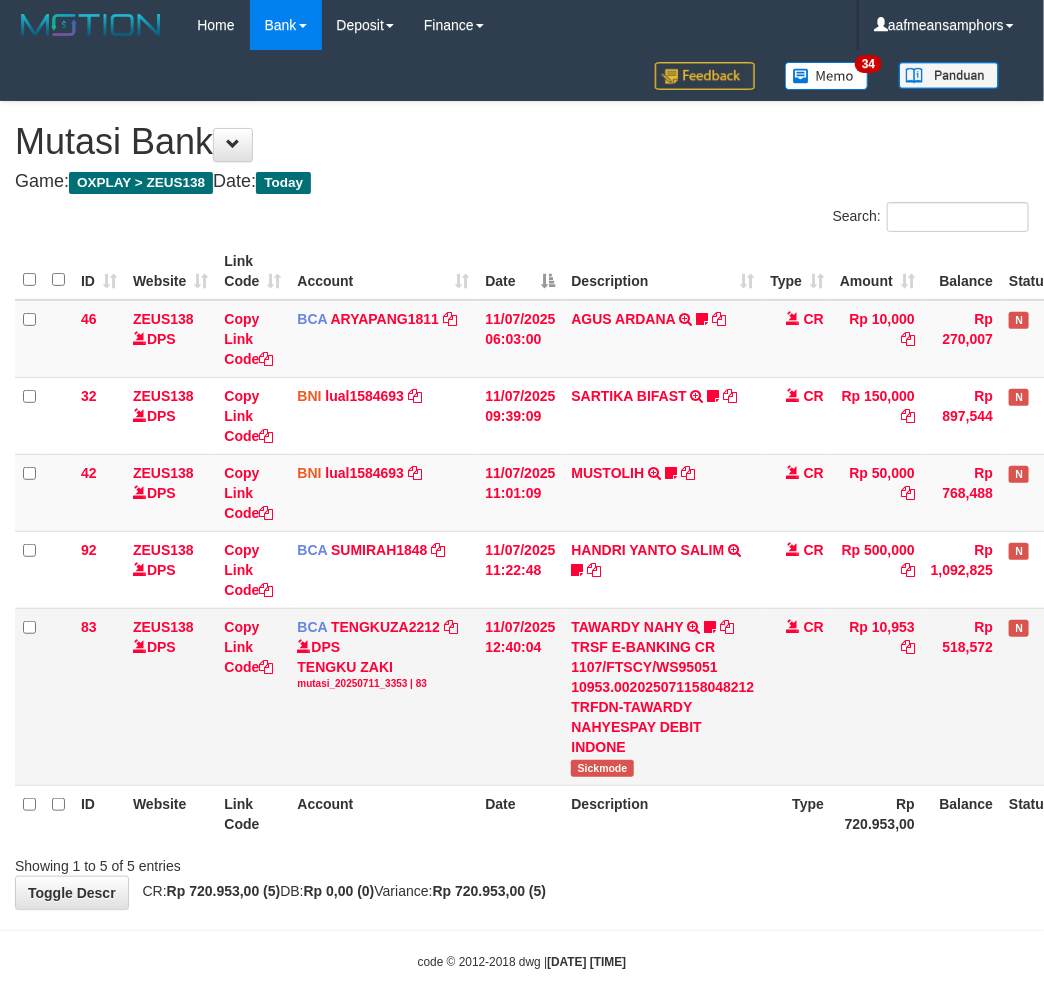 click on "Sickmode" at bounding box center (602, 768) 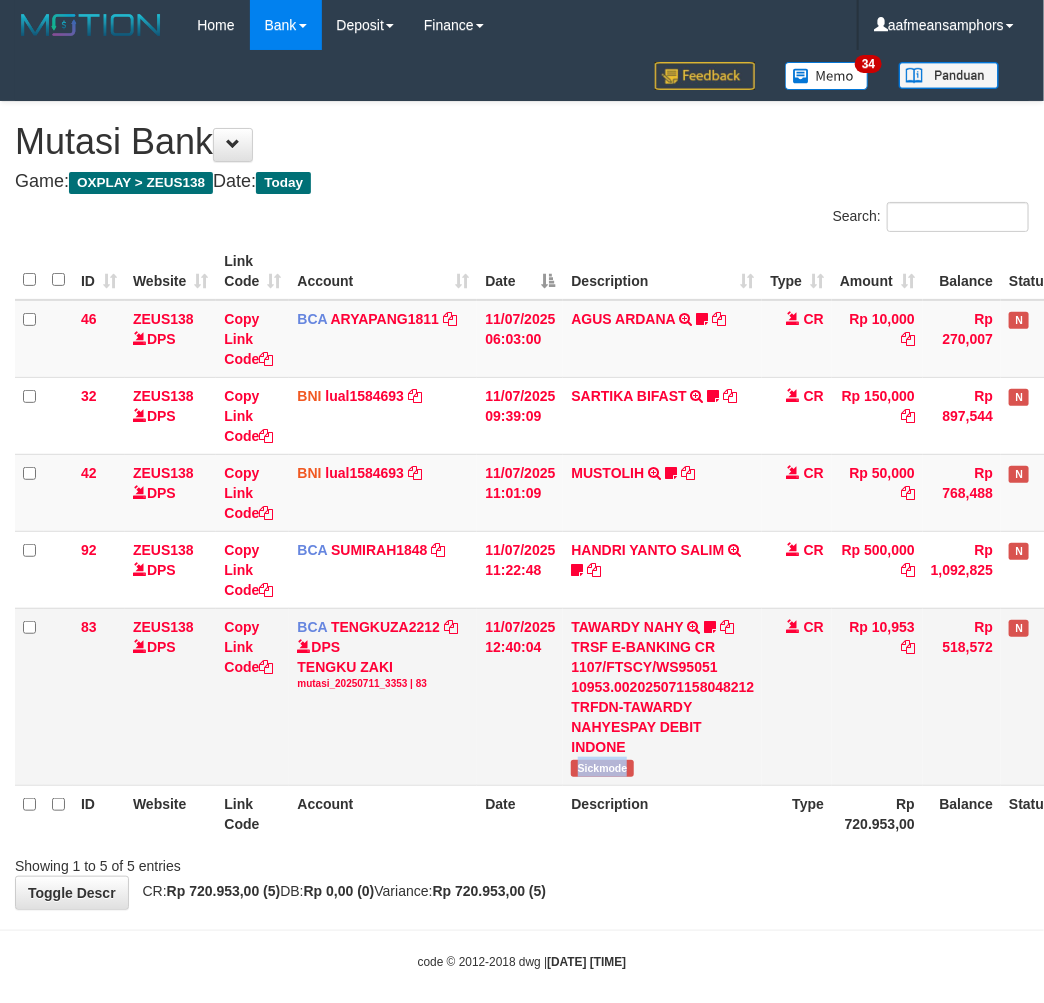click on "Sickmode" at bounding box center (602, 768) 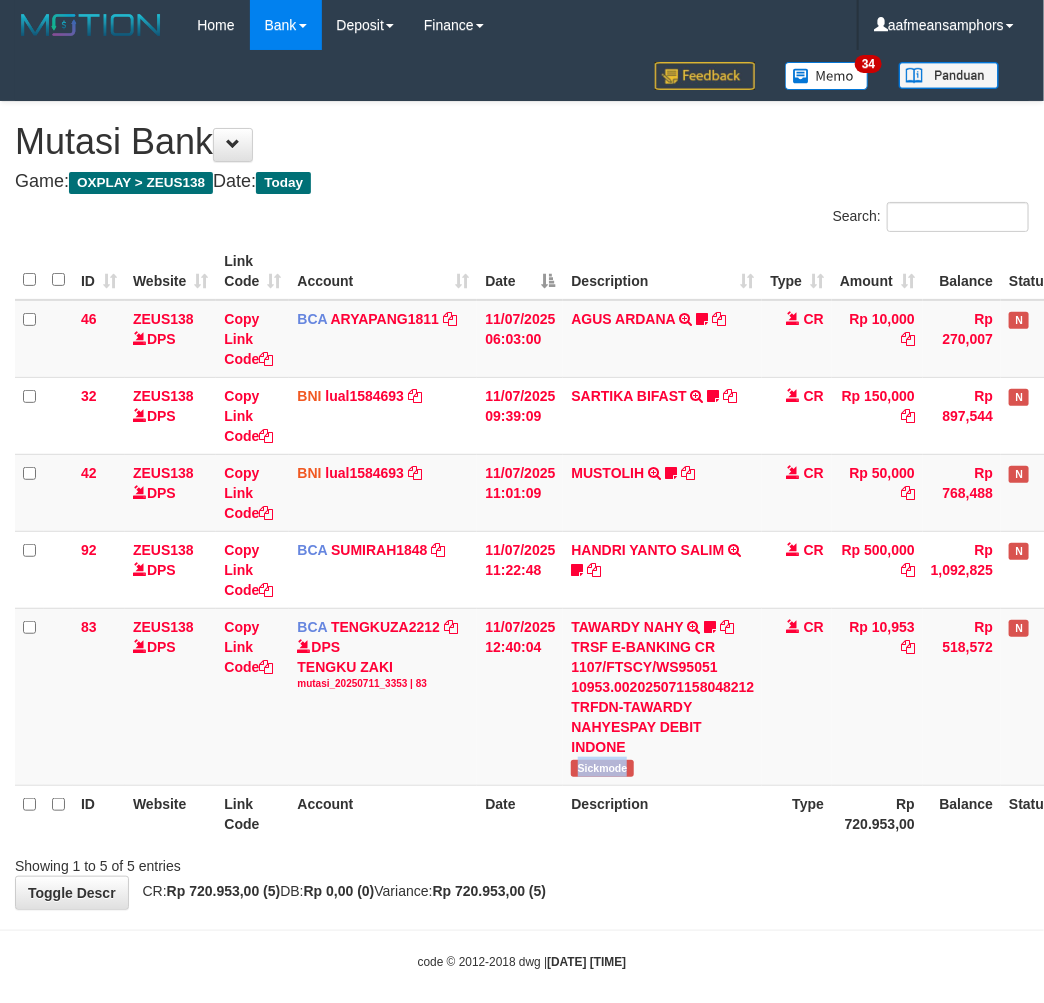 copy on "Sickmode" 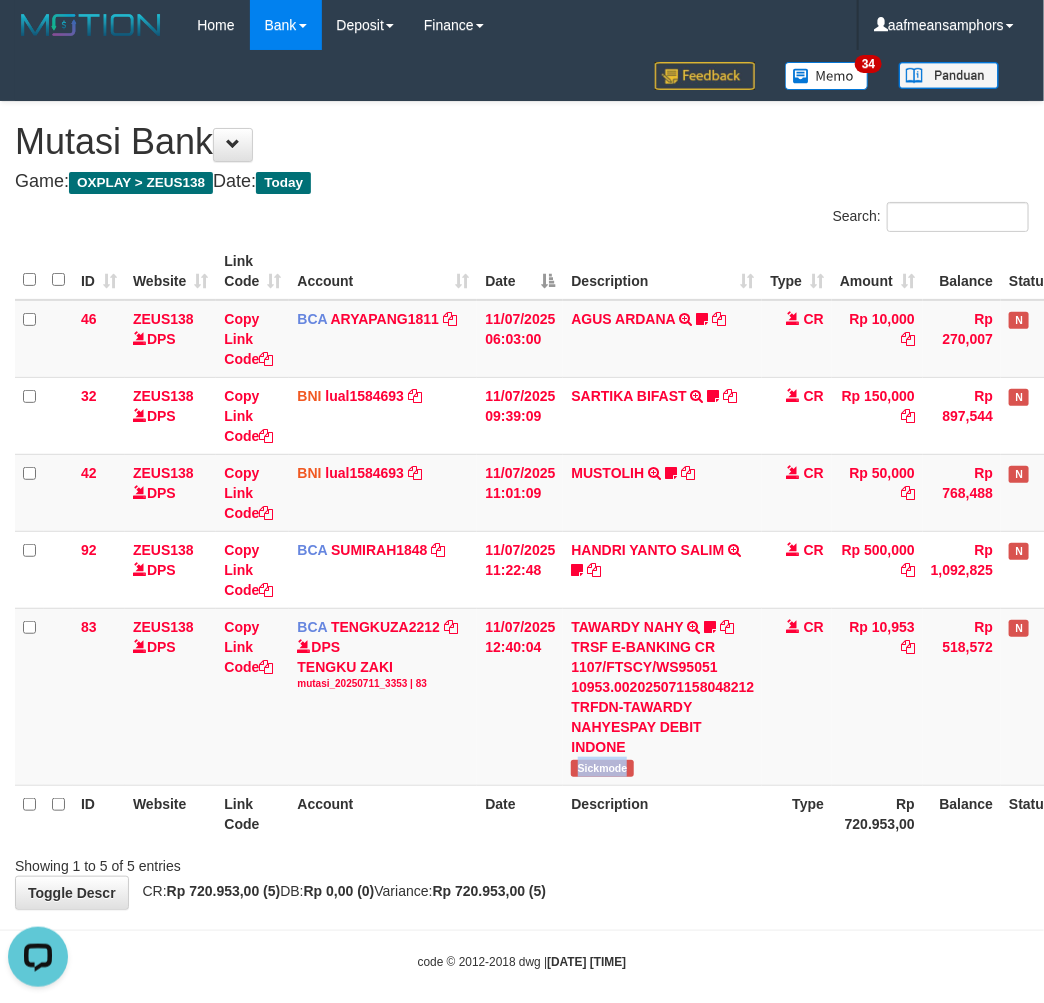 scroll, scrollTop: 0, scrollLeft: 0, axis: both 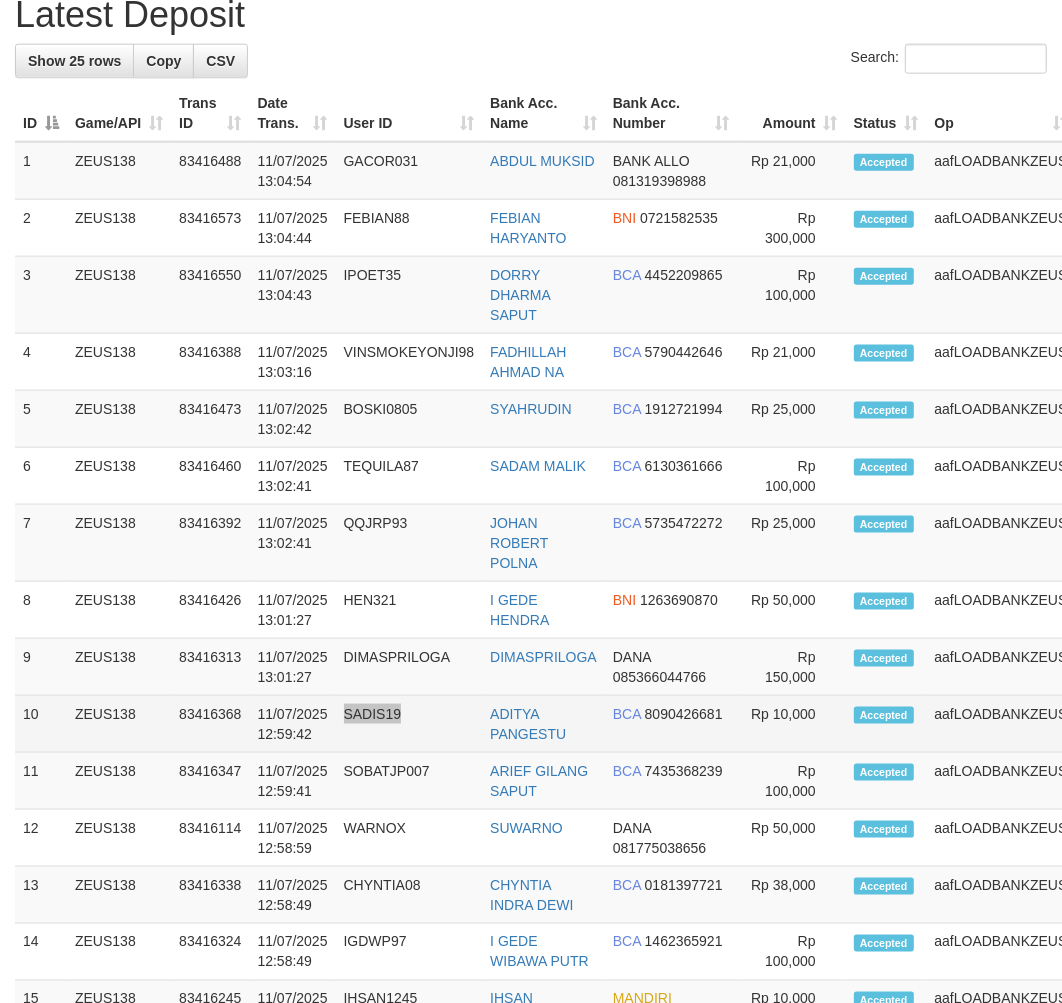 click on "[DATE] [TIME]
ZEUS138
83416368
[DATE] [TIME]
SADIS19
[FIRST] [LAST]
BCA
[PHONE]
Rp 10,000
Accepted
aafLOADBANKZEUS
Note" at bounding box center (586, 724) 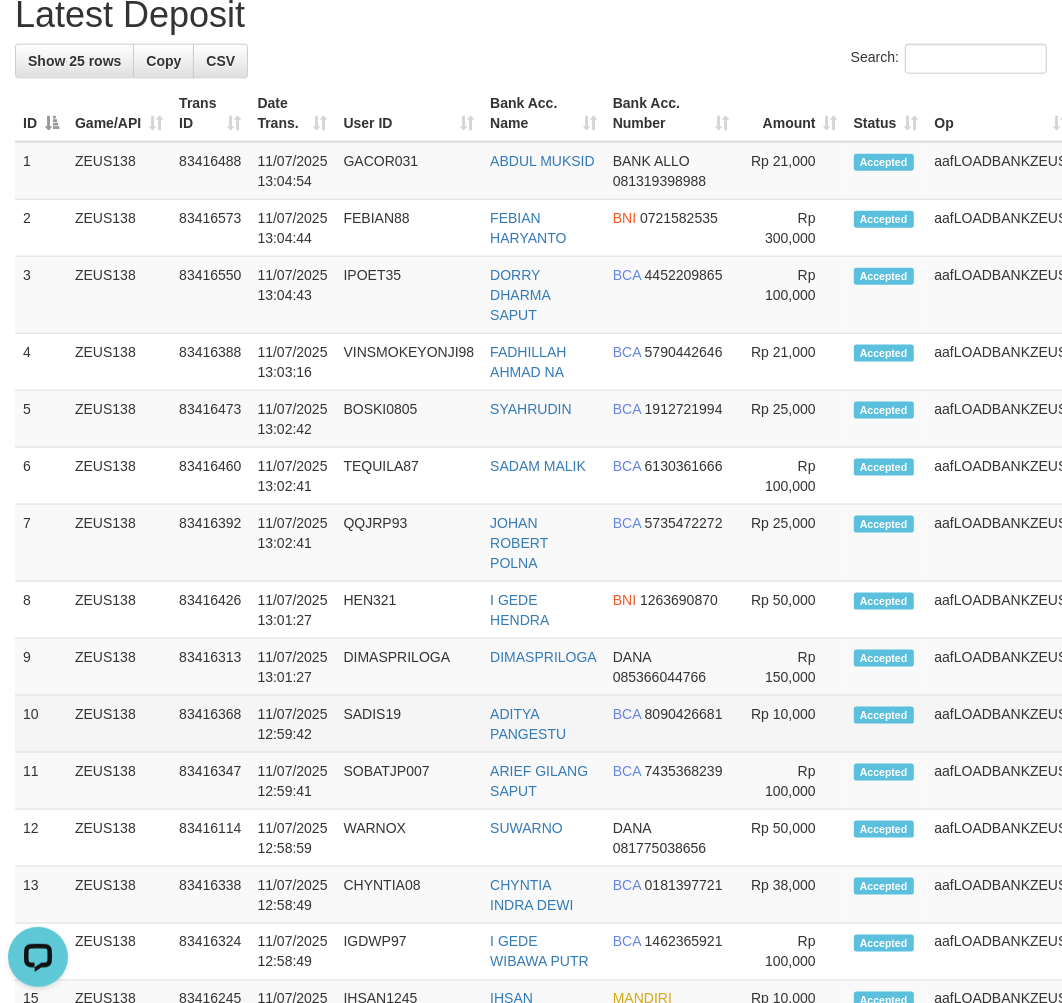 scroll, scrollTop: 0, scrollLeft: 0, axis: both 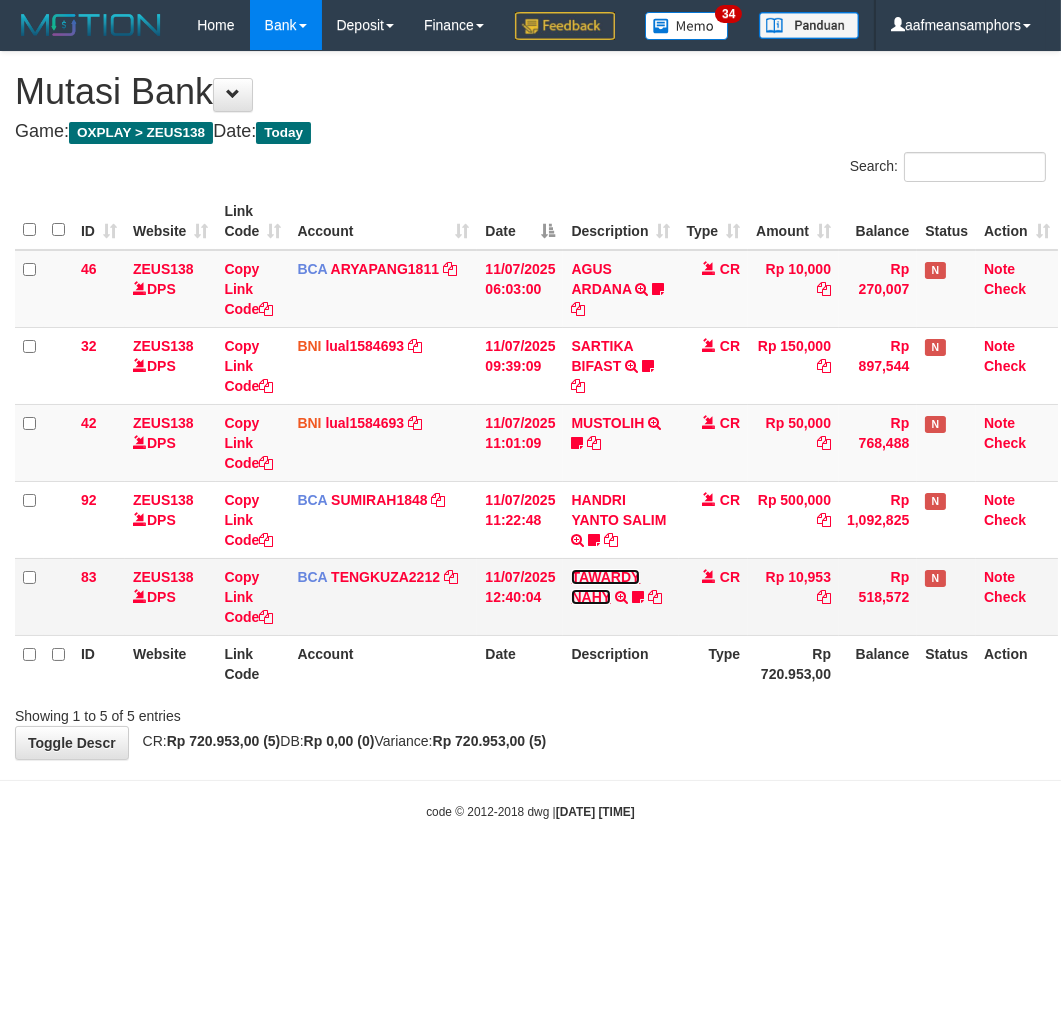 click on "TAWARDY NAHY" at bounding box center [605, 587] 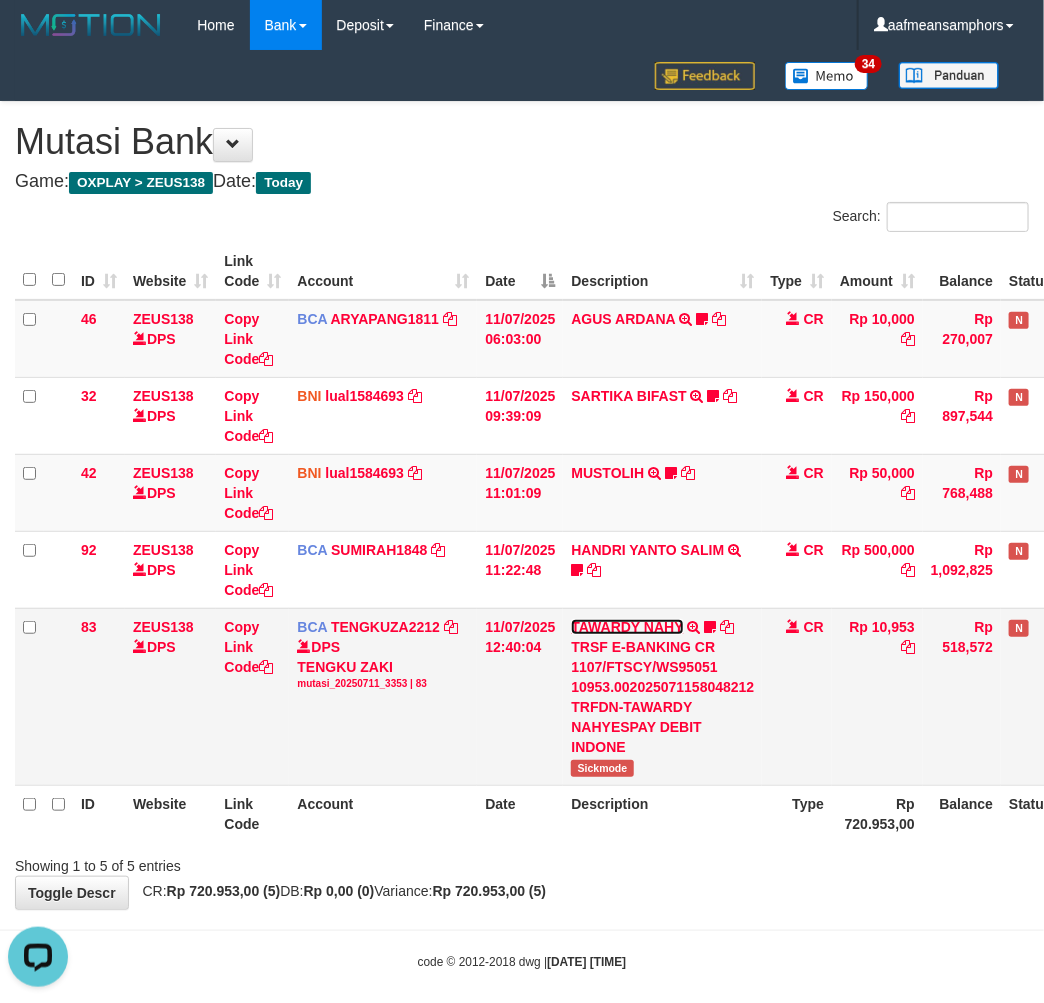 scroll, scrollTop: 0, scrollLeft: 0, axis: both 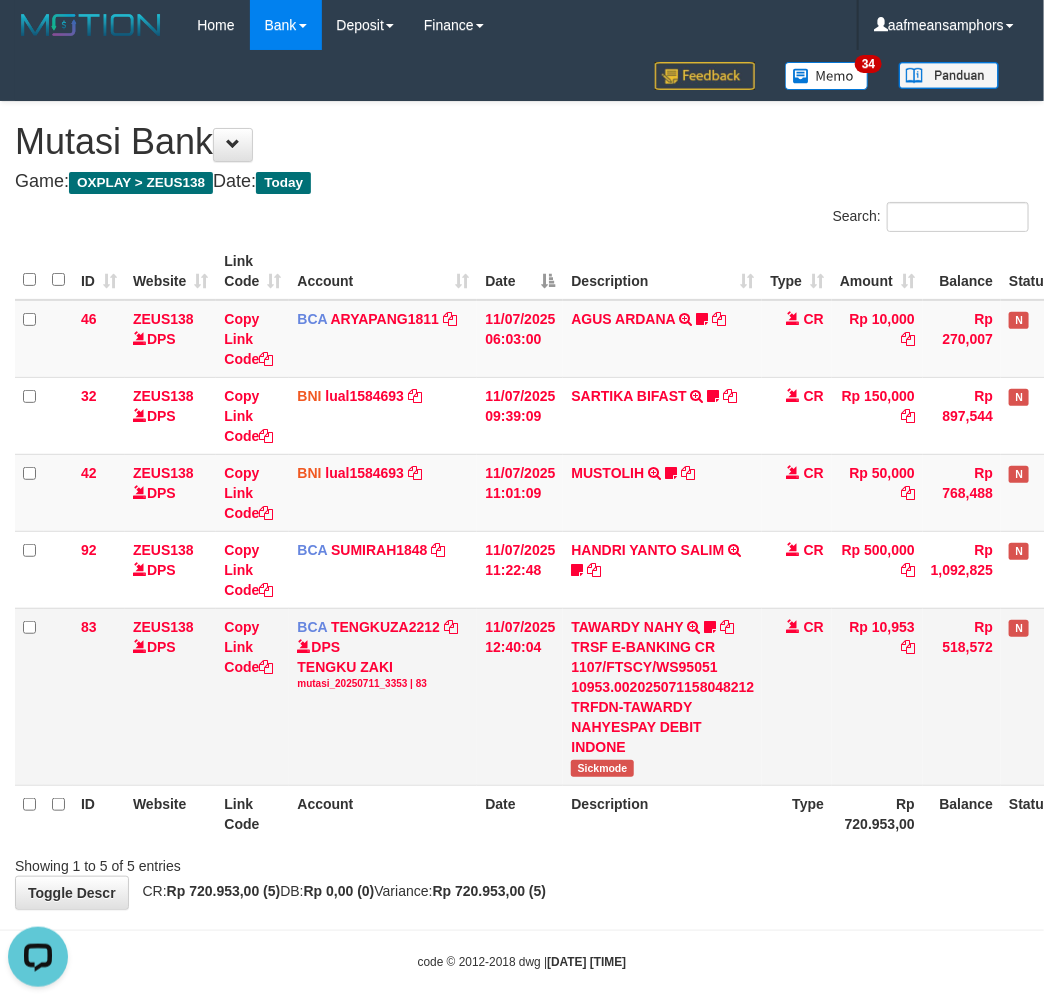 click on "Sickmode" at bounding box center [602, 768] 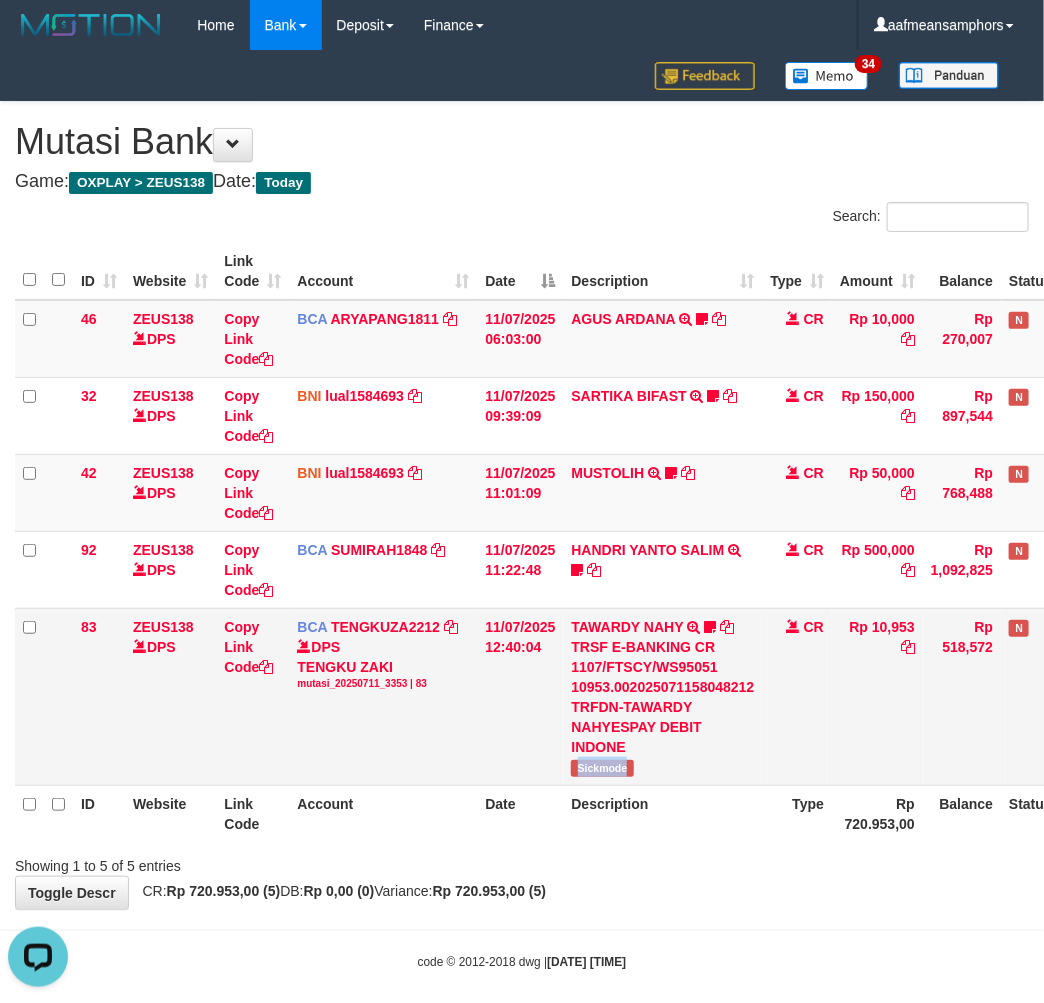 click on "Sickmode" at bounding box center (602, 768) 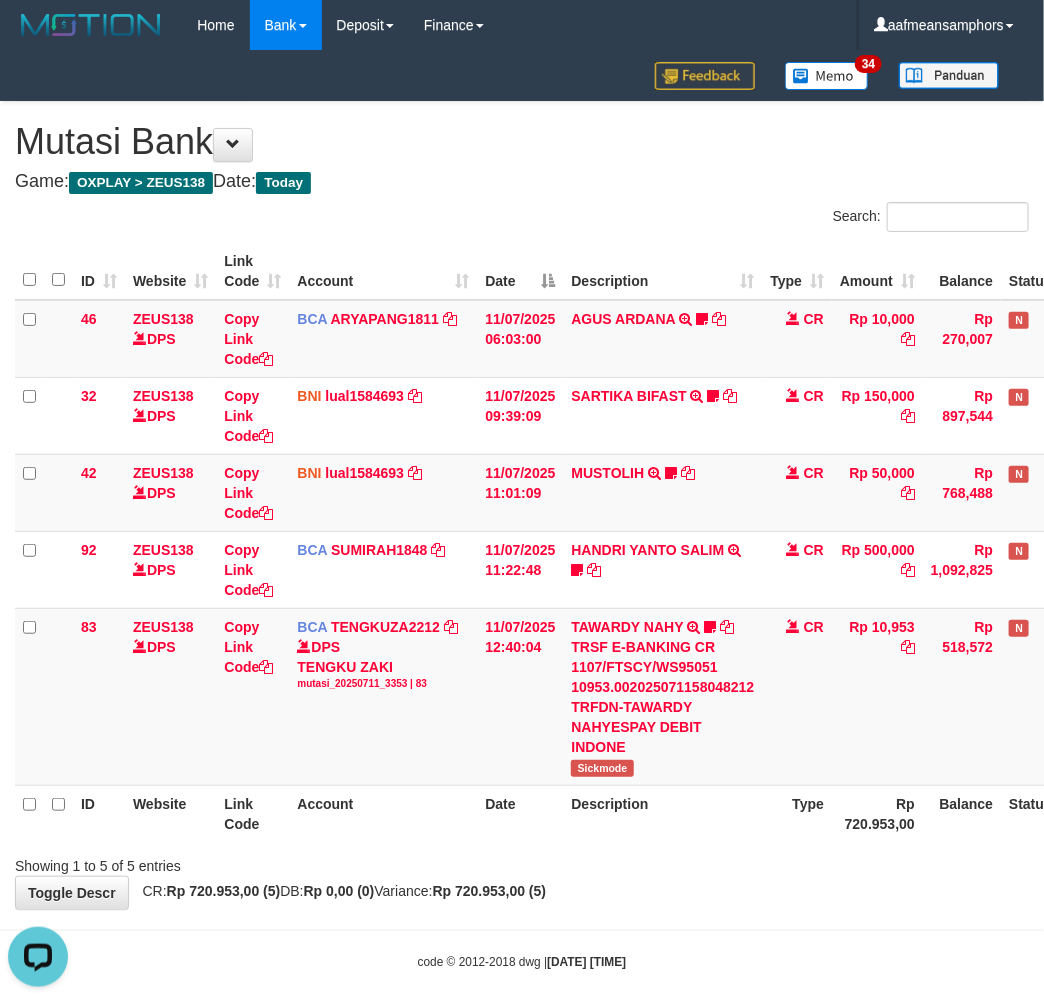 drag, startPoint x: 770, startPoint y: 854, endPoint x: 747, endPoint y: 864, distance: 25.079872 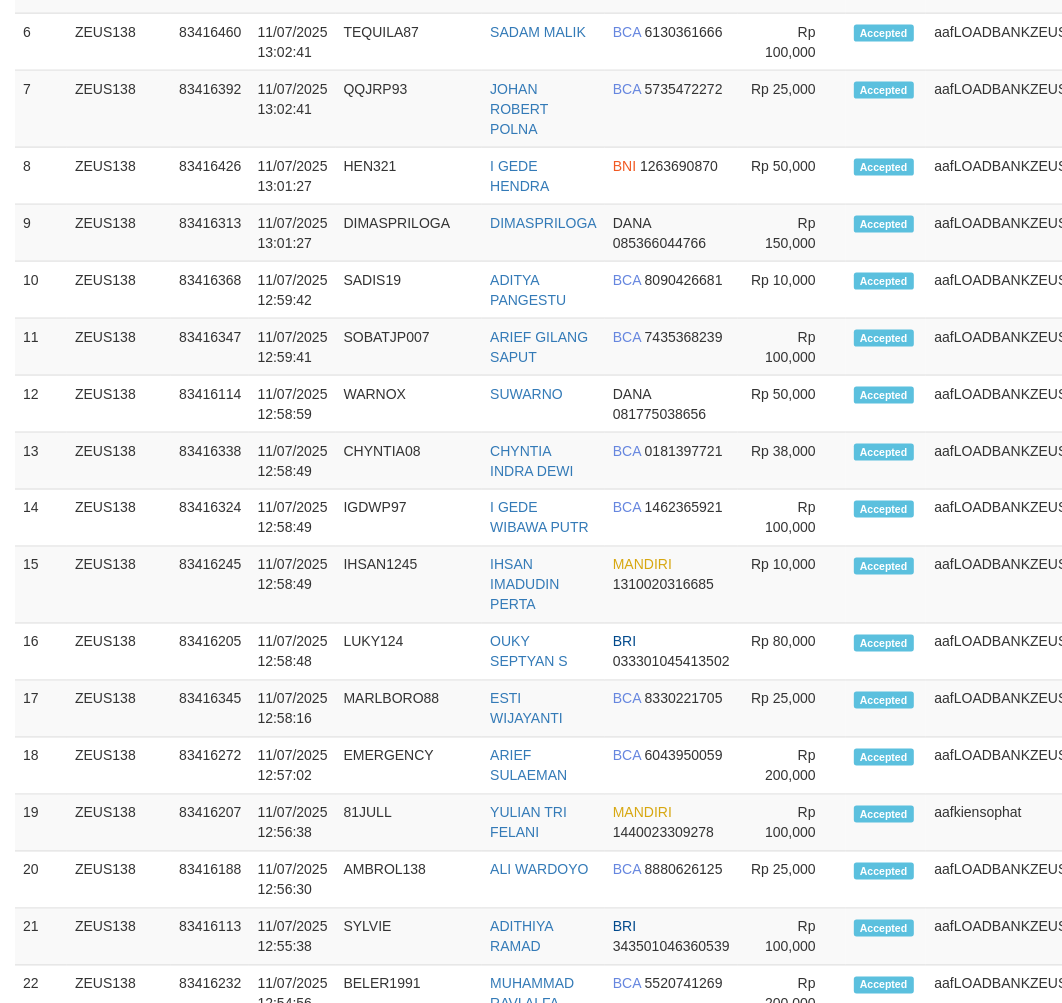 scroll, scrollTop: 1710, scrollLeft: 0, axis: vertical 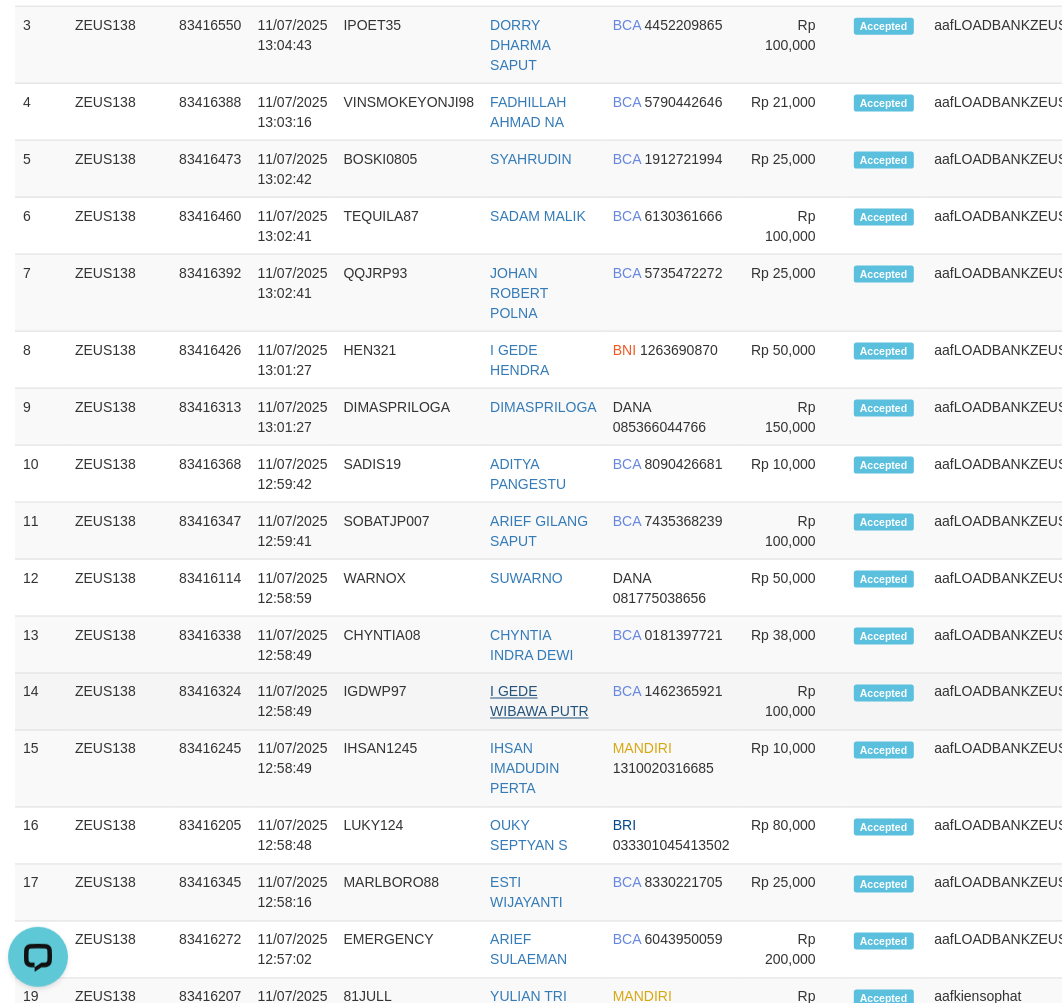 click on "14
ZEUS138
83416324
[DATE] [TIME]
IGDWP97
I GEDE WIBAWA PUTR
BCA
1462365921
Rp 100,000
Accepted
aafLOADBANKZEUS
Note" at bounding box center (586, 702) 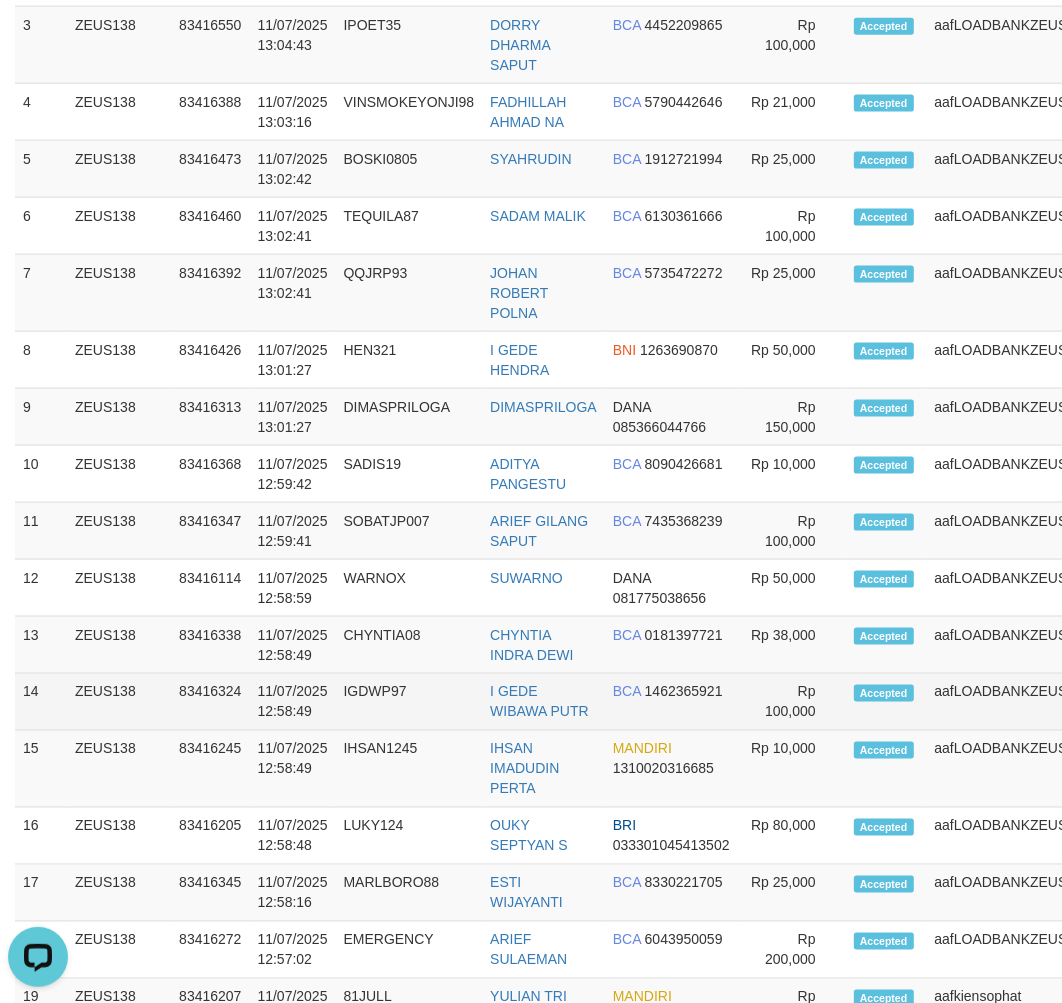 click on "I GEDE WIBAWA PUTR" at bounding box center (543, 702) 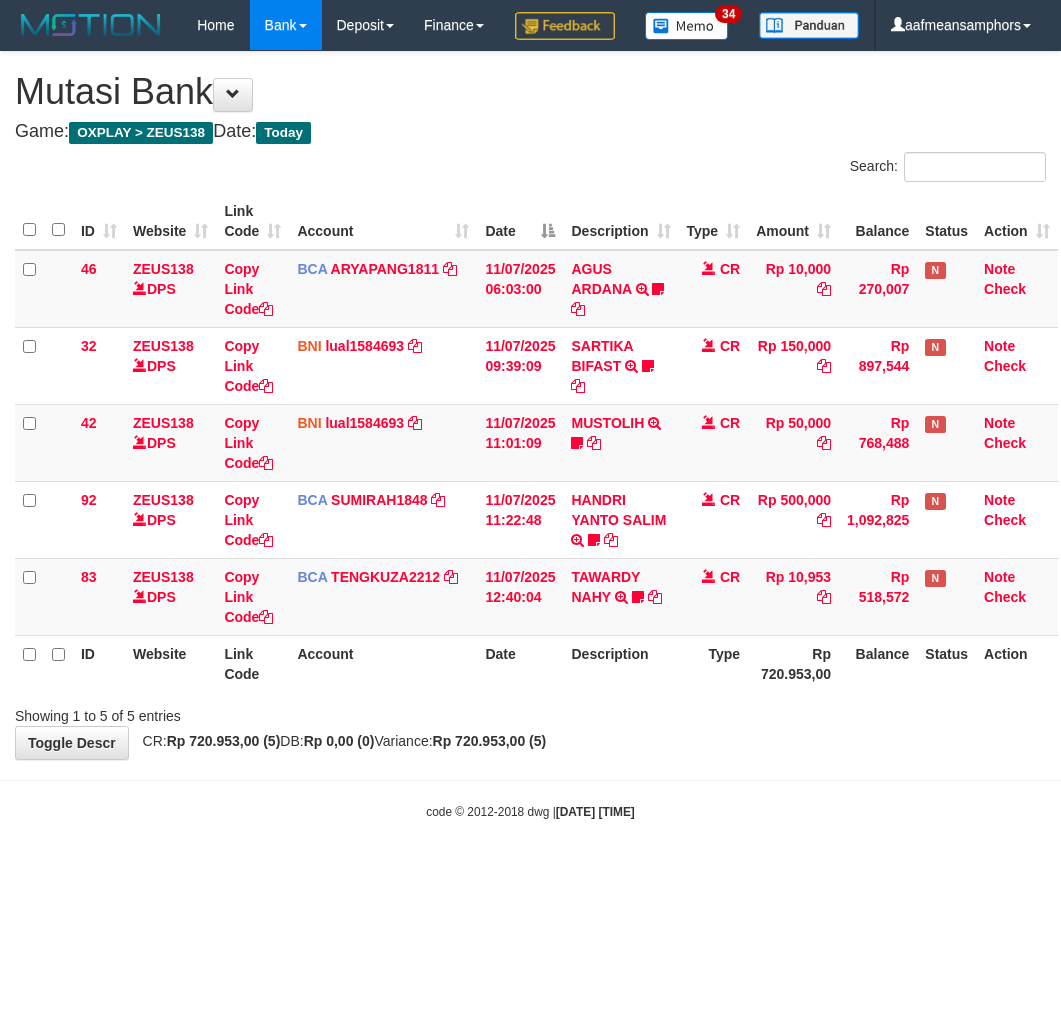 scroll, scrollTop: 0, scrollLeft: 0, axis: both 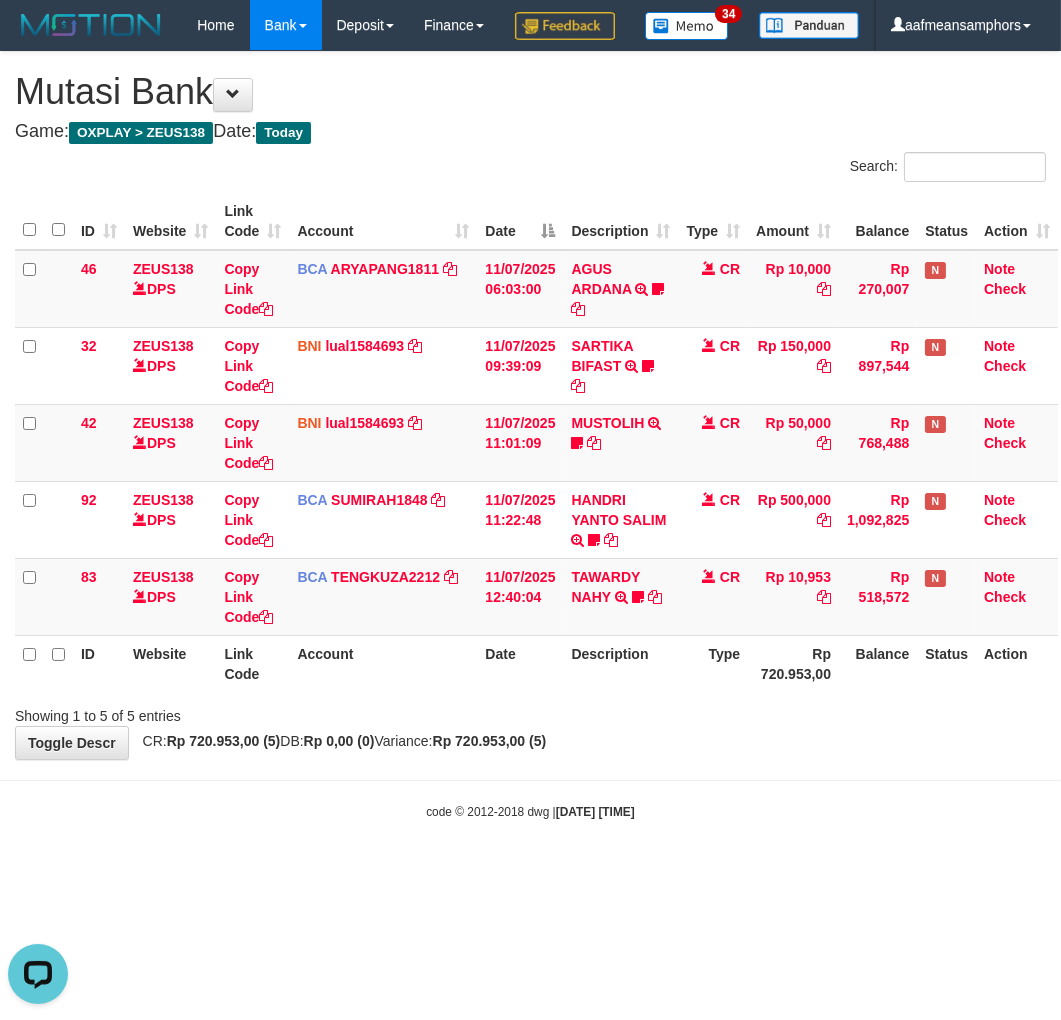 click on "Date" at bounding box center (520, 663) 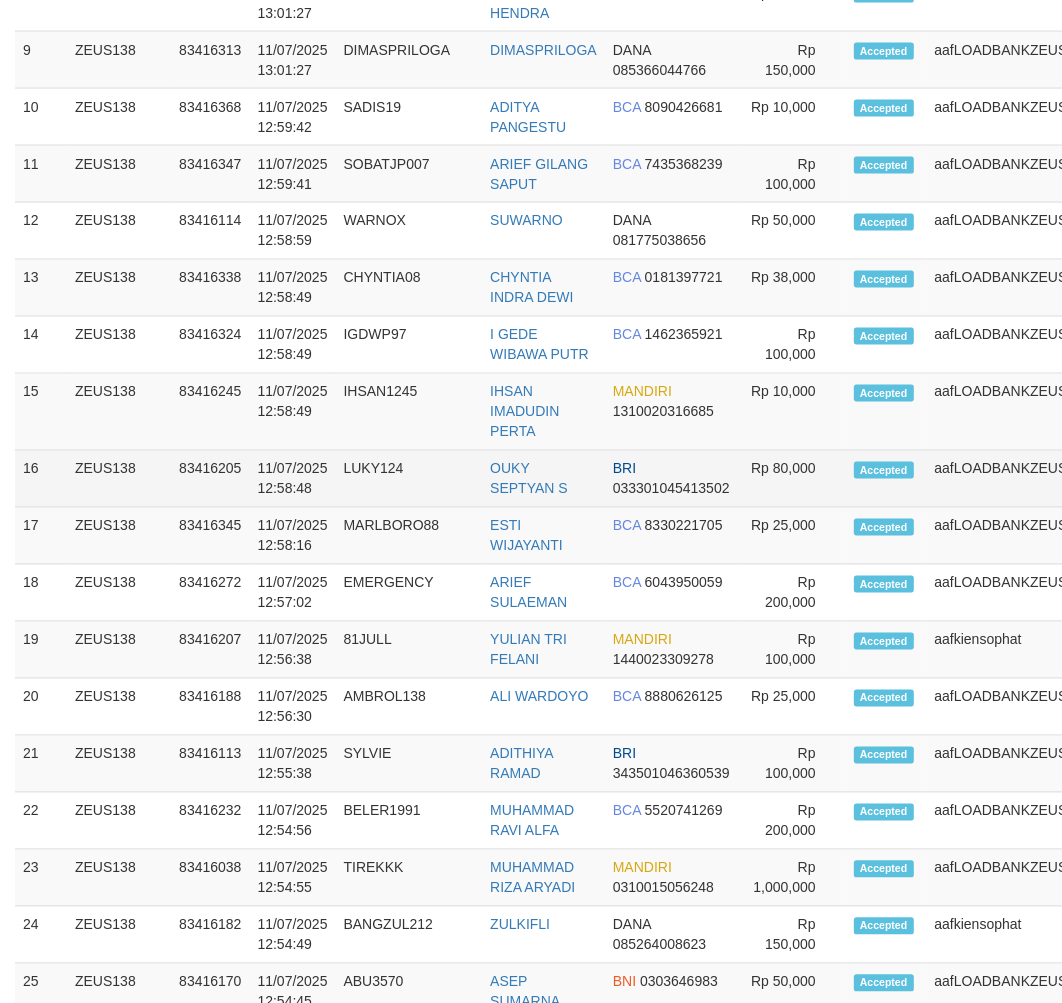 scroll, scrollTop: 1960, scrollLeft: 0, axis: vertical 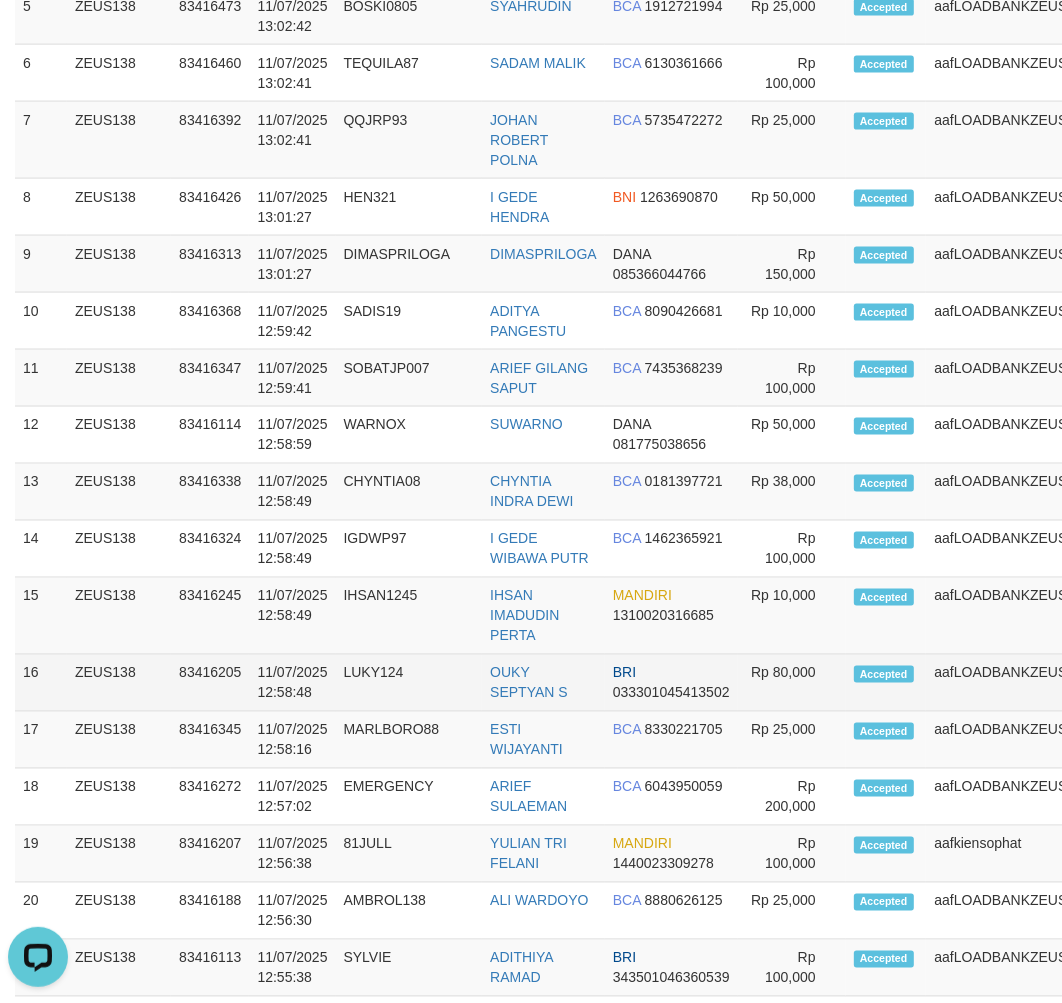 click on "1
ZEUS138
83416488
11/07/2025 13:04:54
GACOR031
ABDUL MUKSID
BANK ALLO
081319398988
2" at bounding box center (586, 482) 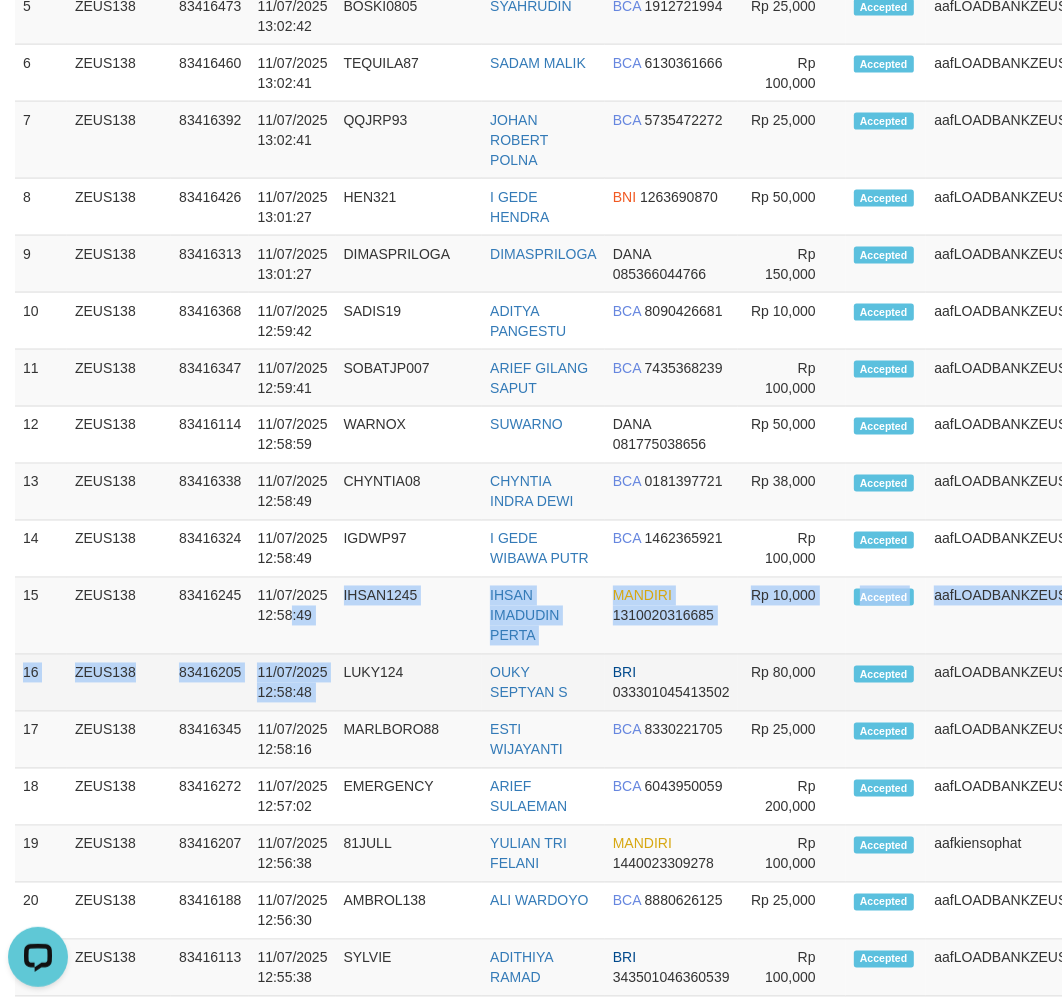 click on "LUKY124" at bounding box center (409, 683) 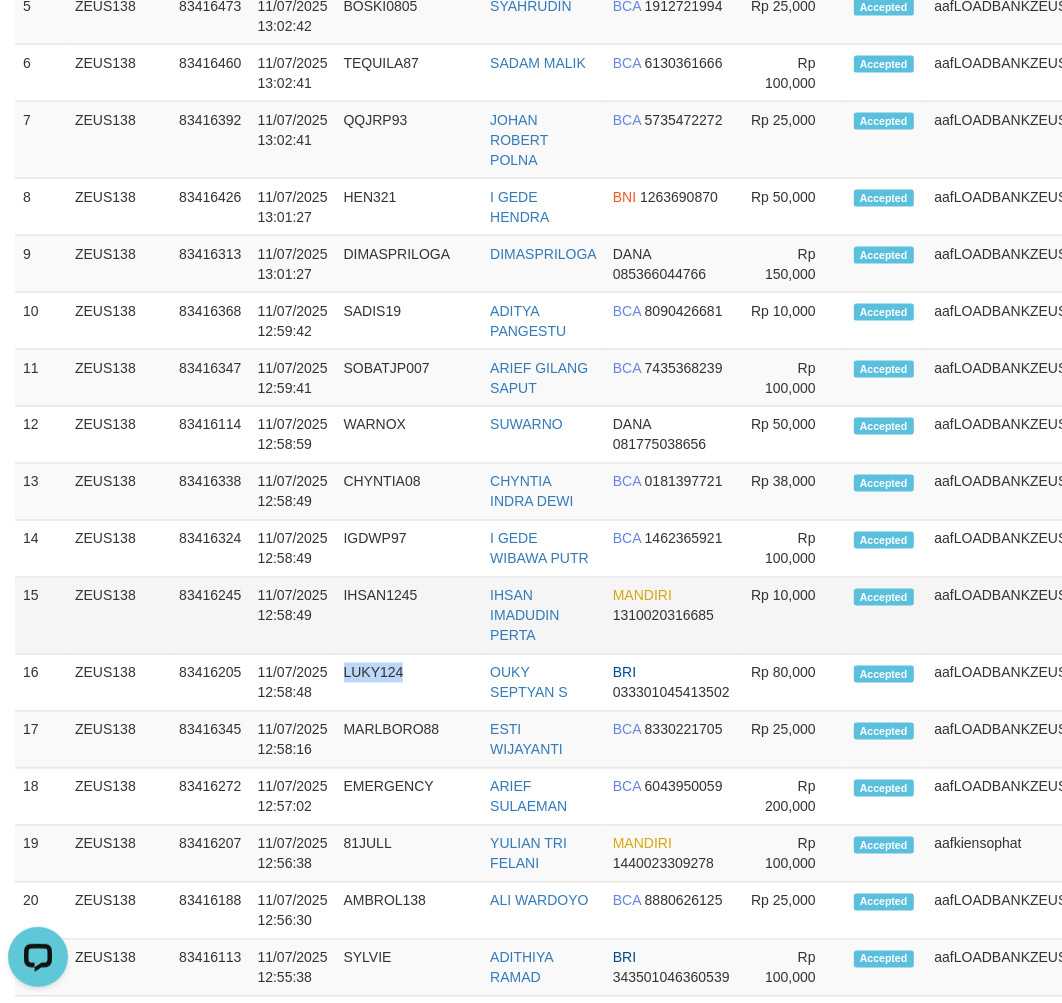 drag, startPoint x: 344, startPoint y: 707, endPoint x: 236, endPoint y: 693, distance: 108.903625 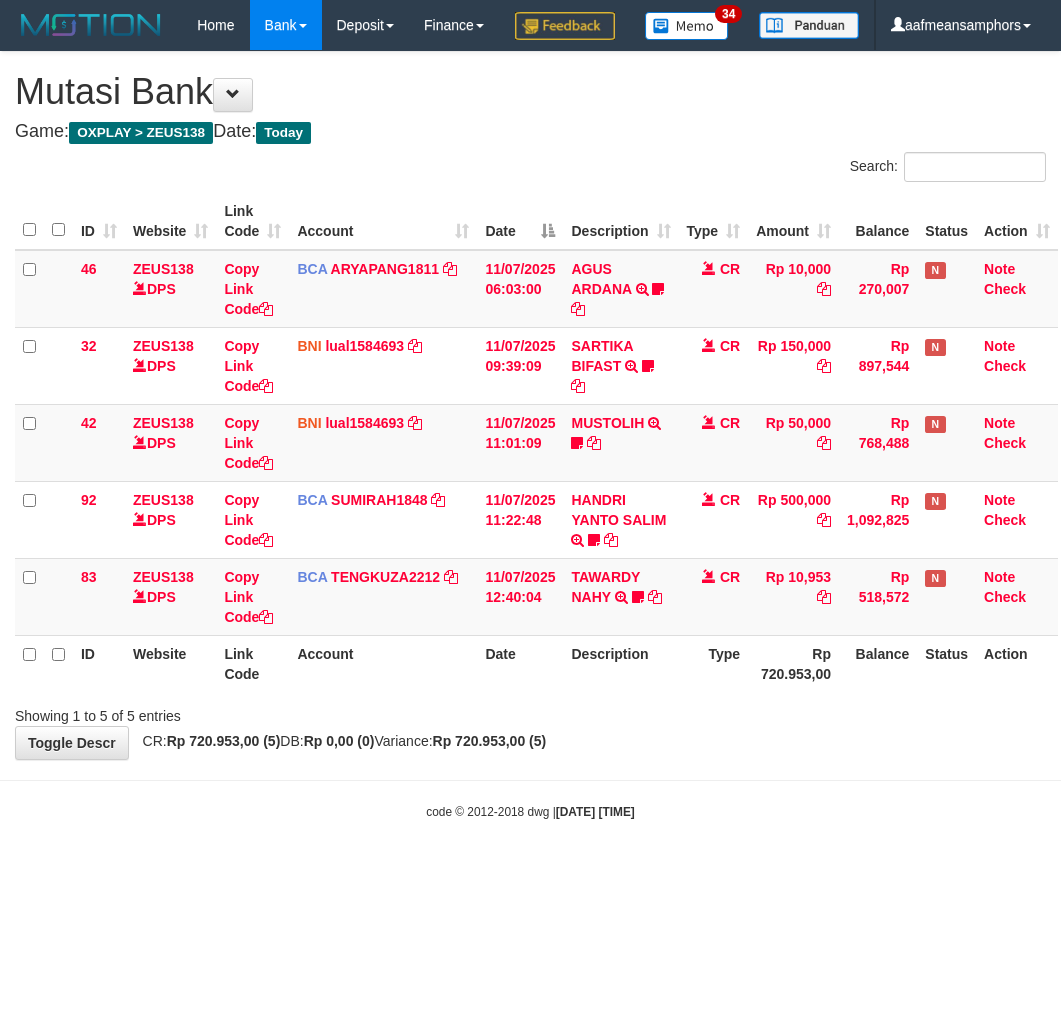 scroll, scrollTop: 0, scrollLeft: 0, axis: both 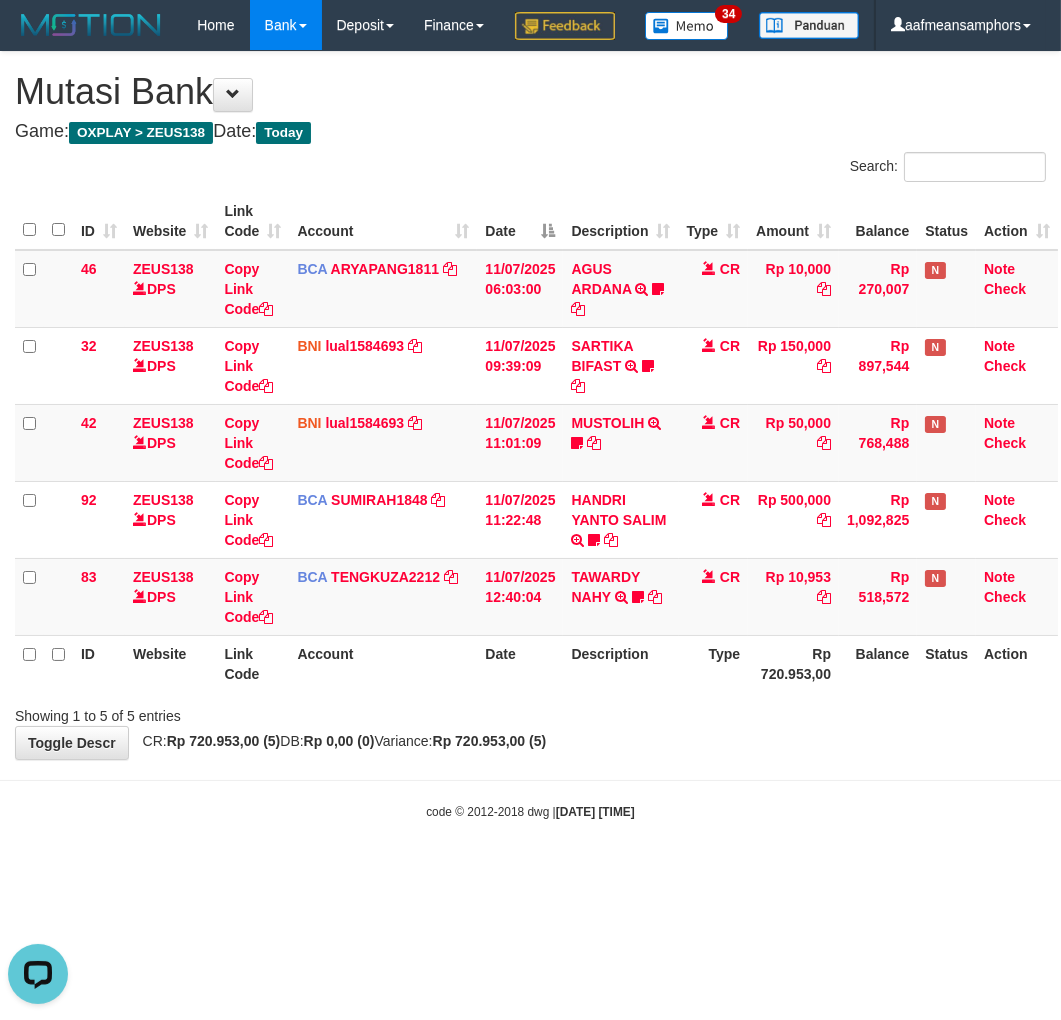 drag, startPoint x: 818, startPoint y: 771, endPoint x: 808, endPoint y: 763, distance: 12.806249 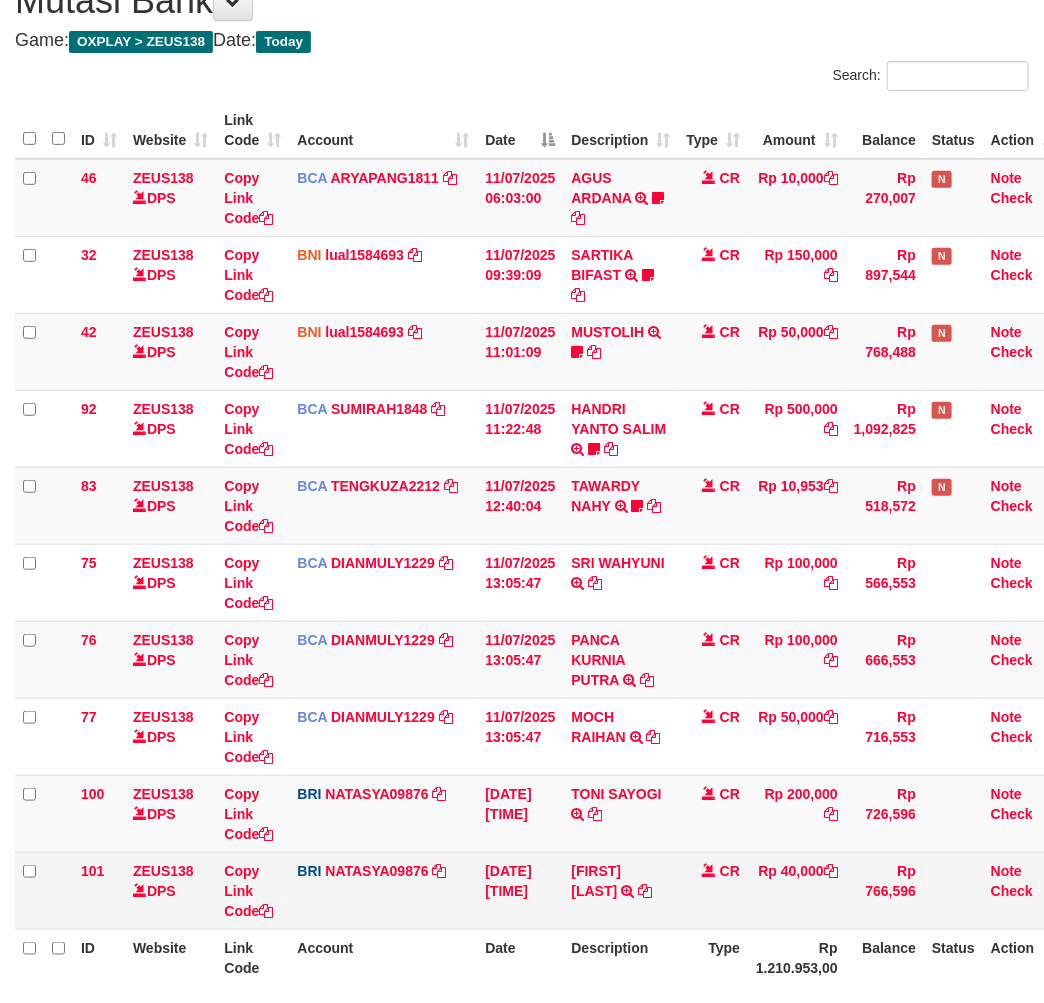 scroll, scrollTop: 302, scrollLeft: 0, axis: vertical 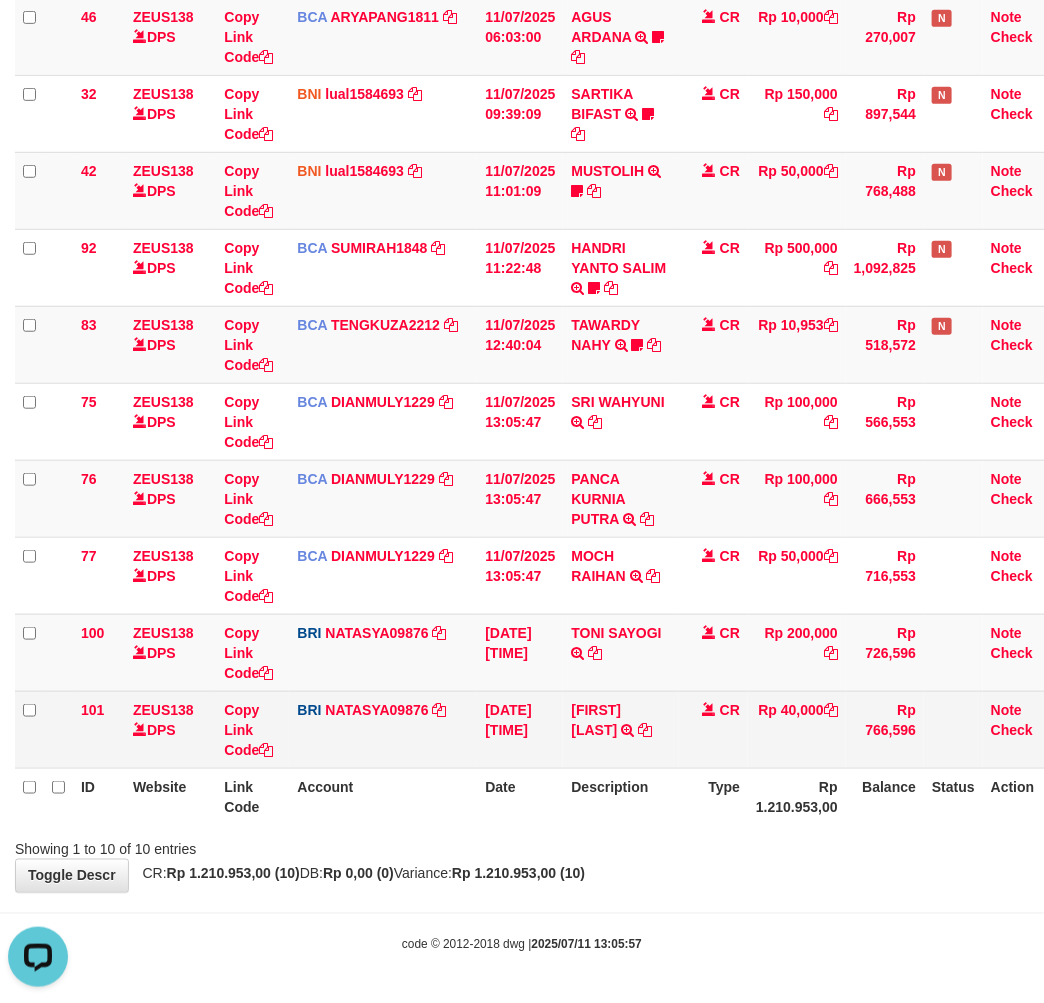 drag, startPoint x: 651, startPoint y: 734, endPoint x: 677, endPoint y: 737, distance: 26.172504 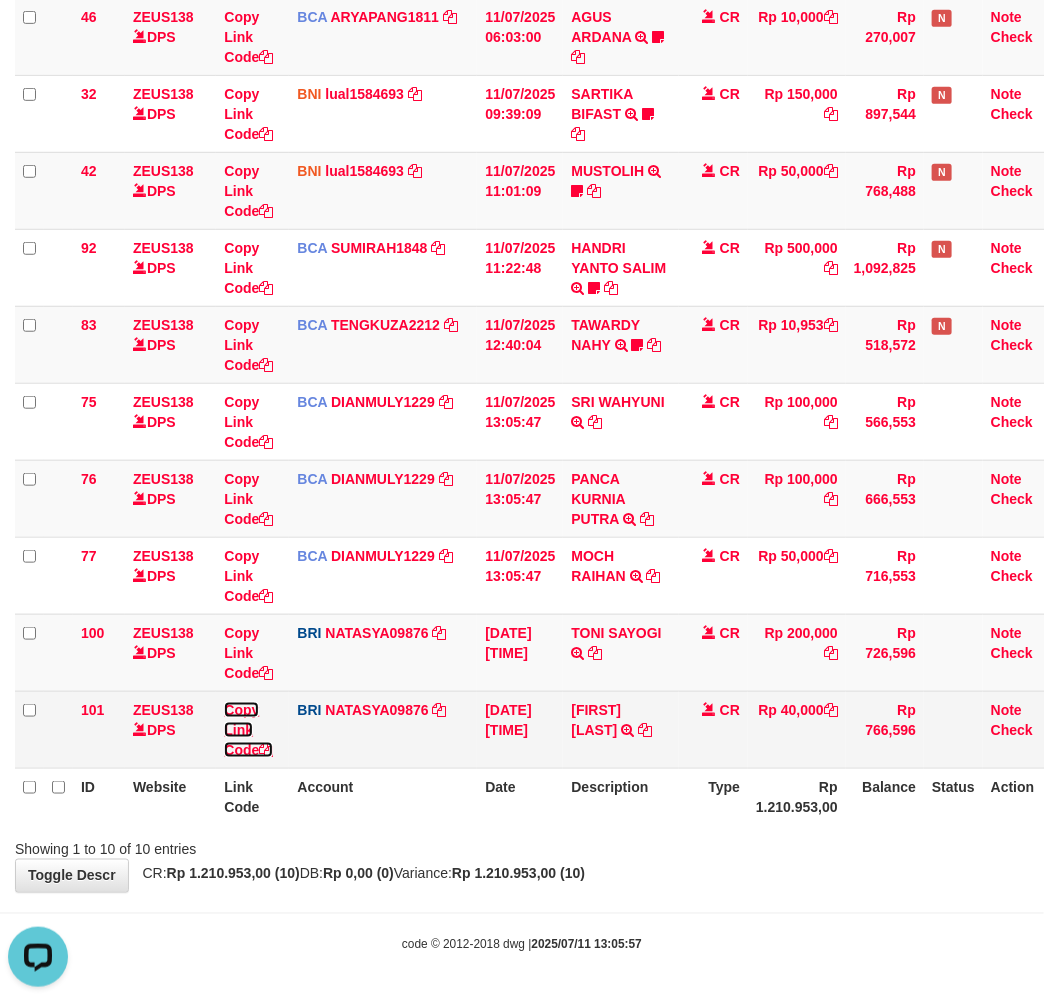 click on "Copy Link Code" at bounding box center [248, 730] 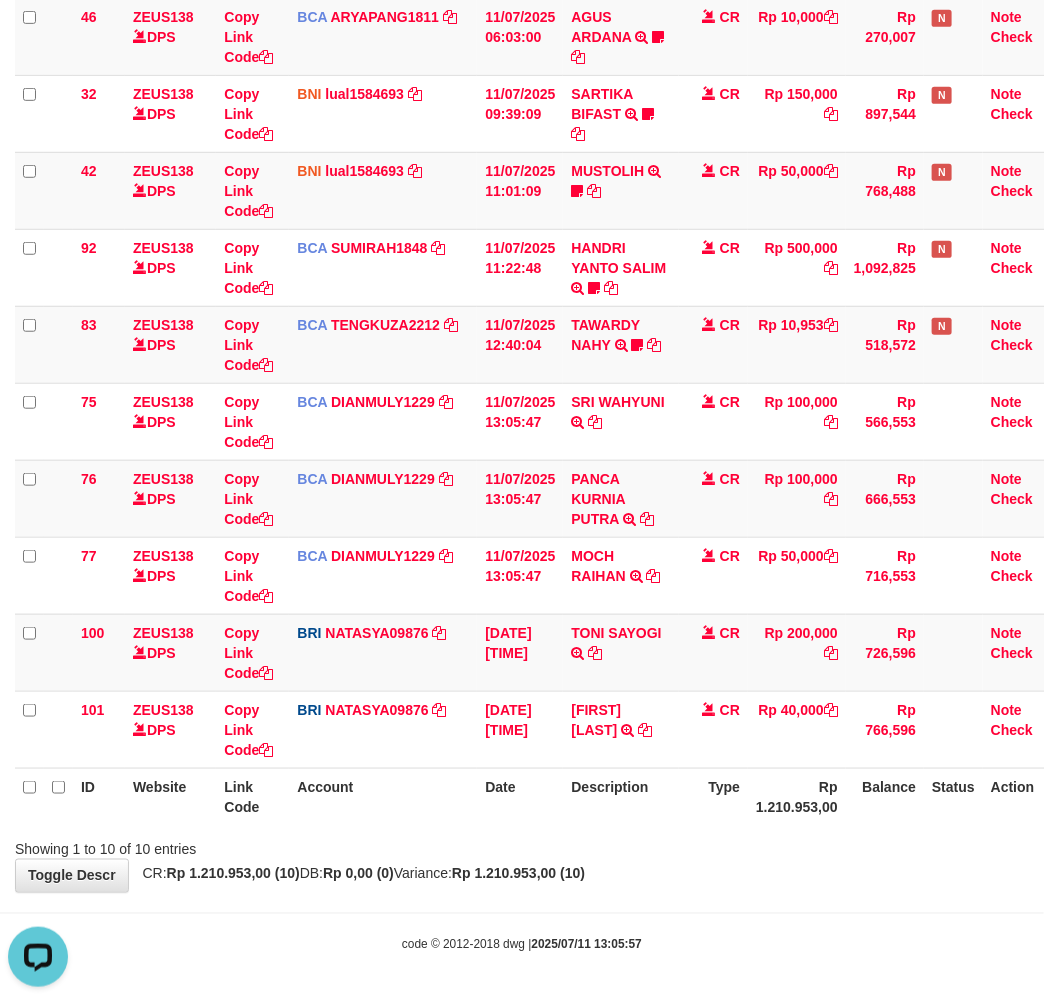 scroll, scrollTop: 320, scrollLeft: 0, axis: vertical 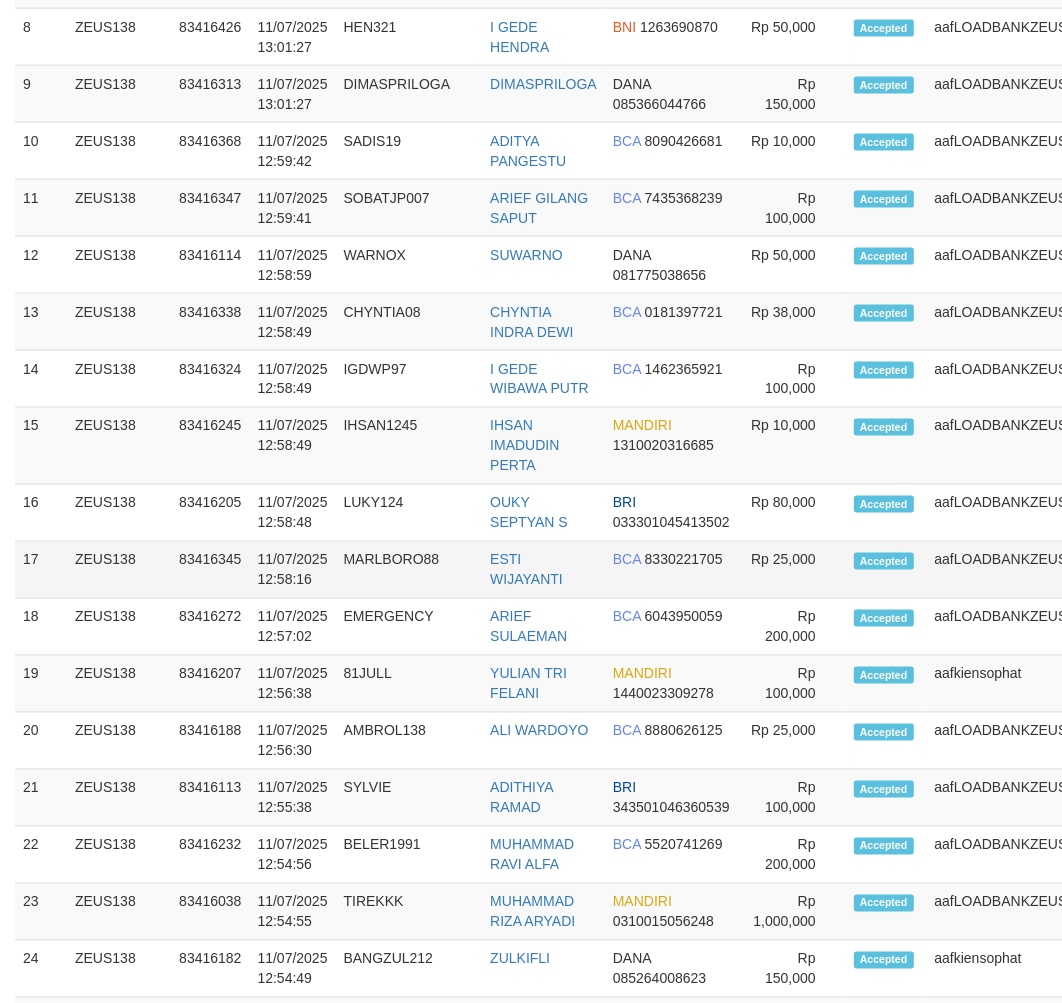 drag, startPoint x: 287, startPoint y: 842, endPoint x: 372, endPoint y: 617, distance: 240.52026 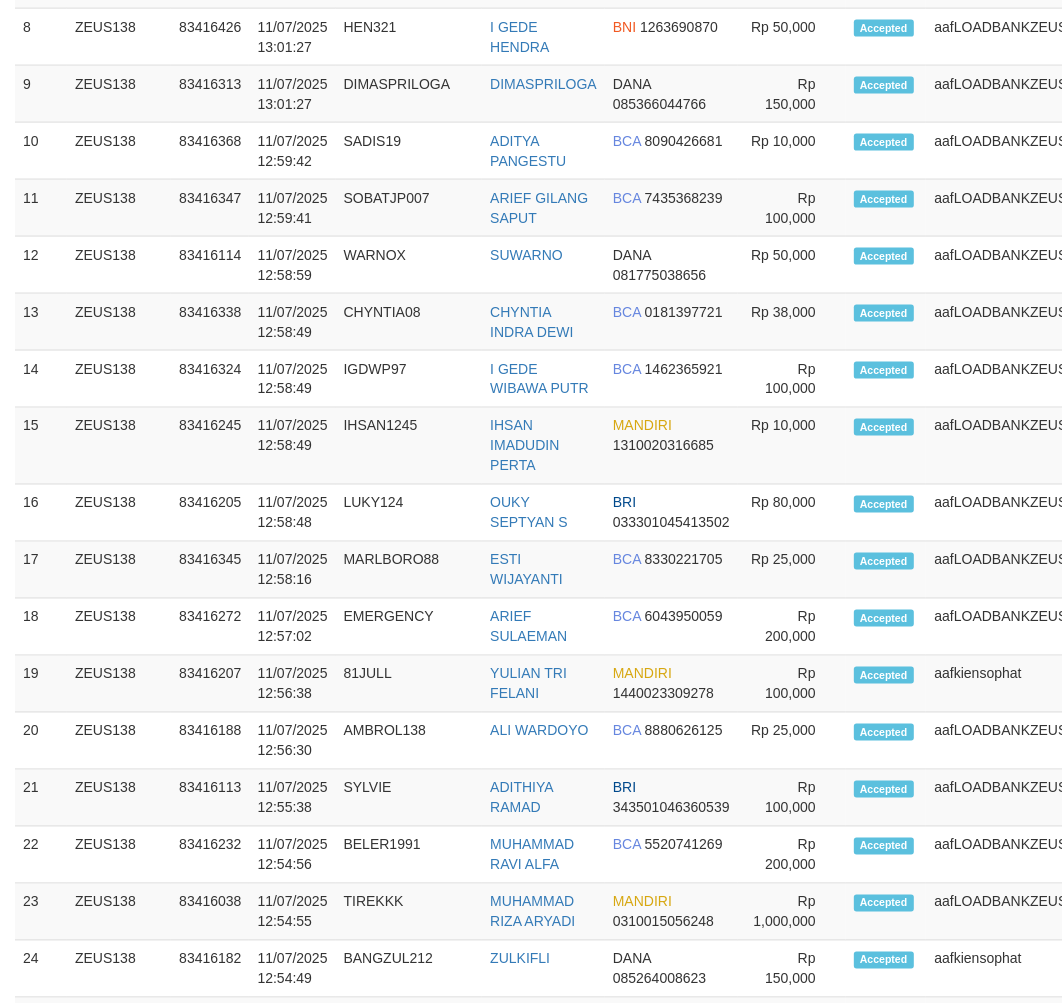 scroll, scrollTop: 396, scrollLeft: 0, axis: vertical 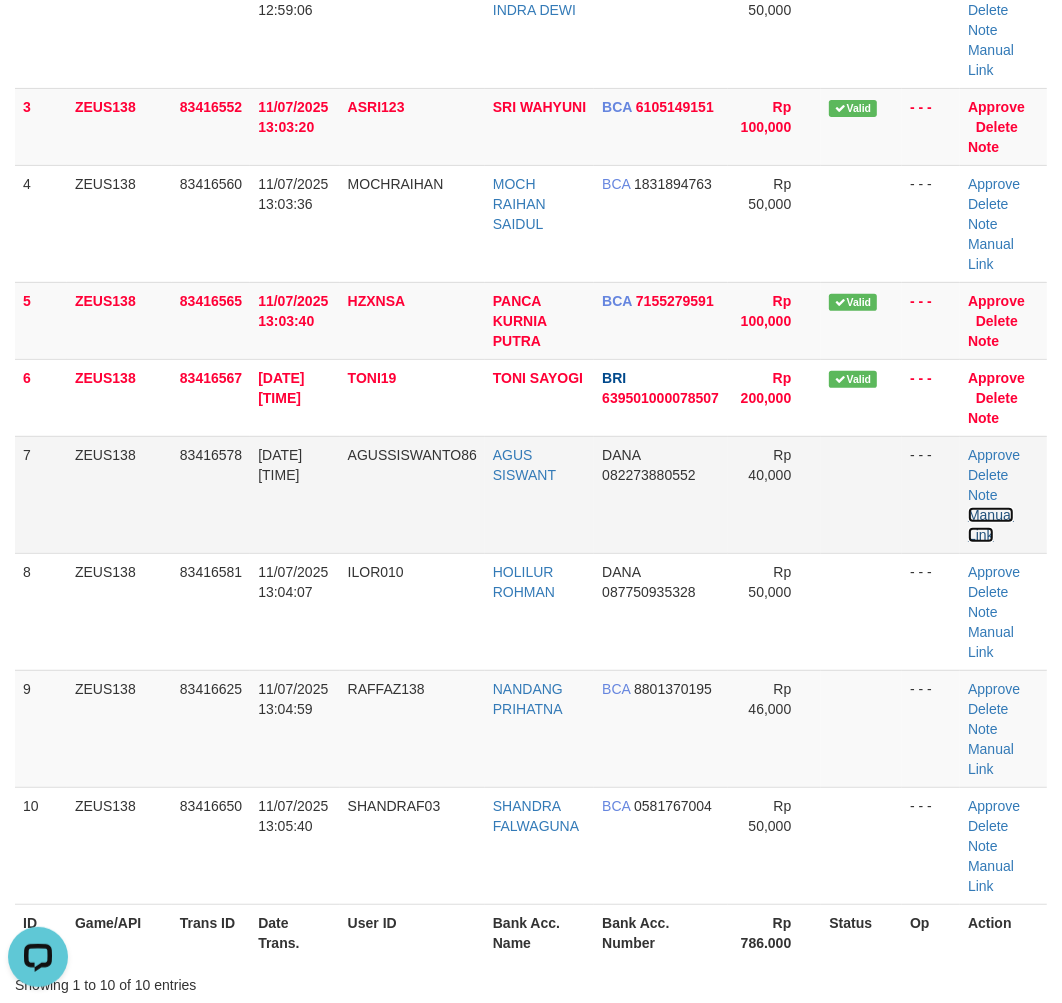 click on "Manual Link" at bounding box center [991, 525] 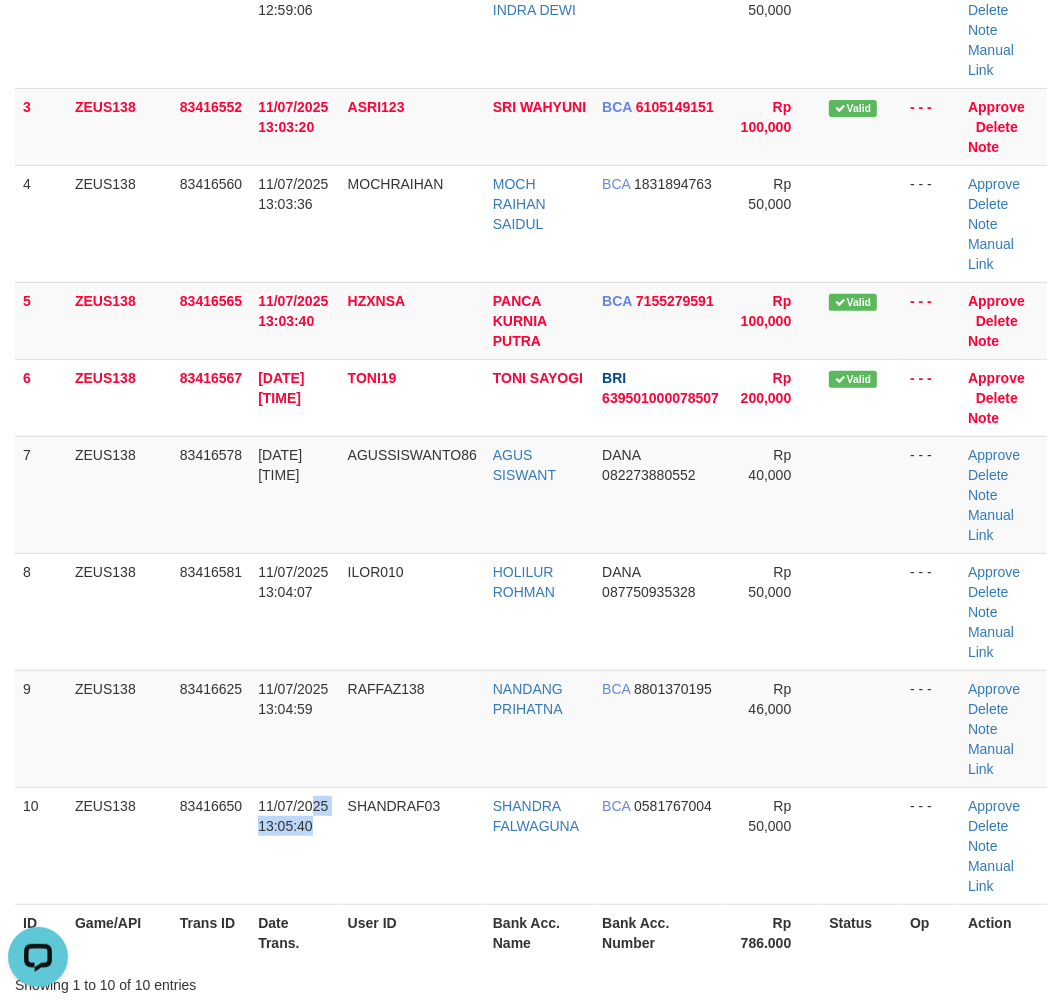 drag, startPoint x: 335, startPoint y: 857, endPoint x: 3, endPoint y: 812, distance: 335.03583 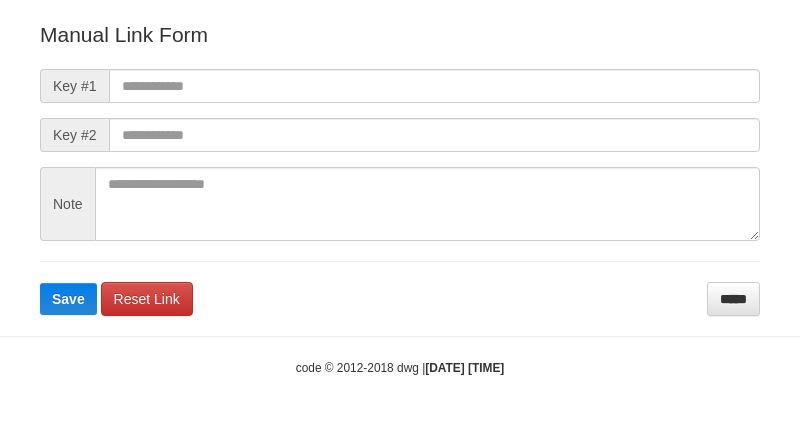 scroll, scrollTop: 222, scrollLeft: 0, axis: vertical 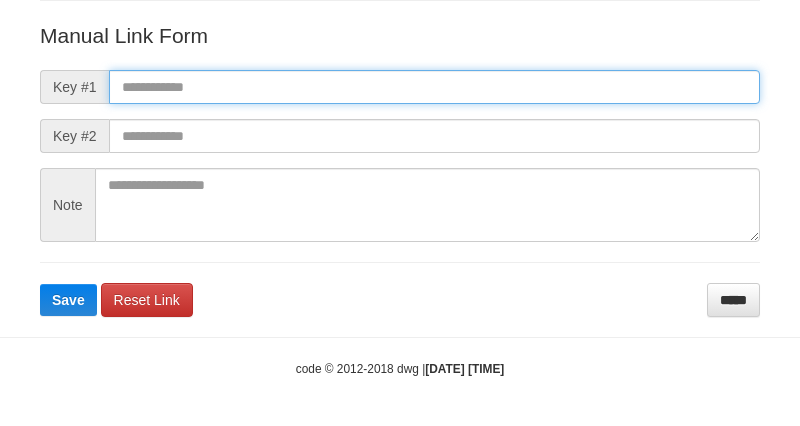 click at bounding box center [434, 87] 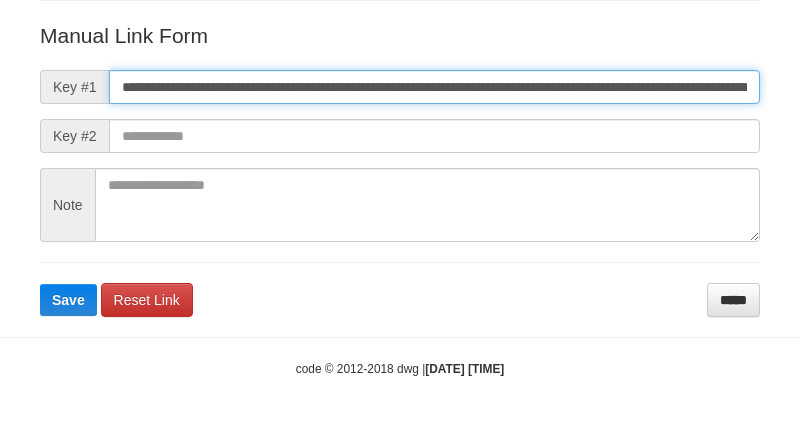scroll, scrollTop: 0, scrollLeft: 1450, axis: horizontal 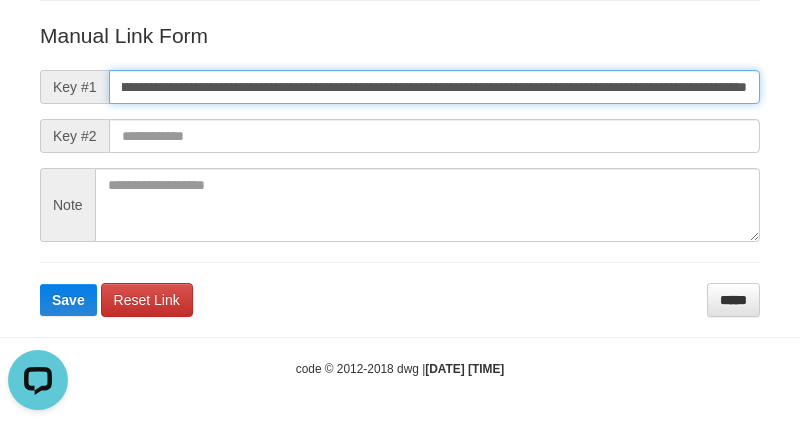 type on "**********" 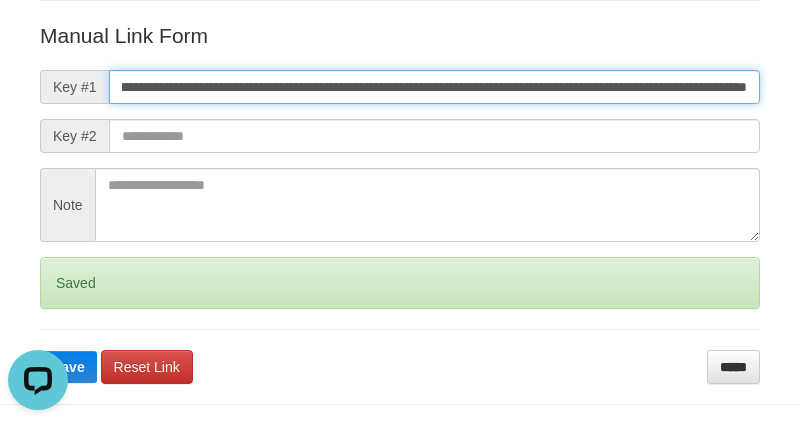 click on "Save" at bounding box center [68, 367] 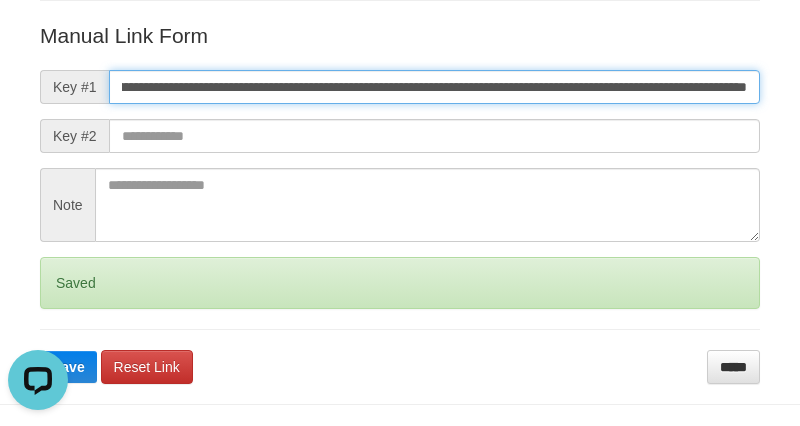 click on "Save" at bounding box center (68, 367) 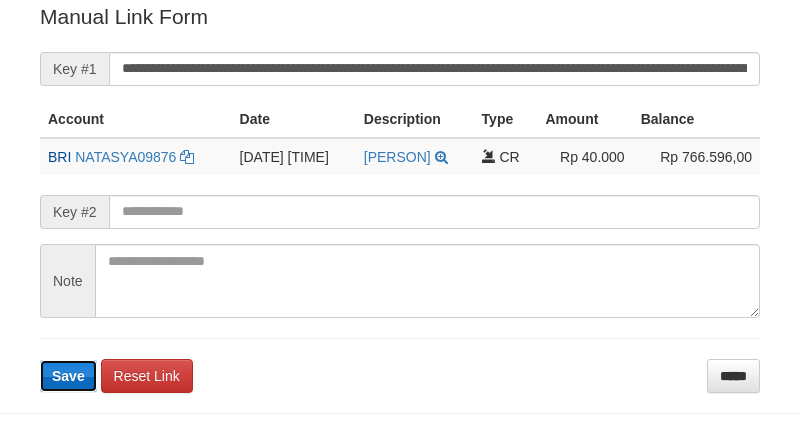 click on "Save" at bounding box center [68, 376] 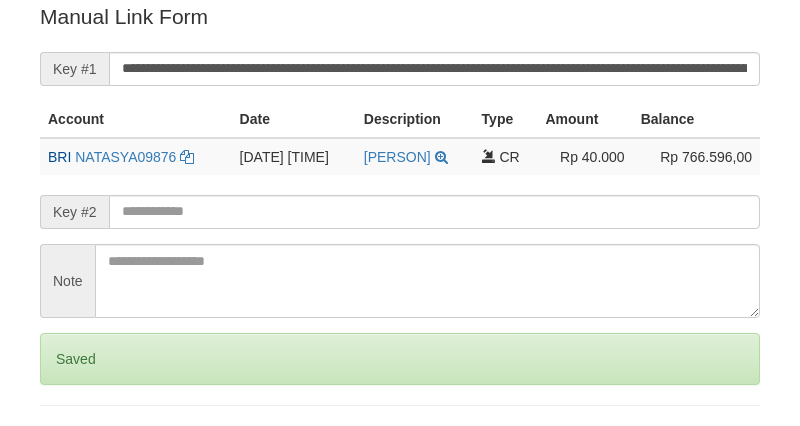 scroll, scrollTop: 404, scrollLeft: 0, axis: vertical 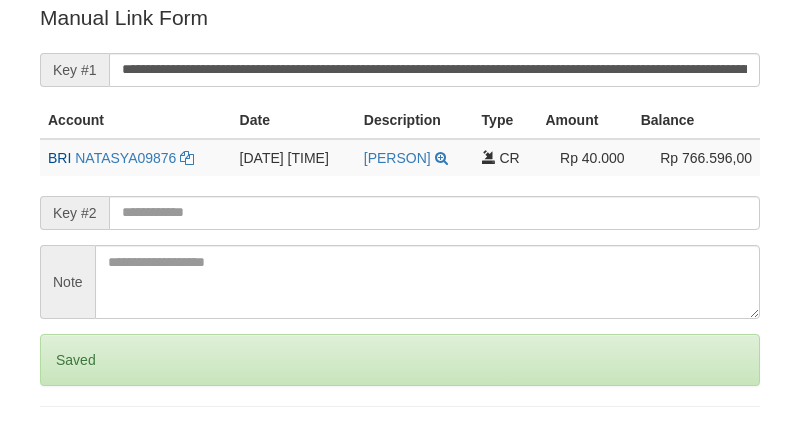 click on "Saved" at bounding box center (400, 360) 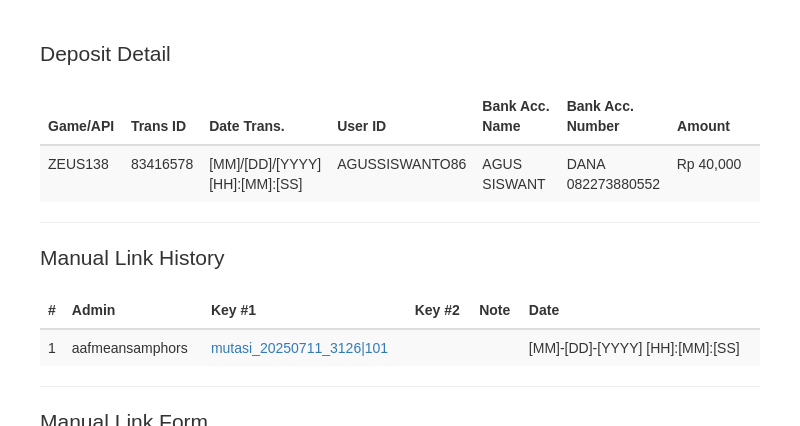 scroll, scrollTop: 404, scrollLeft: 0, axis: vertical 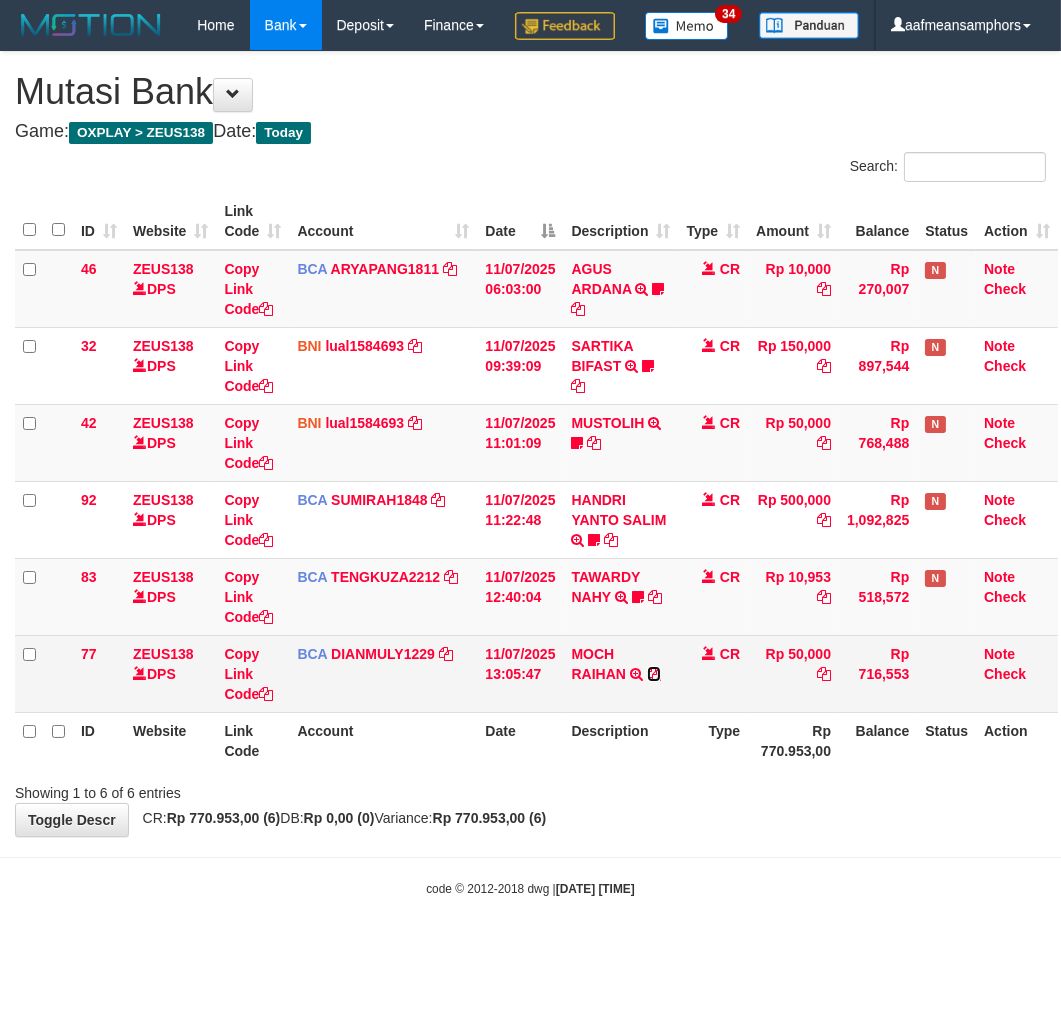 click at bounding box center (654, 674) 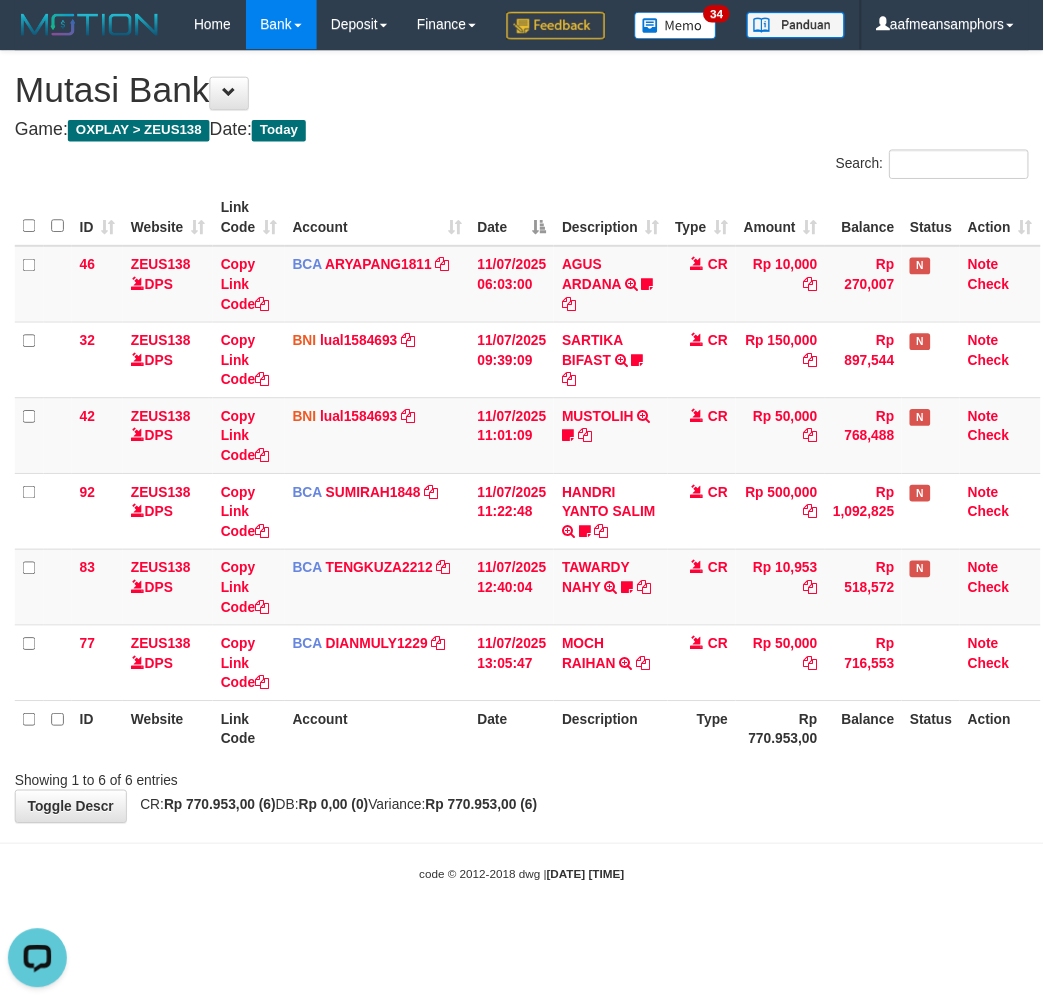scroll, scrollTop: 0, scrollLeft: 0, axis: both 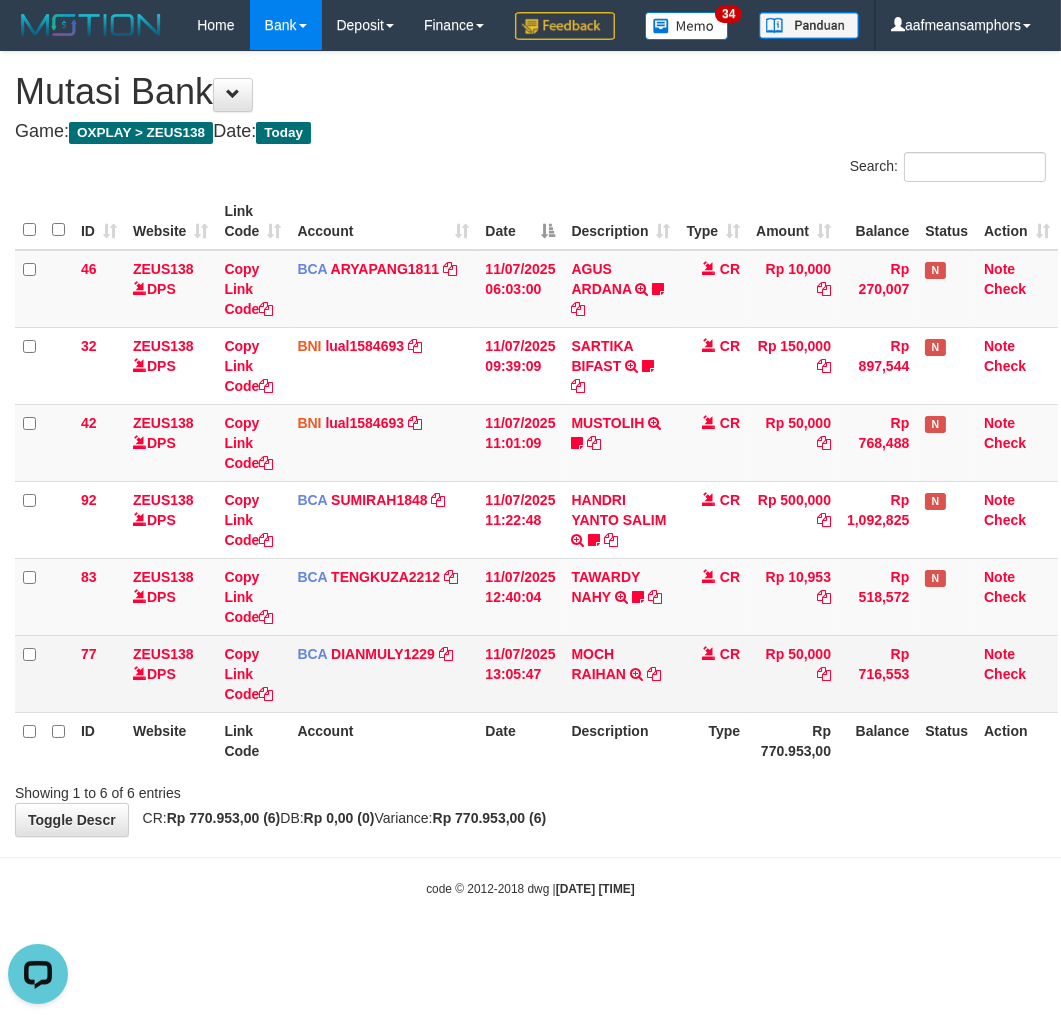 click on "MOCH RAIHAN         TRSF E-BANKING CR 1107/FTSCY/WS95051
50000.002025071122762909 TRFDN-MOCH RAIHAN ESPAY DEBIT INDONE" at bounding box center (620, 673) 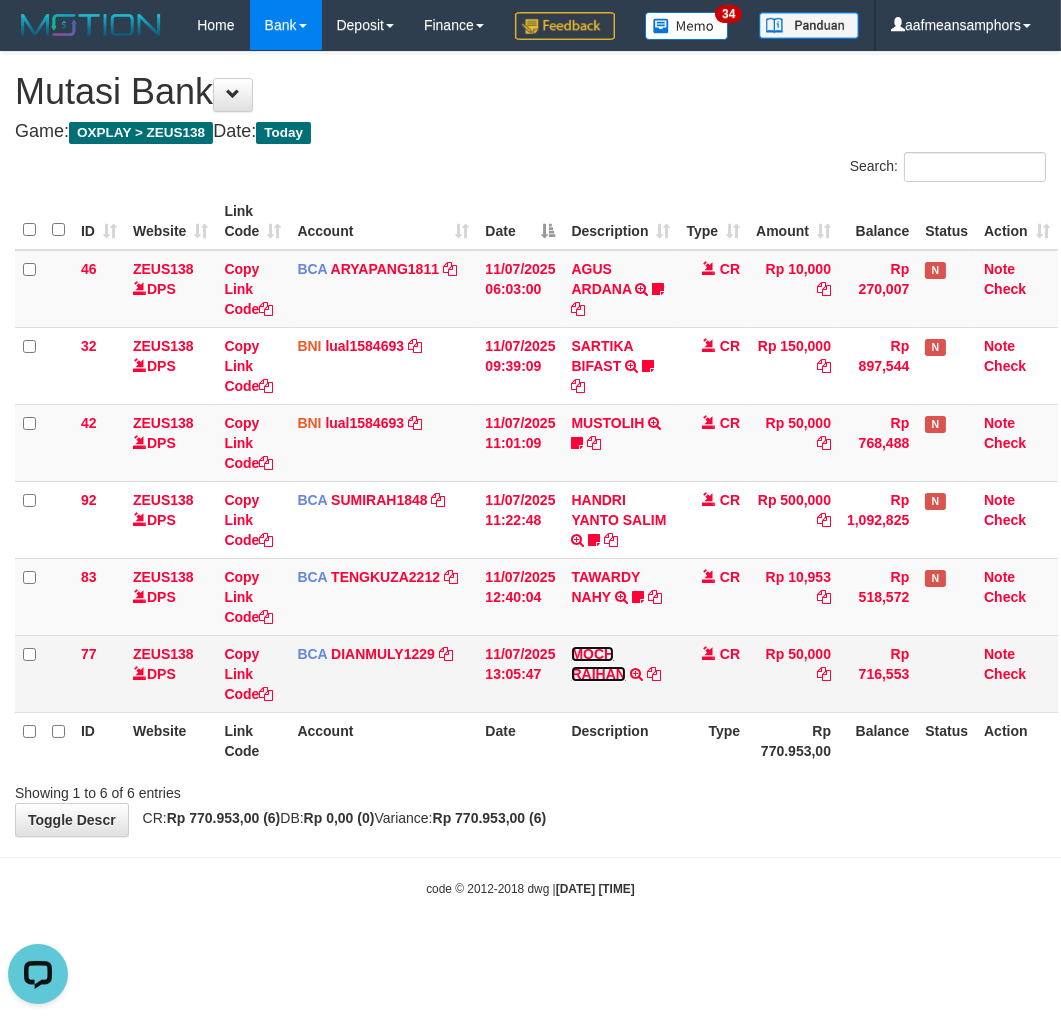click on "MOCH RAIHAN" at bounding box center (598, 664) 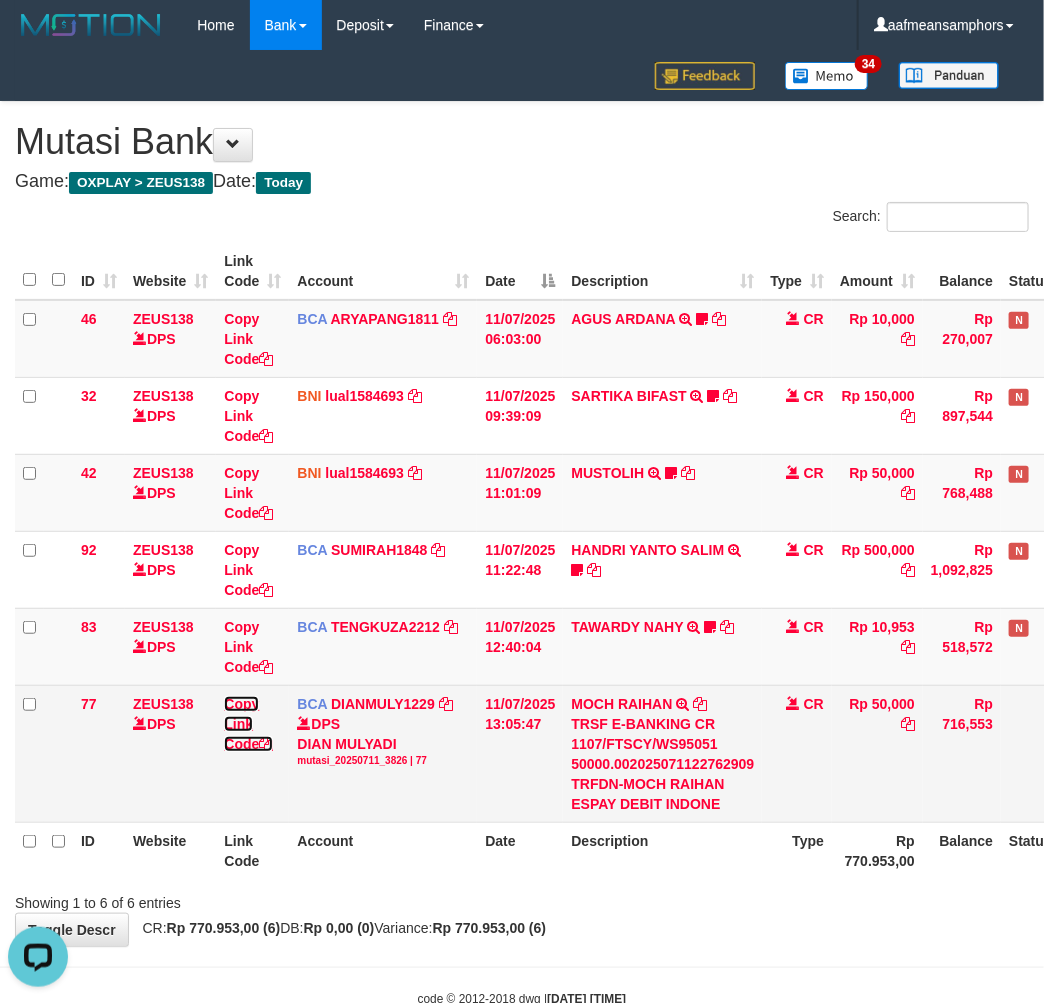 click on "Copy Link Code" at bounding box center [248, 724] 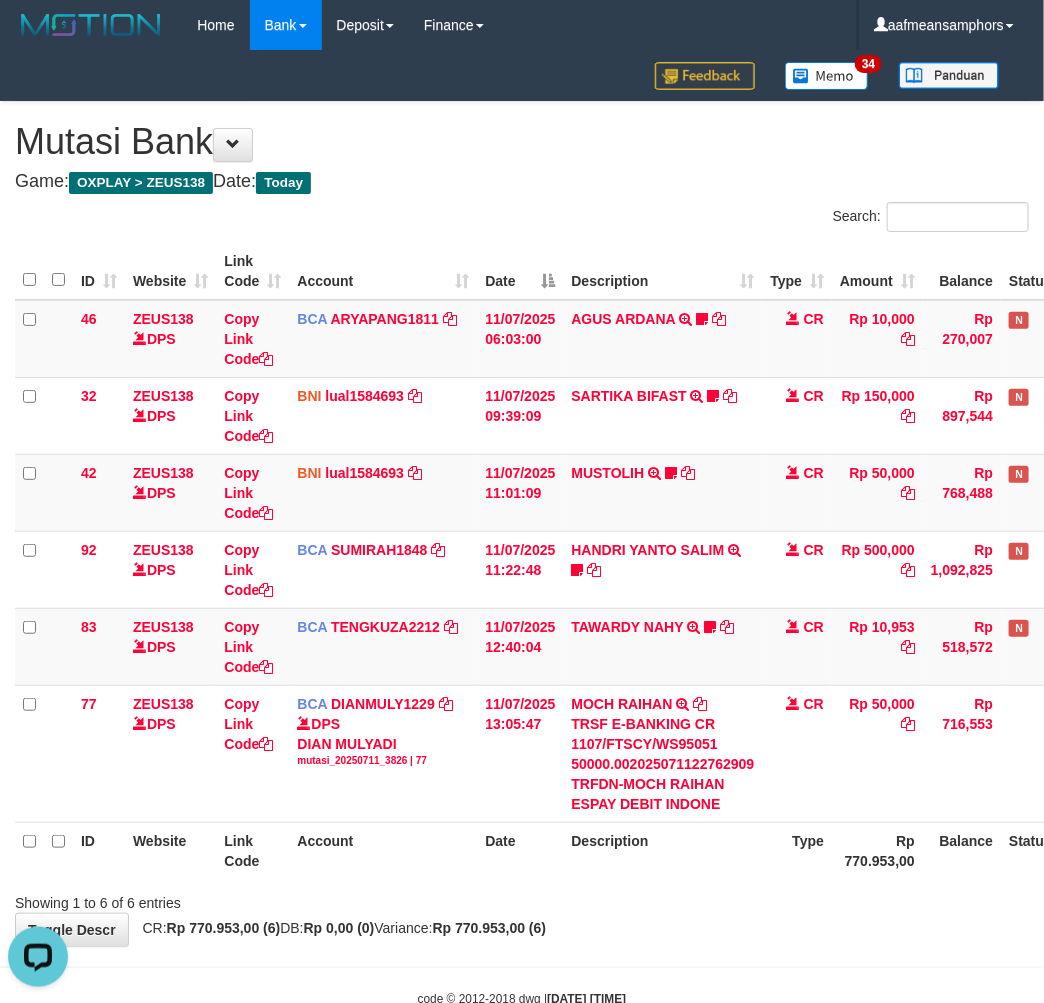 scroll, scrollTop: 274, scrollLeft: 0, axis: vertical 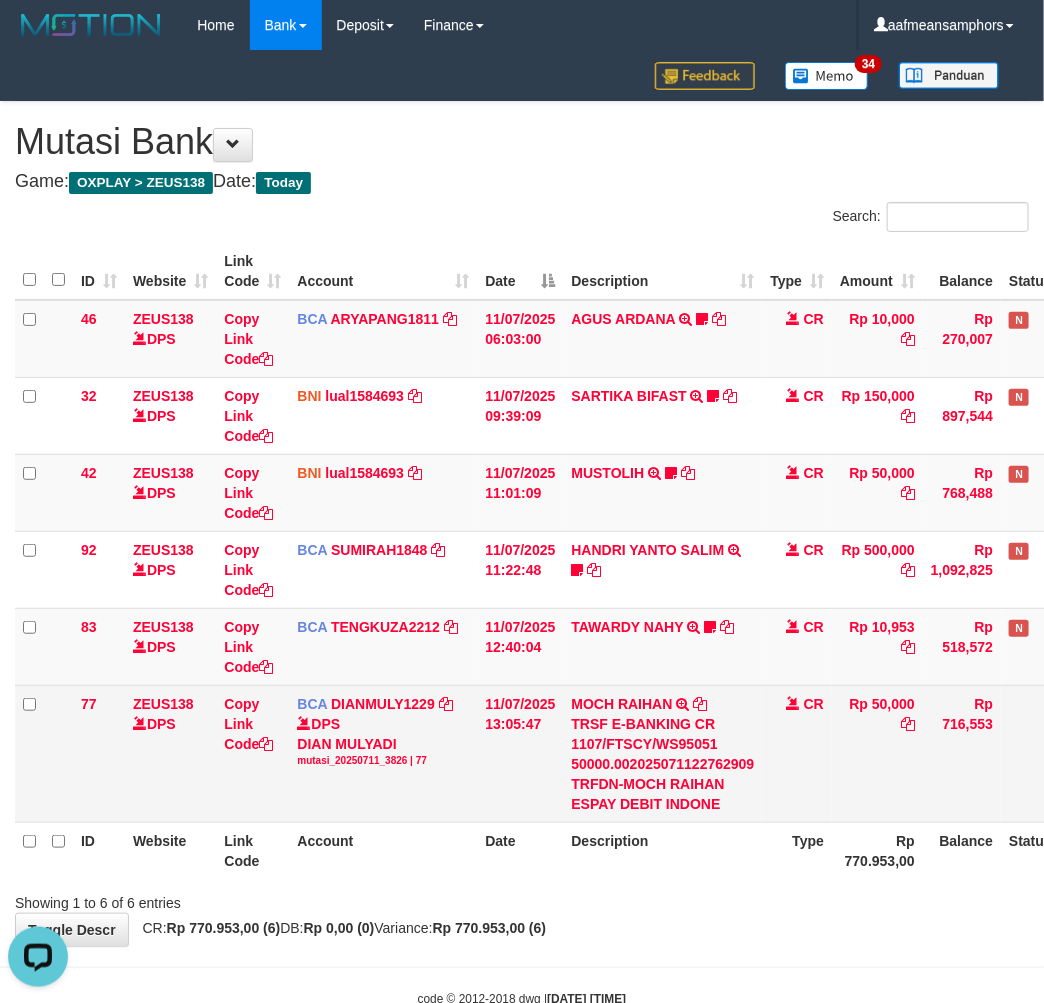 drag, startPoint x: 750, startPoint y: 751, endPoint x: 755, endPoint y: 738, distance: 13.928389 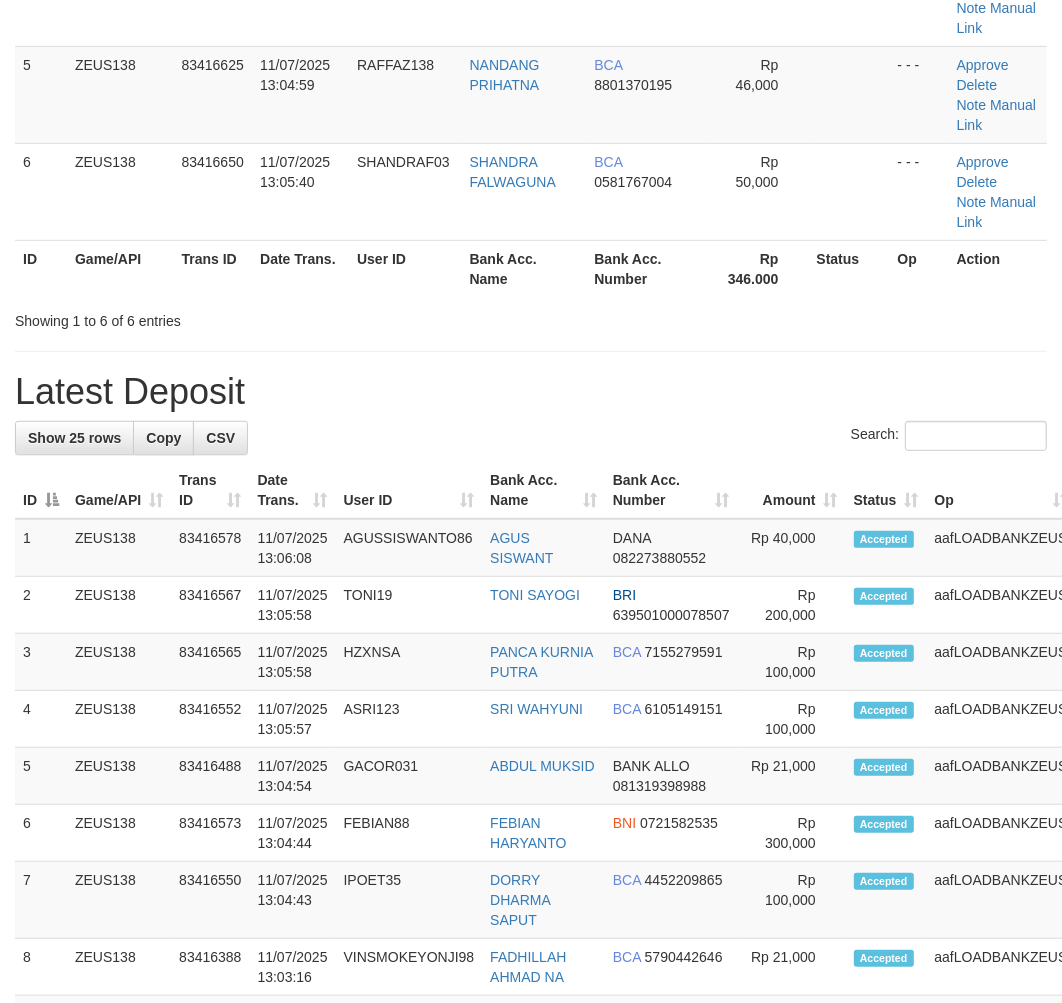 scroll, scrollTop: 446, scrollLeft: 0, axis: vertical 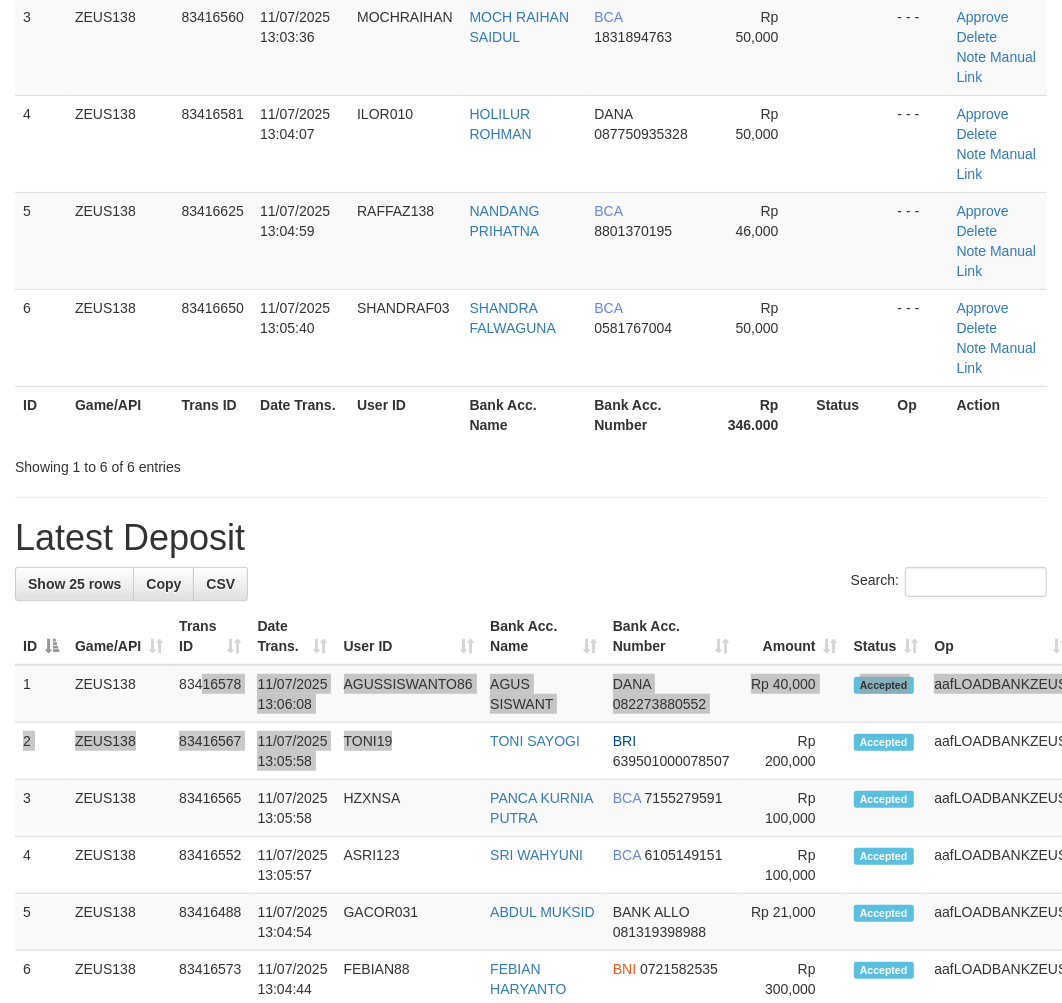 drag, startPoint x: 491, startPoint y: 787, endPoint x: 503, endPoint y: 640, distance: 147.48898 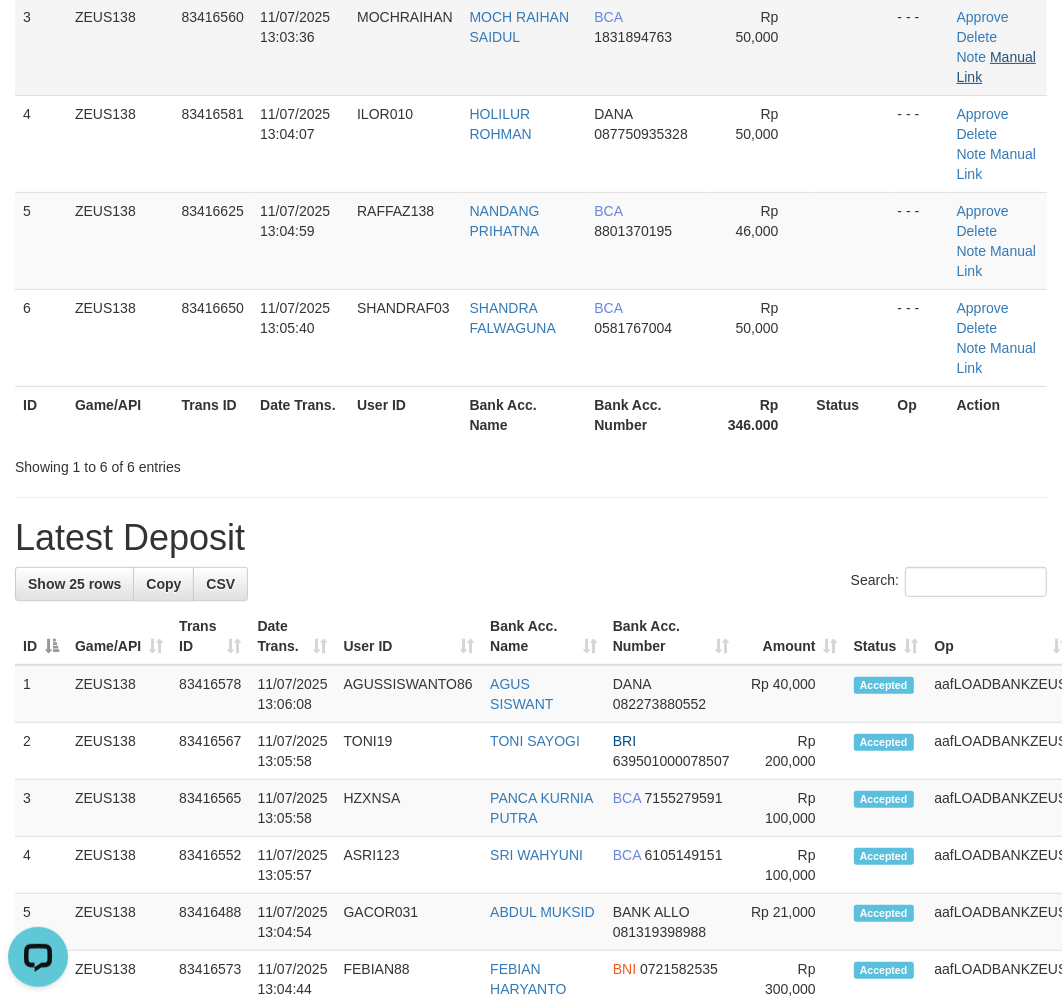 scroll, scrollTop: 0, scrollLeft: 0, axis: both 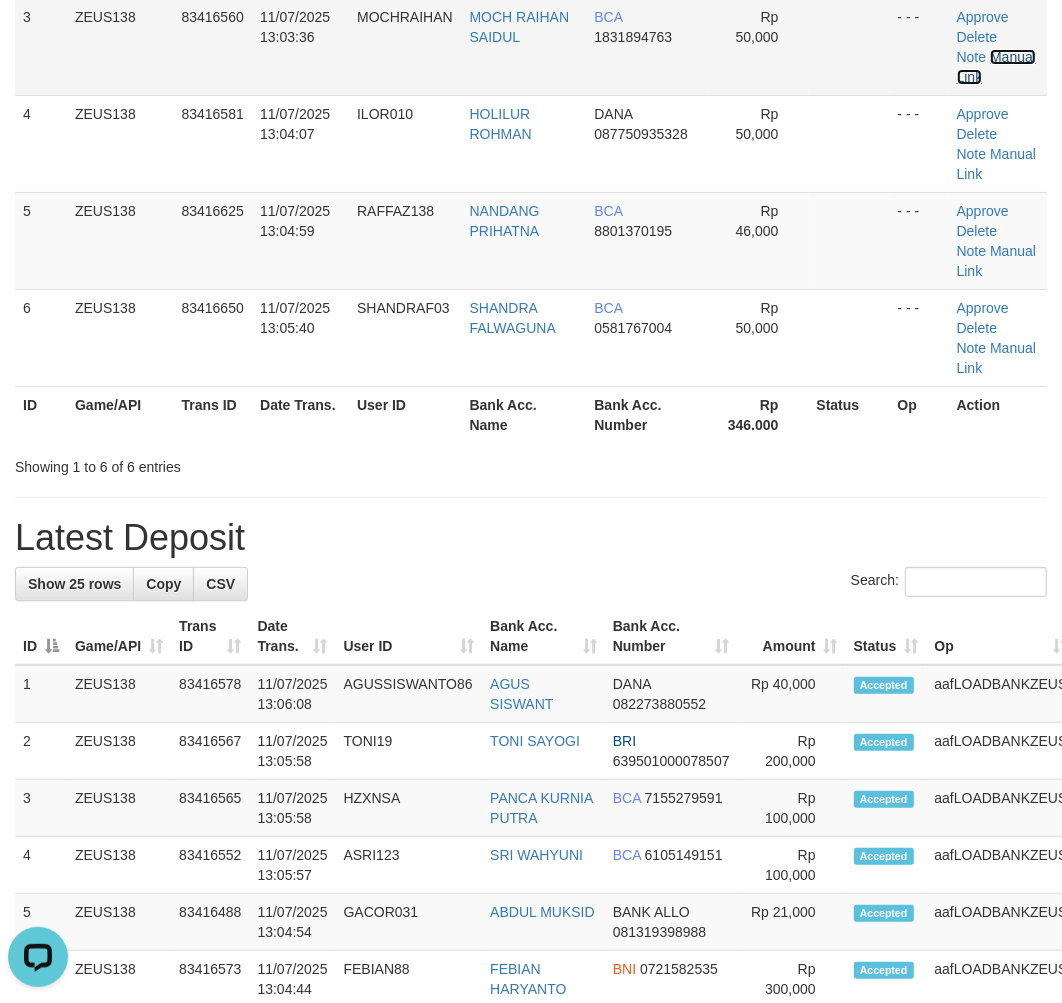 click on "Manual Link" at bounding box center (996, 67) 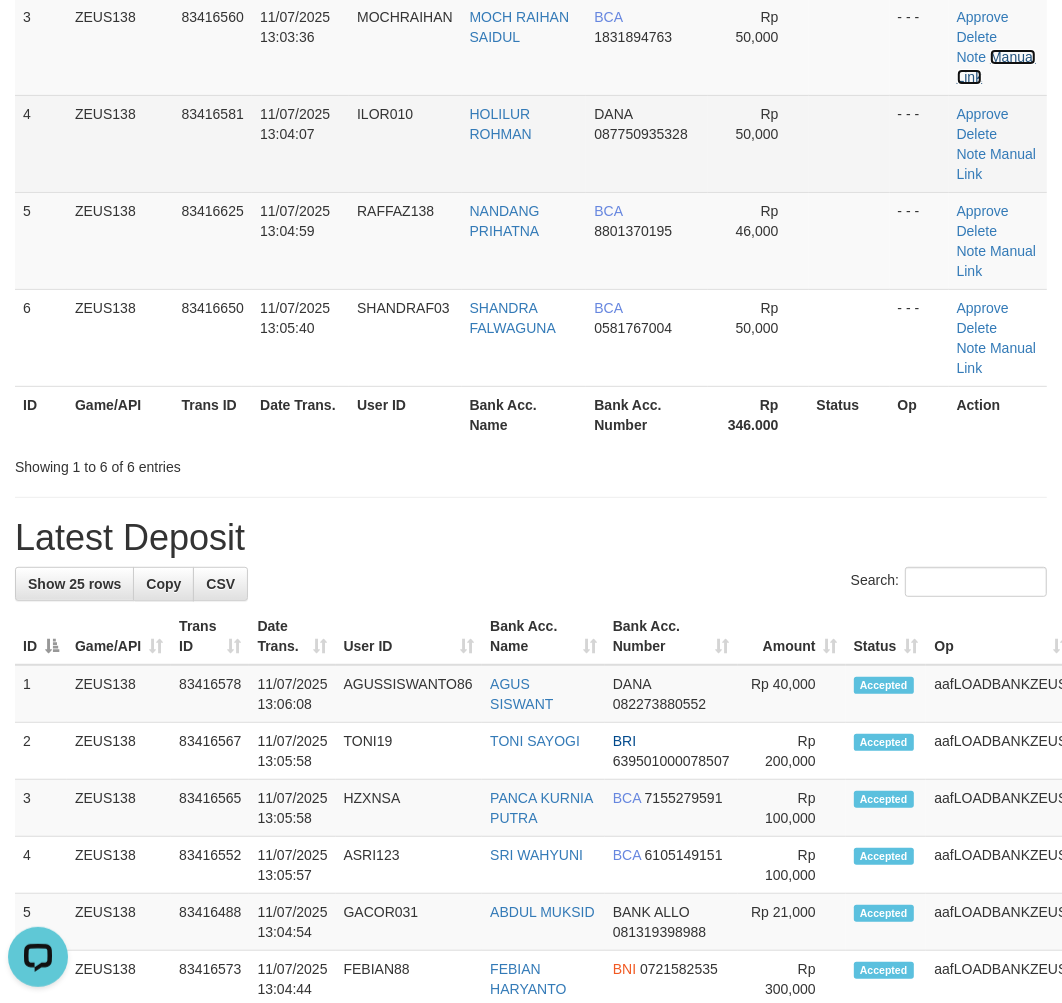 drag, startPoint x: 1011, startPoint y: 101, endPoint x: 922, endPoint y: 167, distance: 110.80163 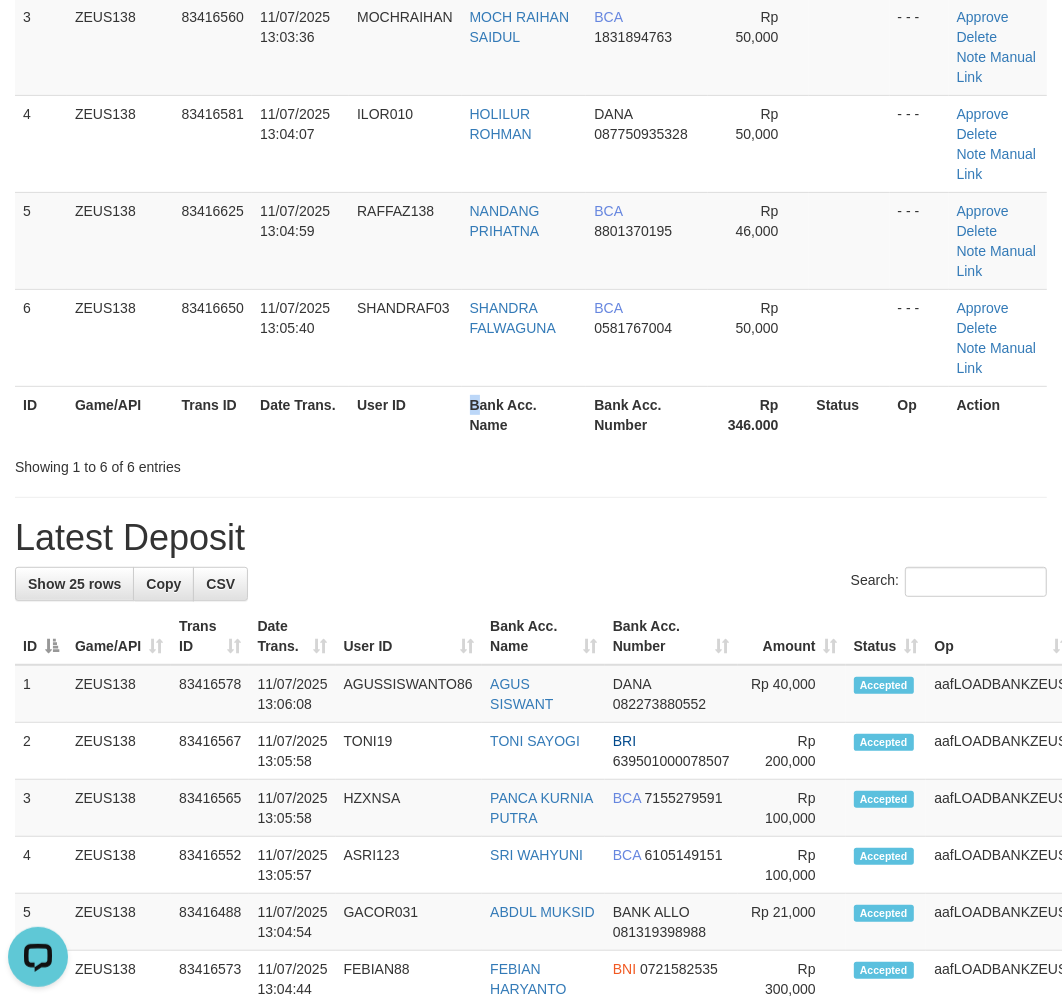 click on "ID Game/API Trans ID Date Trans. User ID Bank Acc. Name Bank Acc. Number Rp 346.000 Status Op Action" at bounding box center (531, 414) 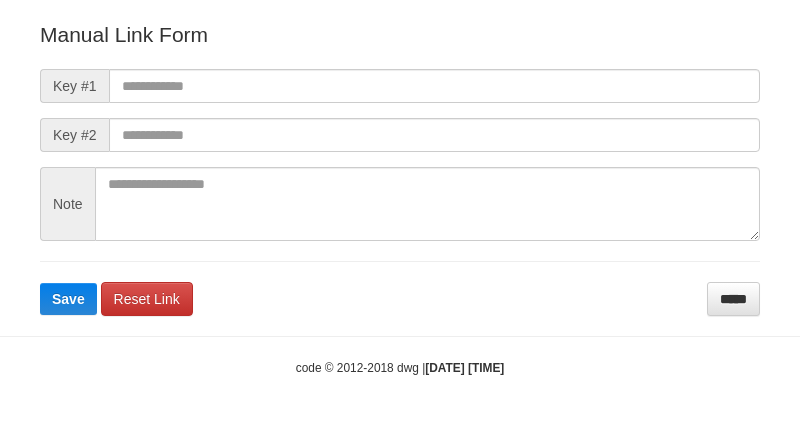 scroll, scrollTop: 222, scrollLeft: 0, axis: vertical 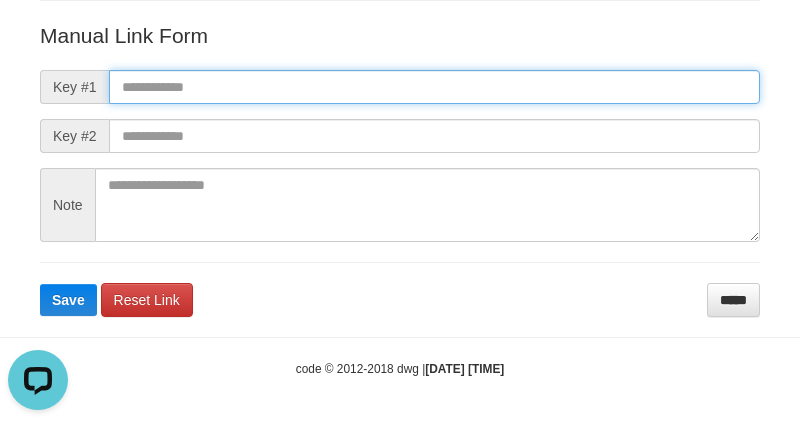 paste on "**********" 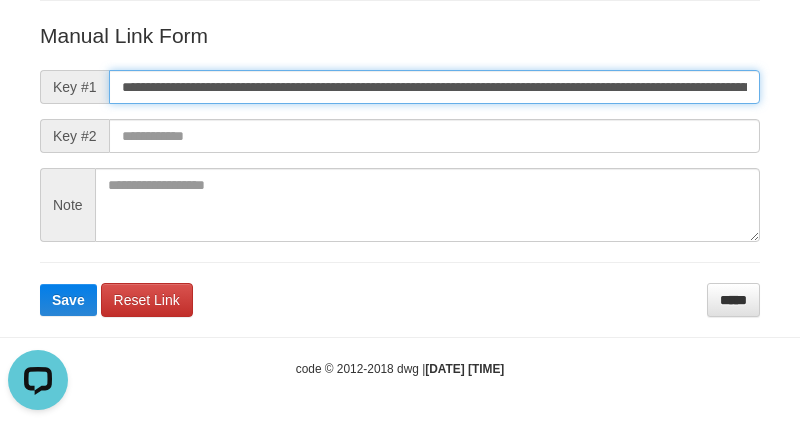 click on "**********" at bounding box center [434, 87] 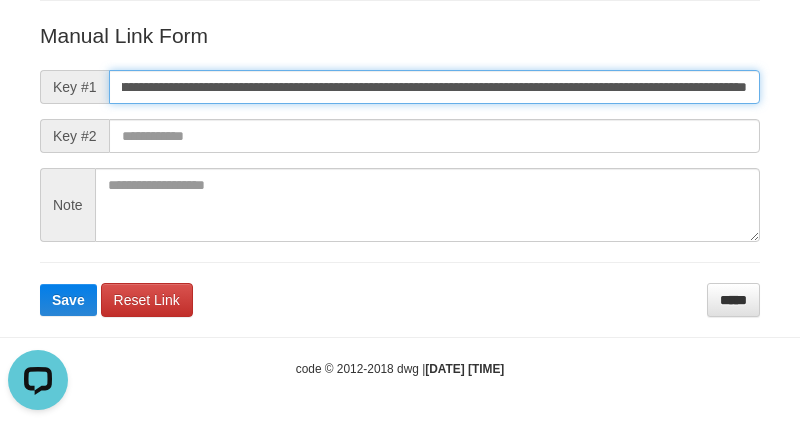 type on "**********" 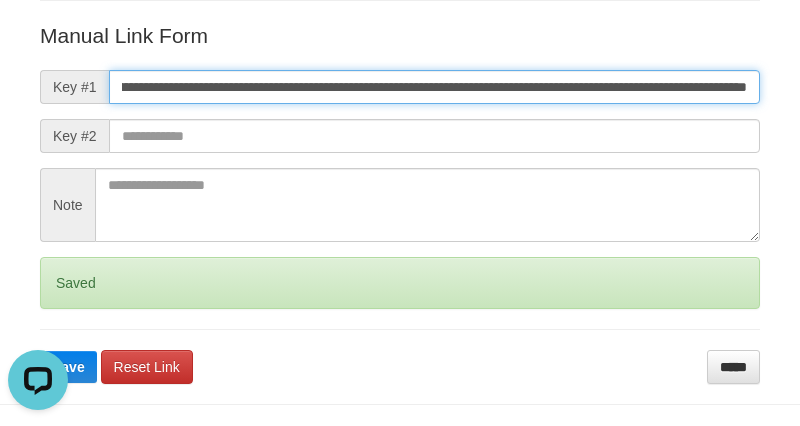 click on "Save" at bounding box center [68, 367] 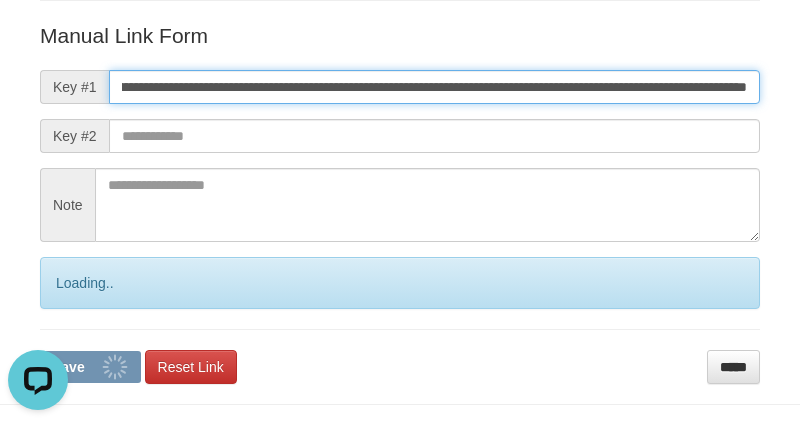 click on "Save" at bounding box center [90, 367] 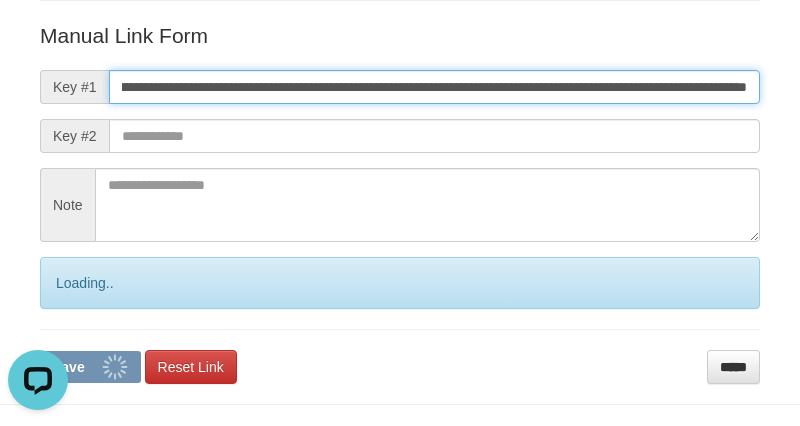 click on "Save" at bounding box center (90, 367) 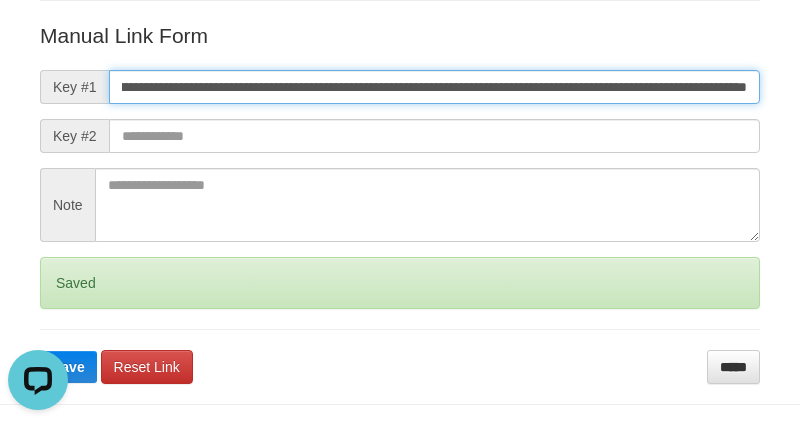 click on "Save" at bounding box center (68, 367) 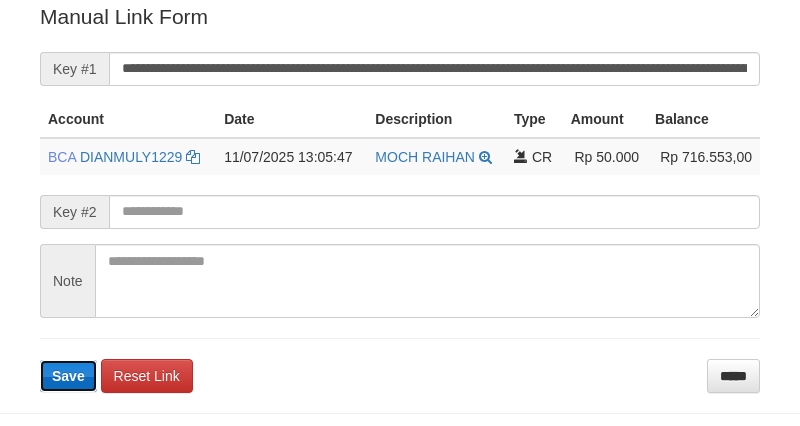 click on "Save" at bounding box center (68, 376) 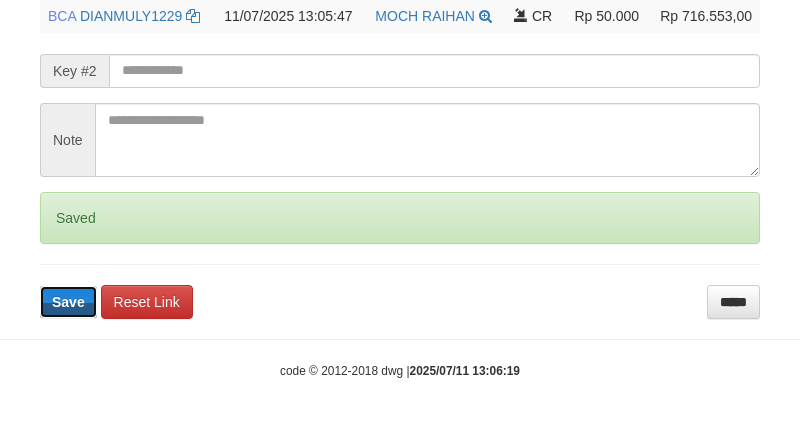 drag, startPoint x: 53, startPoint y: 324, endPoint x: 56, endPoint y: 311, distance: 13.341664 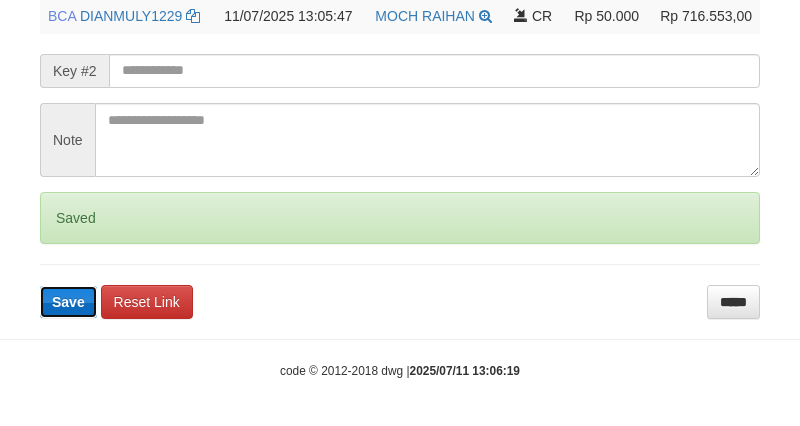 type 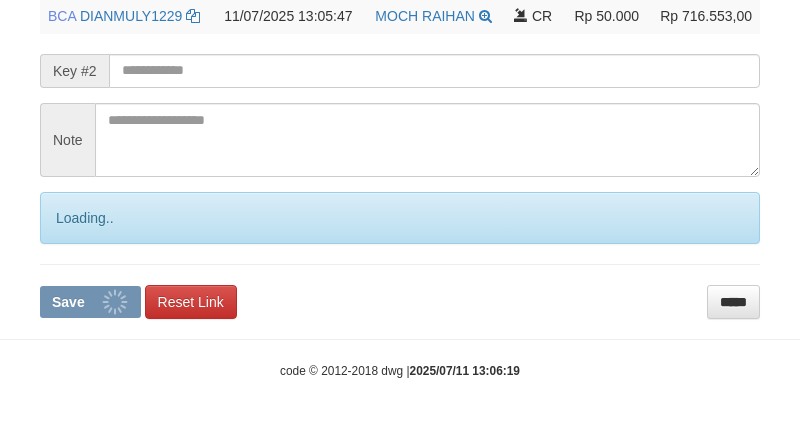 scroll, scrollTop: 545, scrollLeft: 0, axis: vertical 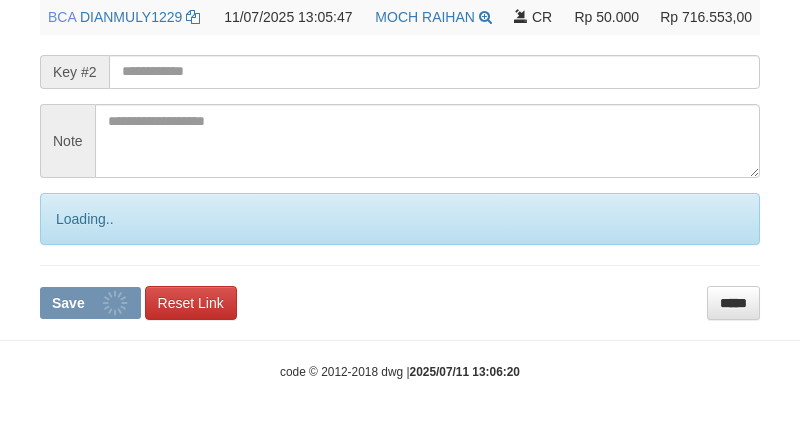 click on "code © 2012-2018 dwg |  2025/07/11 13:06:20" at bounding box center [400, 371] 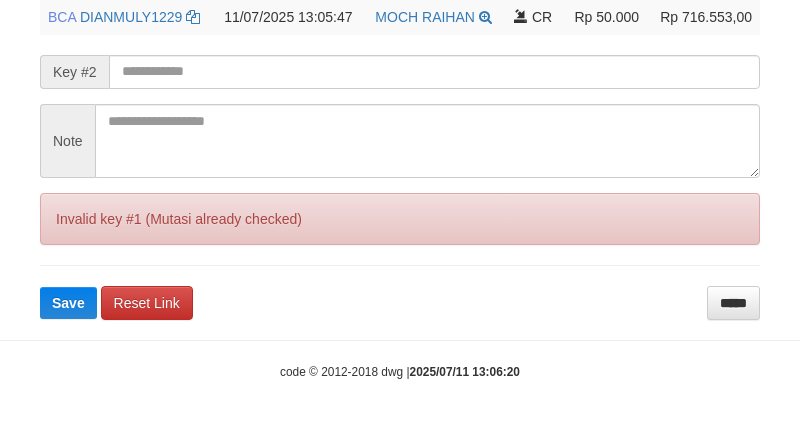 click on "**********" at bounding box center [400, 90] 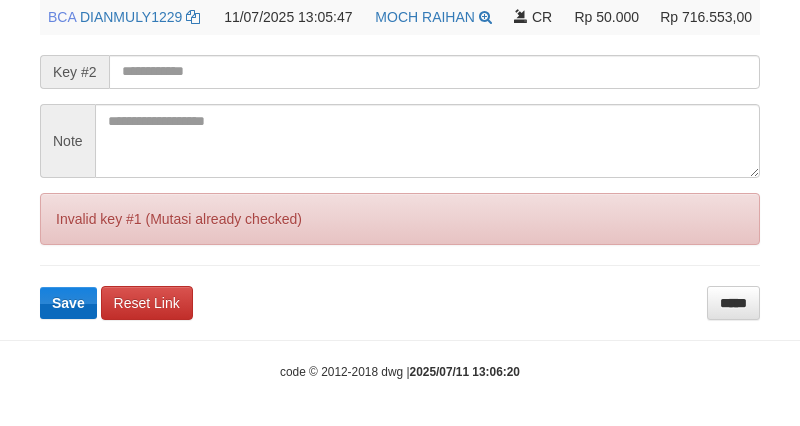 scroll, scrollTop: 544, scrollLeft: 0, axis: vertical 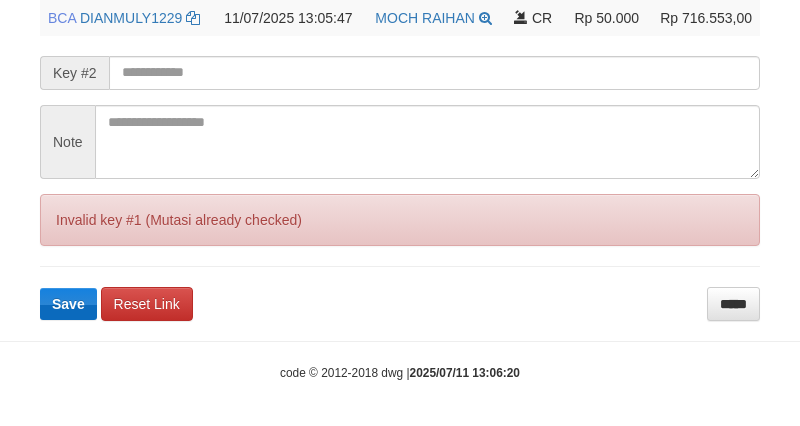 click on "**********" at bounding box center (400, 91) 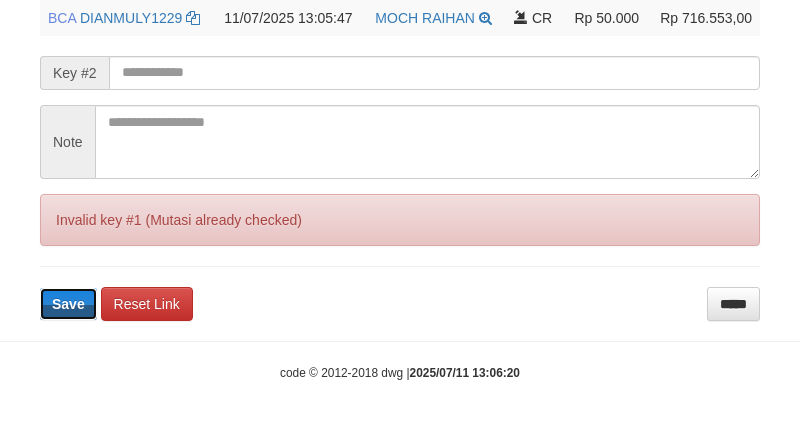type 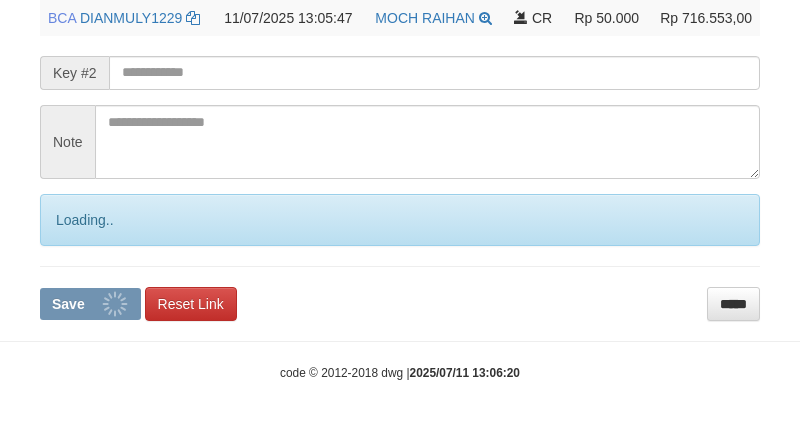 click on "Deposit Detail
Game/API
Trans ID
Date Trans.
User ID
Bank Acc. Name
Bank Acc. Number
Amount
ZEUS138
83416560
11/07/2025 13:03:36
MOCHRAIHAN
MOCH RAIHAN SAIDUL
BCA
1831894763
Rp 50,000
Manual Link History
#
Admin
Key #1
Key #2
Note
Date
1
aafkiensophat
mutasi_20250711_3826|77
11-07-2025 13:06:15
Account
Date
Description
Type
Amount
Balance
BCA
DIANMULY1229" at bounding box center (400, -56) 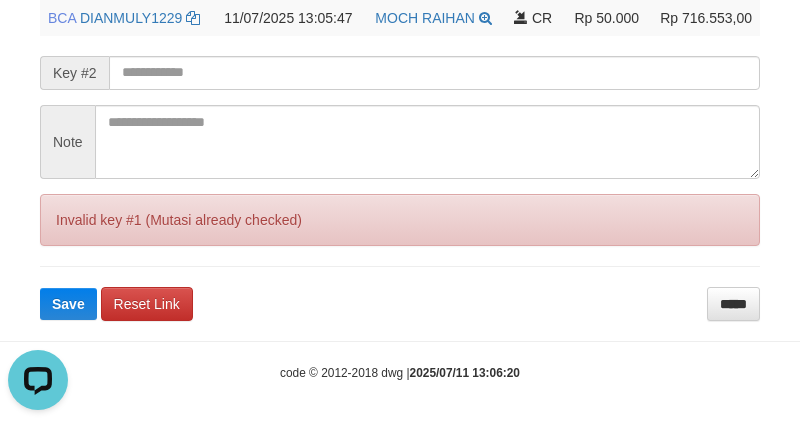 scroll, scrollTop: 0, scrollLeft: 0, axis: both 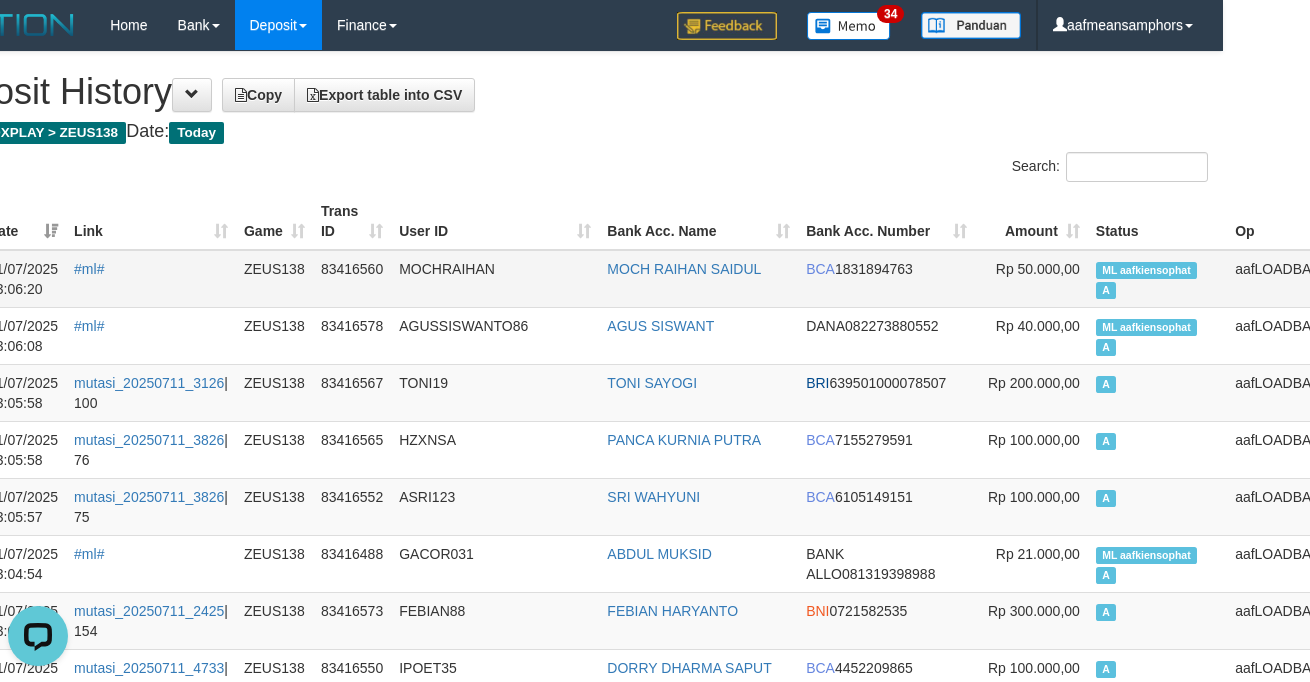 click on "#ml#" at bounding box center (151, 279) 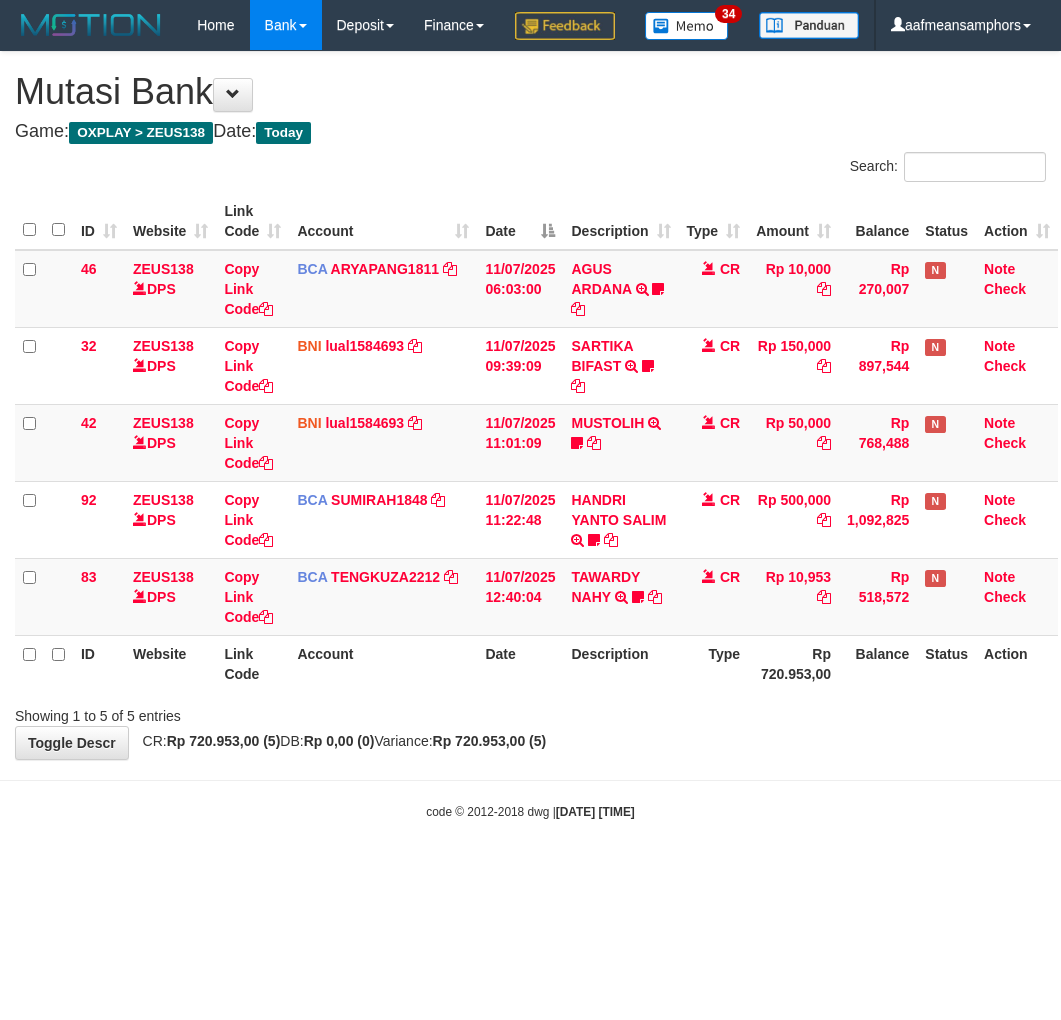 scroll, scrollTop: 0, scrollLeft: 0, axis: both 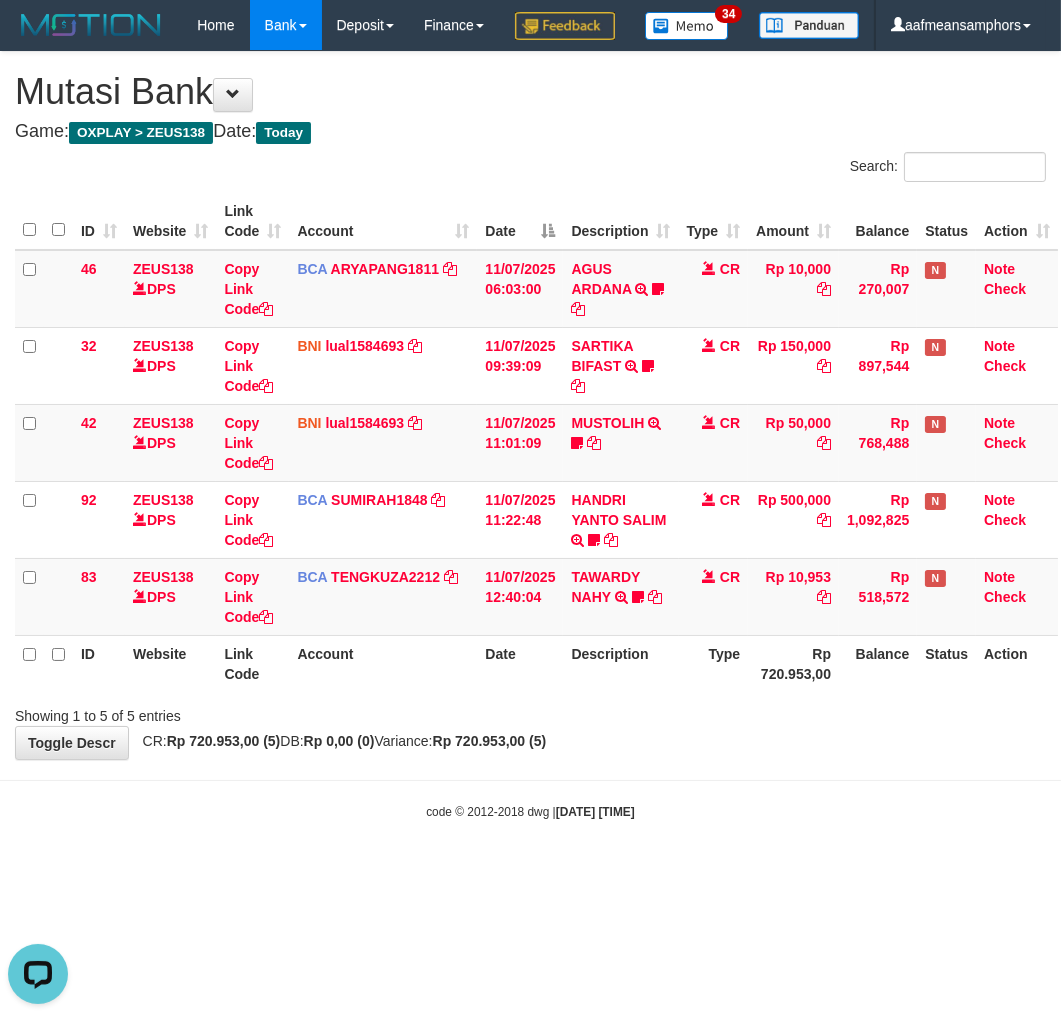 click on "Toggle navigation
Home
Bank
Account List
Load
By Website
Group
[OXPLAY]													ZEUS138
By Load Group (DPS)" at bounding box center [530, 435] 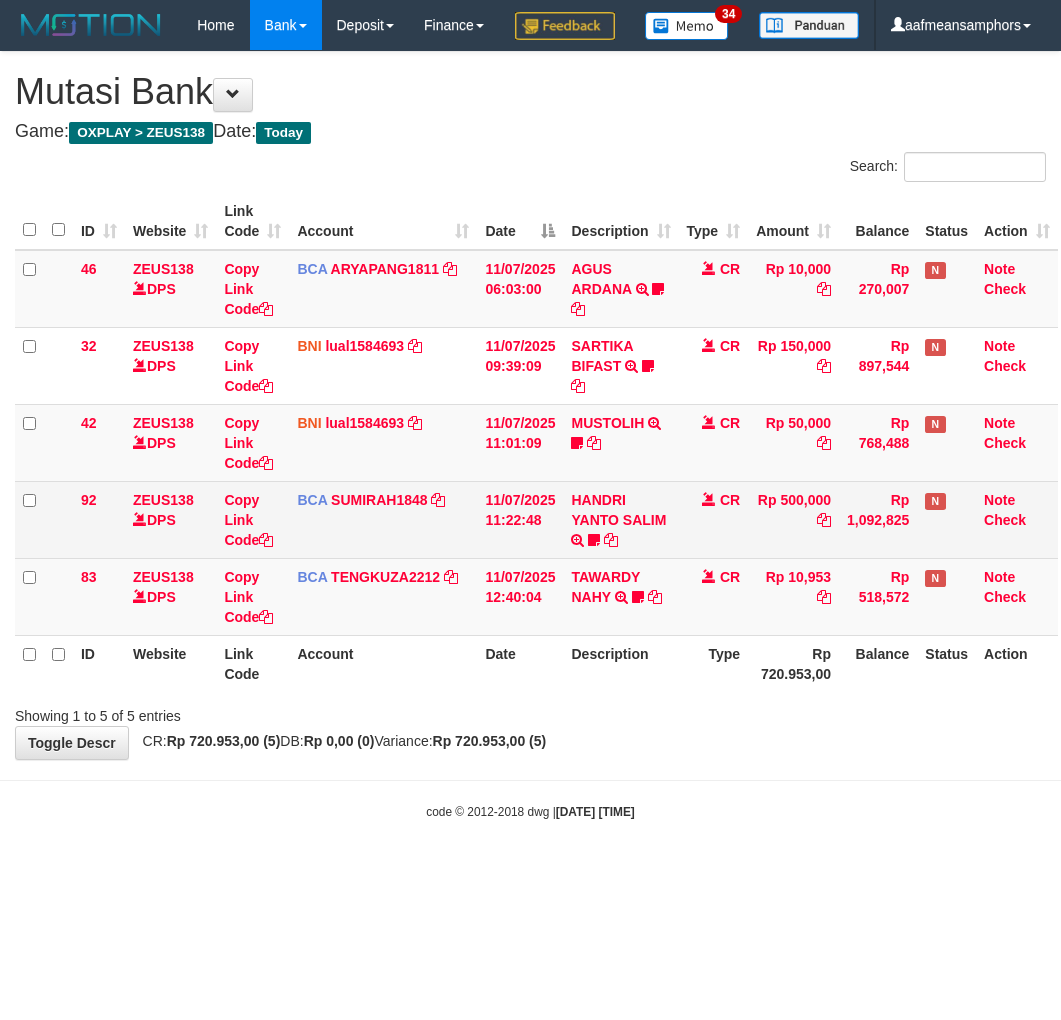 scroll, scrollTop: 0, scrollLeft: 0, axis: both 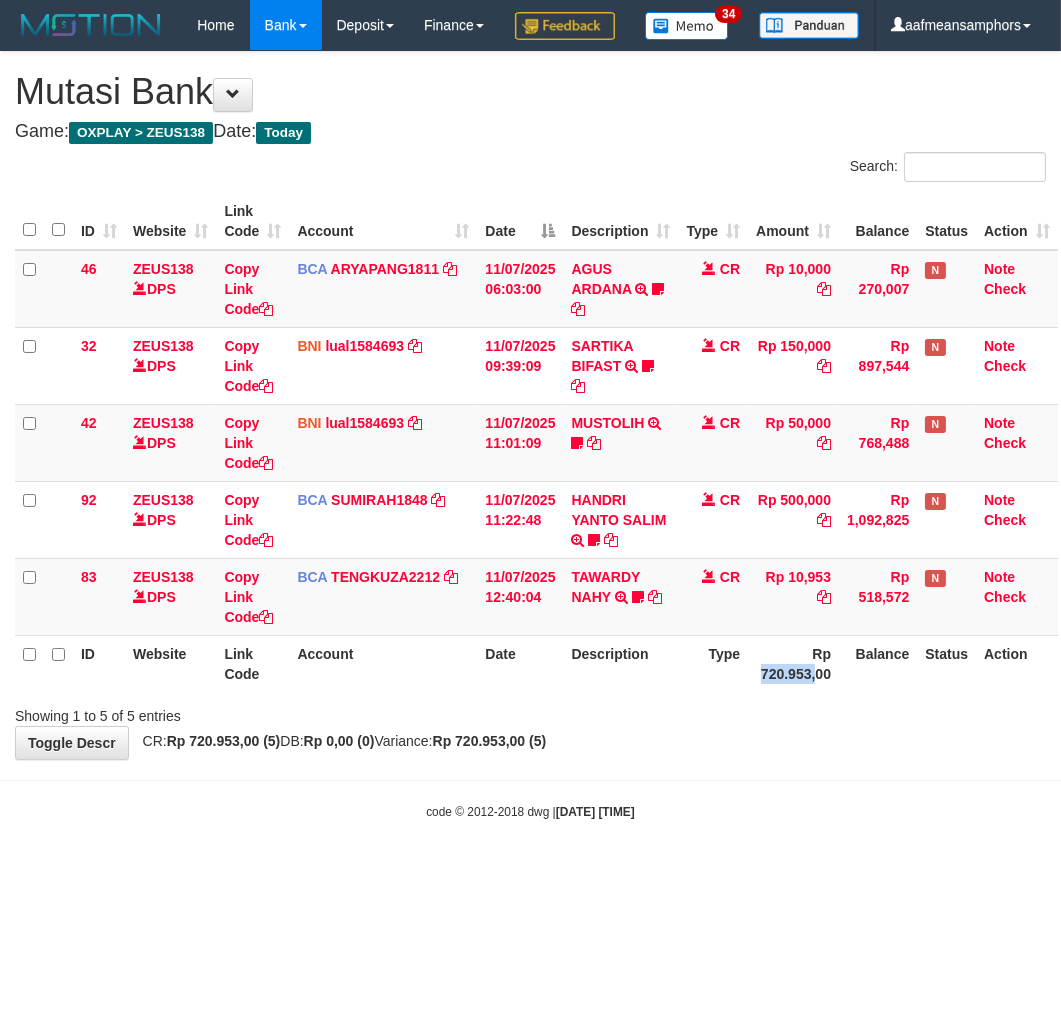 click on "Rp 720.953,00" at bounding box center [793, 663] 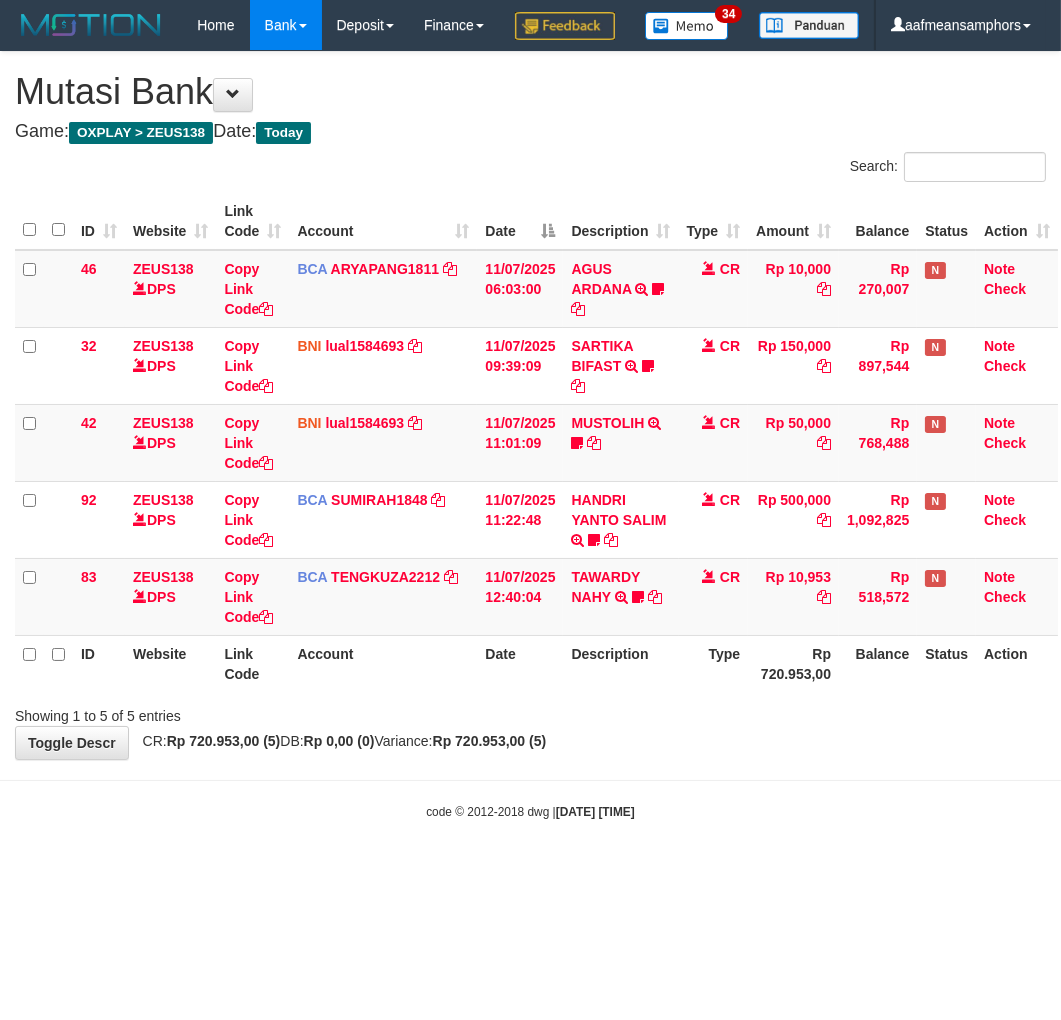 click on "Rp 720.953,00" at bounding box center (793, 663) 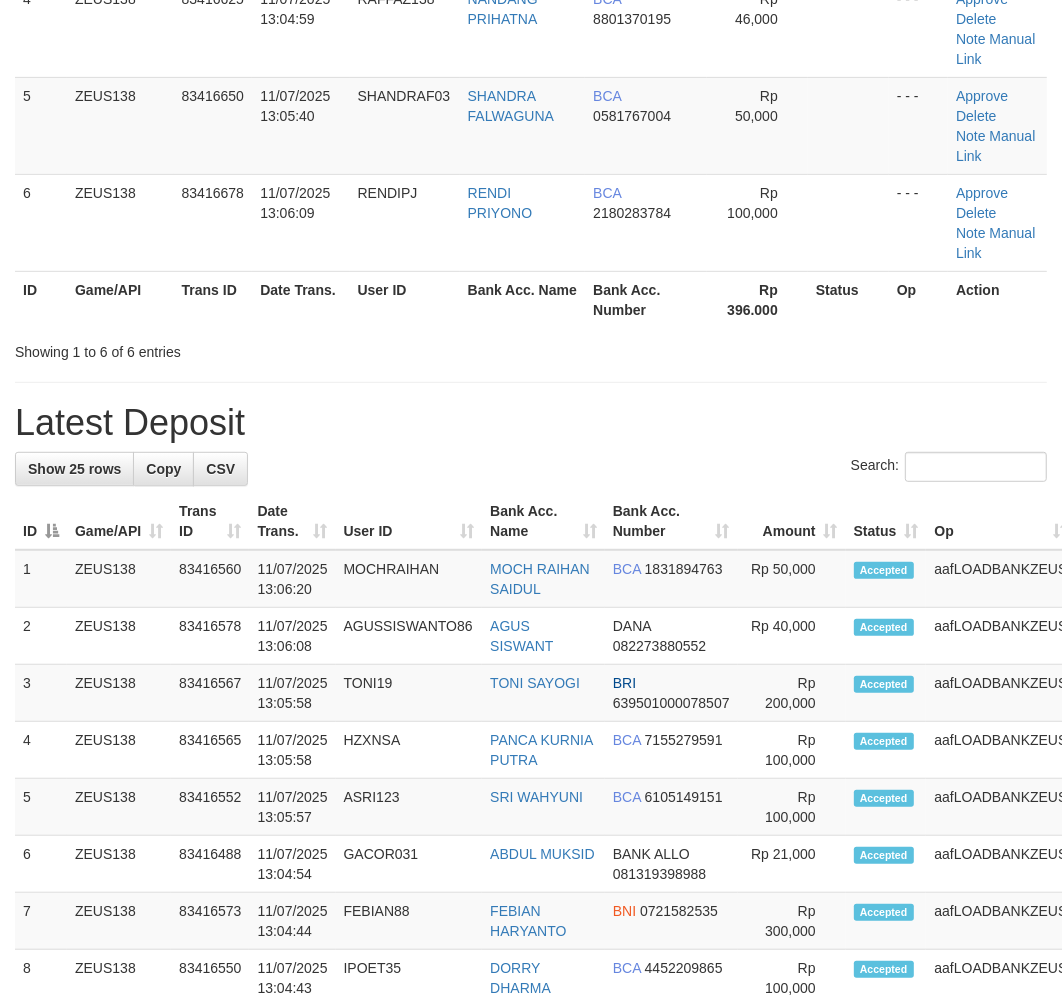 scroll, scrollTop: 496, scrollLeft: 0, axis: vertical 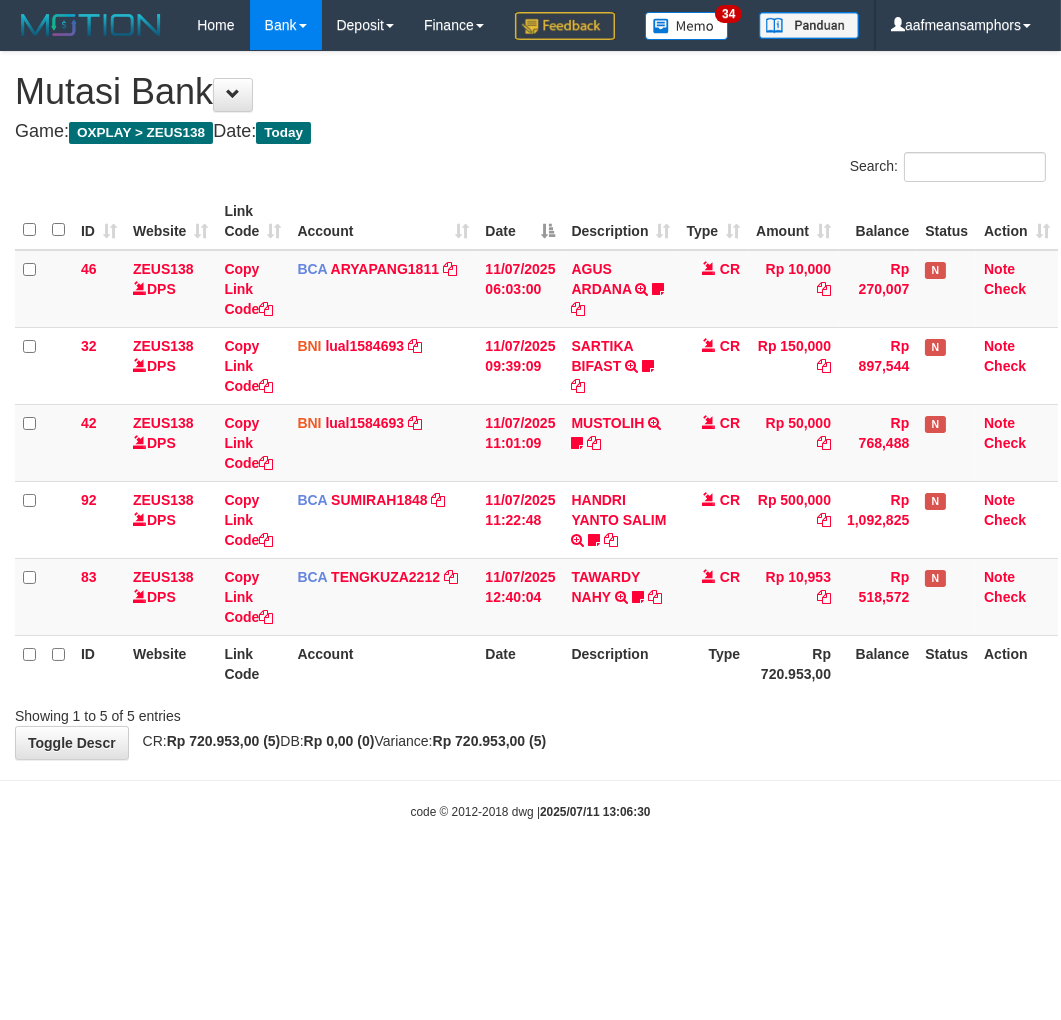 click on "**********" at bounding box center [530, 405] 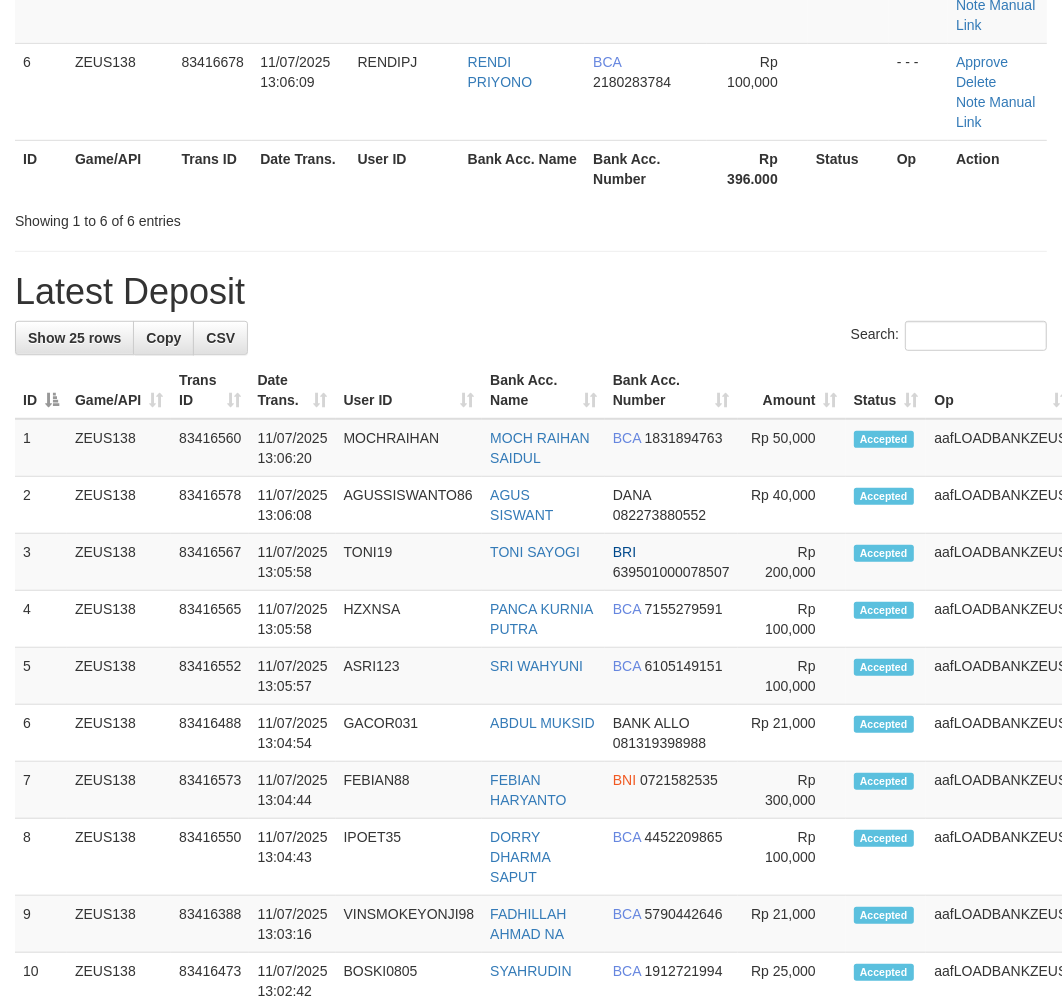 scroll, scrollTop: 546, scrollLeft: 0, axis: vertical 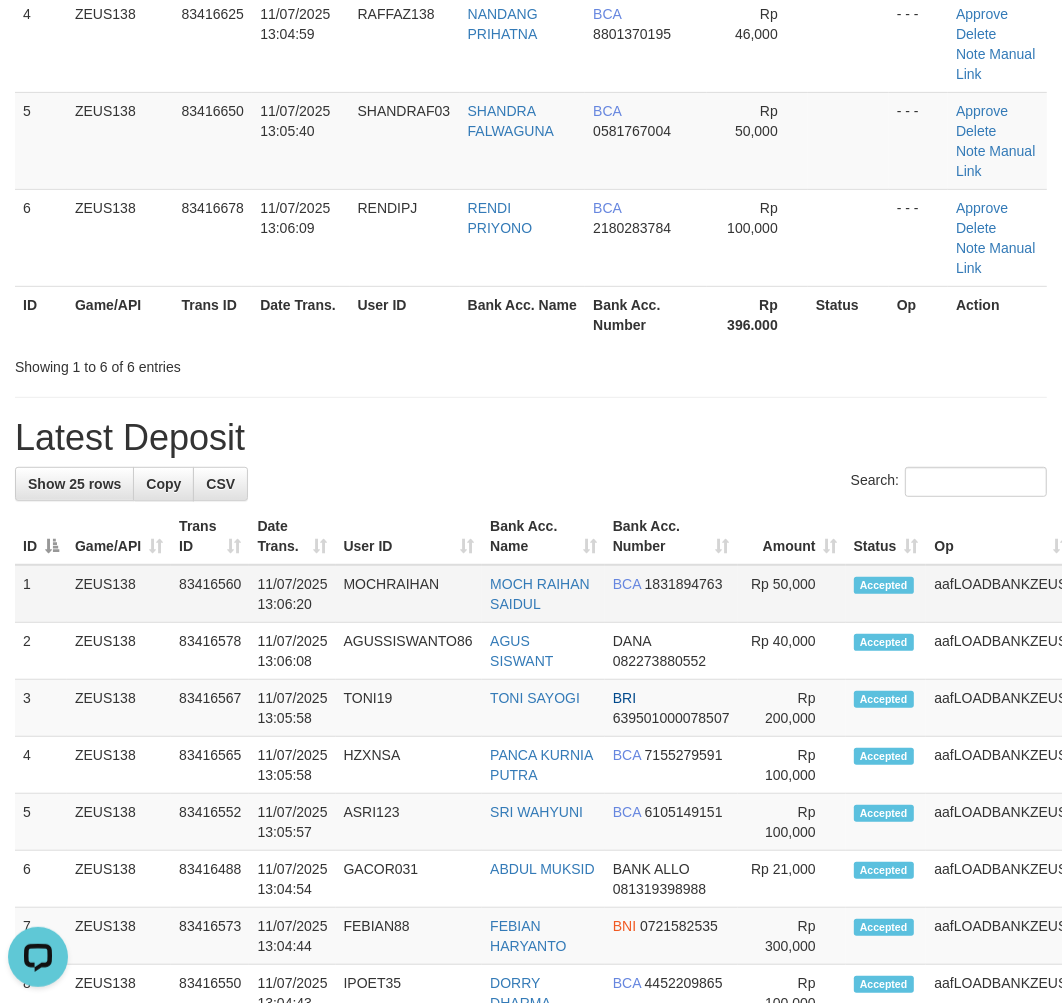 click on "MOCHRAIHAN" at bounding box center [409, 594] 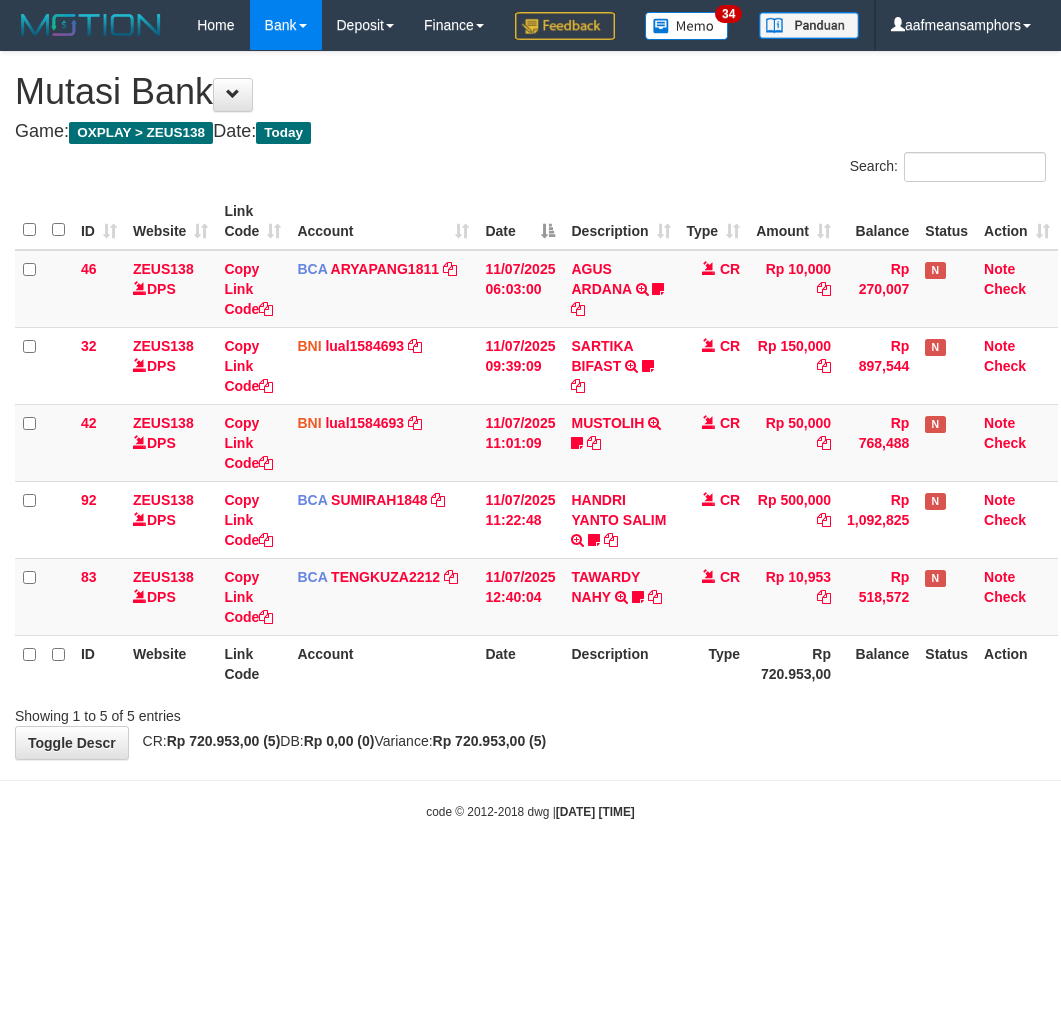 scroll, scrollTop: 0, scrollLeft: 0, axis: both 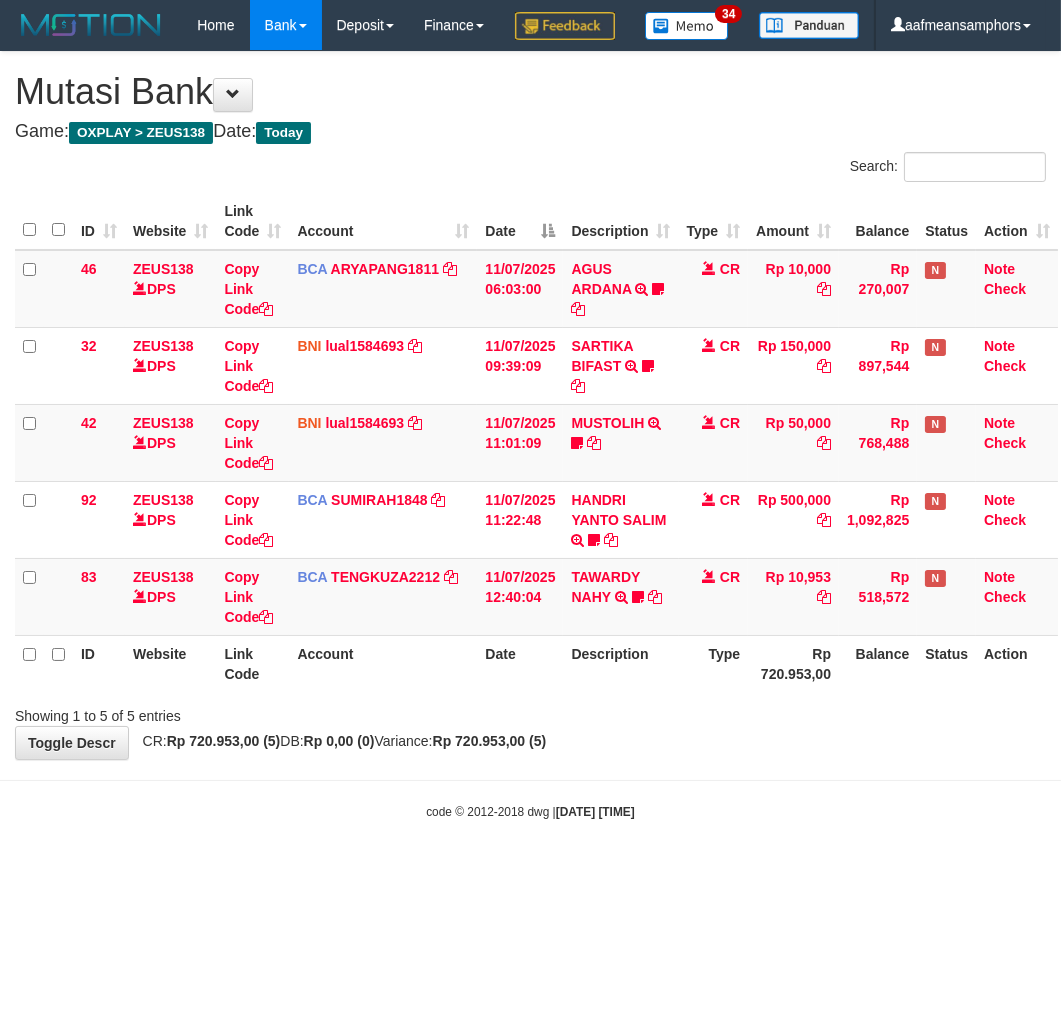 drag, startPoint x: 0, startPoint y: 0, endPoint x: 751, endPoint y: 751, distance: 1062.0743 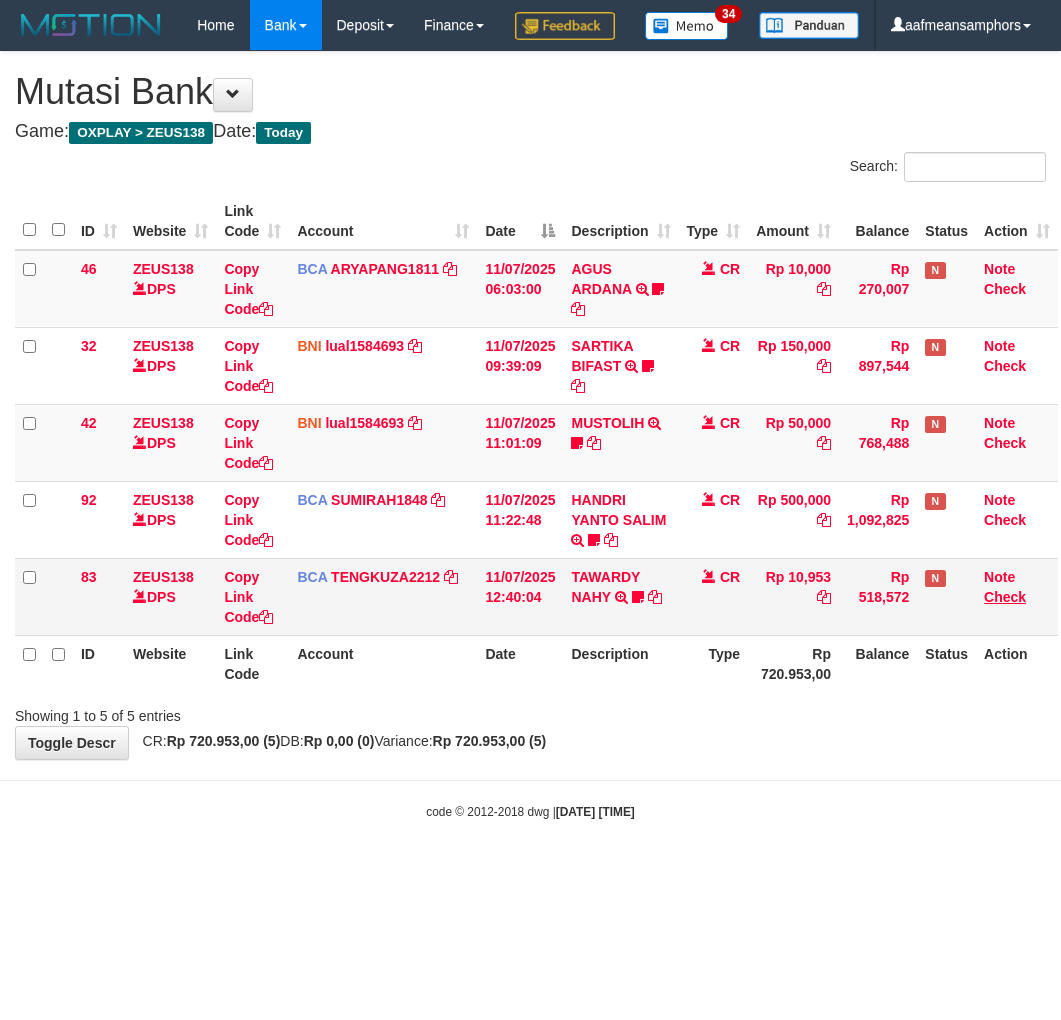scroll, scrollTop: 0, scrollLeft: 0, axis: both 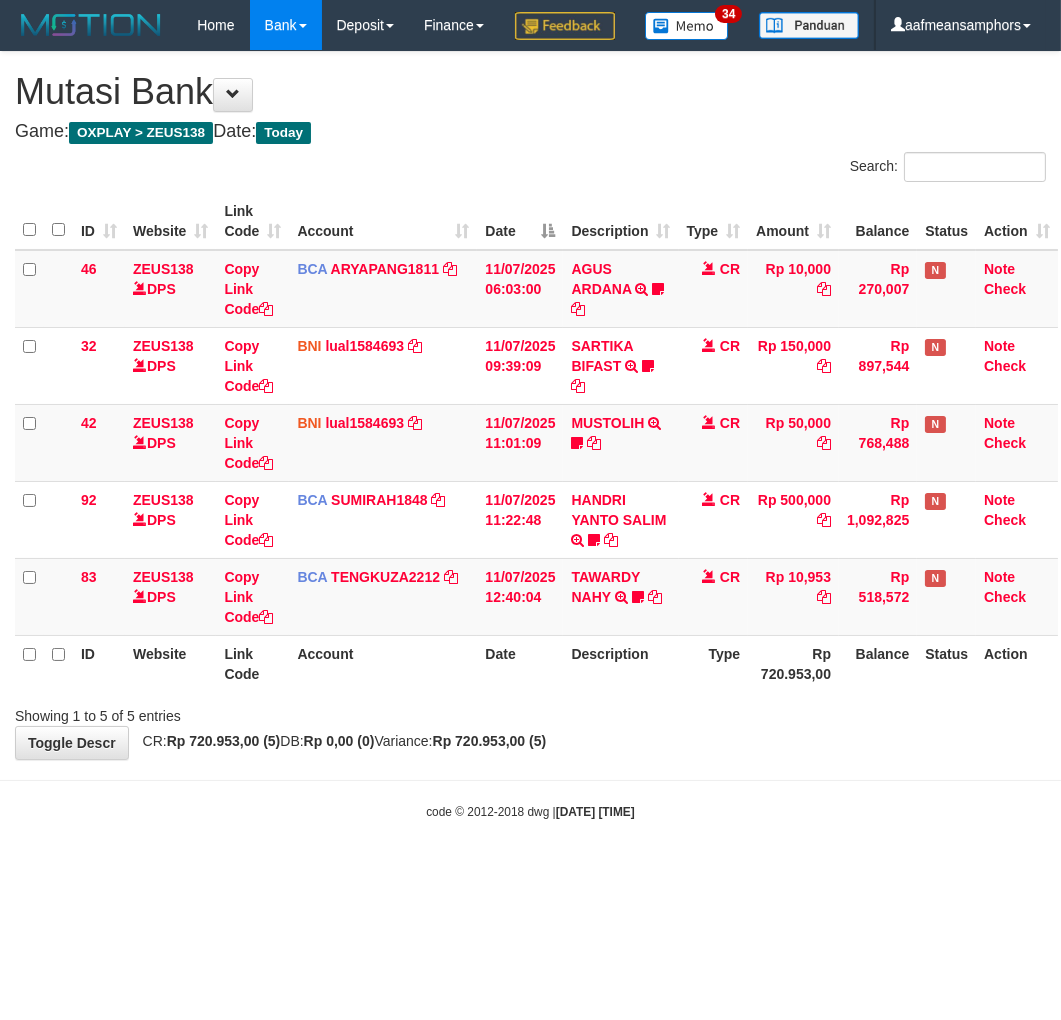 click on "**********" at bounding box center (530, 405) 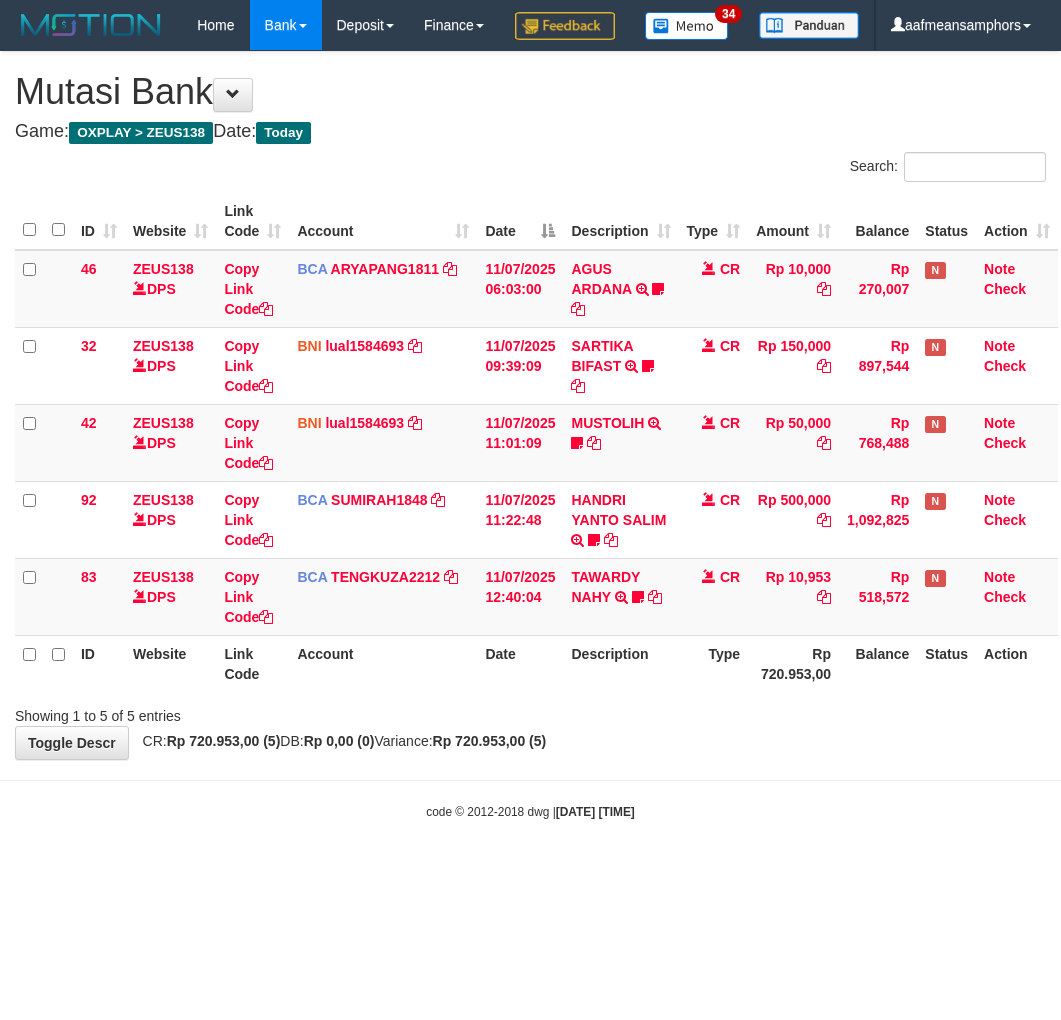 scroll, scrollTop: 0, scrollLeft: 0, axis: both 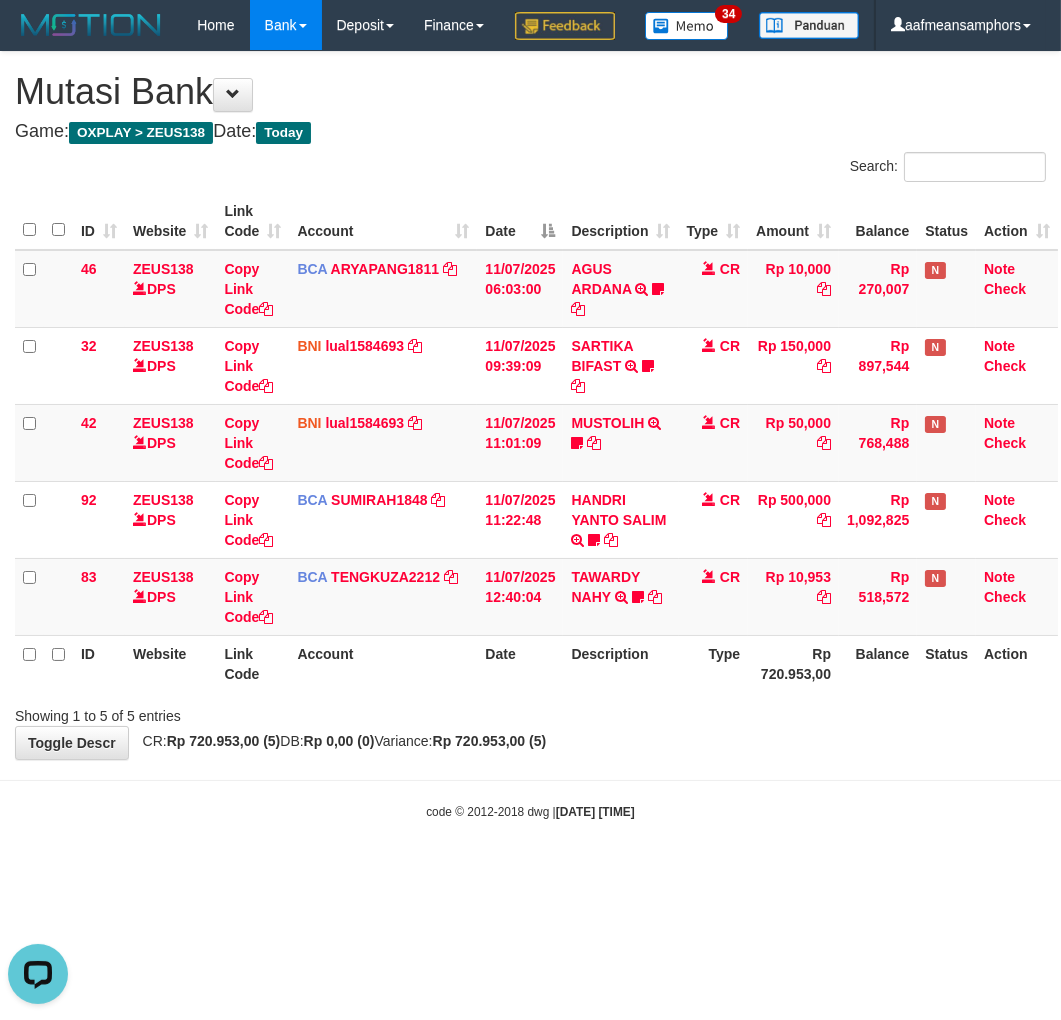 drag, startPoint x: 702, startPoint y: 932, endPoint x: 700, endPoint y: 917, distance: 15.132746 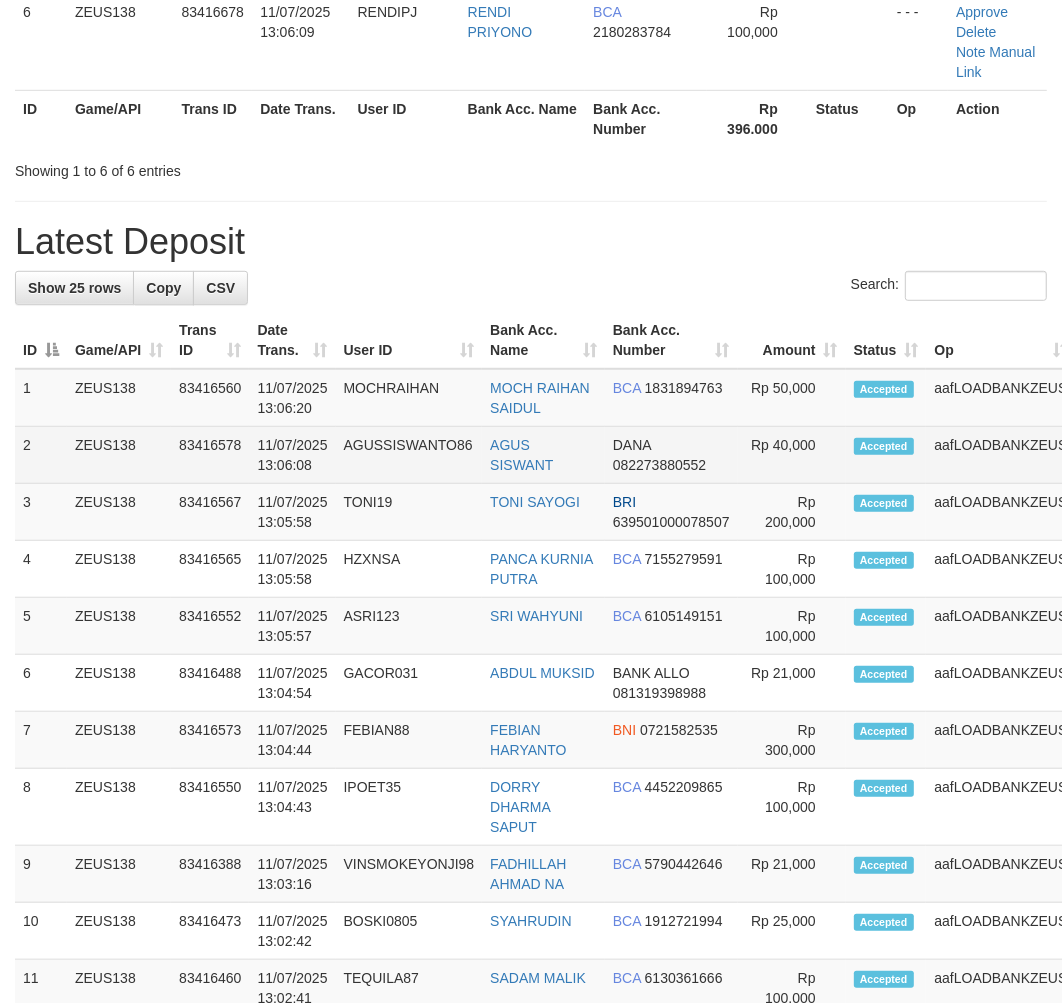 scroll, scrollTop: 596, scrollLeft: 0, axis: vertical 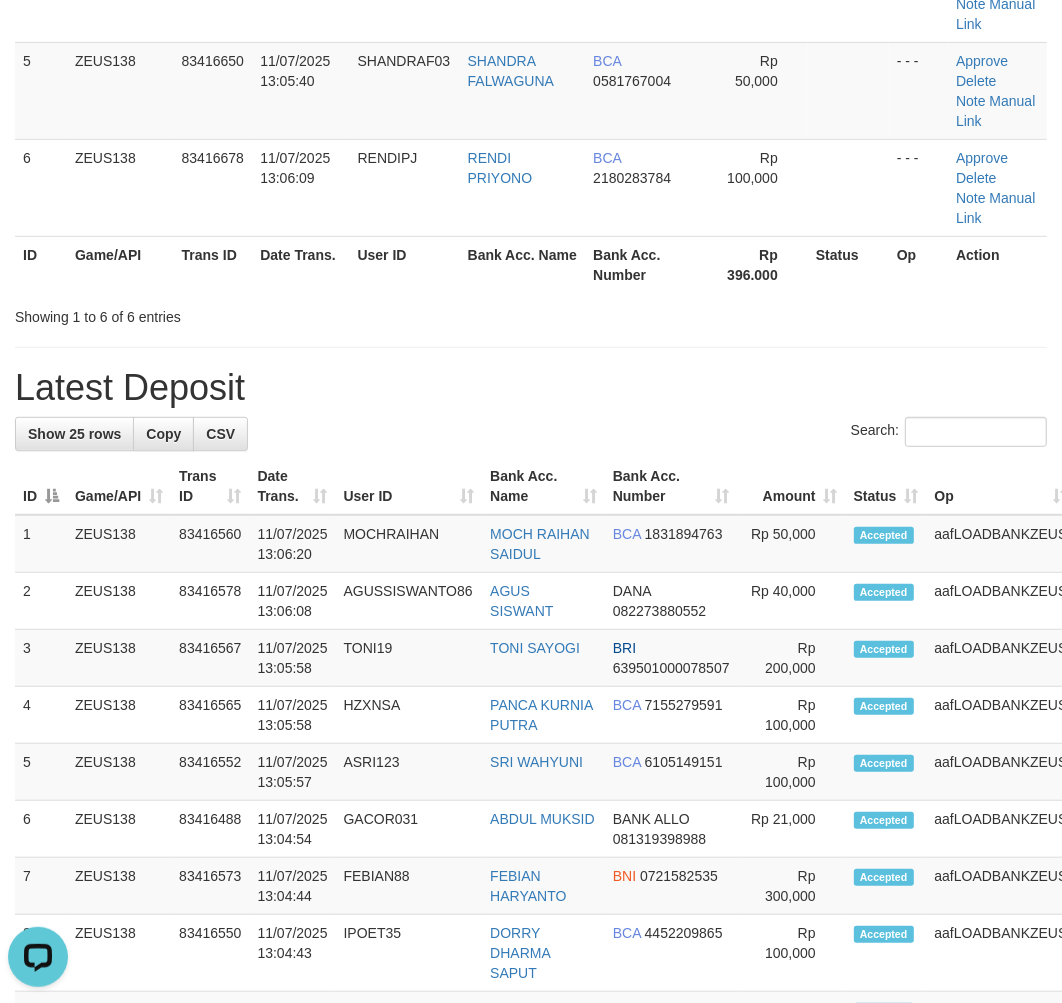 drag, startPoint x: 165, startPoint y: 801, endPoint x: 2, endPoint y: 772, distance: 165.55966 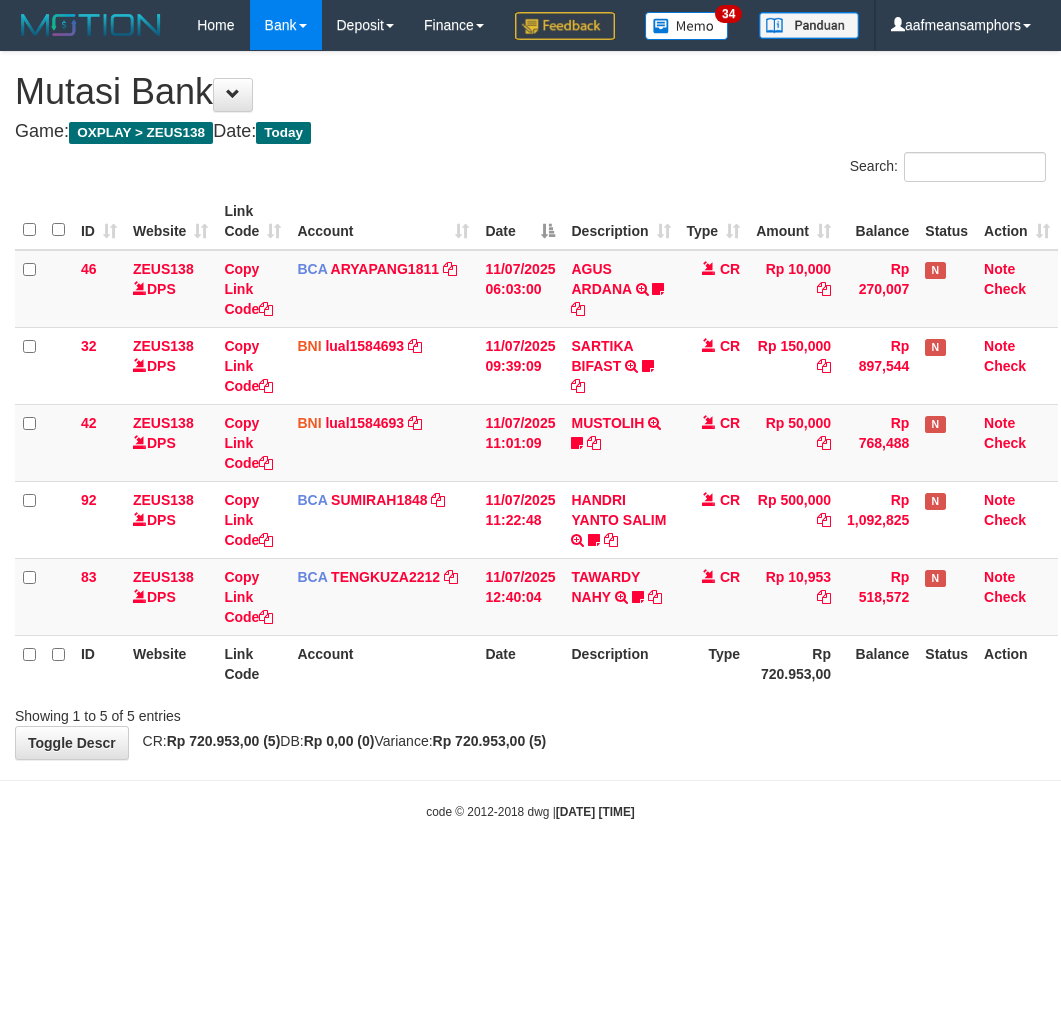 scroll, scrollTop: 0, scrollLeft: 0, axis: both 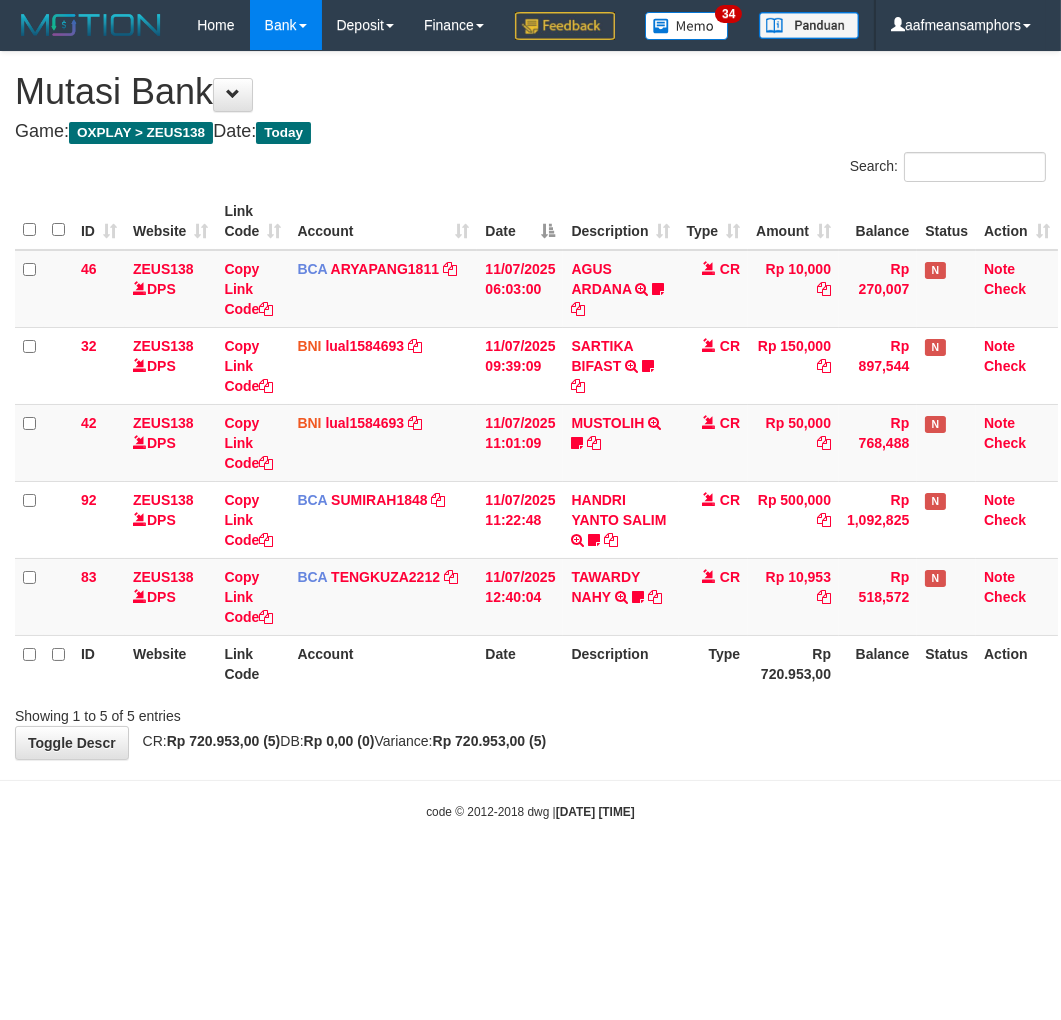 drag, startPoint x: 0, startPoint y: 0, endPoint x: 753, endPoint y: 825, distance: 1116.9753 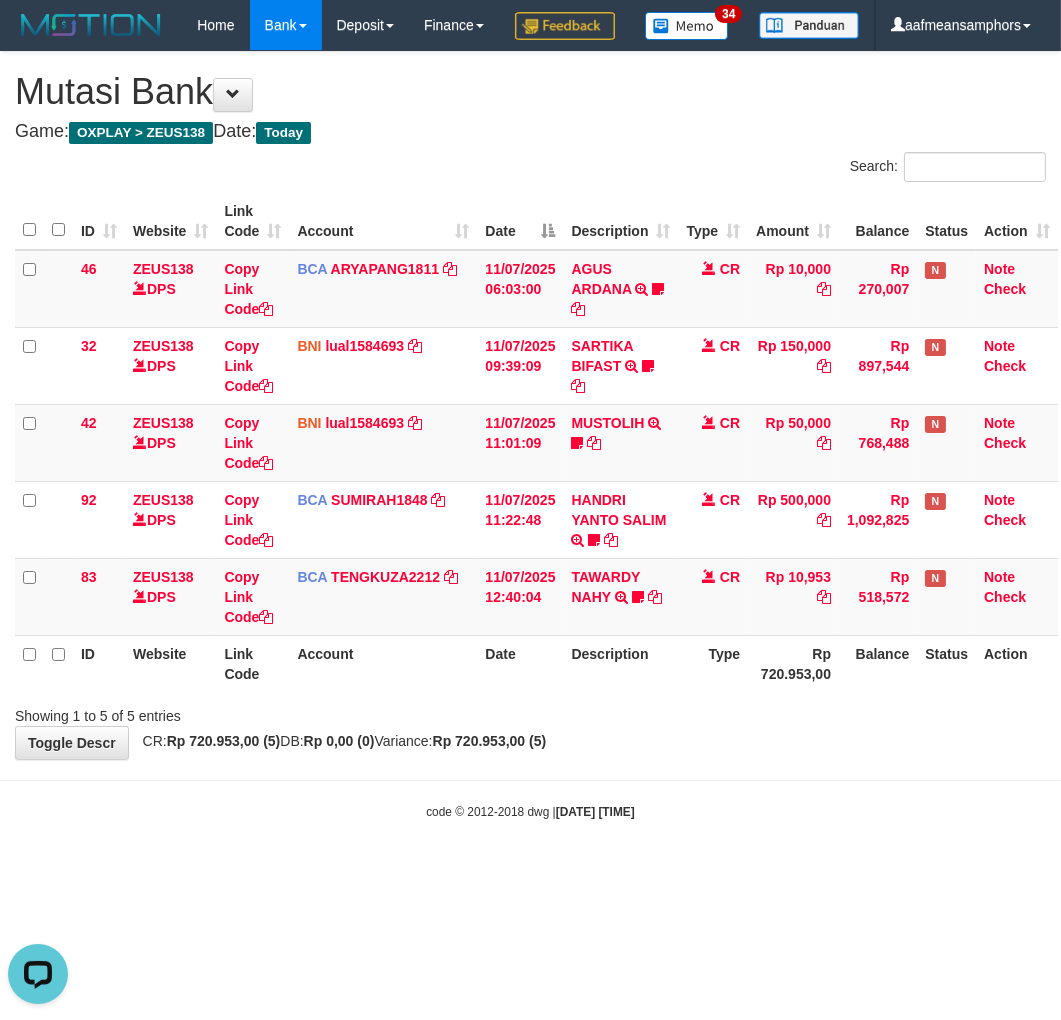 scroll, scrollTop: 0, scrollLeft: 0, axis: both 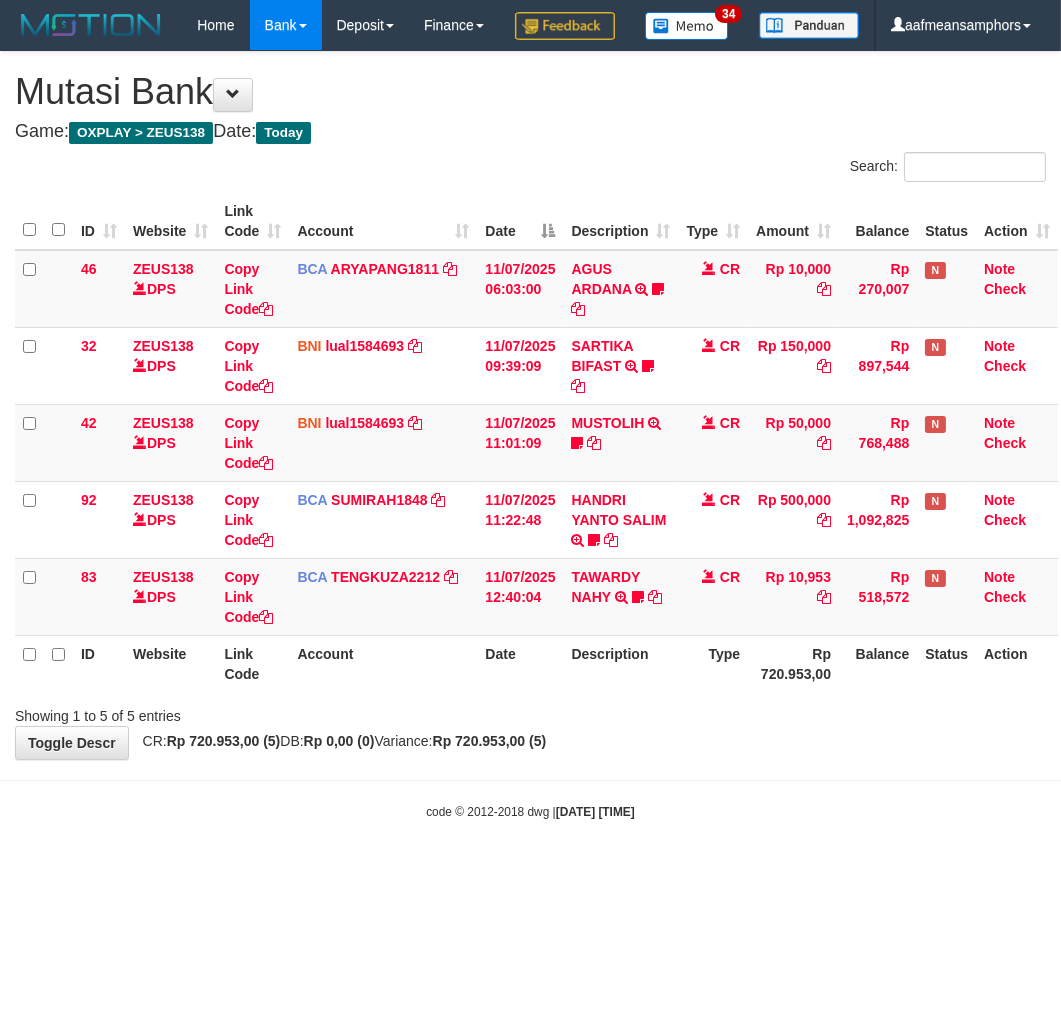 click on "**********" at bounding box center (530, 405) 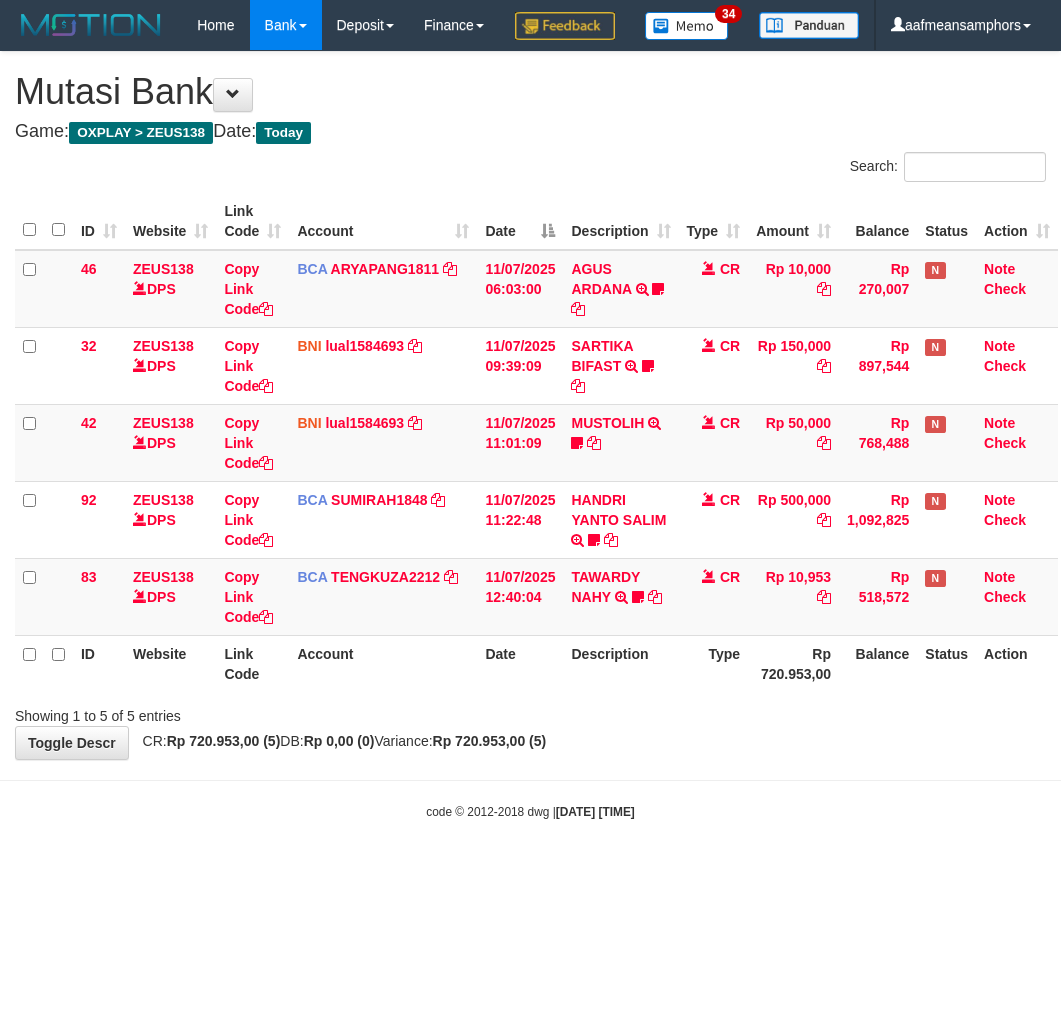 scroll, scrollTop: 0, scrollLeft: 0, axis: both 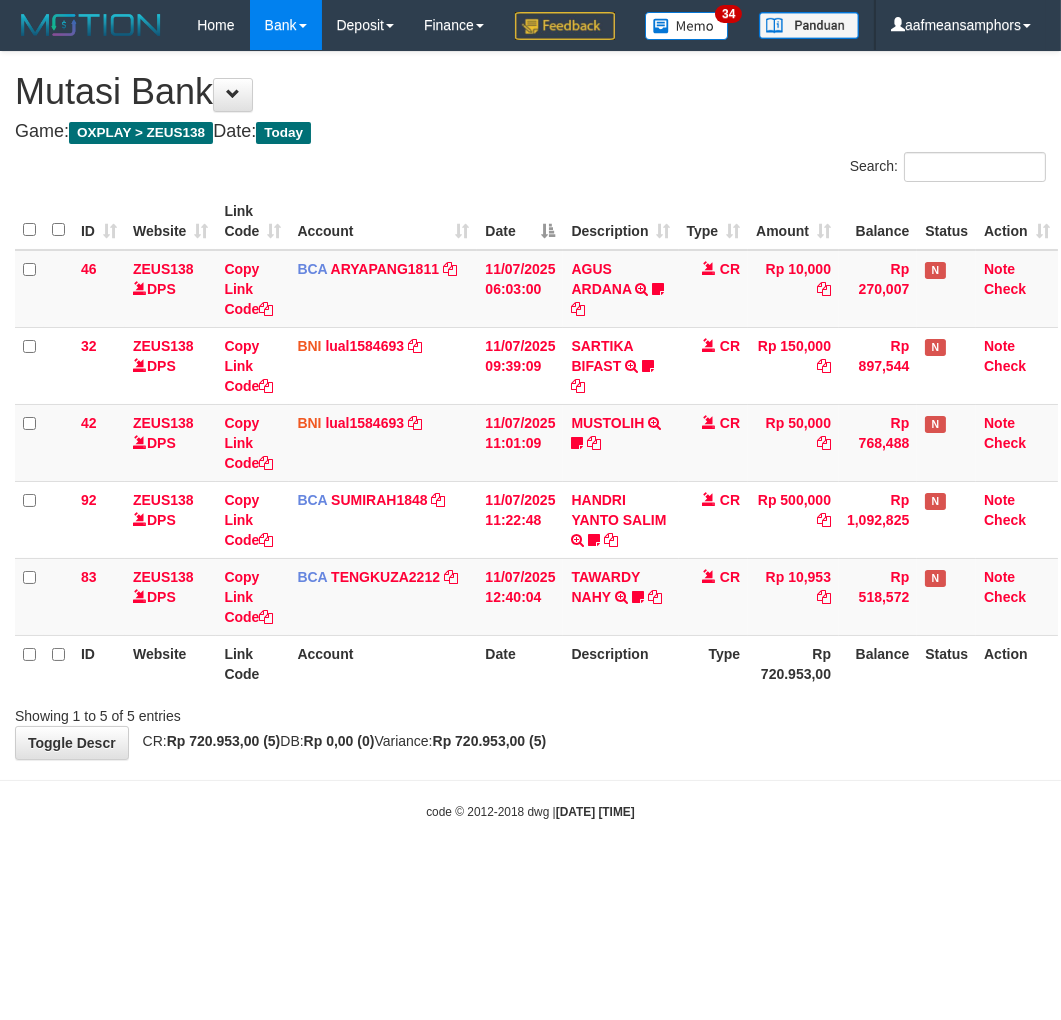 click on "**********" at bounding box center (530, 405) 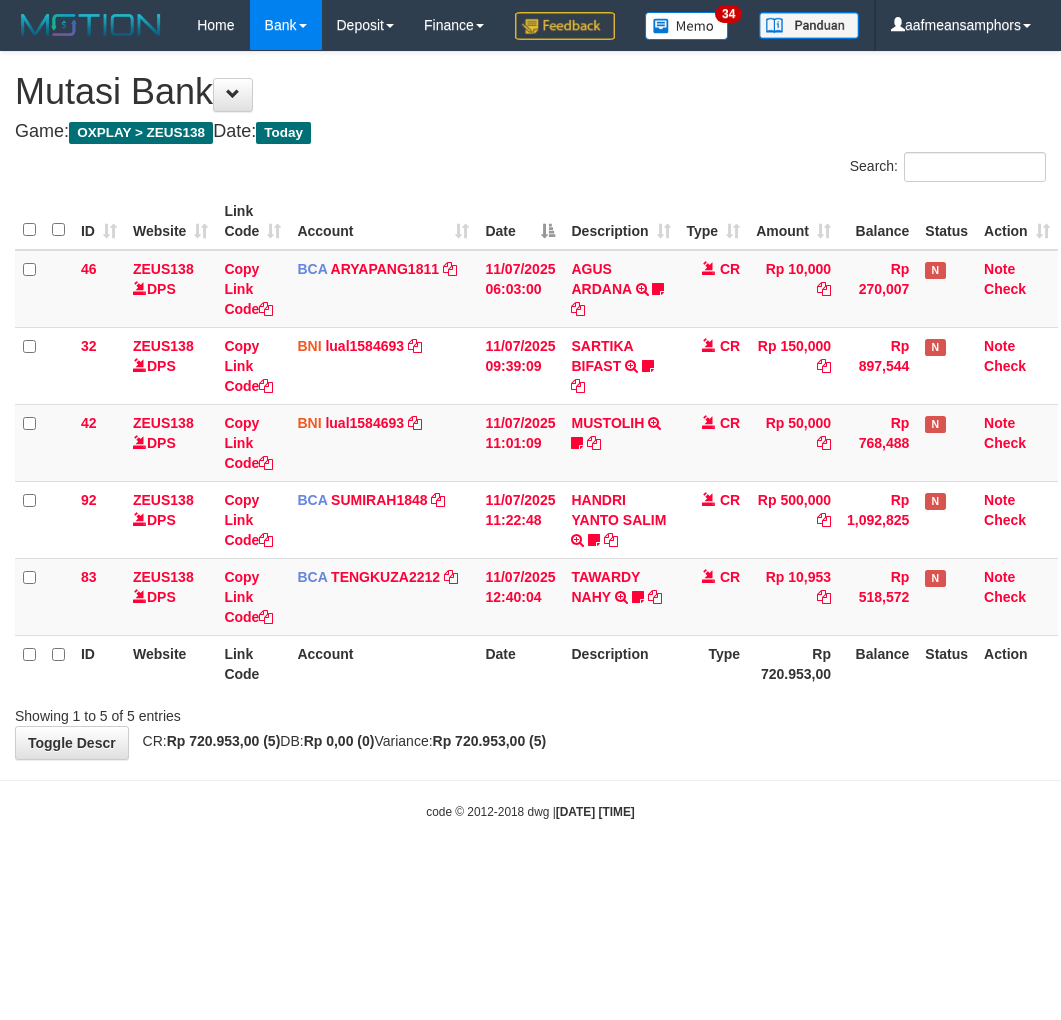 scroll, scrollTop: 0, scrollLeft: 0, axis: both 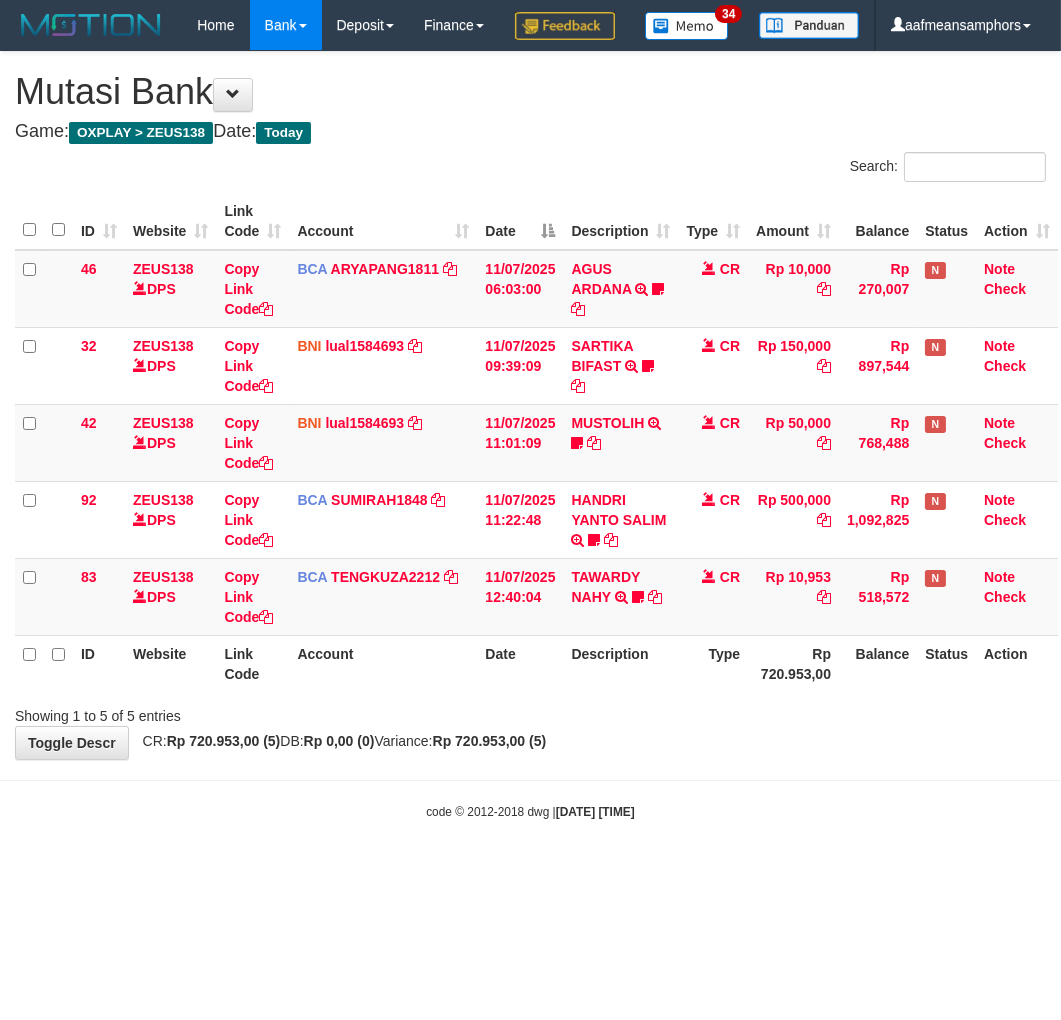drag, startPoint x: 0, startPoint y: 0, endPoint x: 662, endPoint y: 778, distance: 1021.53217 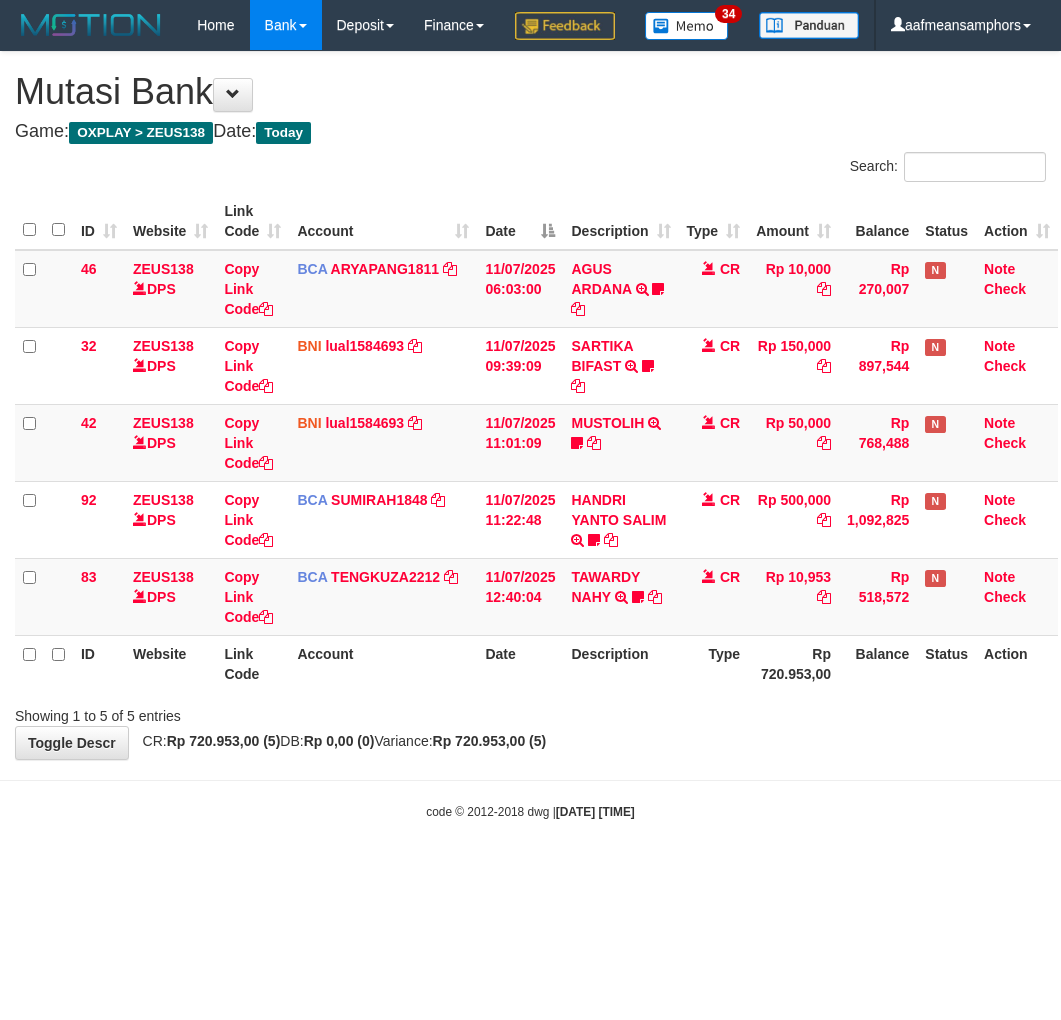 scroll, scrollTop: 0, scrollLeft: 0, axis: both 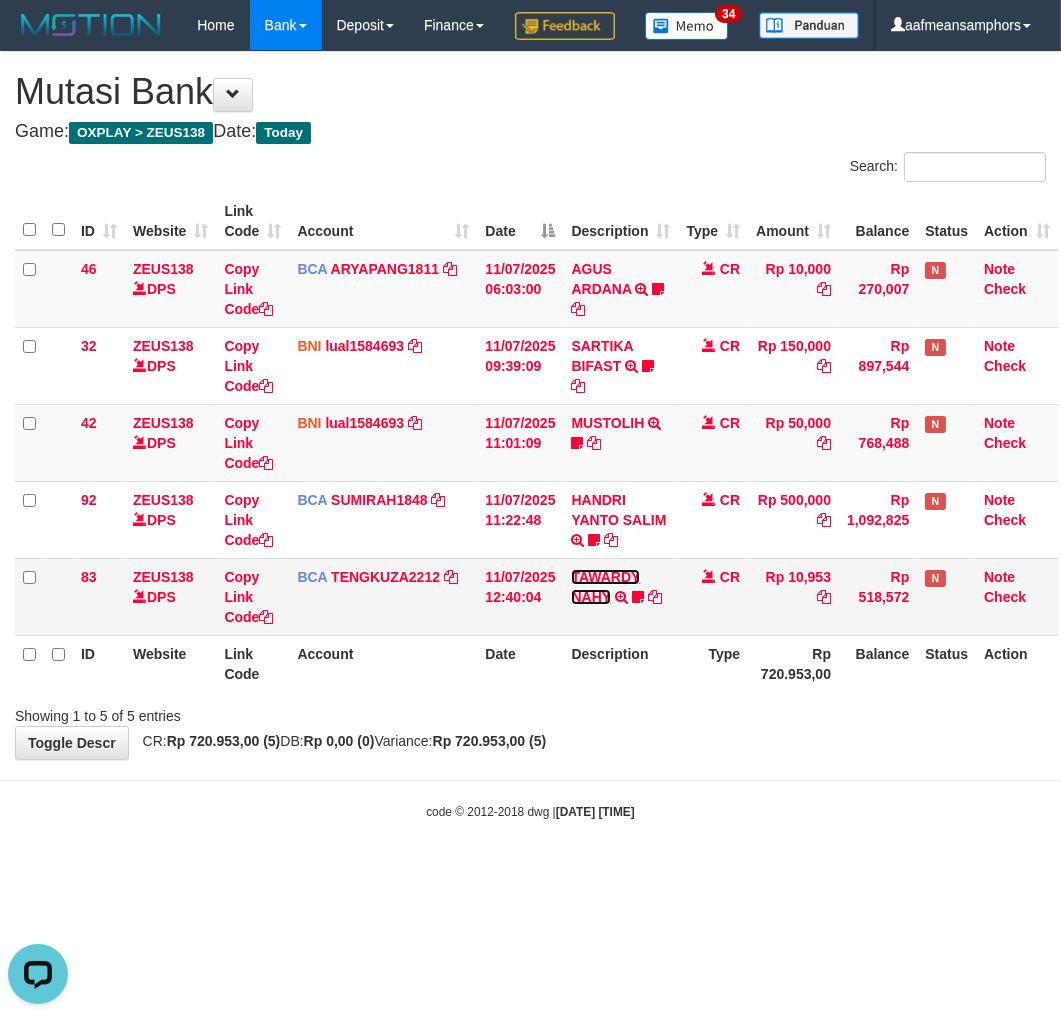 click on "TAWARDY NAHY" at bounding box center (605, 587) 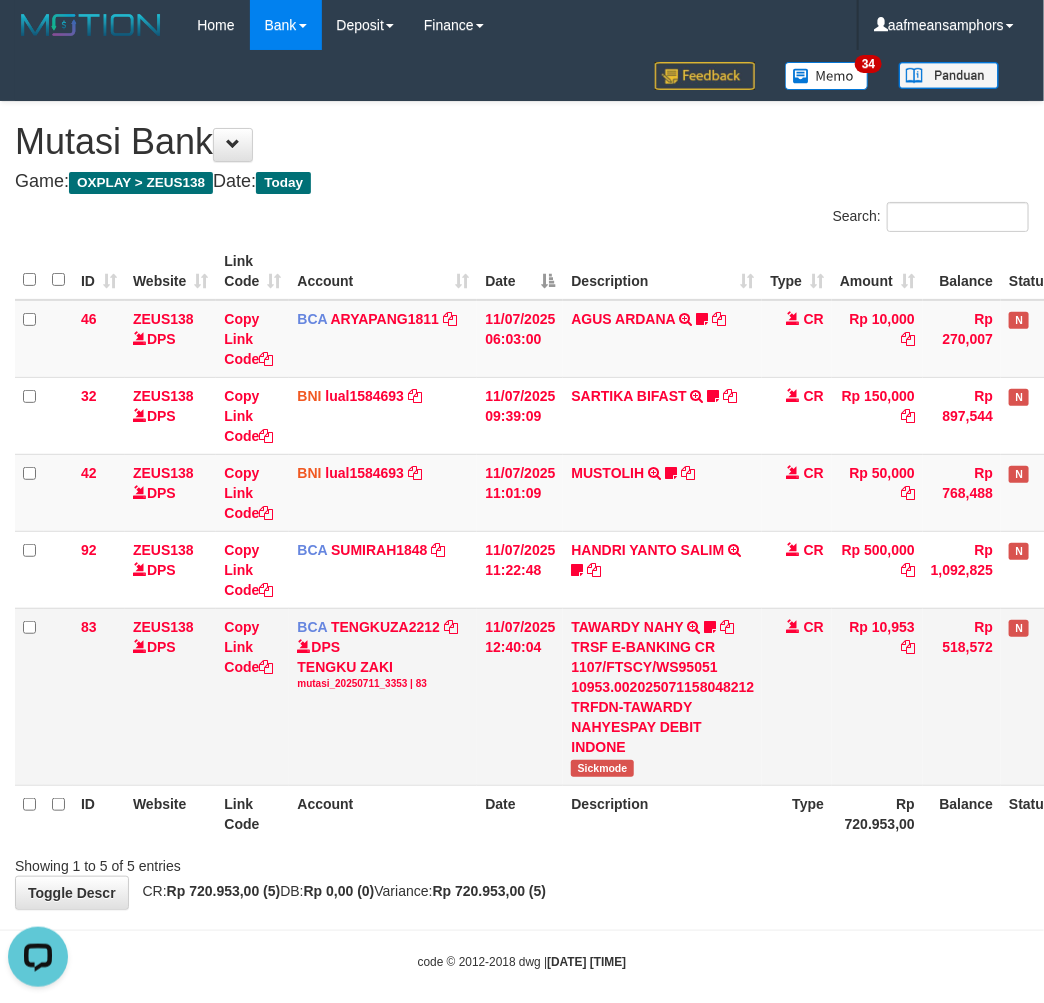 click on "TAWARDY NAHY            TRSF E-BANKING CR 1107/FTSCY/WS95051
10953.002025071158048212 TRFDN-TAWARDY NAHYESPAY DEBIT INDONE    Sickmode" at bounding box center (662, 696) 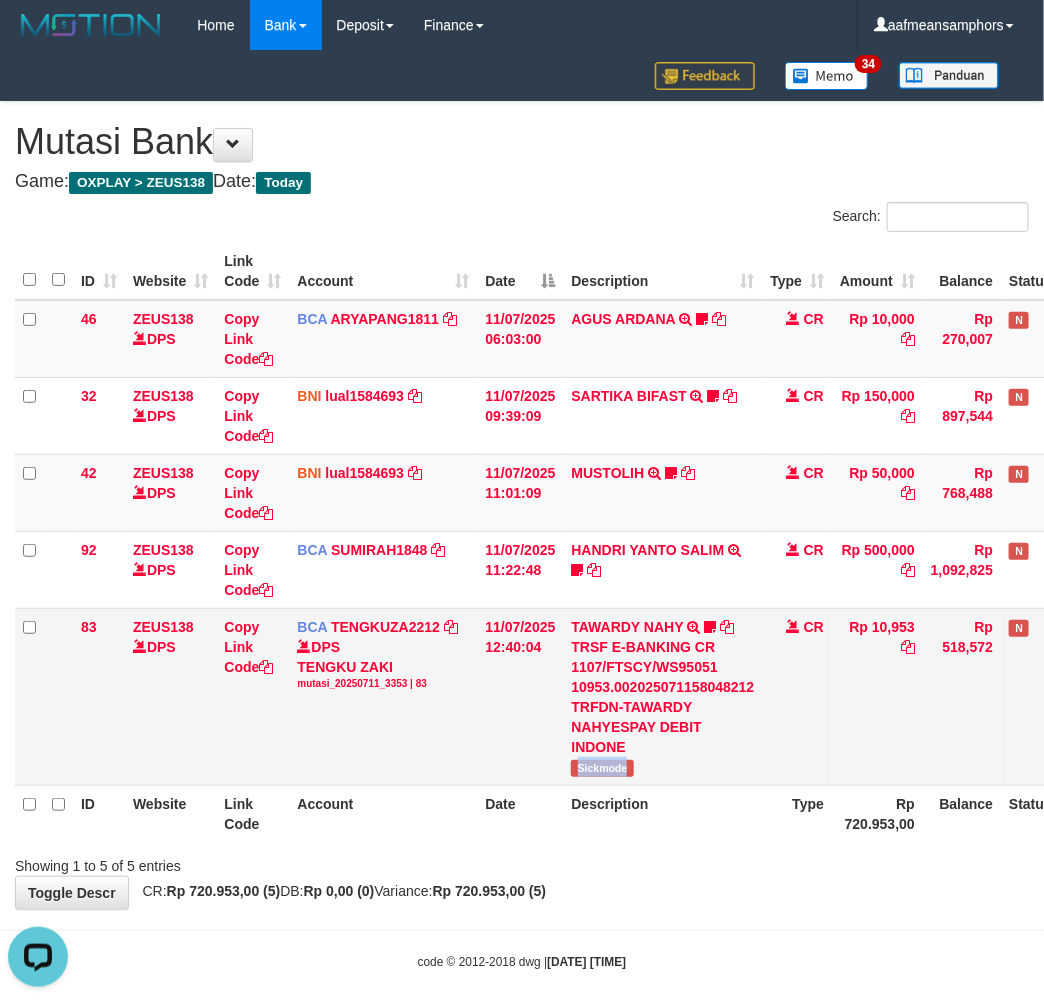 click on "Sickmode" at bounding box center (602, 768) 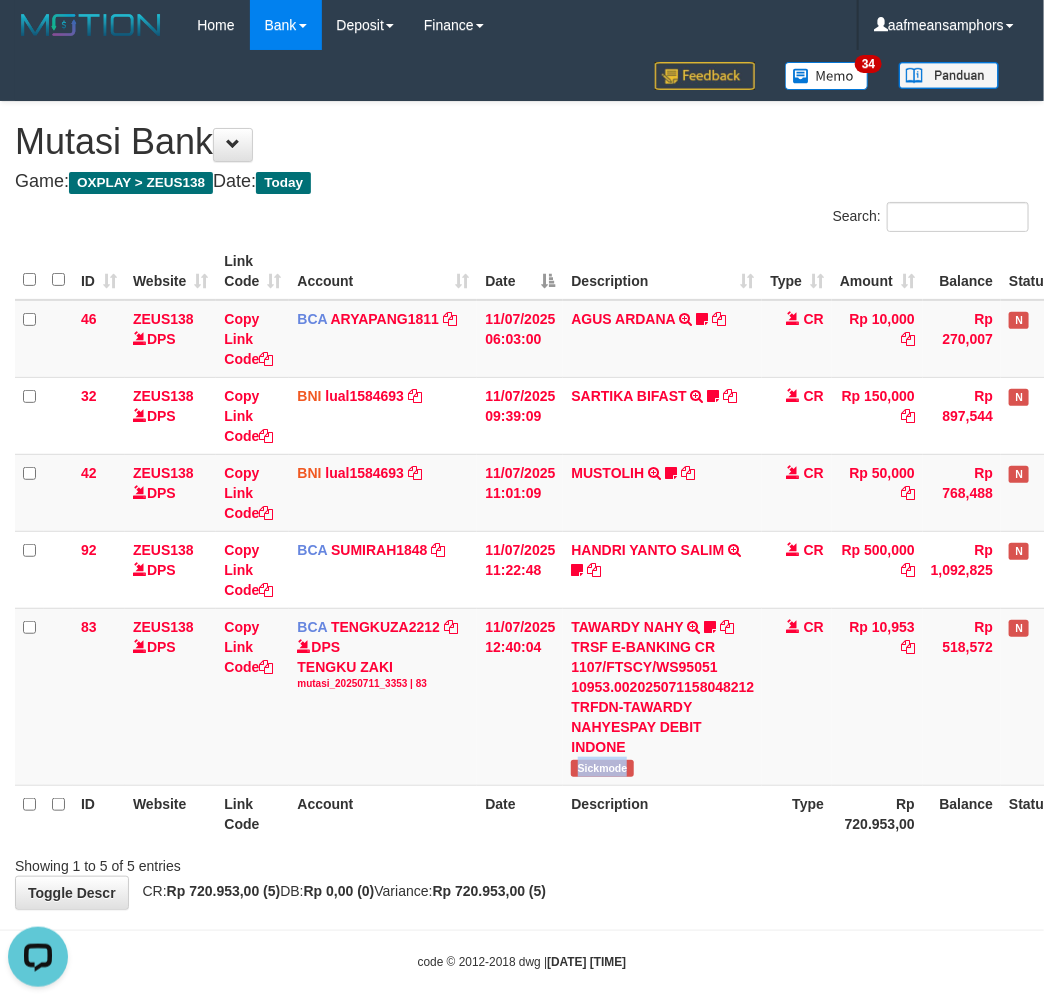 copy on "Sickmode" 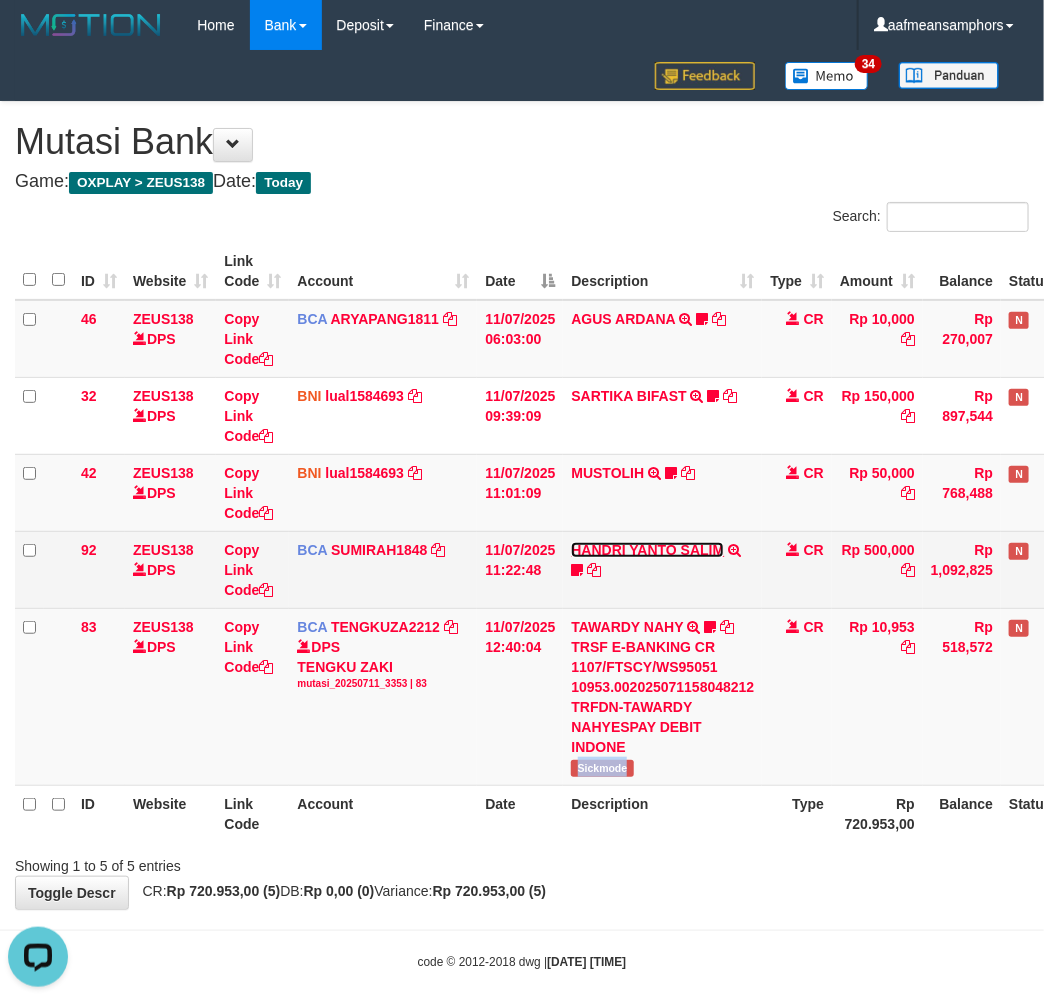 drag, startPoint x: 646, startPoint y: 542, endPoint x: 632, endPoint y: 572, distance: 33.105892 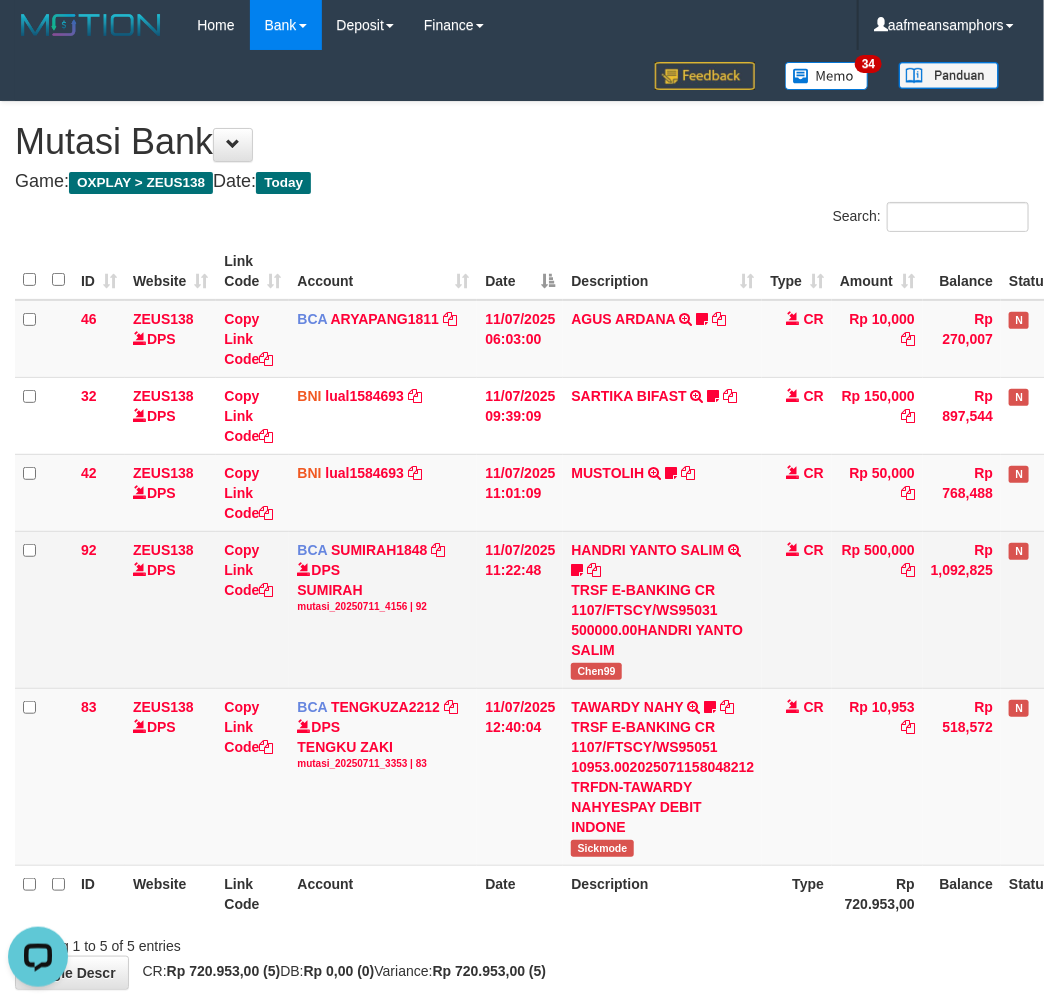 click on "Chen99" at bounding box center (596, 671) 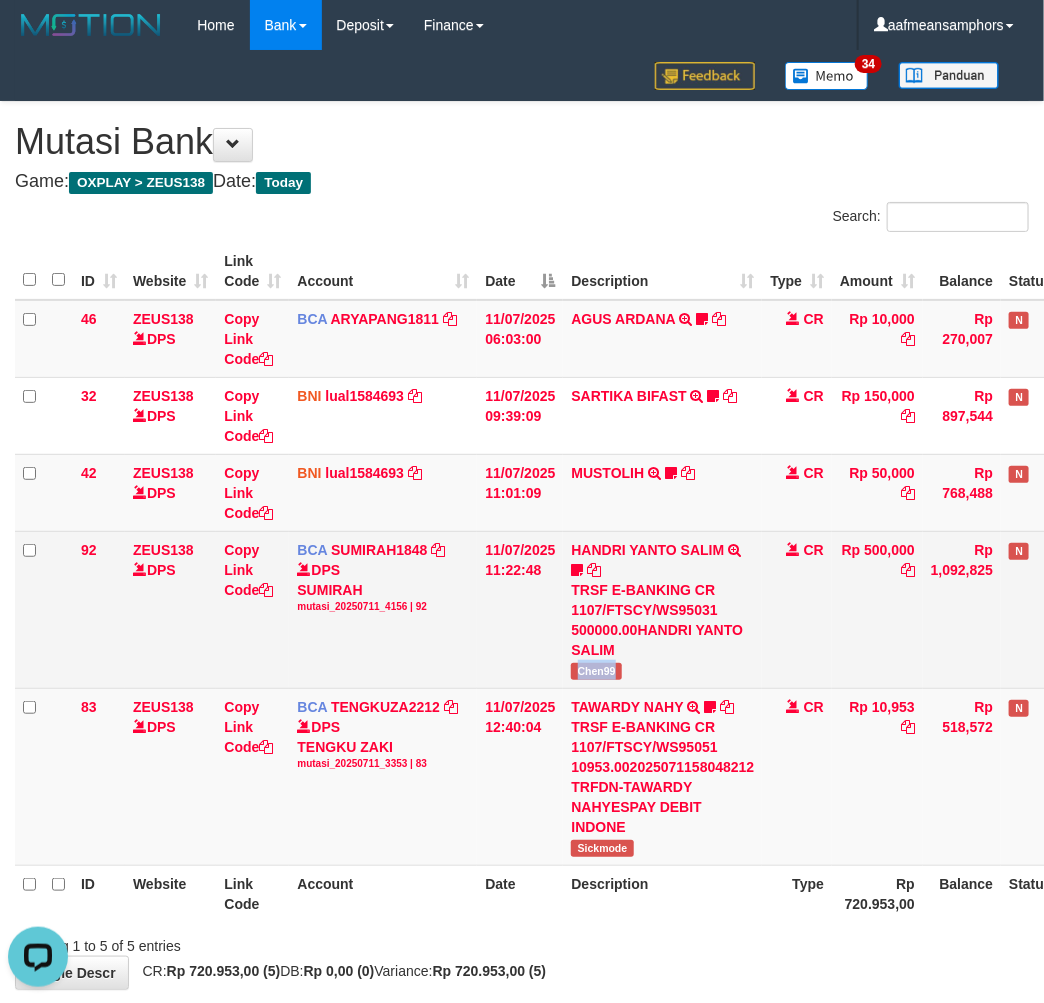 click on "Chen99" at bounding box center [596, 671] 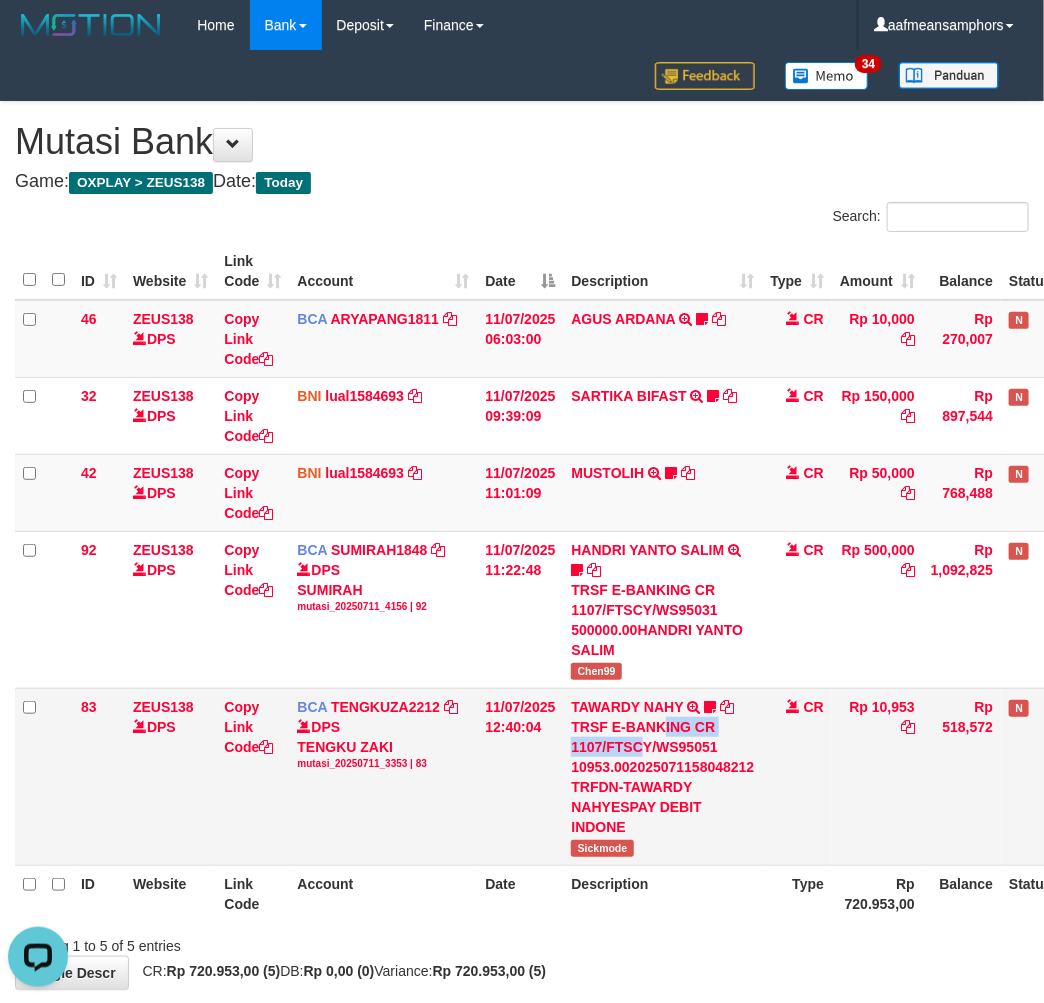 drag, startPoint x: 658, startPoint y: 732, endPoint x: 645, endPoint y: 738, distance: 14.3178215 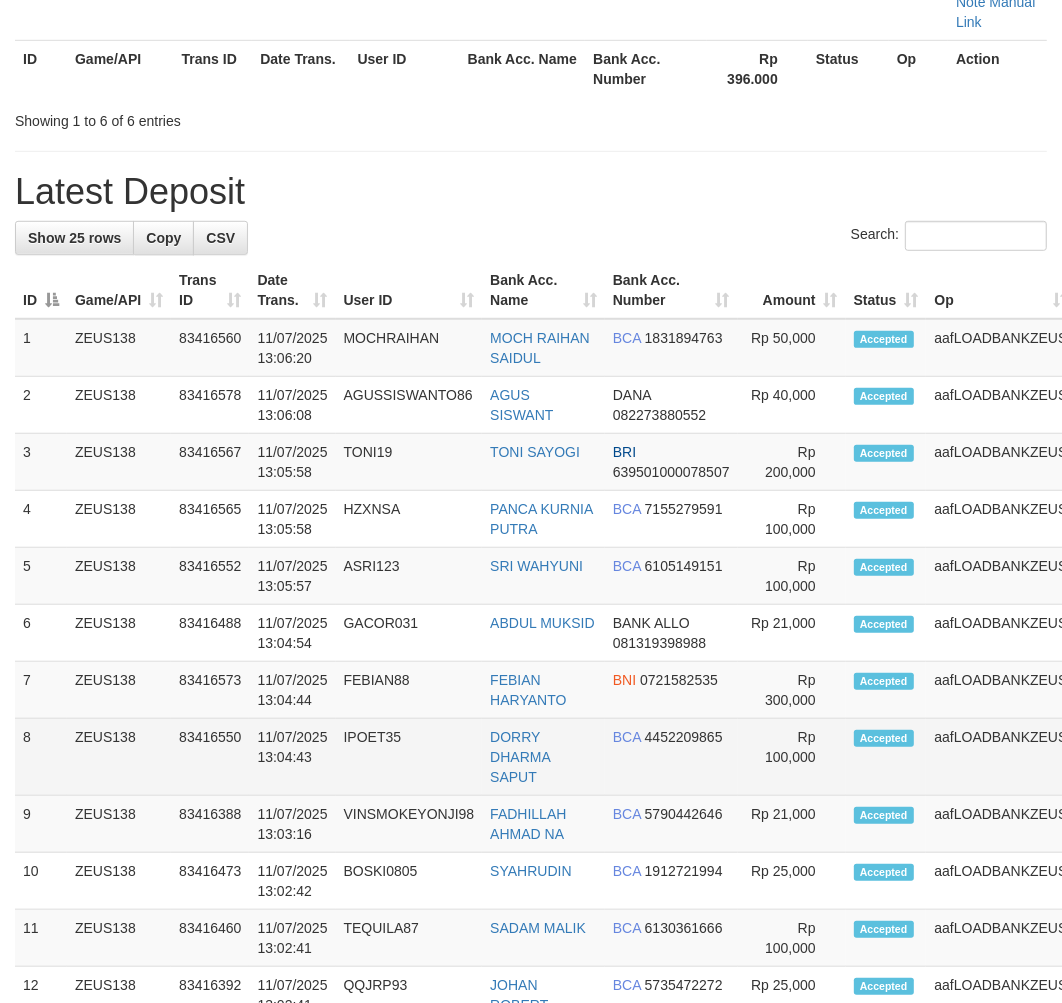 drag, startPoint x: 394, startPoint y: 792, endPoint x: 468, endPoint y: 801, distance: 74.54529 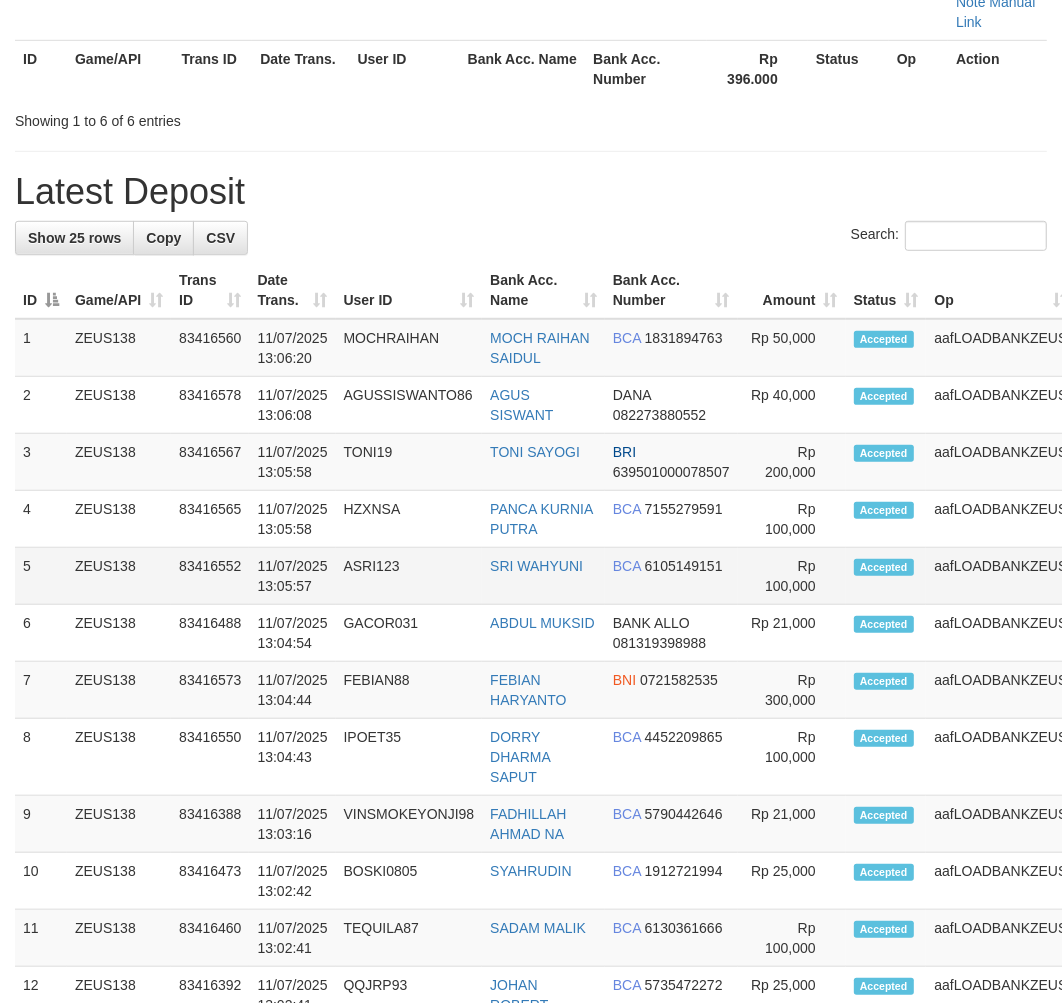 scroll, scrollTop: 646, scrollLeft: 0, axis: vertical 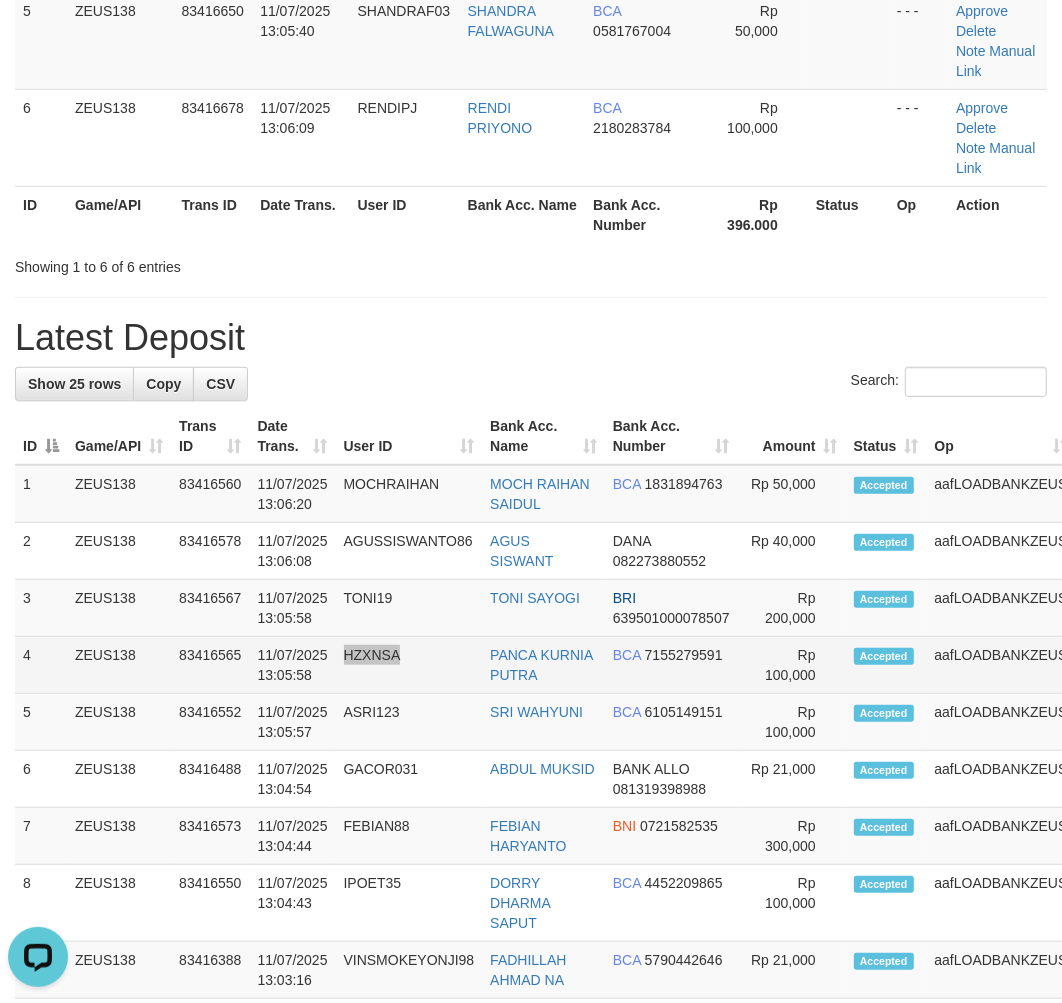click on "HZXNSA" at bounding box center (409, 665) 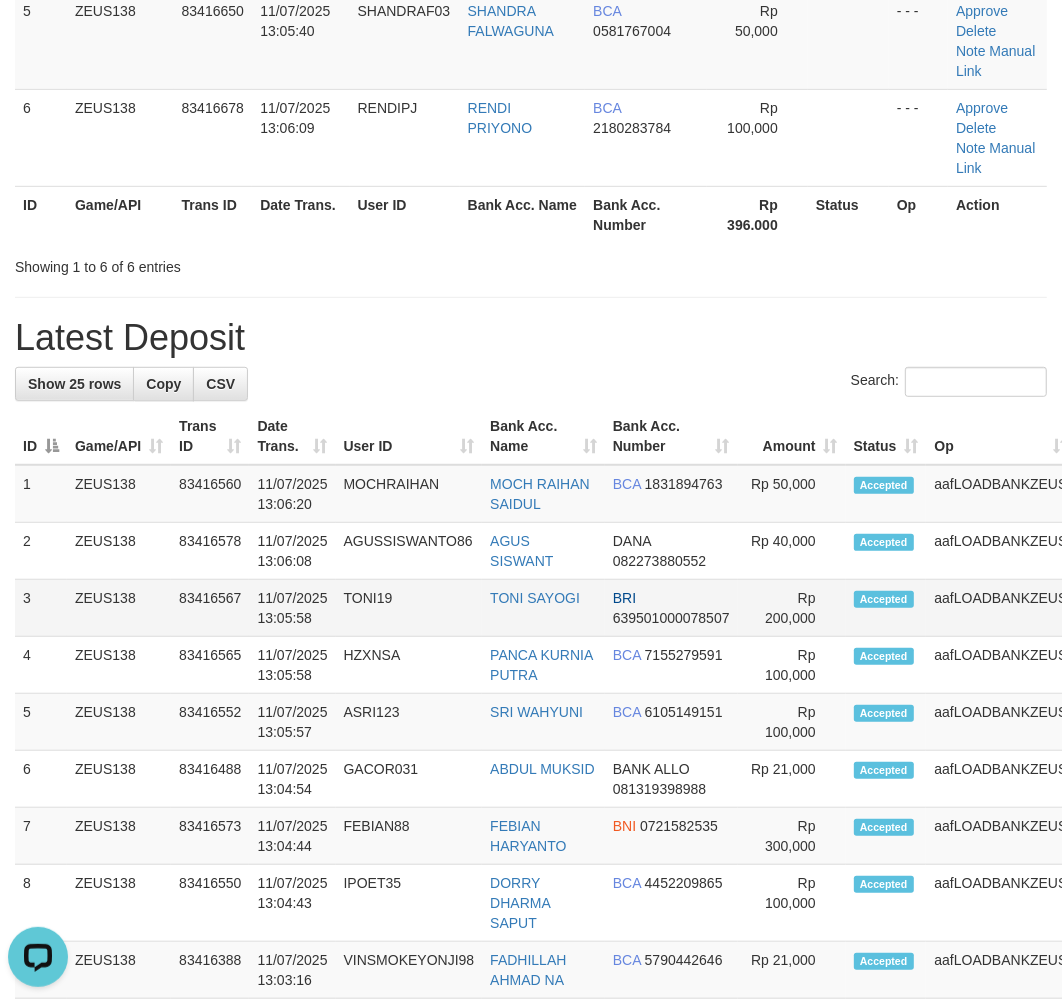 click on "TONI19" at bounding box center [409, 608] 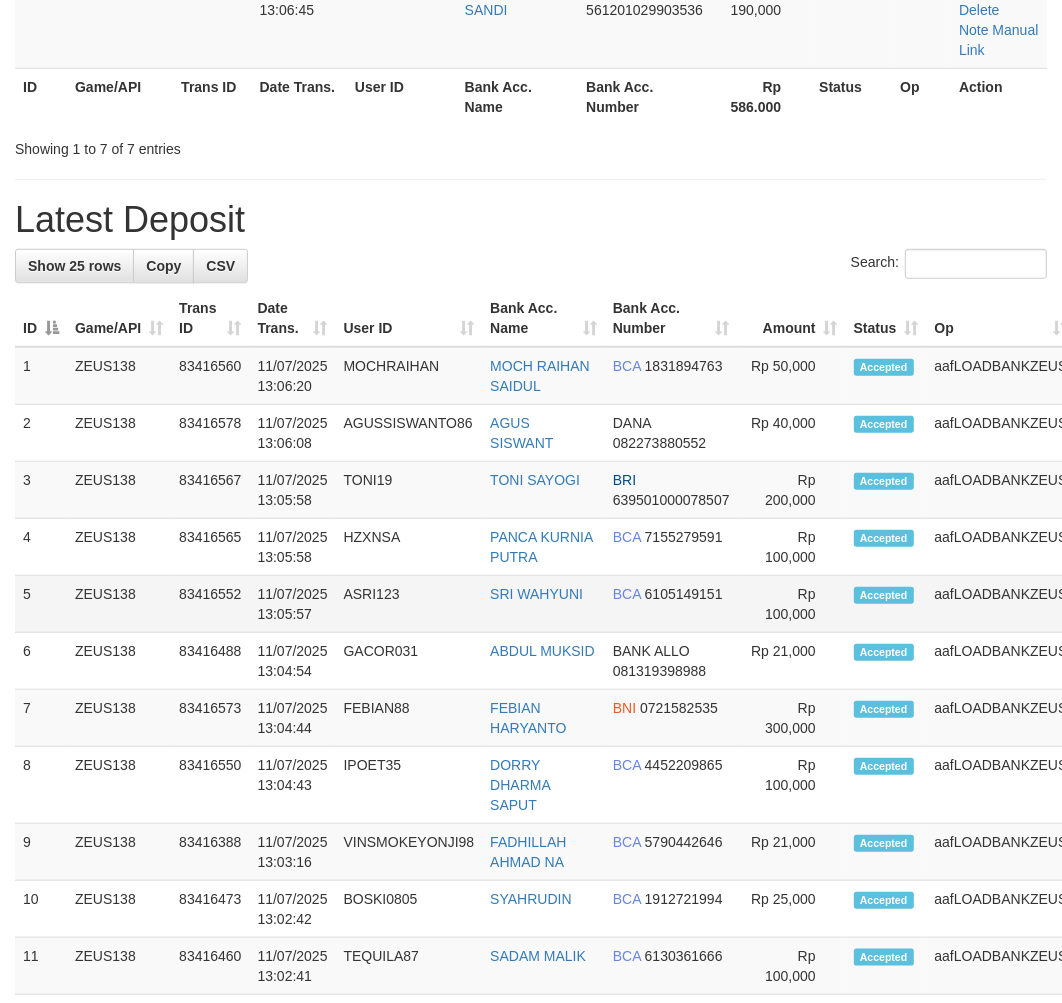 drag, startPoint x: 347, startPoint y: 656, endPoint x: 367, endPoint y: 655, distance: 20.024984 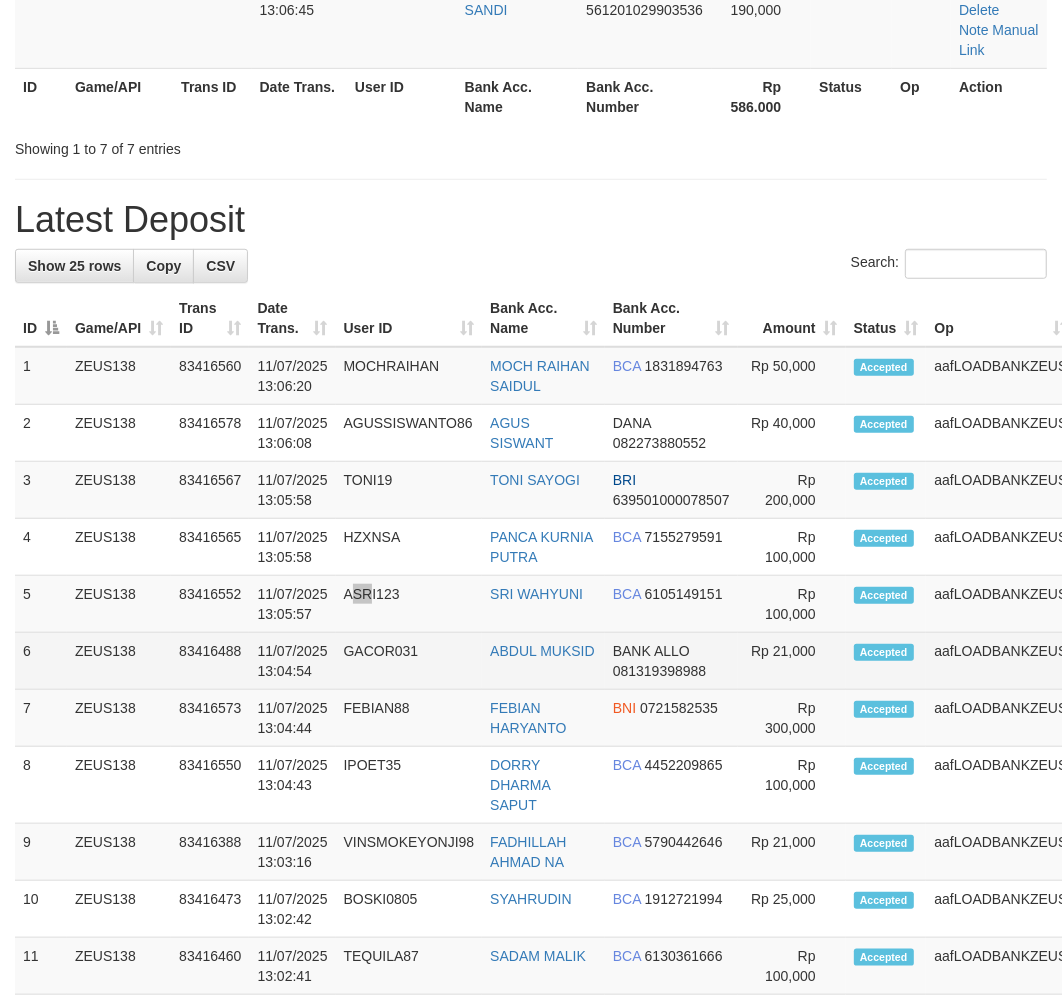scroll, scrollTop: 696, scrollLeft: 0, axis: vertical 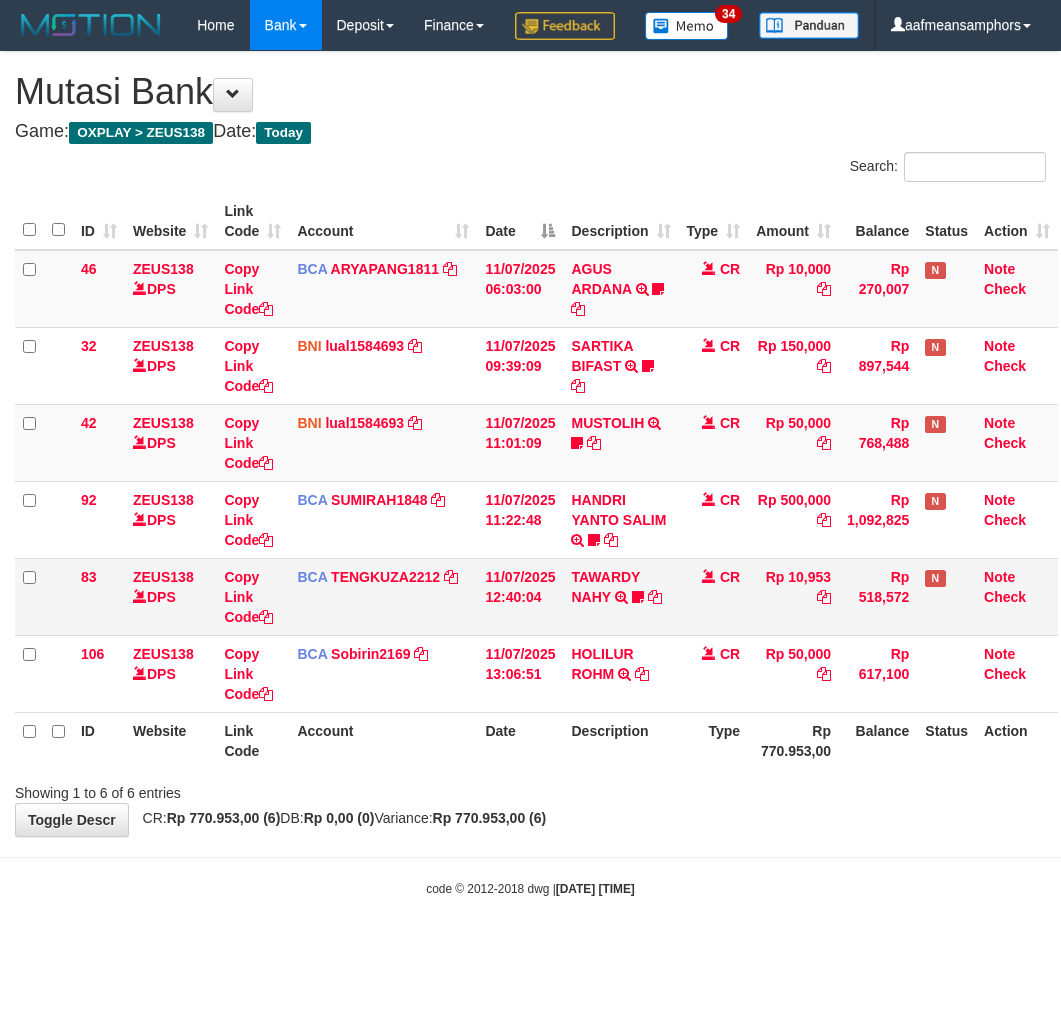 click on "Rp 10,953" at bounding box center (793, 596) 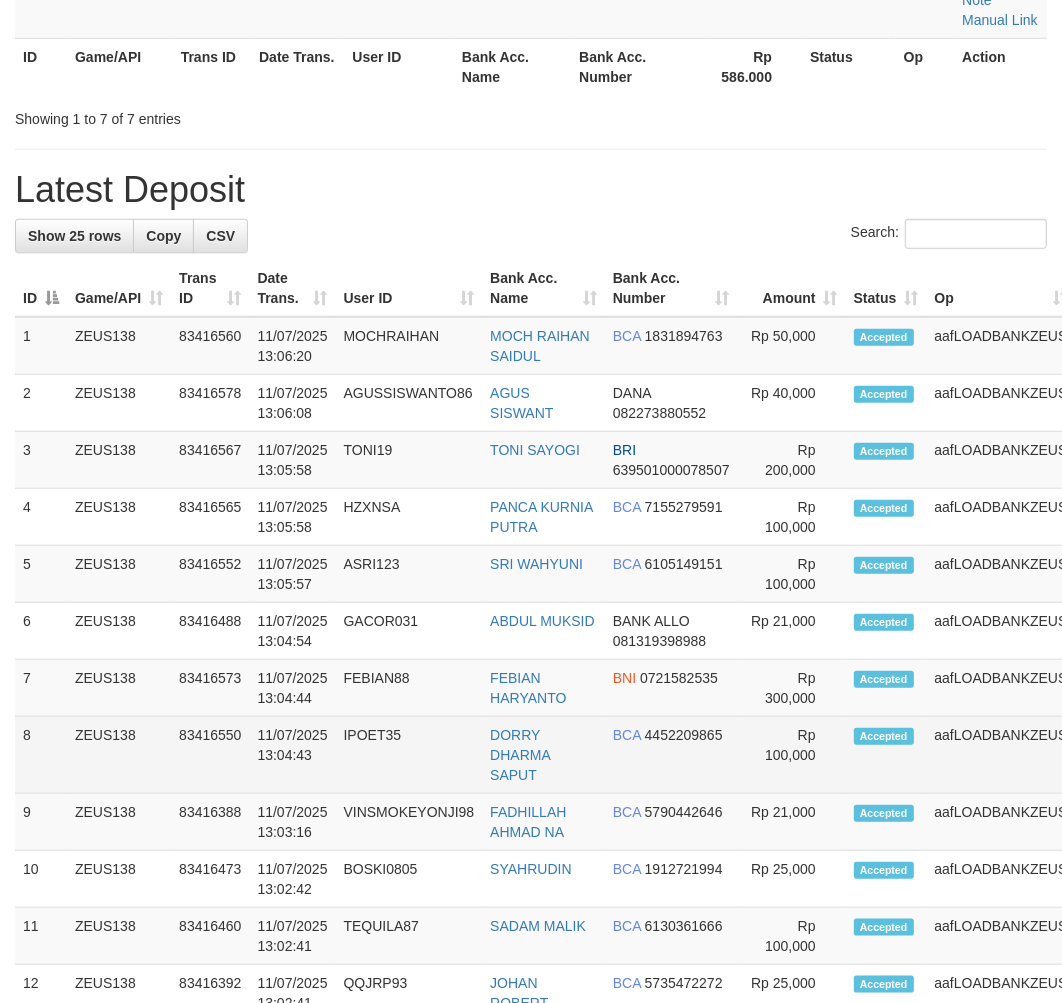 click on "1
ZEUS138
83416560
[DATE] [TIME]
MOCHRAIHAN
[FIRST] [LAST]
BCA
1831894763
2" at bounding box center [586, 1060] 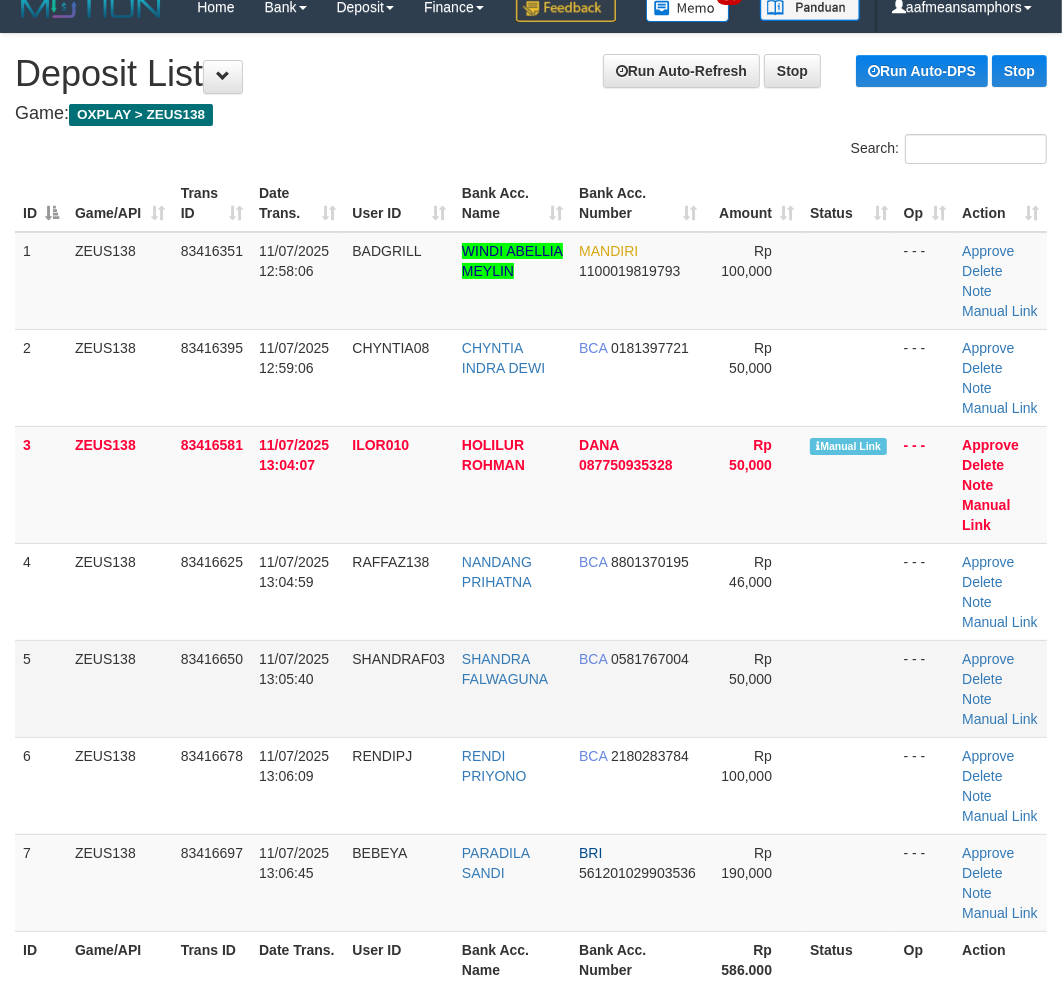 scroll, scrollTop: 68, scrollLeft: 0, axis: vertical 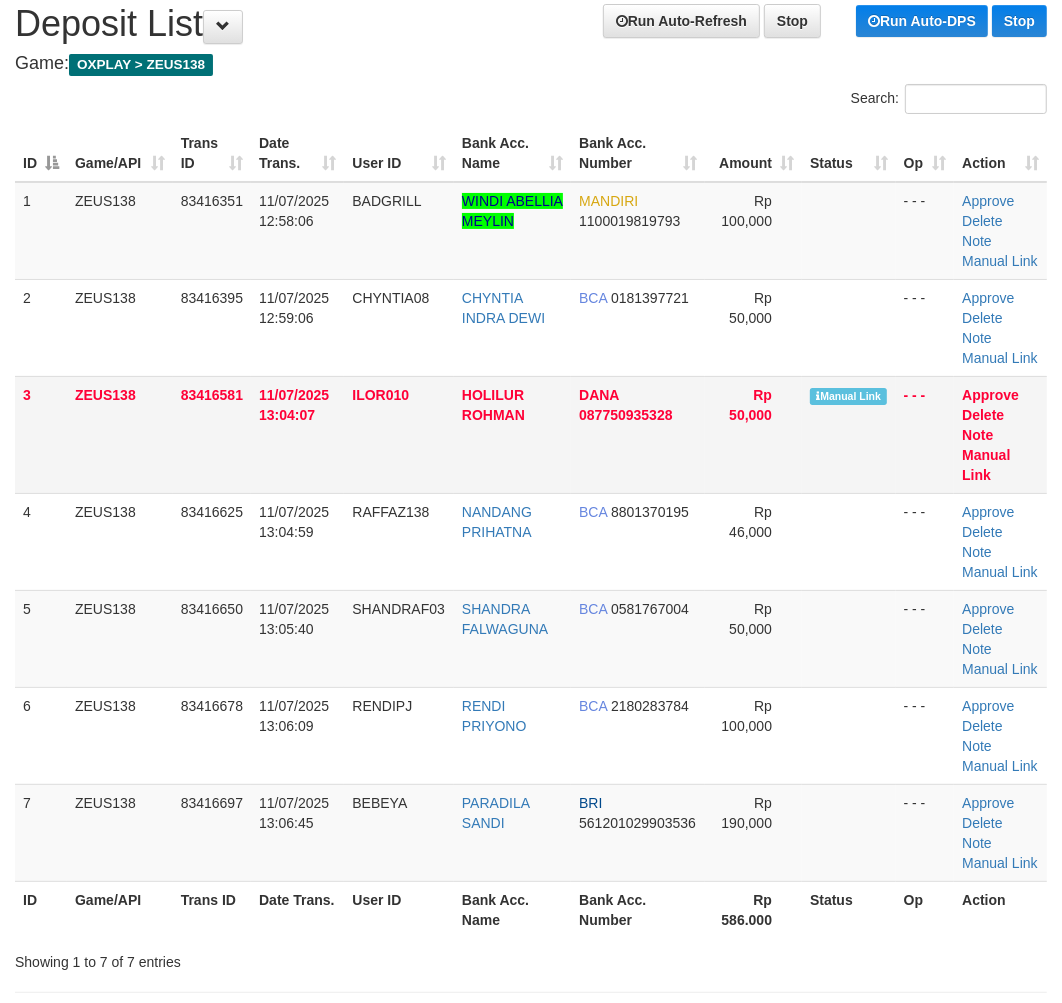 click on "Approve
Delete
Note
Manual Link" at bounding box center [1000, 434] 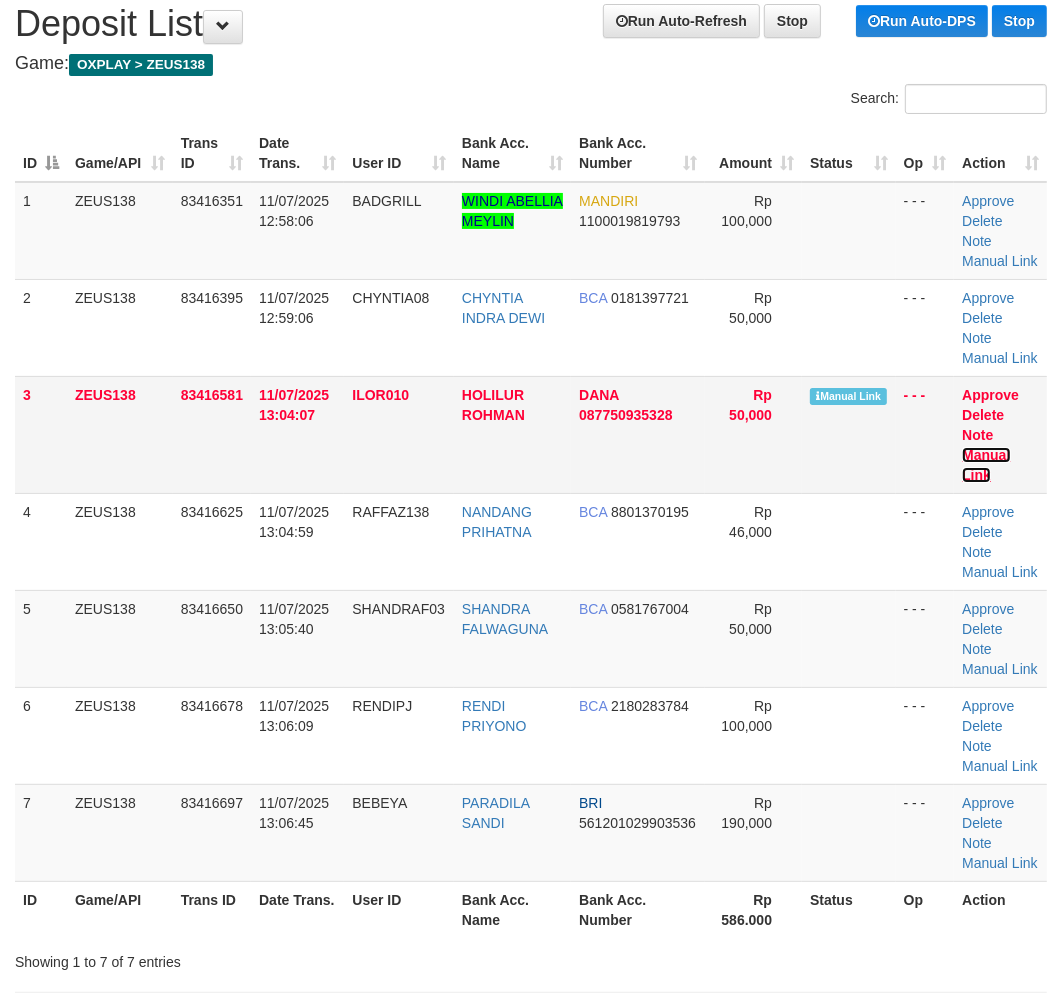 click on "Manual Link" at bounding box center [986, 465] 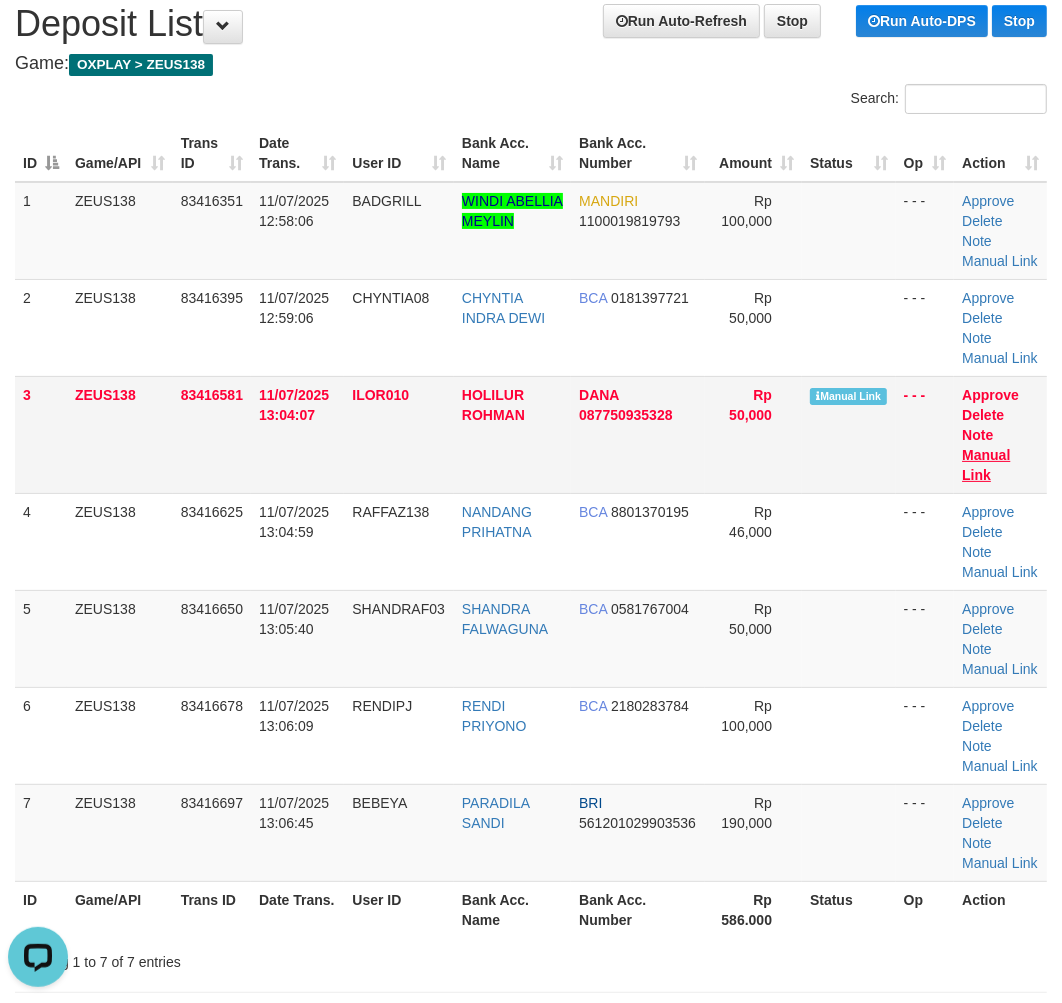 scroll, scrollTop: 0, scrollLeft: 0, axis: both 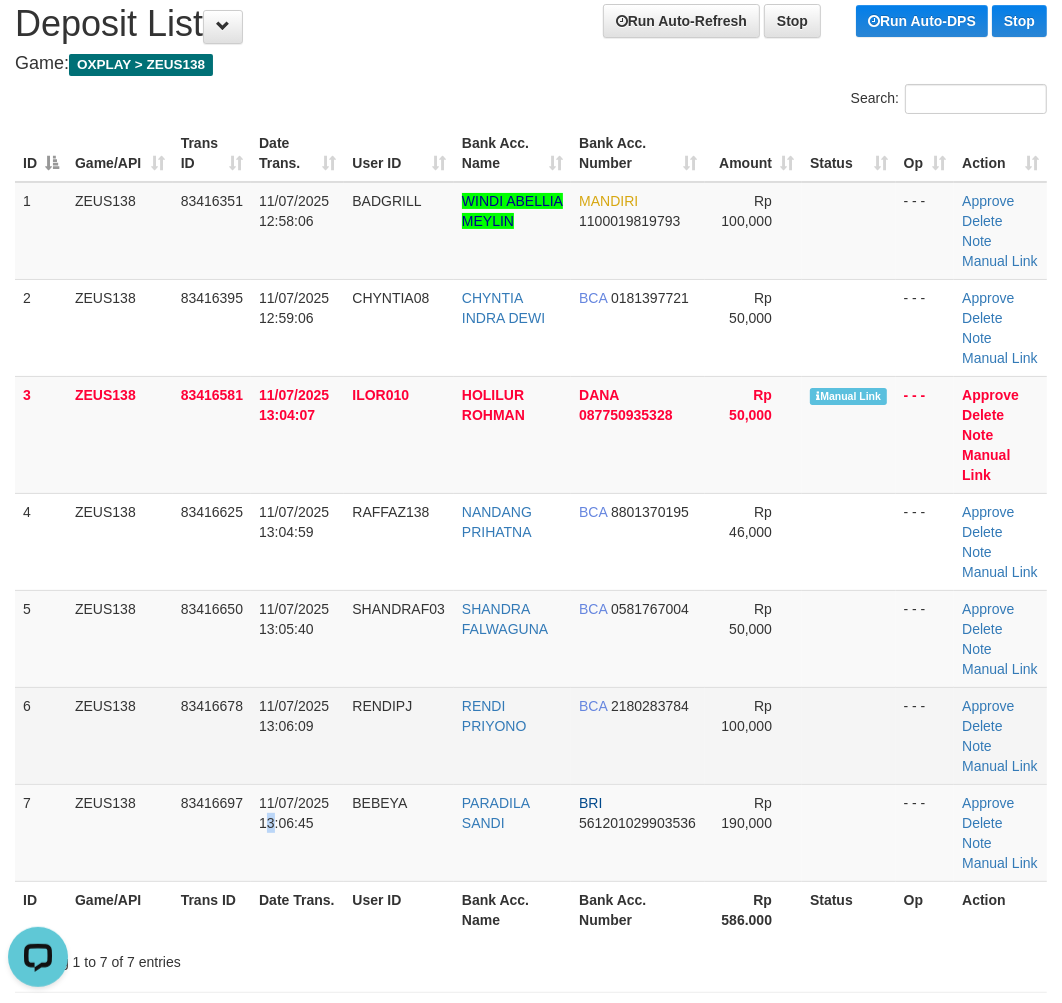 drag, startPoint x: 272, startPoint y: 861, endPoint x: 236, endPoint y: 817, distance: 56.85068 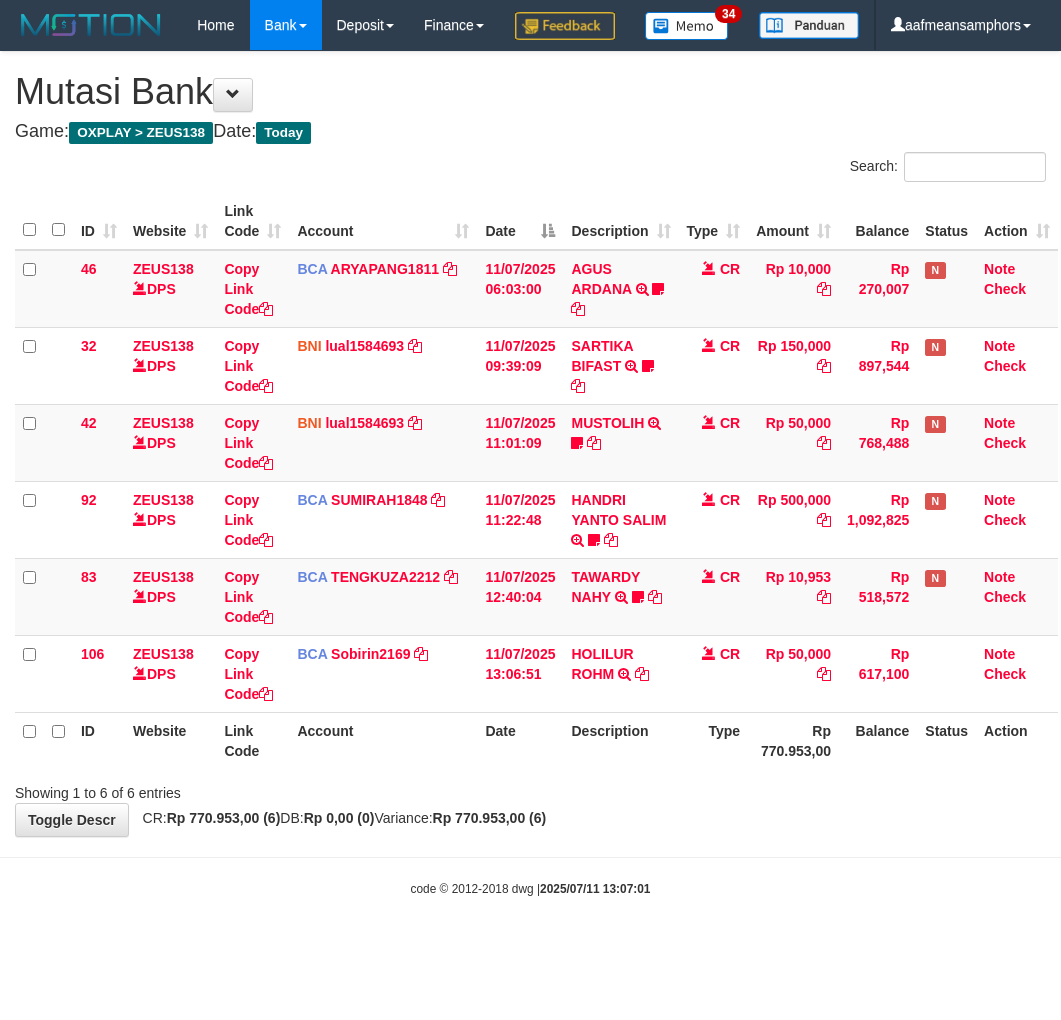 scroll, scrollTop: 0, scrollLeft: 0, axis: both 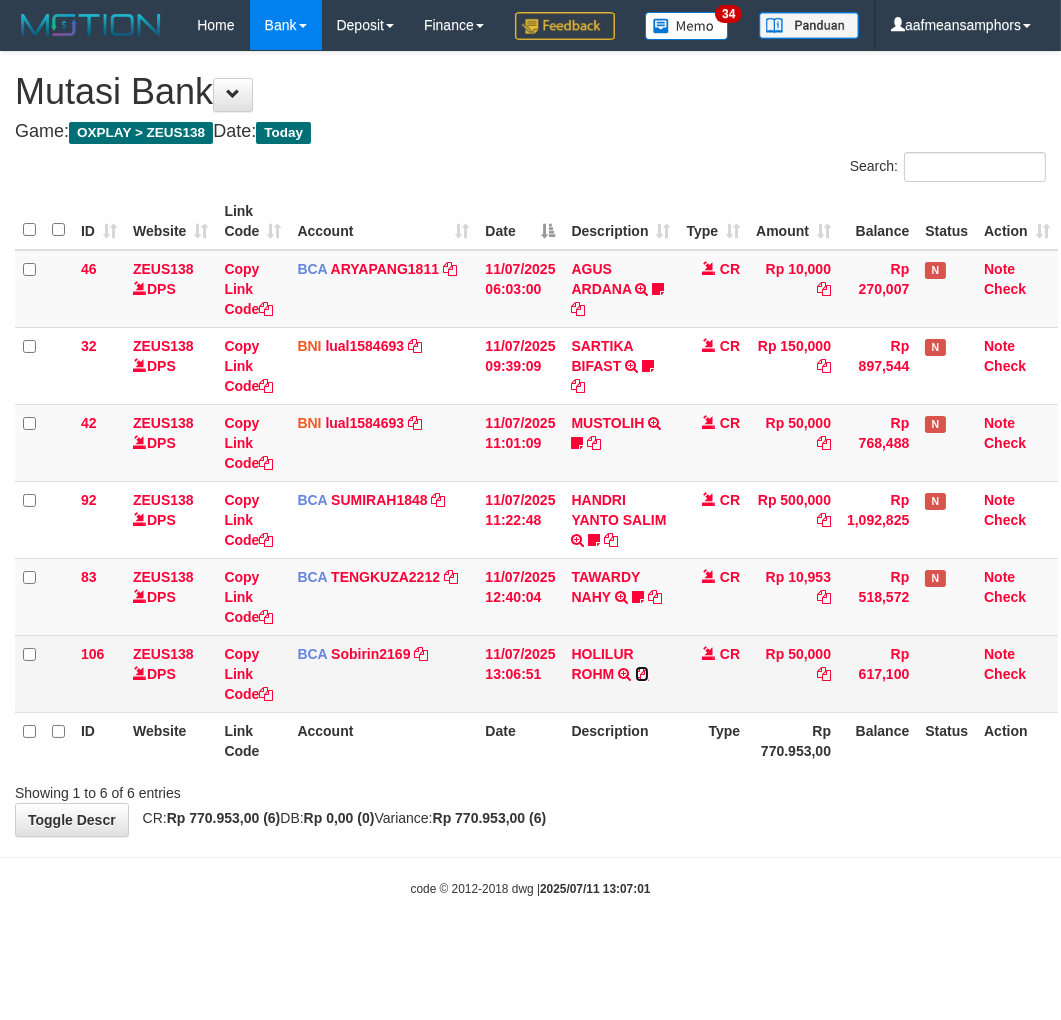 drag, startPoint x: 0, startPoint y: 0, endPoint x: 636, endPoint y: 723, distance: 962.92523 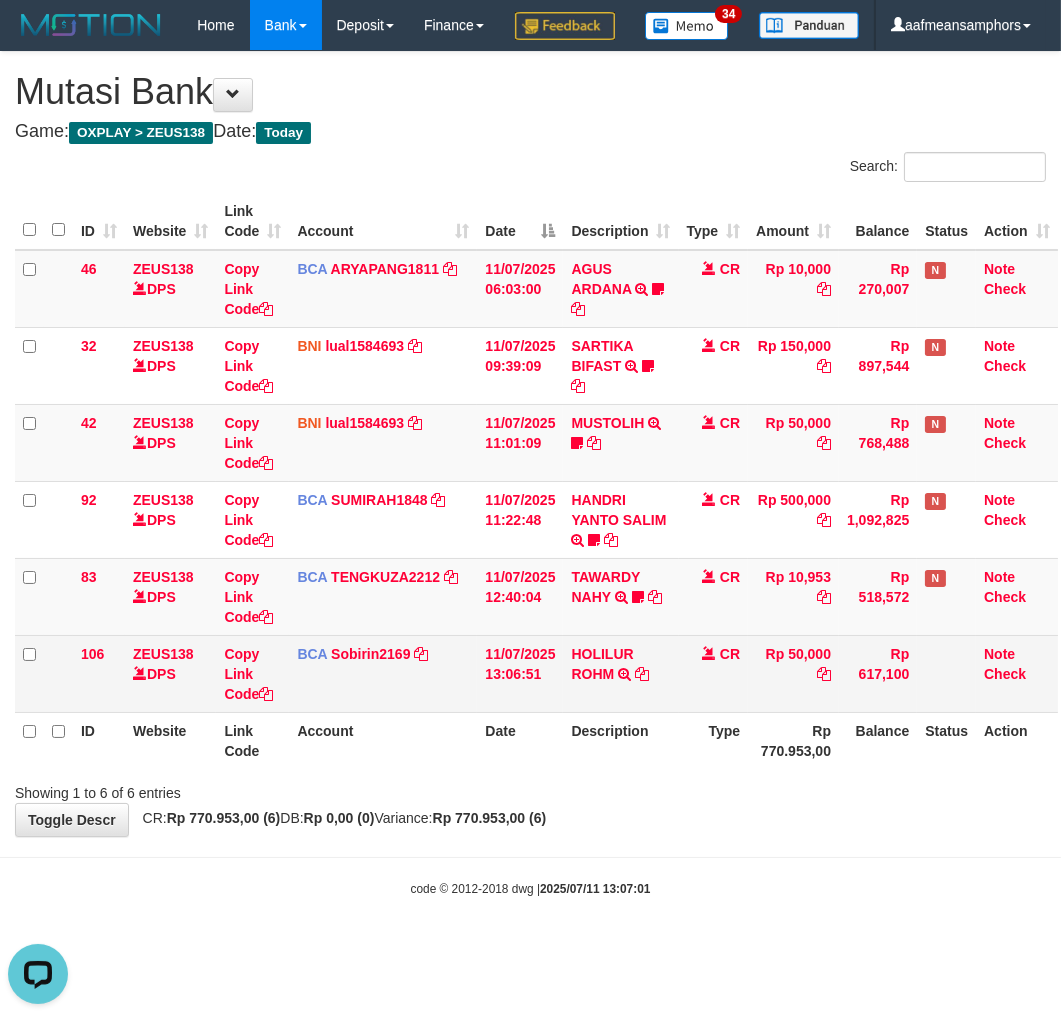 scroll, scrollTop: 0, scrollLeft: 0, axis: both 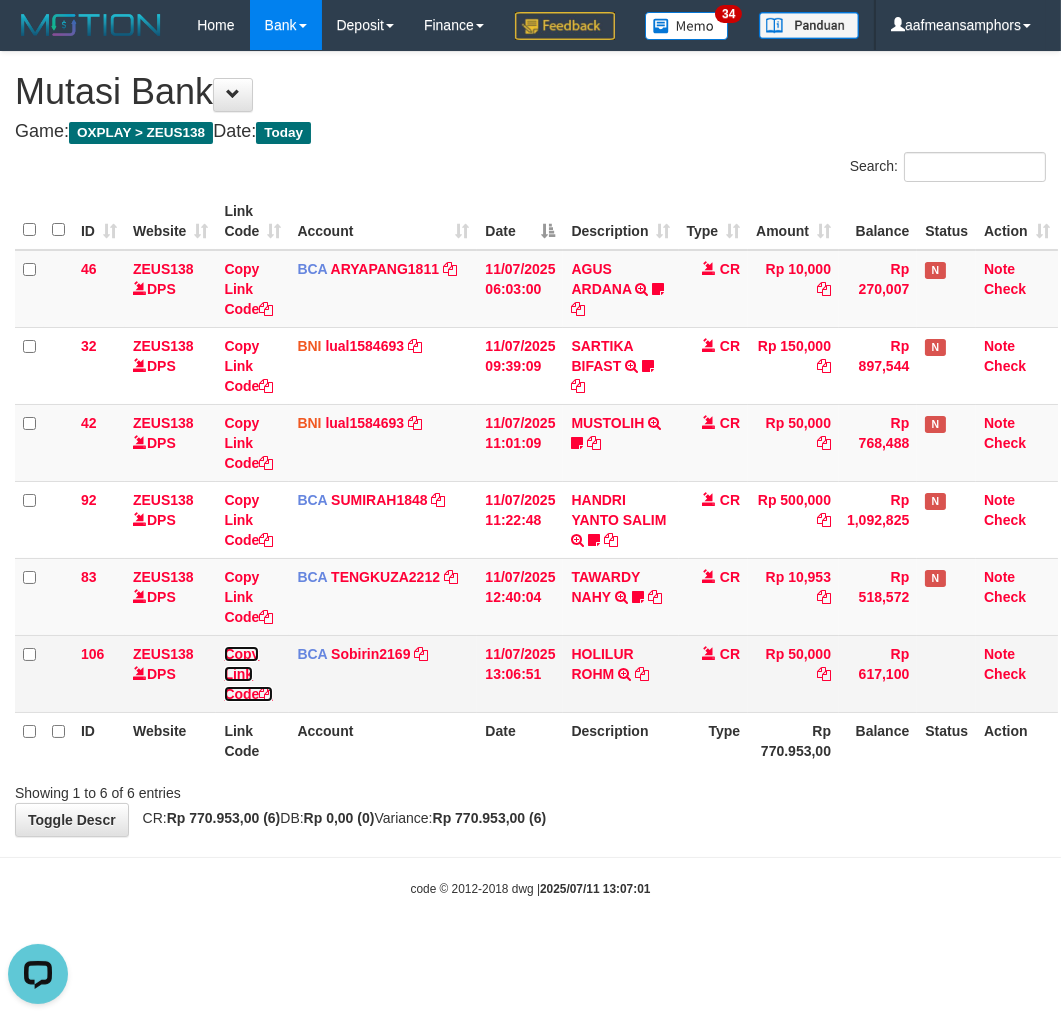 click on "Copy Link Code" at bounding box center [248, 674] 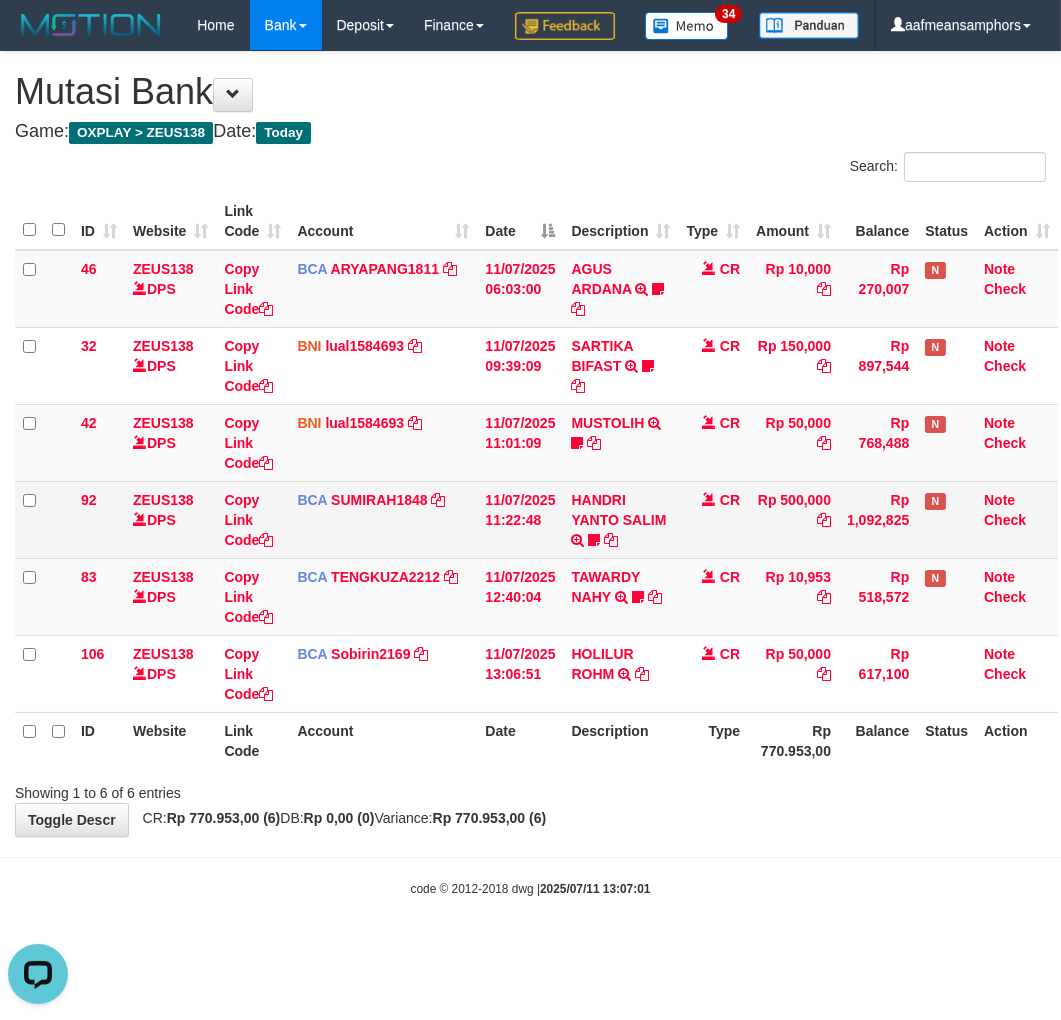scroll, scrollTop: 320, scrollLeft: 0, axis: vertical 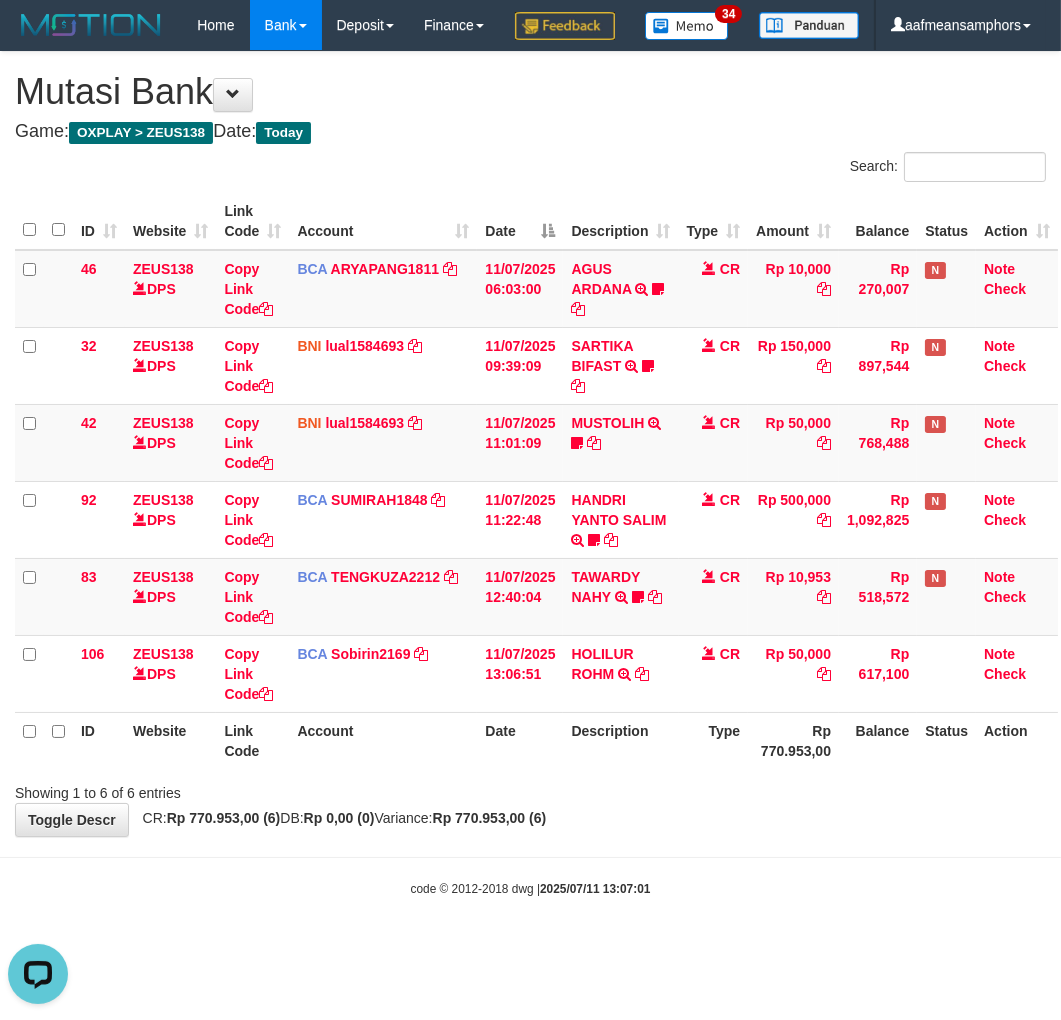 click on "ID Website Link Code Account Date Description Type Rp 770.953,00 Balance Status Action" at bounding box center [536, 740] 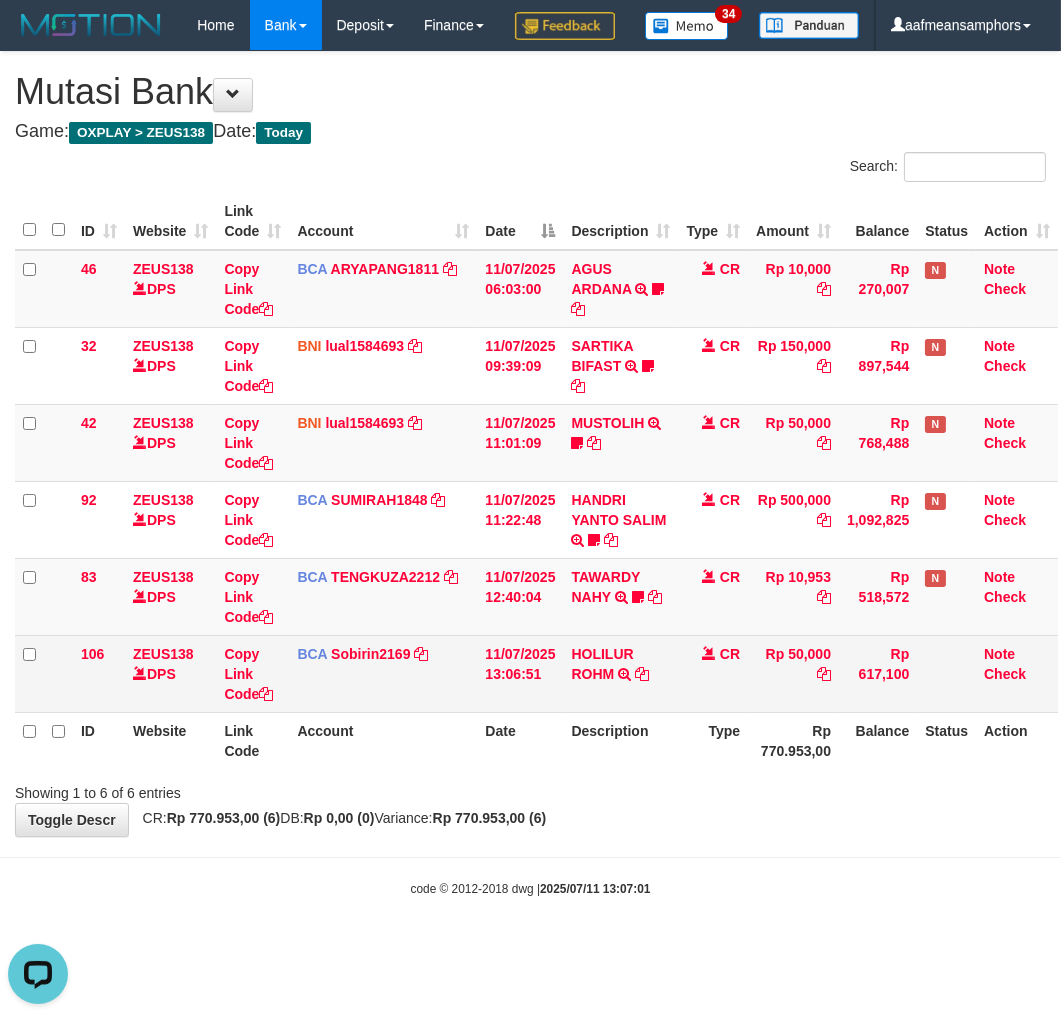 click on "Type" at bounding box center (714, 740) 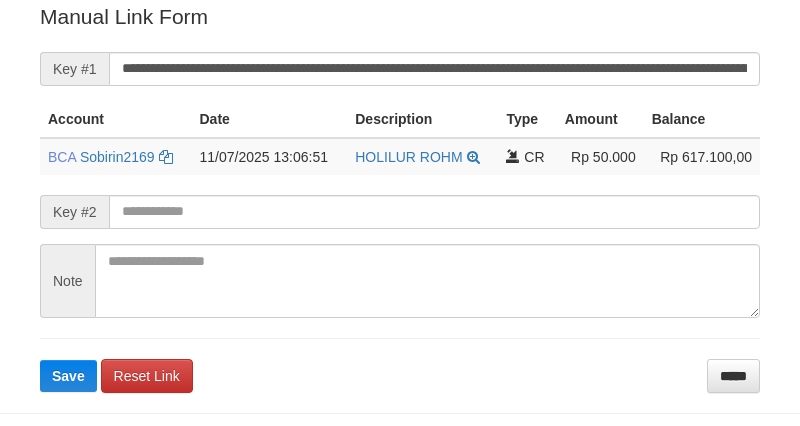 scroll, scrollTop: 404, scrollLeft: 0, axis: vertical 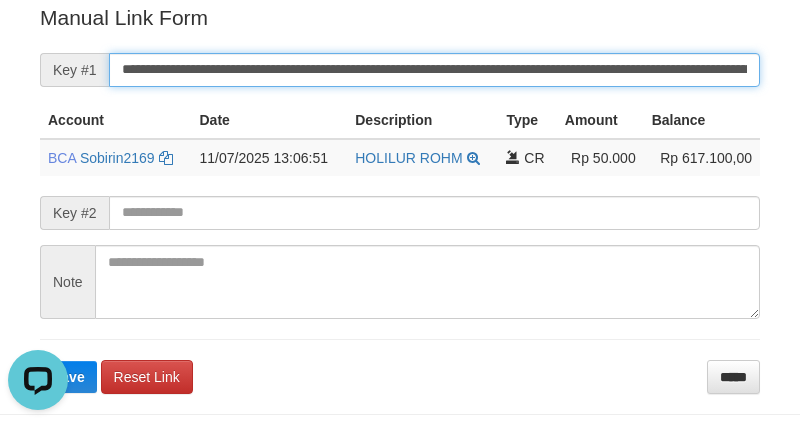 click on "**********" at bounding box center (434, 70) 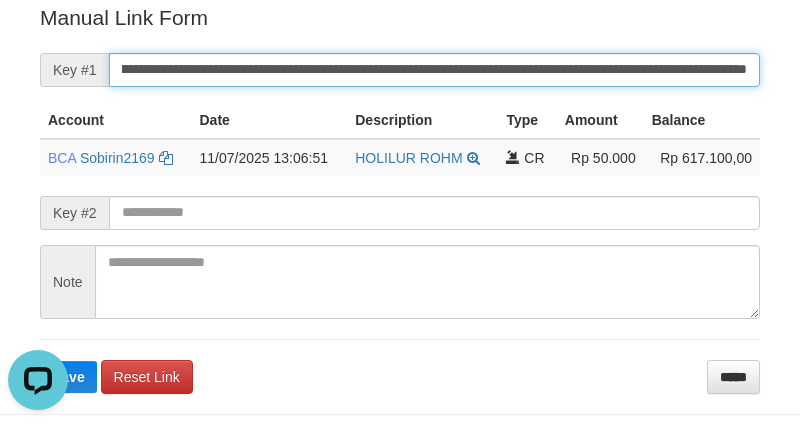 type on "**********" 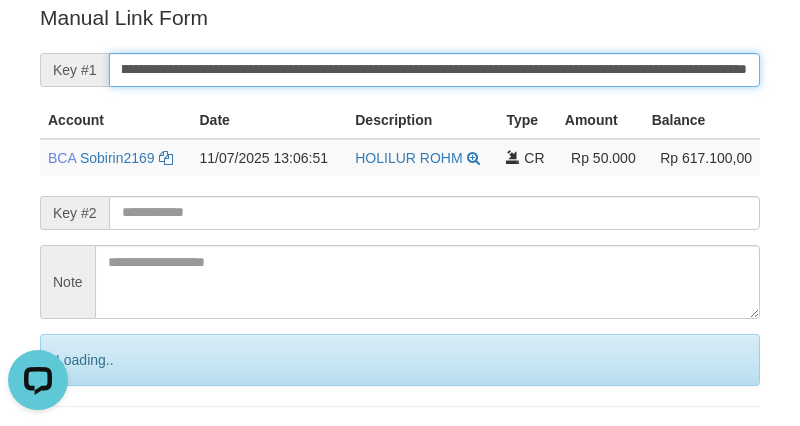 click on "Save" at bounding box center (90, 444) 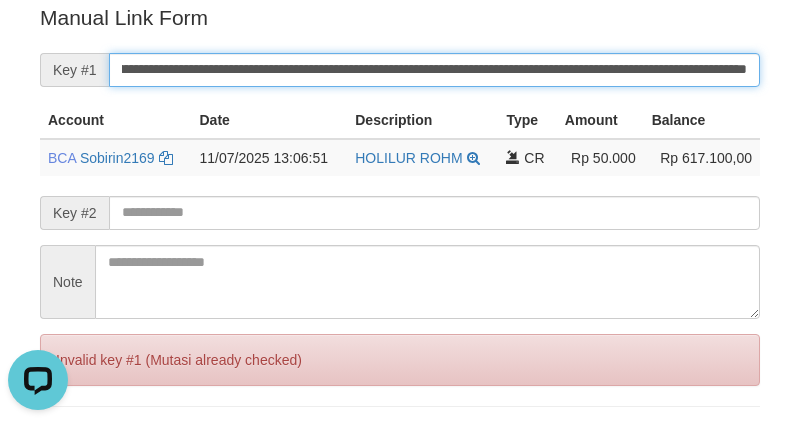 click on "Save" at bounding box center [68, 444] 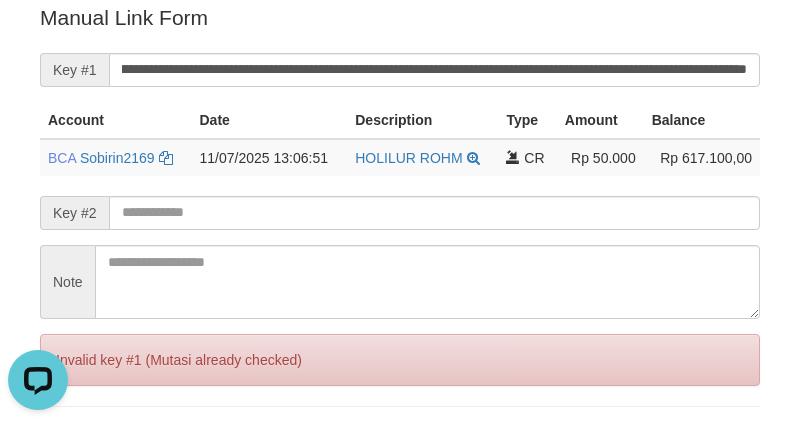 scroll, scrollTop: 0, scrollLeft: 0, axis: both 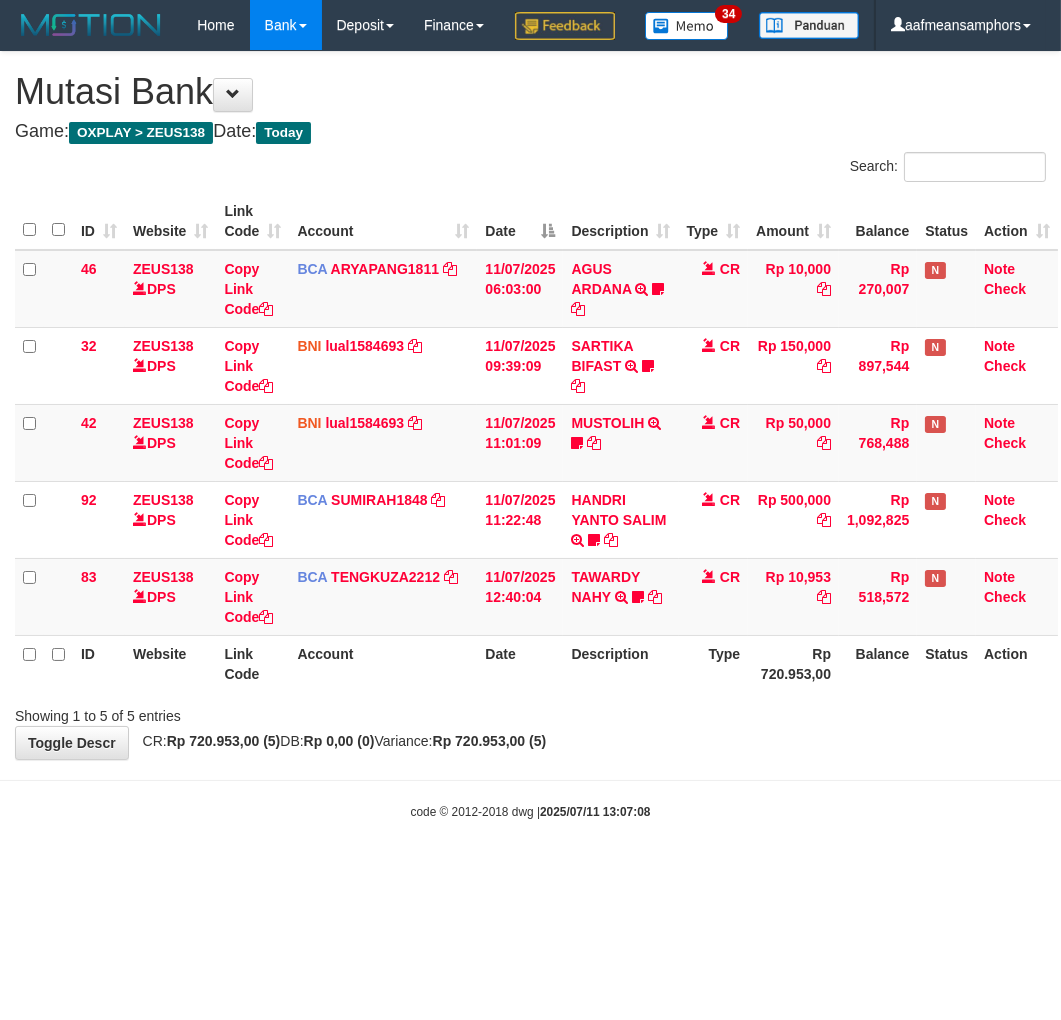 click on "**********" at bounding box center (530, 405) 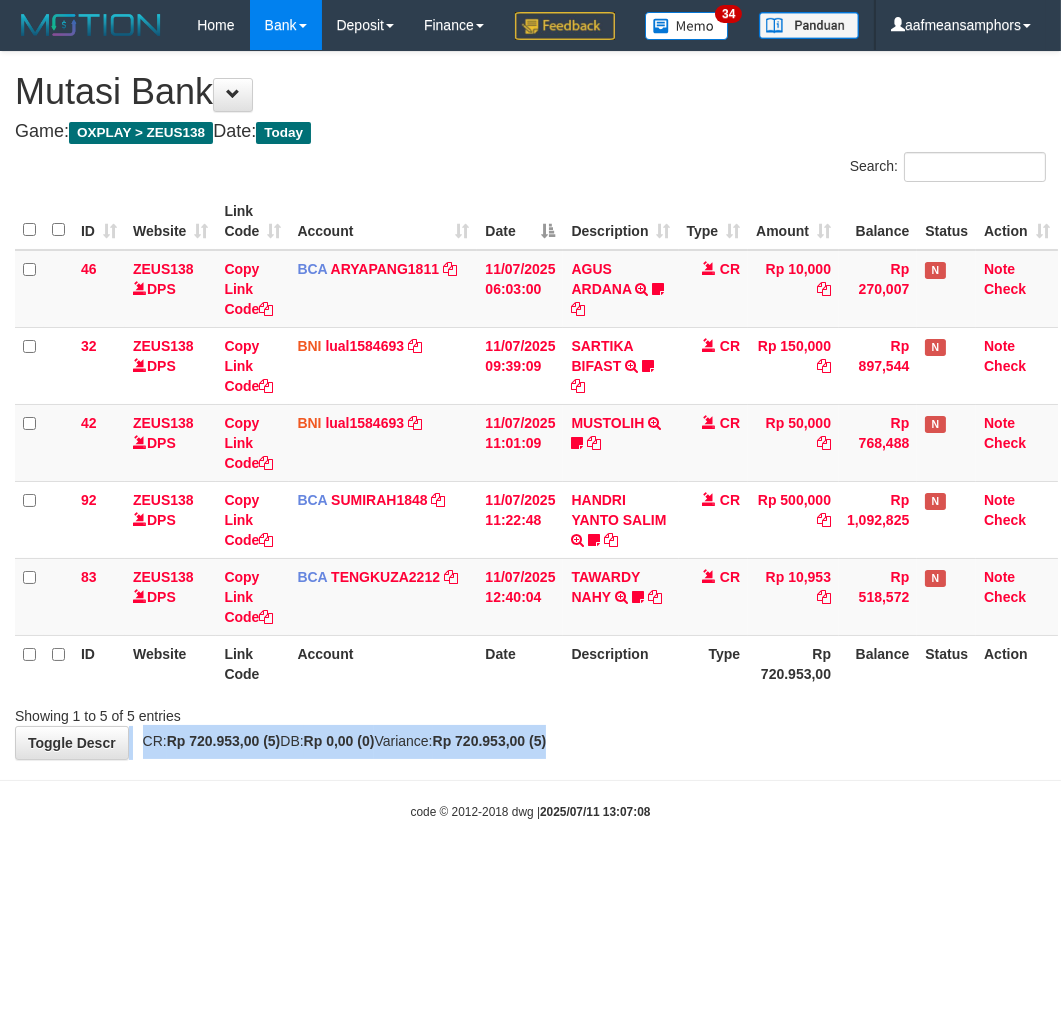 click on "**********" at bounding box center [530, 405] 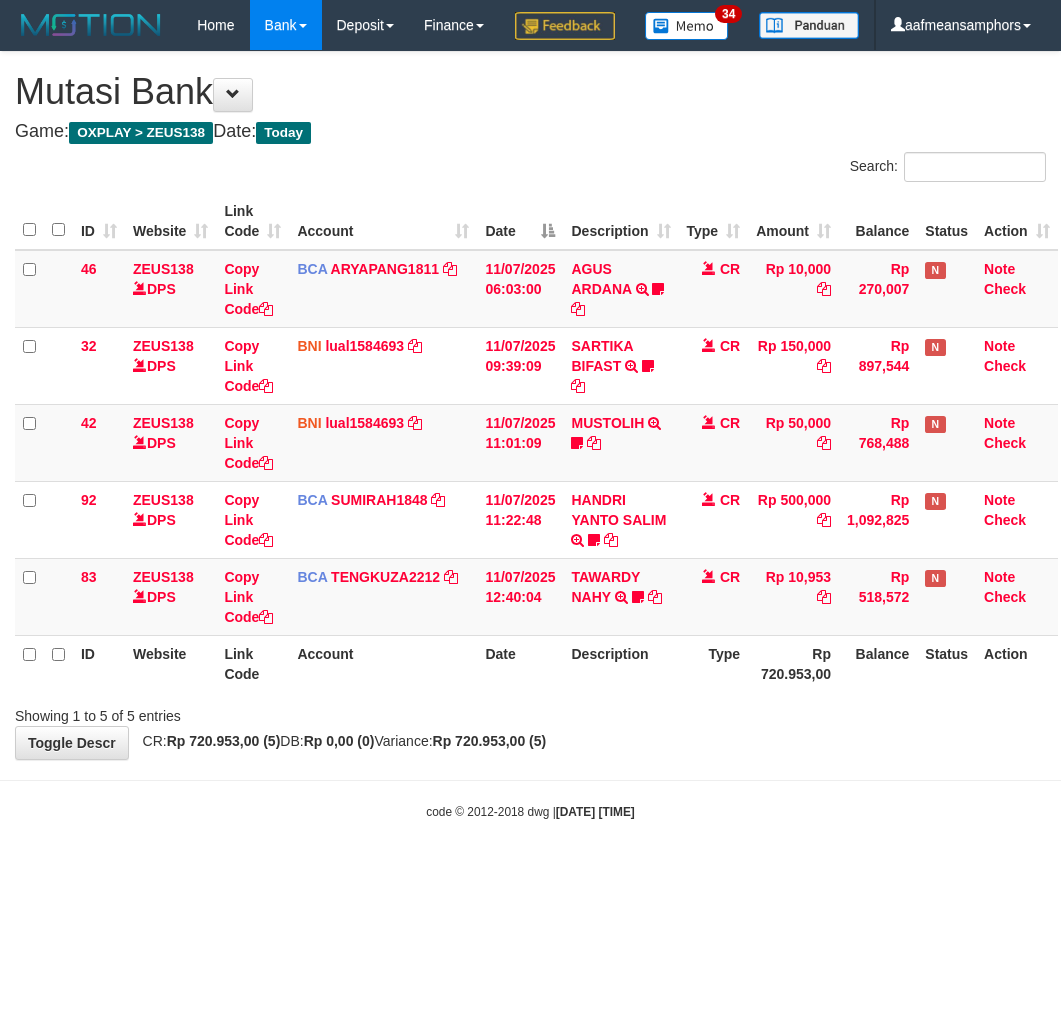 scroll, scrollTop: 0, scrollLeft: 0, axis: both 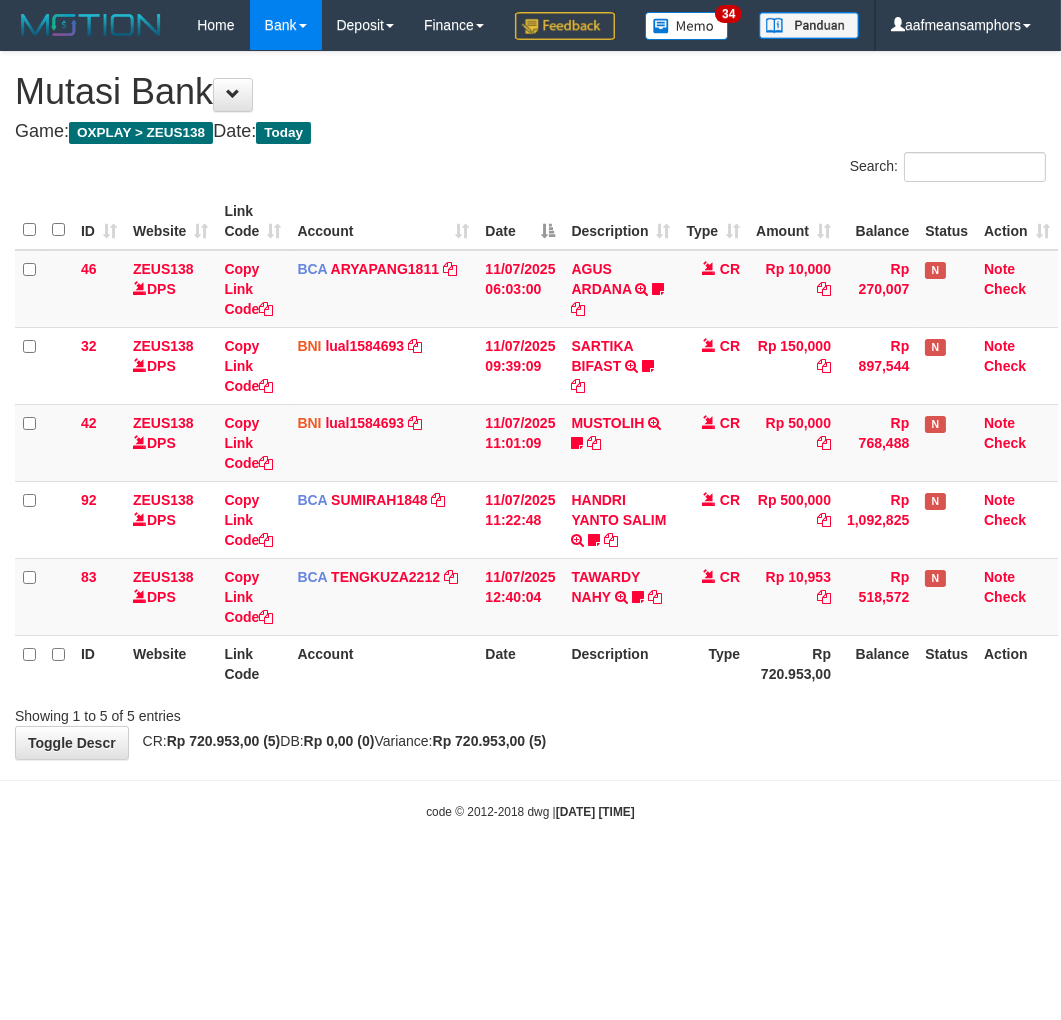 click on "**********" at bounding box center (530, 405) 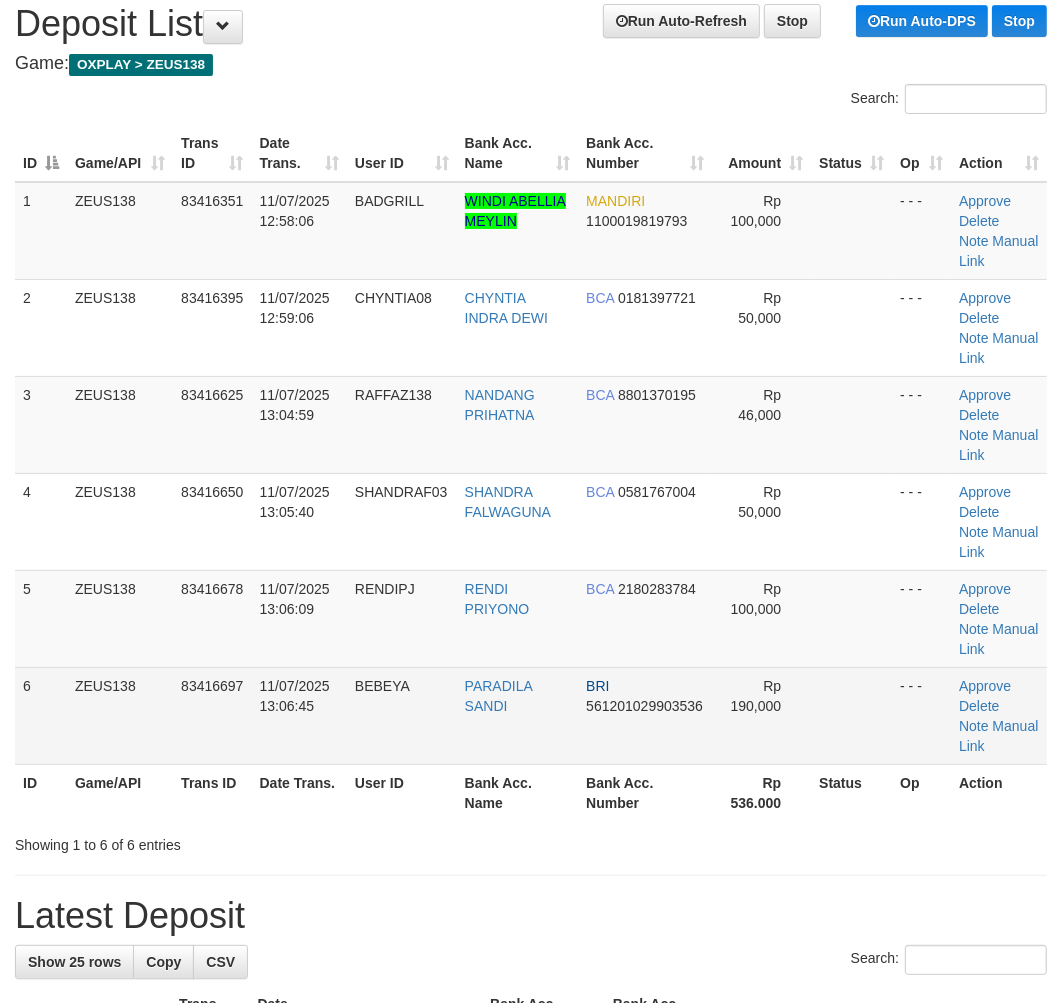 scroll, scrollTop: 118, scrollLeft: 0, axis: vertical 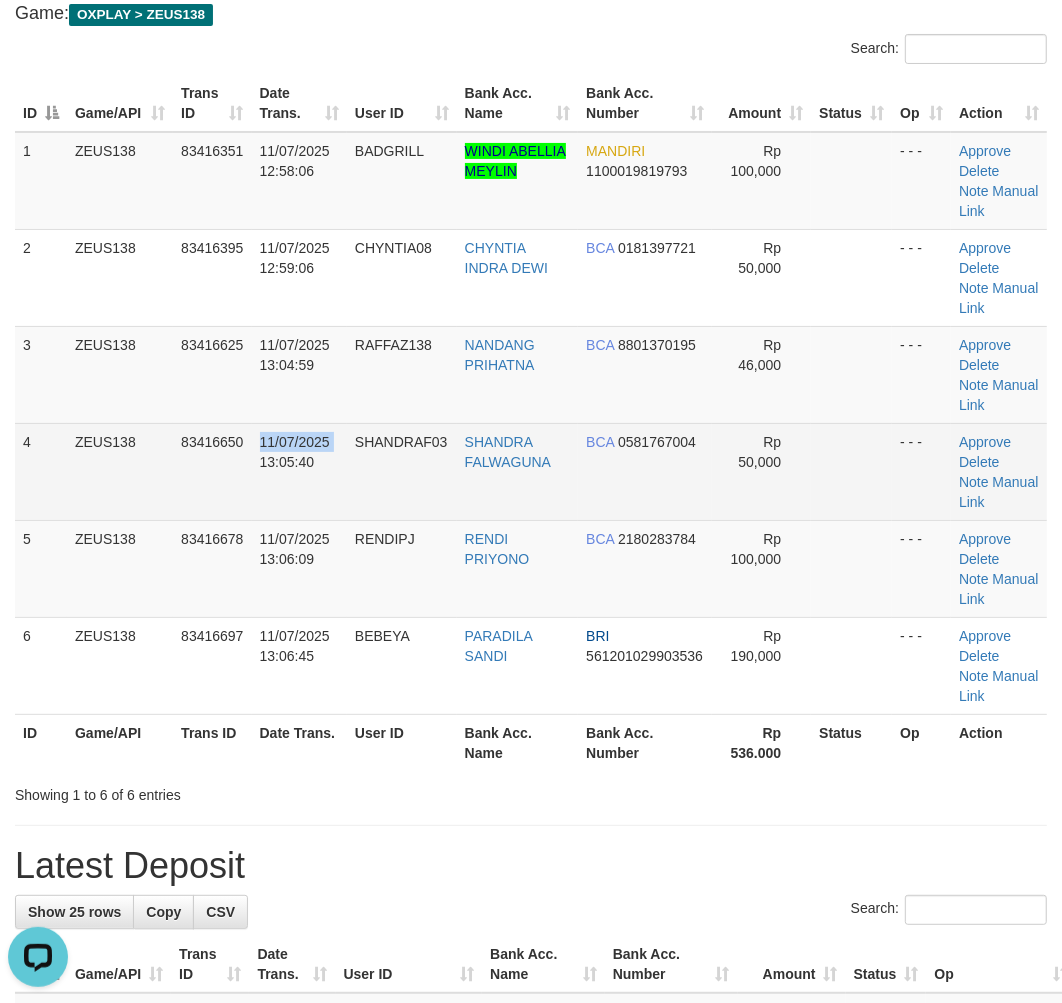 click on "4
ZEUS138
83416650
11/07/2025 13:05:40
SHANDRAF03
SHANDRA FALWAGUNA
BCA
0581767004
Rp 50,000
- - -
Approve
Delete
Note
Manual Link" at bounding box center [531, 471] 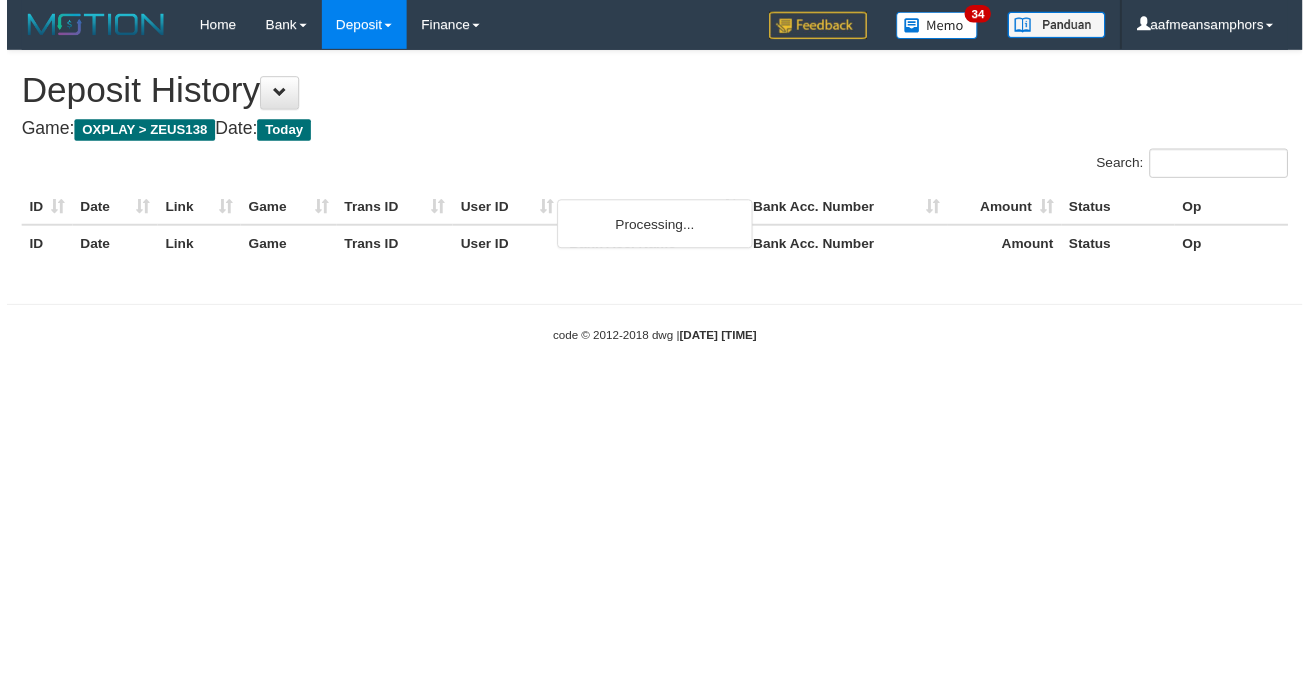 scroll, scrollTop: 0, scrollLeft: 0, axis: both 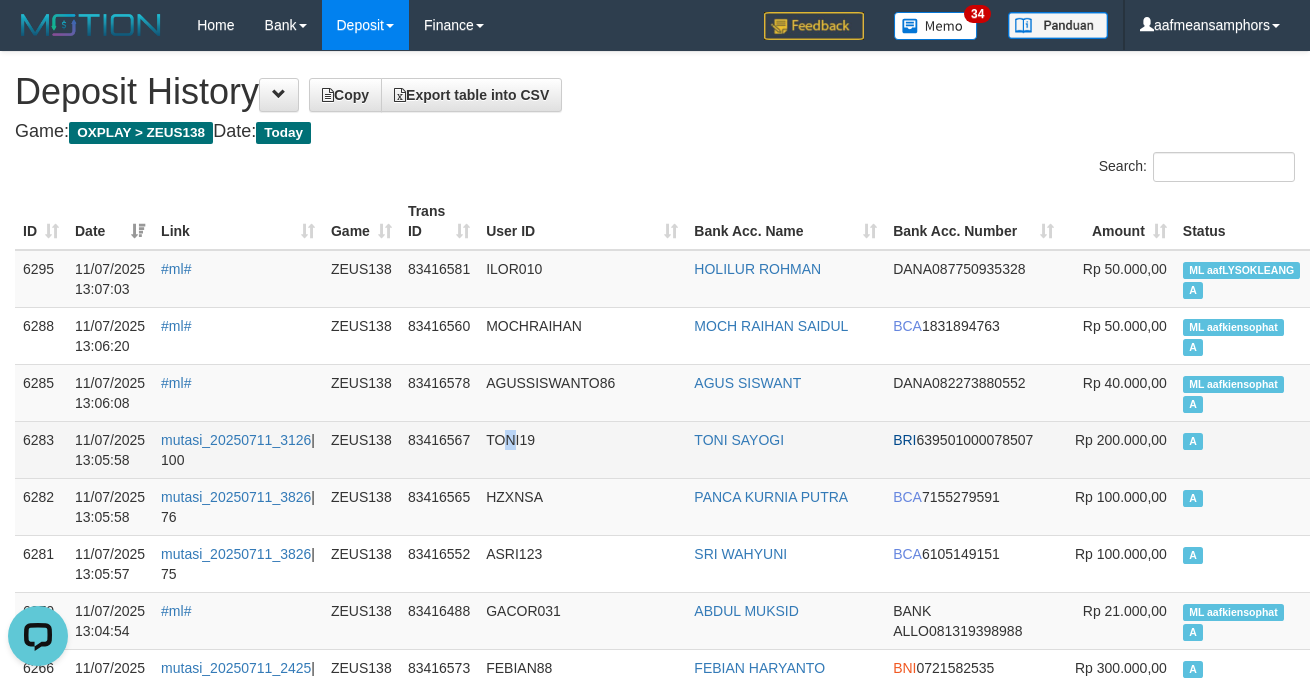 drag, startPoint x: 498, startPoint y: 446, endPoint x: 485, endPoint y: 436, distance: 16.40122 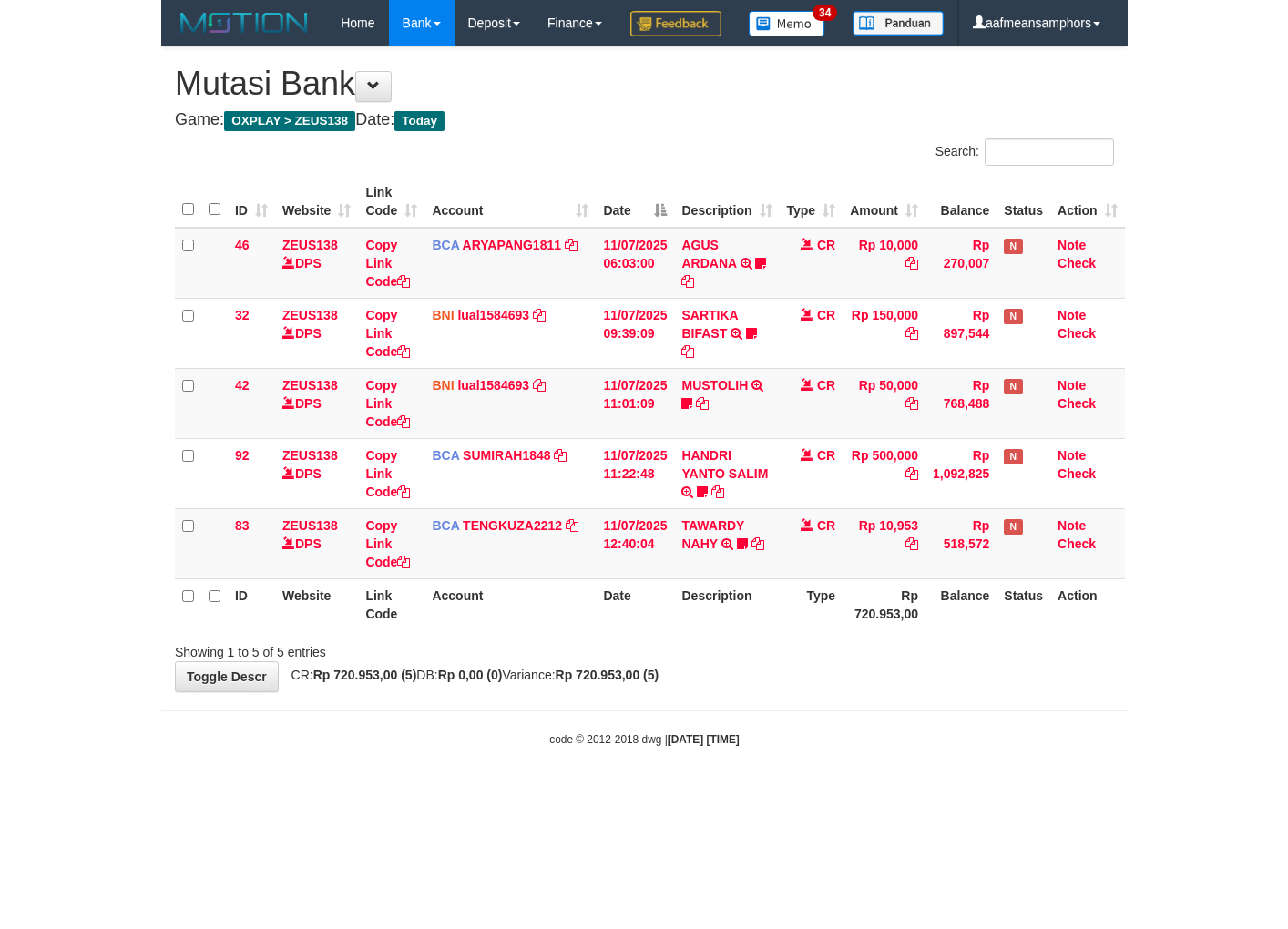 scroll, scrollTop: 0, scrollLeft: 0, axis: both 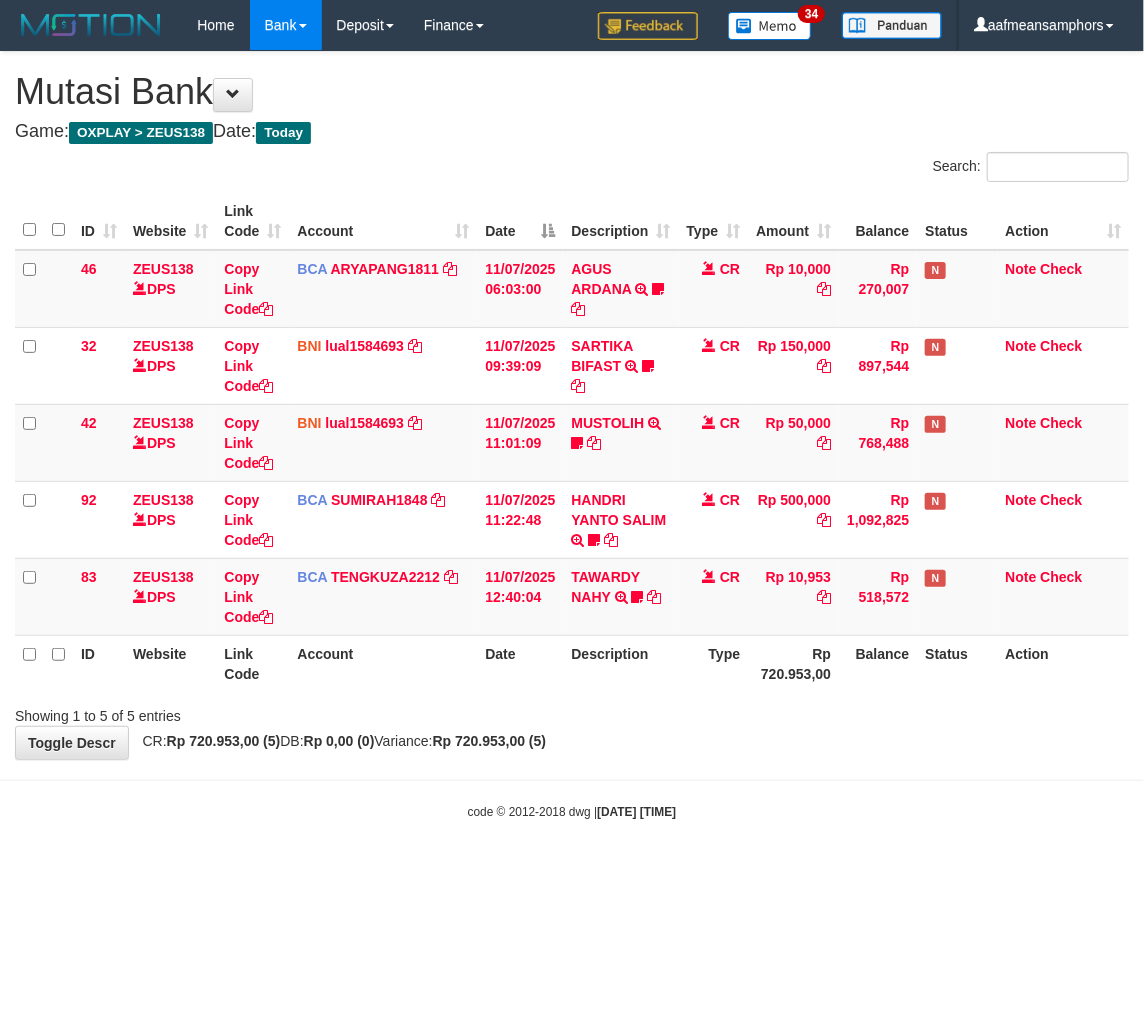 click on "Account" at bounding box center (383, 663) 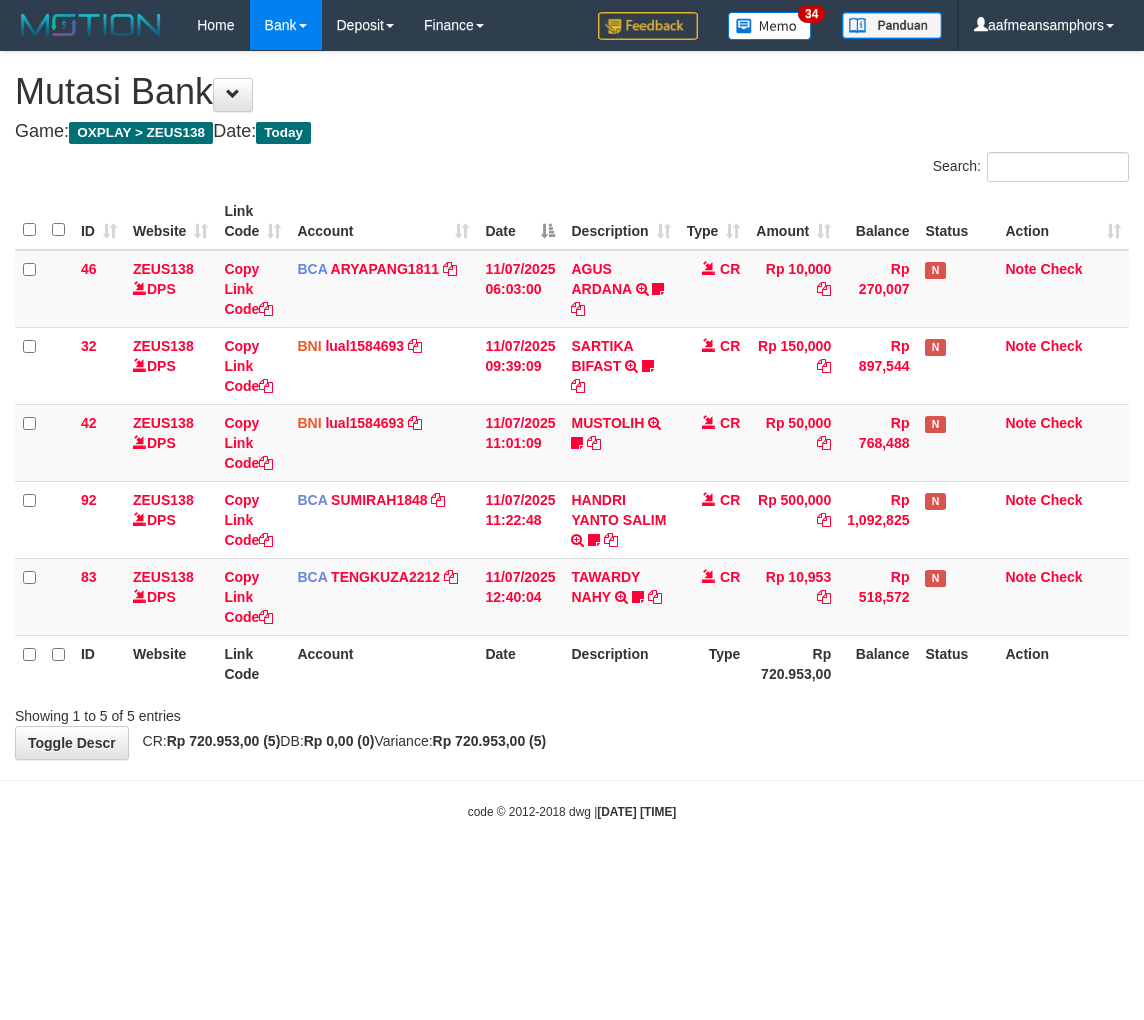 scroll, scrollTop: 0, scrollLeft: 0, axis: both 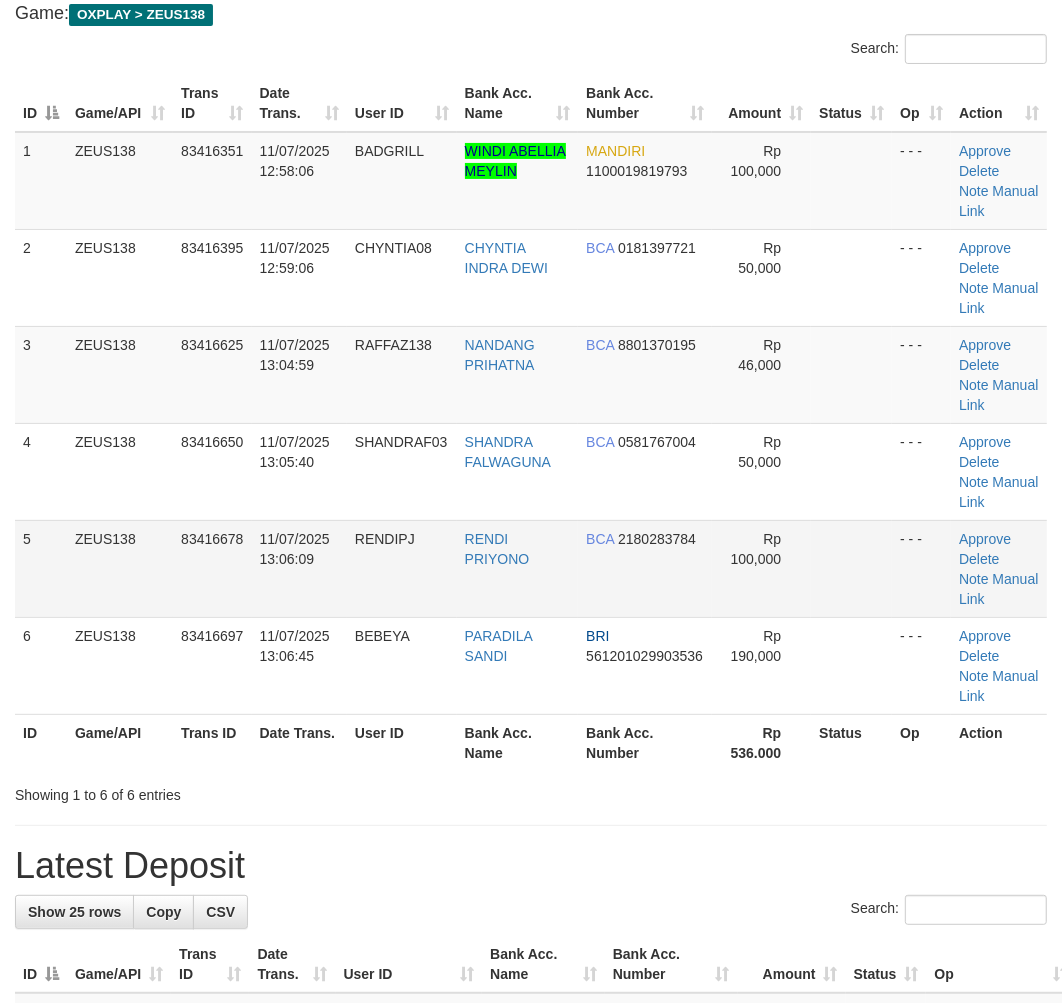 drag, startPoint x: 251, startPoint y: 584, endPoint x: 222, endPoint y: 581, distance: 29.15476 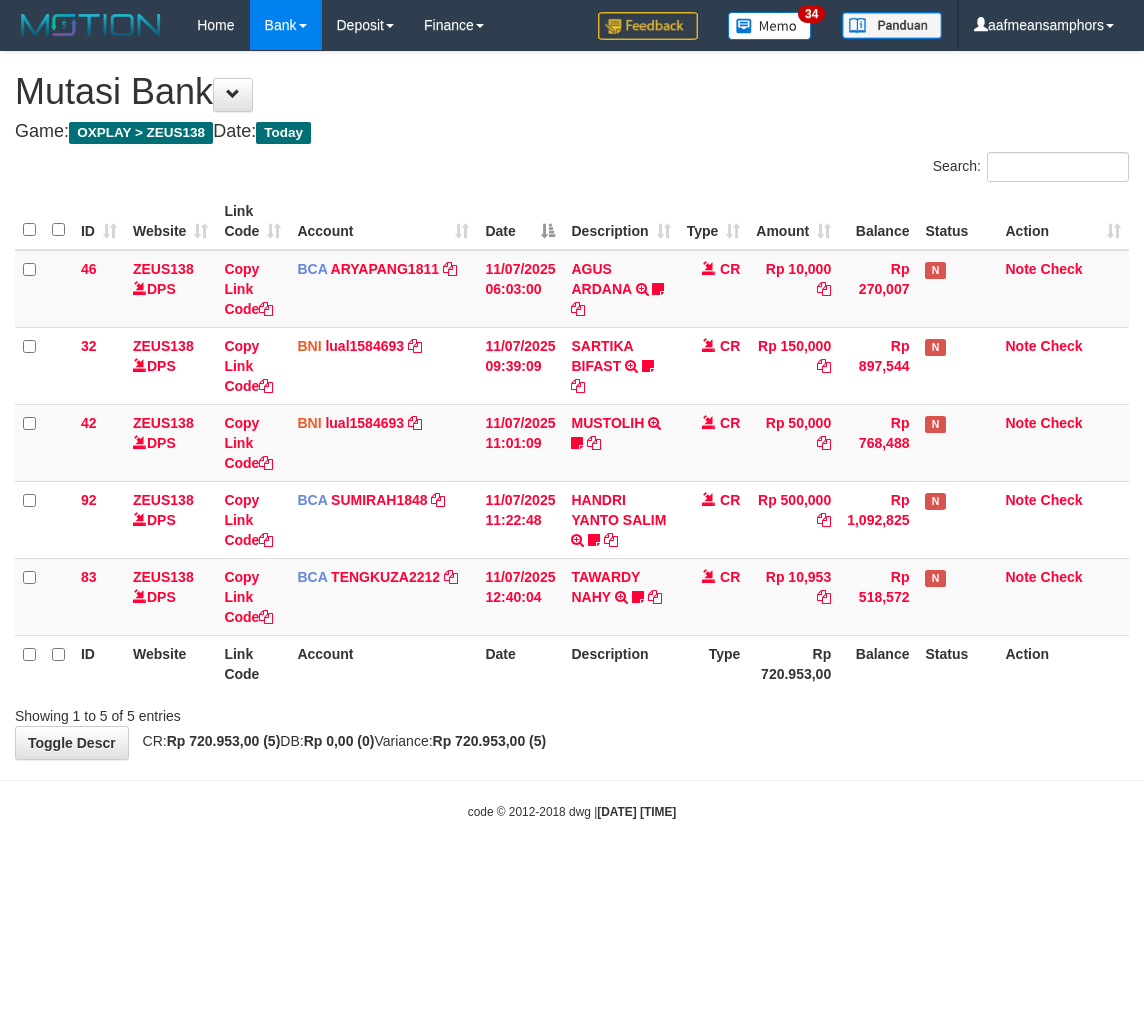 scroll, scrollTop: 0, scrollLeft: 0, axis: both 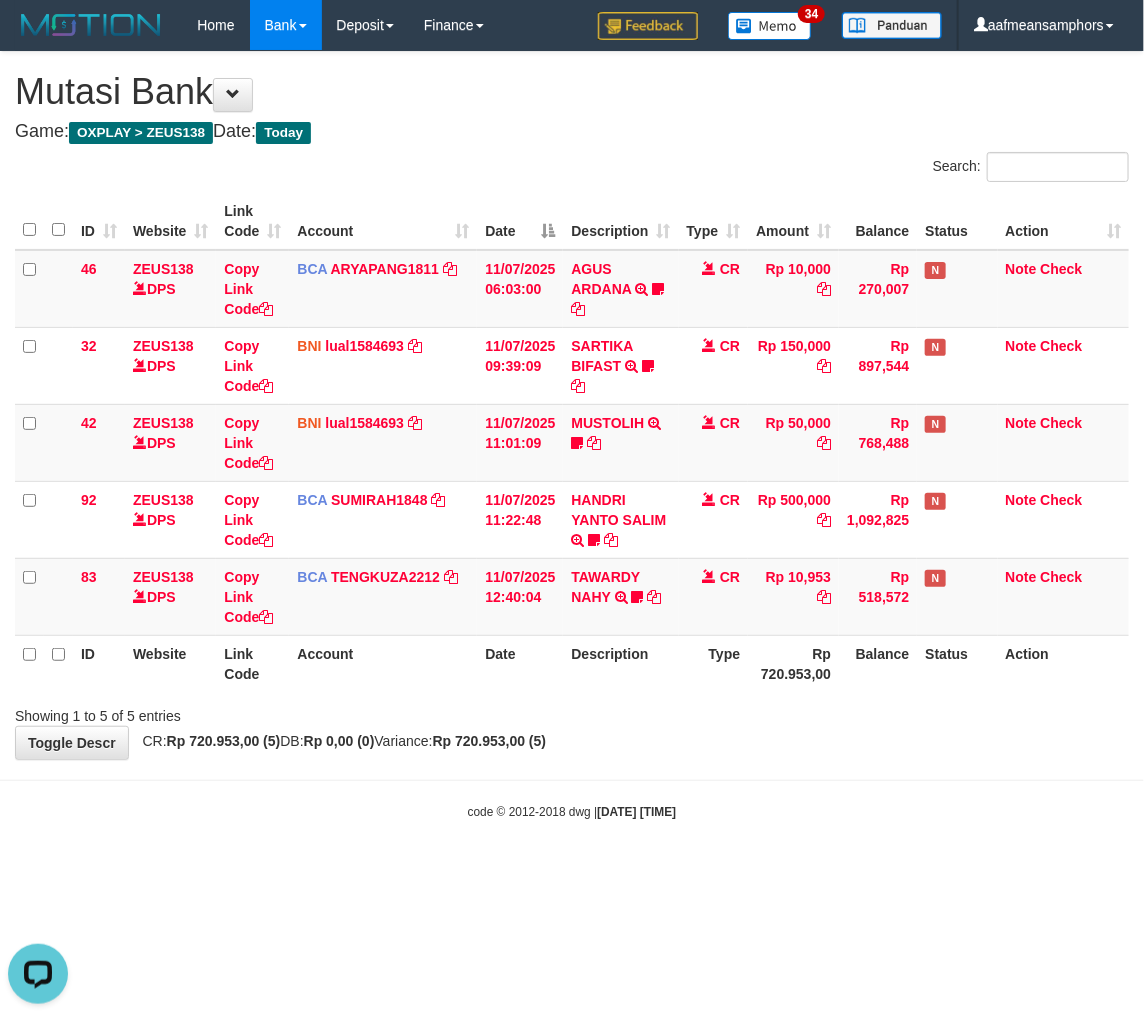 drag, startPoint x: 567, startPoint y: 771, endPoint x: 548, endPoint y: 763, distance: 20.615528 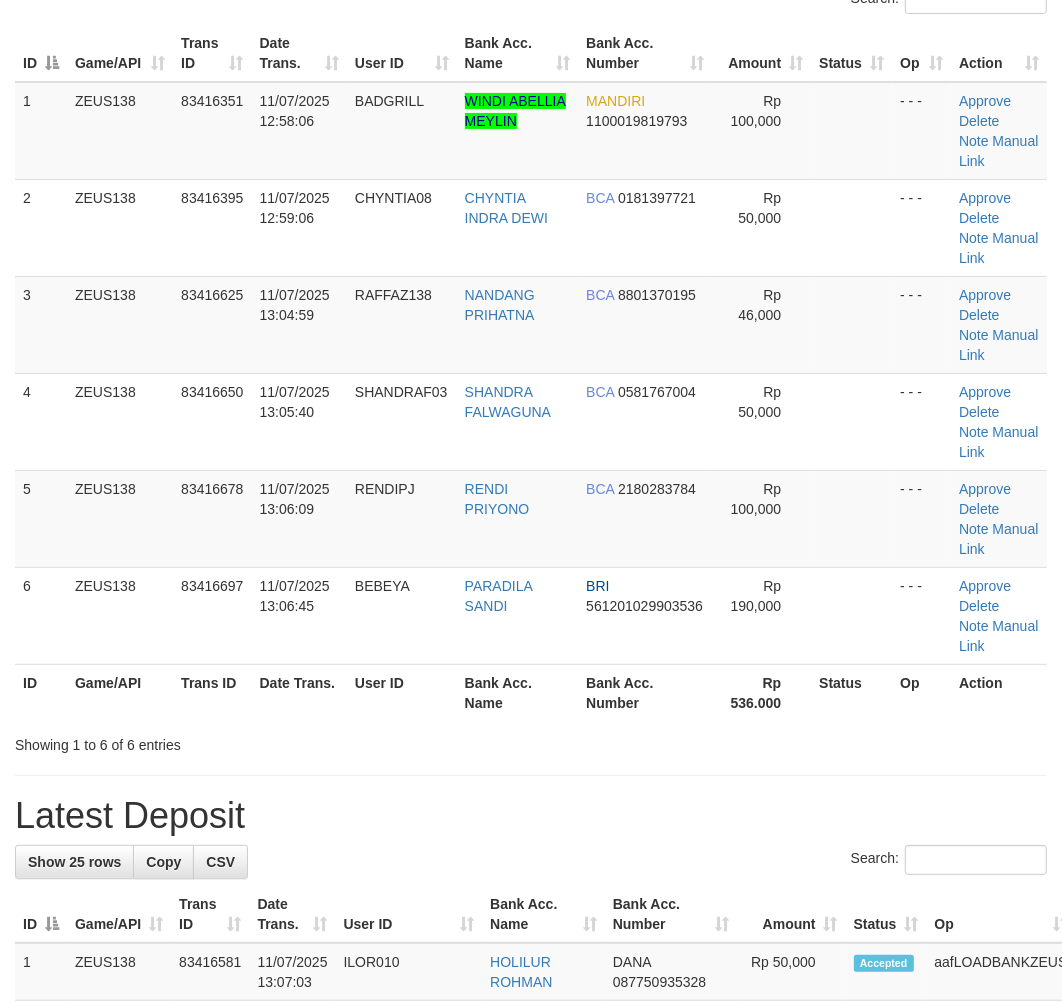 scroll, scrollTop: 218, scrollLeft: 0, axis: vertical 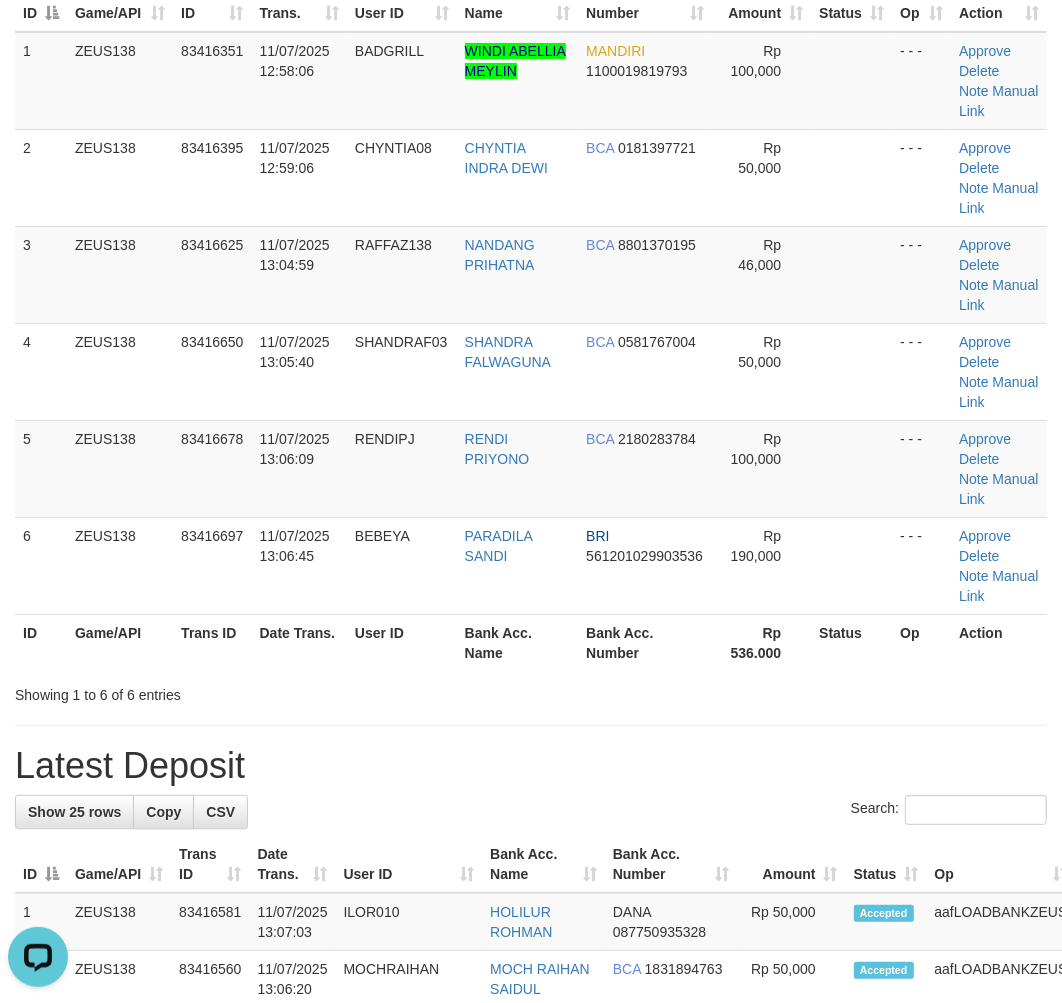drag, startPoint x: 284, startPoint y: 727, endPoint x: 23, endPoint y: 712, distance: 261.43066 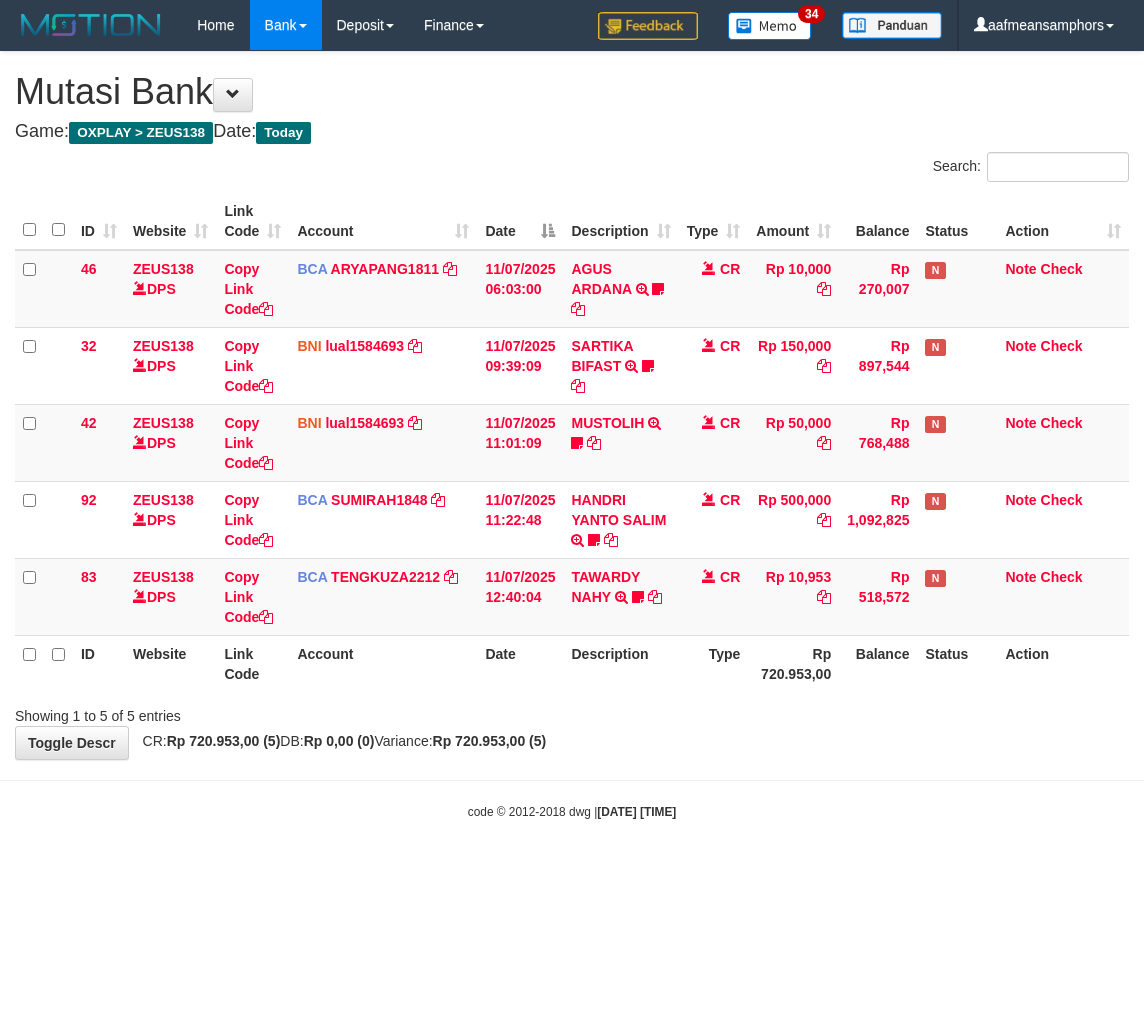 scroll, scrollTop: 0, scrollLeft: 0, axis: both 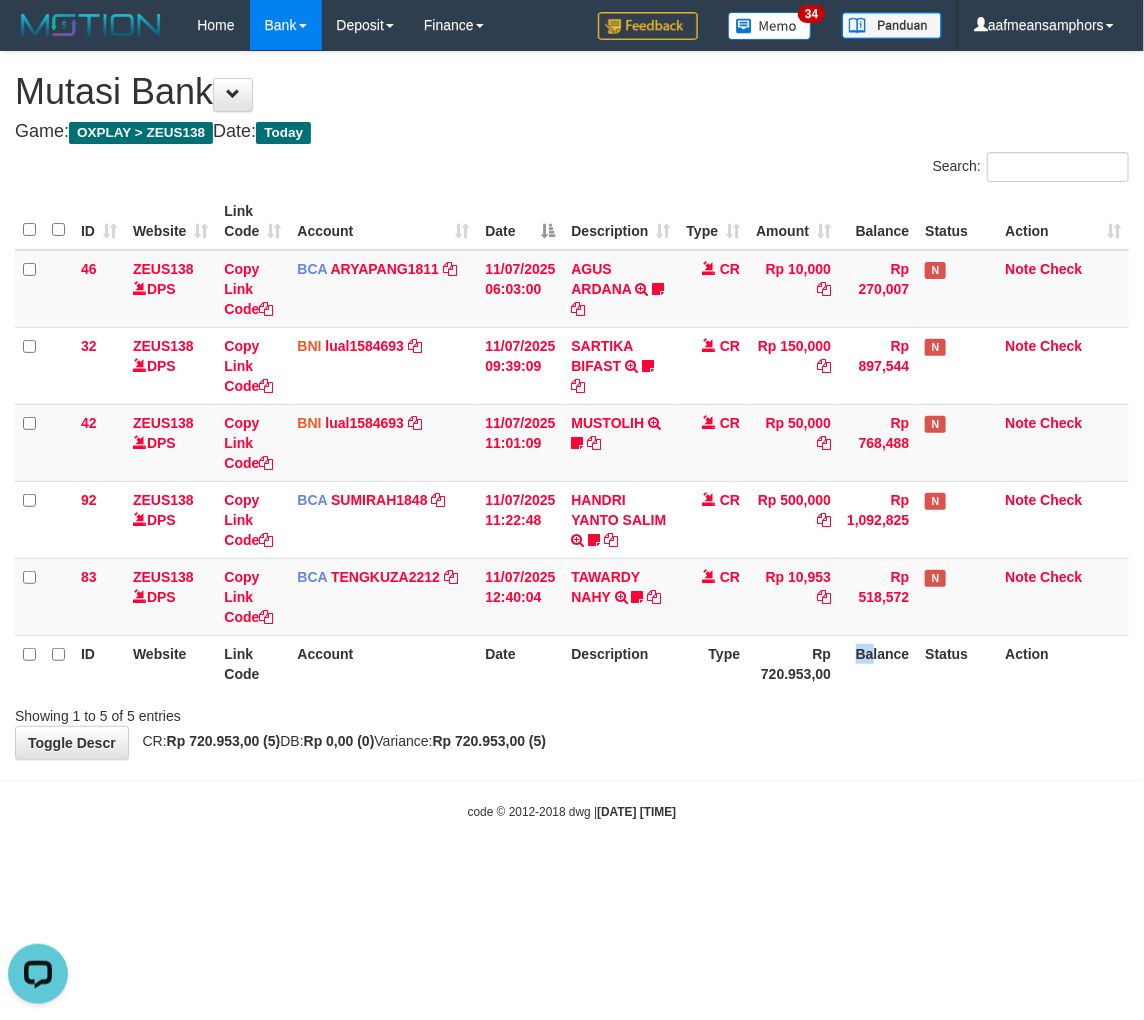 drag, startPoint x: 868, startPoint y: 667, endPoint x: 843, endPoint y: 670, distance: 25.179358 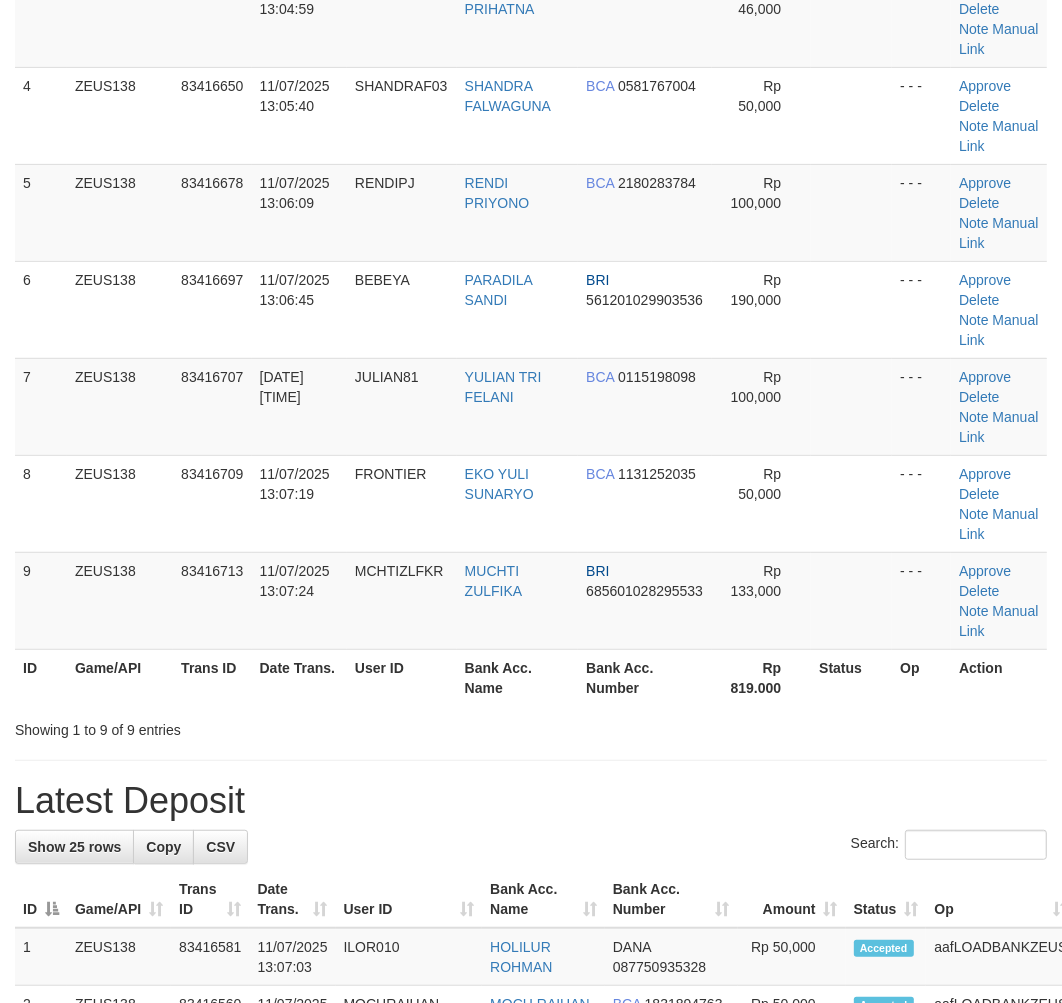 scroll, scrollTop: 268, scrollLeft: 0, axis: vertical 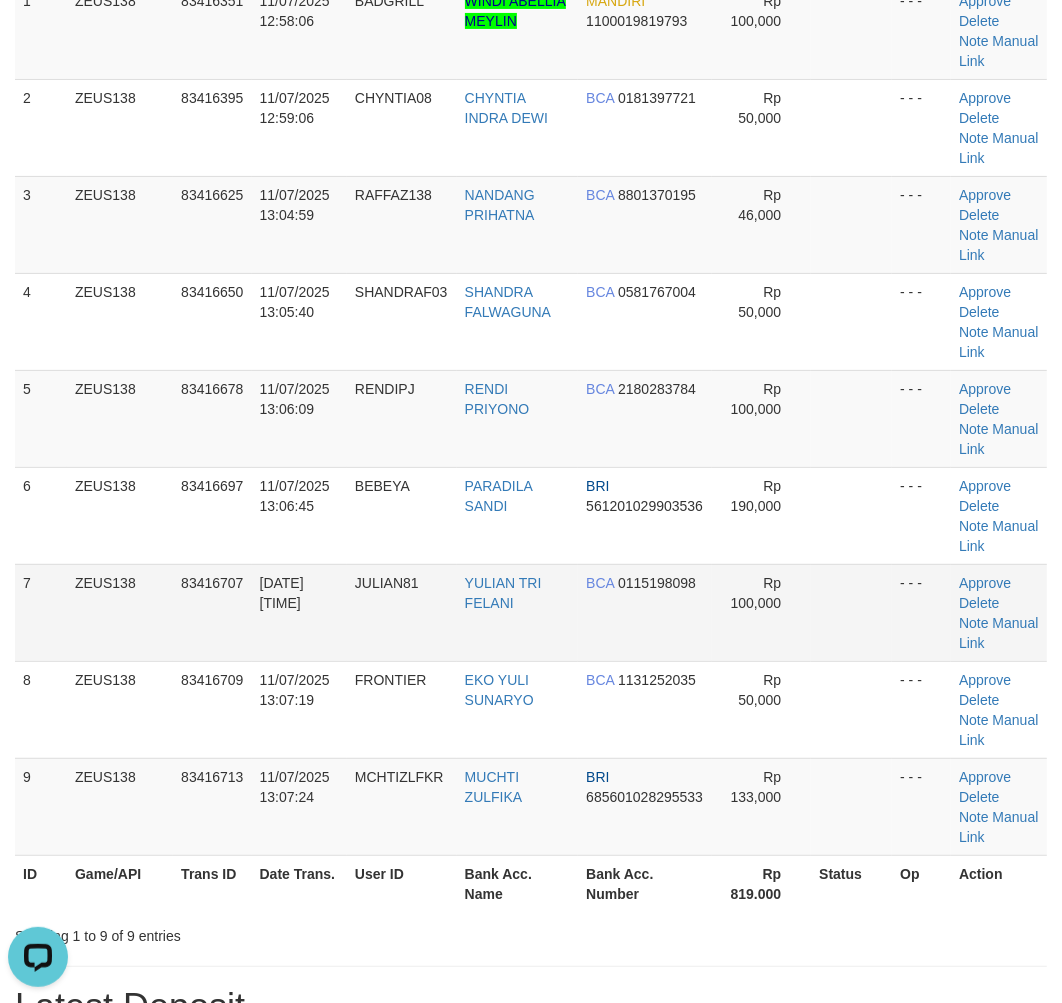 click on "JULIAN81" at bounding box center (387, 583) 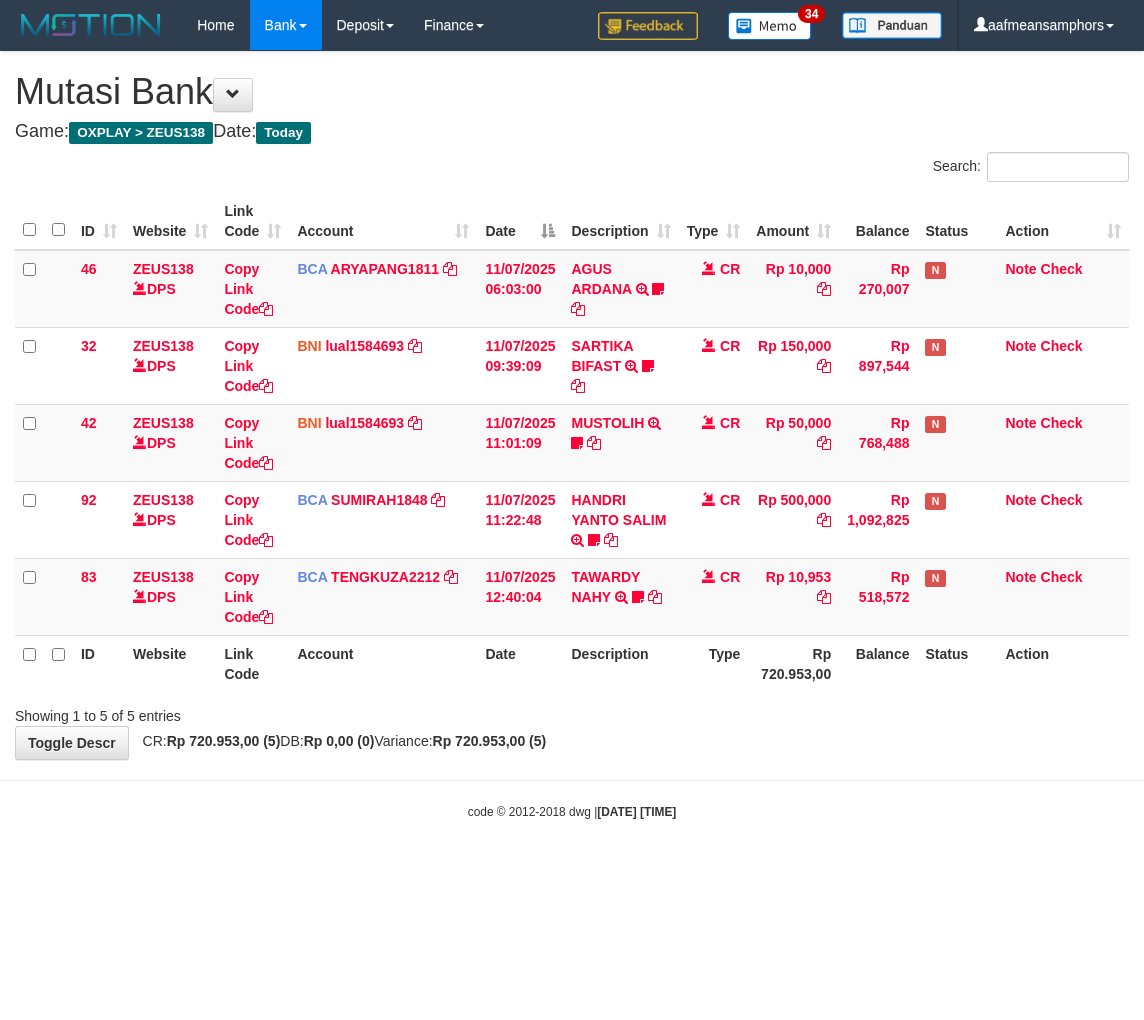 scroll, scrollTop: 0, scrollLeft: 0, axis: both 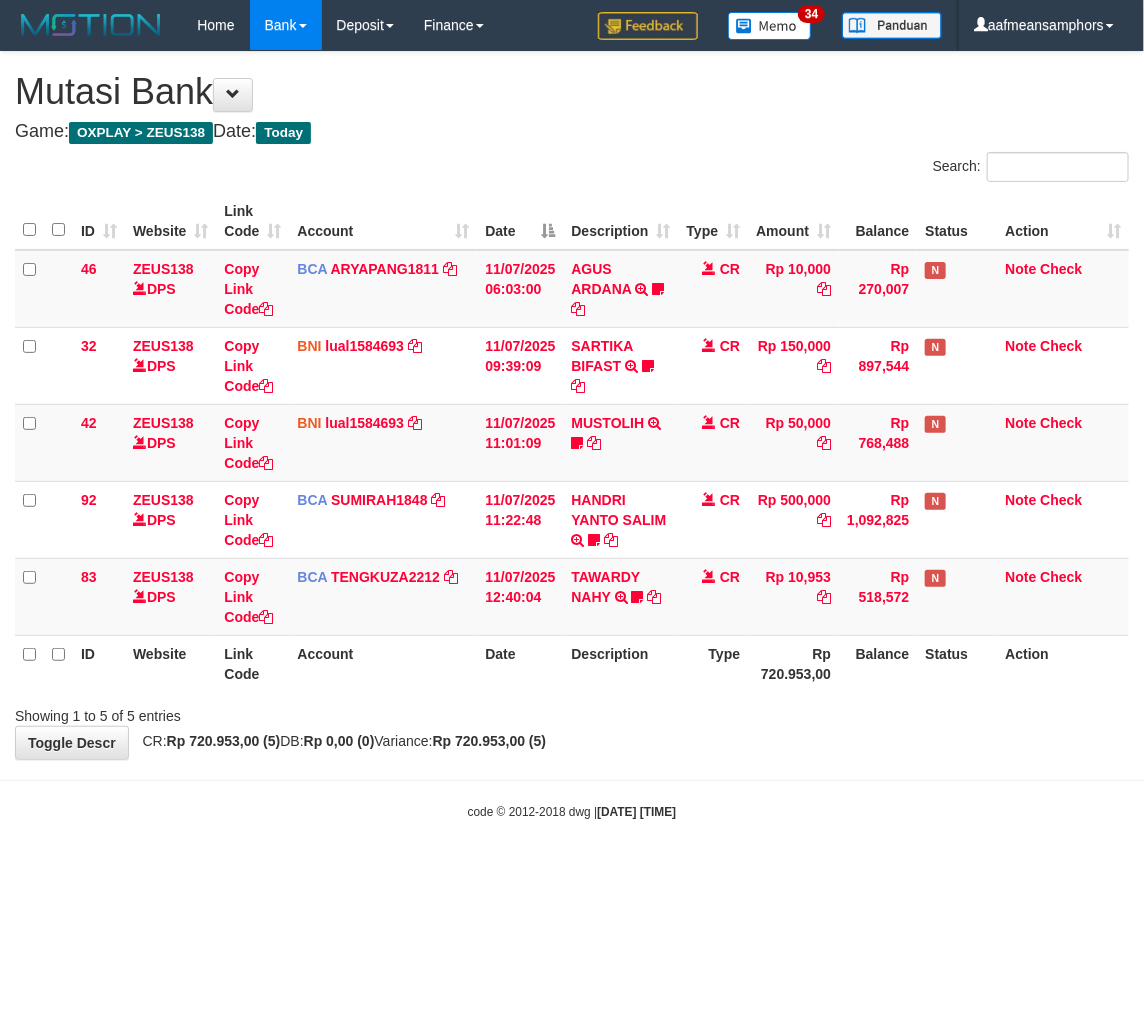drag, startPoint x: 756, startPoint y: 728, endPoint x: 728, endPoint y: 741, distance: 30.870699 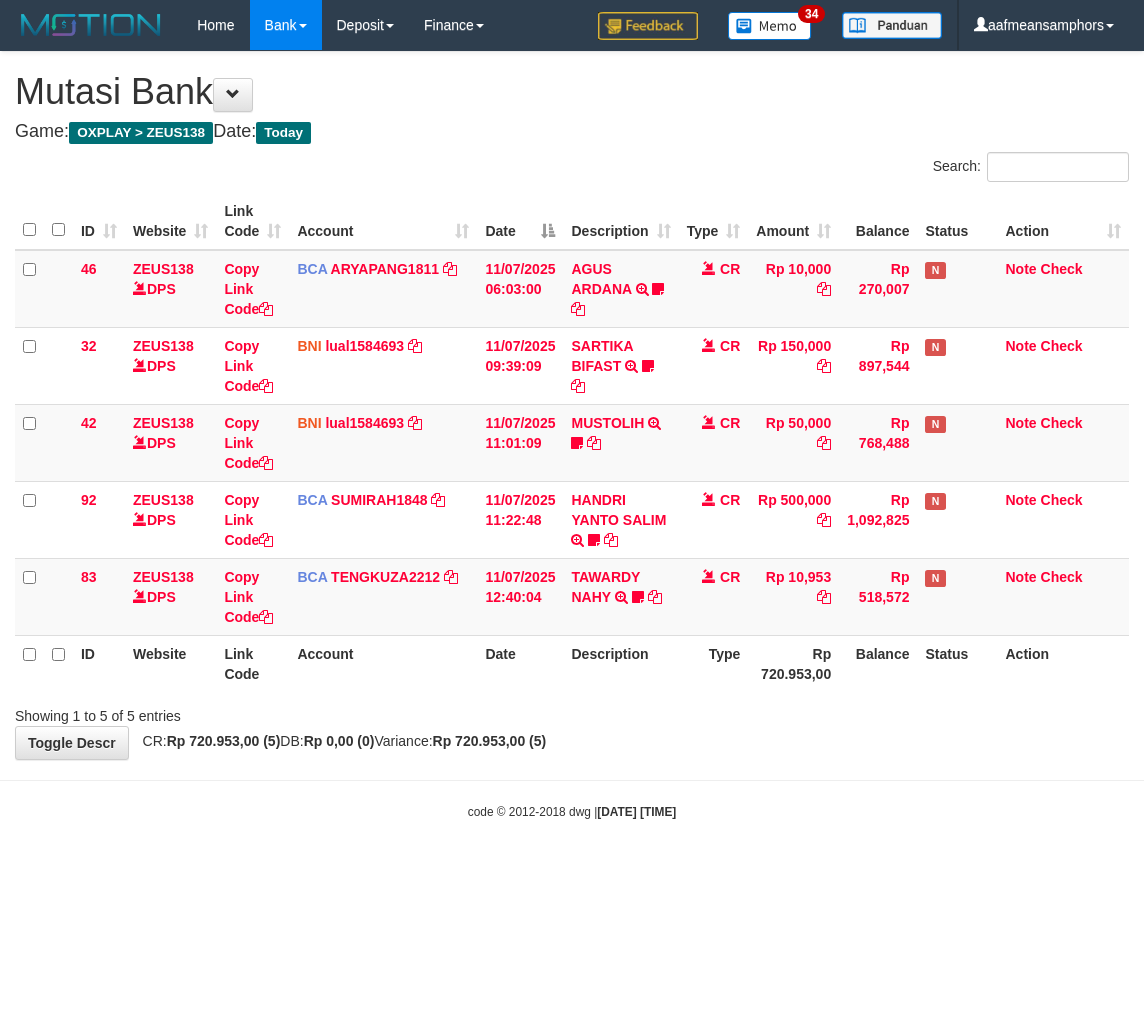 scroll, scrollTop: 0, scrollLeft: 0, axis: both 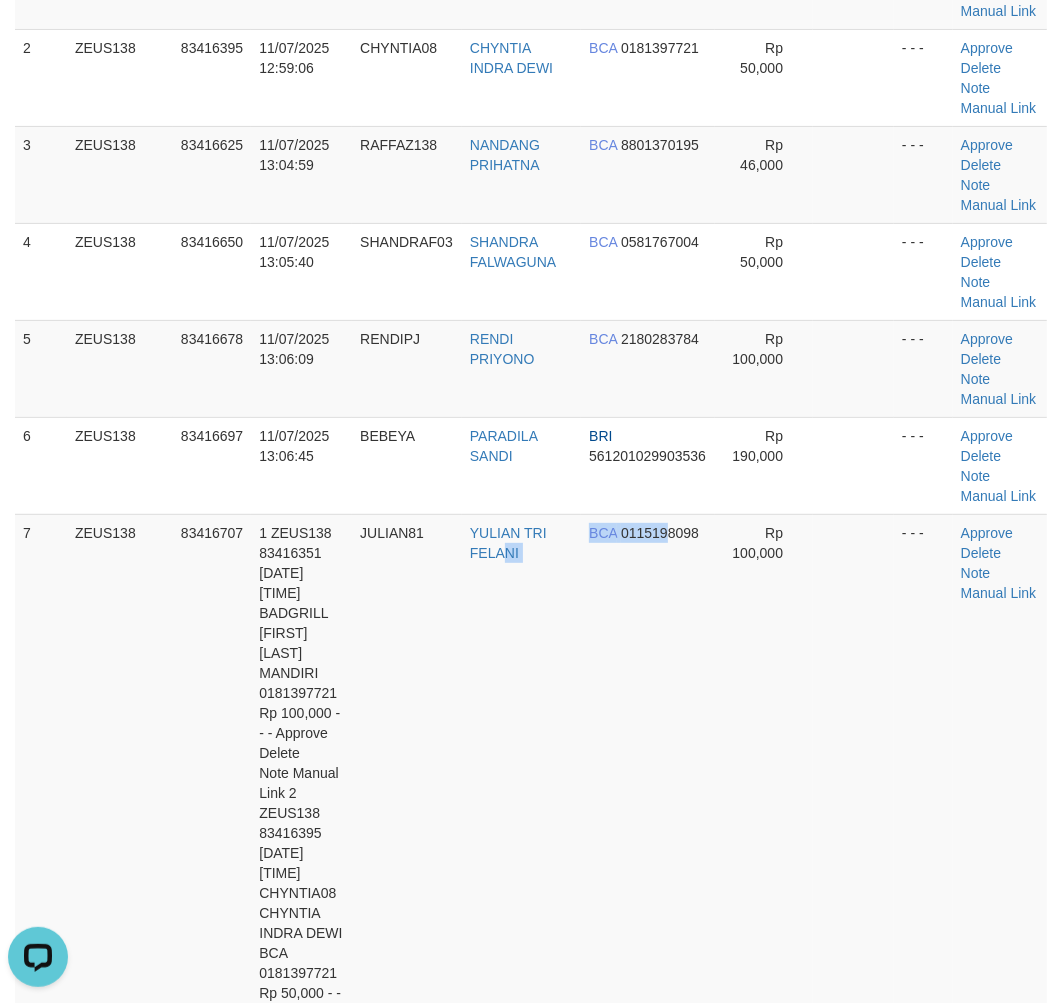 drag, startPoint x: 662, startPoint y: 644, endPoint x: 0, endPoint y: 722, distance: 666.57935 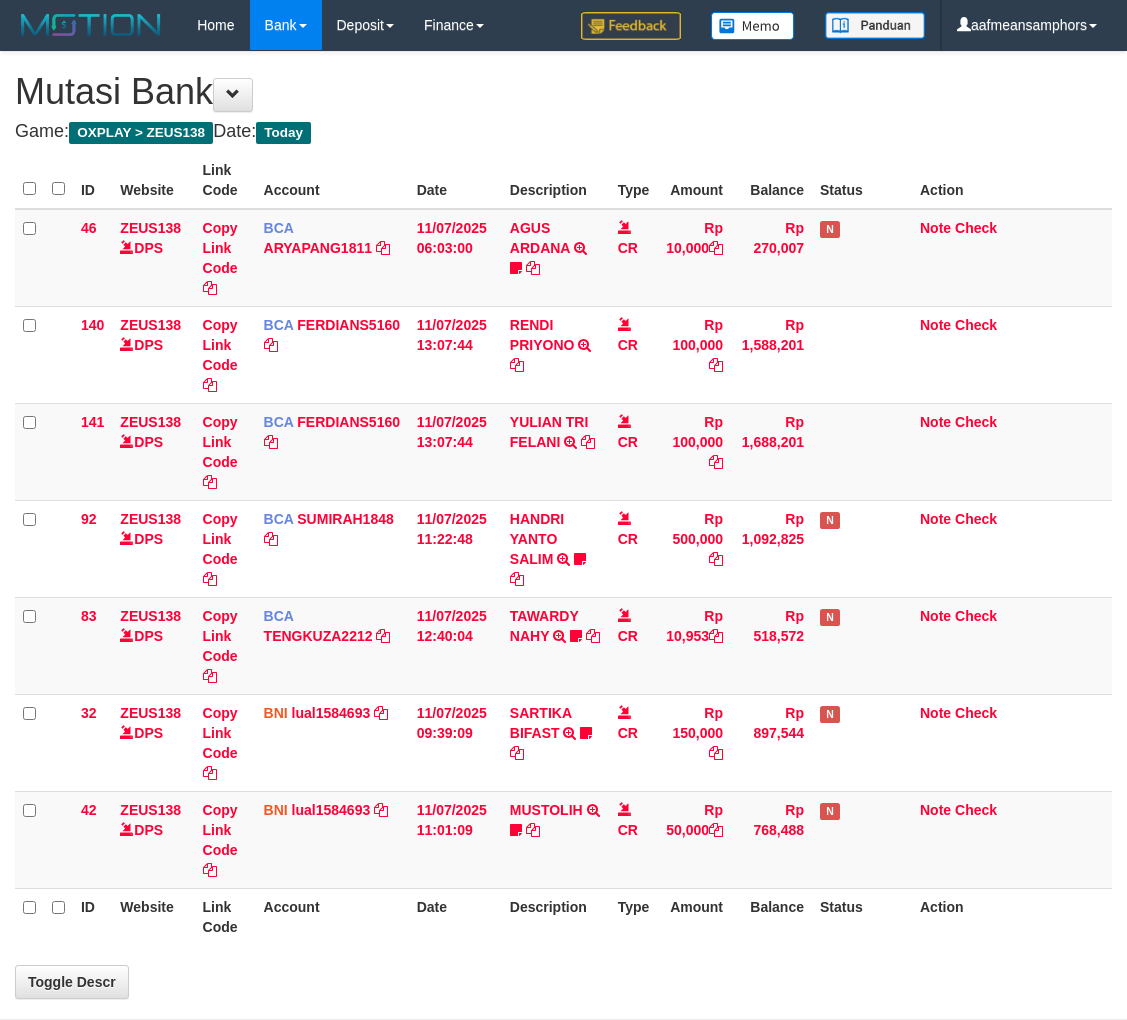 scroll, scrollTop: 0, scrollLeft: 0, axis: both 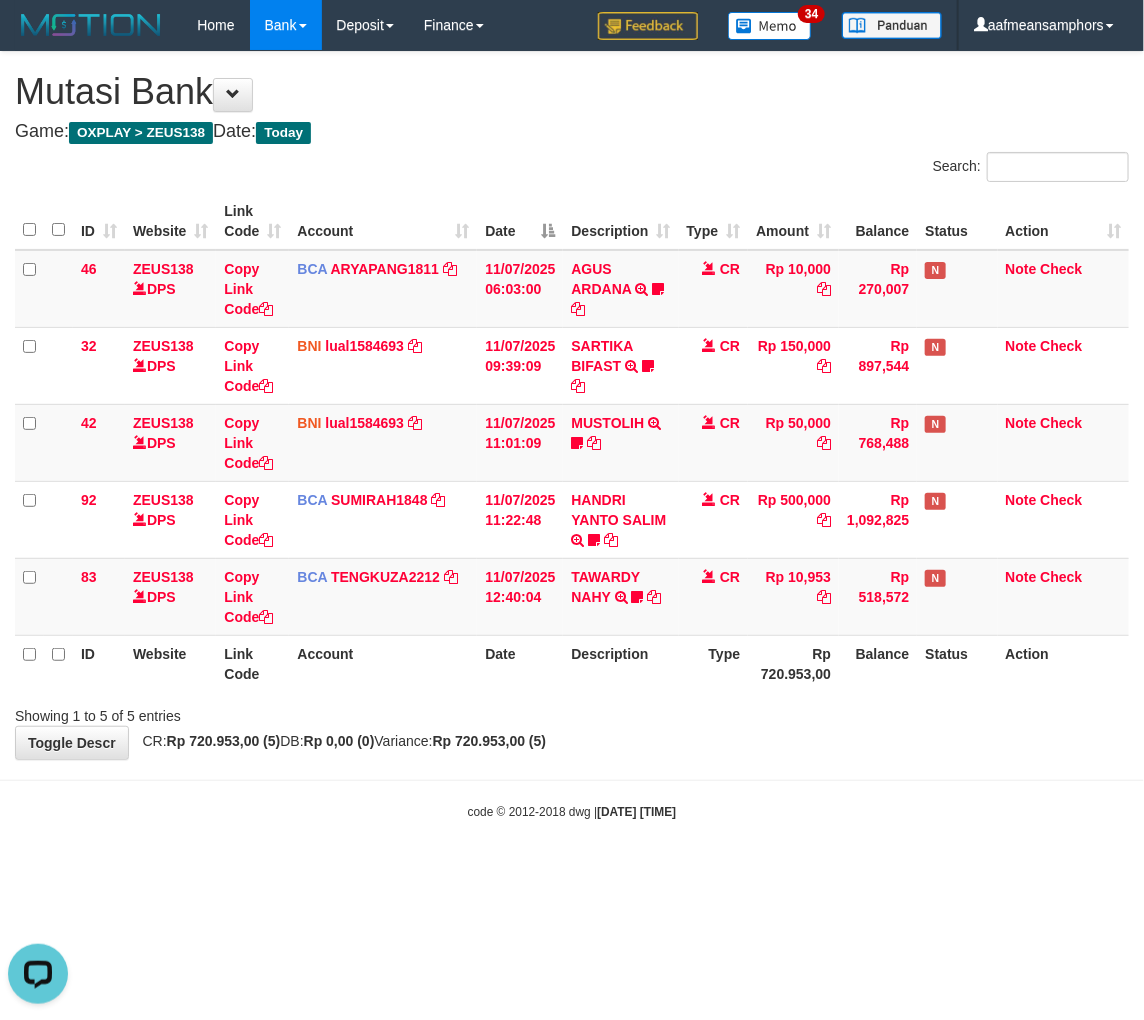 drag, startPoint x: 784, startPoint y: 788, endPoint x: 1016, endPoint y: 761, distance: 233.56584 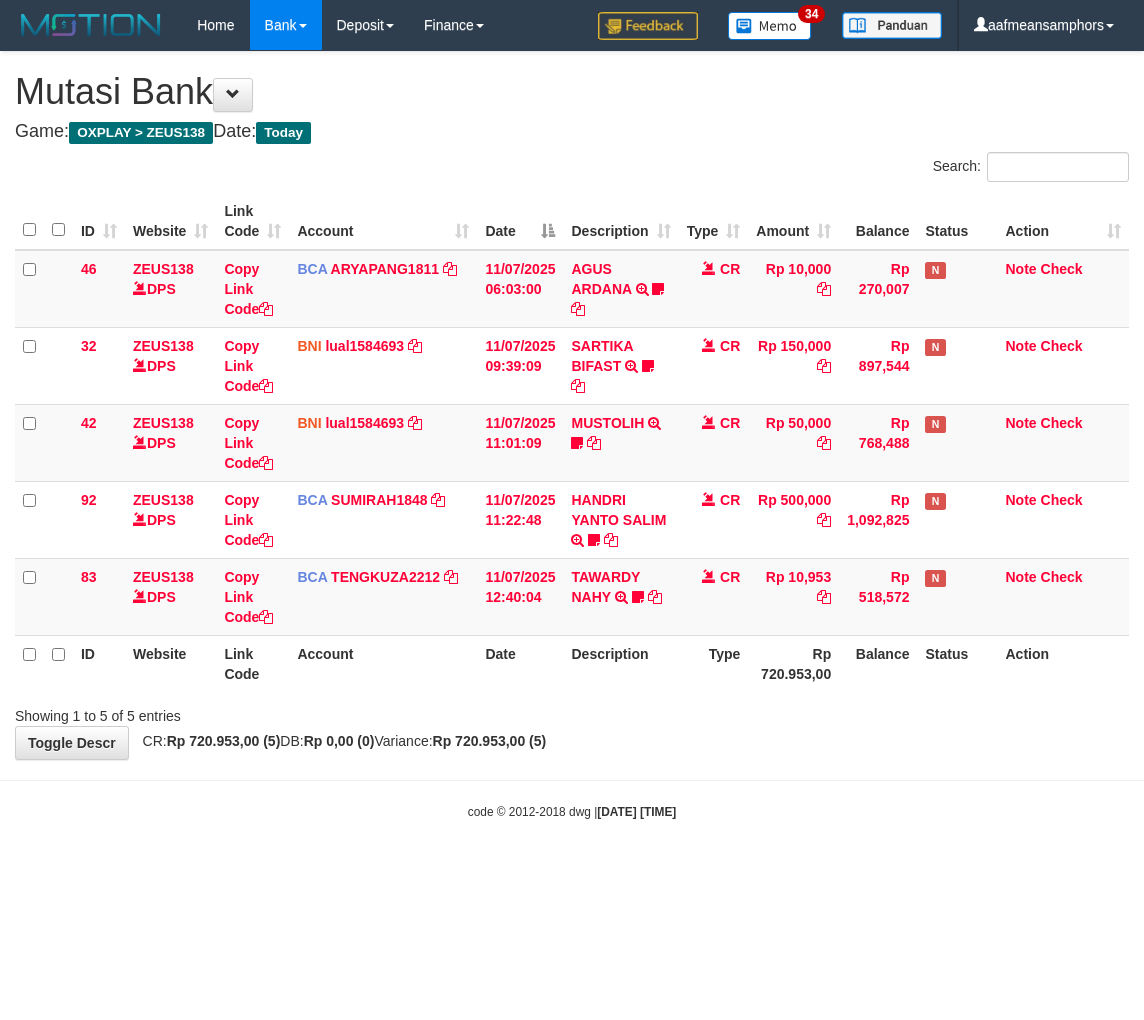 scroll, scrollTop: 0, scrollLeft: 0, axis: both 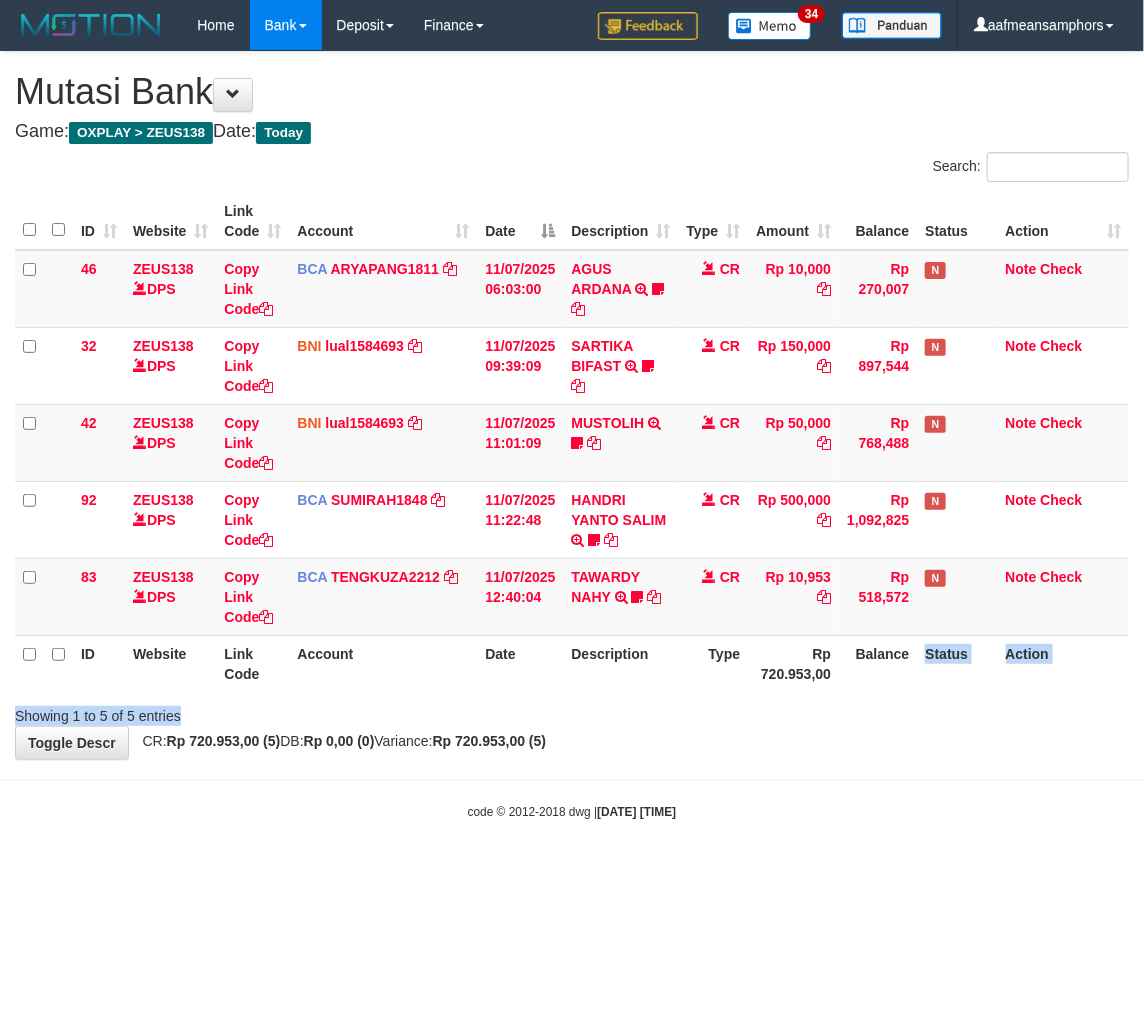 click on "Search:
ID Website Link Code Account Date Description Type Amount Balance Status Action
46
ZEUS138    DPS
Copy Link Code
BCA
ARYAPANG1811
DPS
ARYA PANGESTU
mutasi_20250711_2620 | 46
mutasi_20250711_2620 | 46
11/07/2025 06:03:00
AGUS ARDANA            TRSF E-BANKING CR 1107/FTSCY/WS95051
10000.002025071158167087 TRFDN-AGUS ARDANA ESPAY DEBIT INDONE    Aguslike
tunggu bukti tranfer
CR
Rp 10,000
Rp 270,007
N
Note
Check
32
ZEUS138    DPS
Copy Link Code
BNI" at bounding box center [572, 439] 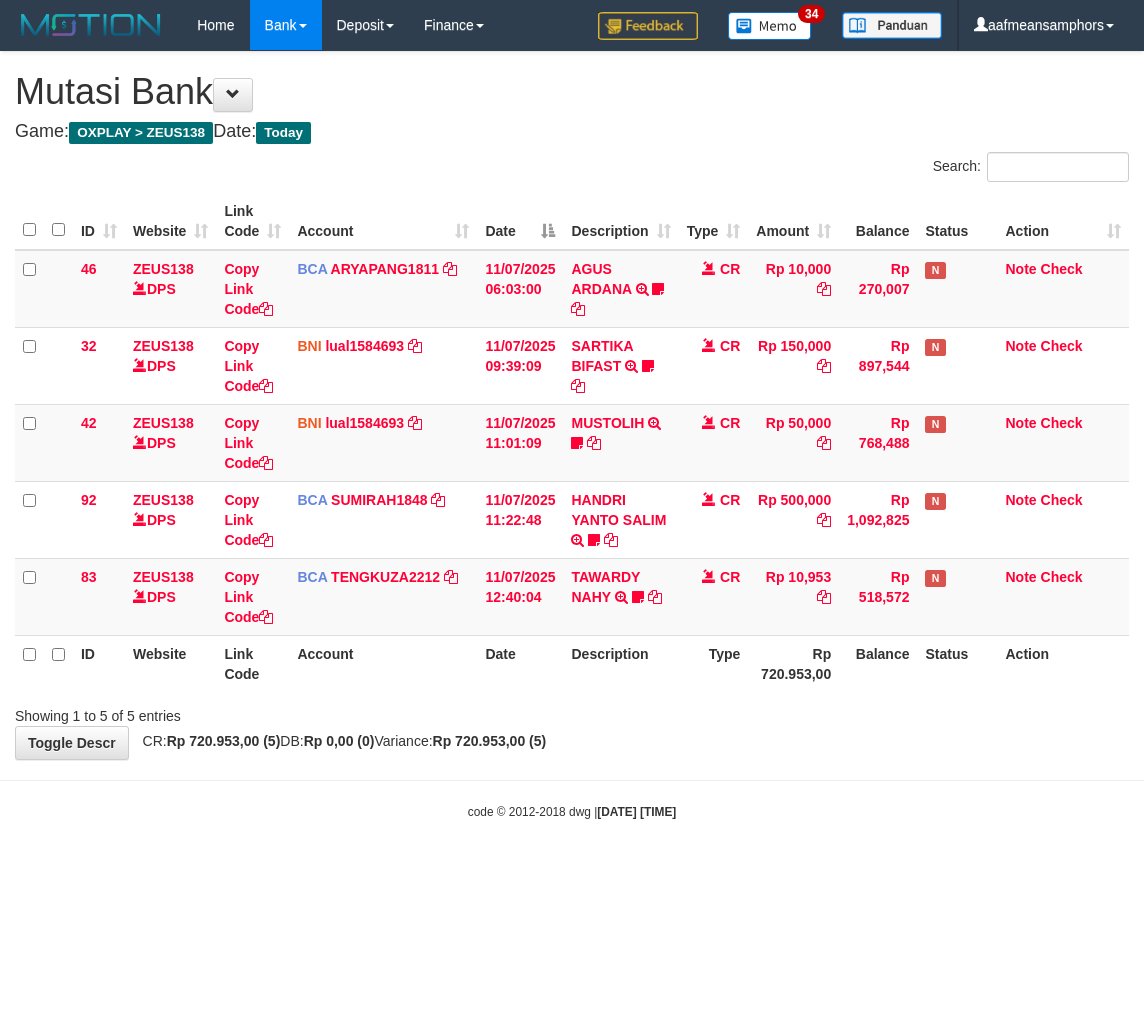 scroll, scrollTop: 0, scrollLeft: 0, axis: both 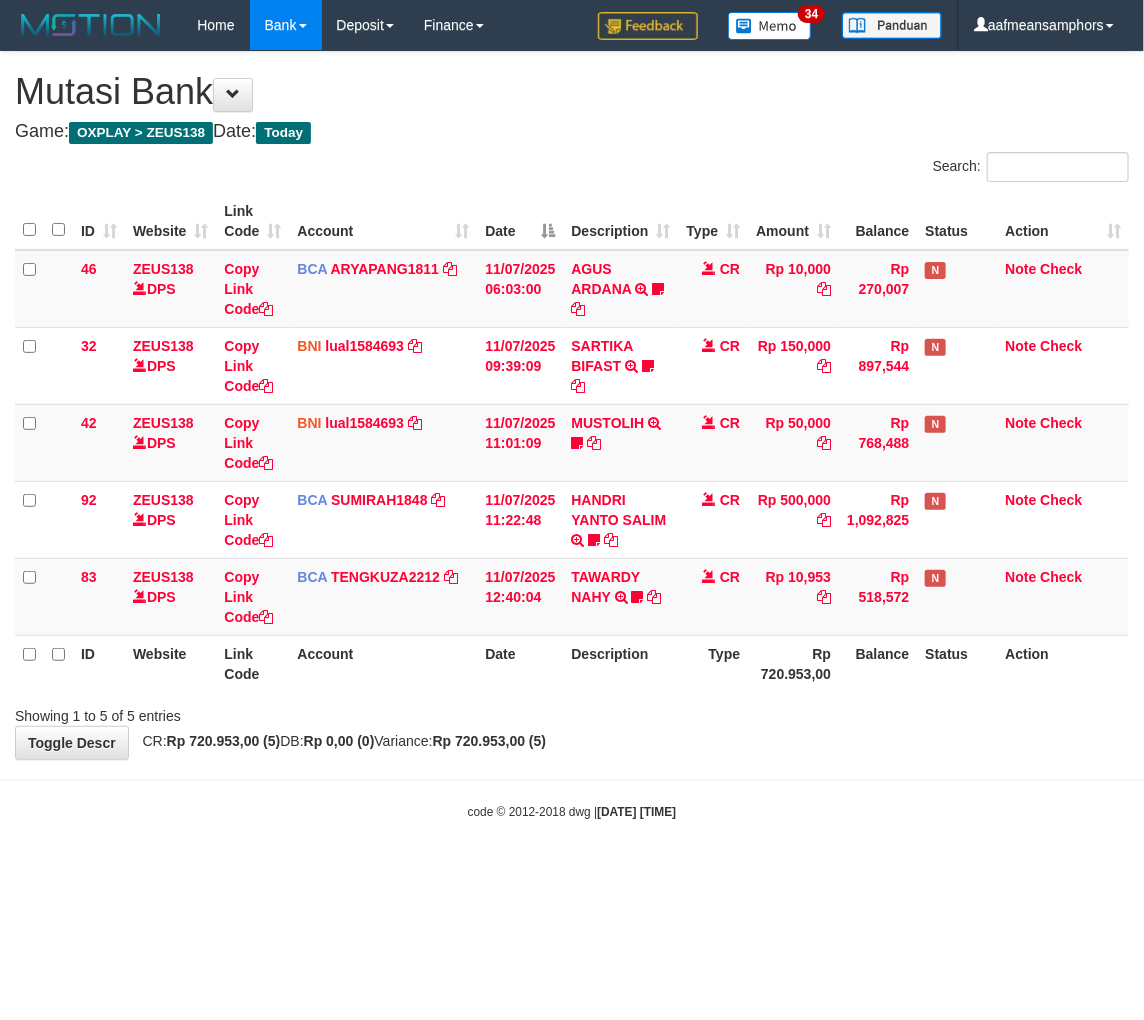 click on "**********" at bounding box center [572, 405] 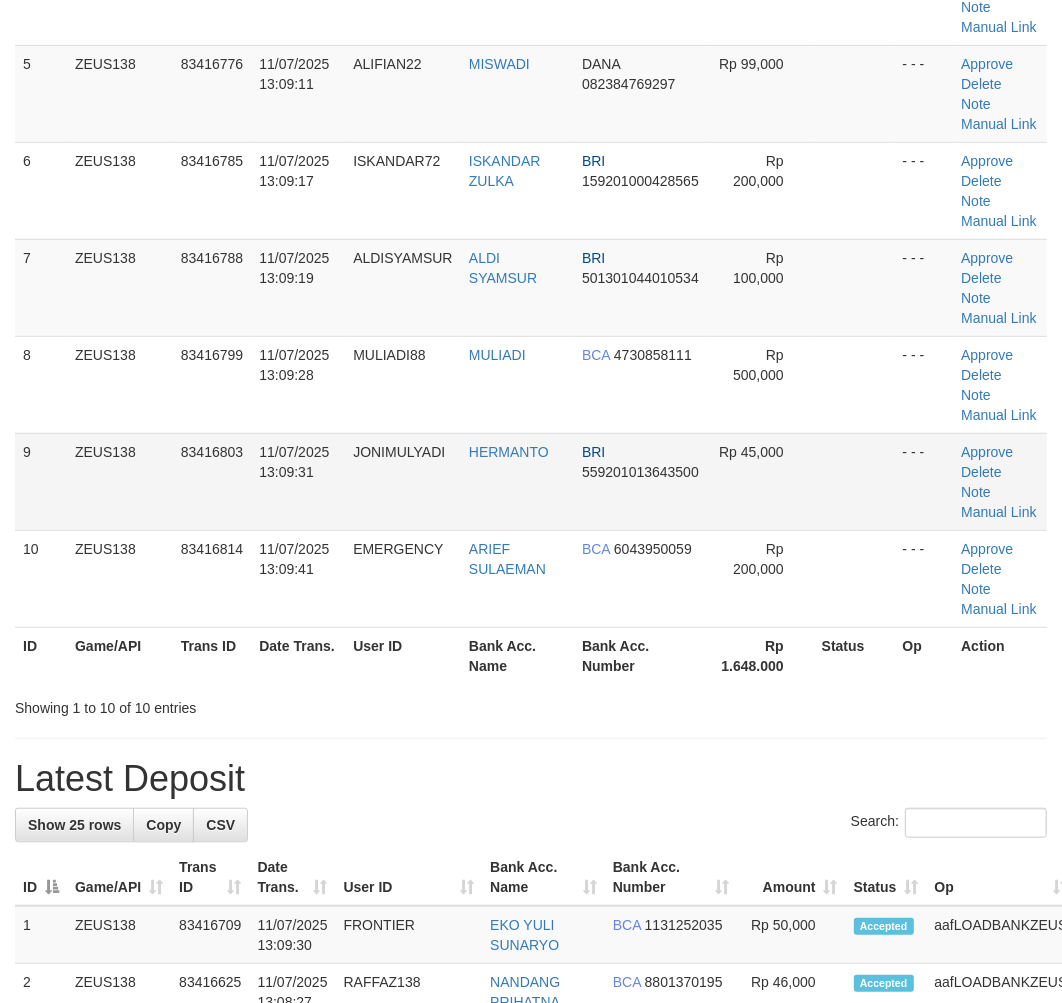 drag, startPoint x: 527, startPoint y: 776, endPoint x: 406, endPoint y: 772, distance: 121.0661 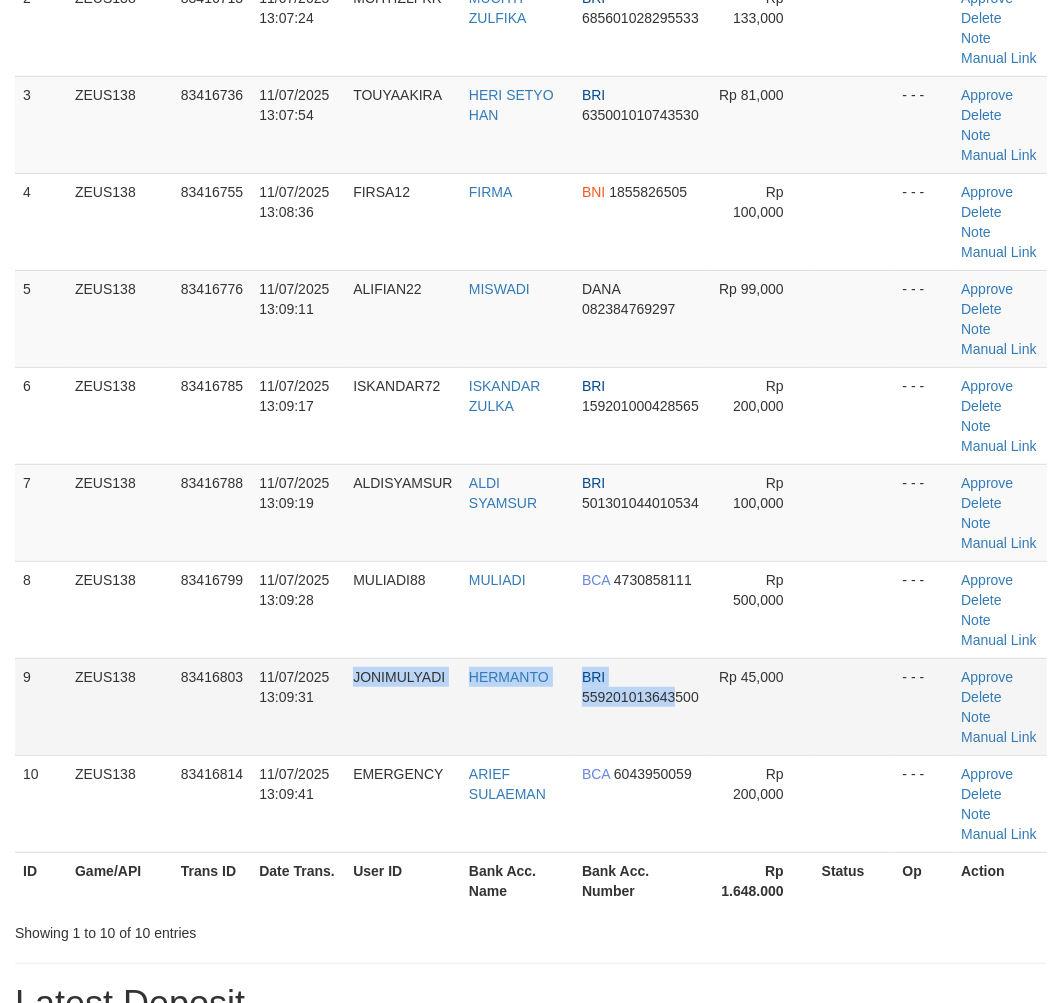 drag, startPoint x: 673, startPoint y: 772, endPoint x: 686, endPoint y: 773, distance: 13.038404 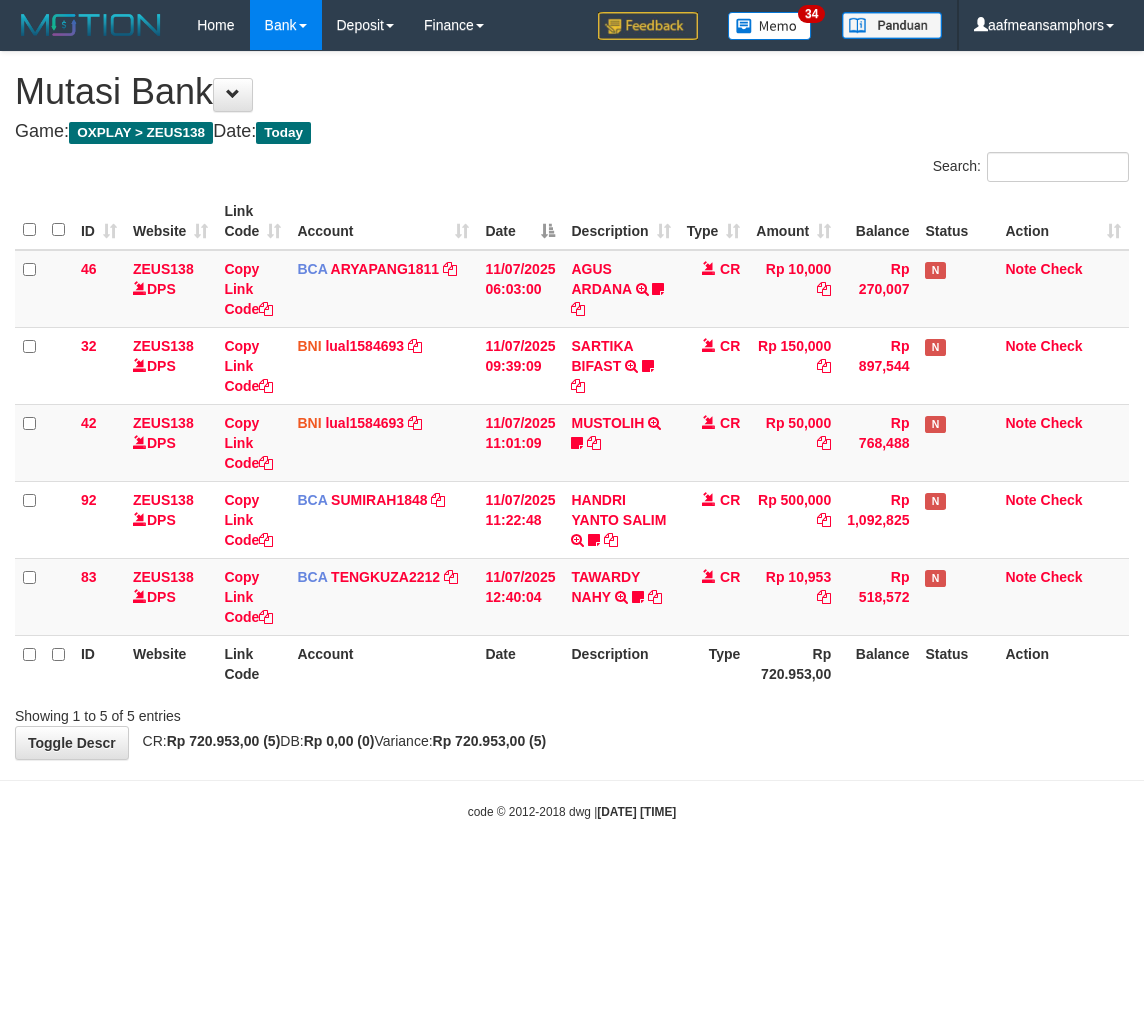 scroll, scrollTop: 0, scrollLeft: 0, axis: both 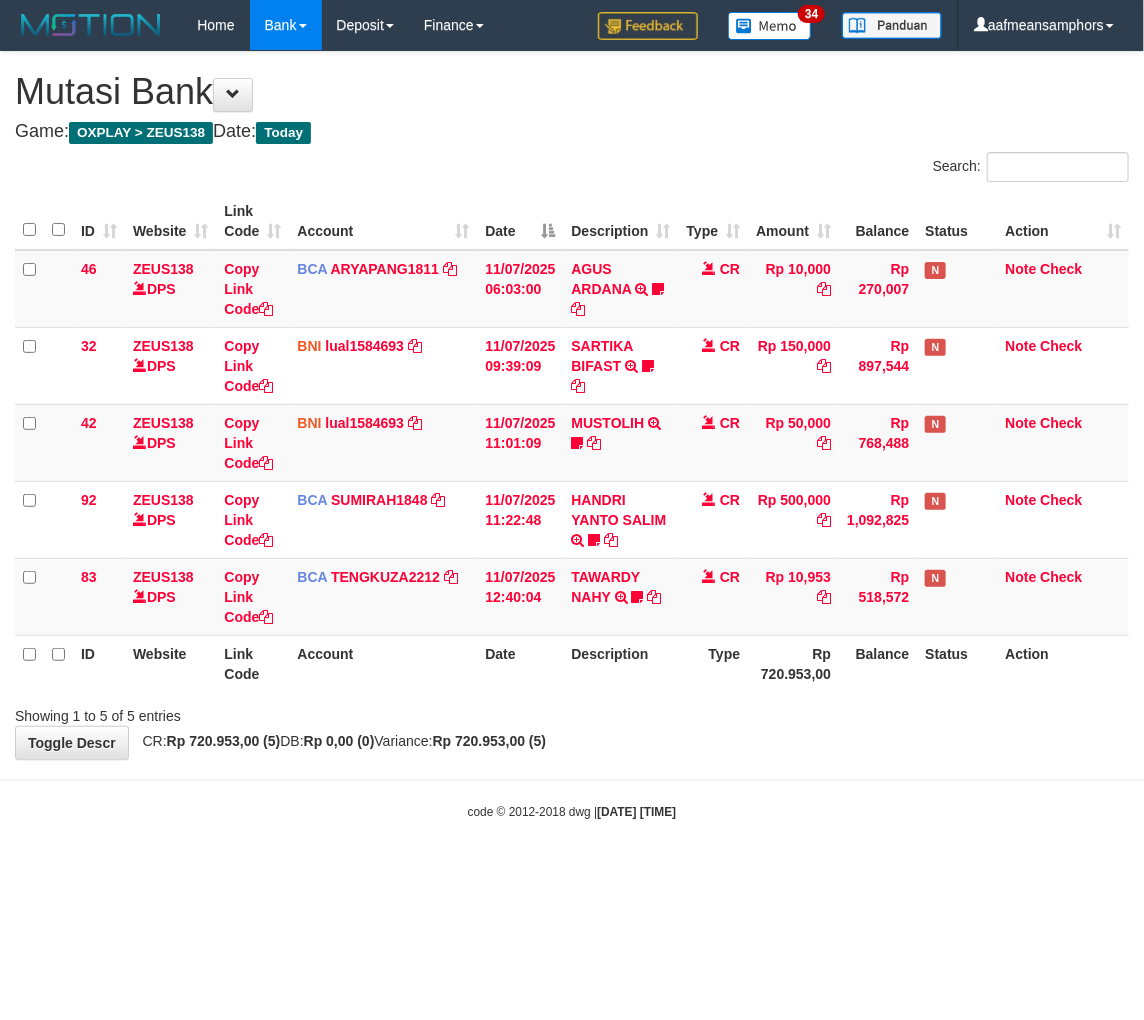 drag, startPoint x: 926, startPoint y: 765, endPoint x: 874, endPoint y: 765, distance: 52 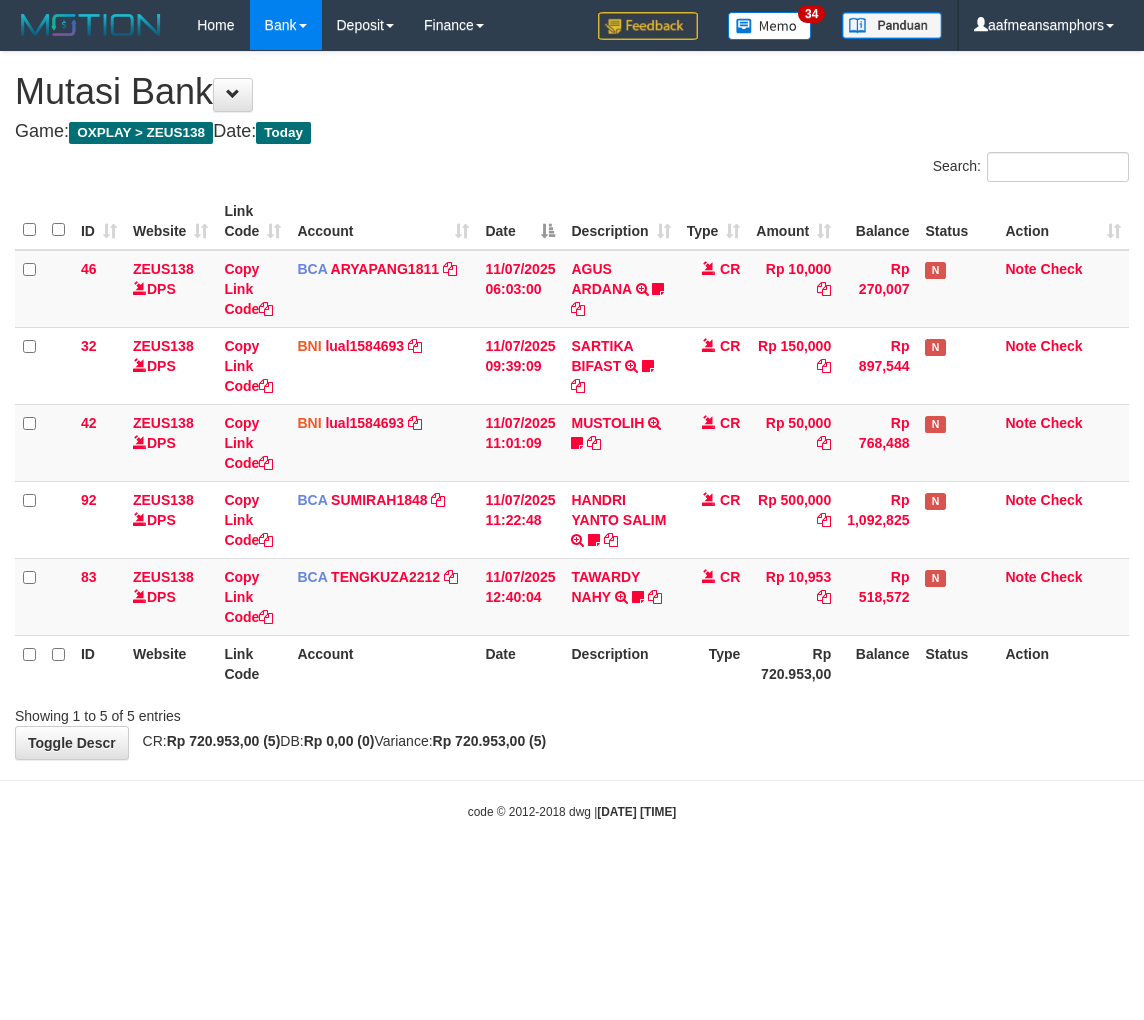 scroll, scrollTop: 0, scrollLeft: 0, axis: both 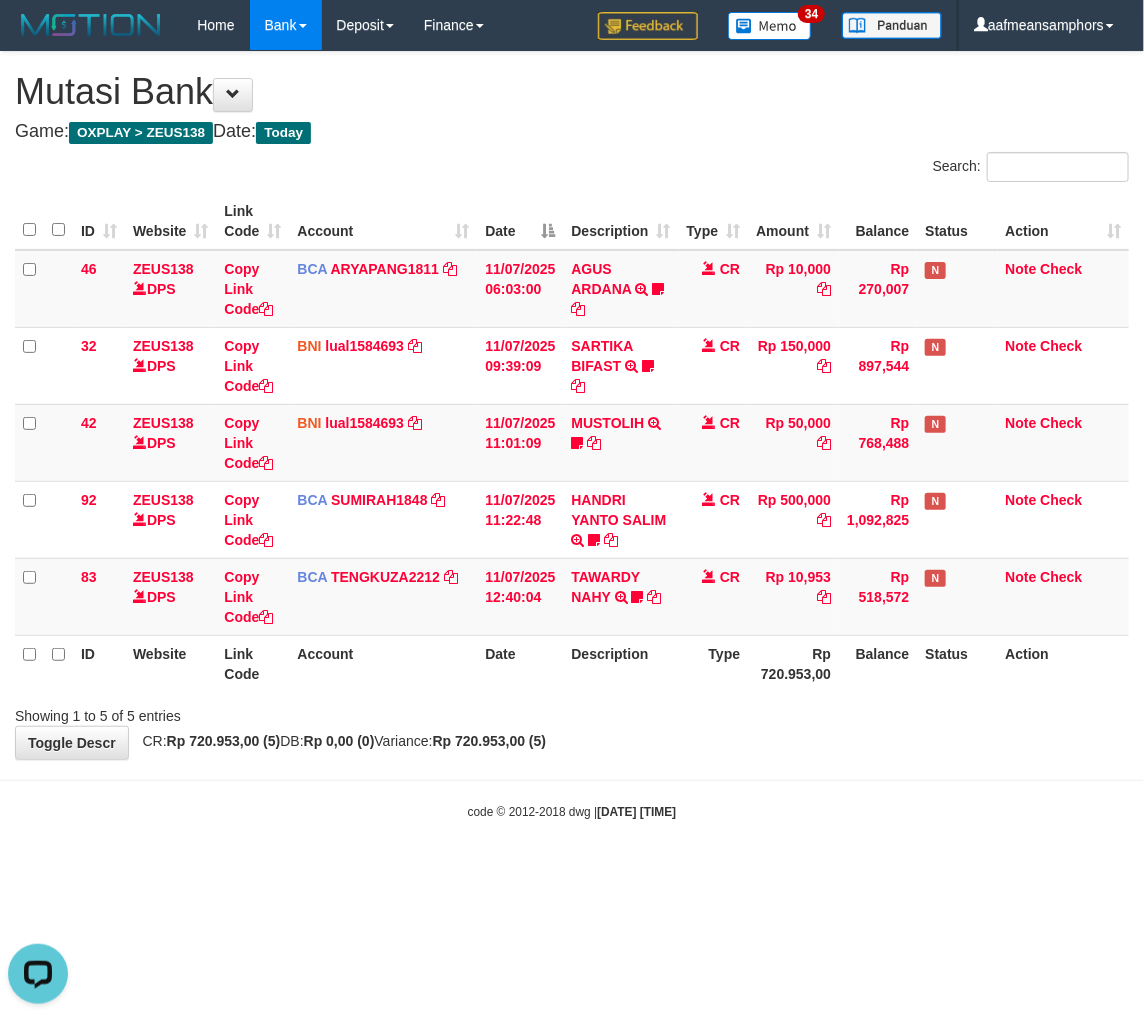 drag, startPoint x: 785, startPoint y: 775, endPoint x: 1141, endPoint y: 713, distance: 361.35855 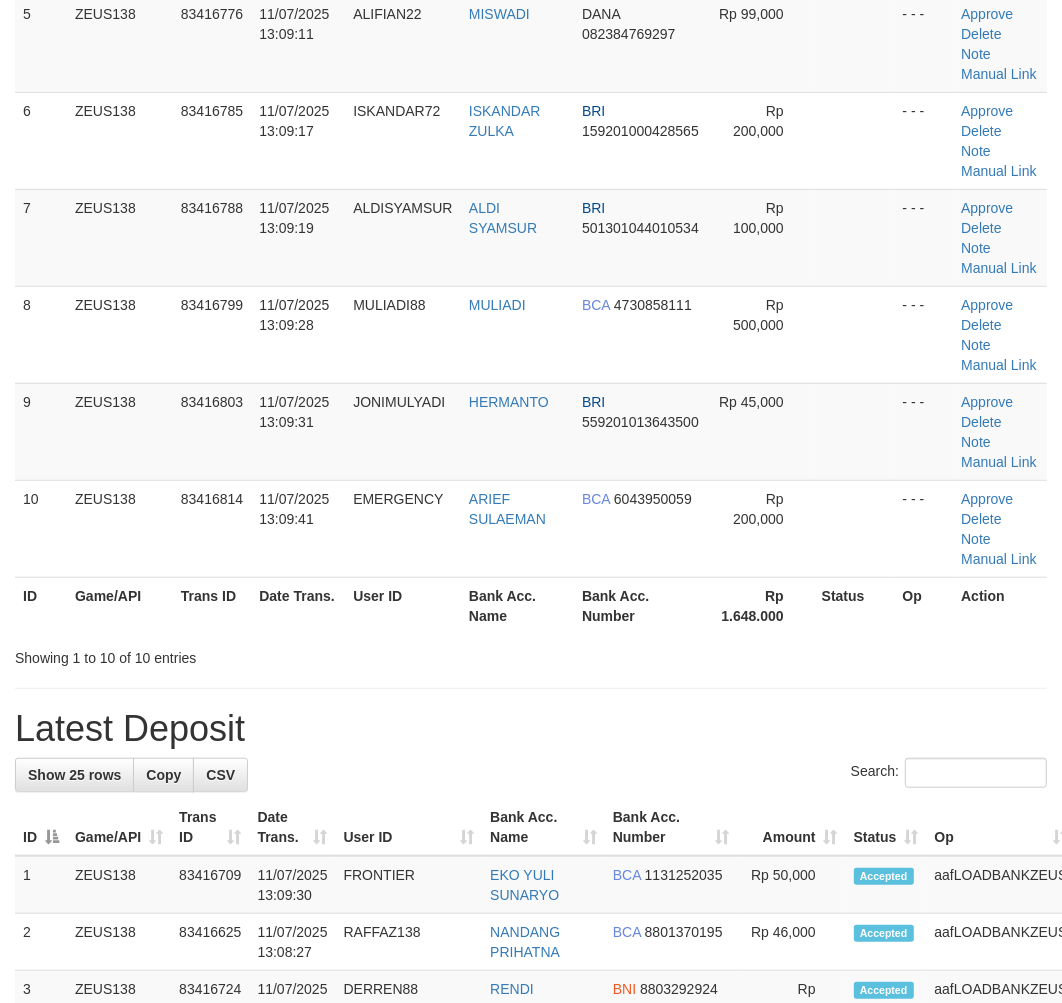 scroll, scrollTop: 418, scrollLeft: 0, axis: vertical 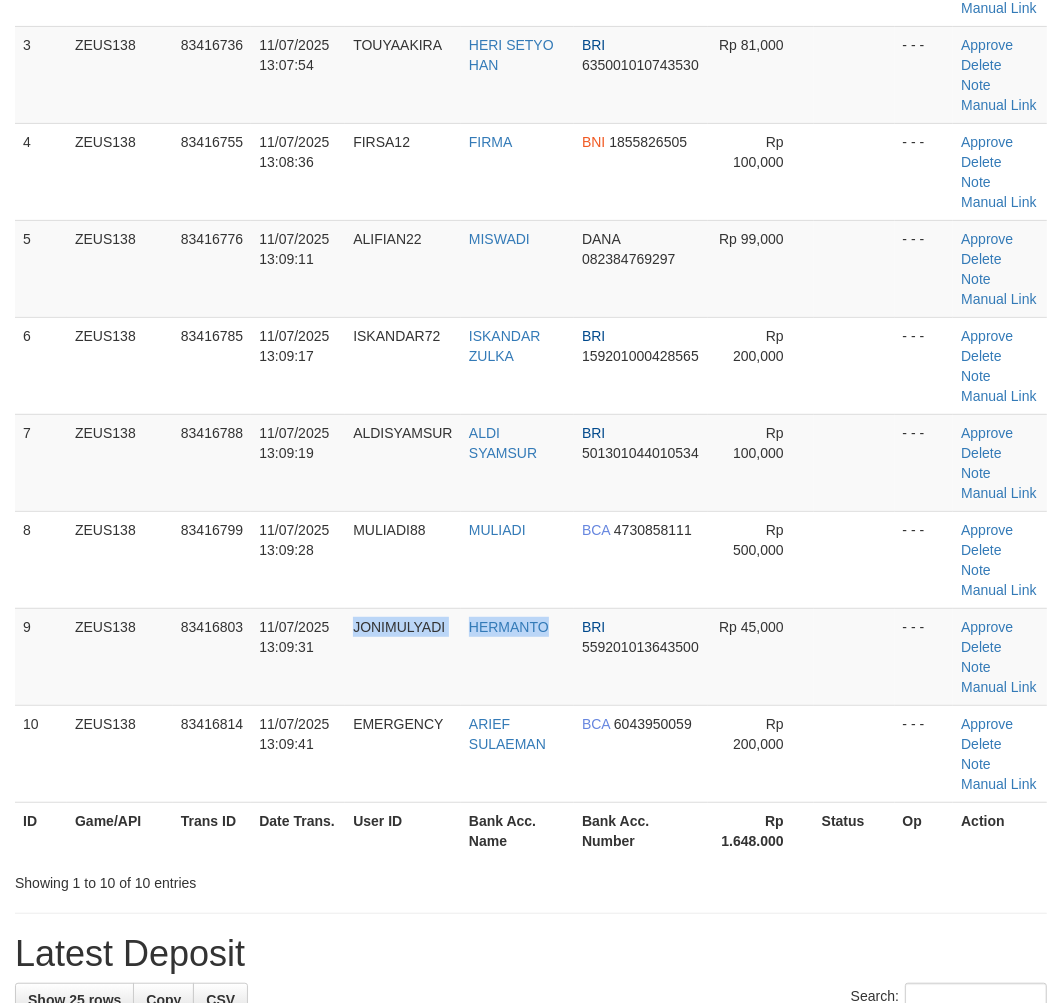 drag, startPoint x: 468, startPoint y: 717, endPoint x: 2, endPoint y: 765, distance: 468.46558 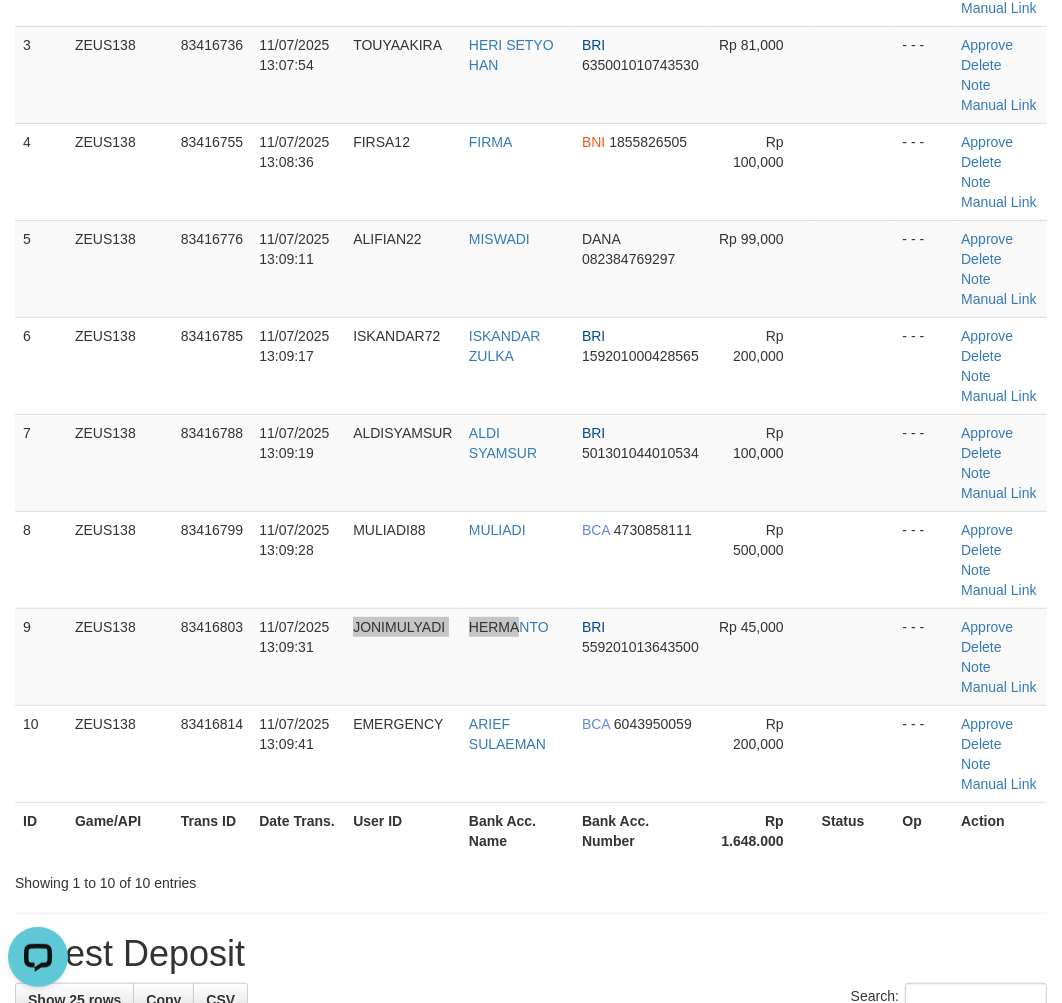 scroll, scrollTop: 0, scrollLeft: 0, axis: both 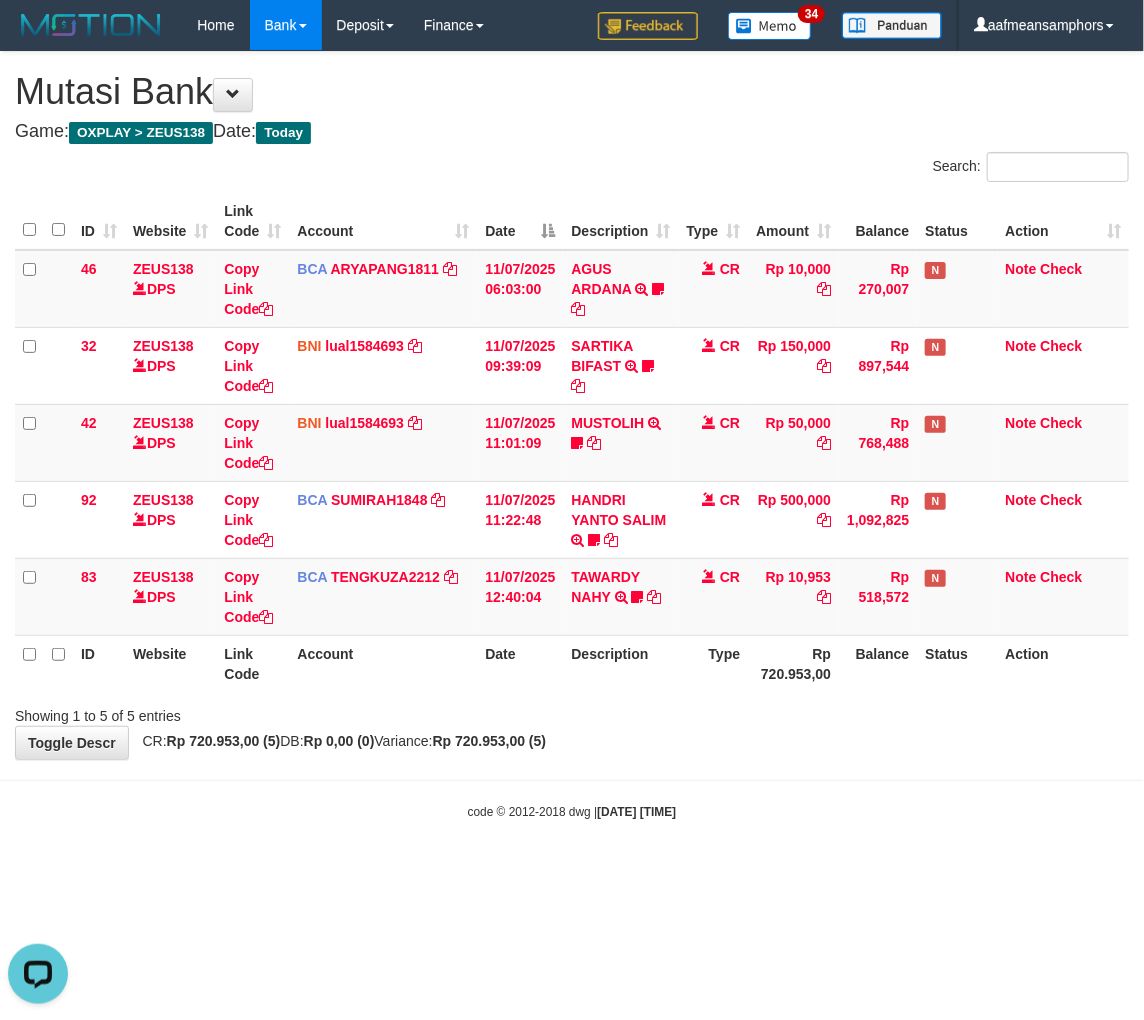 click on "Showing 1 to 5 of 5 entries" at bounding box center [572, 712] 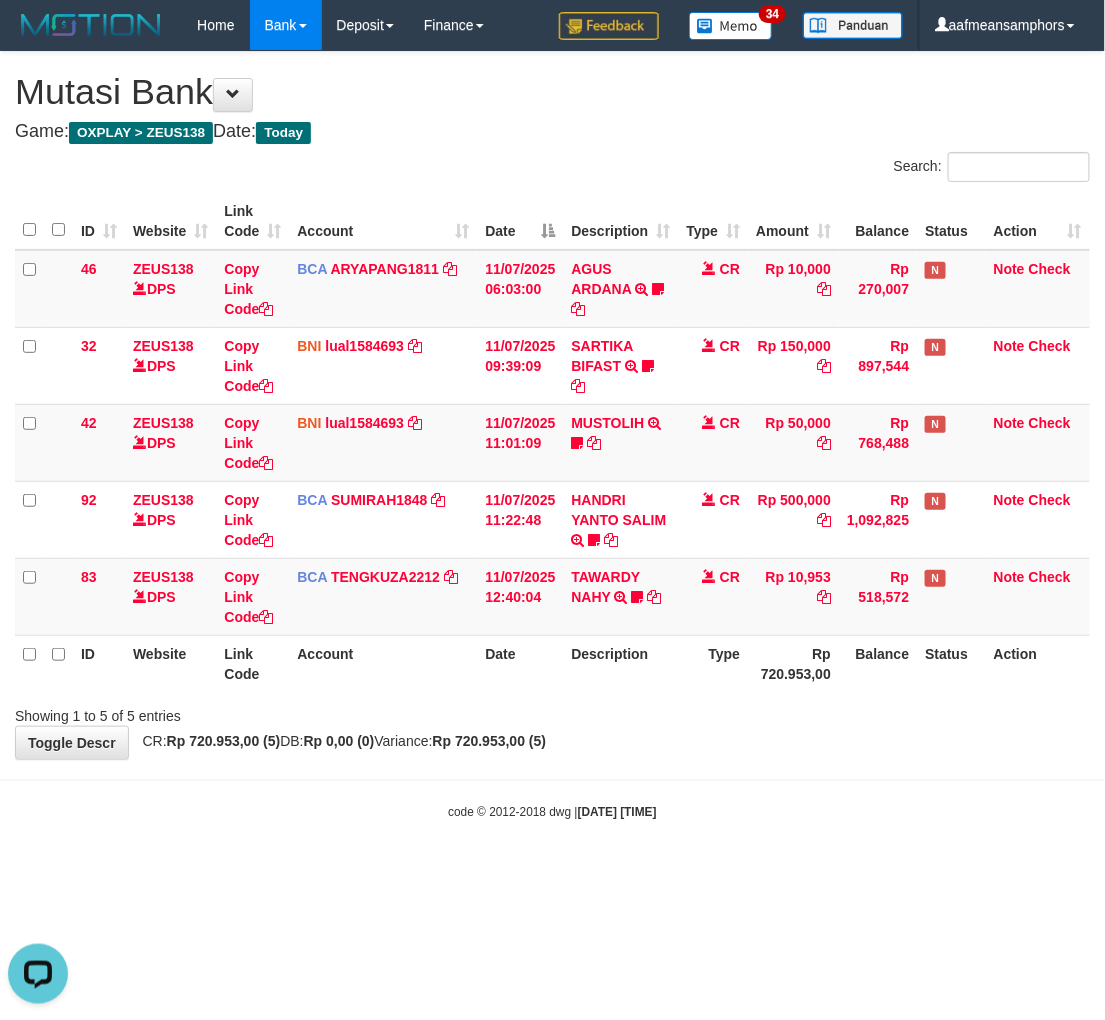 click on "**********" at bounding box center (552, 405) 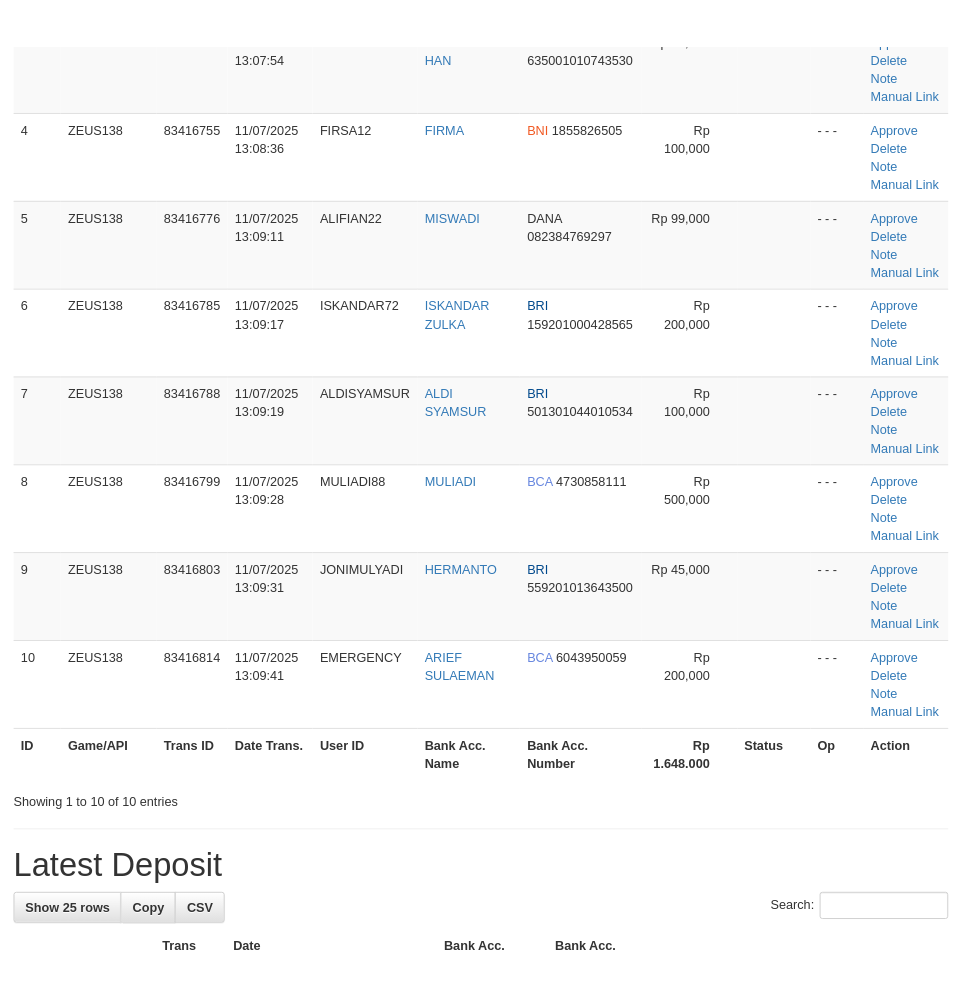 scroll, scrollTop: 508, scrollLeft: 0, axis: vertical 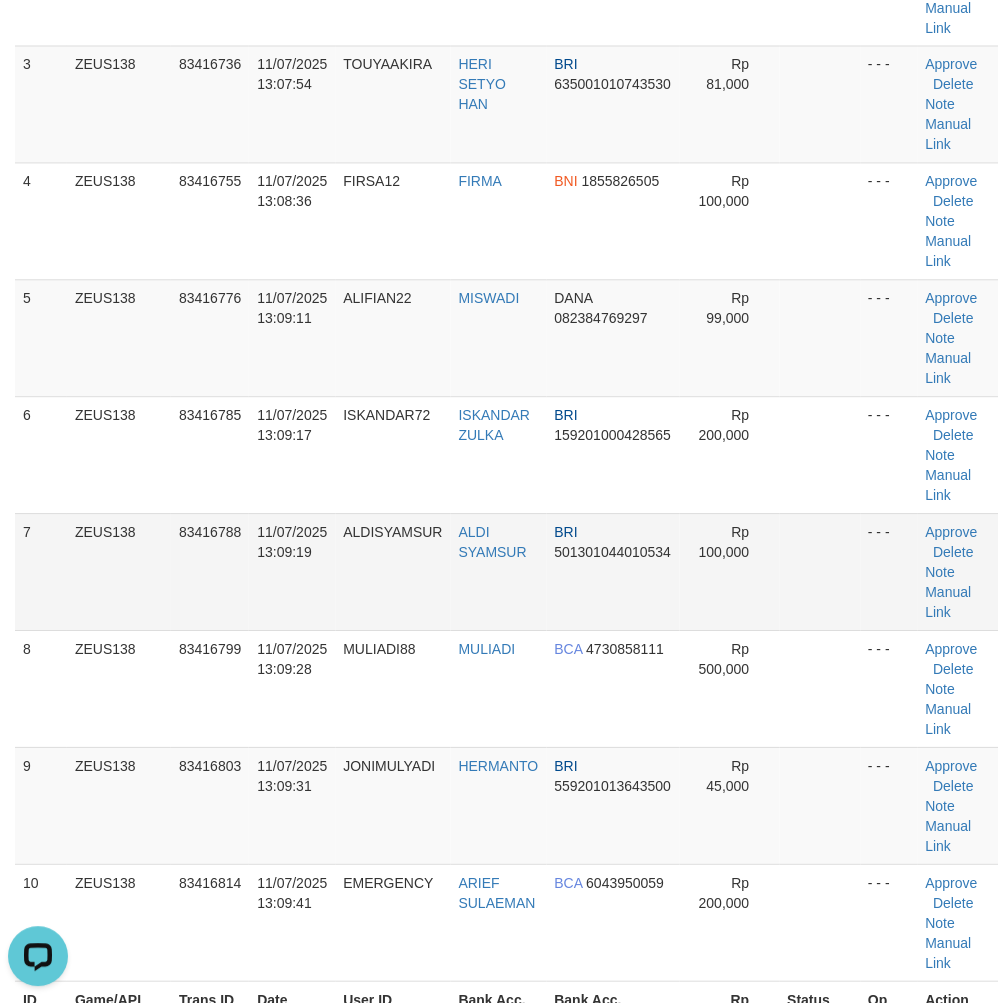 drag, startPoint x: 47, startPoint y: 592, endPoint x: 20, endPoint y: 613, distance: 34.20526 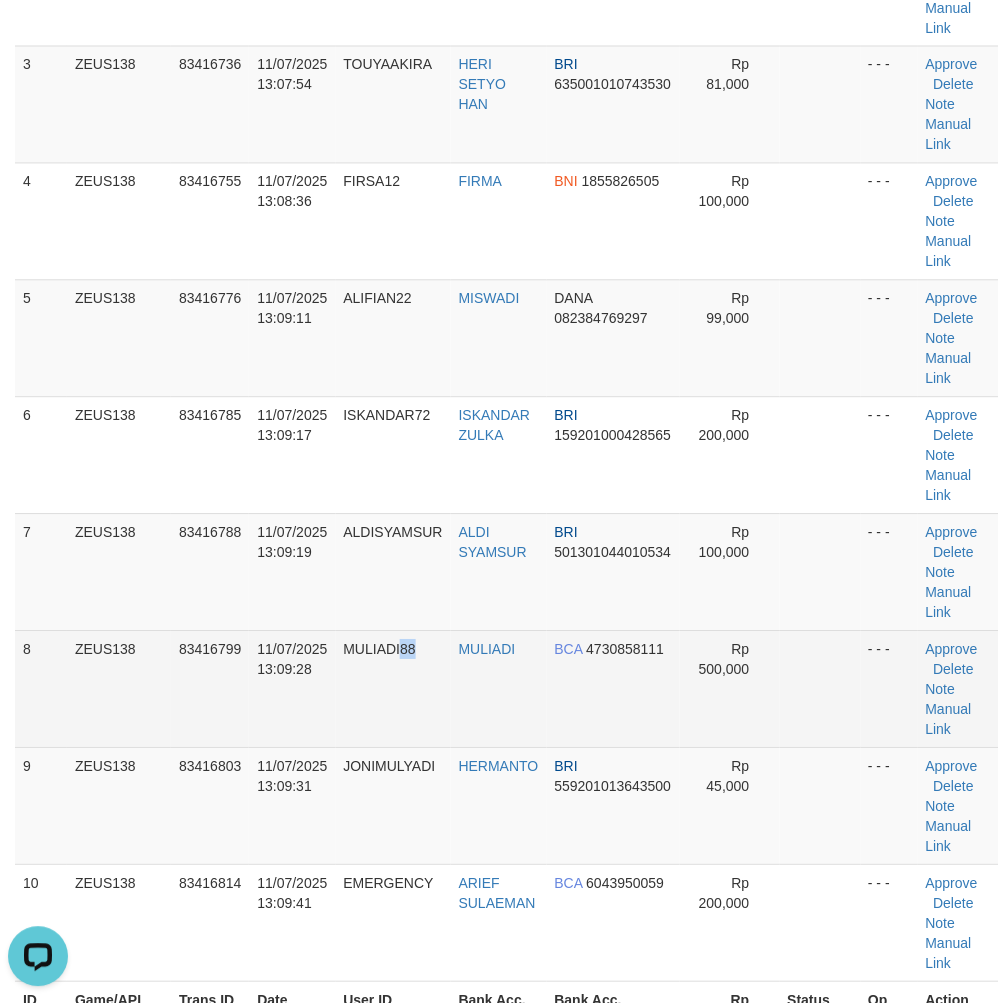 drag, startPoint x: 421, startPoint y: 688, endPoint x: 345, endPoint y: 686, distance: 76.02631 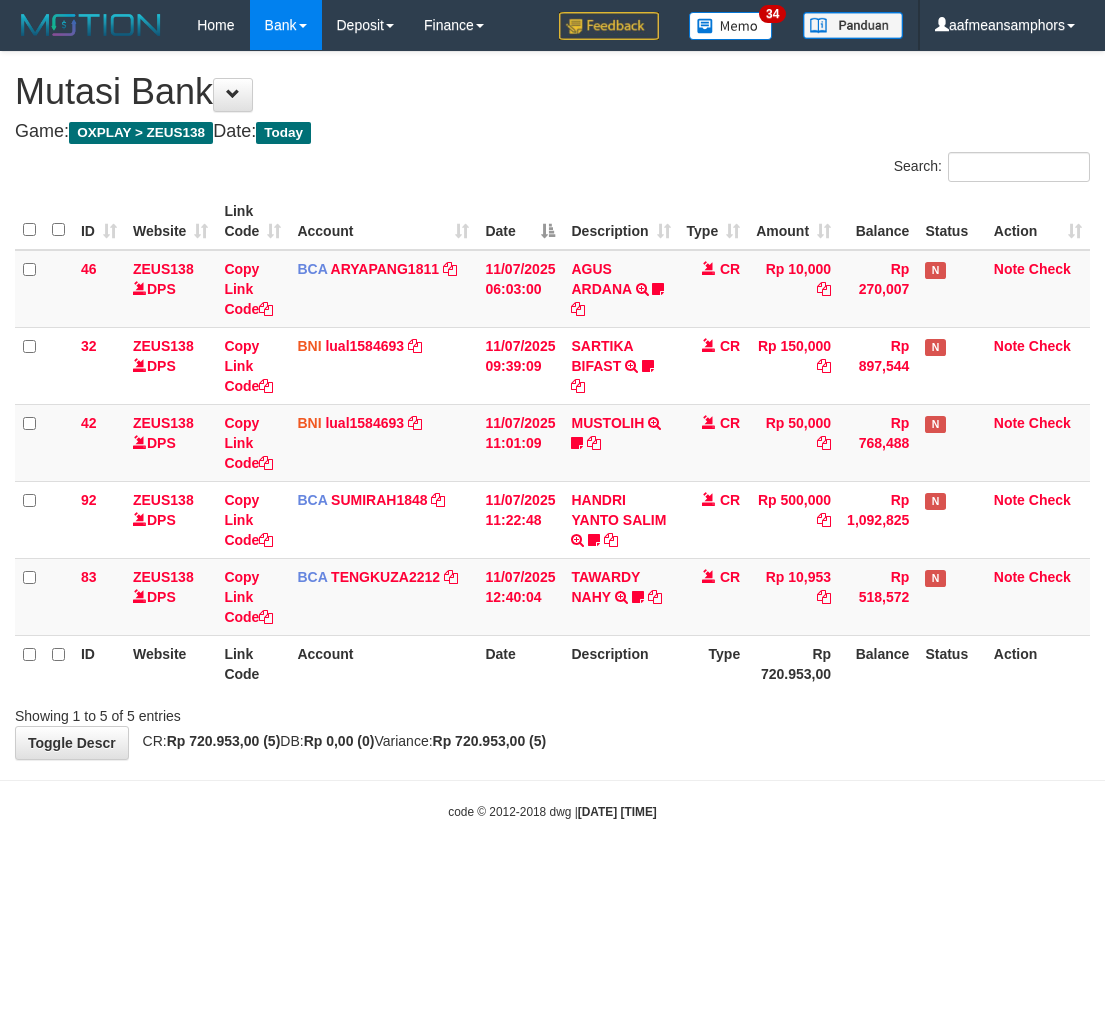 scroll, scrollTop: 0, scrollLeft: 0, axis: both 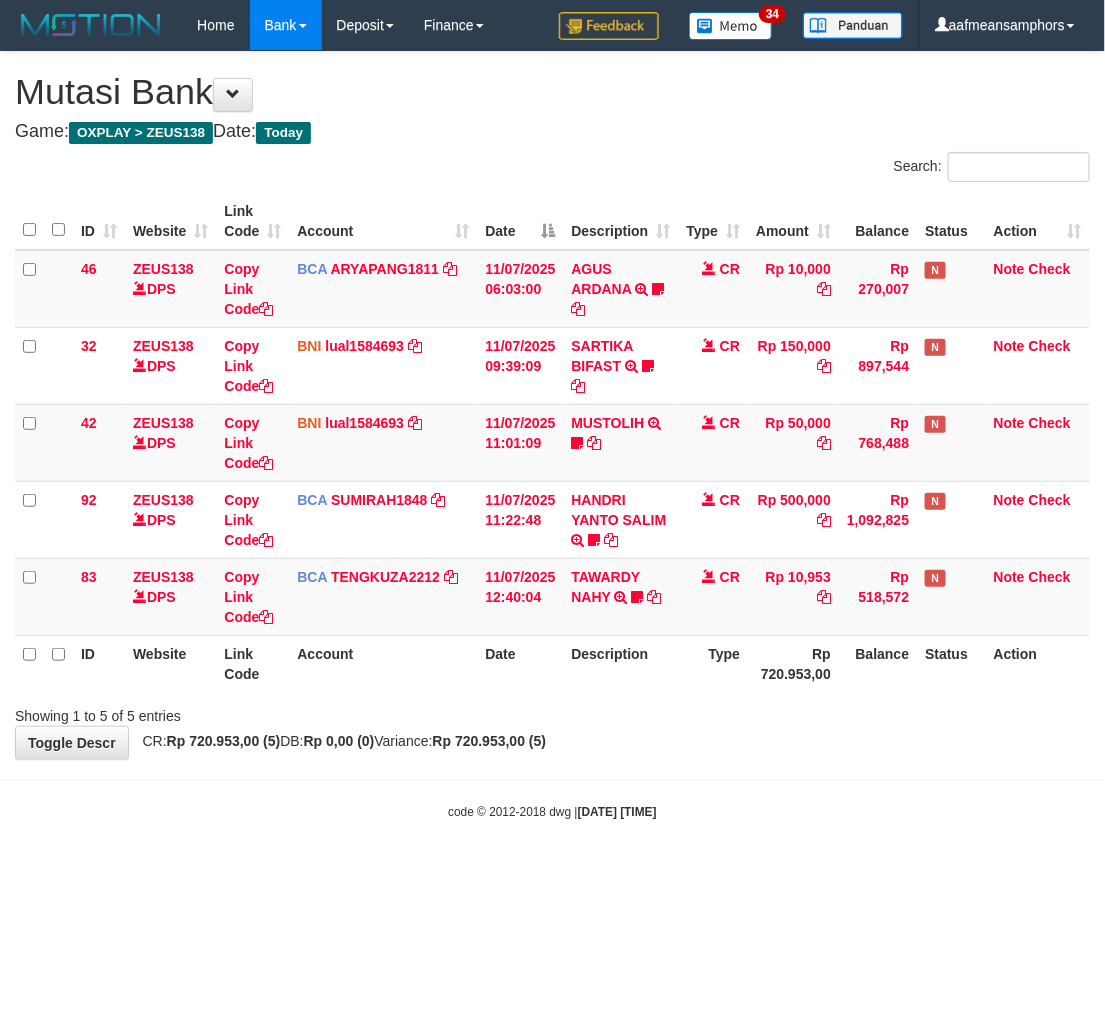 click on "Toggle navigation
Home
Bank
Account List
Load
By Website
Group
[OXPLAY]													ZEUS138
By Load Group (DPS)" at bounding box center [552, 435] 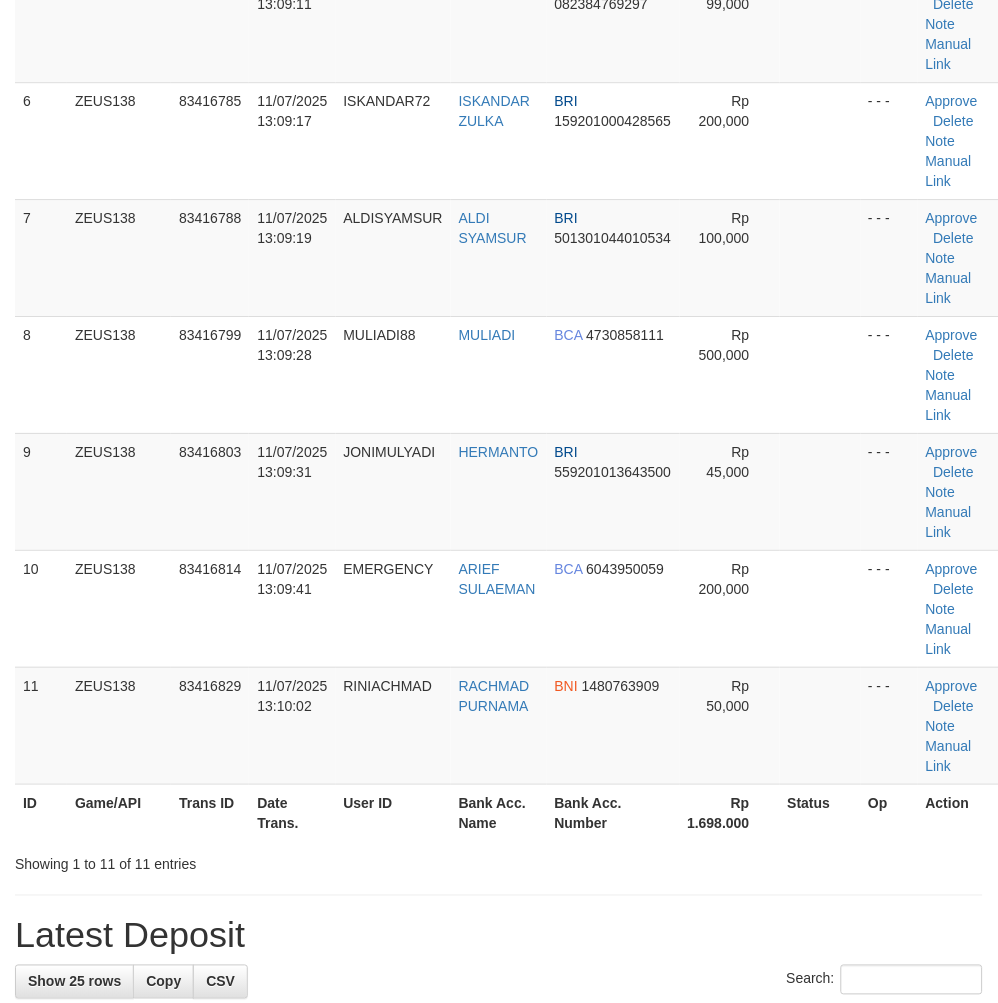 scroll, scrollTop: 508, scrollLeft: 0, axis: vertical 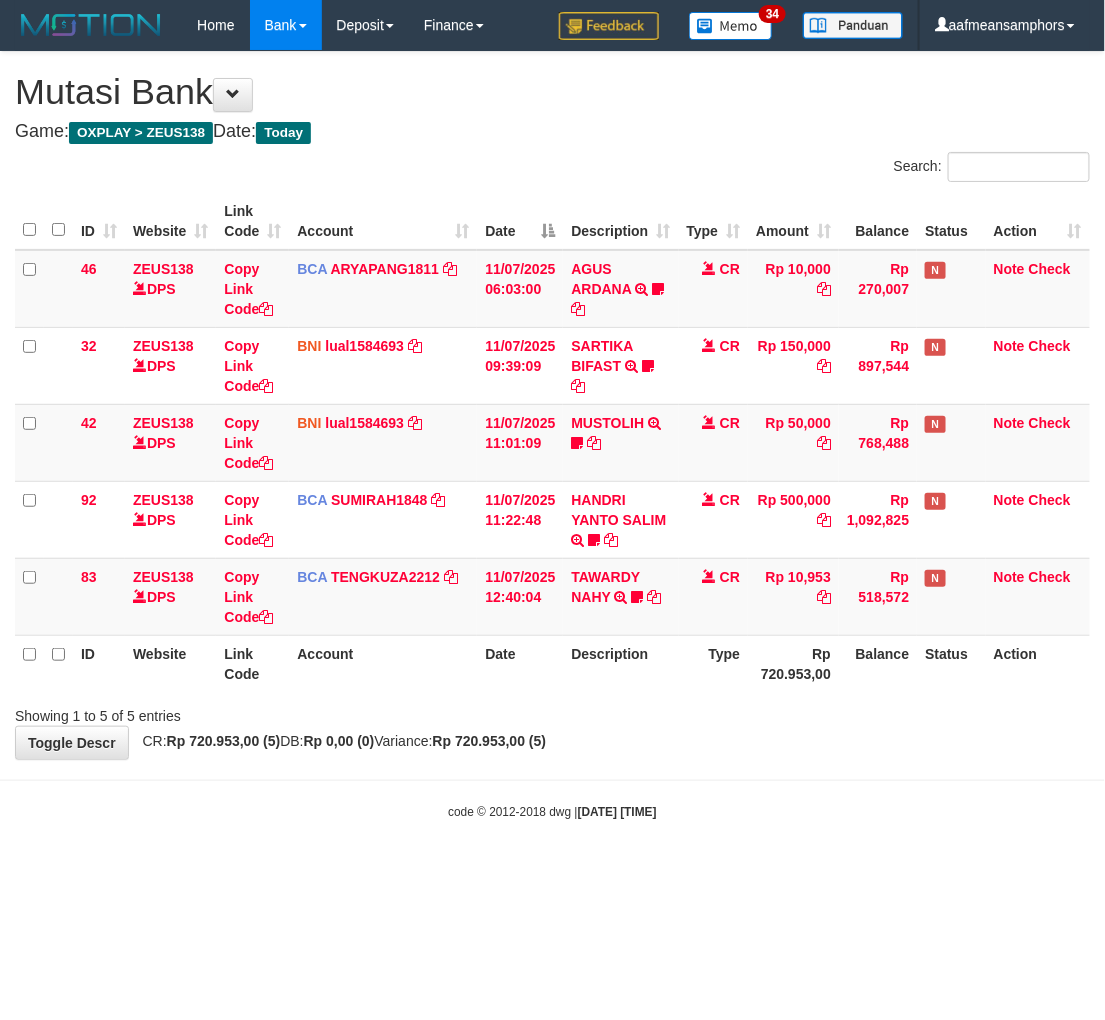 click on "Toggle navigation
Home
Bank
Account List
Load
By Website
Group
[OXPLAY]													ZEUS138
By Load Group (DPS)" at bounding box center [552, 435] 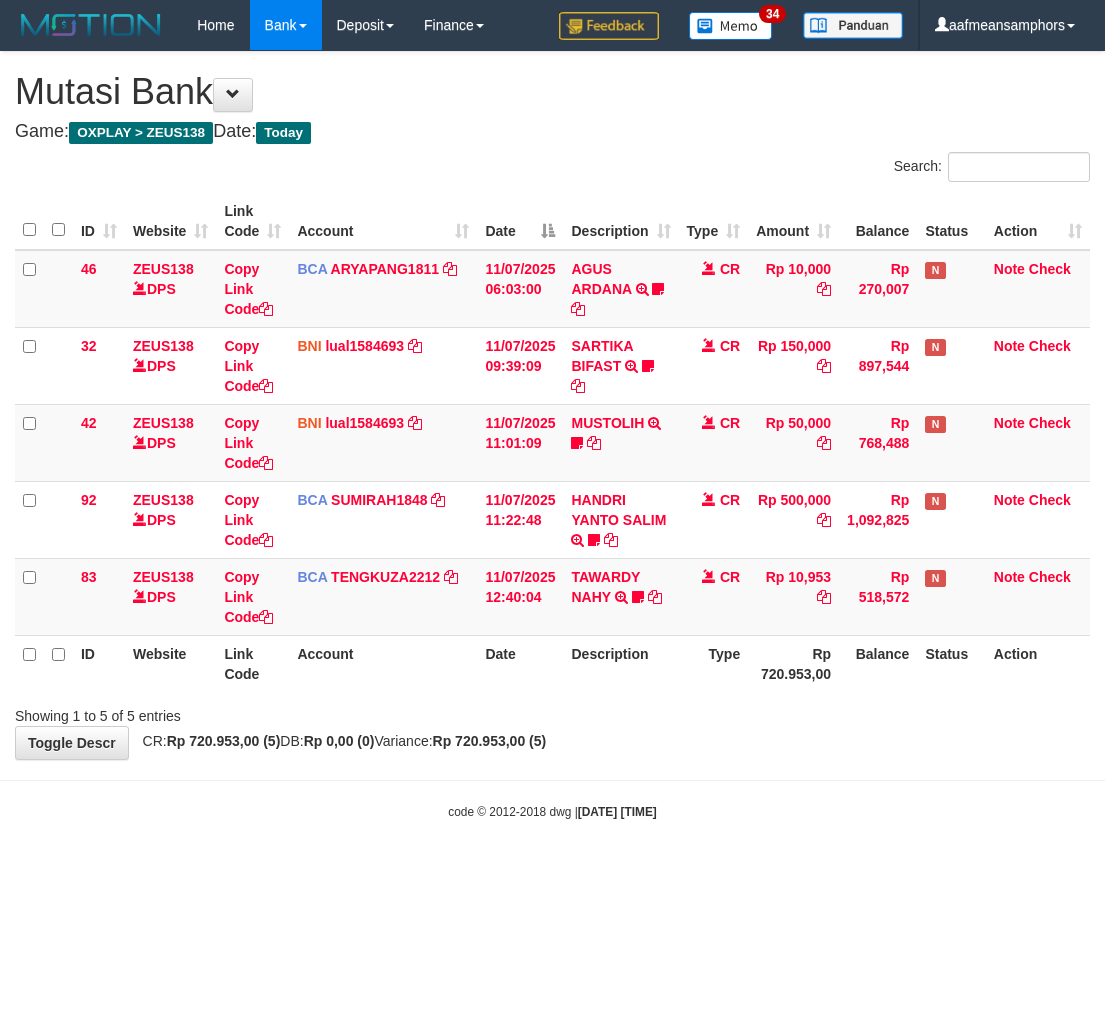 scroll, scrollTop: 0, scrollLeft: 0, axis: both 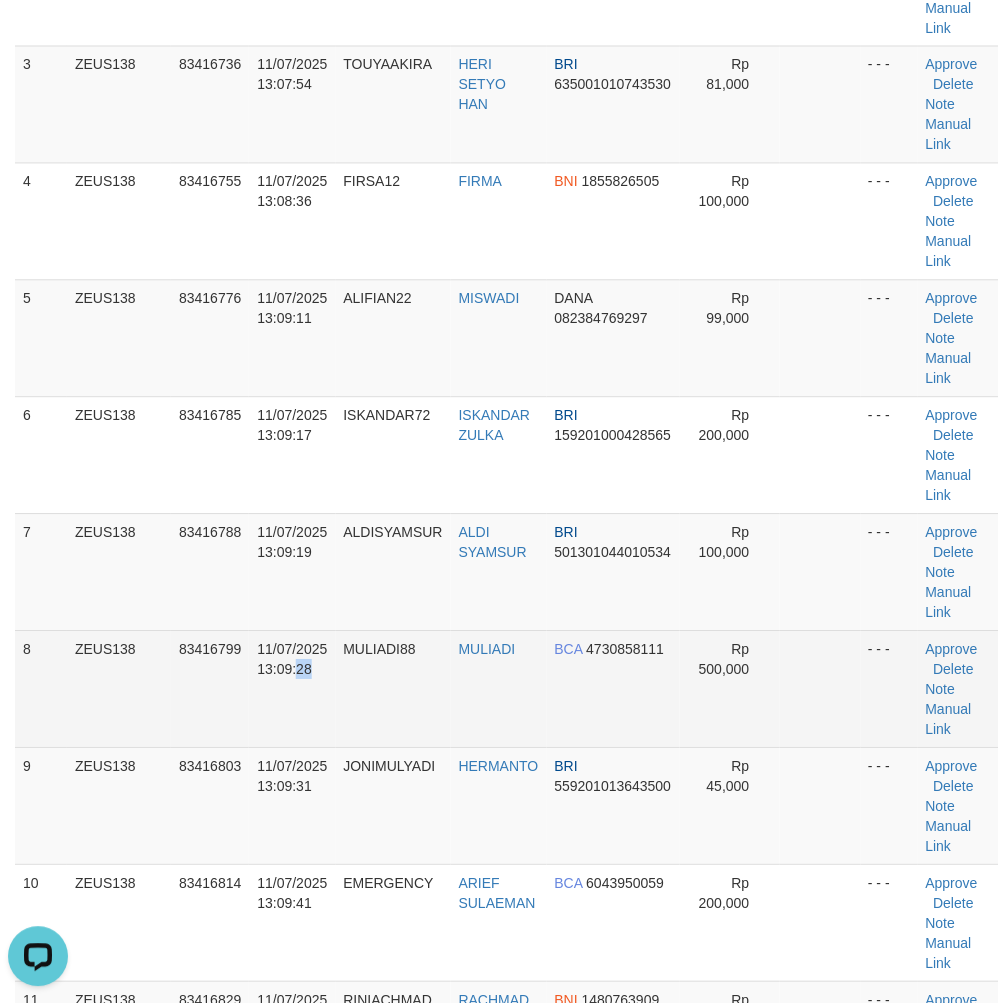 click on "11/07/2025 13:09:28" at bounding box center (292, 689) 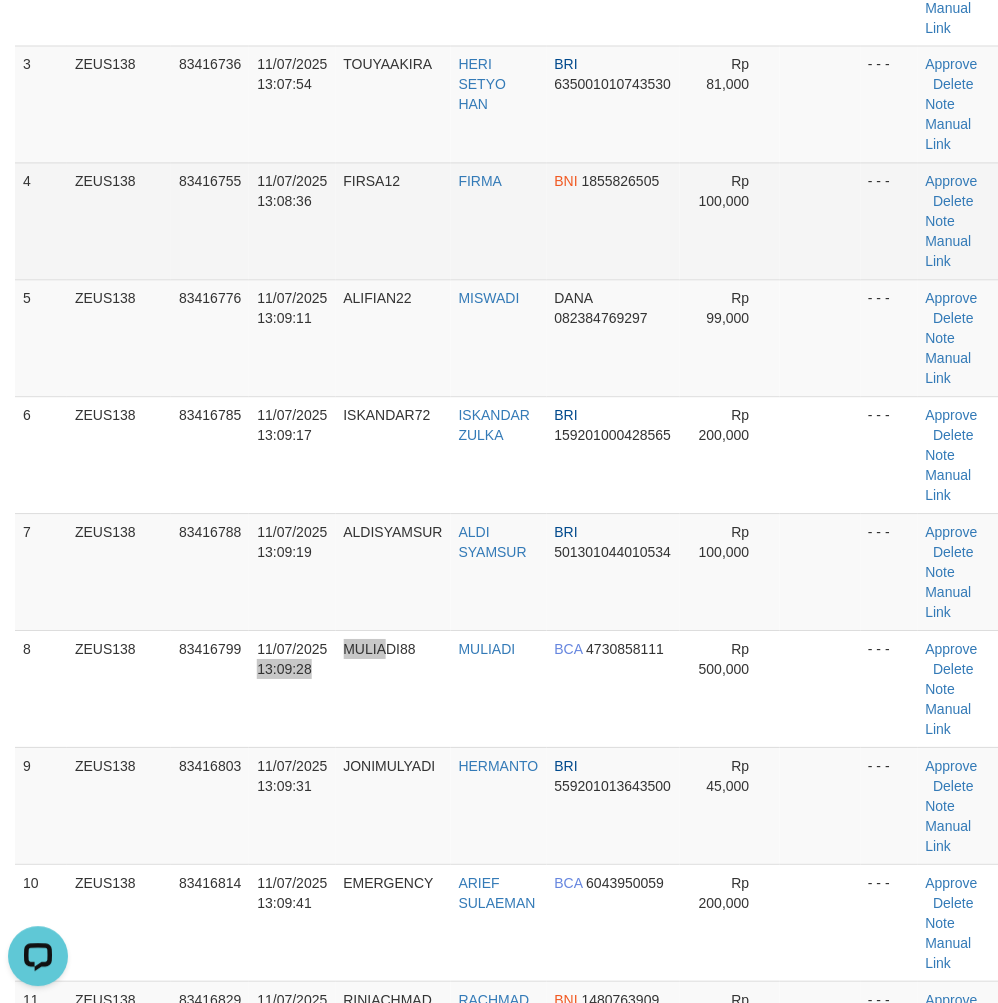 drag, startPoint x: 392, startPoint y: 743, endPoint x: 373, endPoint y: 724, distance: 26.870058 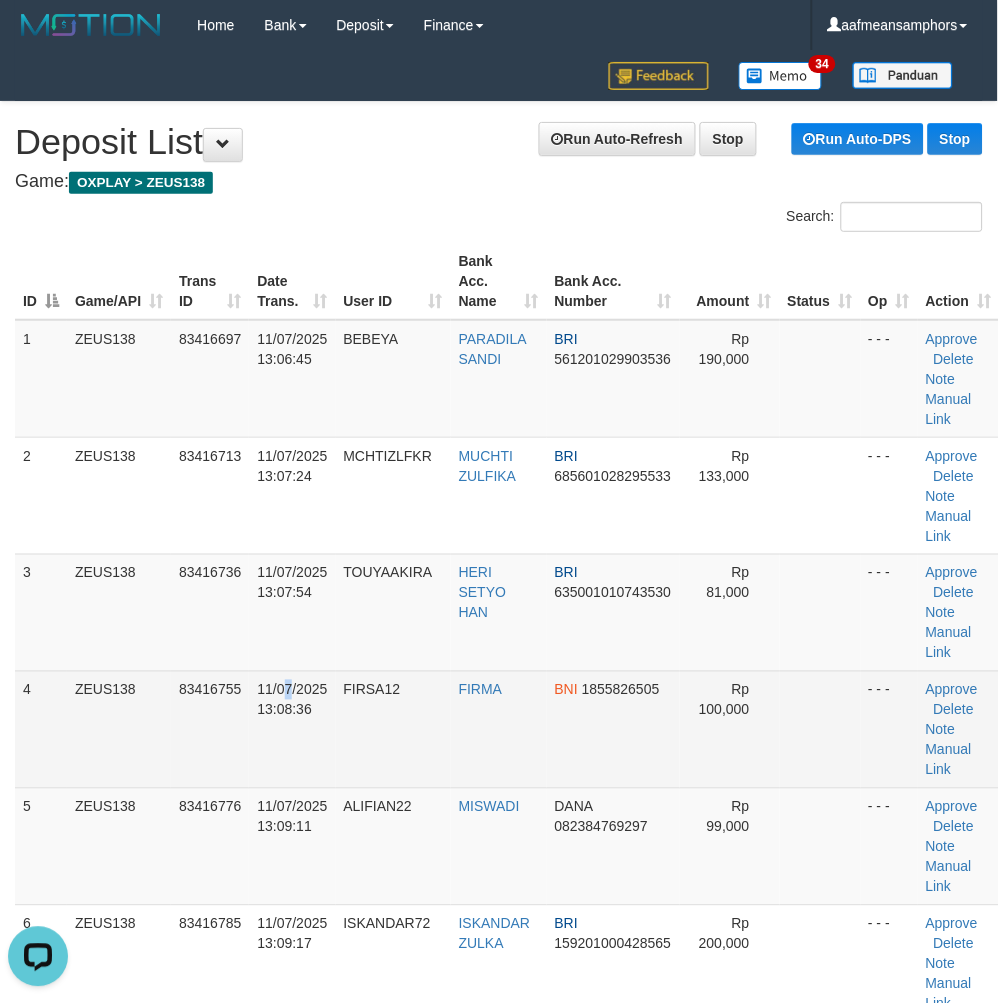 click on "11/07/2025 13:08:36" at bounding box center (292, 700) 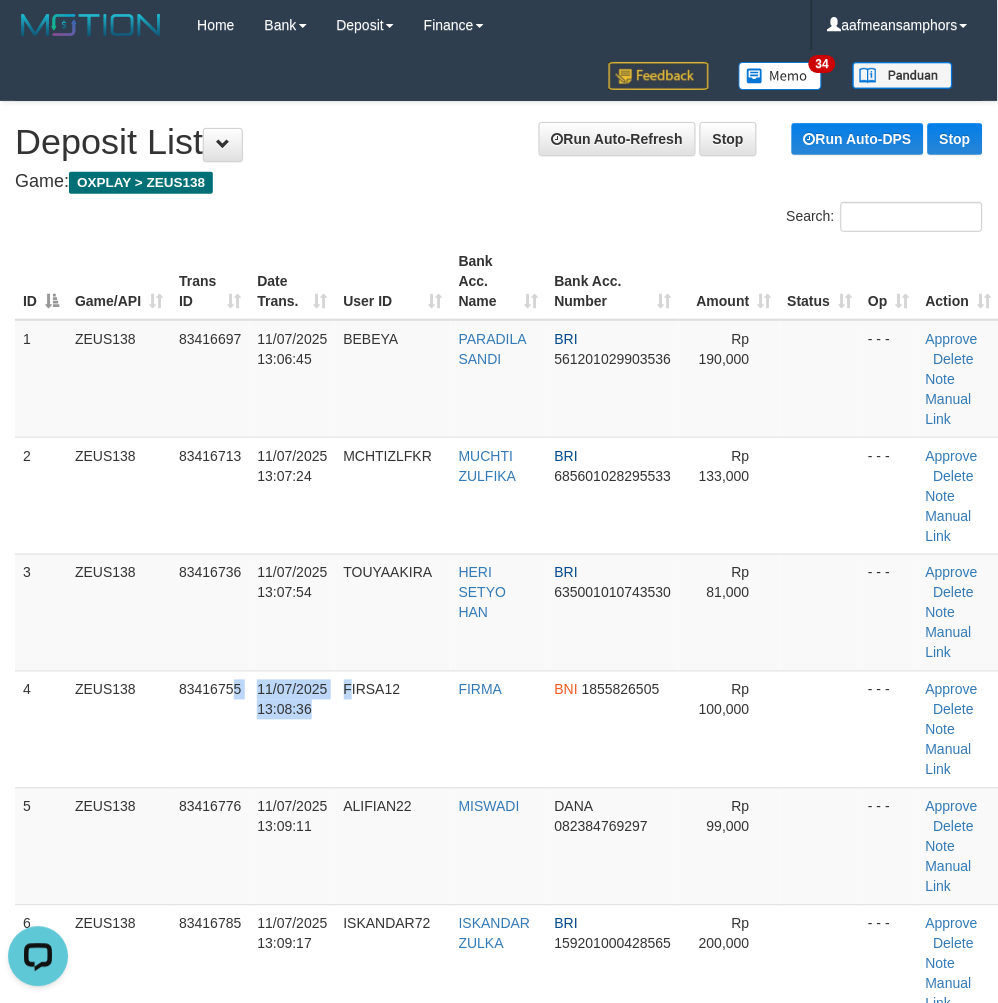 drag, startPoint x: 350, startPoint y: 691, endPoint x: 2, endPoint y: 705, distance: 348.2815 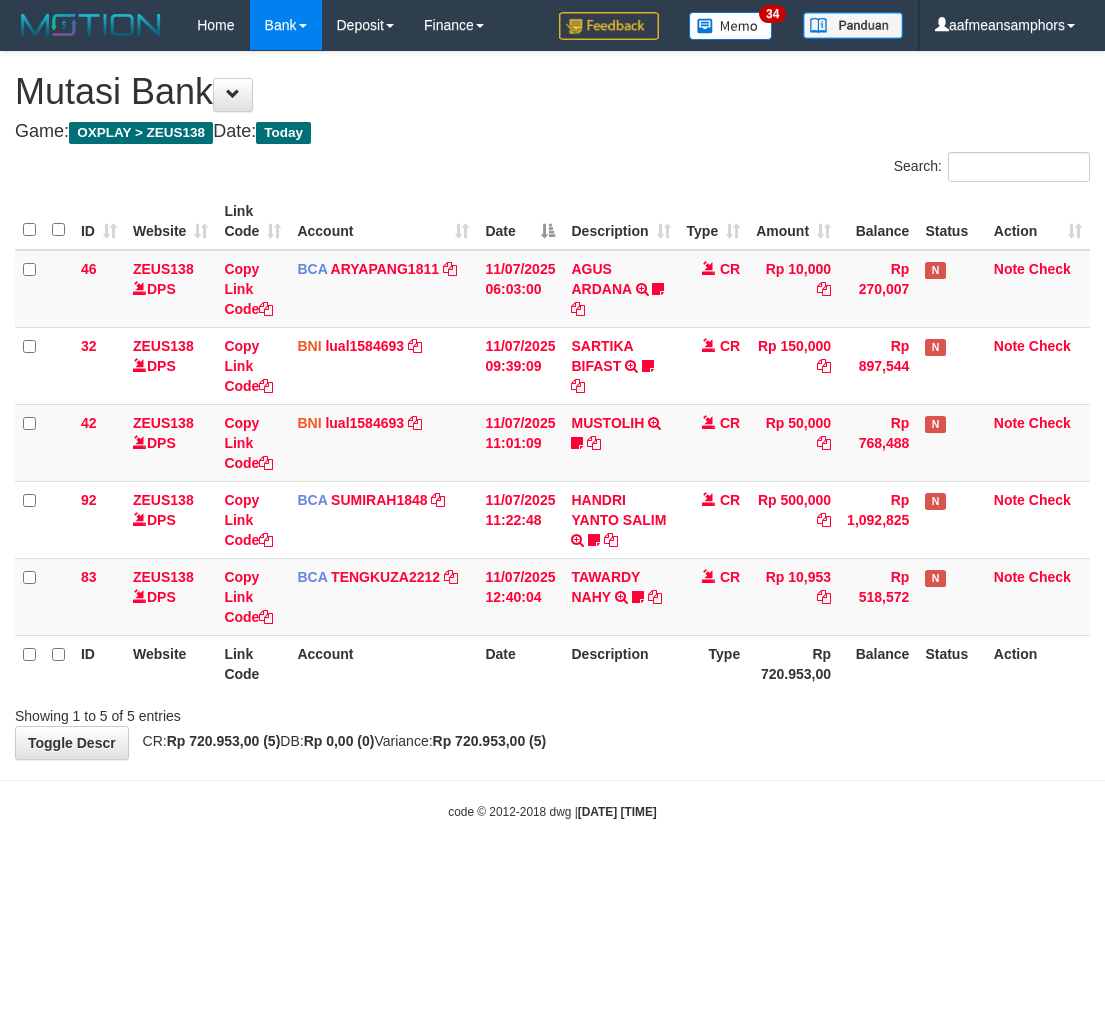 scroll, scrollTop: 0, scrollLeft: 0, axis: both 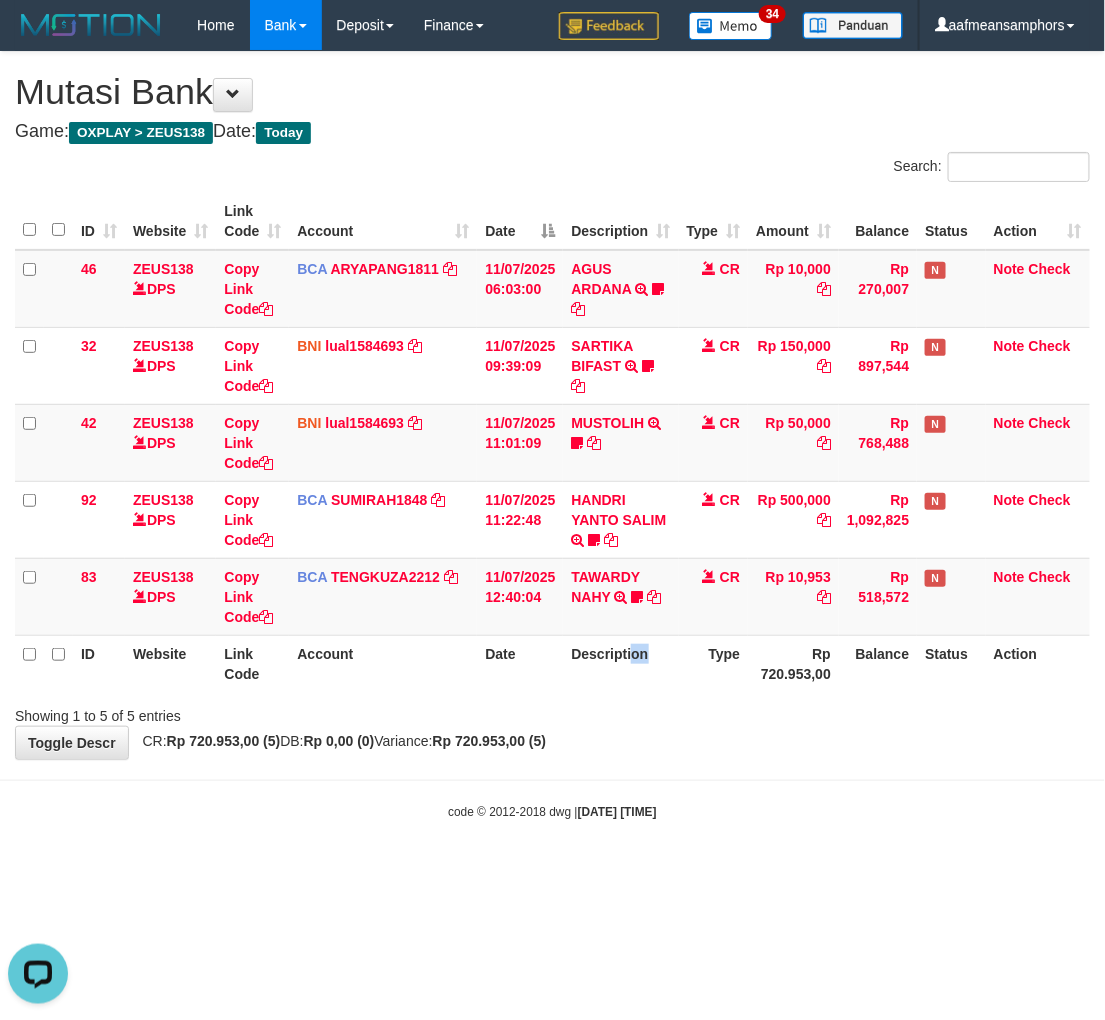 click on "Description" at bounding box center (620, 663) 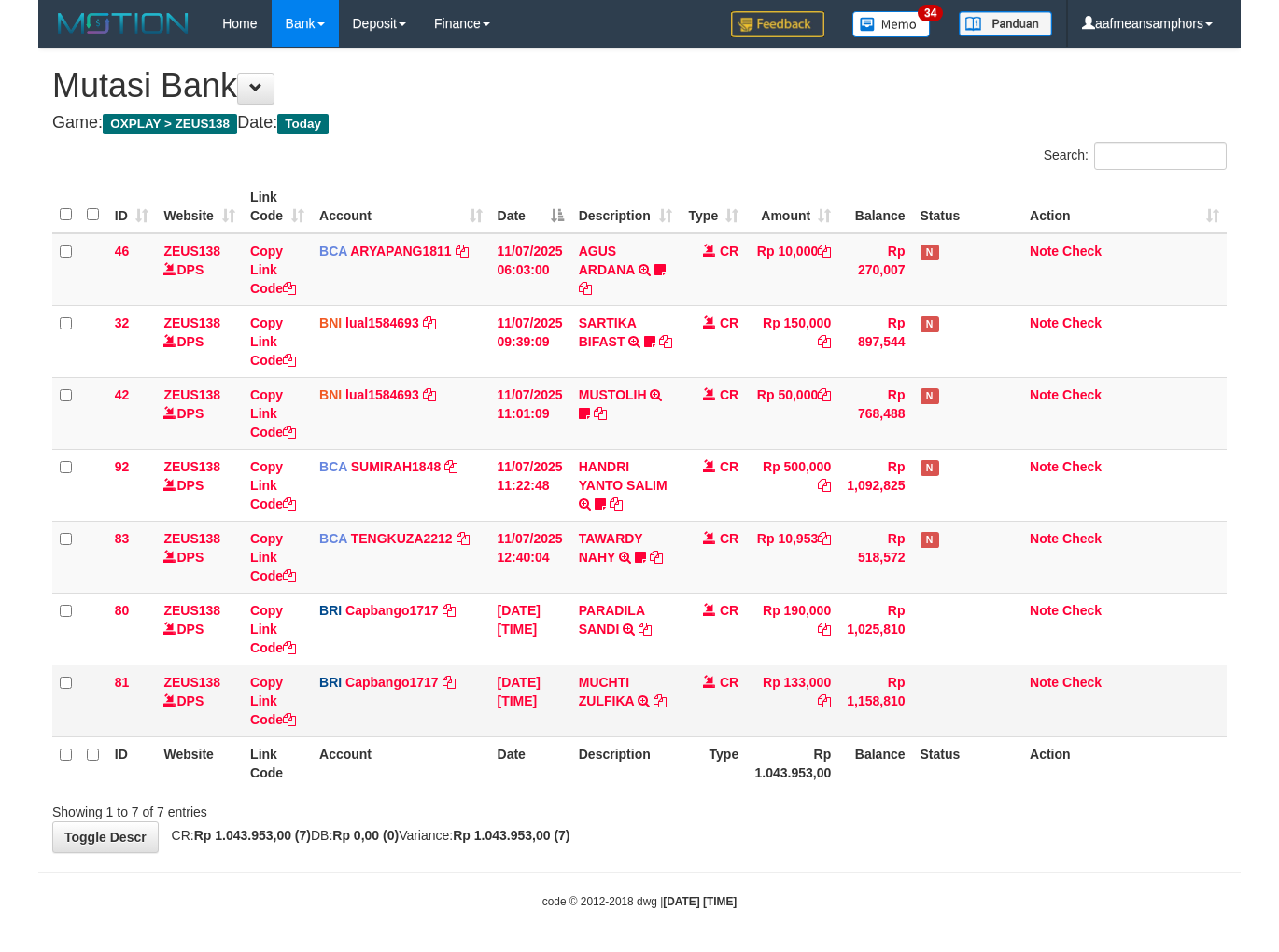scroll, scrollTop: 0, scrollLeft: 0, axis: both 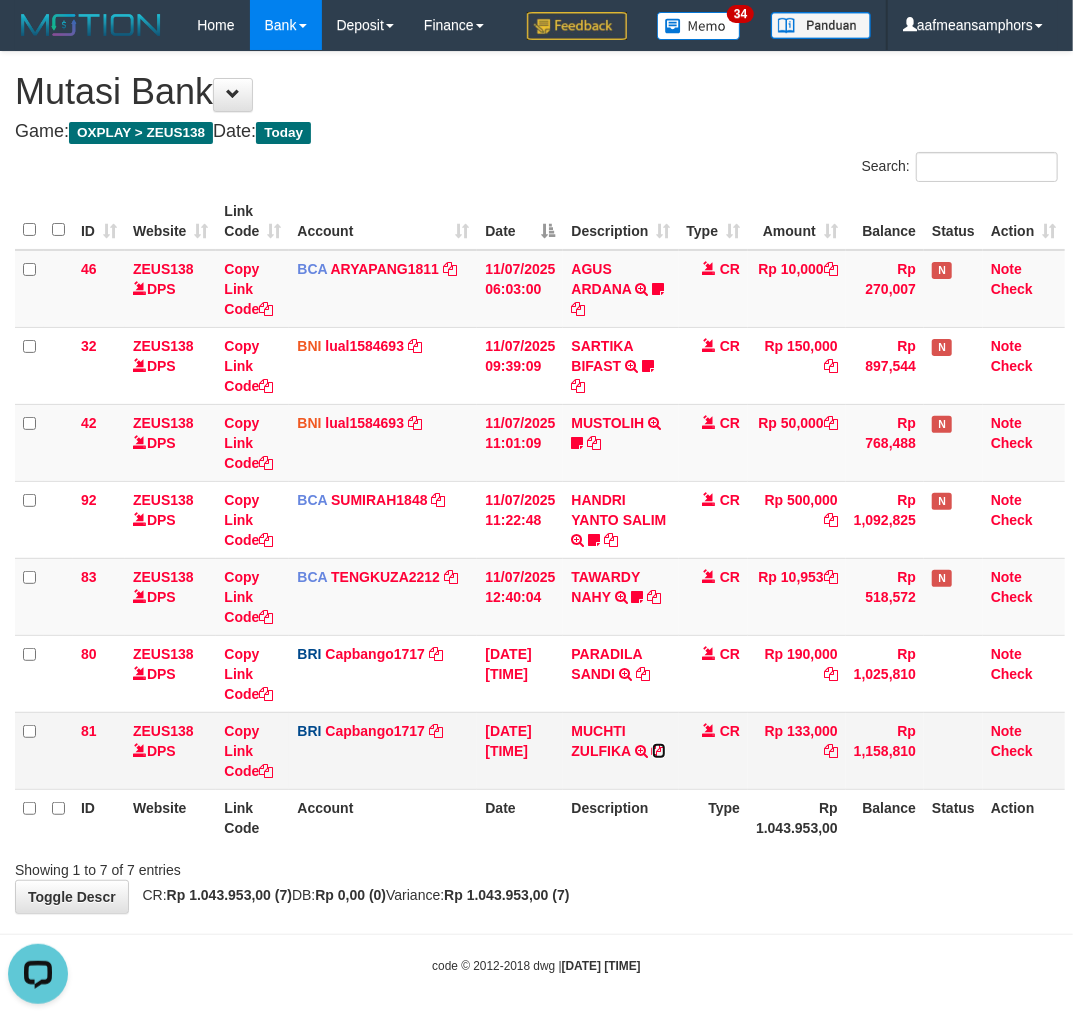 drag, startPoint x: 664, startPoint y: 743, endPoint x: 686, endPoint y: 734, distance: 23.769728 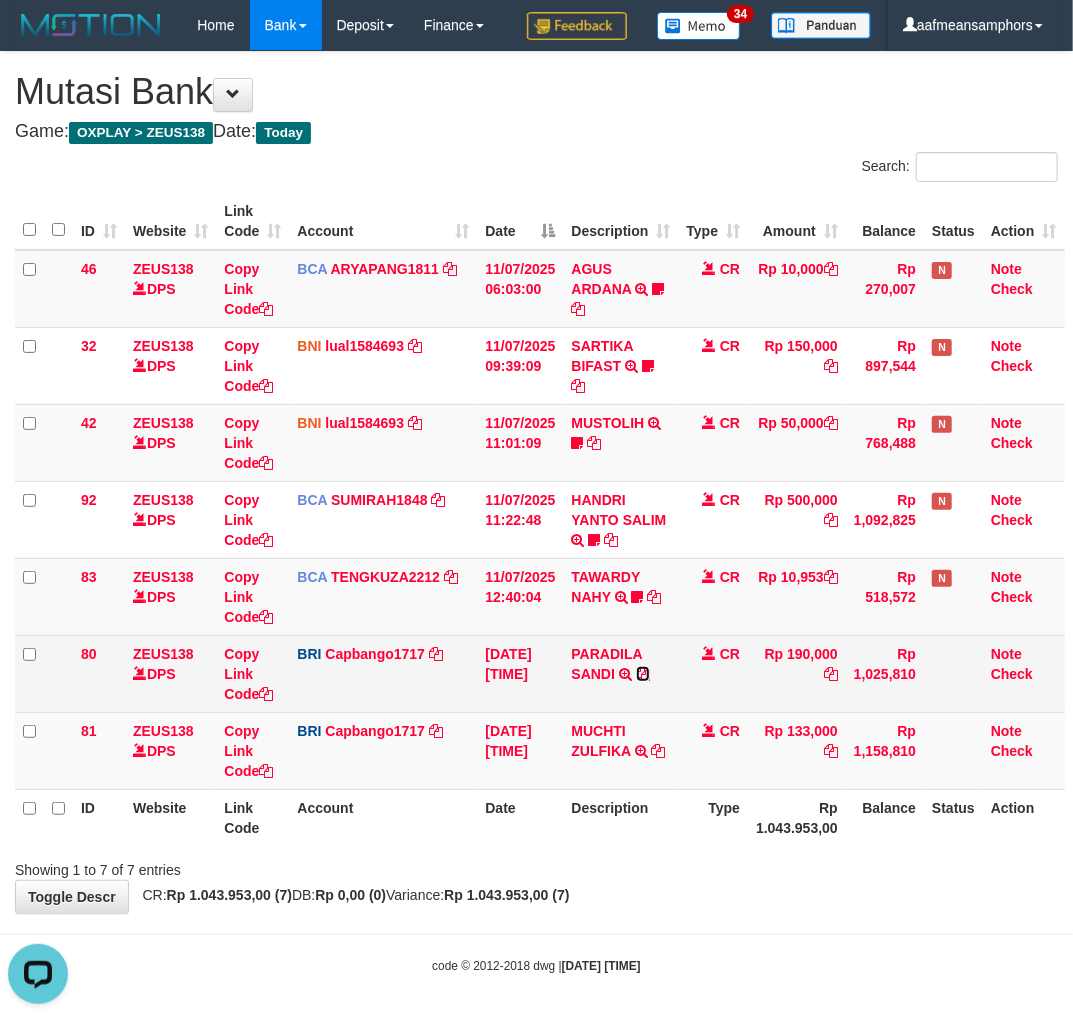 click at bounding box center (643, 674) 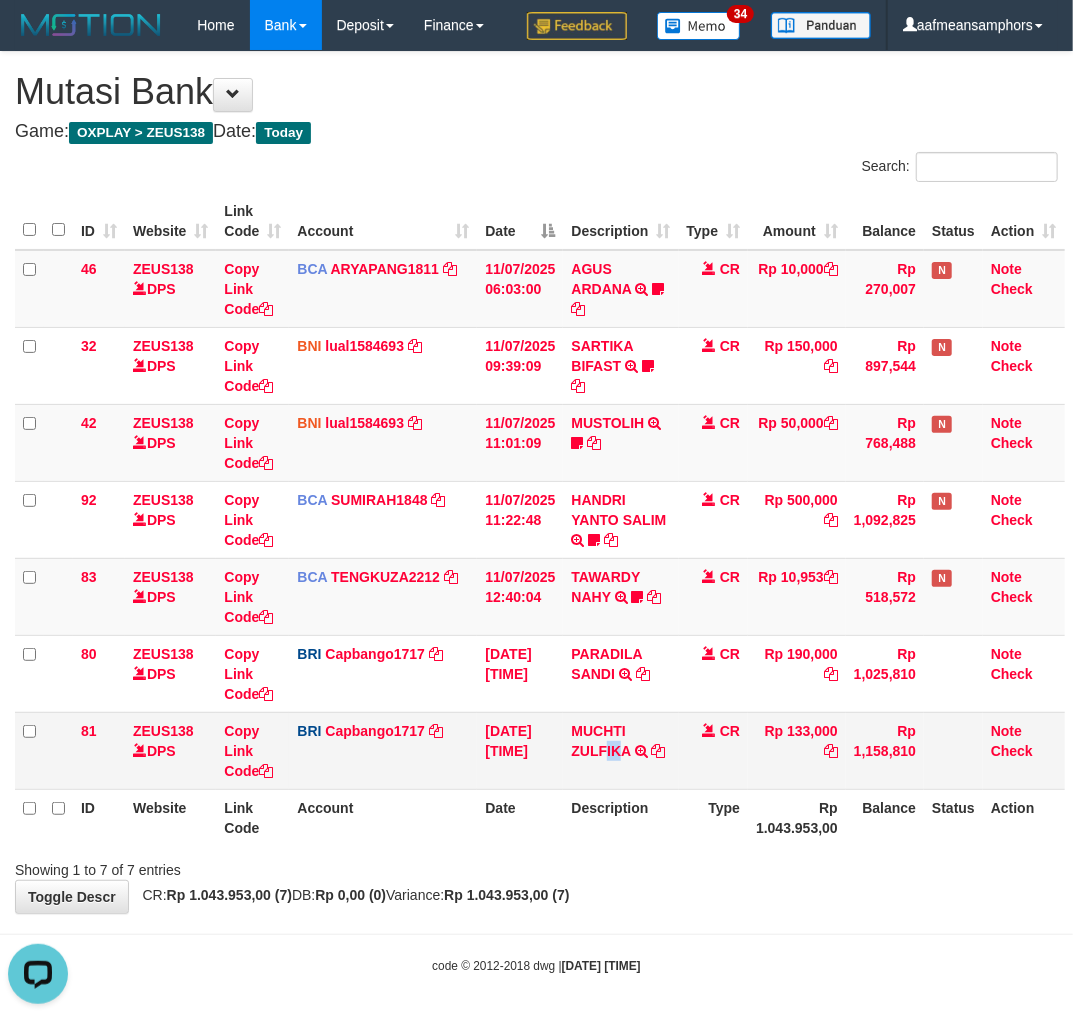 drag, startPoint x: 605, startPoint y: 763, endPoint x: 571, endPoint y: 740, distance: 41.04875 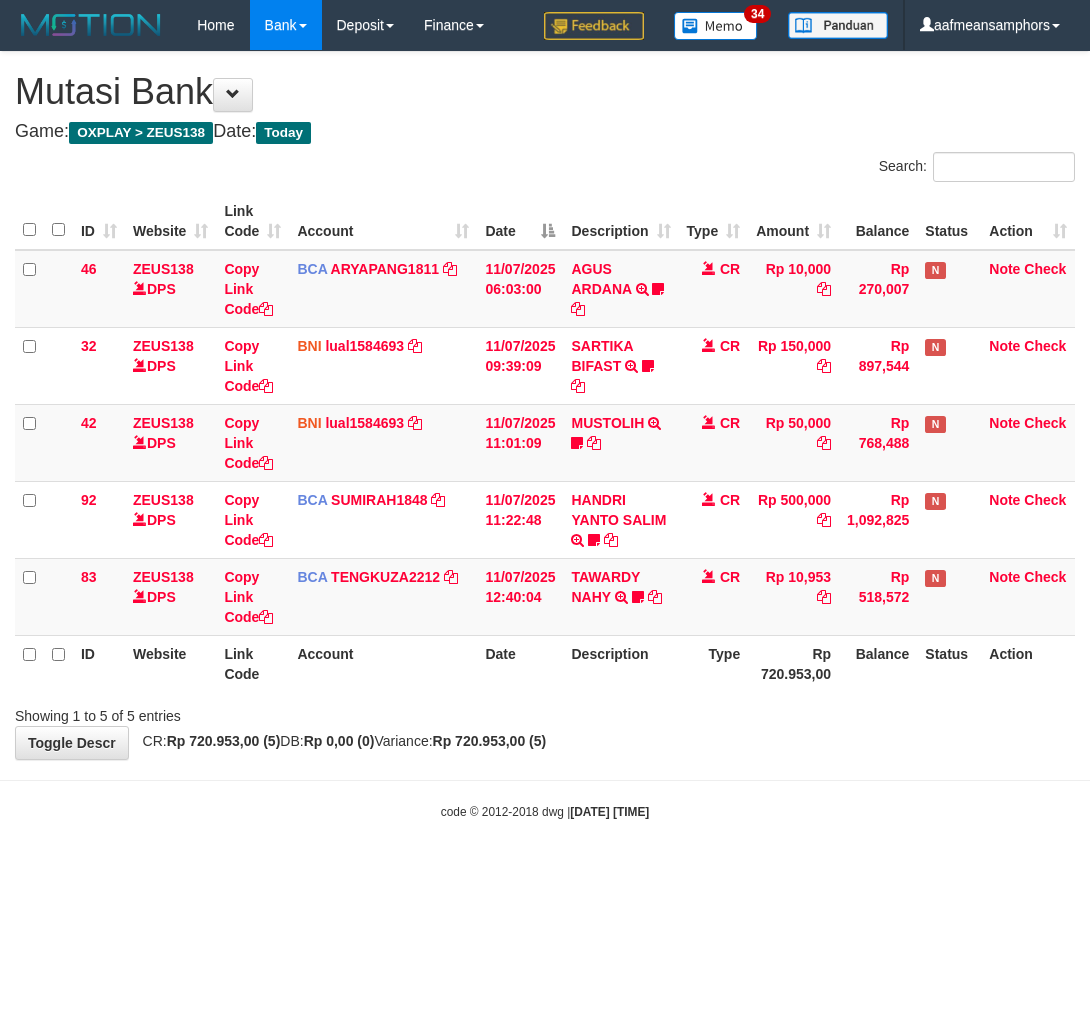 scroll, scrollTop: 0, scrollLeft: 0, axis: both 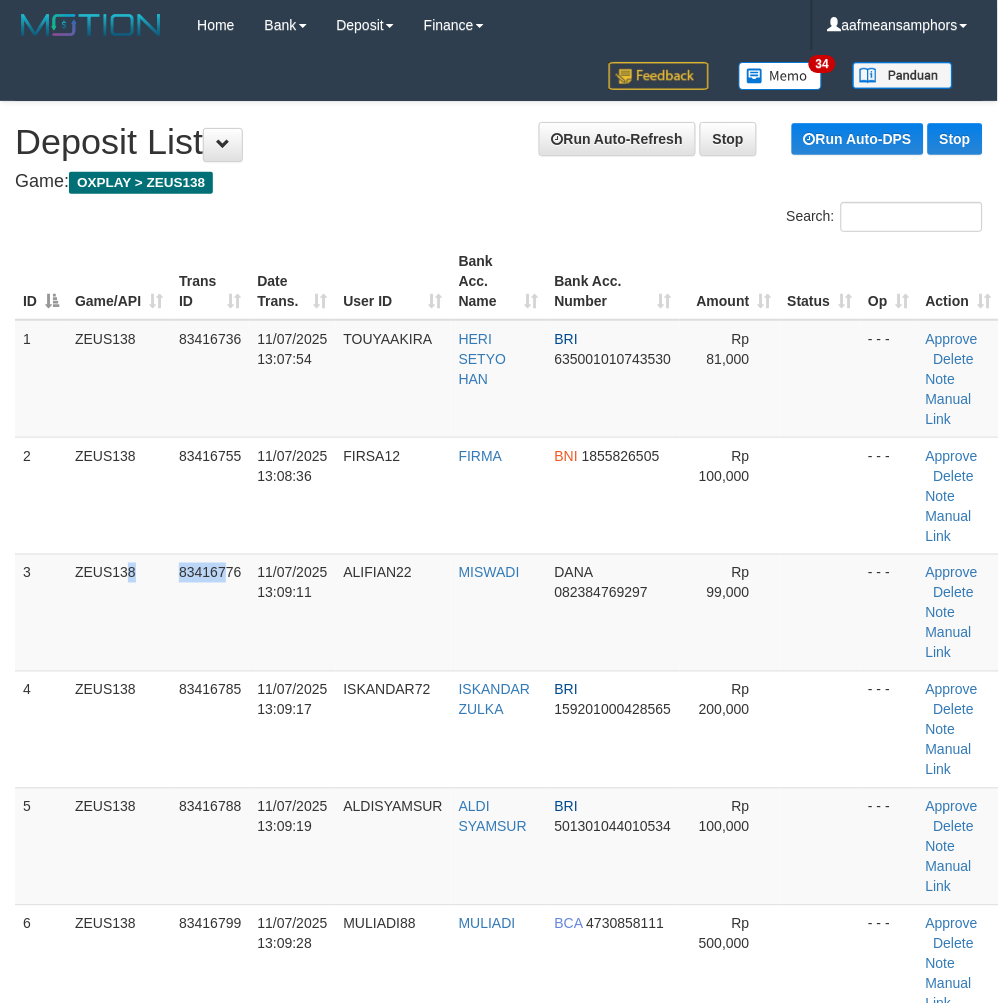 drag, startPoint x: 225, startPoint y: 668, endPoint x: 2, endPoint y: 753, distance: 238.65038 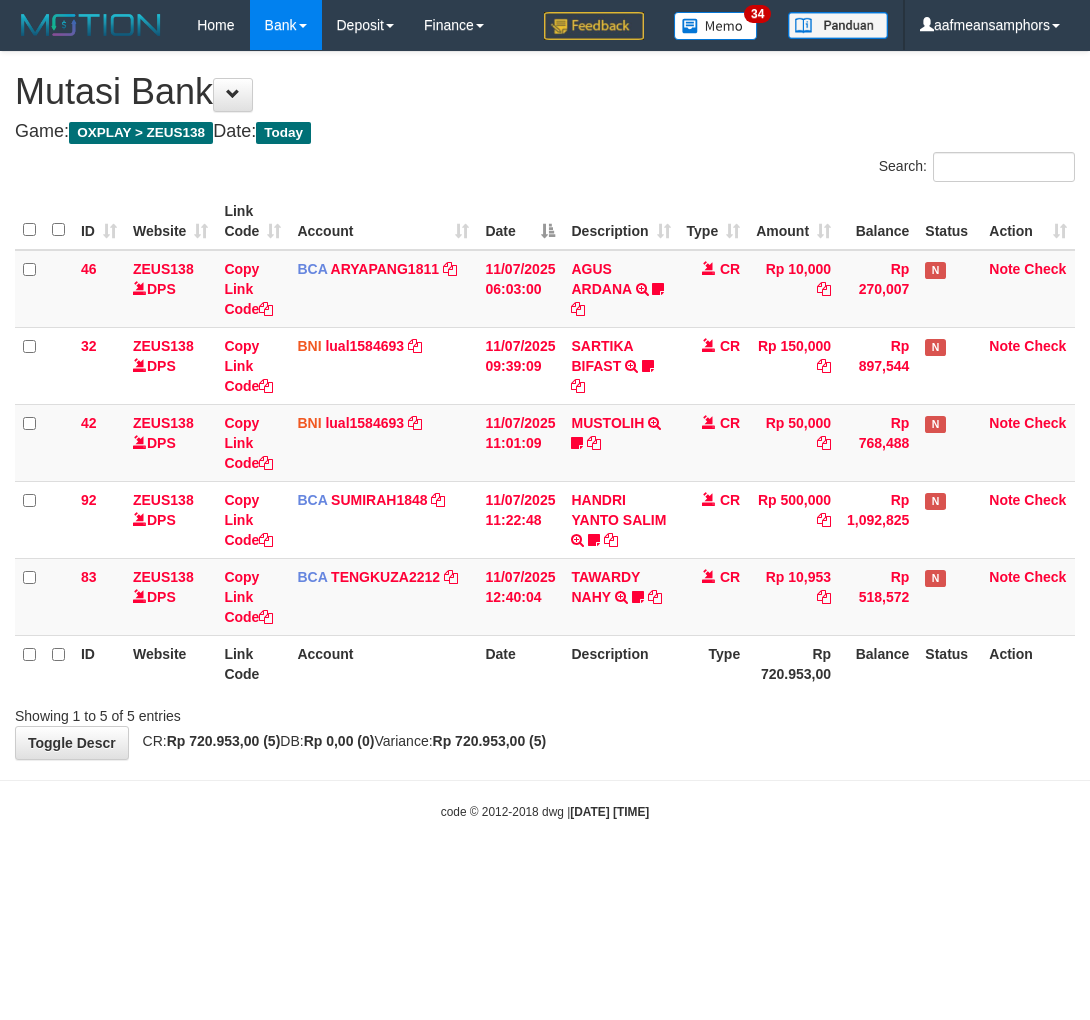 scroll, scrollTop: 0, scrollLeft: 0, axis: both 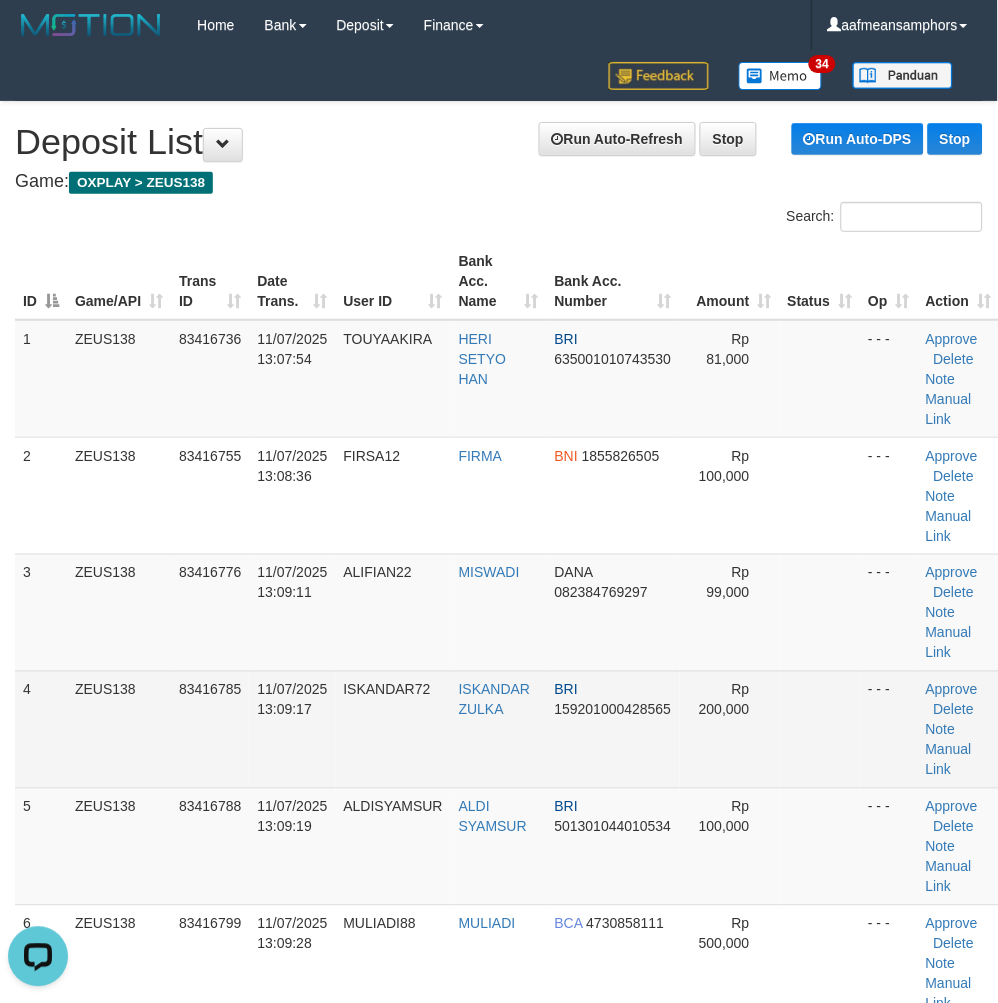 click on "ZEUS138" at bounding box center [119, 729] 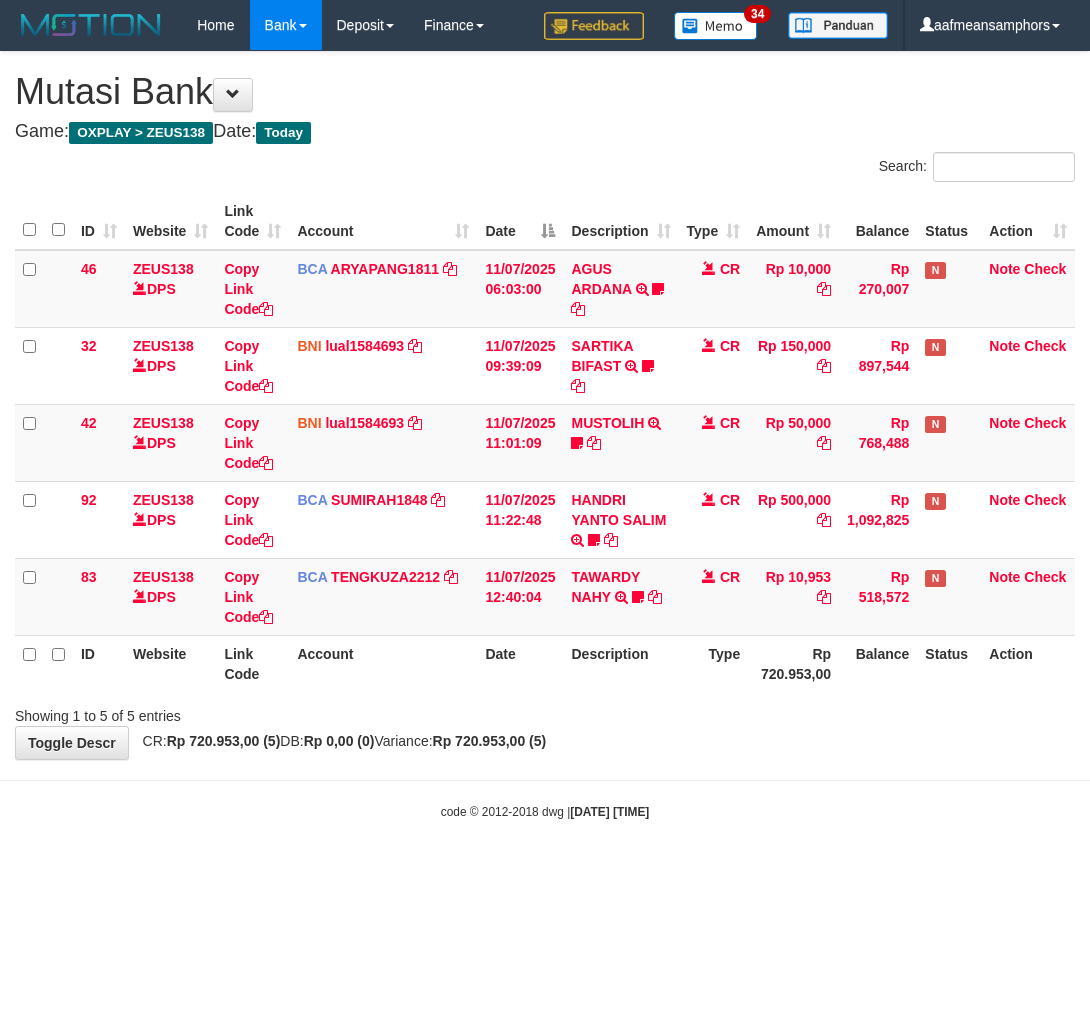 scroll, scrollTop: 0, scrollLeft: 0, axis: both 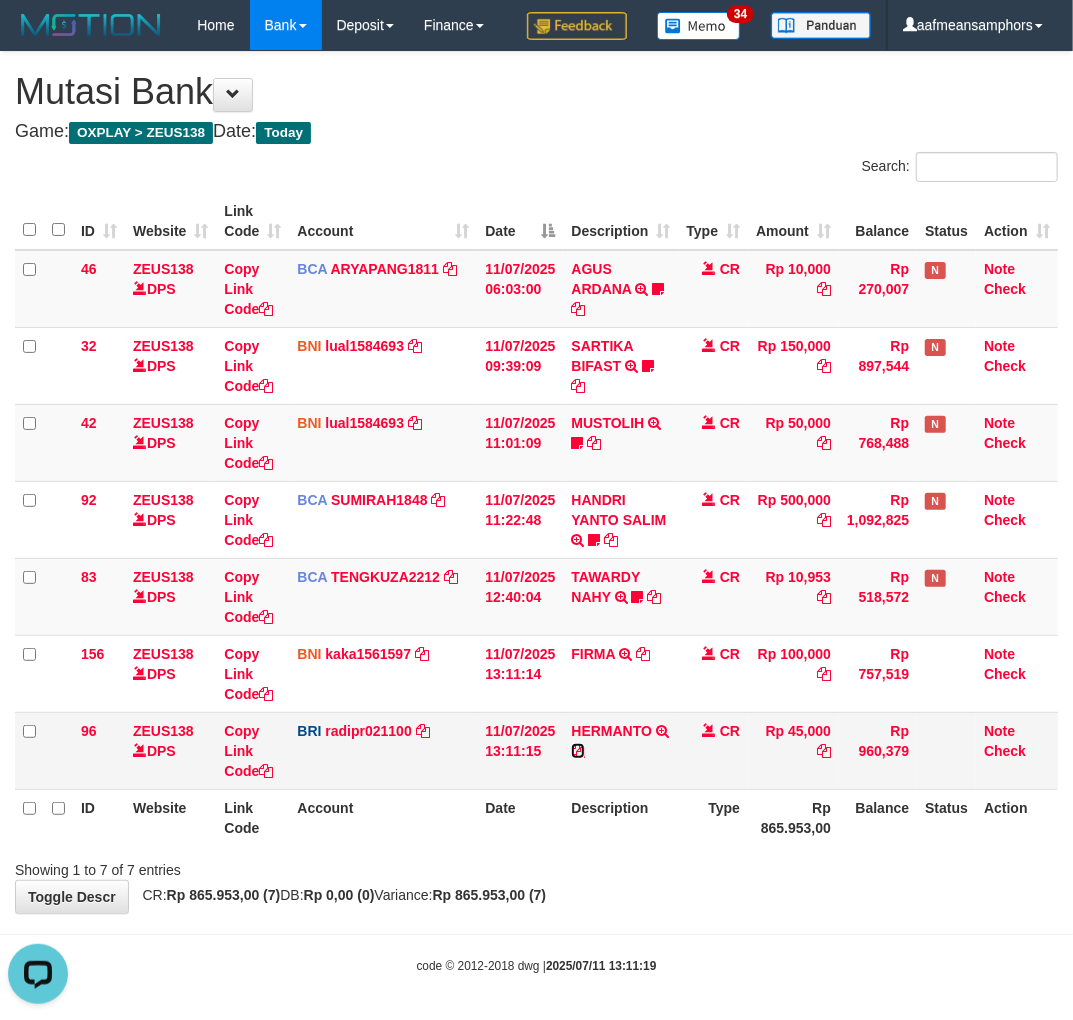 click at bounding box center [578, 751] 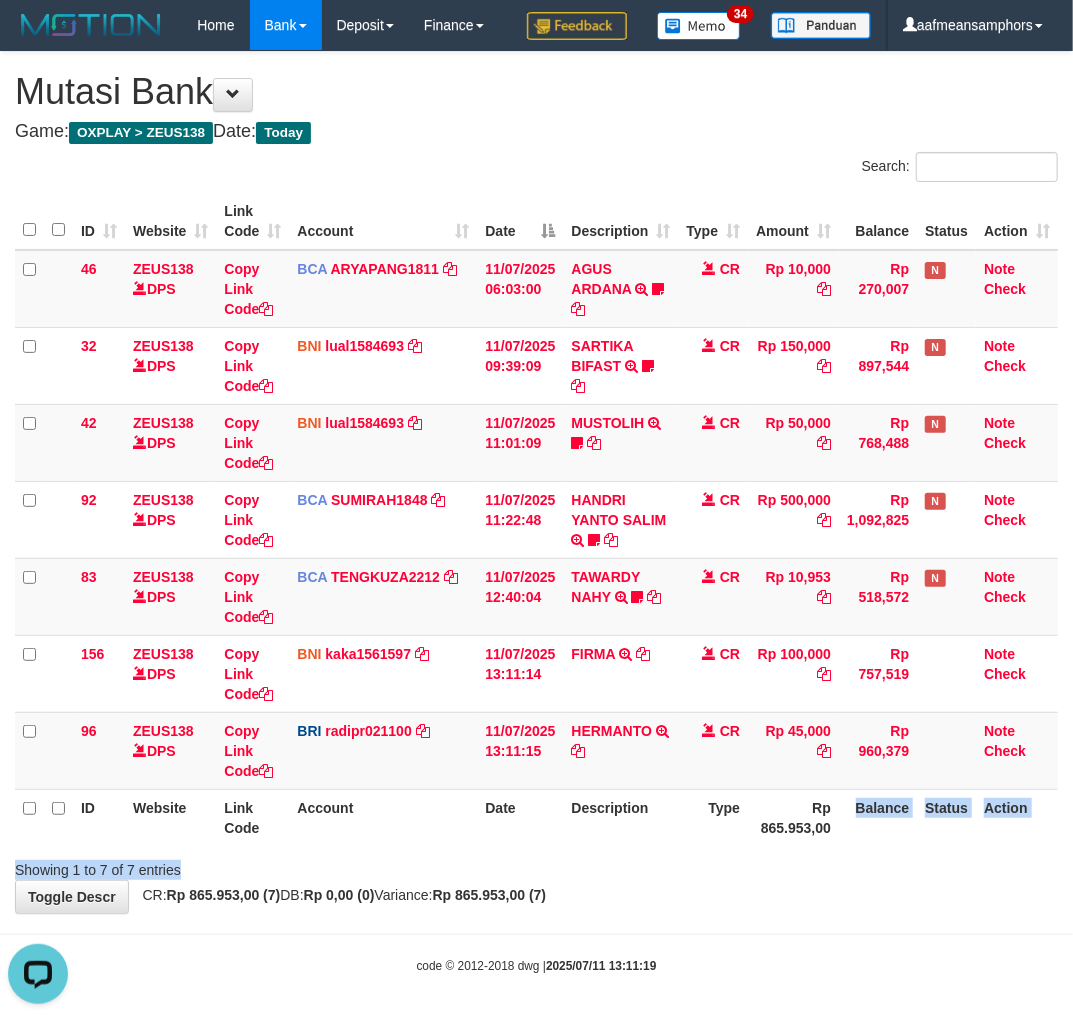 click on "Search:
ID Website Link Code Account Date Description Type Amount Balance Status Action
46
ZEUS138    DPS
Copy Link Code
BCA
ARYAPANG1811
DPS
ARYA PANGESTU
mutasi_20250711_2620 | 46
mutasi_20250711_2620 | 46
11/07/2025 06:03:00
AGUS ARDANA            TRSF E-BANKING CR 1107/FTSCY/WS95051
10000.002025071158167087 TRFDN-AGUS ARDANA ESPAY DEBIT INDONE    Aguslike
tunggu bukti tranfer
CR
Rp 10,000
Rp 270,007
N
Note
Check
32
ZEUS138    DPS
Copy Link Code
BNI" at bounding box center (536, 516) 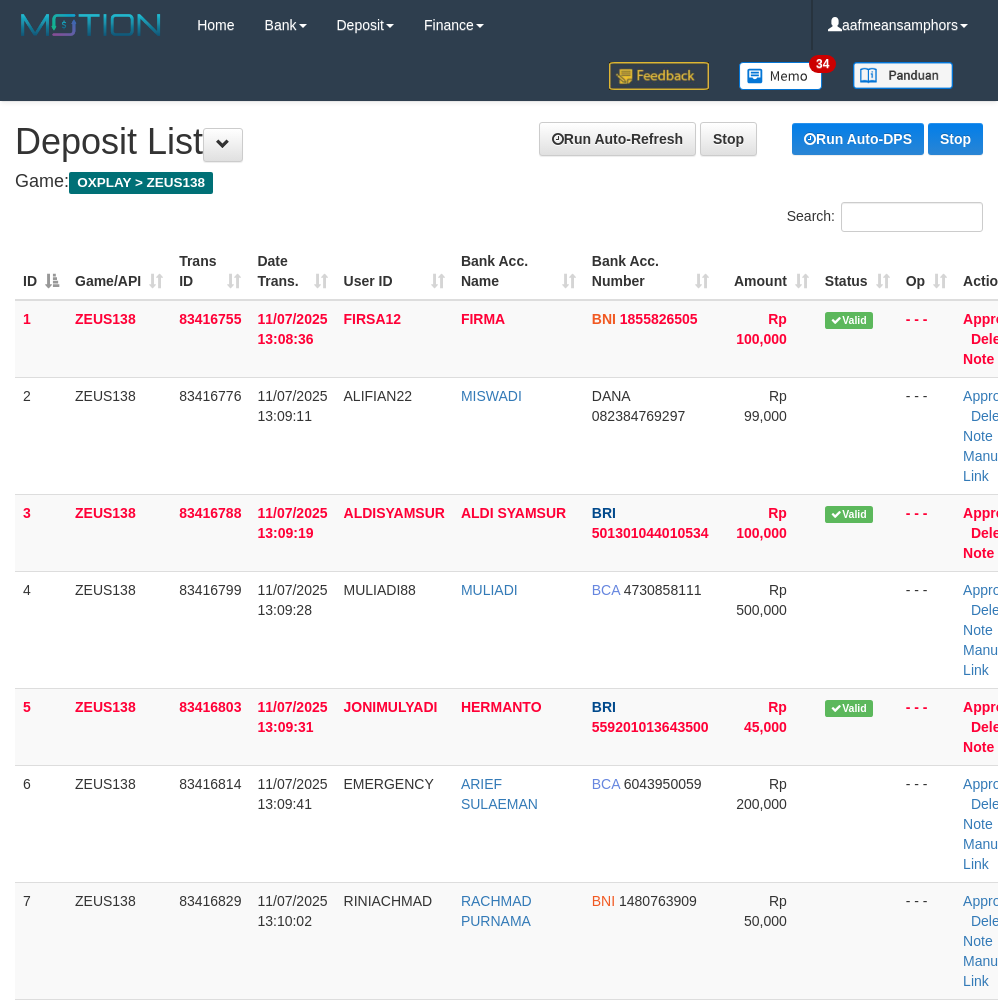 scroll, scrollTop: 0, scrollLeft: 0, axis: both 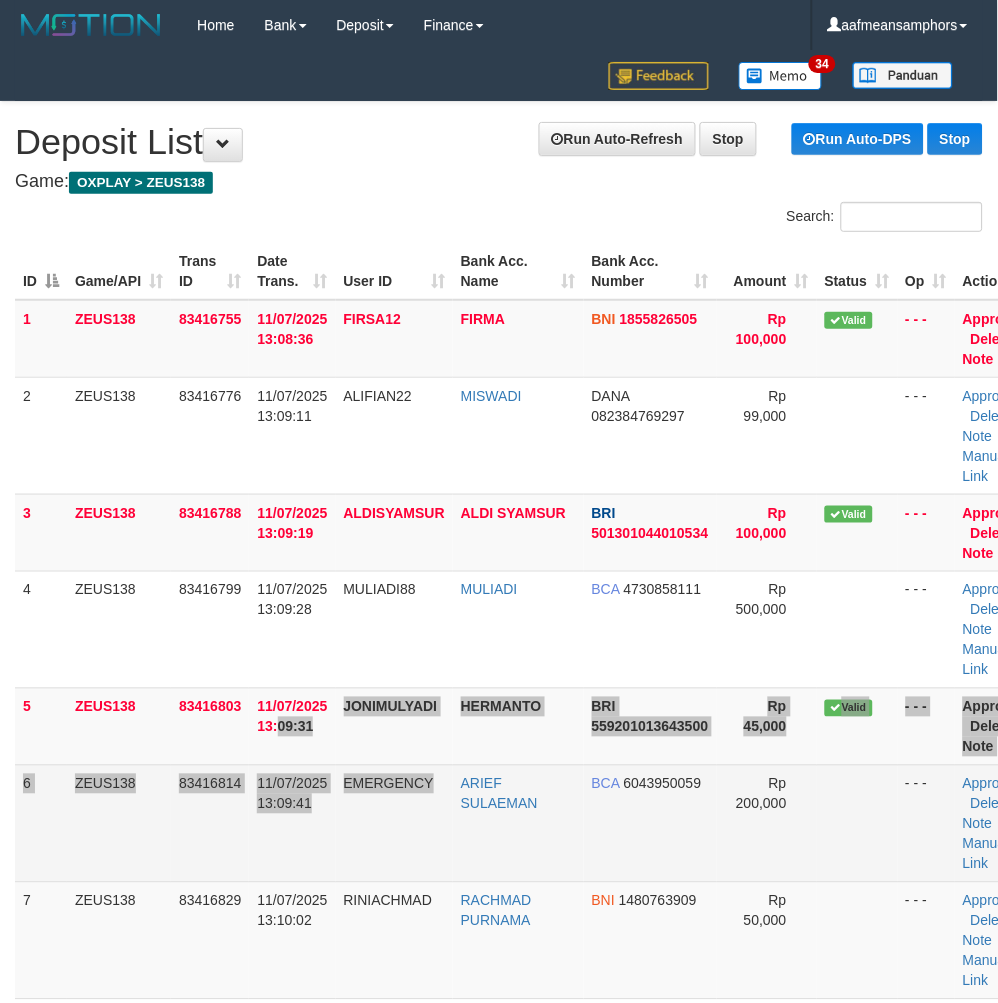 click on "1
ZEUS138
[PHONE]
[DATE] [TIME]
FIRSA12
FIRMA
BNI
1855826505
Rp 100,000
Valid
- - -
Approve
Delete
Note
2
ZEUS138
[PHONE]
[DATE] [TIME]
ALIFIAN22
MISWADI
DANA
[PHONE]
Rp 99,000
Note" at bounding box center [526, 767] 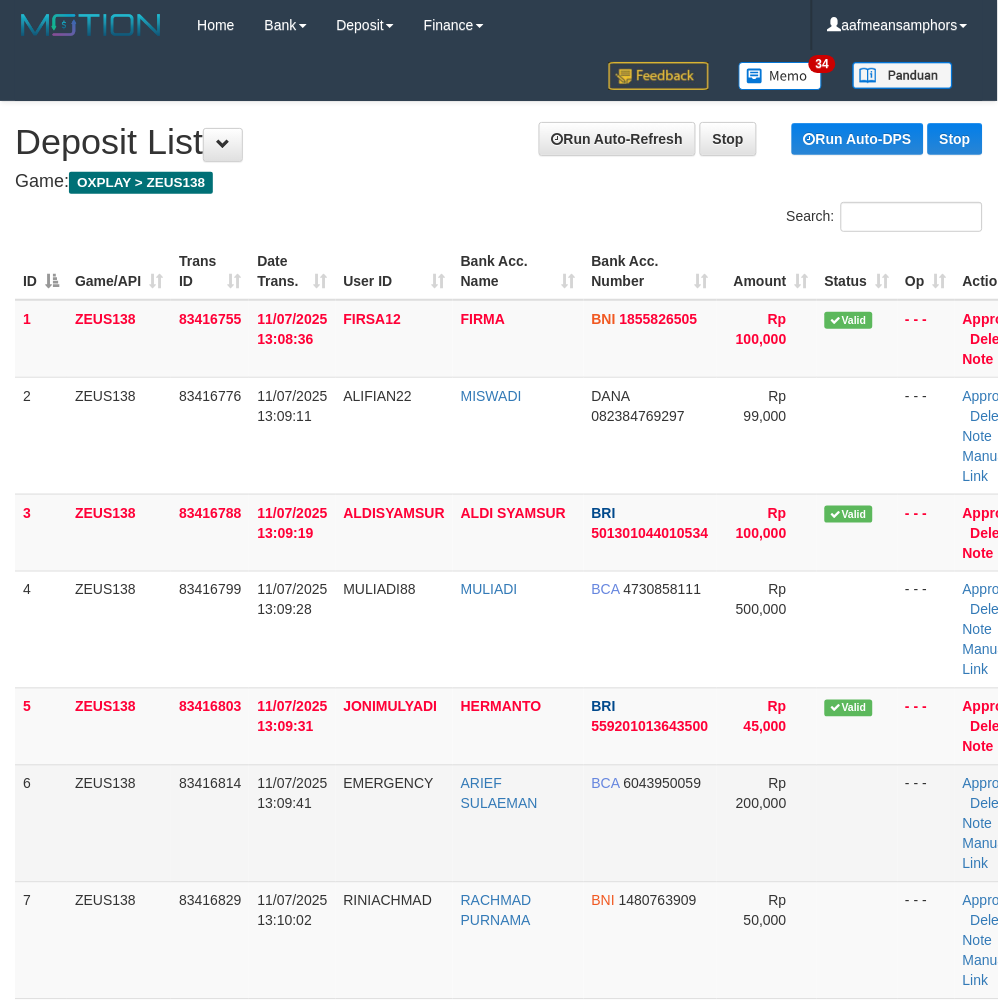 drag, startPoint x: 327, startPoint y: 825, endPoint x: 157, endPoint y: 786, distance: 174.41617 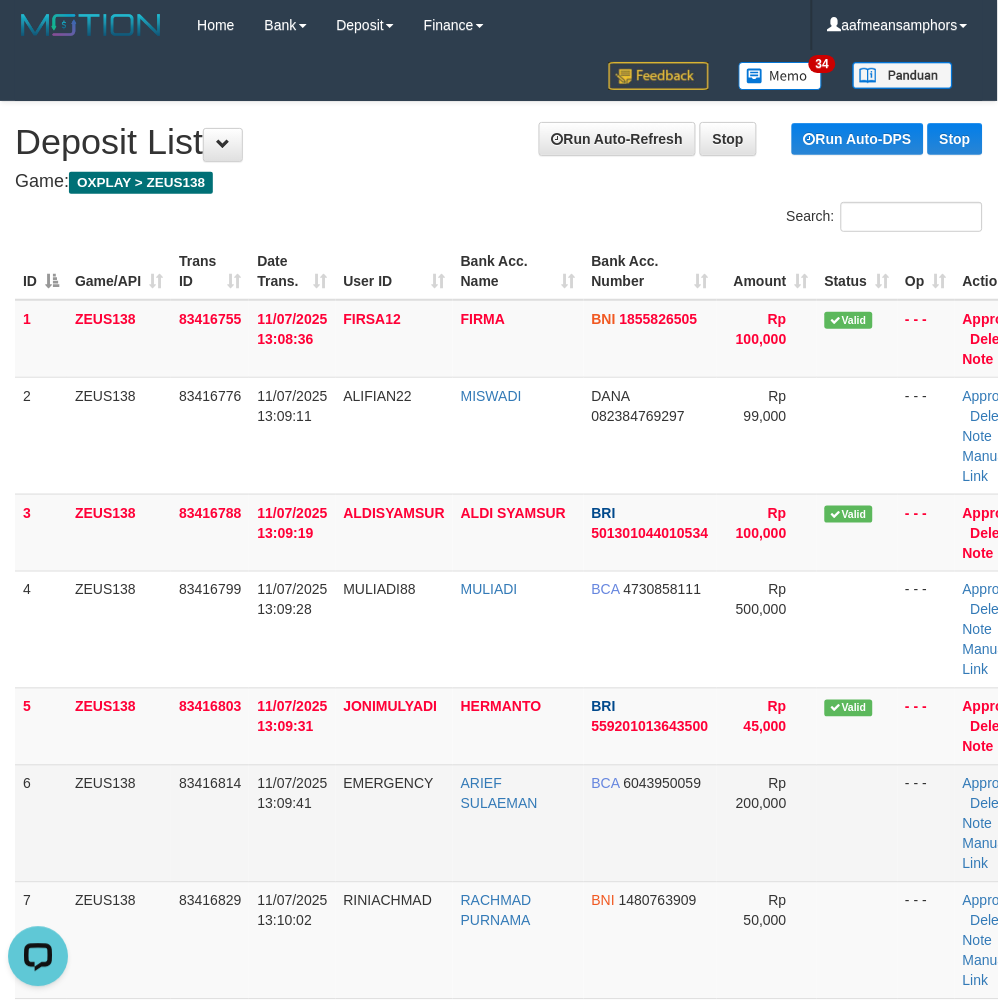 scroll, scrollTop: 0, scrollLeft: 0, axis: both 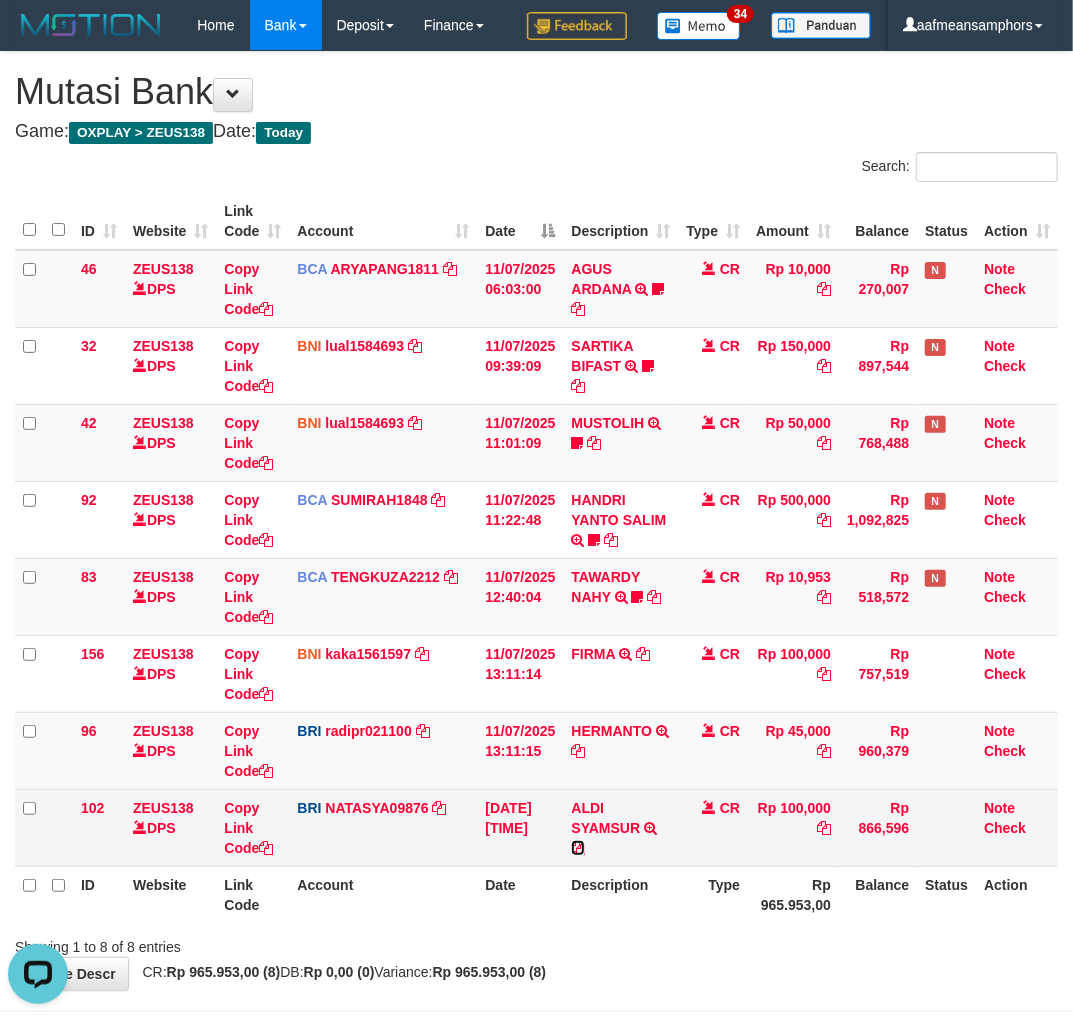 drag, startPoint x: 572, startPoint y: 847, endPoint x: 613, endPoint y: 843, distance: 41.19466 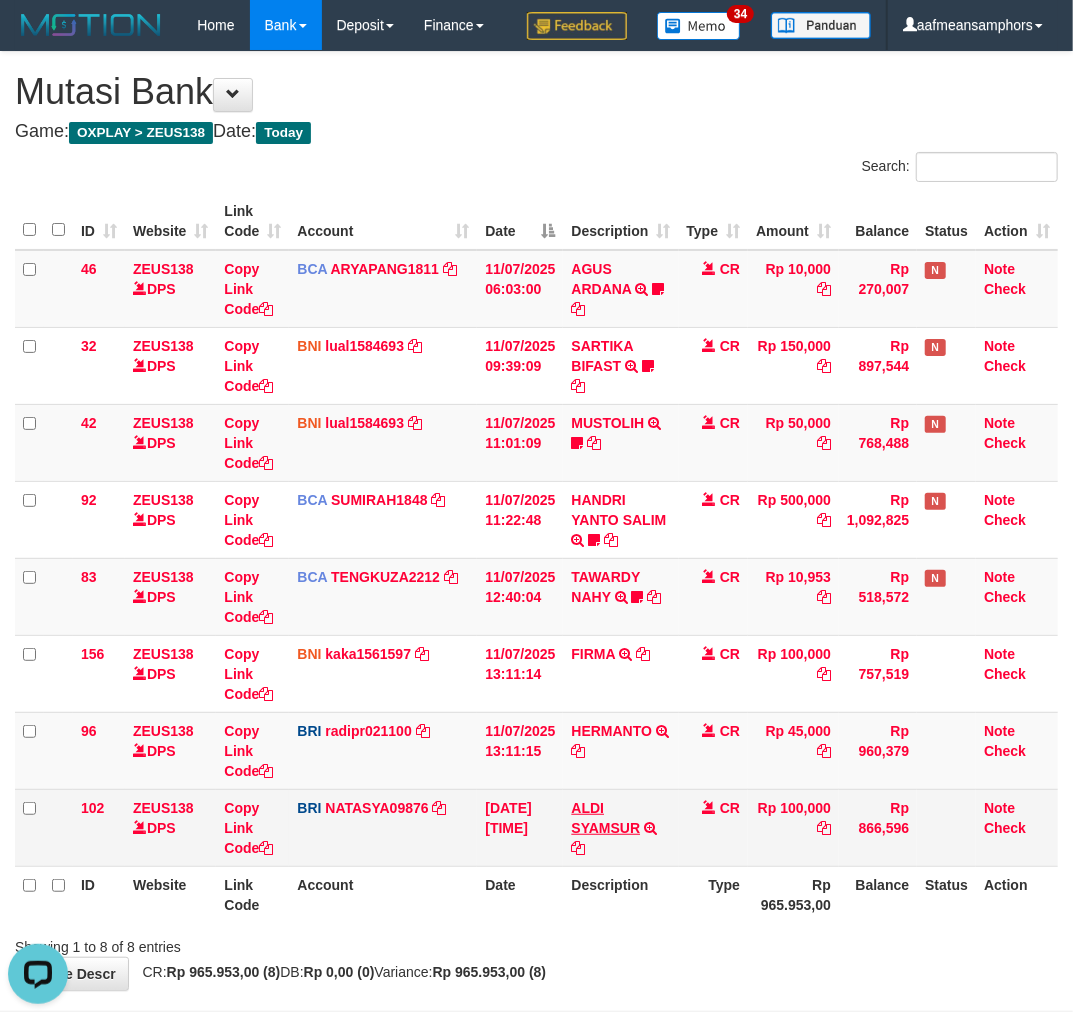 click on "102
ZEUS138    DPS
Copy Link Code
BRI
NATASYA09876
DPS
SITI NURLITA SAPITRI
mutasi_20250711_3126 | 102
mutasi_20250711_3126 | 102
11/07/2025 13:11:19
ALDI SYAMSUR         TRANSFER NBMB ALDI SYAMSUR TO SITI NURLITA SAPITRI
CR
Rp 100,000
Rp 866,596
Note
Check" at bounding box center [536, 827] 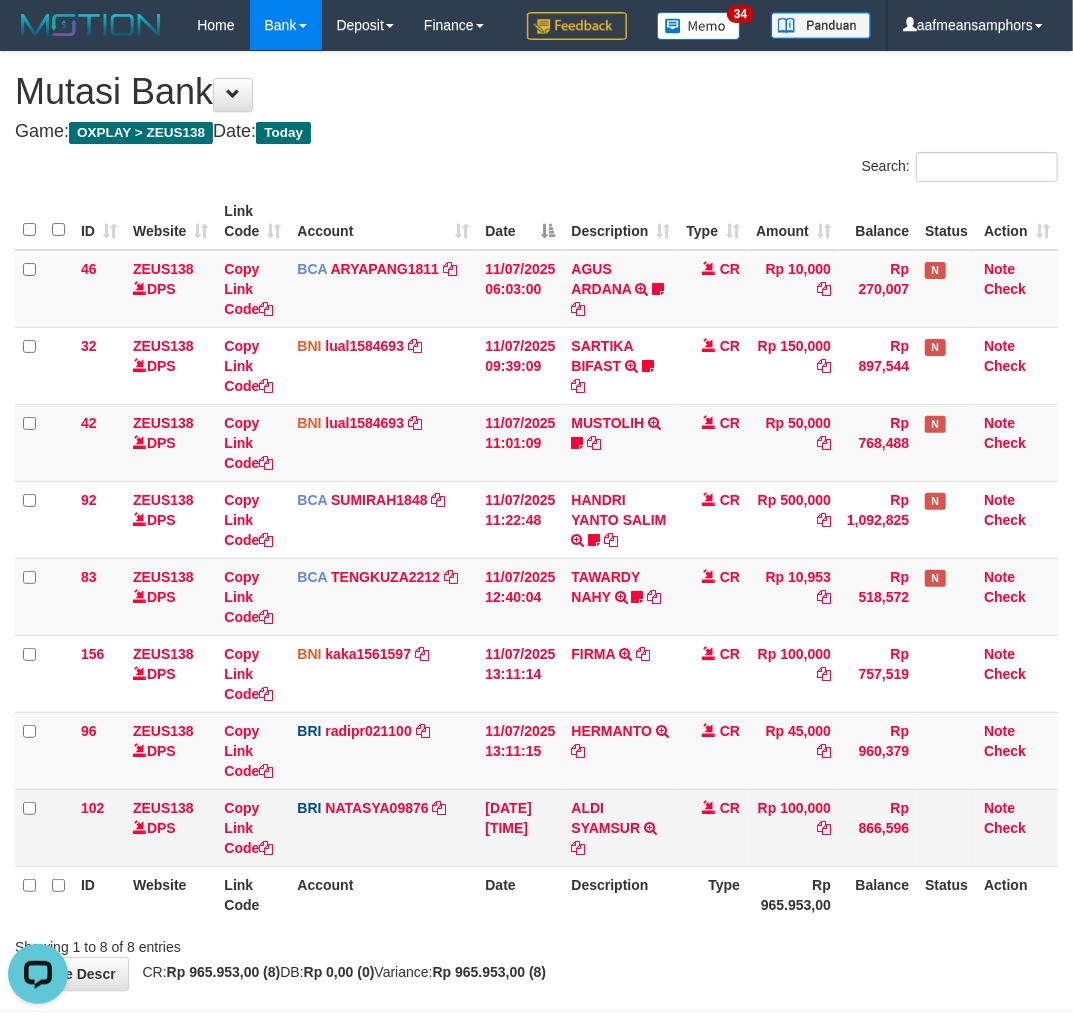 click on "ALDI SYAMSUR         TRANSFER NBMB ALDI SYAMSUR TO SITI NURLITA SAPITRI" at bounding box center (620, 827) 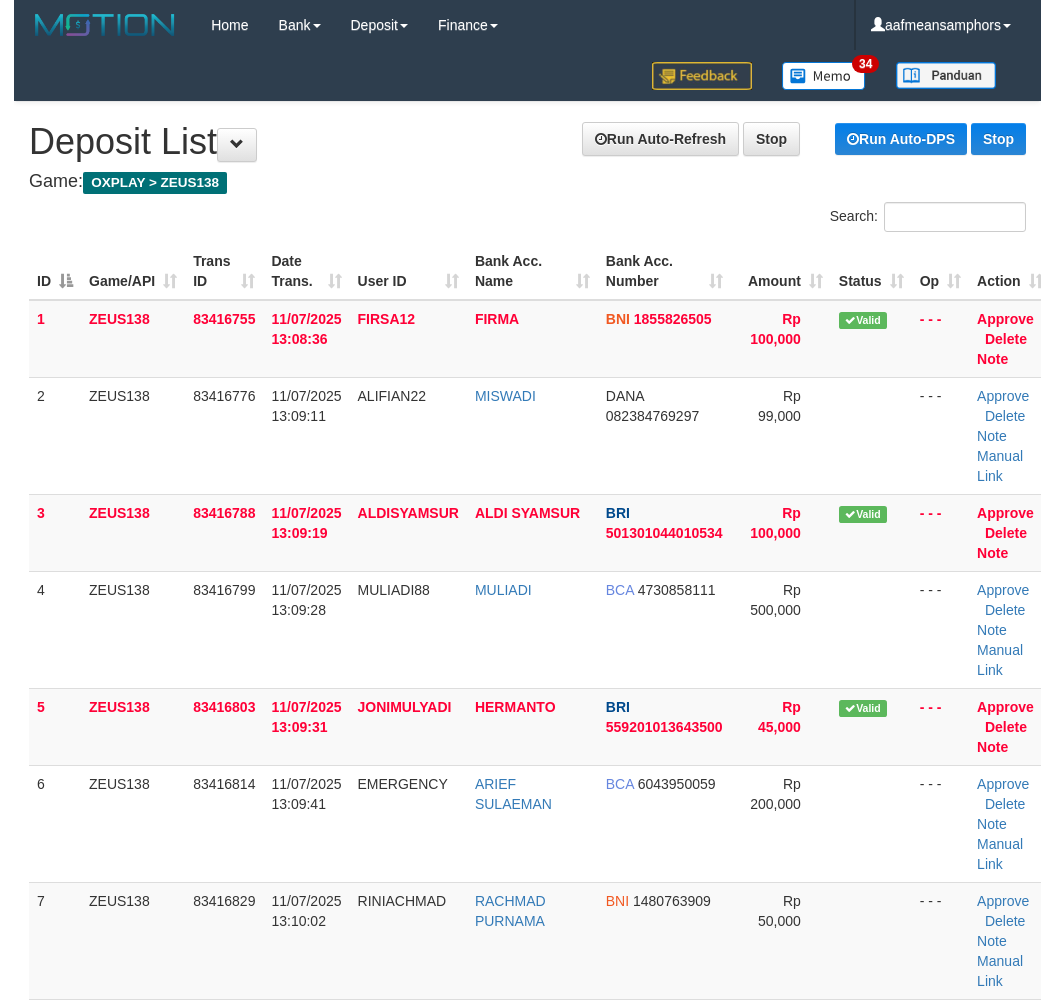 scroll, scrollTop: 0, scrollLeft: 1, axis: horizontal 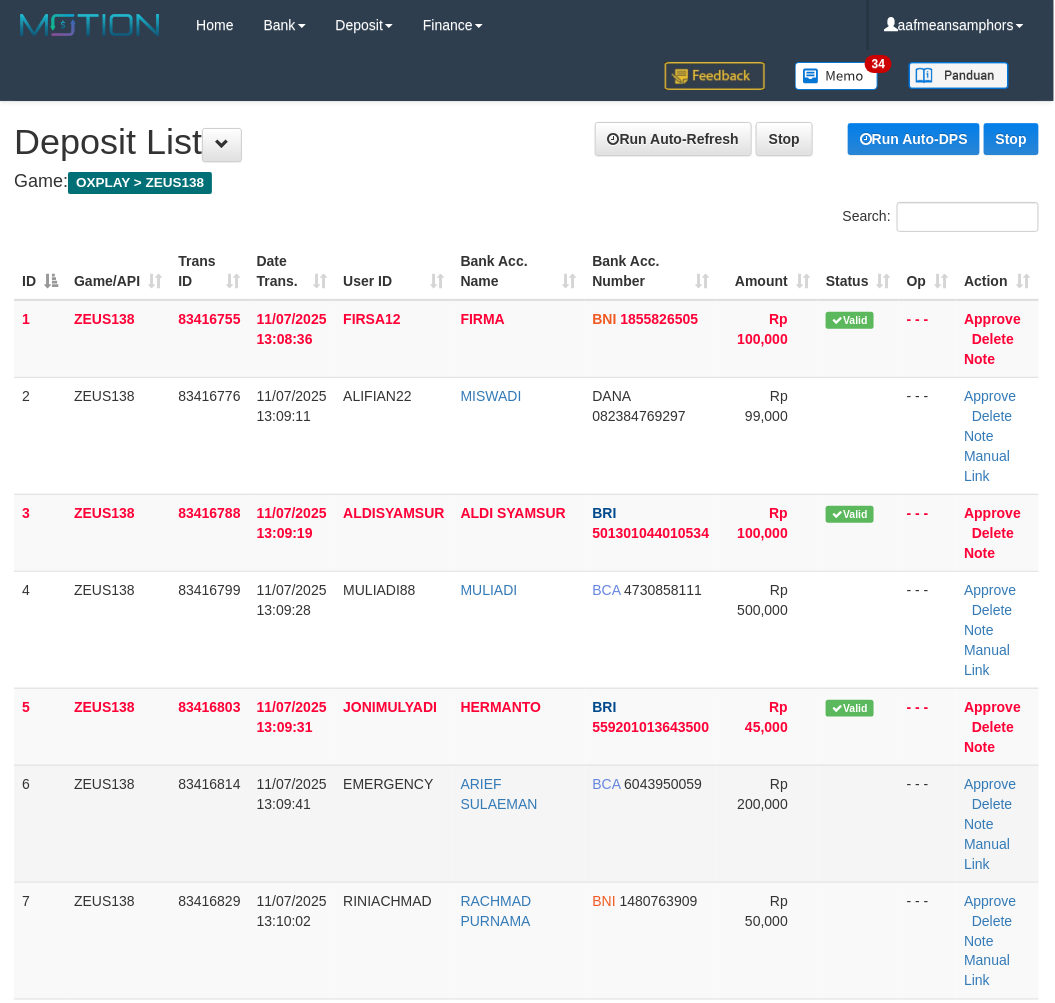 click on "11/07/2025 13:09:41" at bounding box center (292, 823) 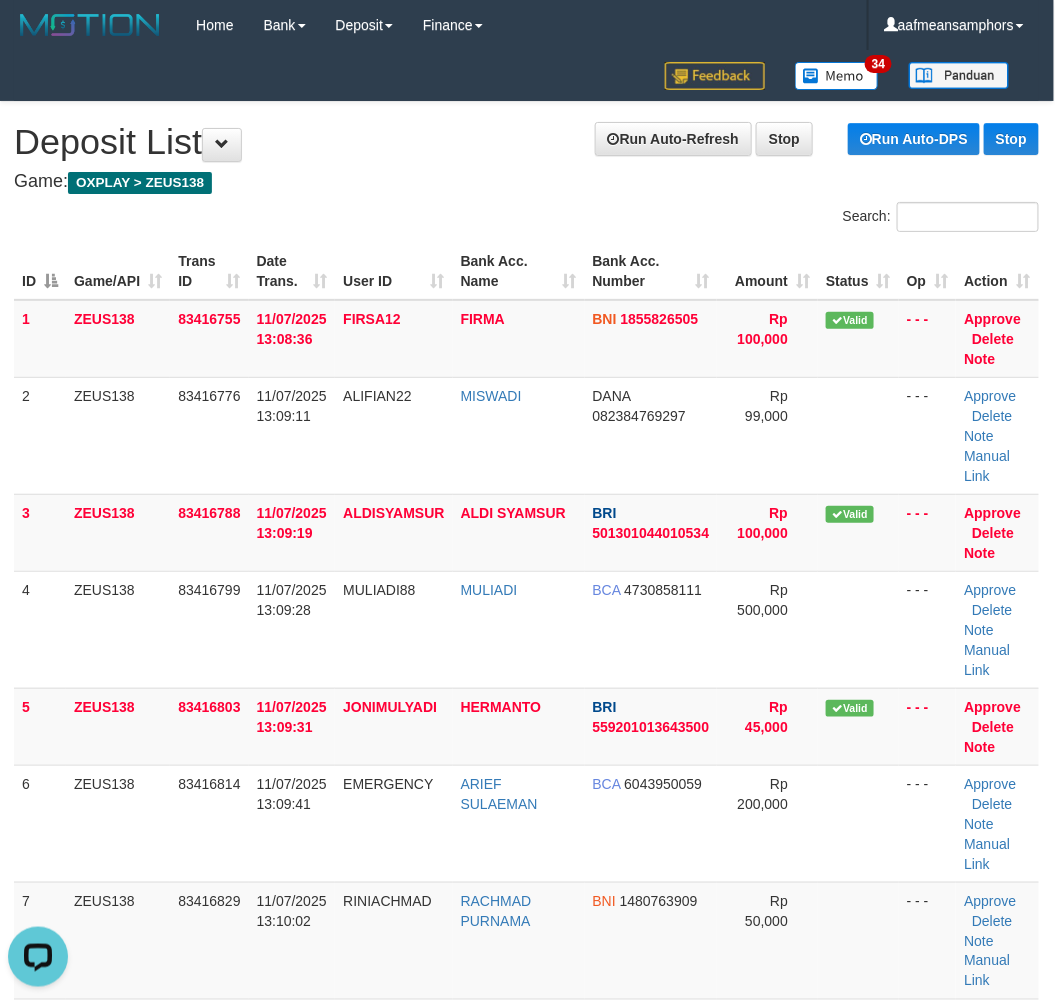 scroll, scrollTop: 0, scrollLeft: 0, axis: both 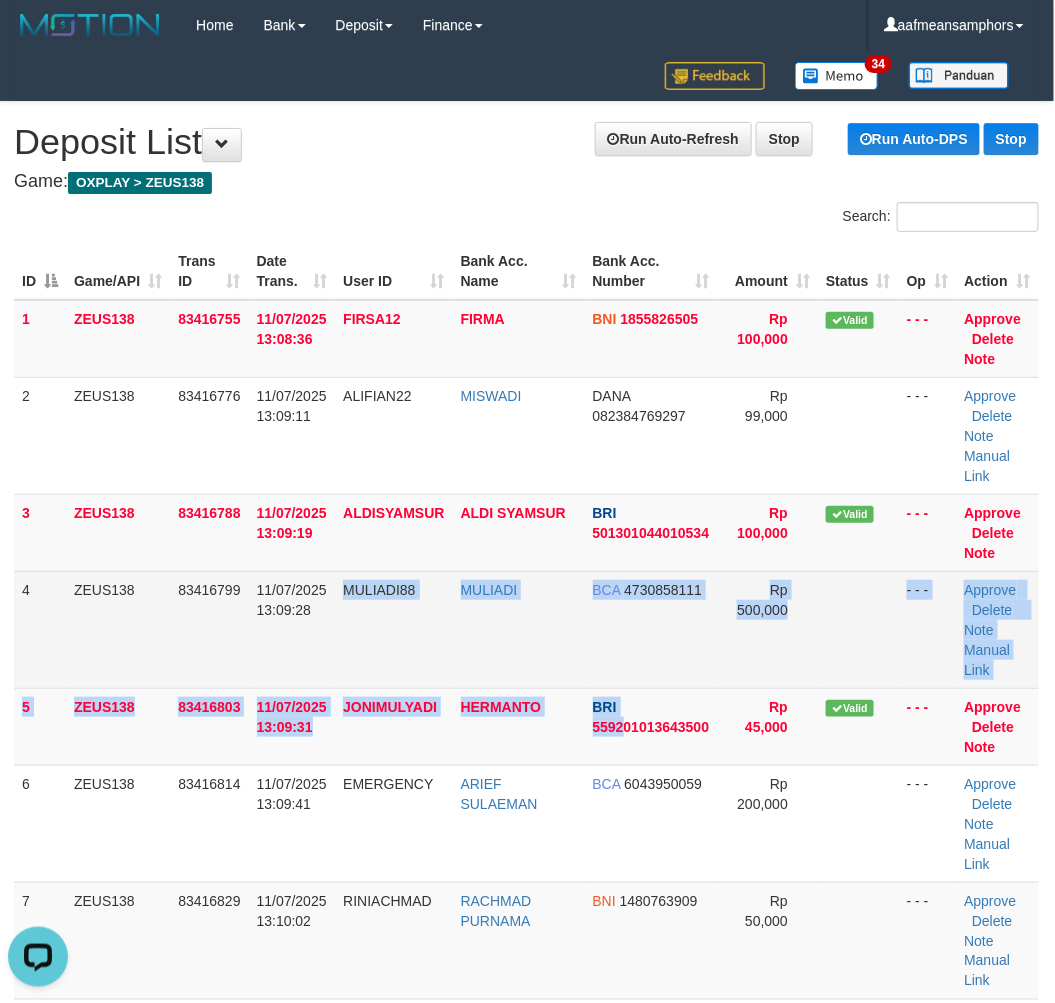 drag, startPoint x: 657, startPoint y: 745, endPoint x: 183, endPoint y: 681, distance: 478.30115 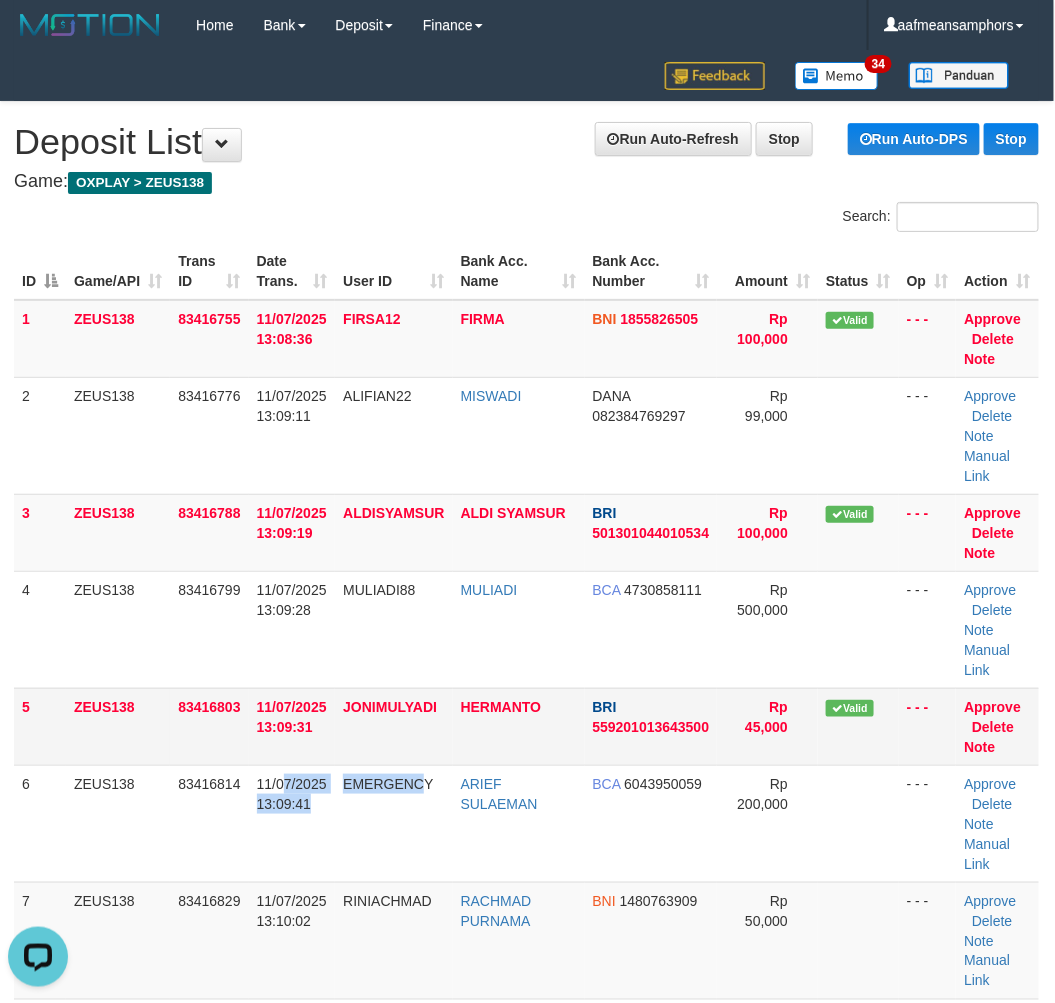 drag, startPoint x: 422, startPoint y: 768, endPoint x: 304, endPoint y: 750, distance: 119.36499 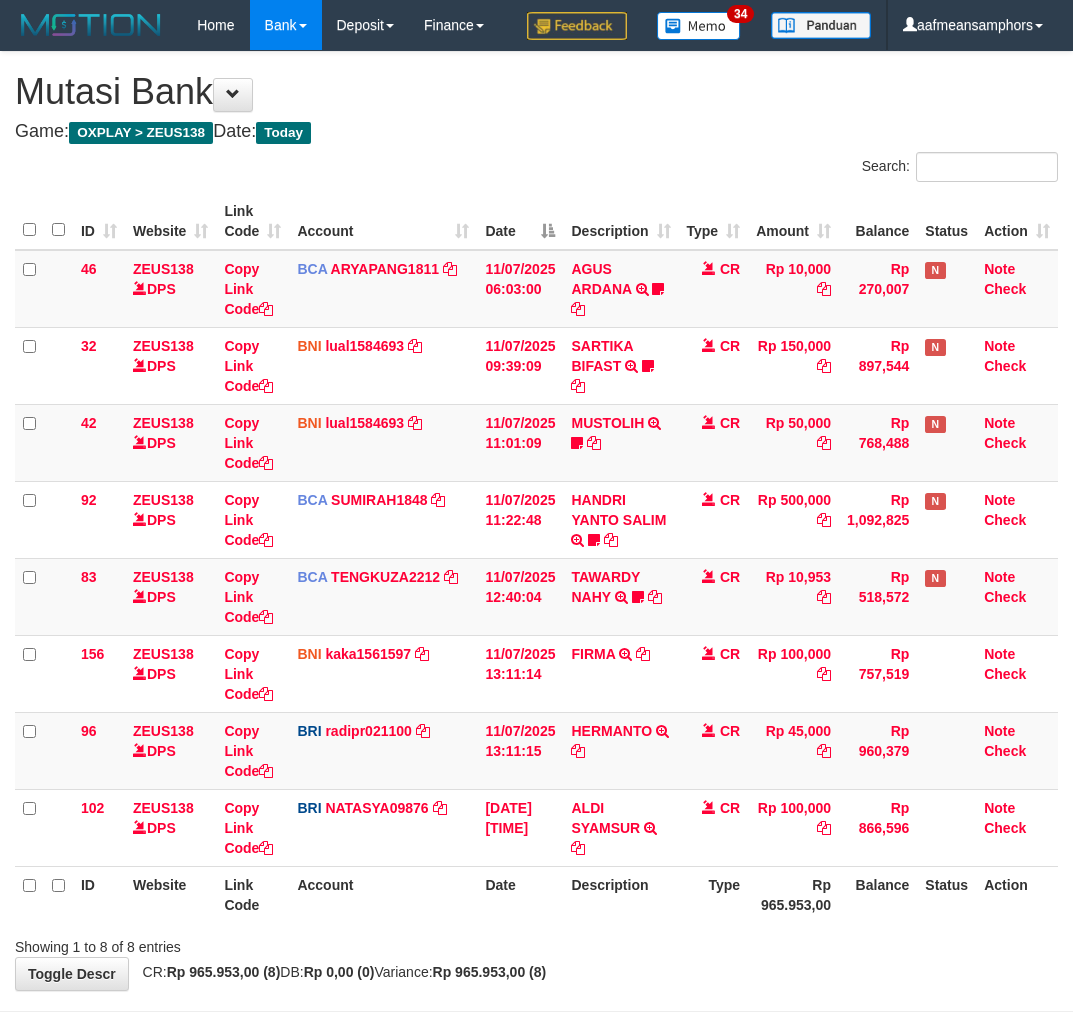 scroll, scrollTop: 0, scrollLeft: 0, axis: both 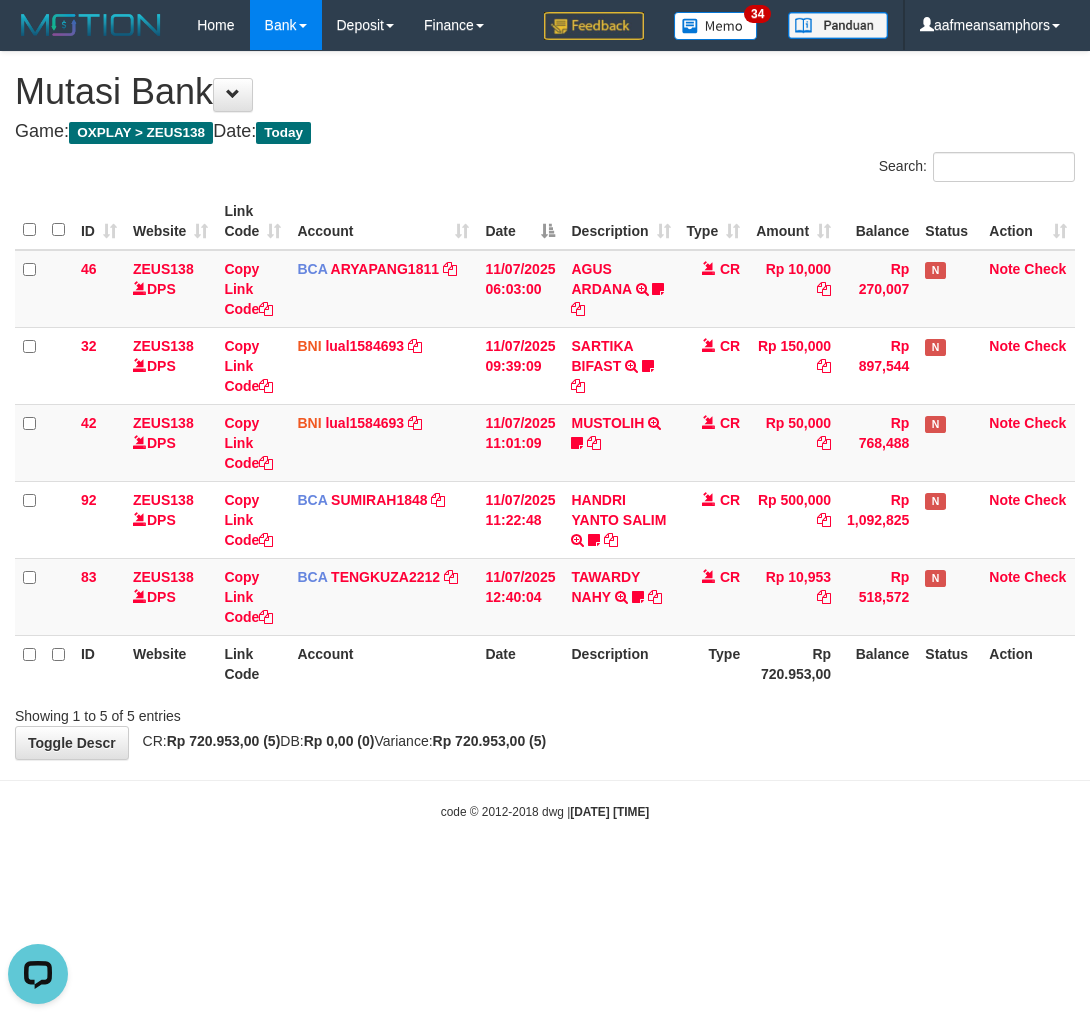 drag, startPoint x: 622, startPoint y: 724, endPoint x: 647, endPoint y: 708, distance: 29.681644 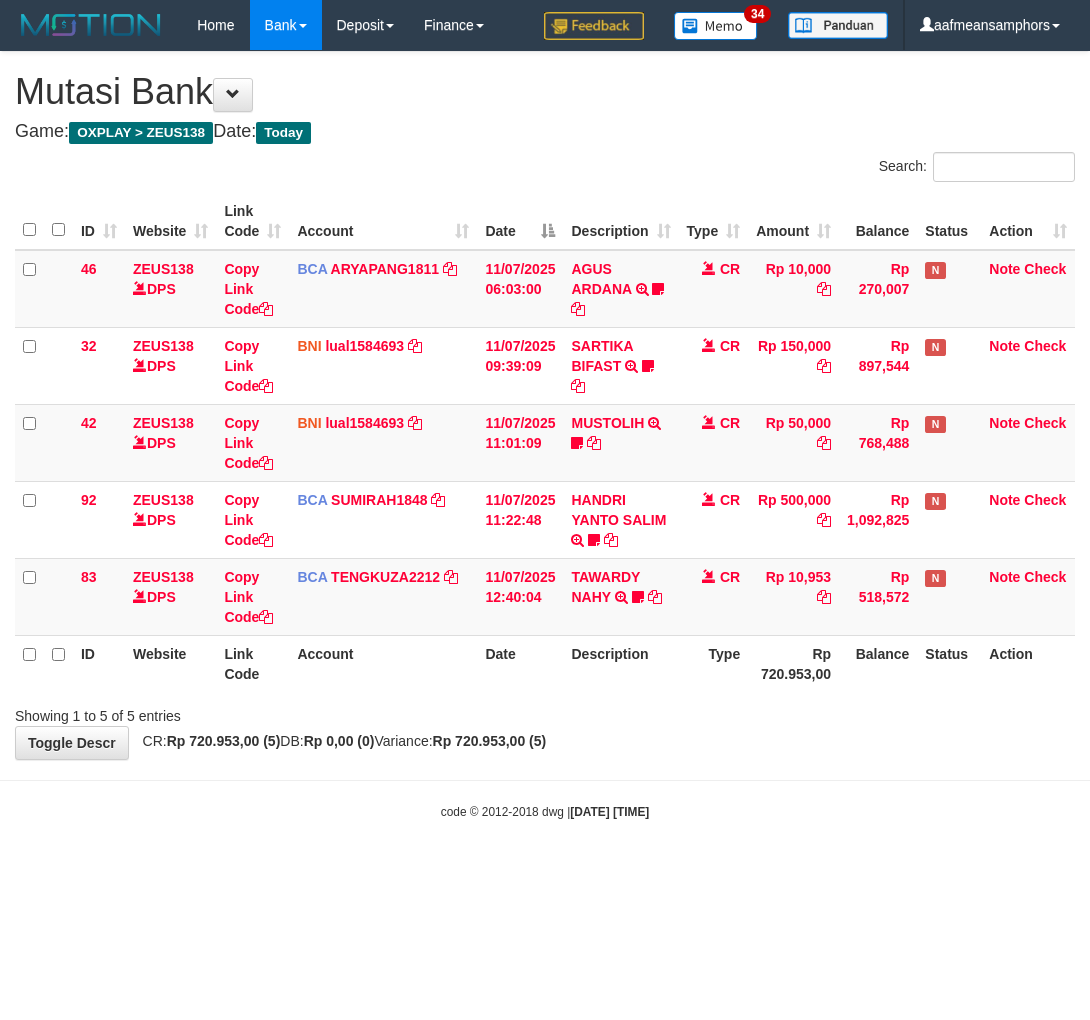 scroll, scrollTop: 0, scrollLeft: 0, axis: both 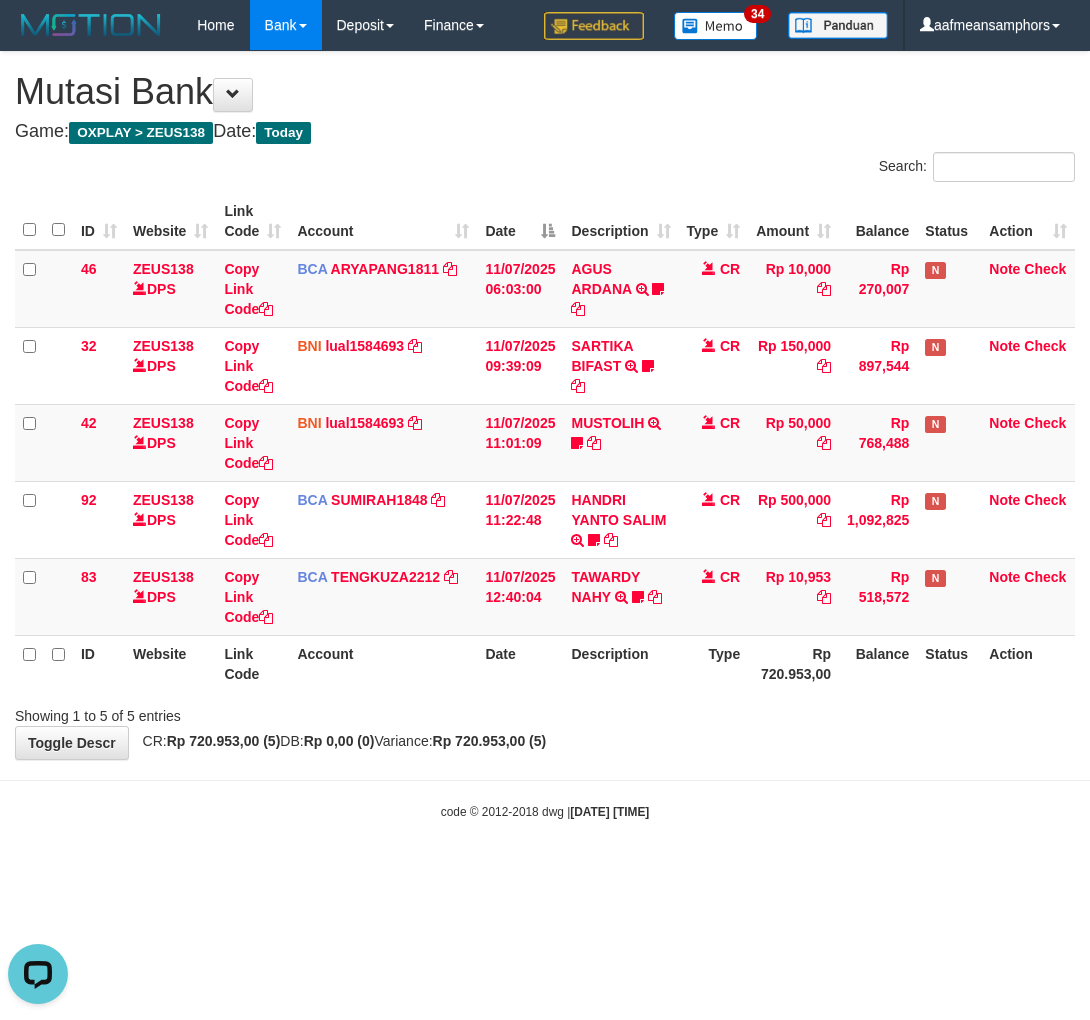 drag, startPoint x: 630, startPoint y: 853, endPoint x: 1086, endPoint y: 852, distance: 456.0011 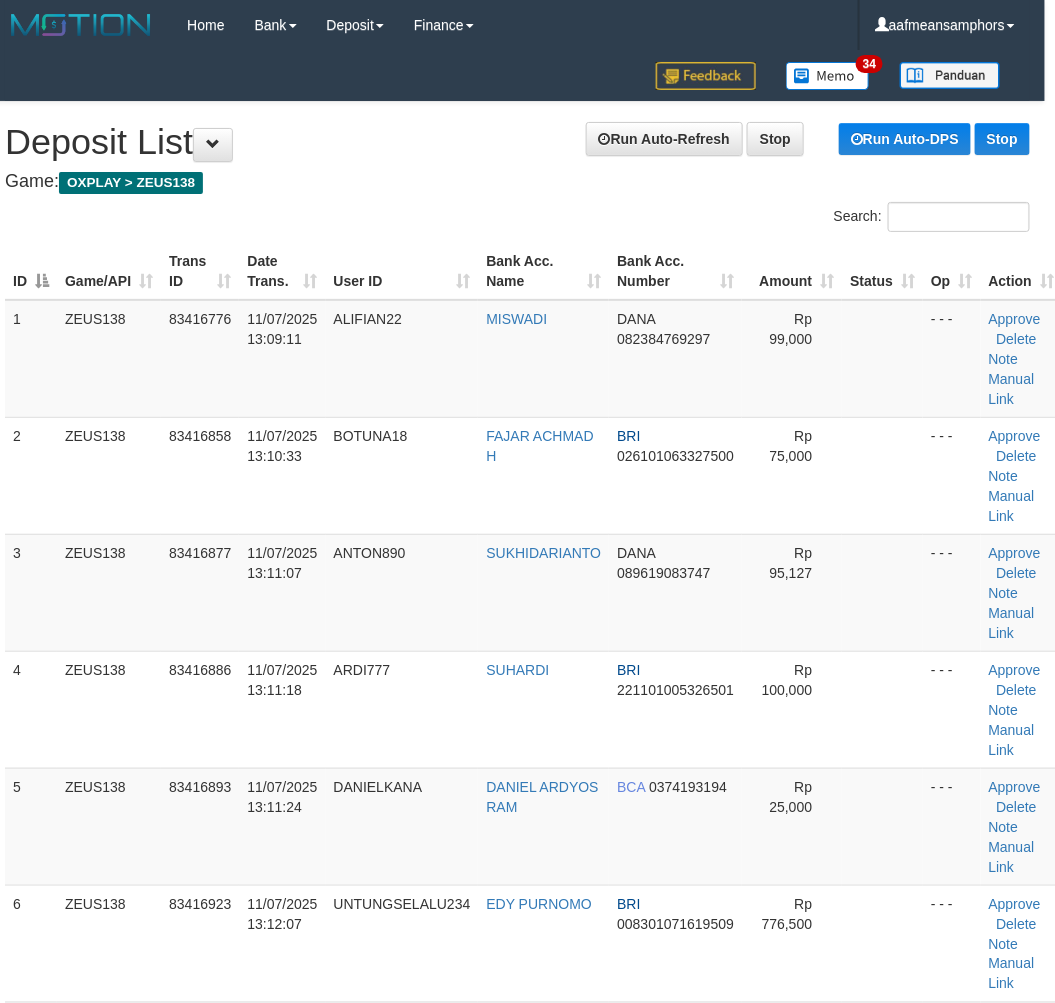 scroll, scrollTop: 40, scrollLeft: 35, axis: both 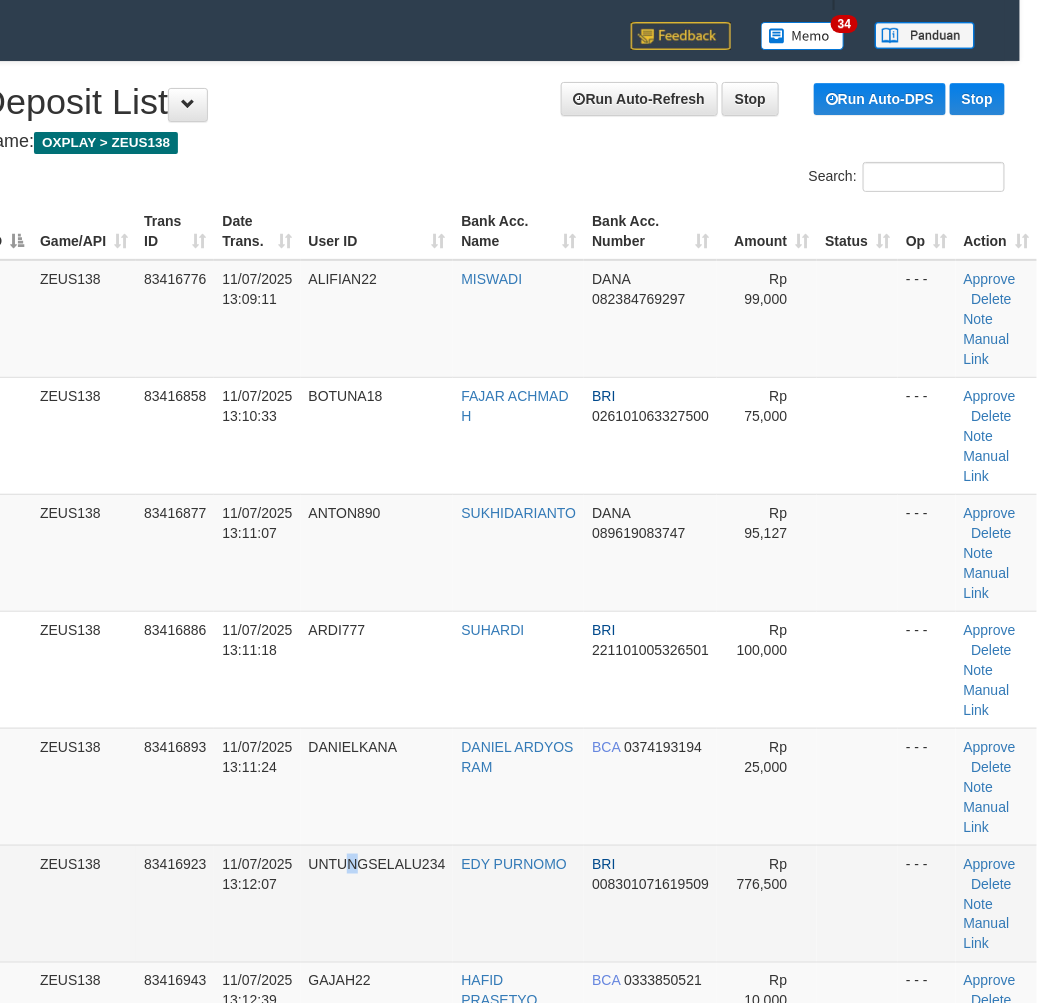 drag, startPoint x: 414, startPoint y: 881, endPoint x: 4, endPoint y: 873, distance: 410.07803 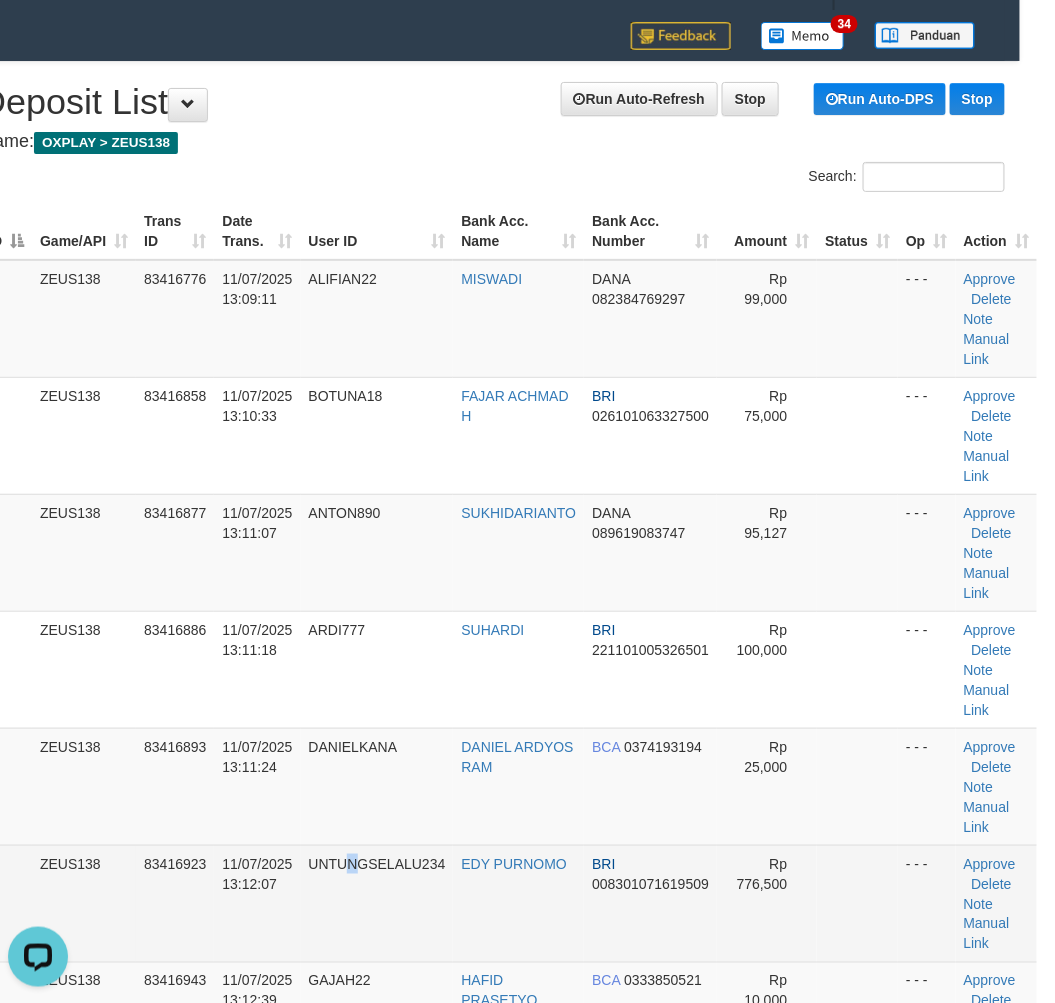 scroll, scrollTop: 0, scrollLeft: 0, axis: both 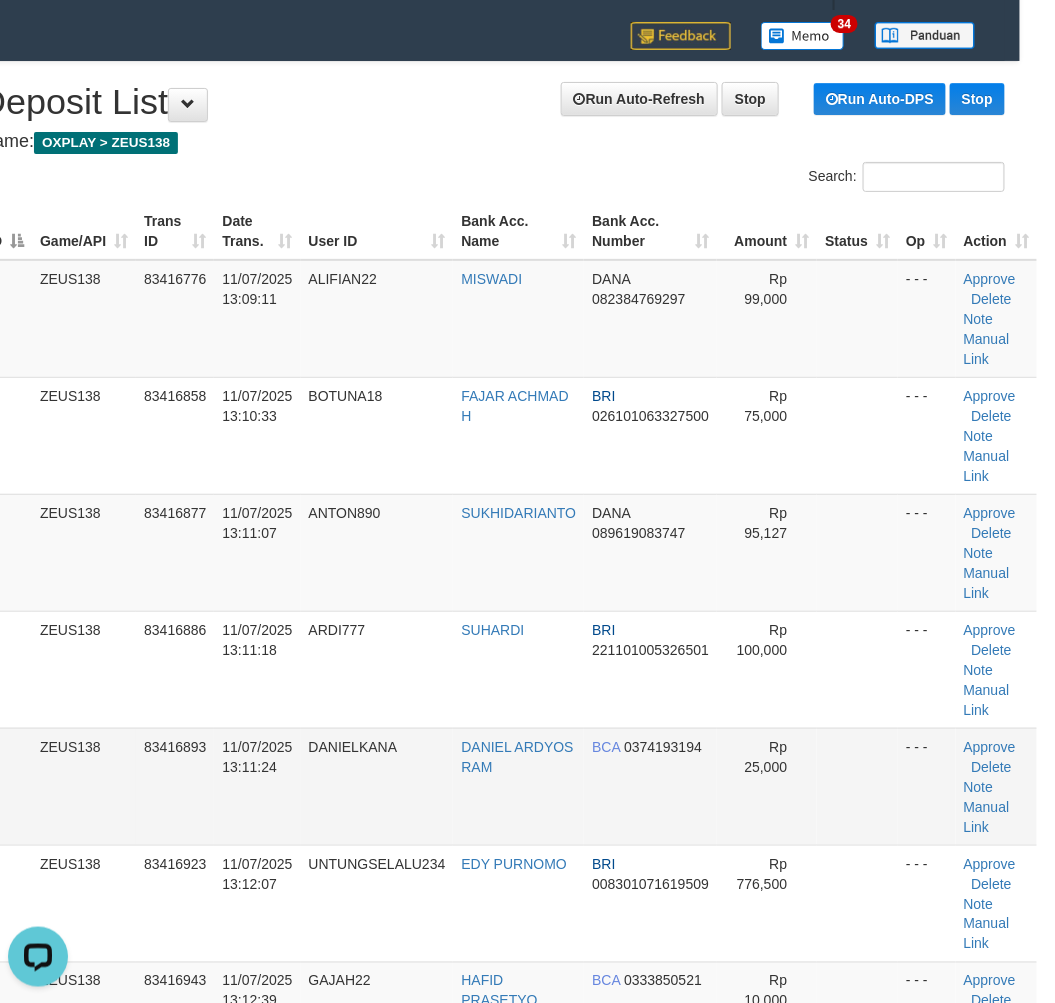drag, startPoint x: 435, startPoint y: 765, endPoint x: 42, endPoint y: 808, distance: 395.34543 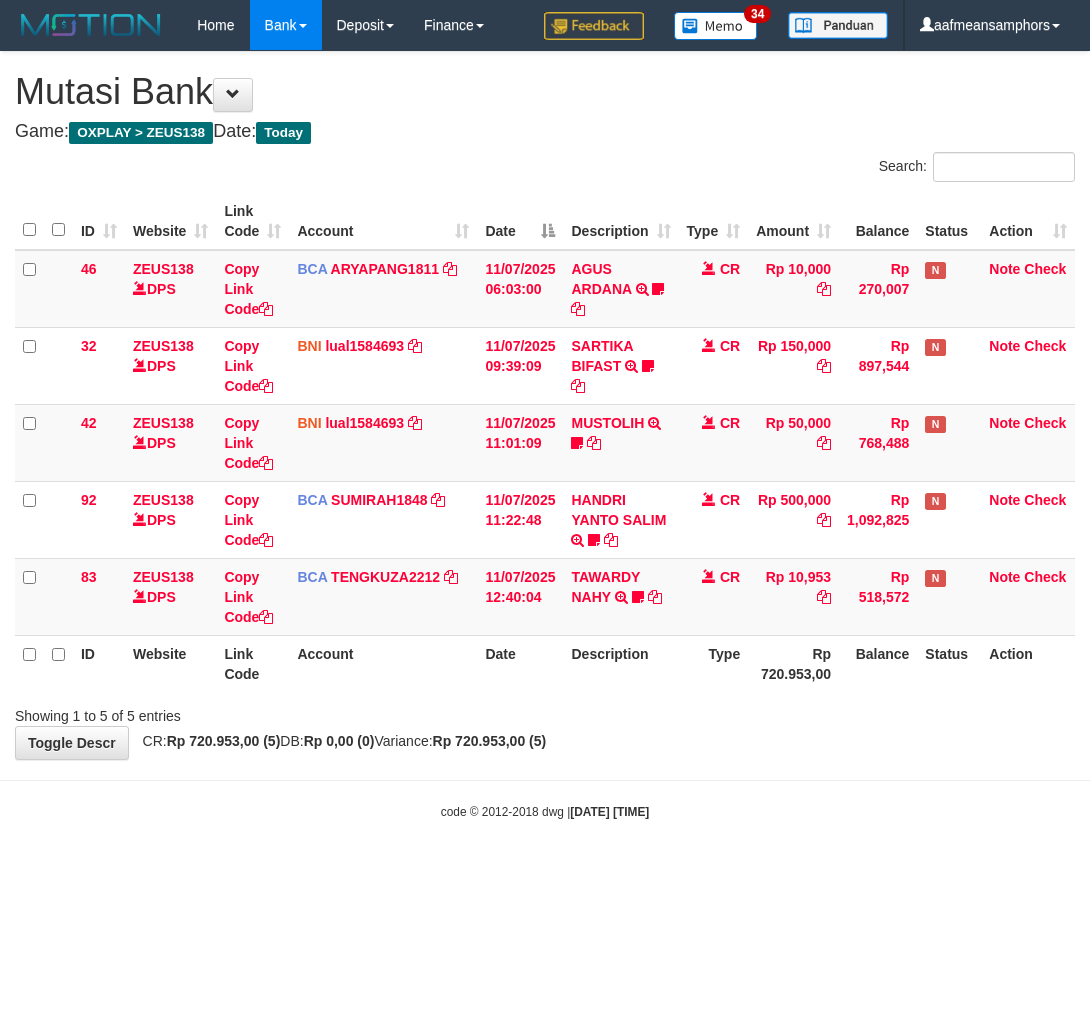 scroll, scrollTop: 0, scrollLeft: 0, axis: both 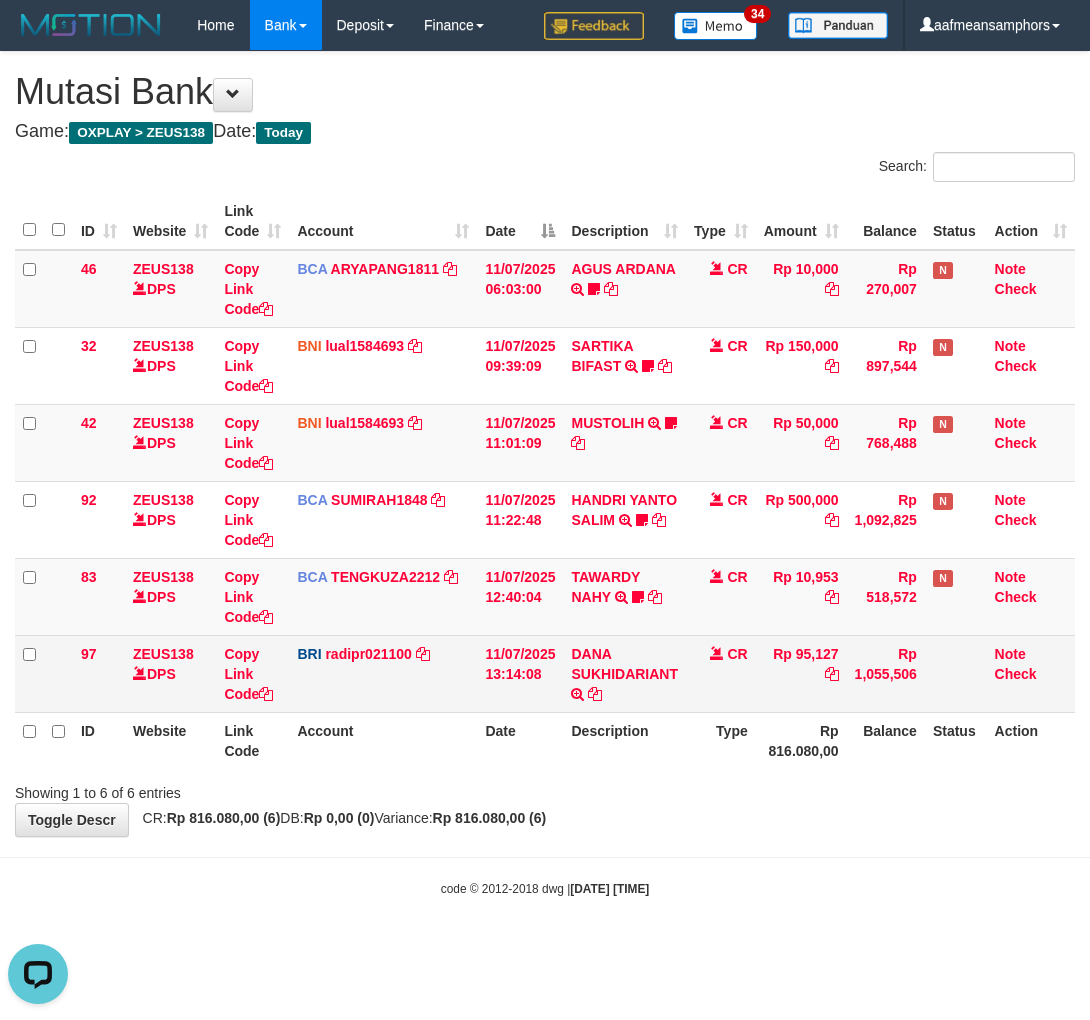 click on "Rp 95,127" at bounding box center [801, 673] 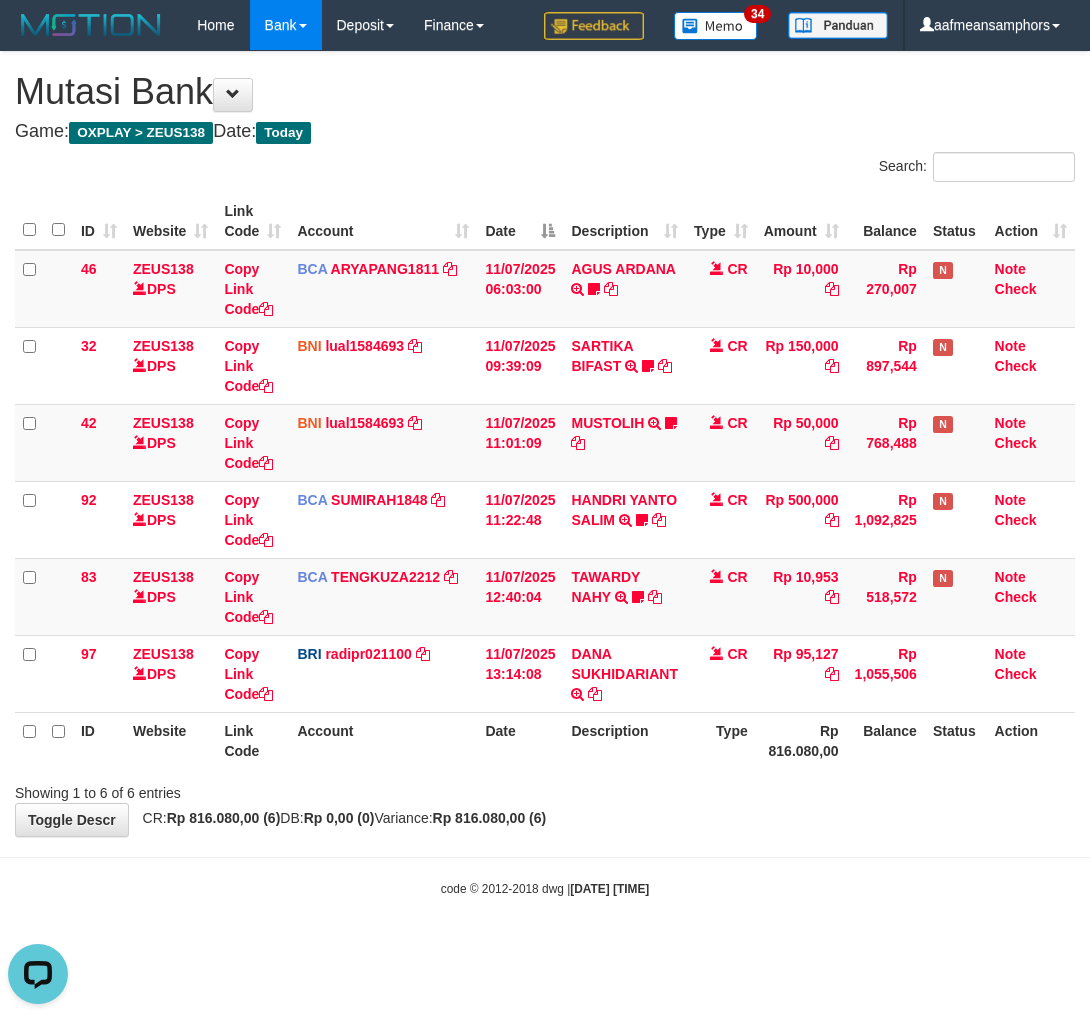 copy on "95,127" 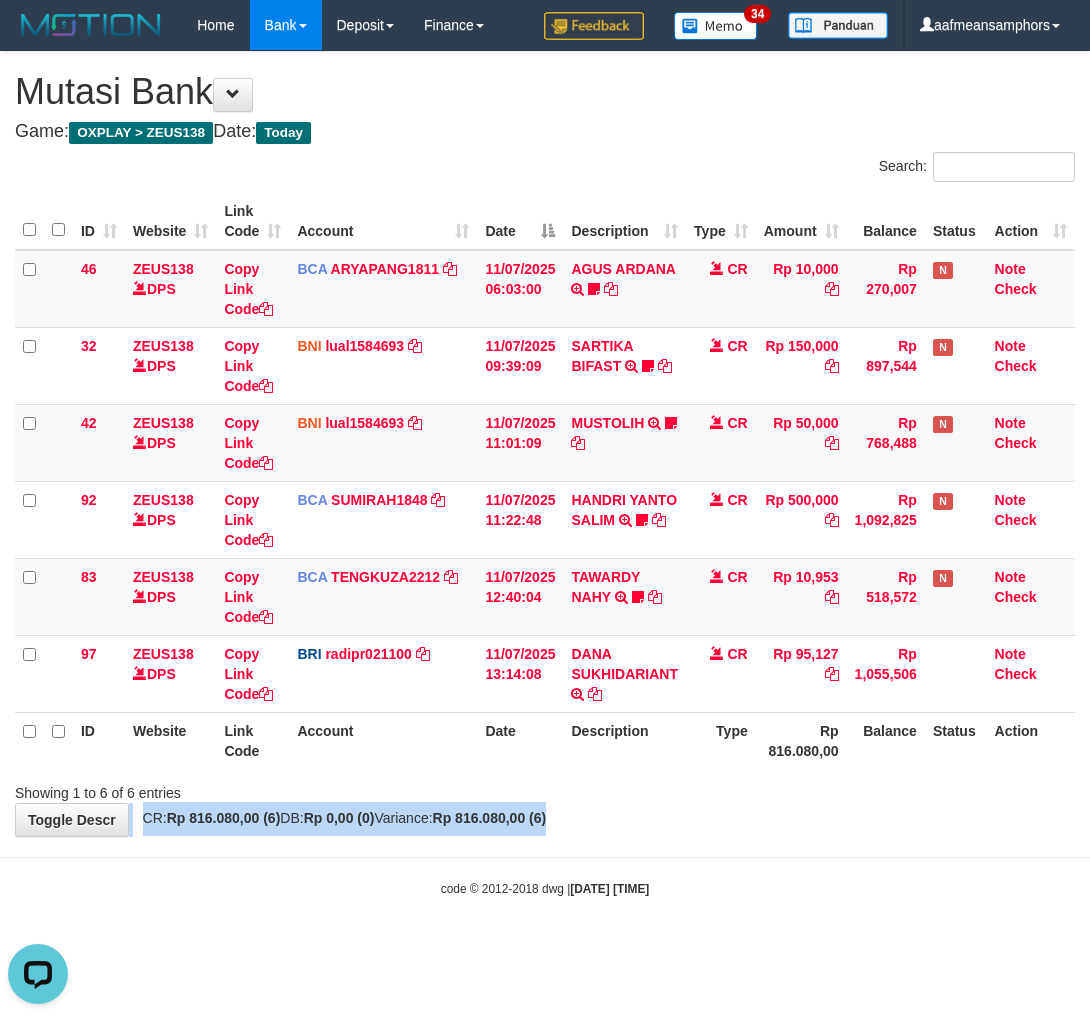 click on "**********" at bounding box center [545, 444] 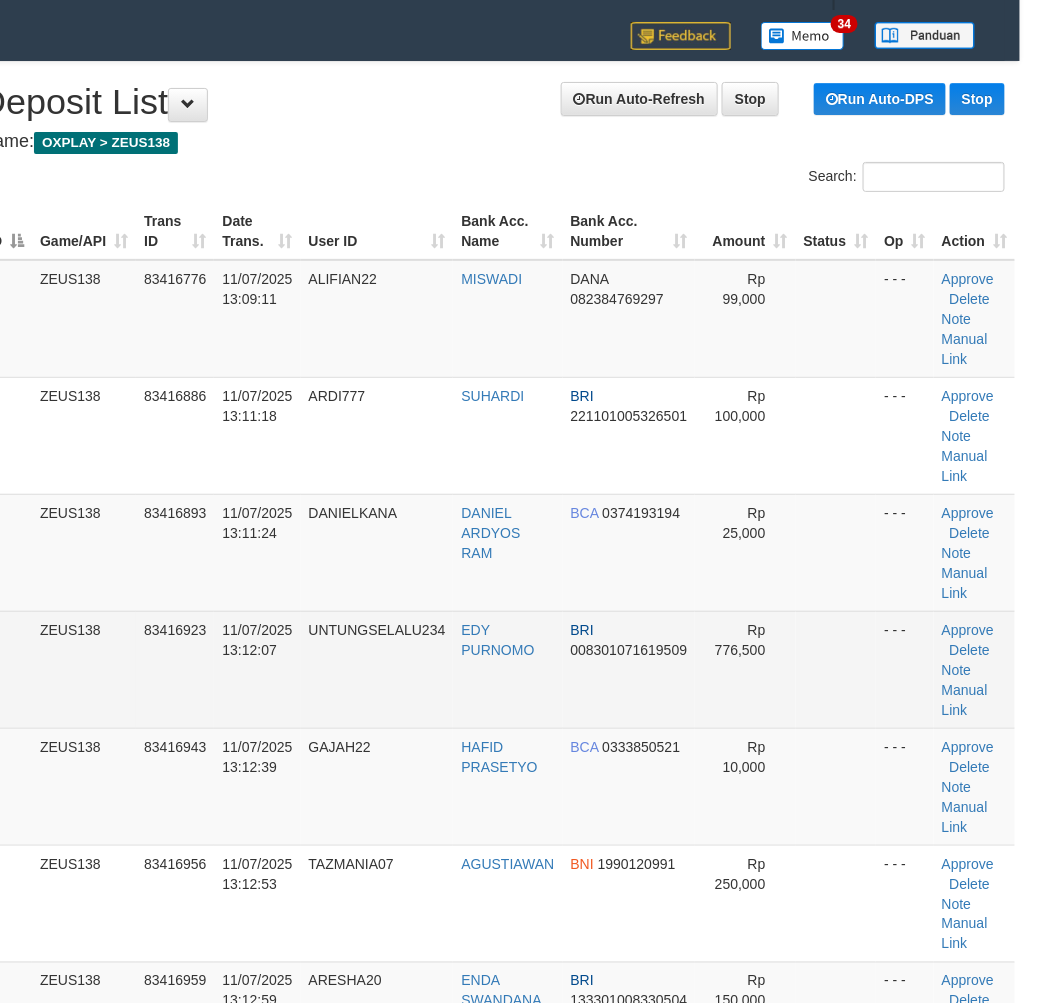 drag, startPoint x: 328, startPoint y: 692, endPoint x: 351, endPoint y: 693, distance: 23.021729 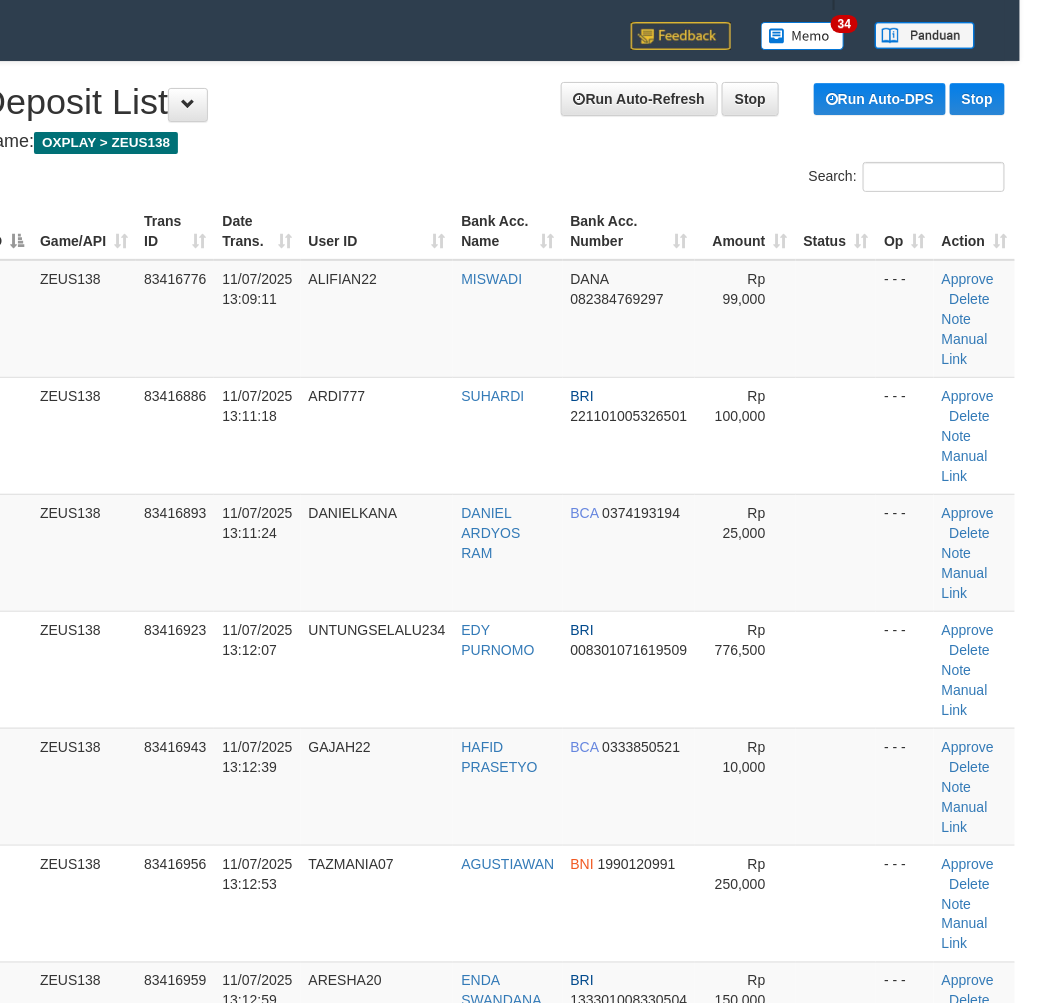 scroll, scrollTop: 1321, scrollLeft: 35, axis: both 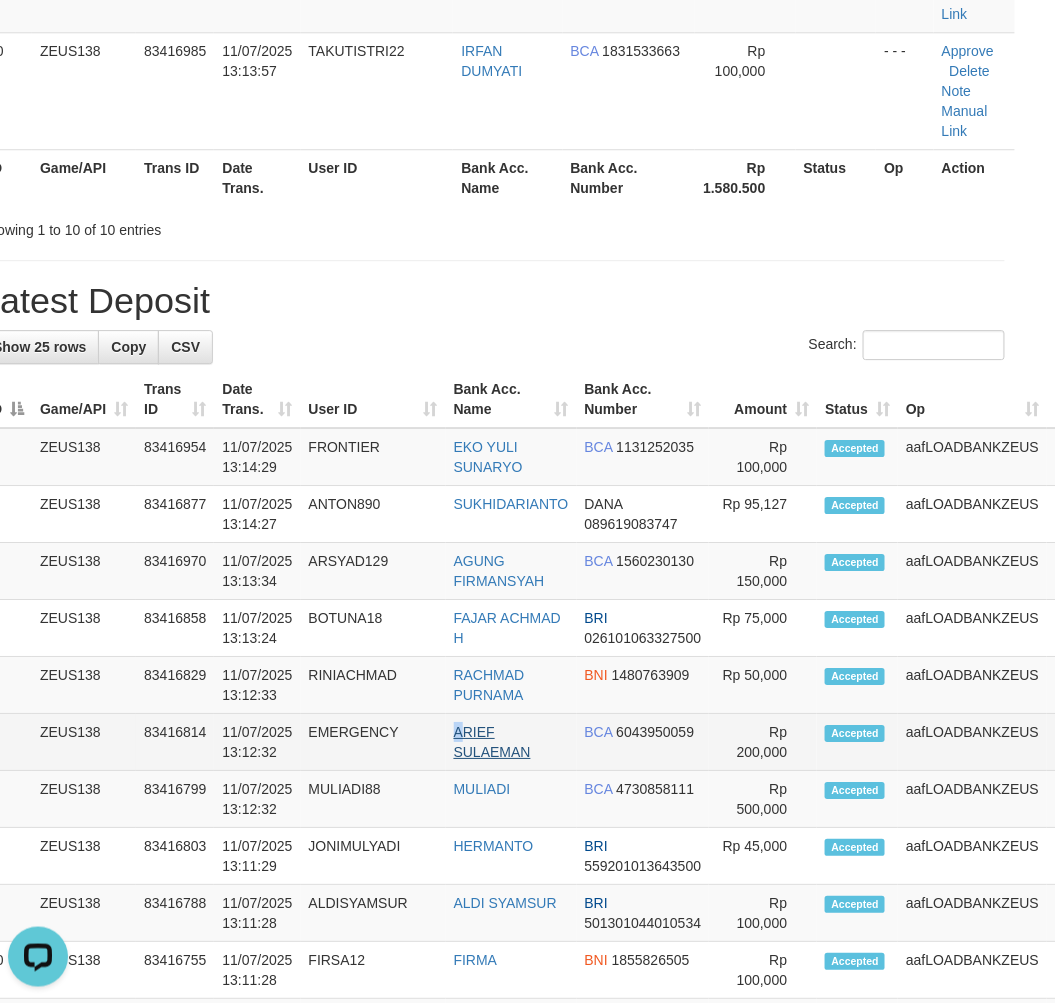 click on "6
ZEUS138
83416814
11/07/2025 13:12:32
EMERGENCY
ARIEF SULAEMAN
BCA
6043950059
Rp 200,000
Accepted
aafLOADBANKZEUS
Note" at bounding box center [554, 742] 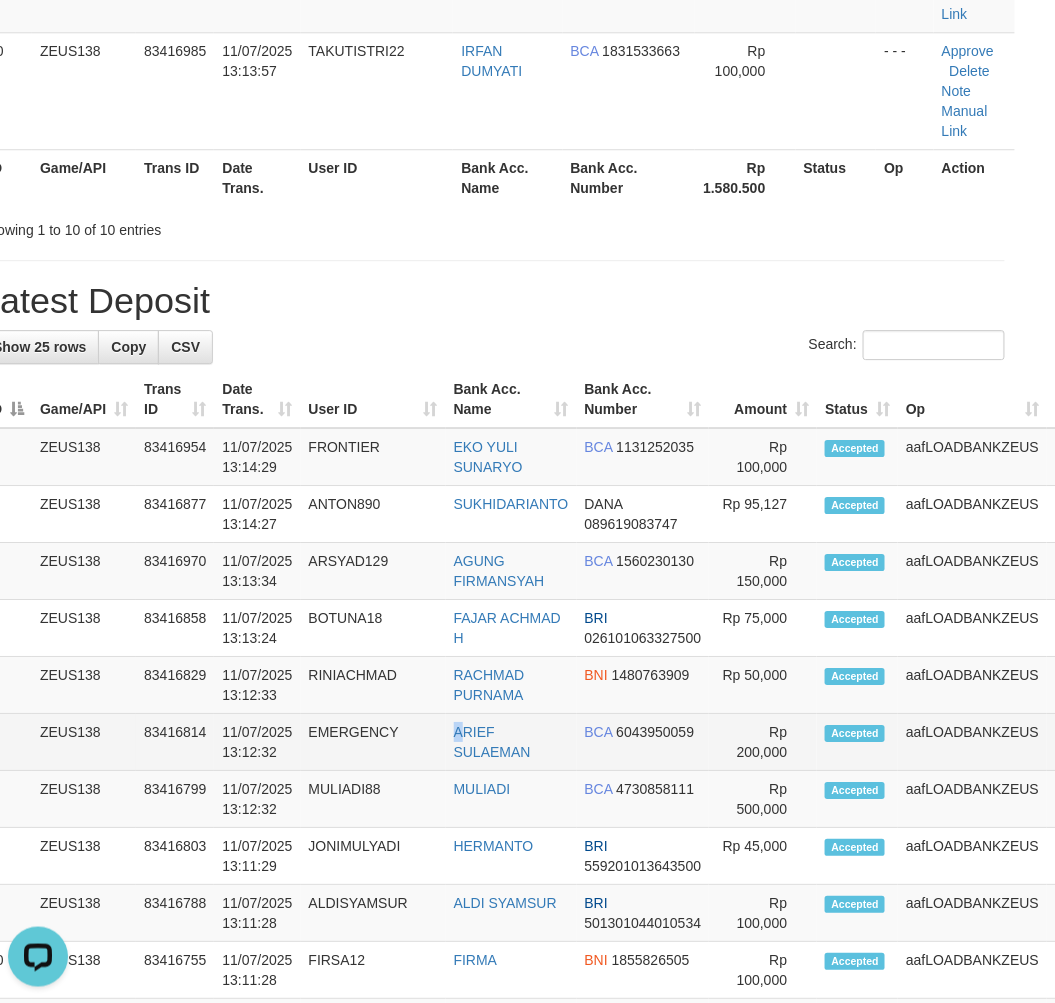 click on "11/07/2025 13:12:32" at bounding box center [257, 742] 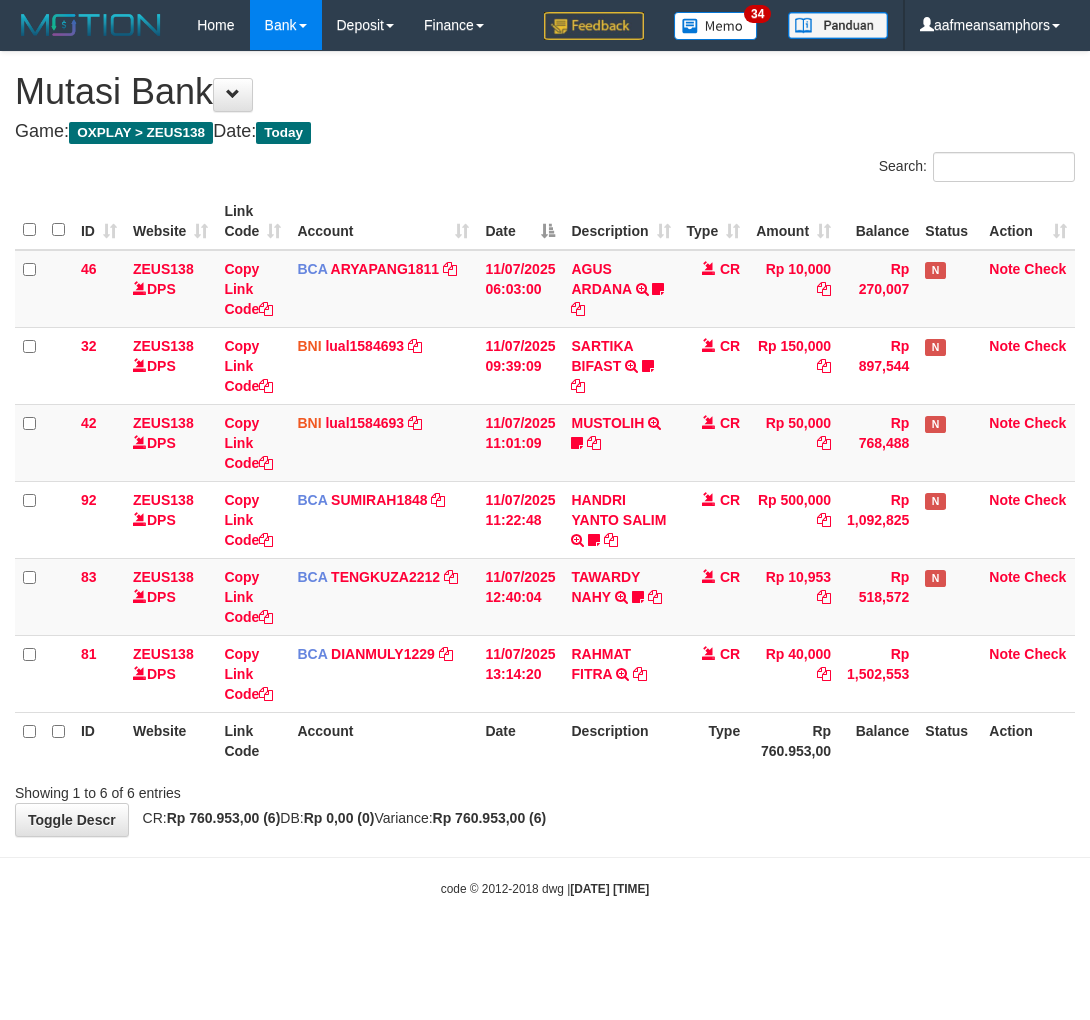 scroll, scrollTop: 0, scrollLeft: 0, axis: both 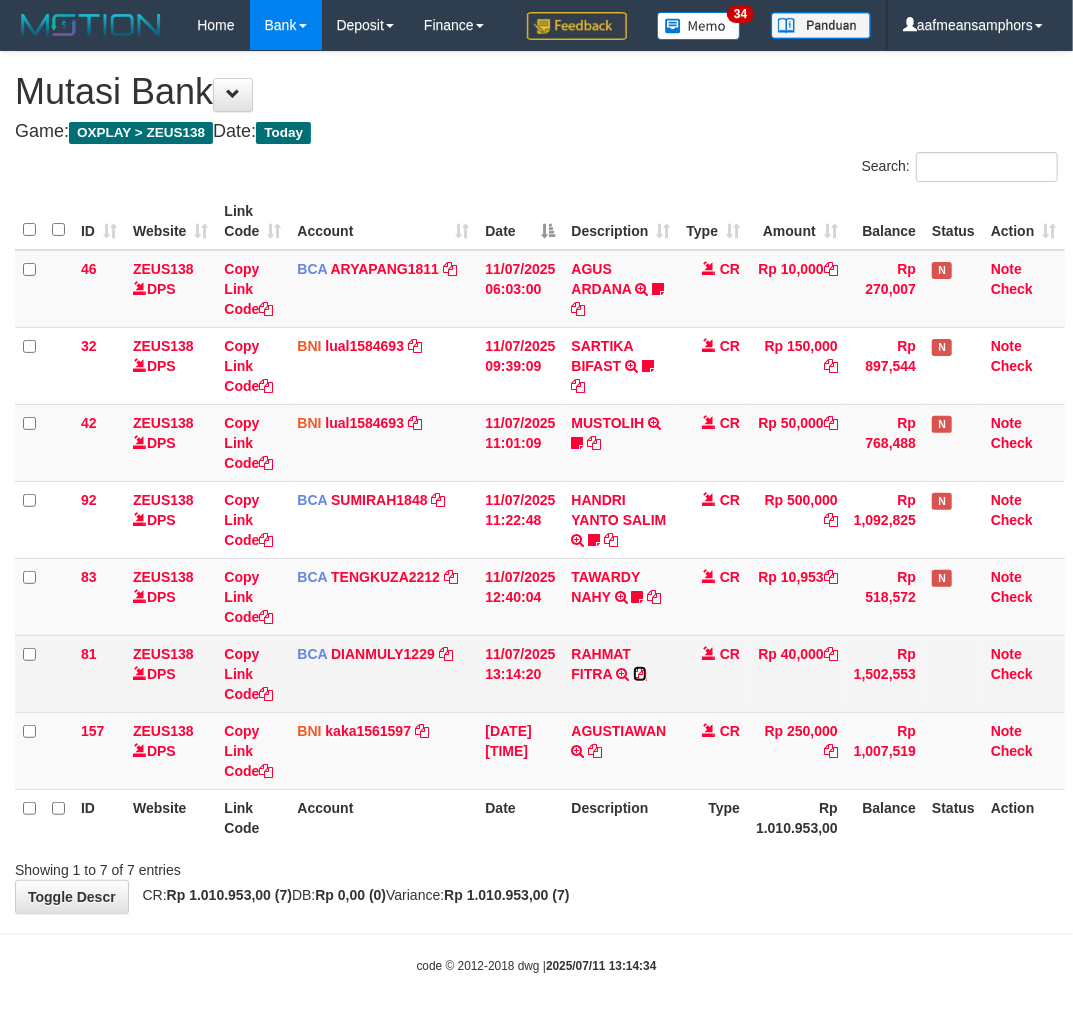 click at bounding box center [640, 674] 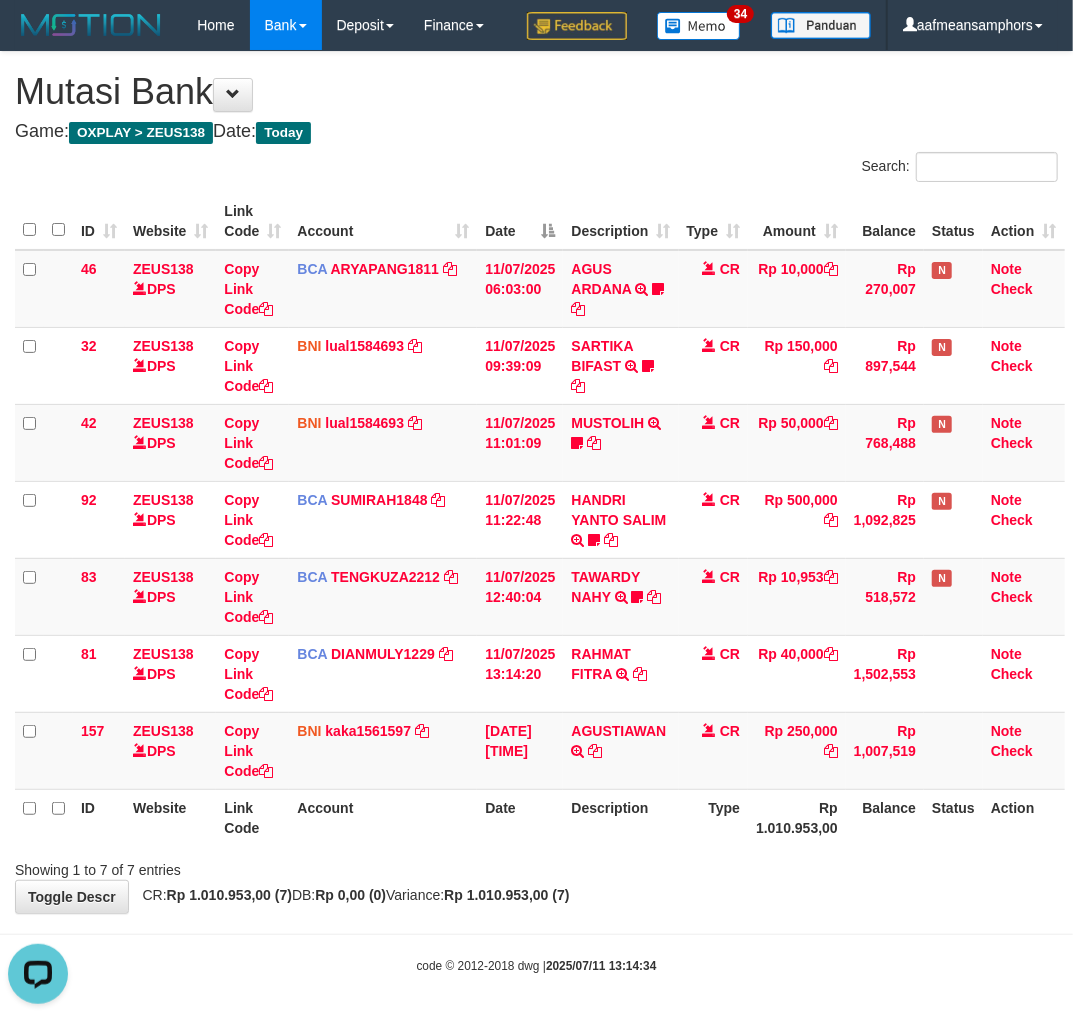 scroll, scrollTop: 0, scrollLeft: 0, axis: both 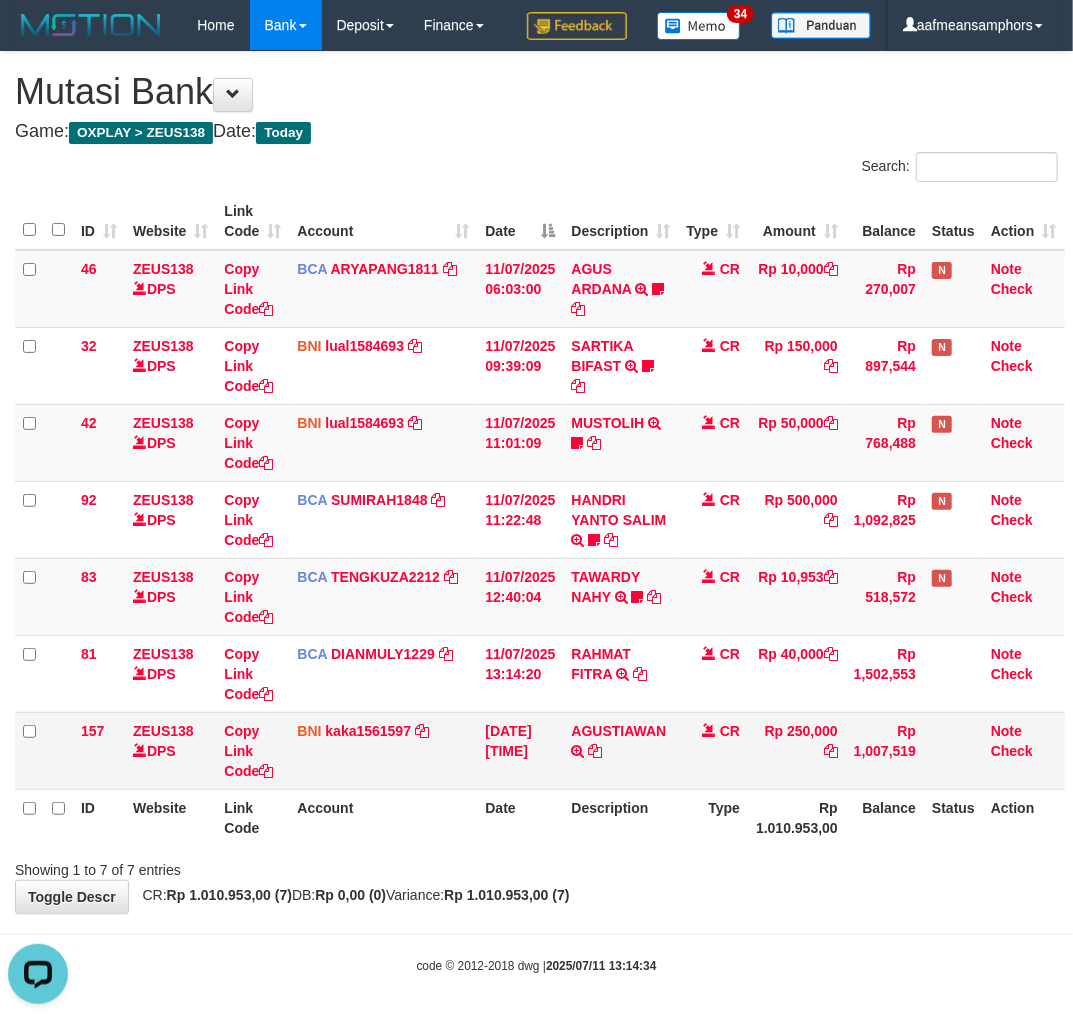 click on "Rp 250,000" at bounding box center (797, 750) 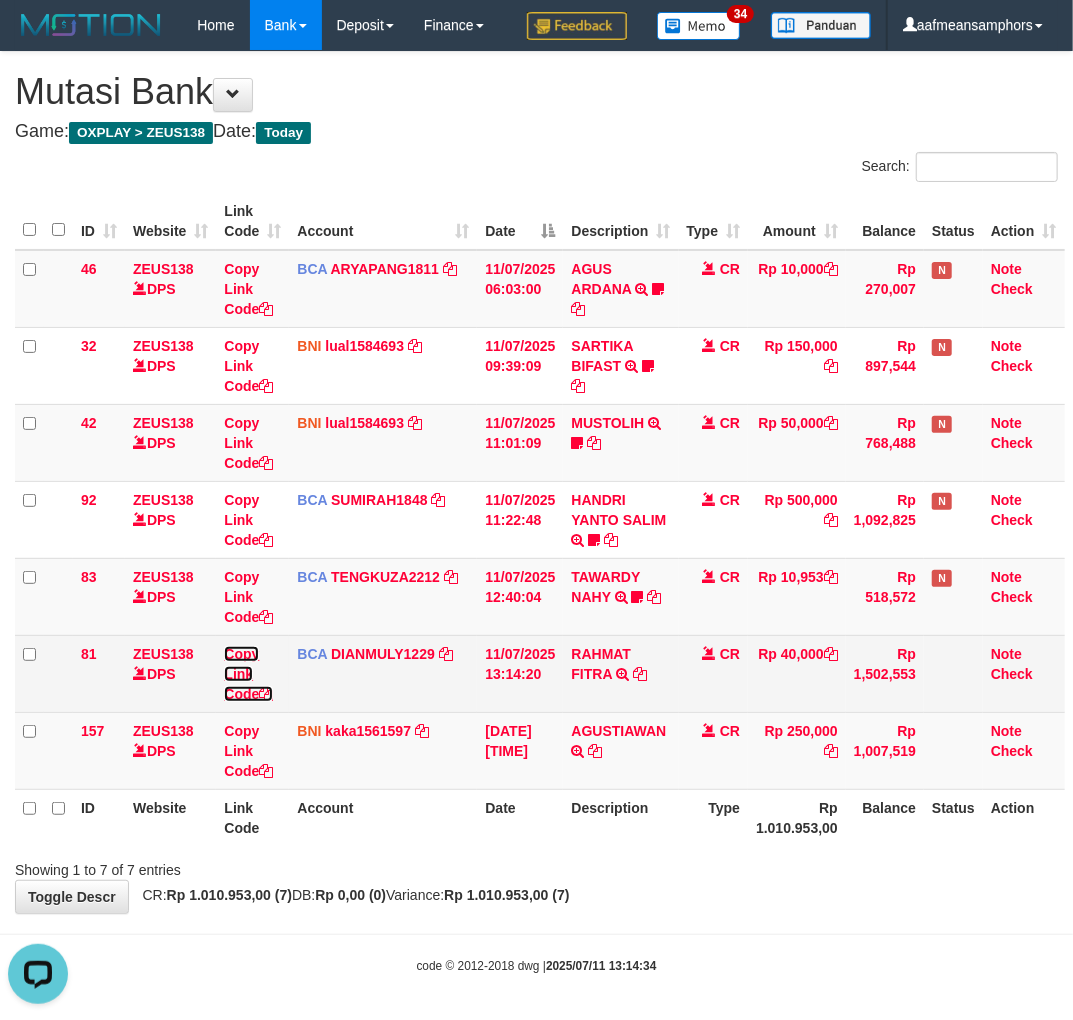 click on "Copy Link Code" at bounding box center [248, 674] 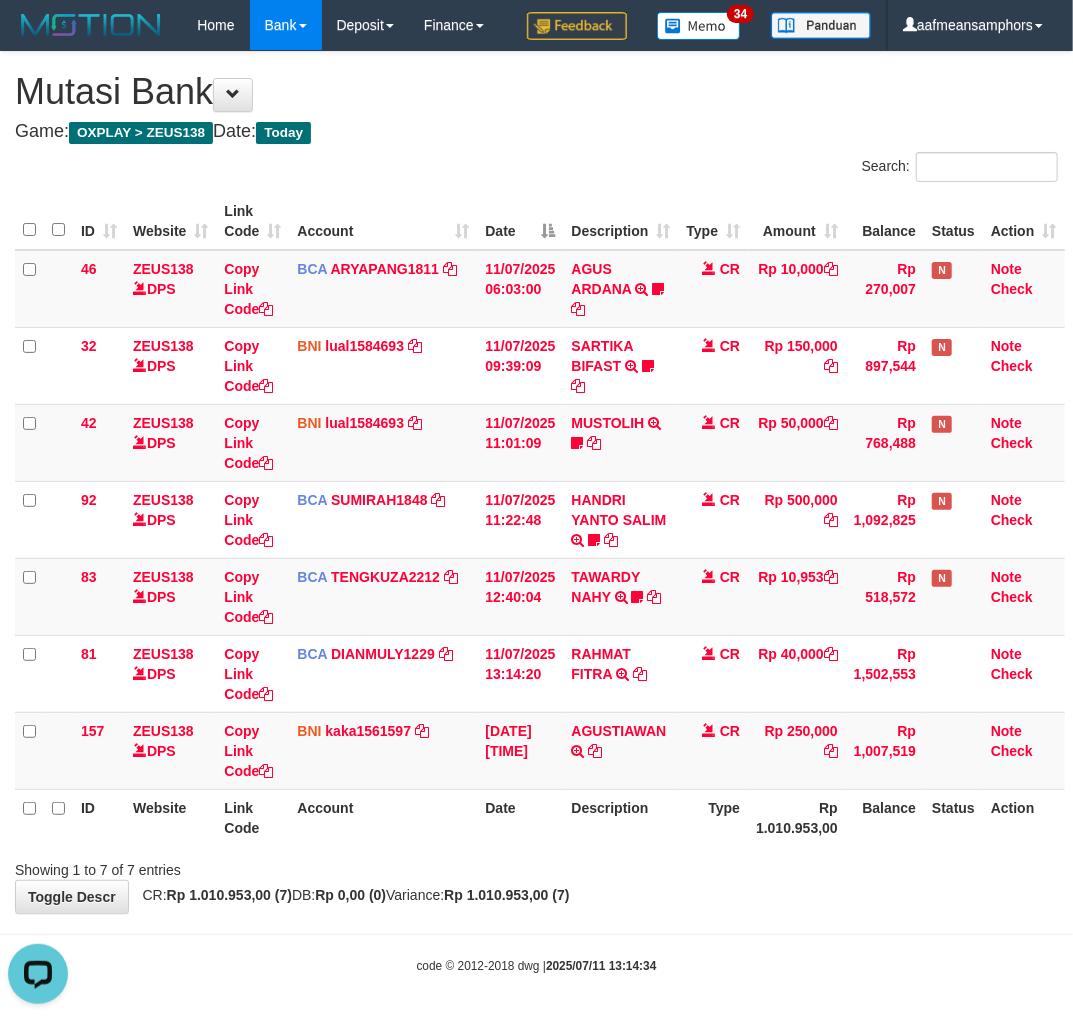 scroll, scrollTop: 274, scrollLeft: 0, axis: vertical 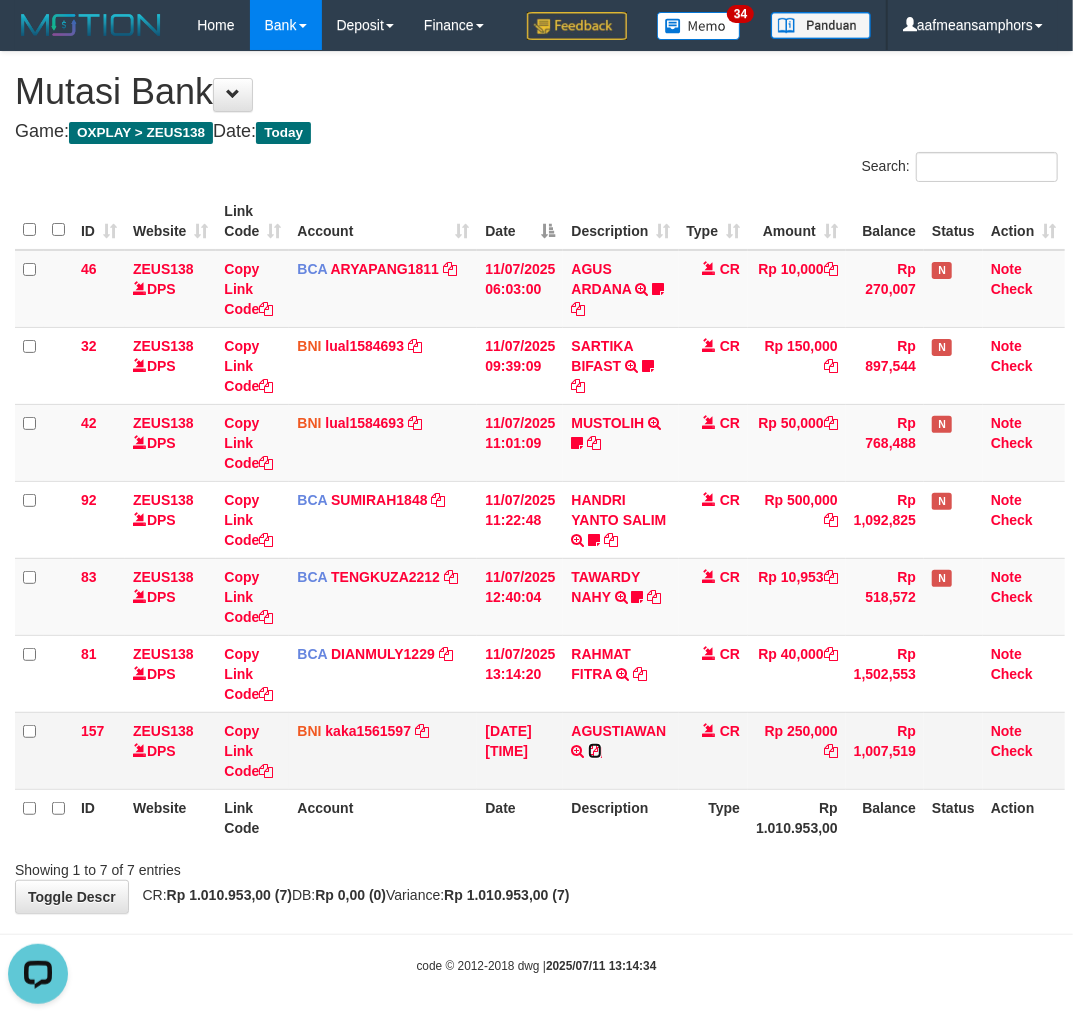 click at bounding box center [595, 751] 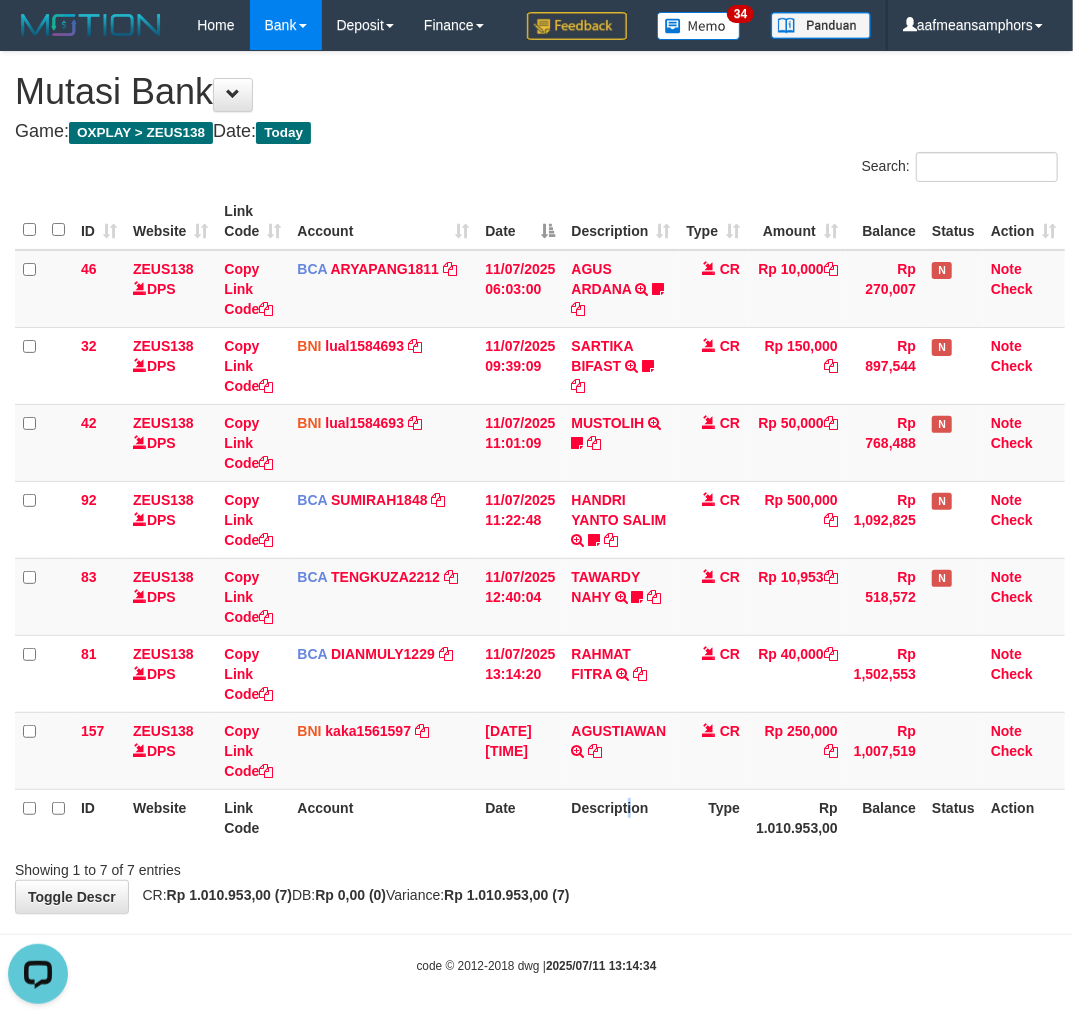 drag, startPoint x: 633, startPoint y: 831, endPoint x: 627, endPoint y: 840, distance: 10.816654 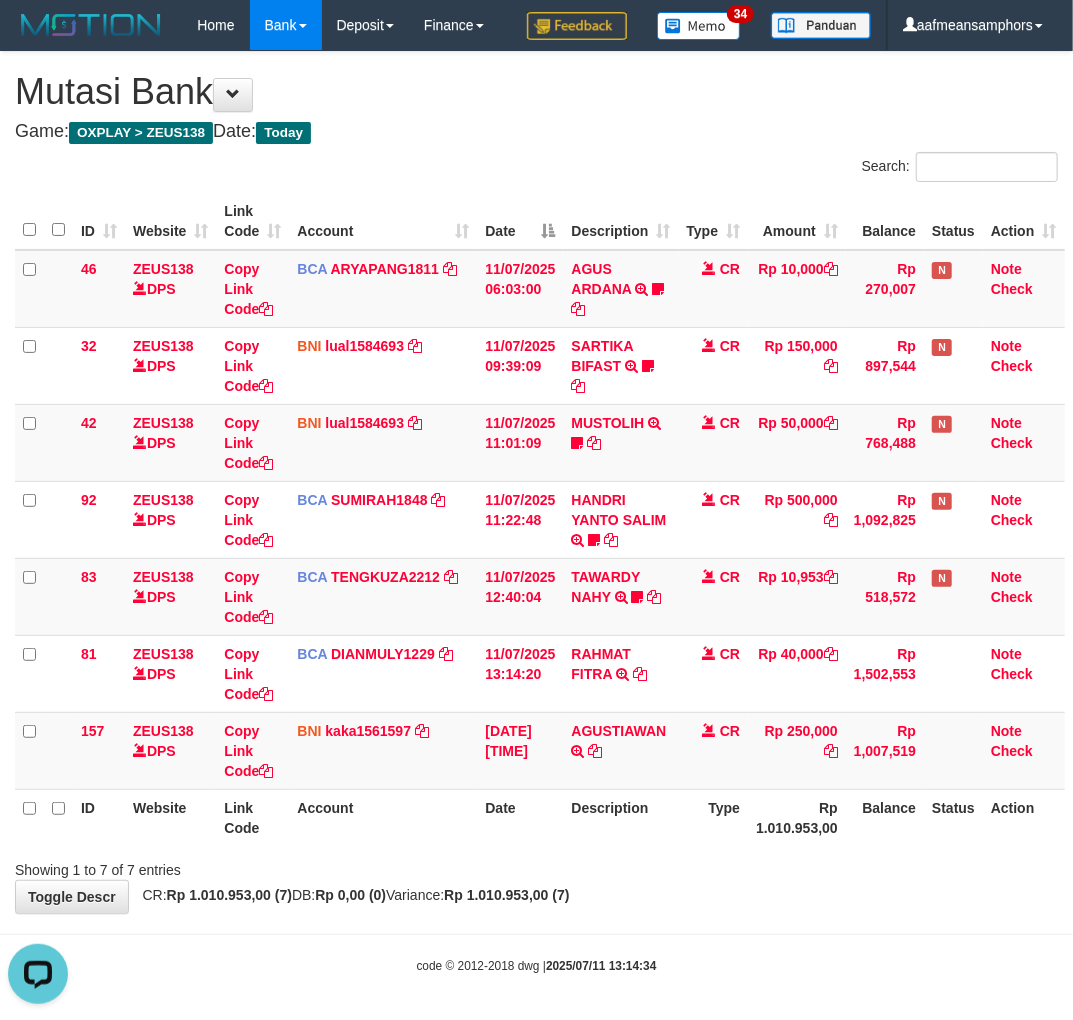 click on "Rp 1.010.953,00" at bounding box center [797, 817] 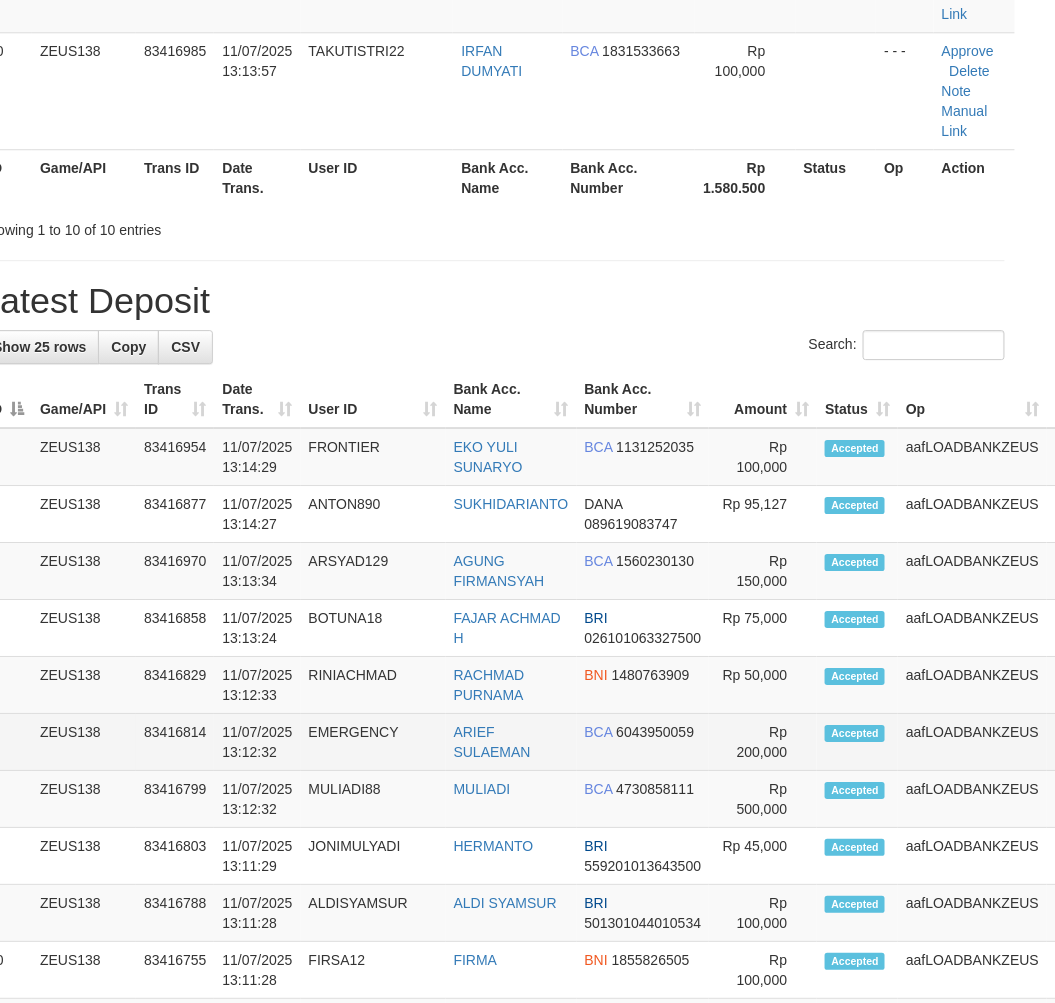 click on "6
ZEUS138
83416814
11/07/2025 13:12:32
EMERGENCY
ARIEF SULAEMAN
BCA
6043950059
Rp 200,000
Accepted
aafLOADBANKZEUS
Note" at bounding box center [554, 742] 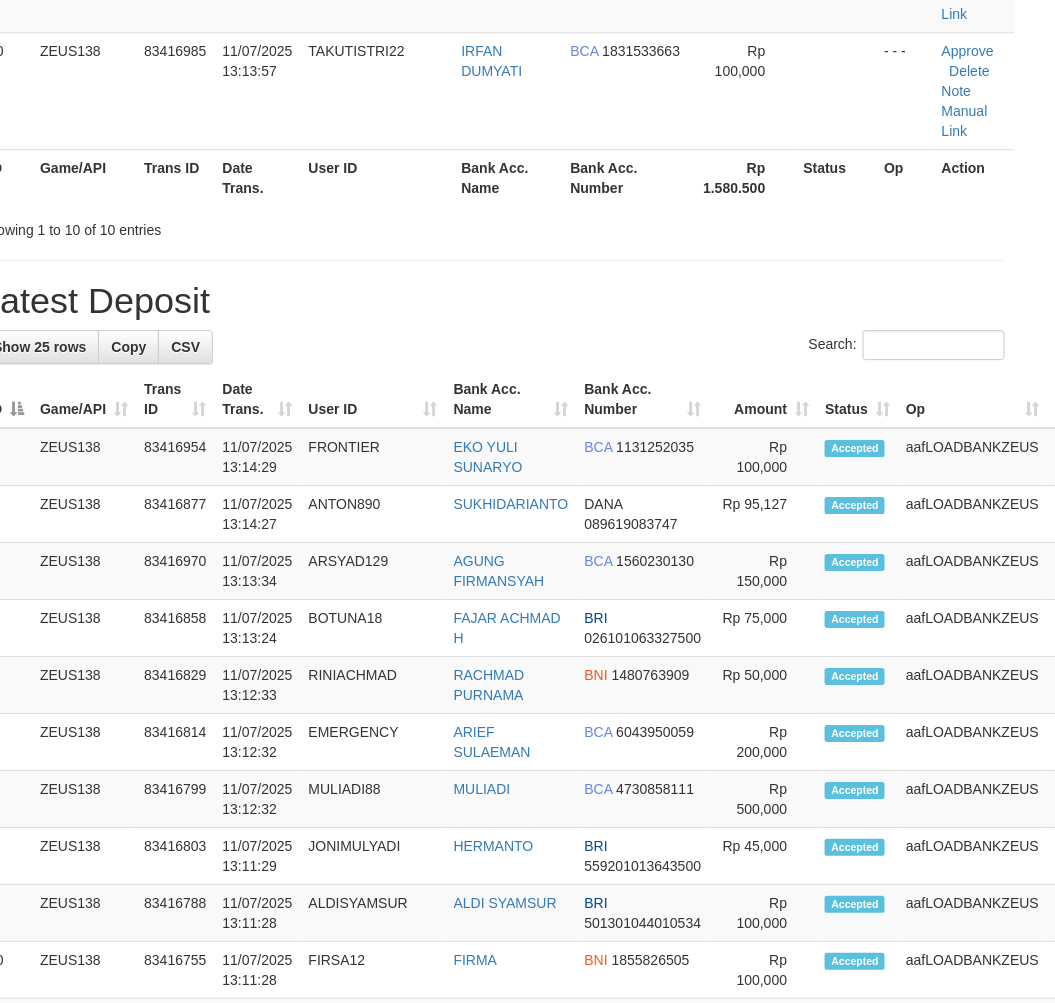 scroll, scrollTop: 761, scrollLeft: 35, axis: both 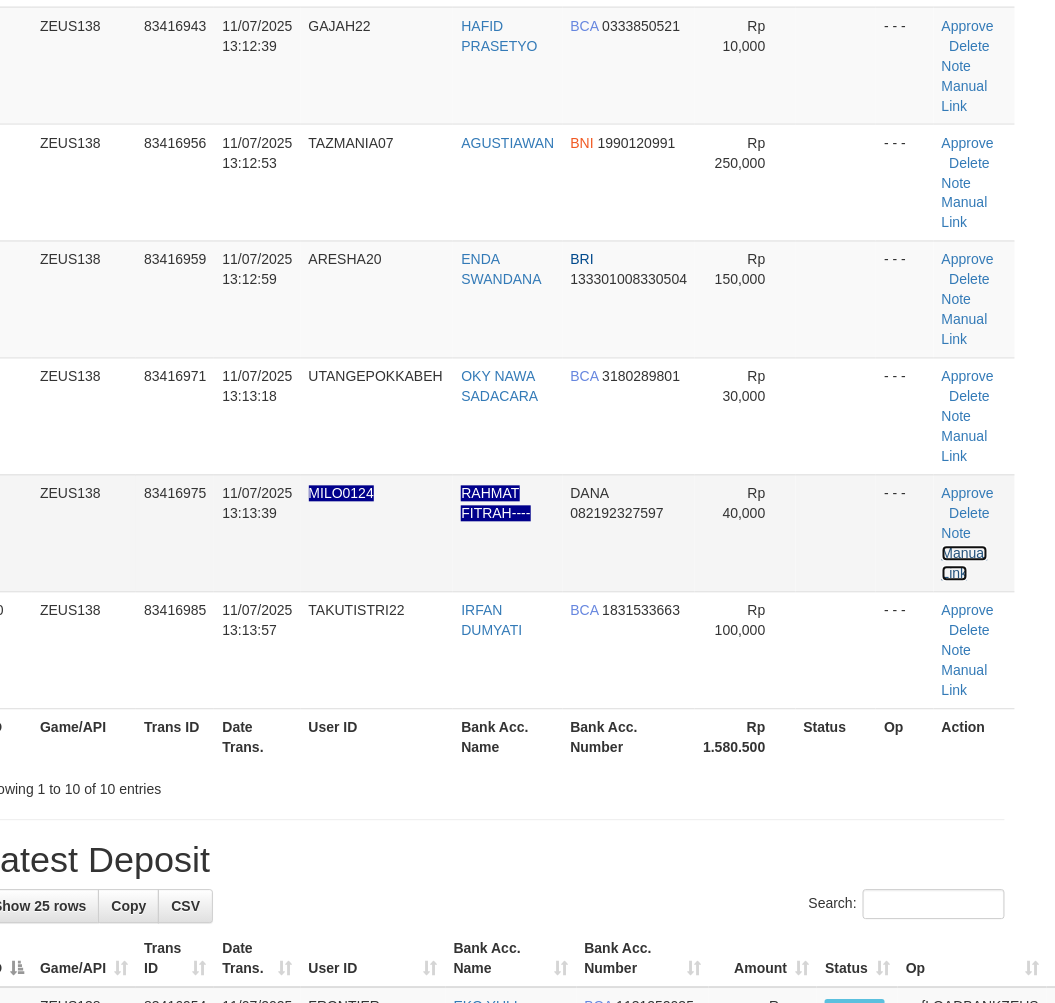 click on "Manual Link" at bounding box center (965, 564) 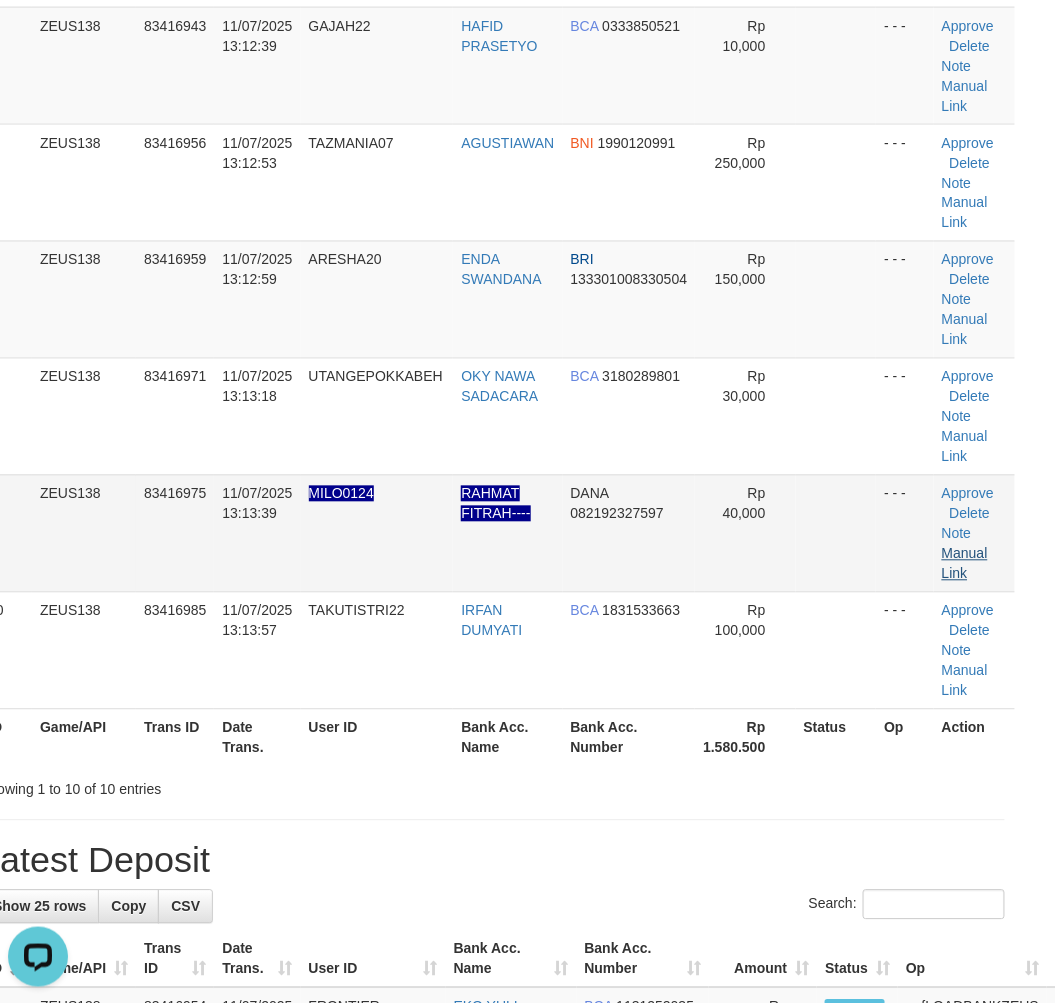 scroll, scrollTop: 0, scrollLeft: 0, axis: both 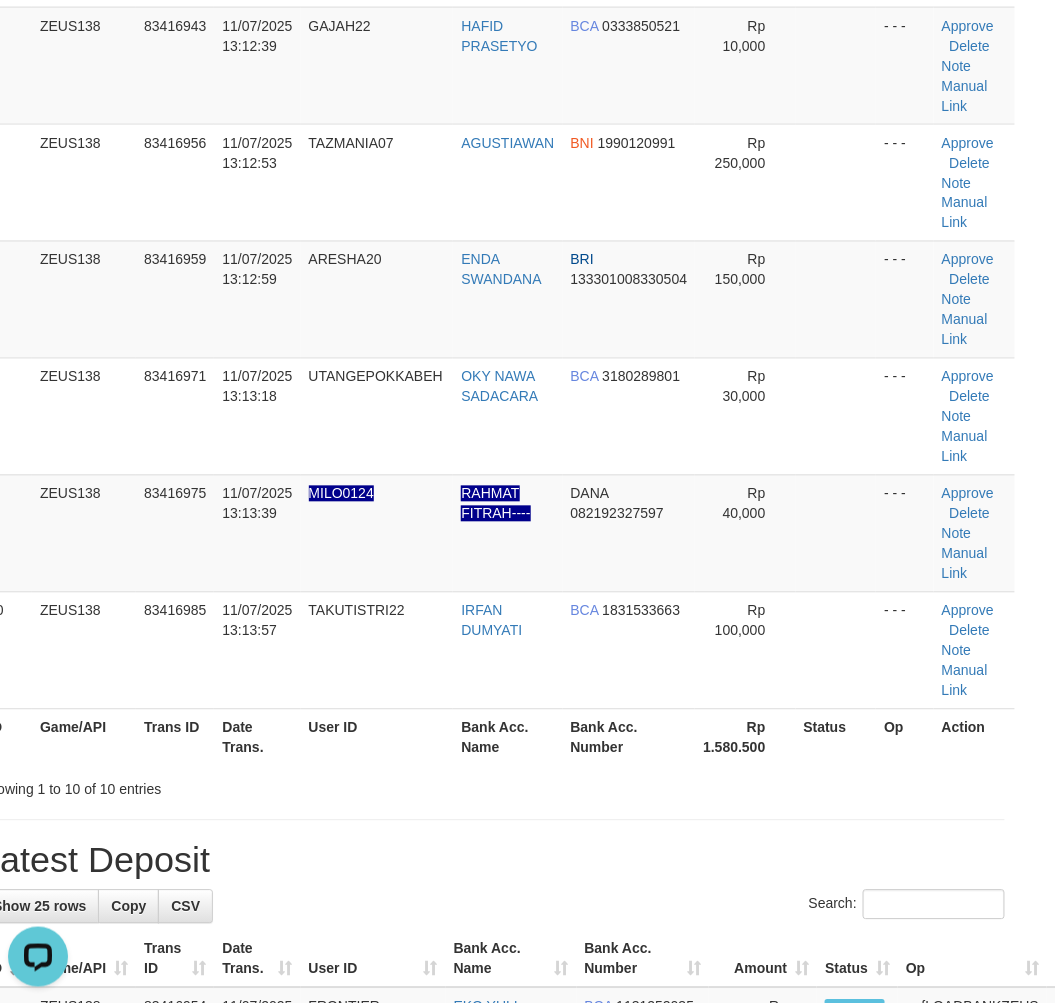 click on "**********" at bounding box center [492, 944] 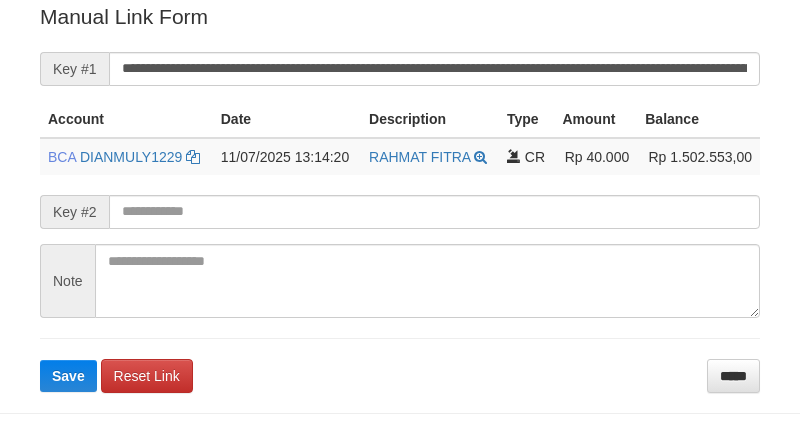 scroll, scrollTop: 404, scrollLeft: 0, axis: vertical 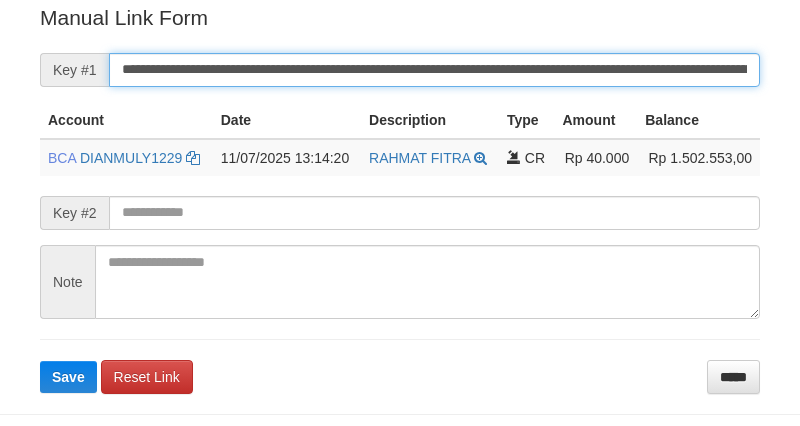 click on "**********" at bounding box center (434, 70) 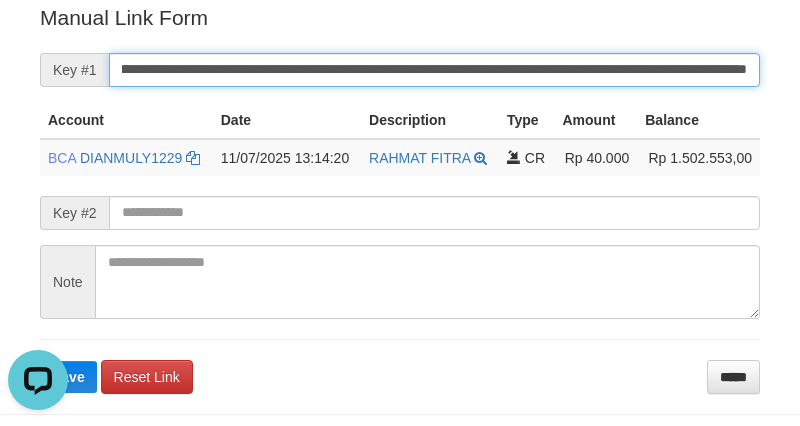 scroll, scrollTop: 0, scrollLeft: 0, axis: both 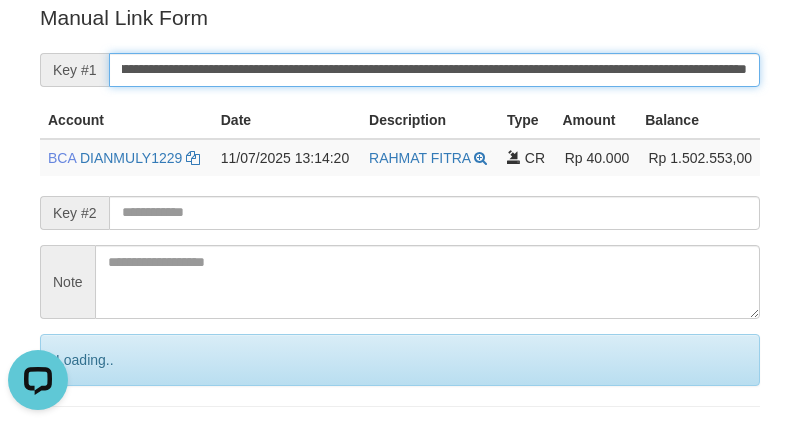 click on "Save" at bounding box center [90, 444] 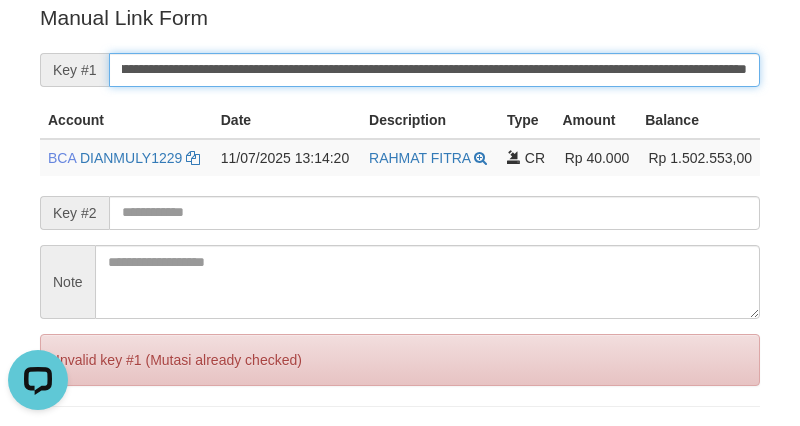 click on "Save" at bounding box center (68, 444) 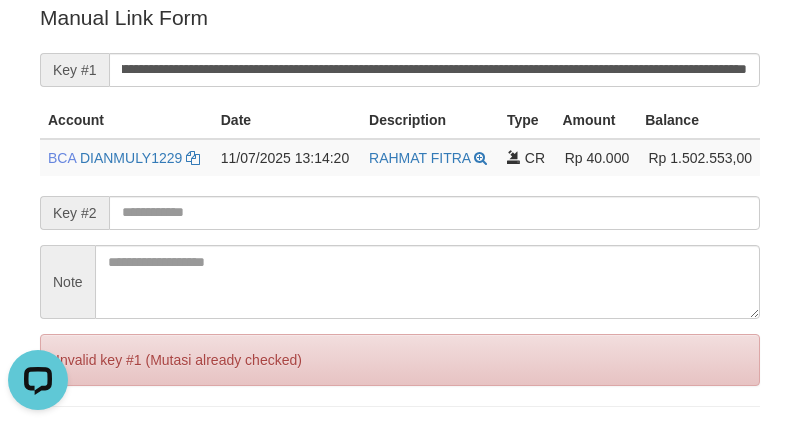 scroll, scrollTop: 0, scrollLeft: 0, axis: both 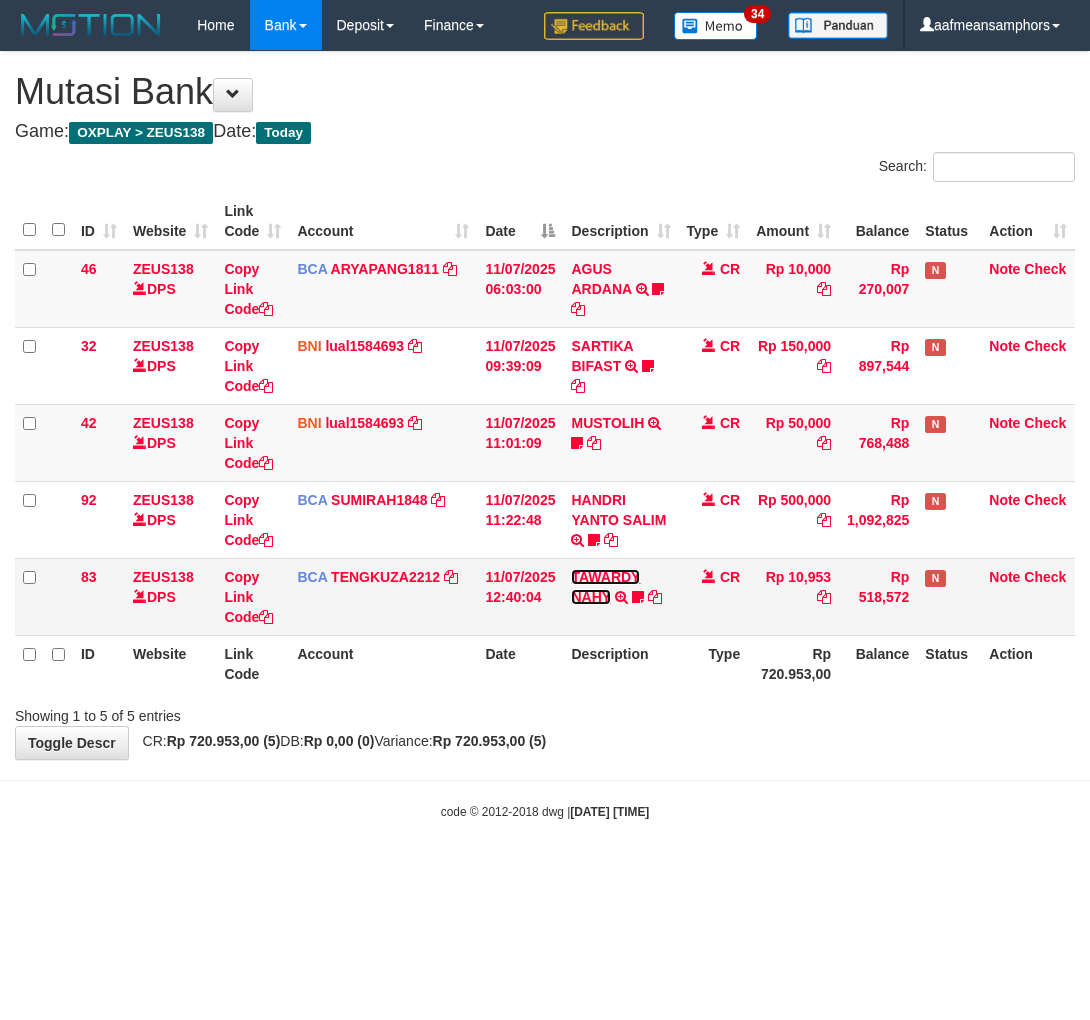 click on "TAWARDY NAHY" at bounding box center (605, 587) 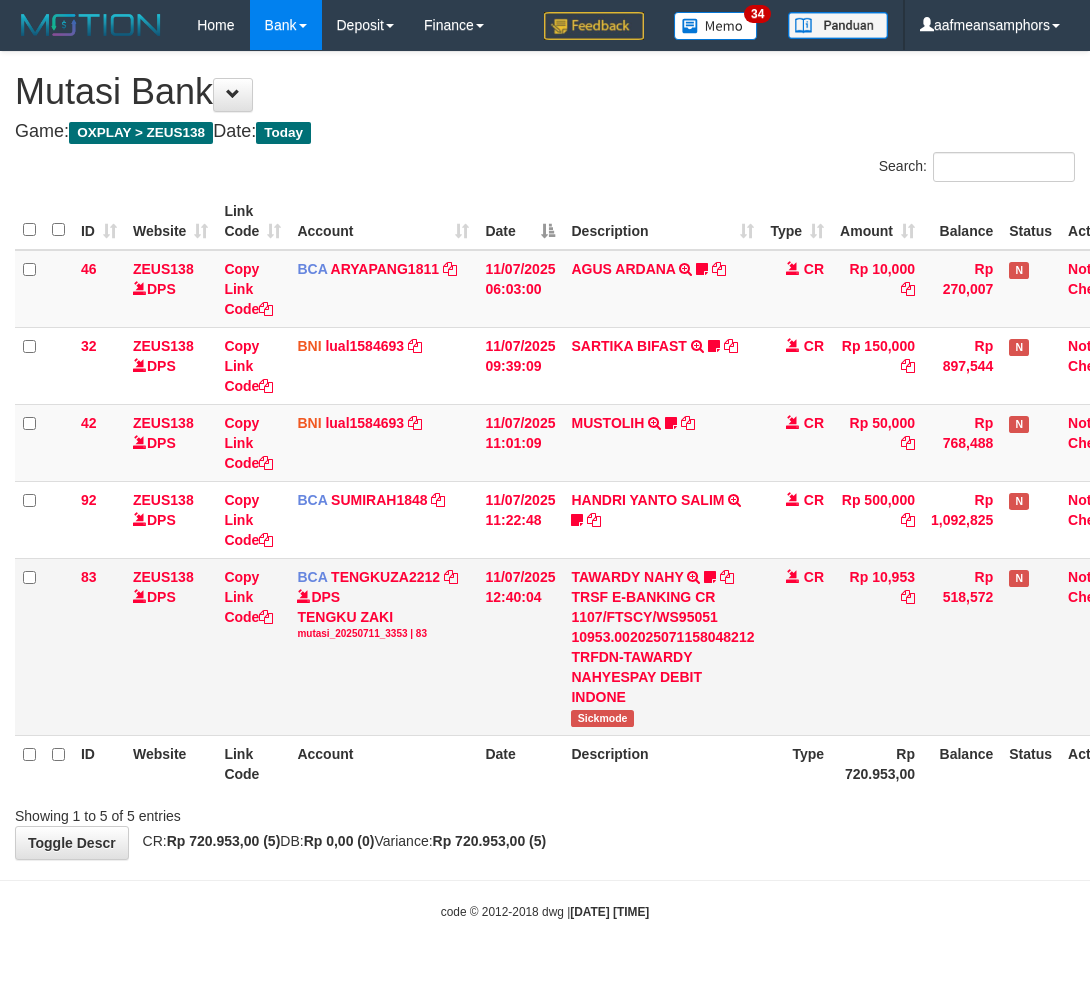 click on "Sickmode" at bounding box center [602, 718] 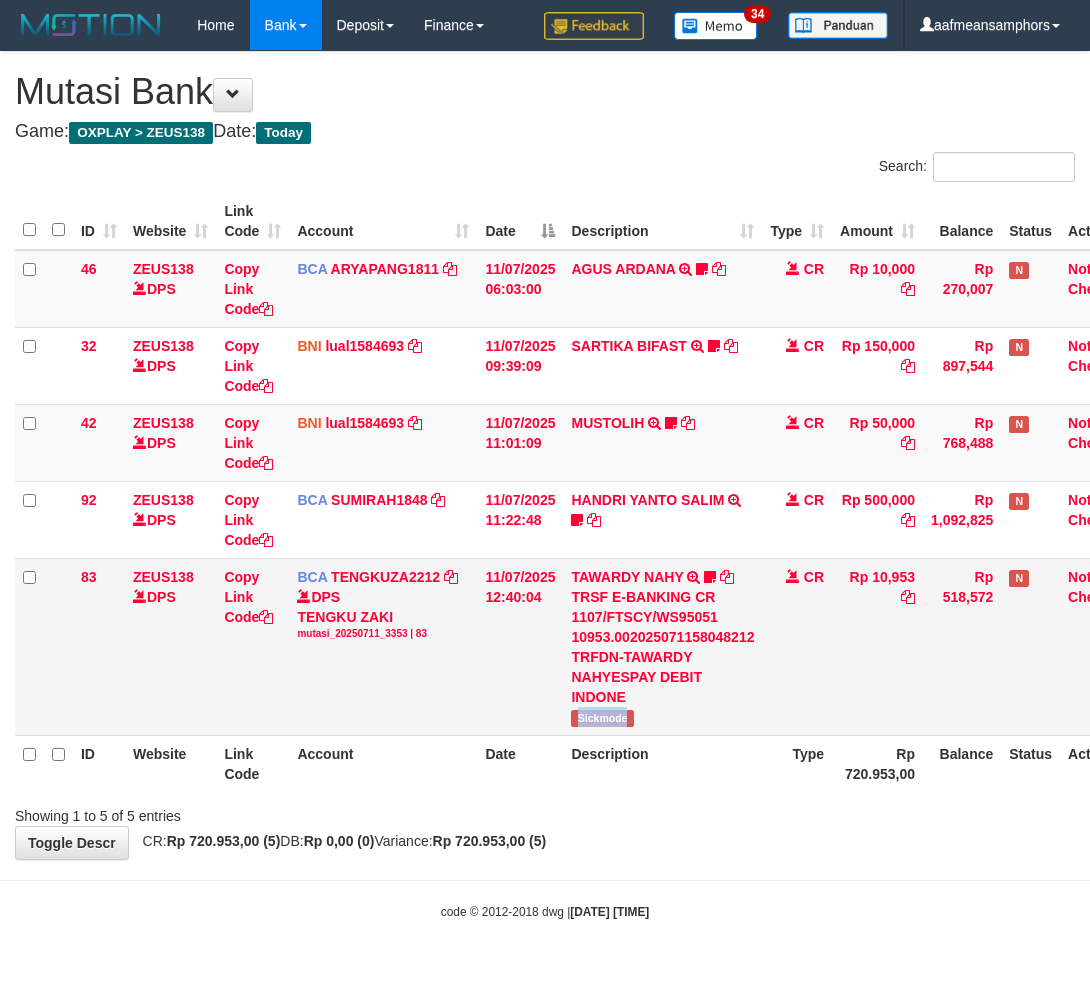 click on "Sickmode" at bounding box center (602, 718) 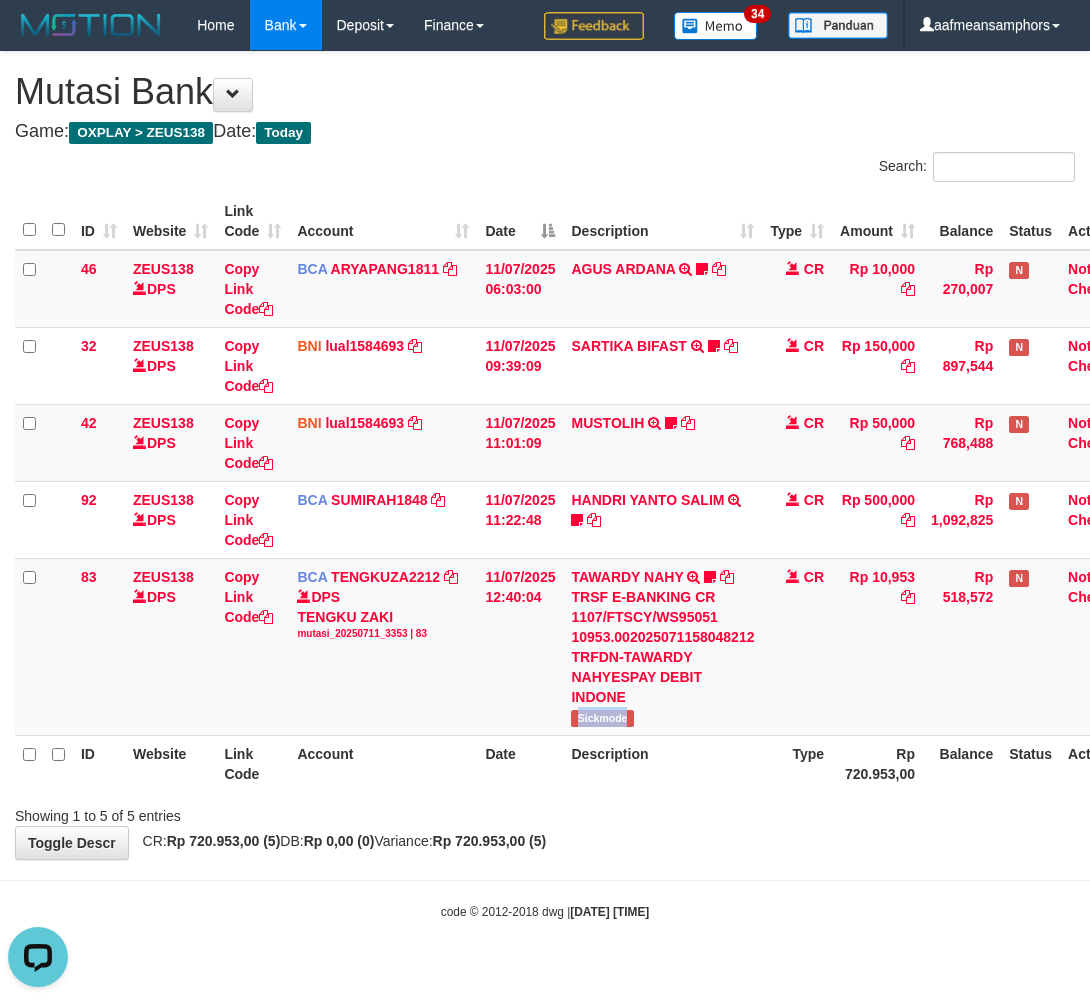 scroll, scrollTop: 0, scrollLeft: 0, axis: both 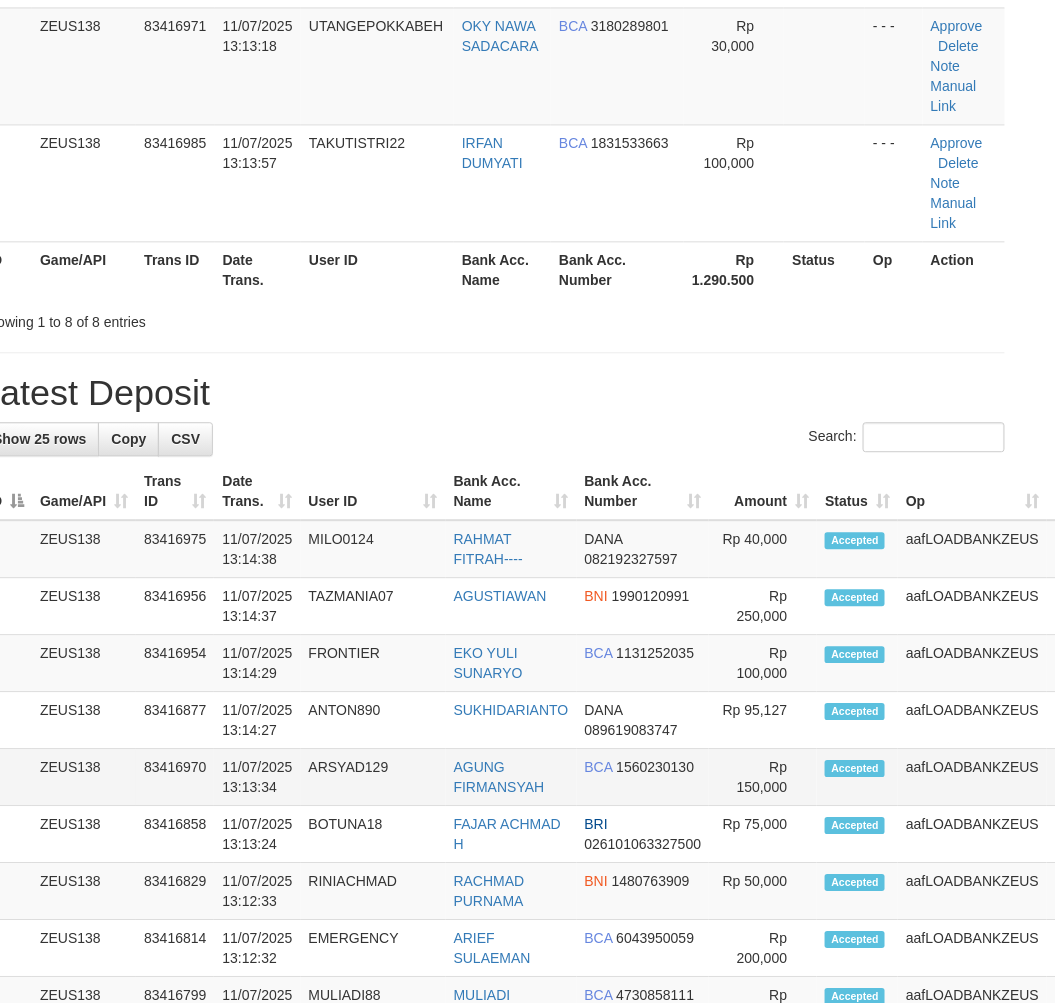 click on "1
ZEUS138
83416975
11/07/2025 13:14:38
MILO0124
RAHMAT FITRAH----
DANA
082192327597
2" at bounding box center (554, 1233) 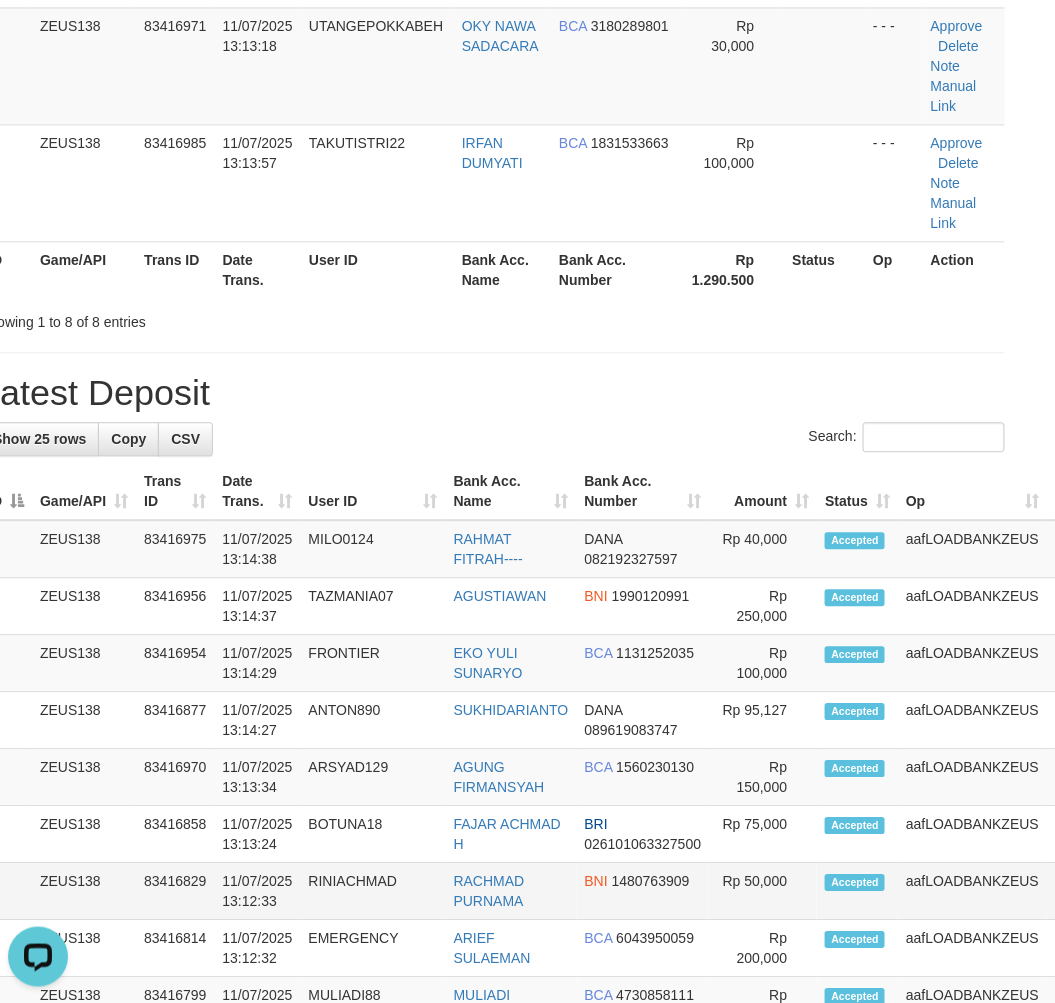 scroll, scrollTop: 0, scrollLeft: 0, axis: both 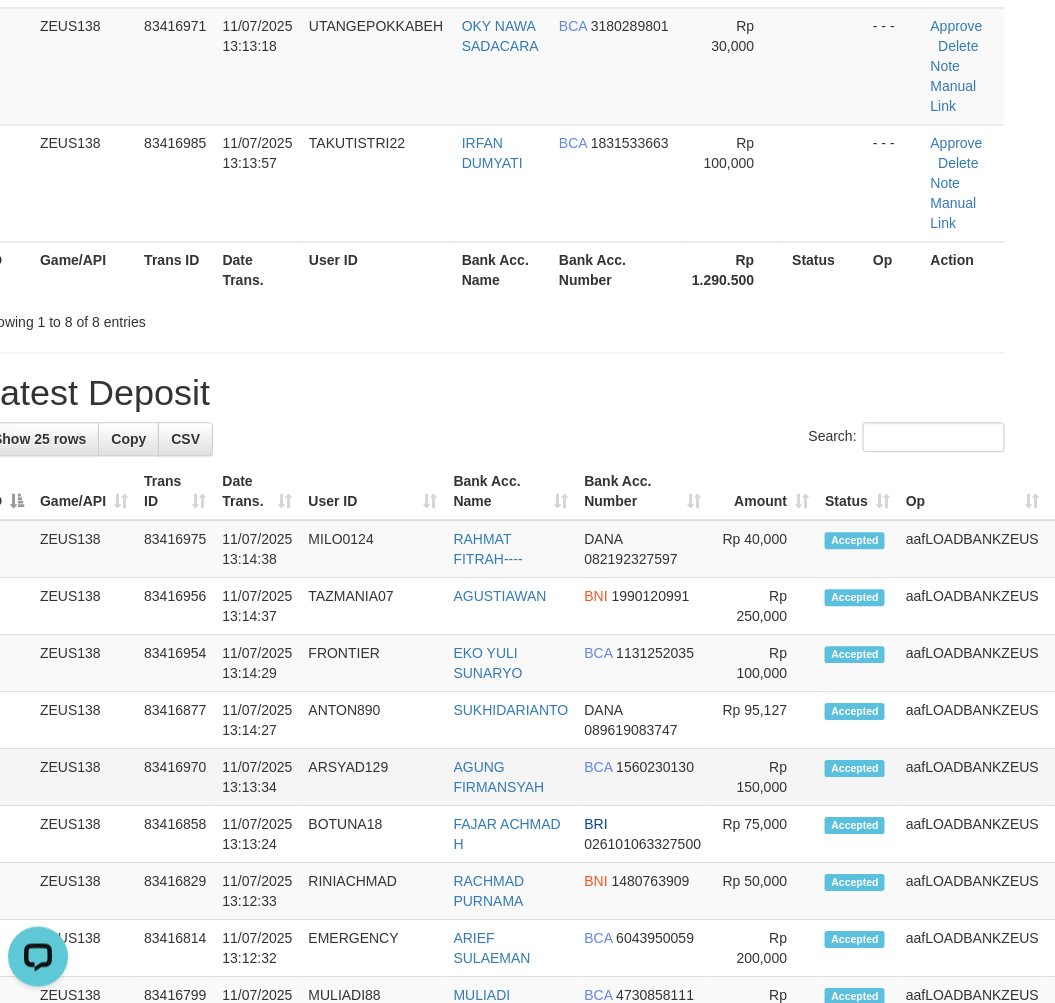 click on "ARSYAD129" at bounding box center (373, 777) 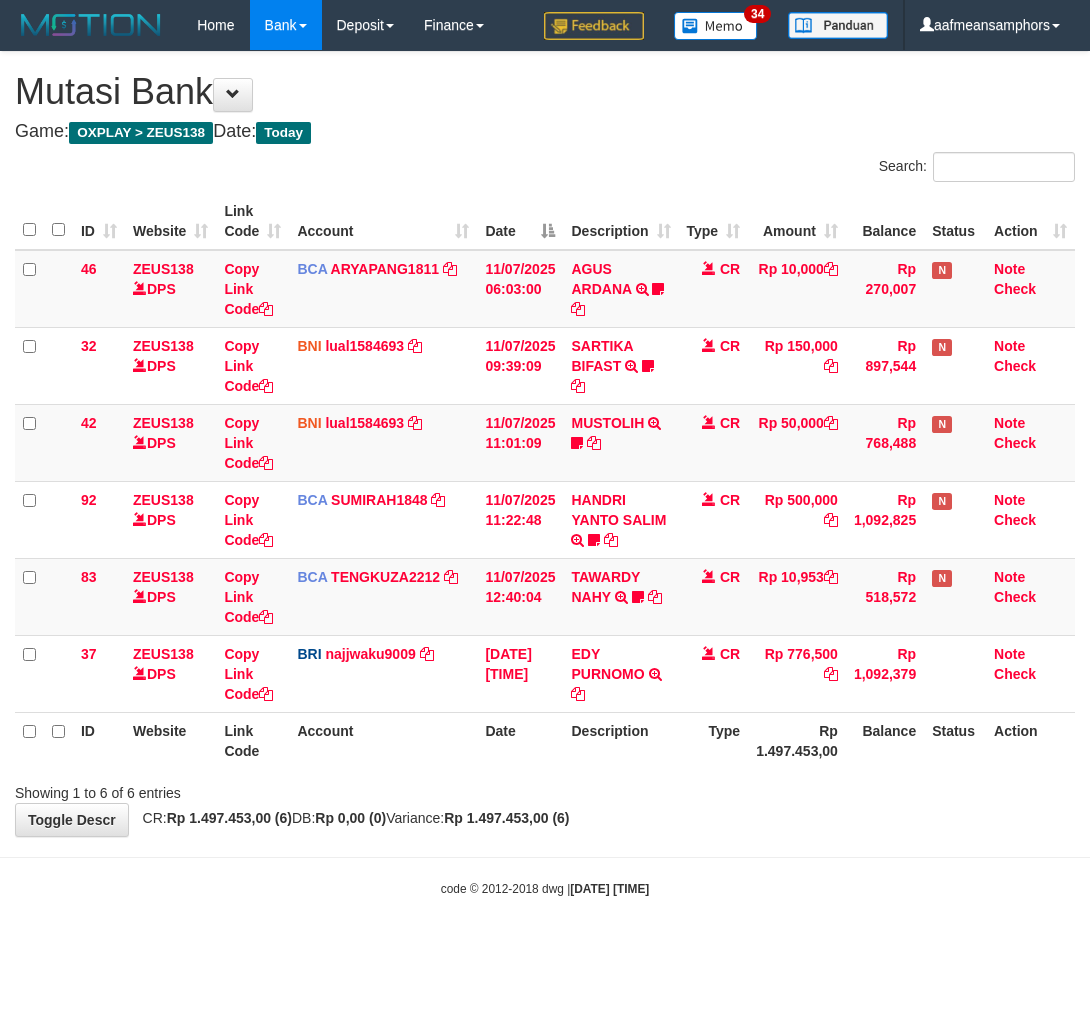 scroll, scrollTop: 0, scrollLeft: 0, axis: both 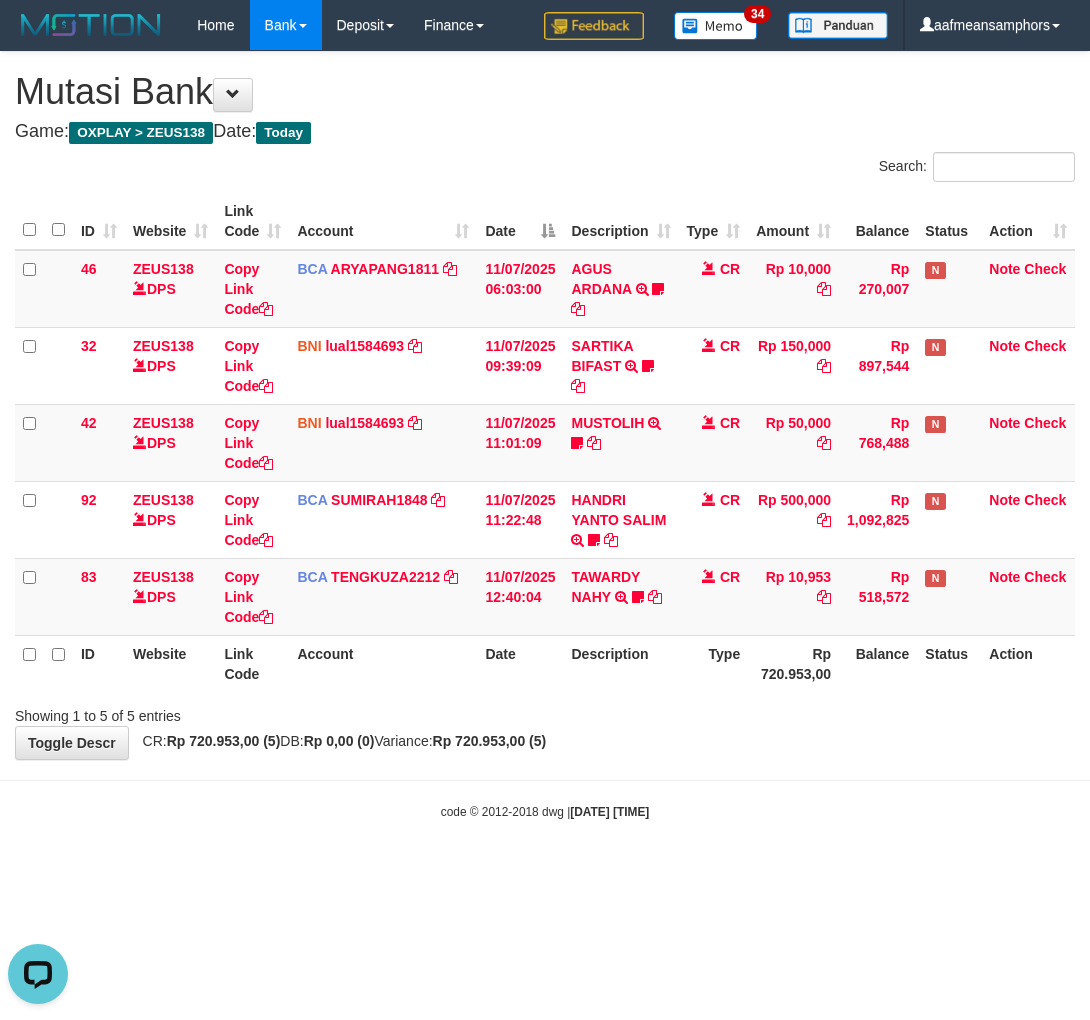click on "**********" at bounding box center (545, 405) 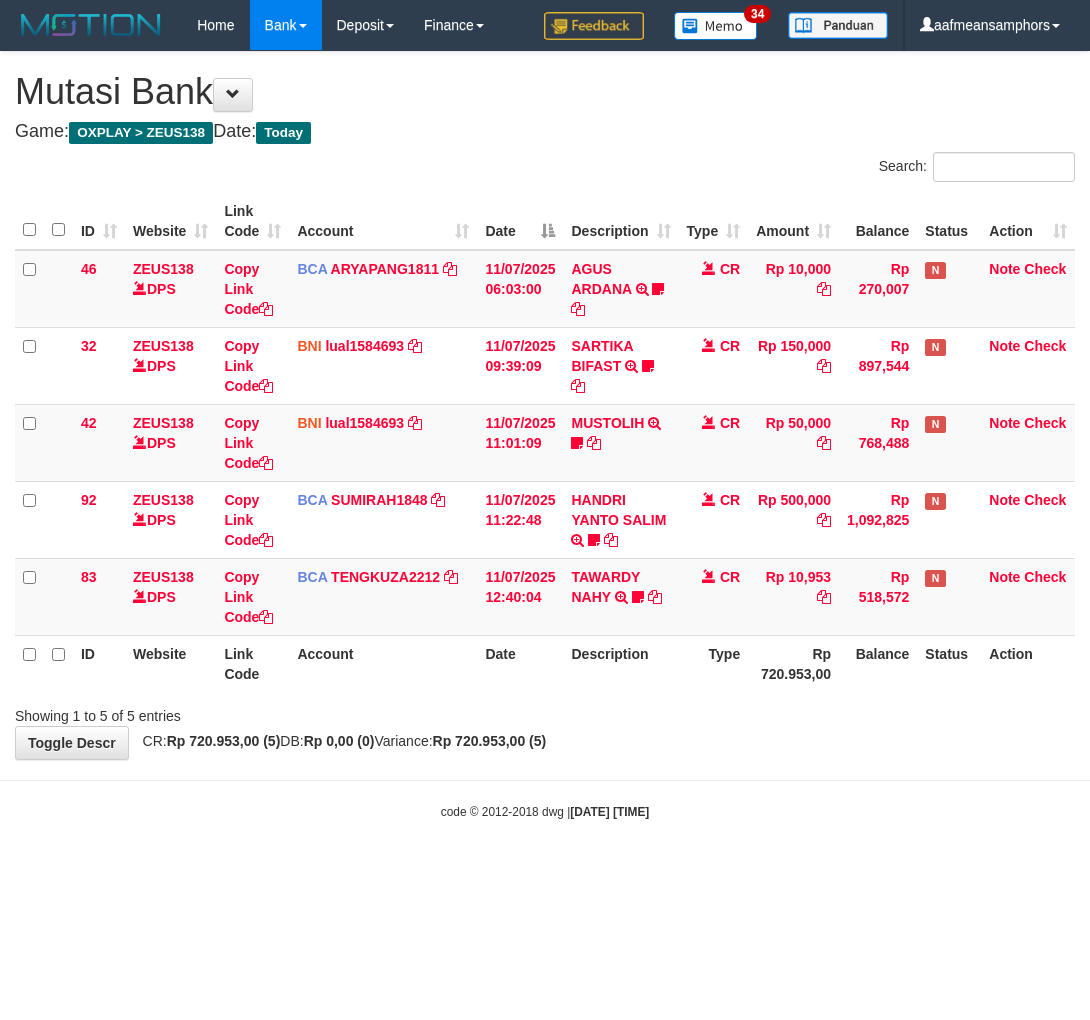 scroll, scrollTop: 0, scrollLeft: 0, axis: both 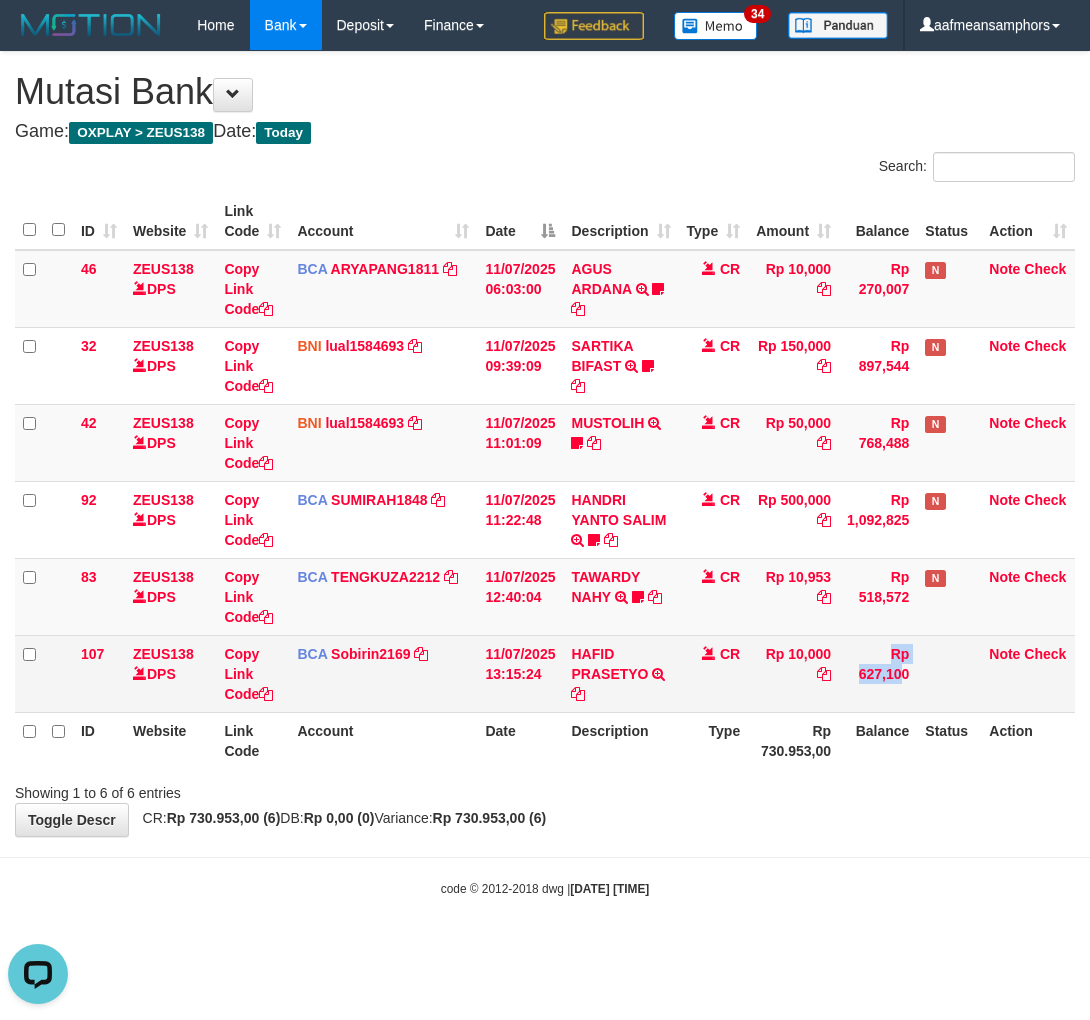 click on "107
ZEUS138    DPS
Copy Link Code
BCA
[USERNAME]
DPS
[USERNAME]
mutasi_20250711_2440 | 107
mutasi_20250711_2440 | 107
[DATE] [TIME]
[FIRST] [LAST]         TRSF E-BANKING CR 1107/FTSCY/WS95031
10000.00[FIRST] [LAST]
CR
Rp 10,000
Rp 627,100
Note
Check" at bounding box center (545, 673) 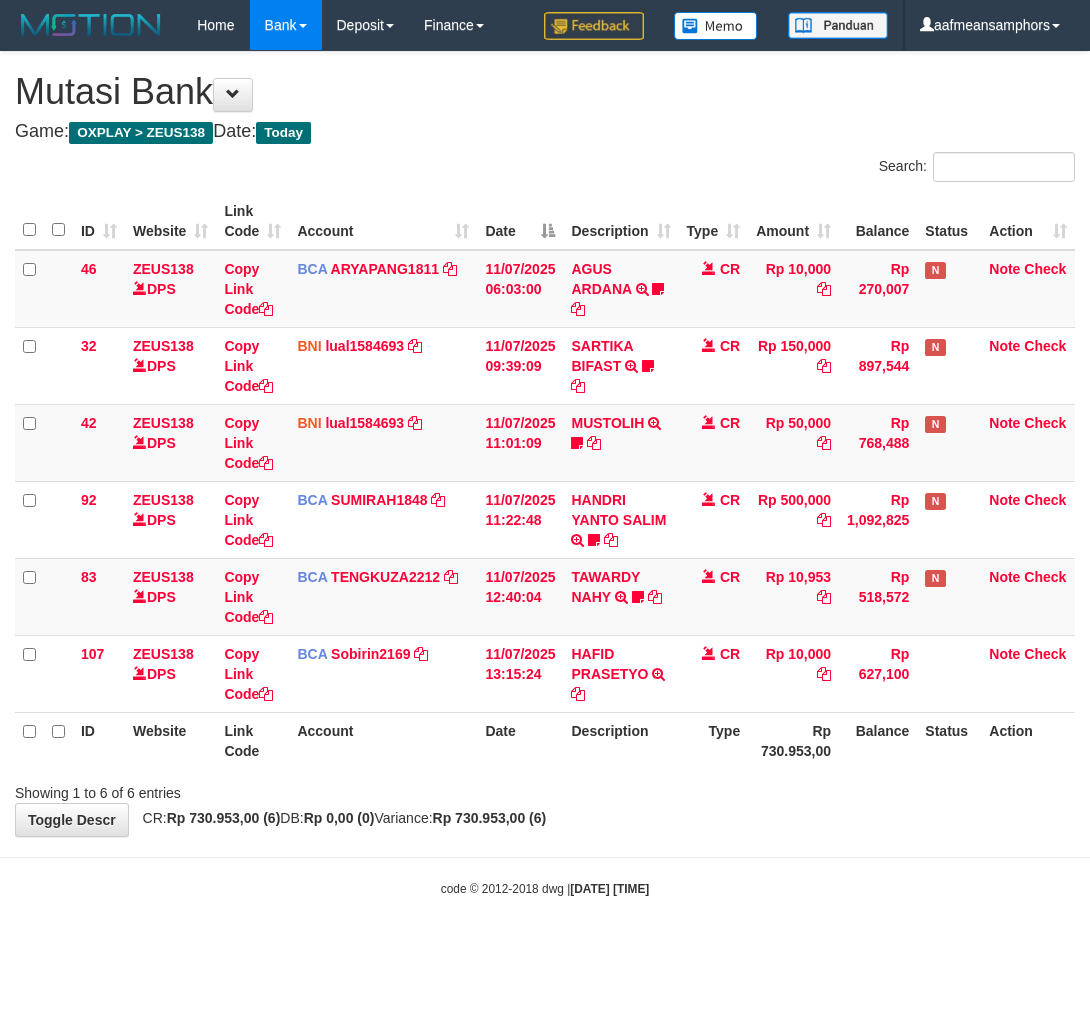 scroll, scrollTop: 0, scrollLeft: 0, axis: both 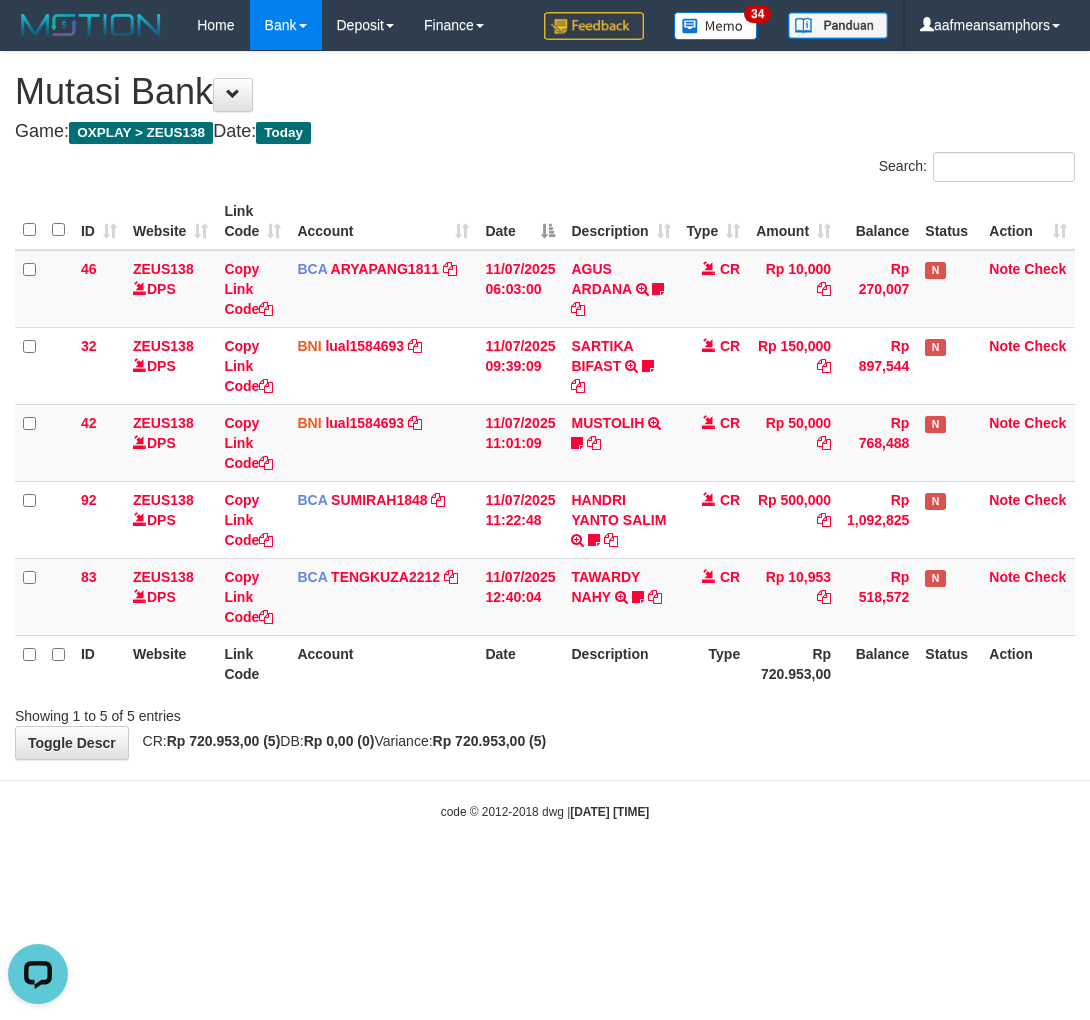drag, startPoint x: 784, startPoint y: 815, endPoint x: 800, endPoint y: 805, distance: 18.867962 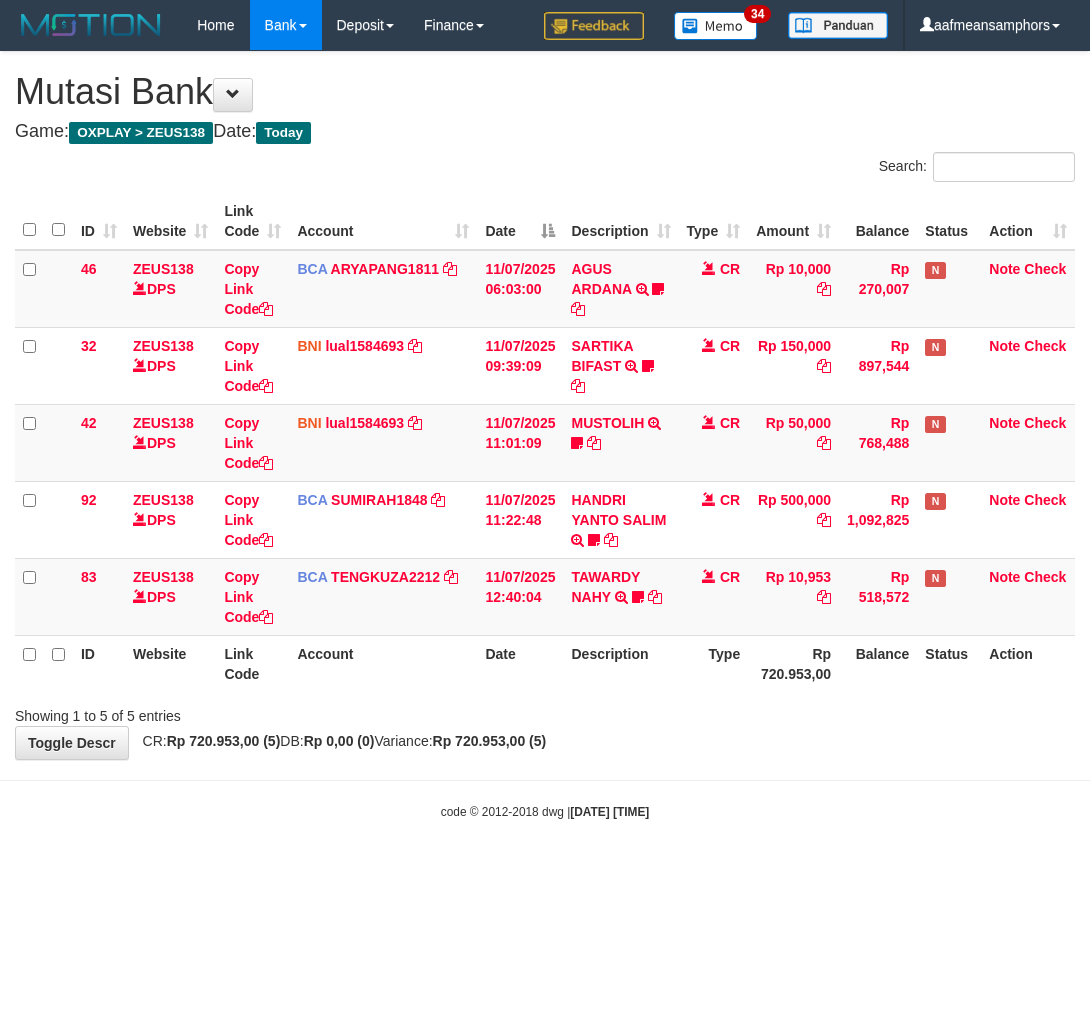 scroll, scrollTop: 0, scrollLeft: 0, axis: both 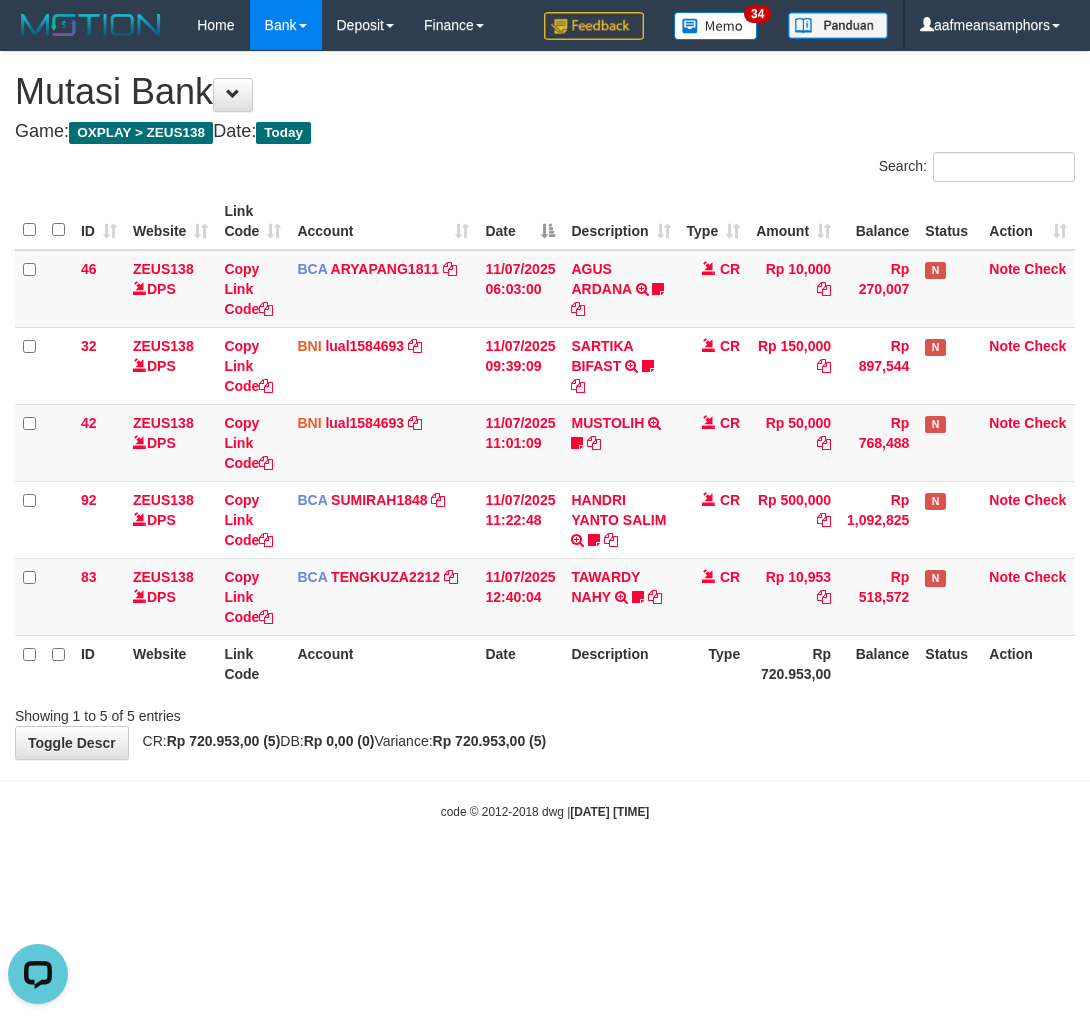 drag, startPoint x: 793, startPoint y: 892, endPoint x: 778, endPoint y: 880, distance: 19.209373 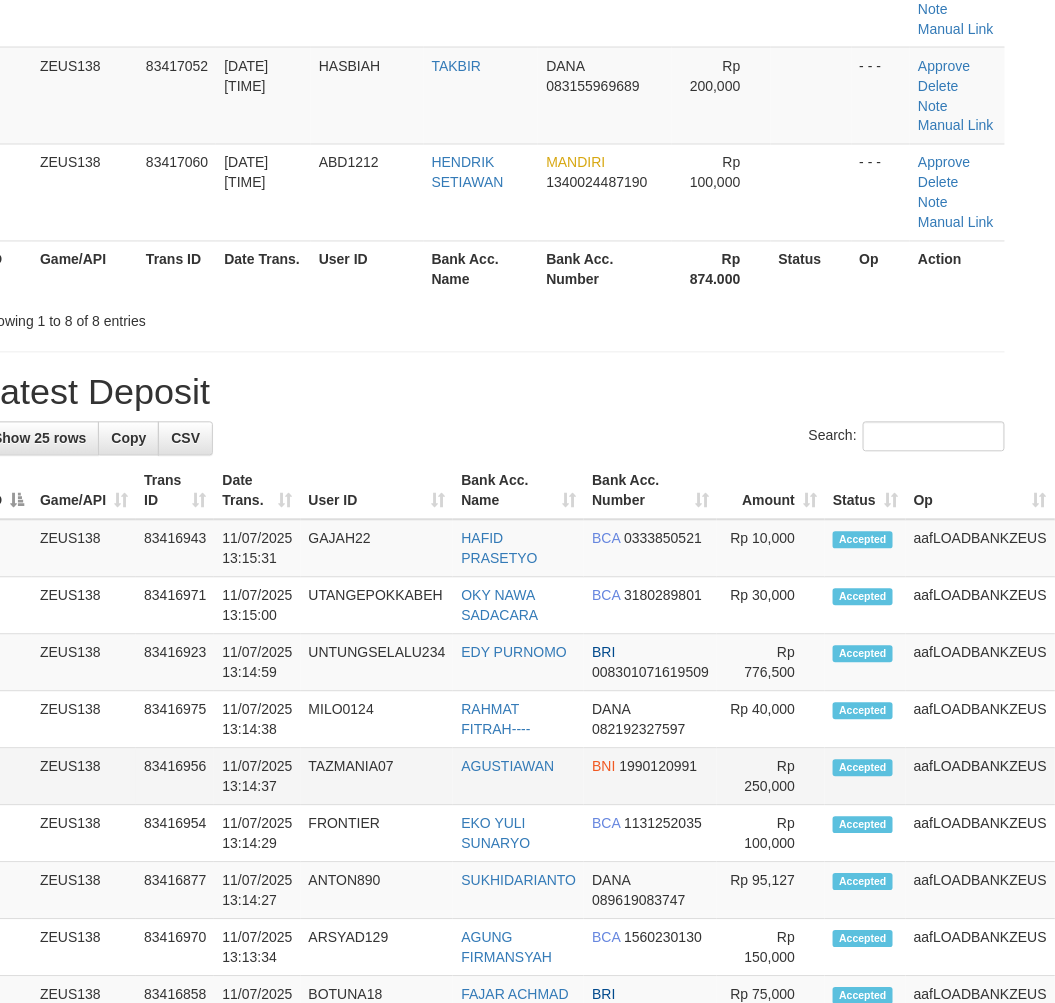 scroll, scrollTop: 1015, scrollLeft: 35, axis: both 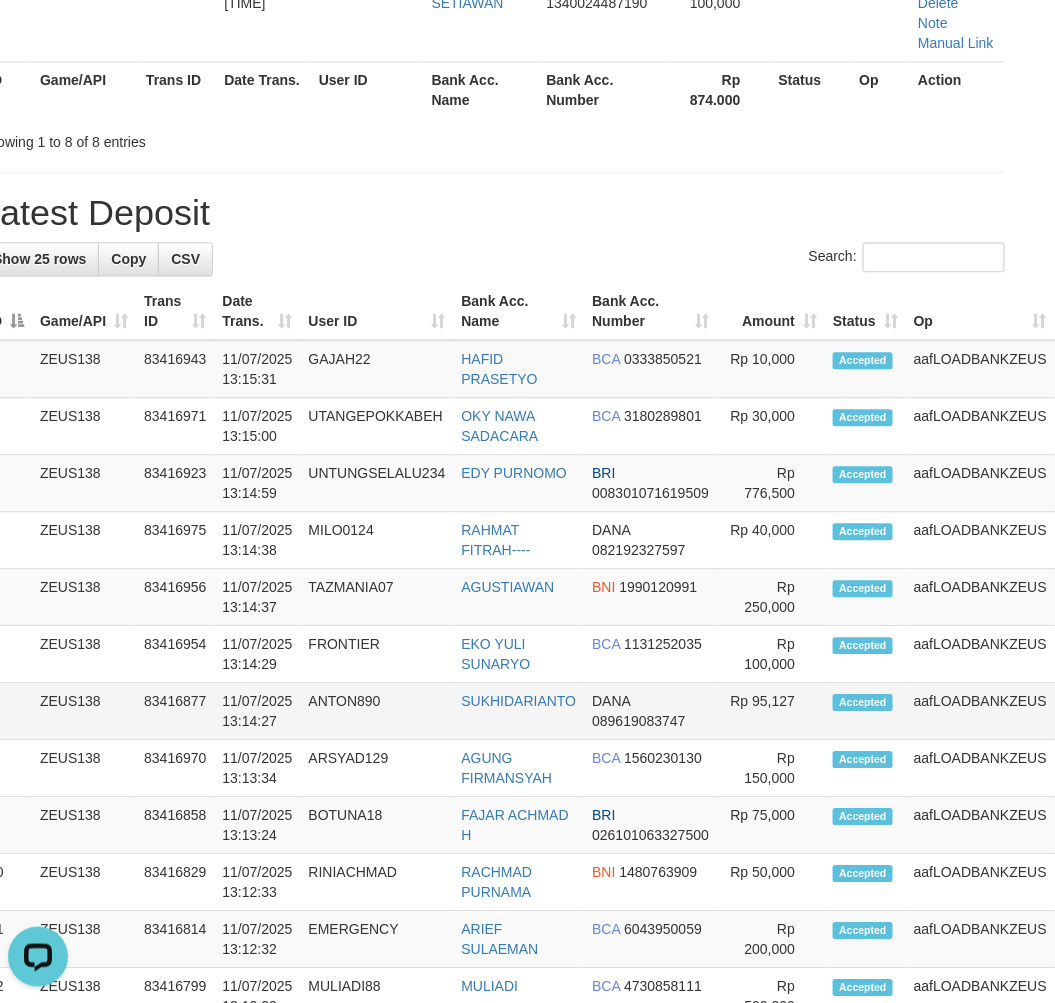 drag, startPoint x: 461, startPoint y: 708, endPoint x: 457, endPoint y: 720, distance: 12.649111 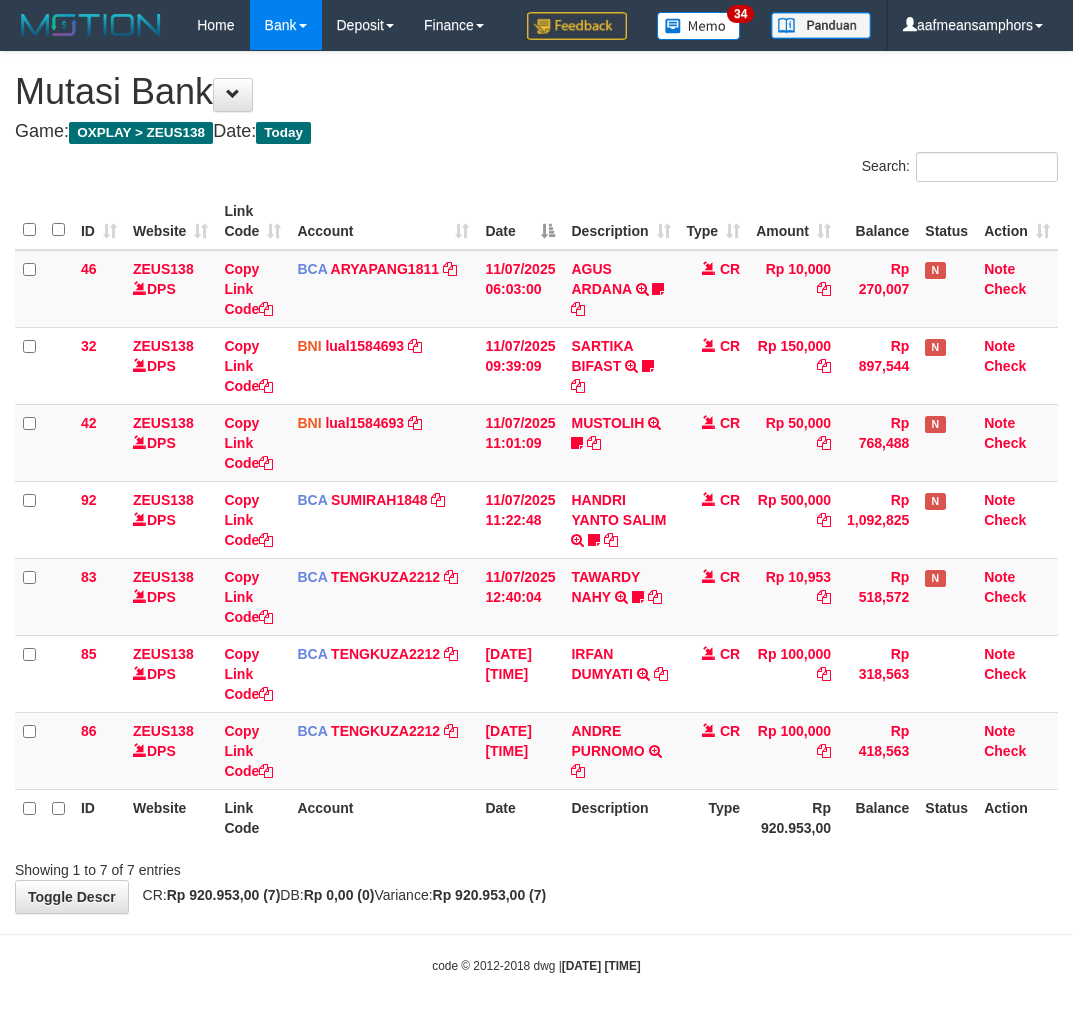 scroll, scrollTop: 0, scrollLeft: 0, axis: both 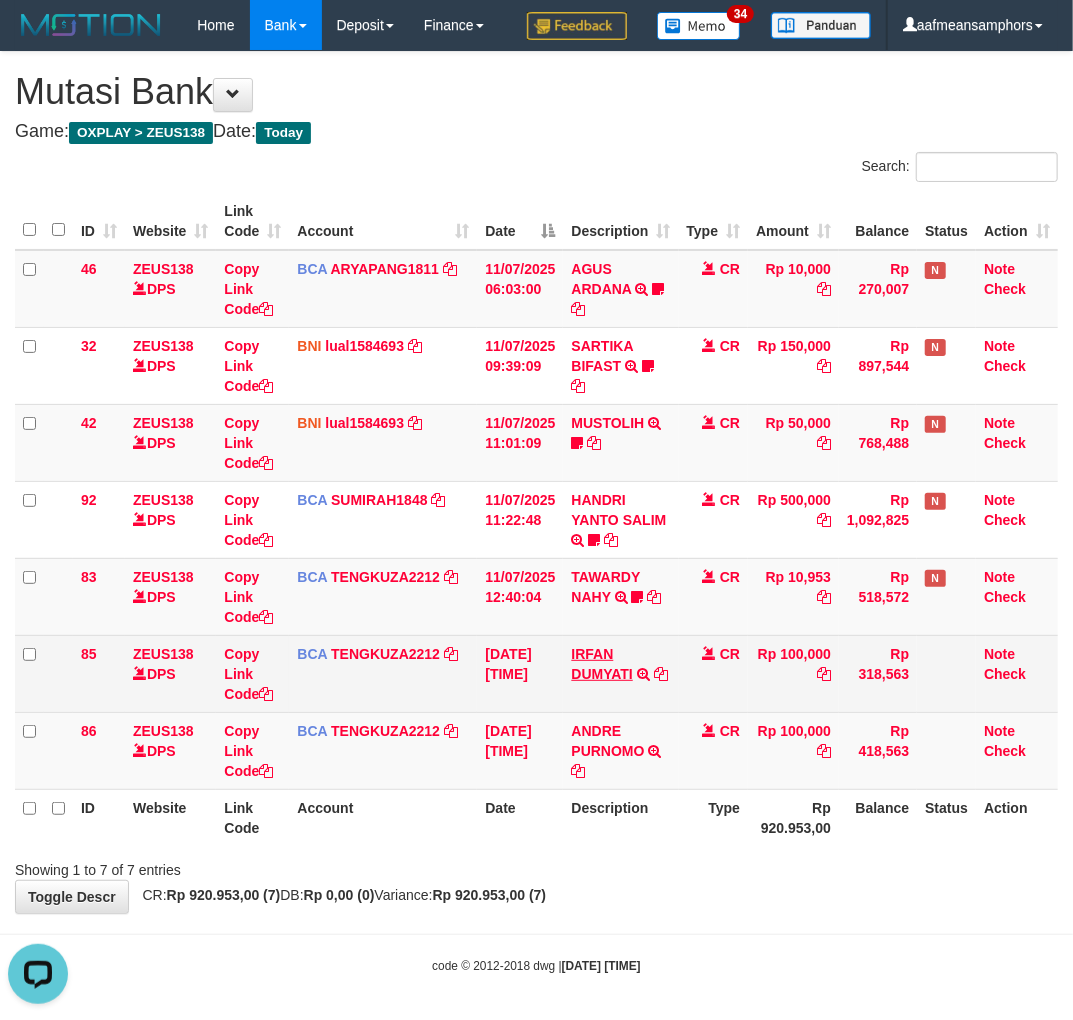 click on "IRFAN DUMYATI         TRSF E-BANKING CR 1107/FTSCY/WS95031
100000.00IRFAN DUMYATI" at bounding box center (620, 673) 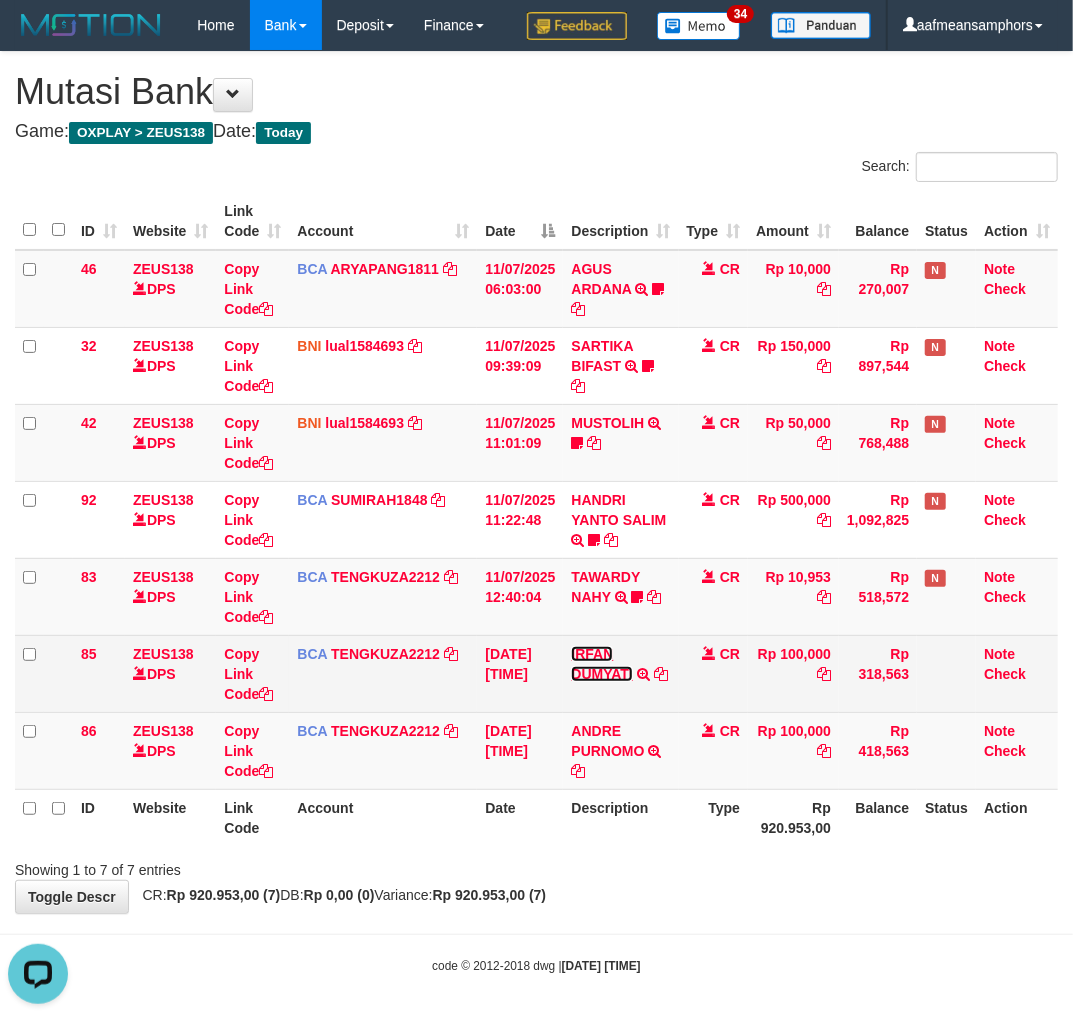 click on "IRFAN DUMYATI" at bounding box center [601, 664] 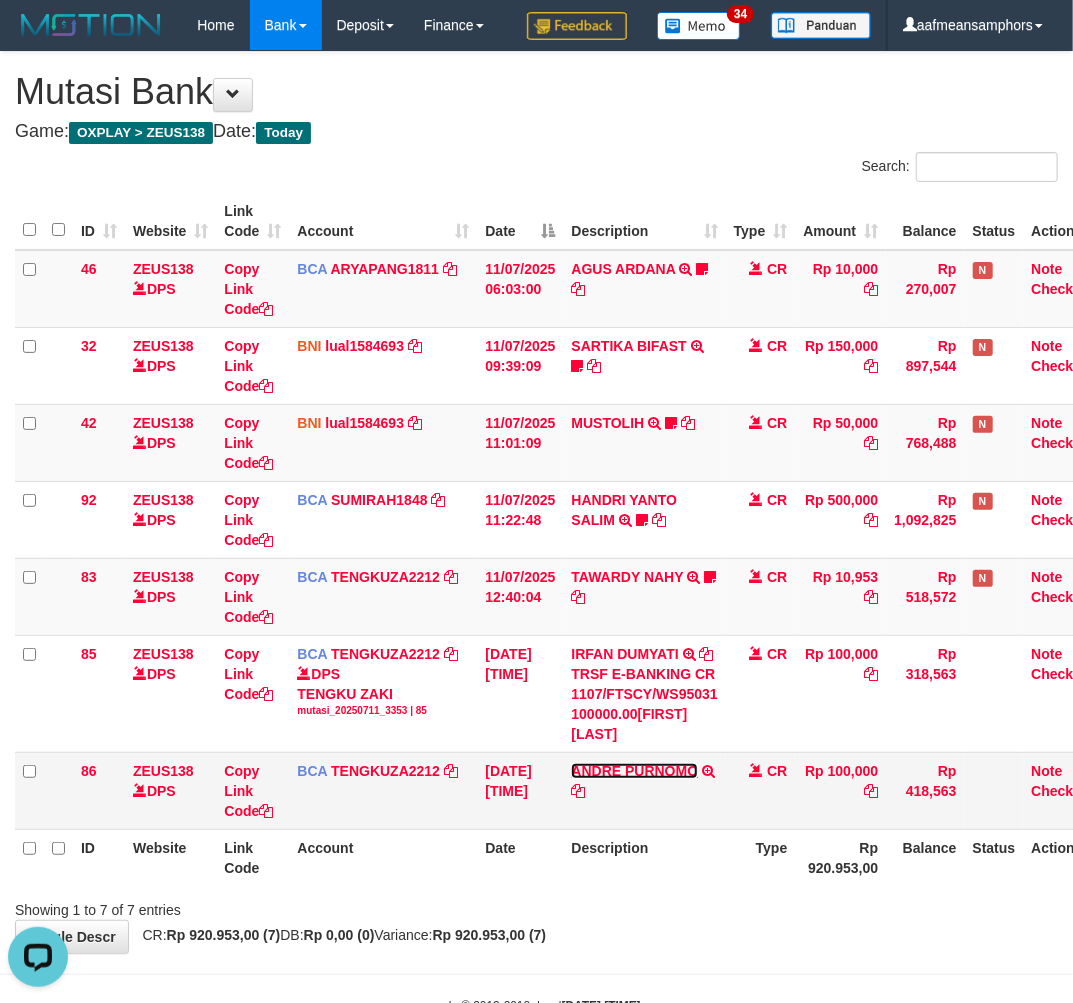 click on "ANDRE PURNOMO" at bounding box center (634, 771) 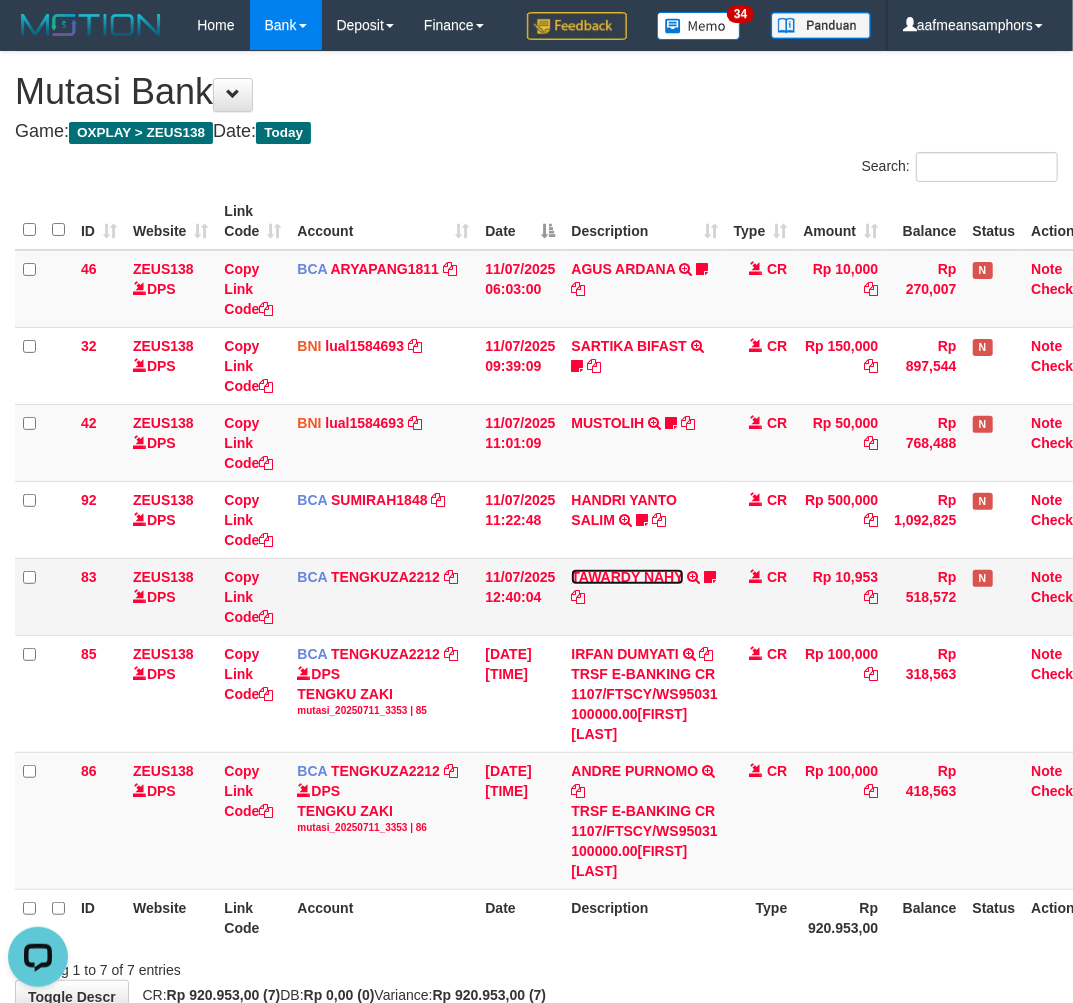 click on "TAWARDY NAHY" at bounding box center [627, 577] 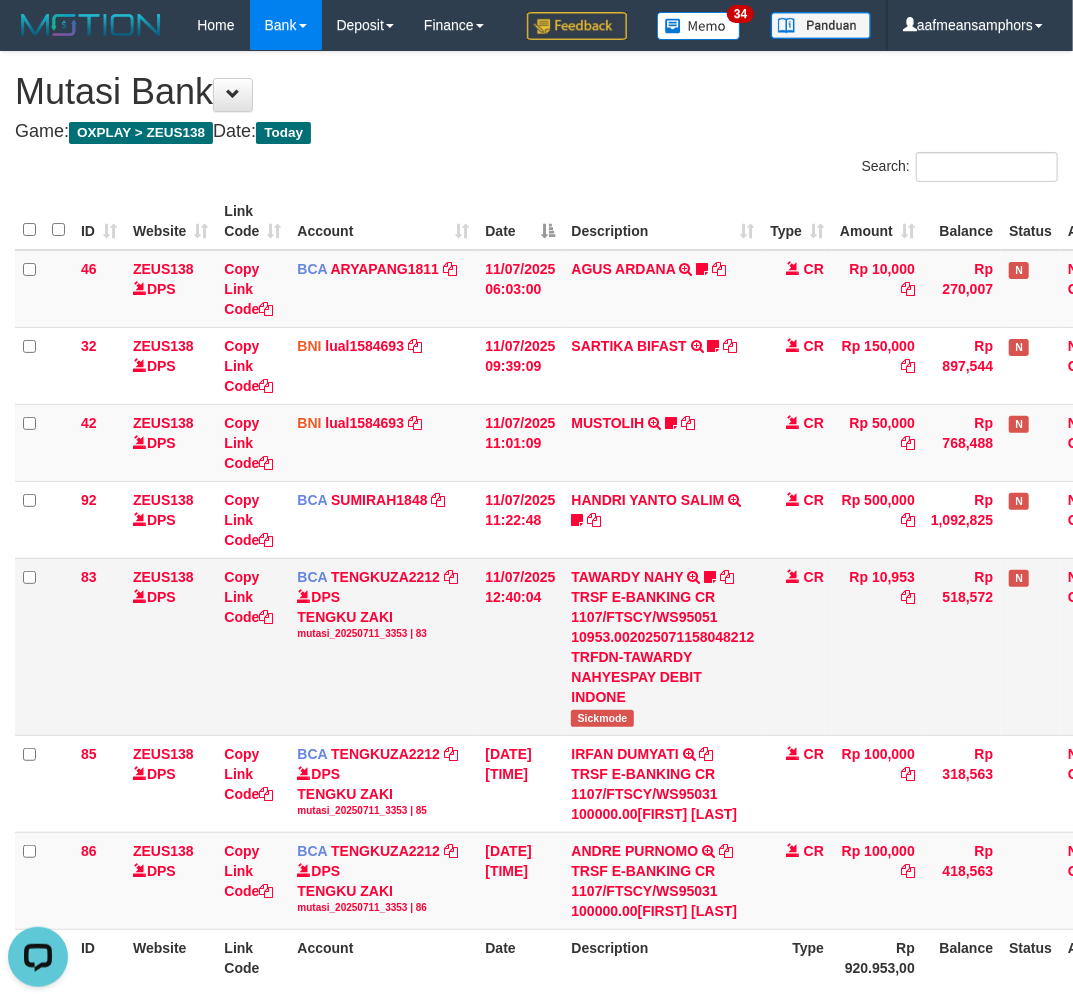 click on "Sickmode" at bounding box center [602, 718] 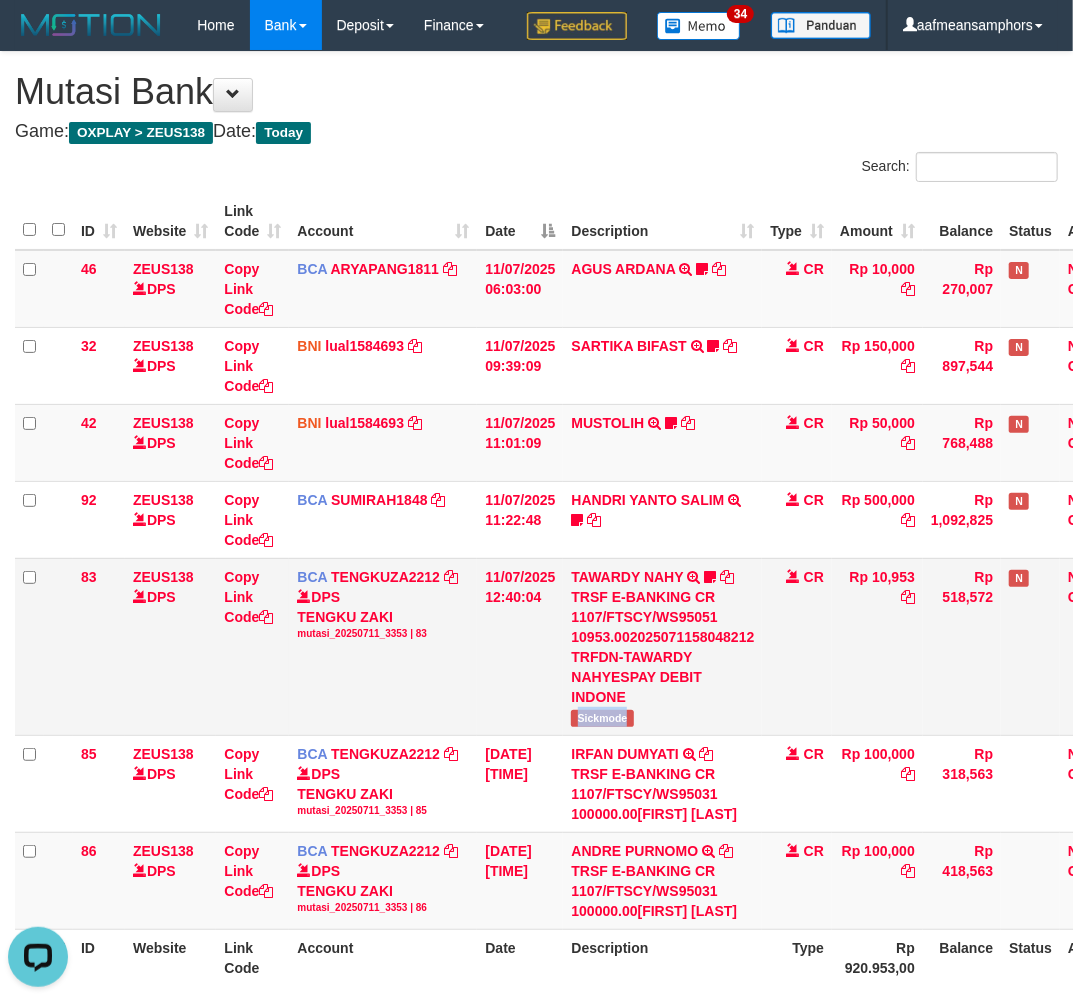 click on "Sickmode" at bounding box center (602, 718) 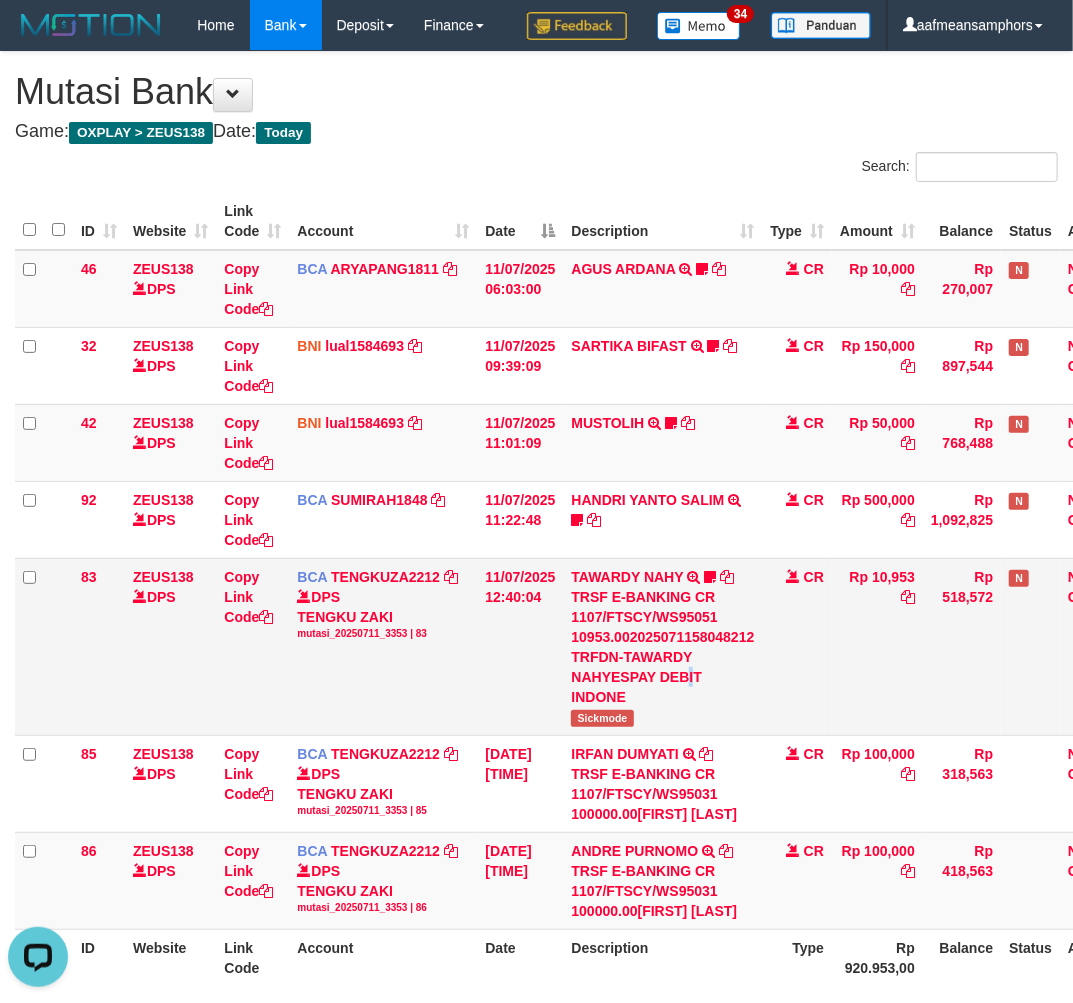 drag, startPoint x: 691, startPoint y: 667, endPoint x: 660, endPoint y: 664, distance: 31.144823 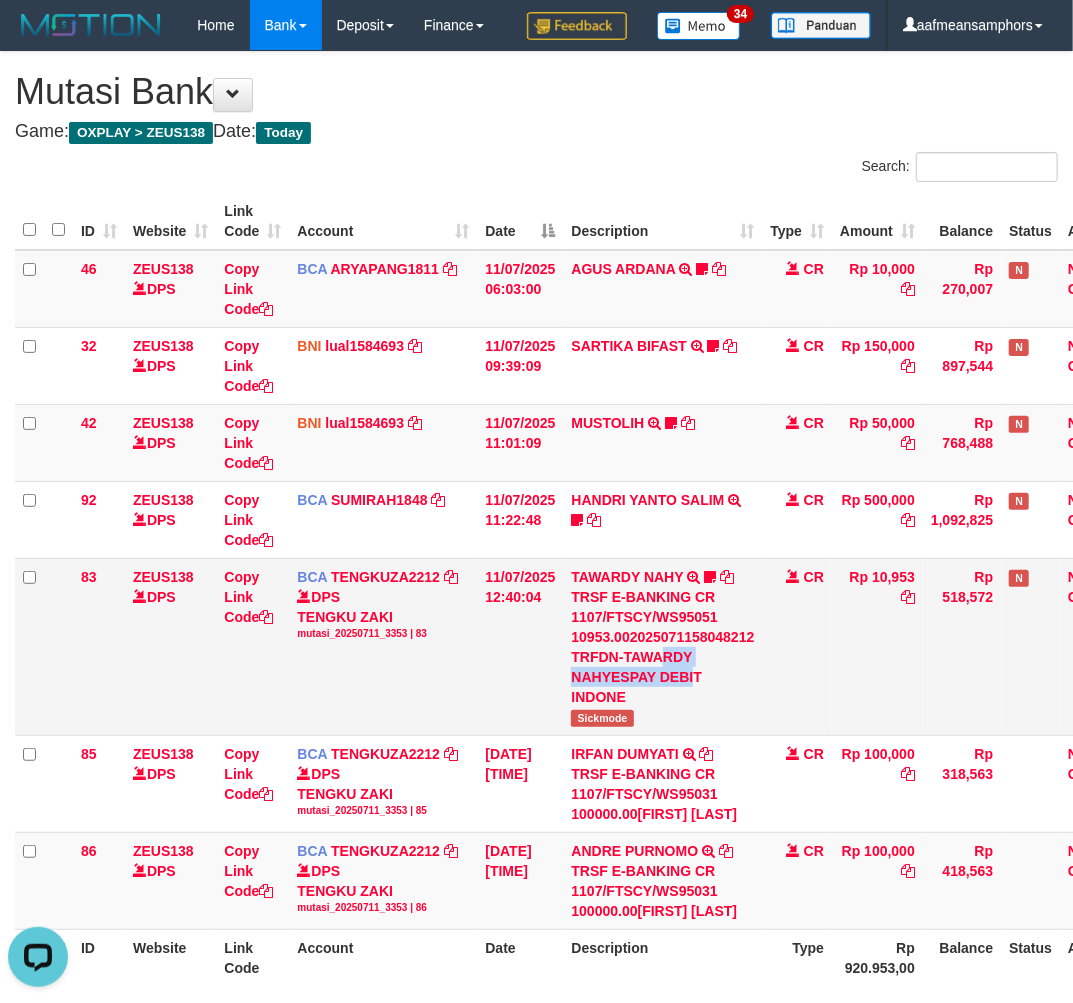 click on "TRSF E-BANKING CR 1107/FTSCY/WS95051
10953.002025071158048212 TRFDN-TAWARDY NAHYESPAY DEBIT INDONE" at bounding box center [662, 647] 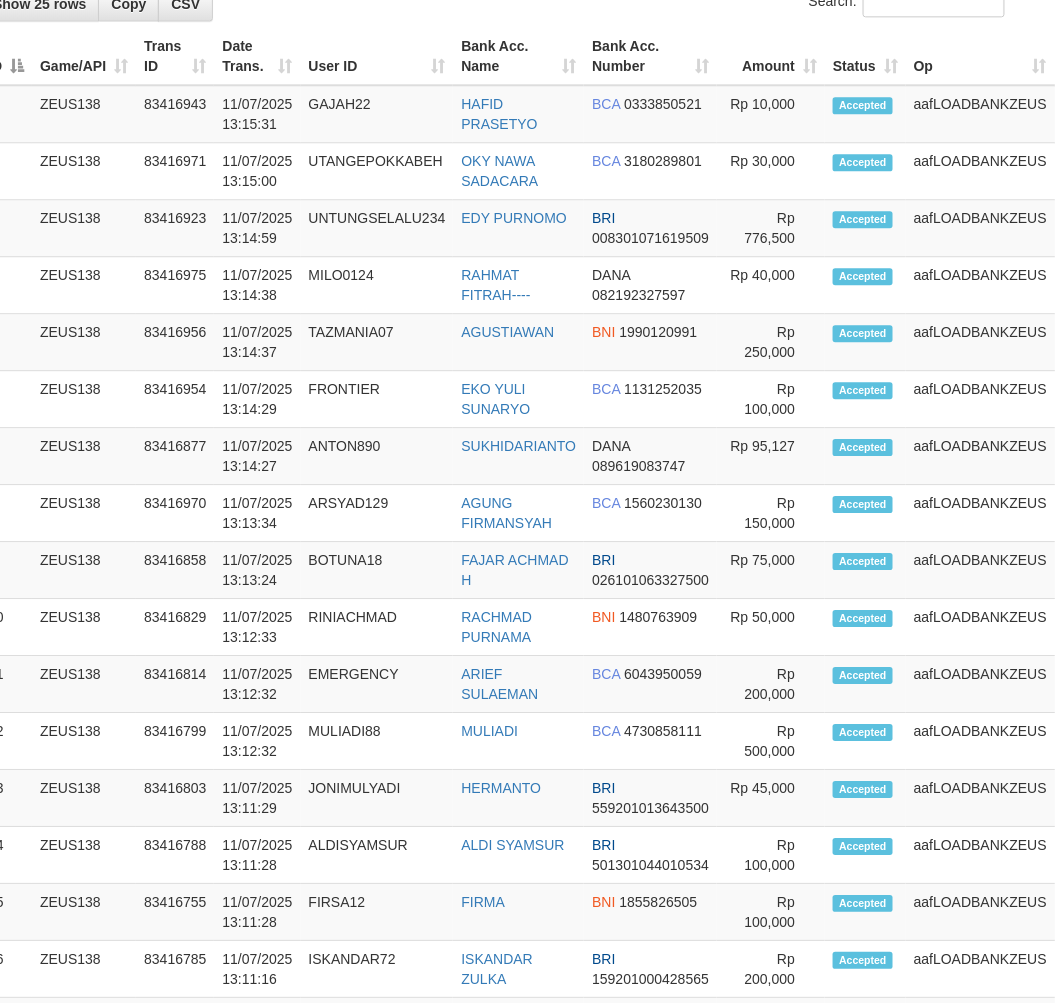 scroll, scrollTop: 1015, scrollLeft: 35, axis: both 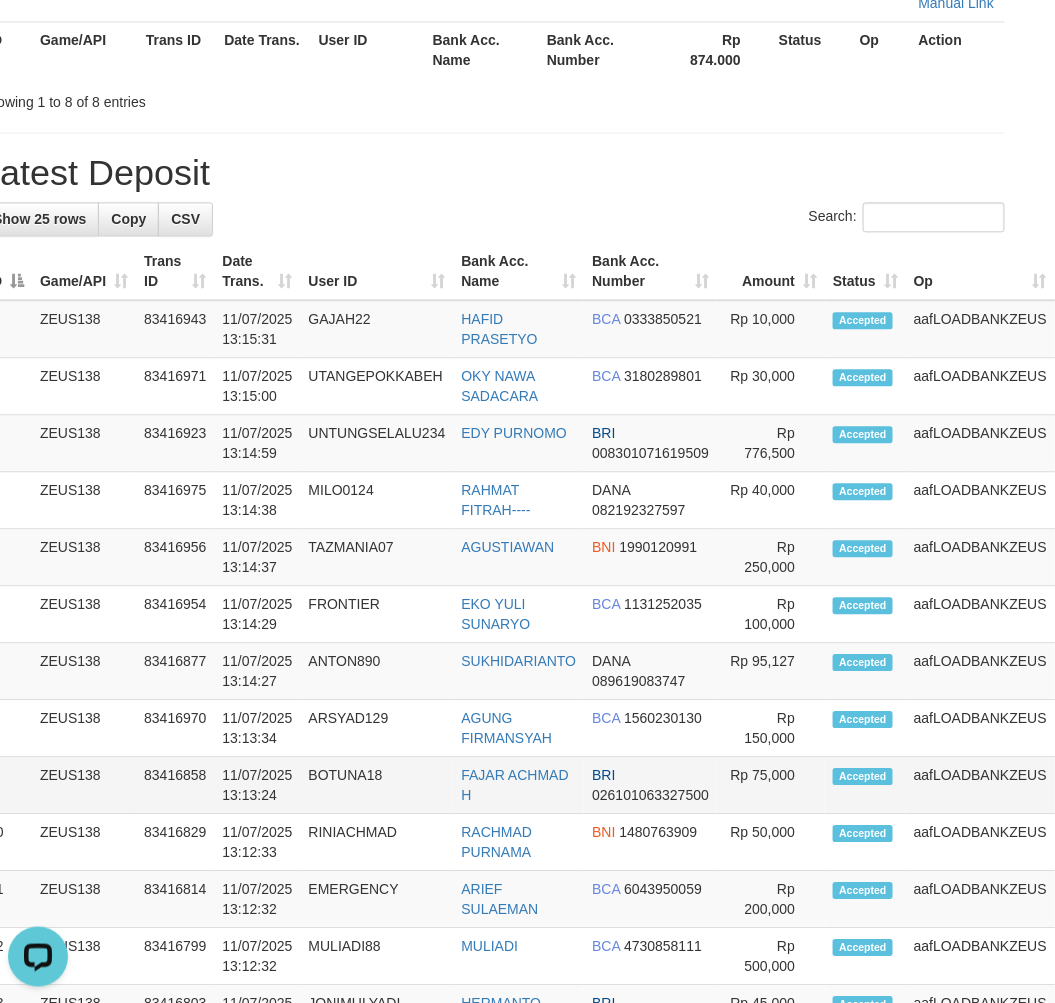 drag, startPoint x: 334, startPoint y: 770, endPoint x: 292, endPoint y: 766, distance: 42.190044 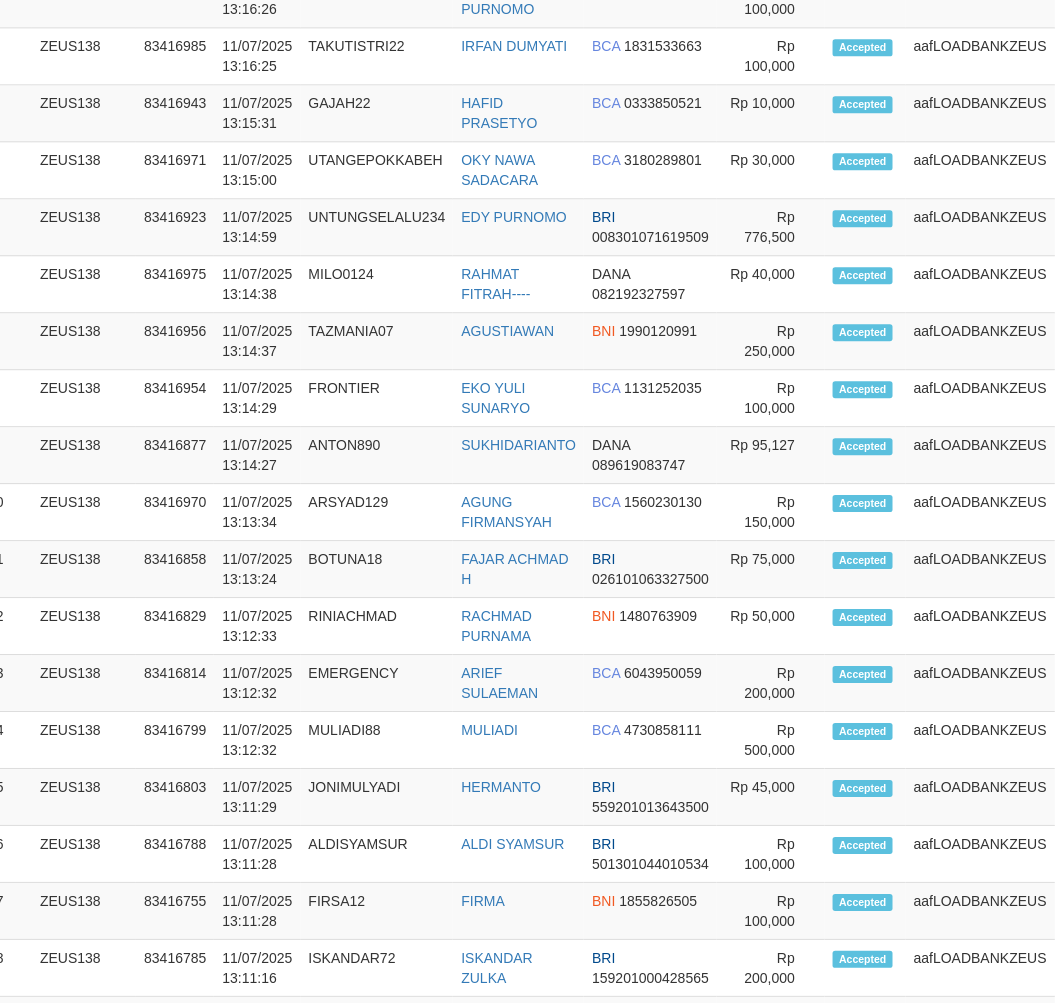 scroll, scrollTop: 1015, scrollLeft: 35, axis: both 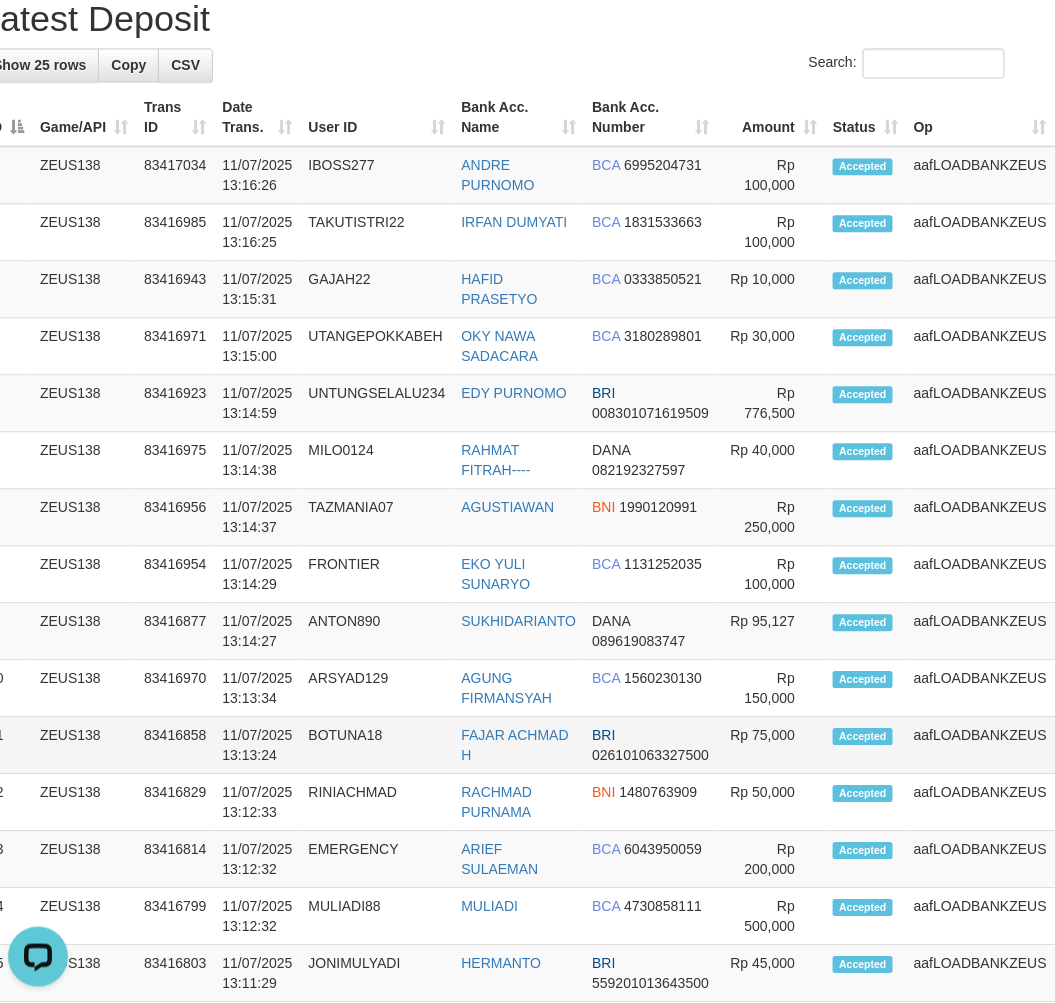 drag, startPoint x: 400, startPoint y: 751, endPoint x: 405, endPoint y: 738, distance: 13.928389 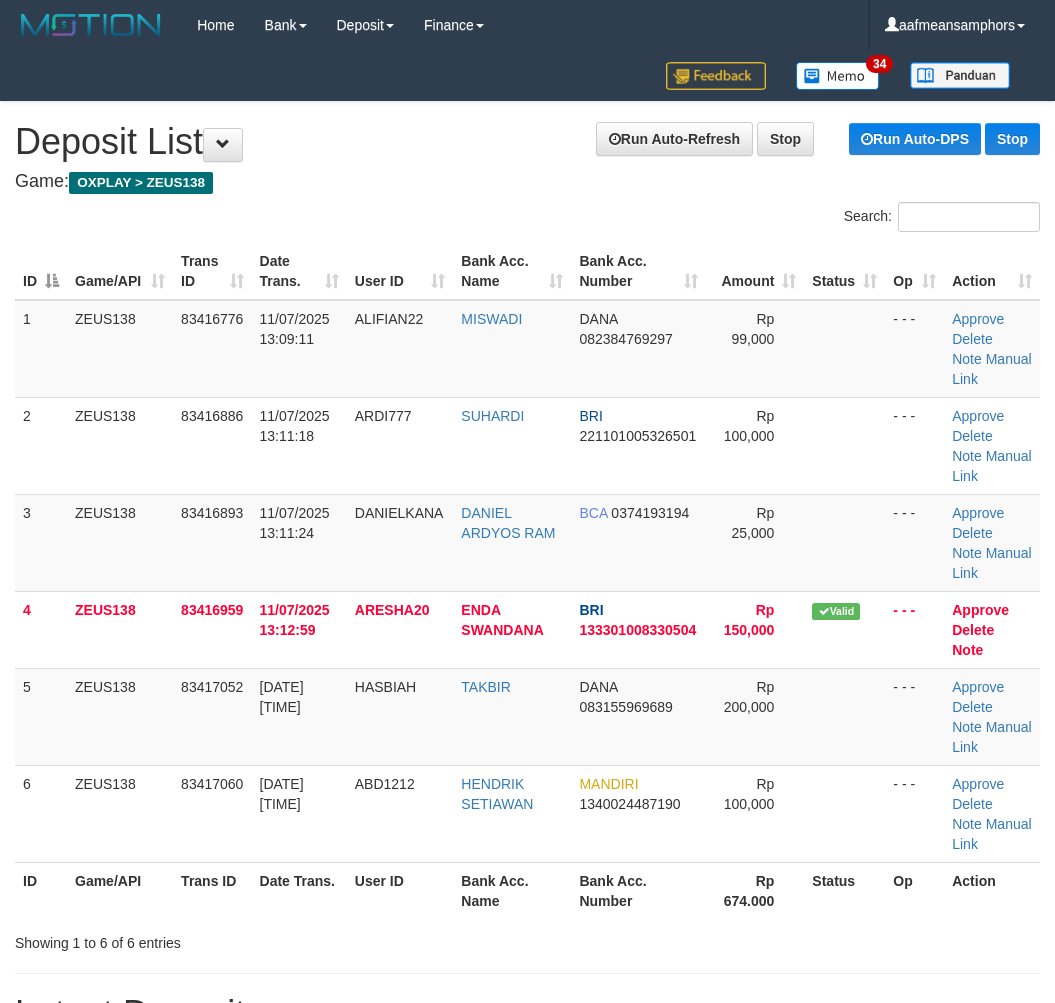 scroll, scrollTop: 996, scrollLeft: 35, axis: both 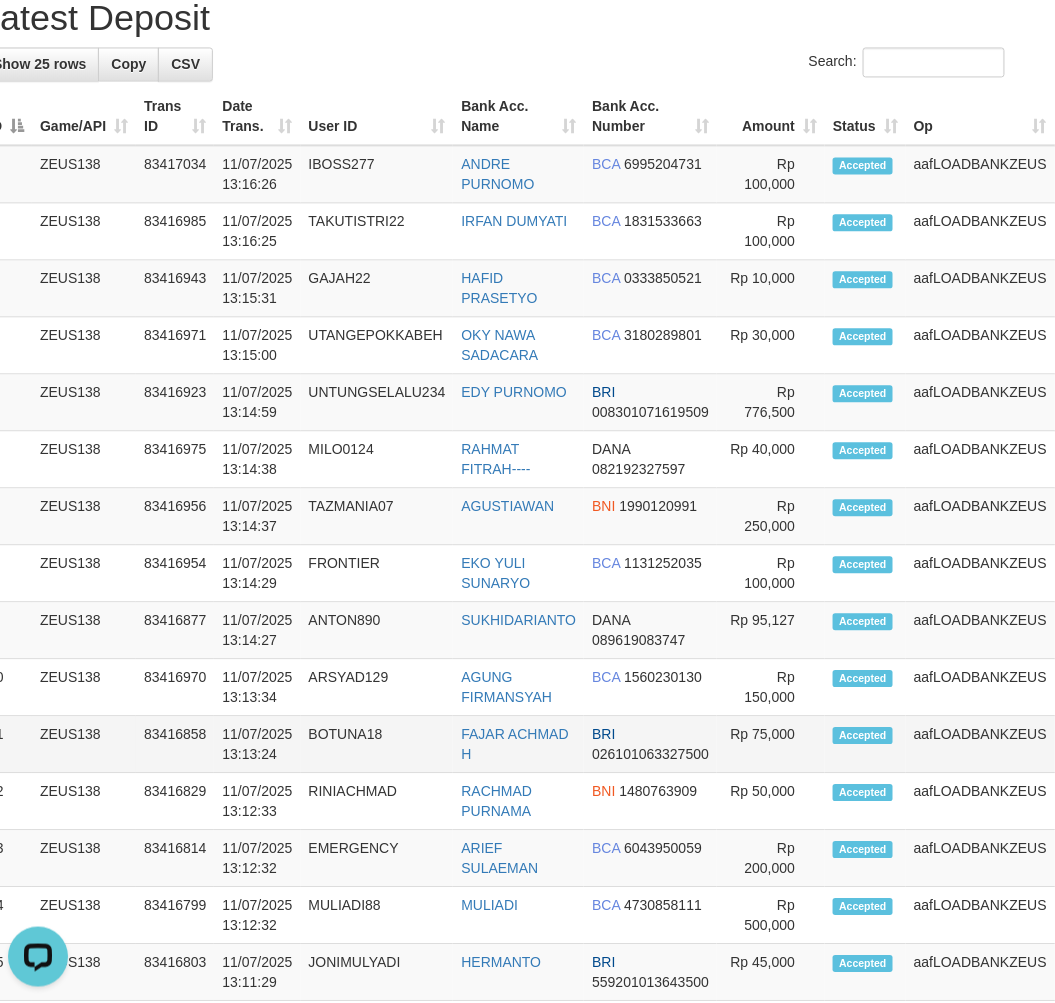 drag, startPoint x: 293, startPoint y: 738, endPoint x: 477, endPoint y: 751, distance: 184.45866 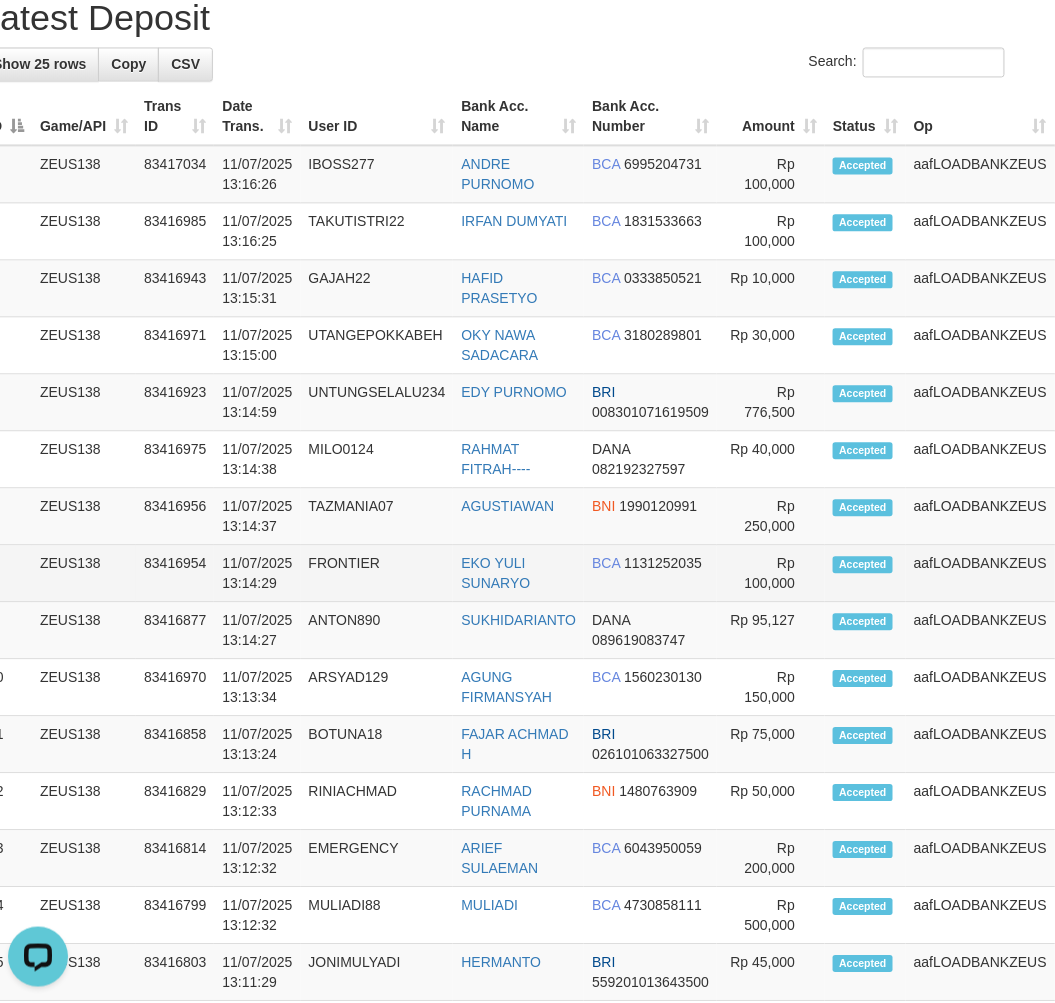 drag, startPoint x: 196, startPoint y: 622, endPoint x: 213, endPoint y: 574, distance: 50.92151 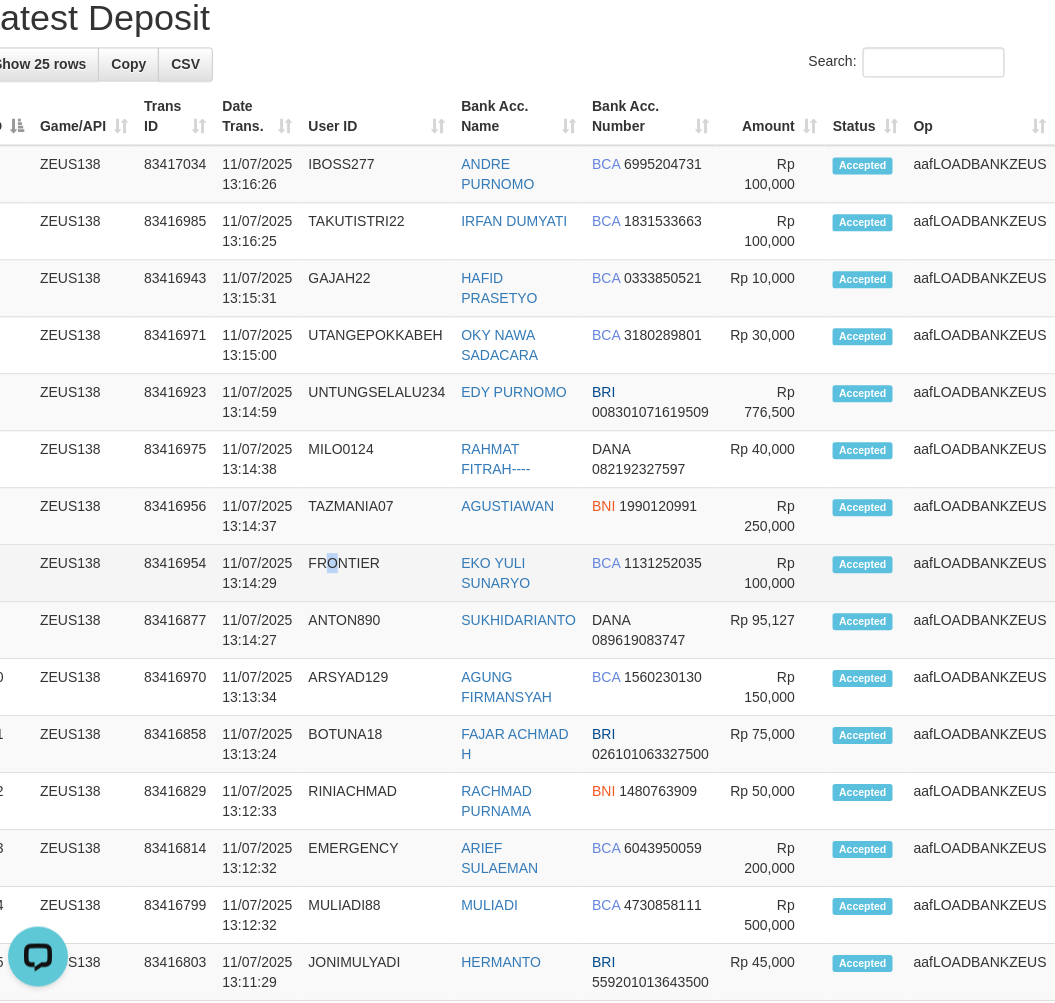 click on "FRONTIER" at bounding box center (377, 573) 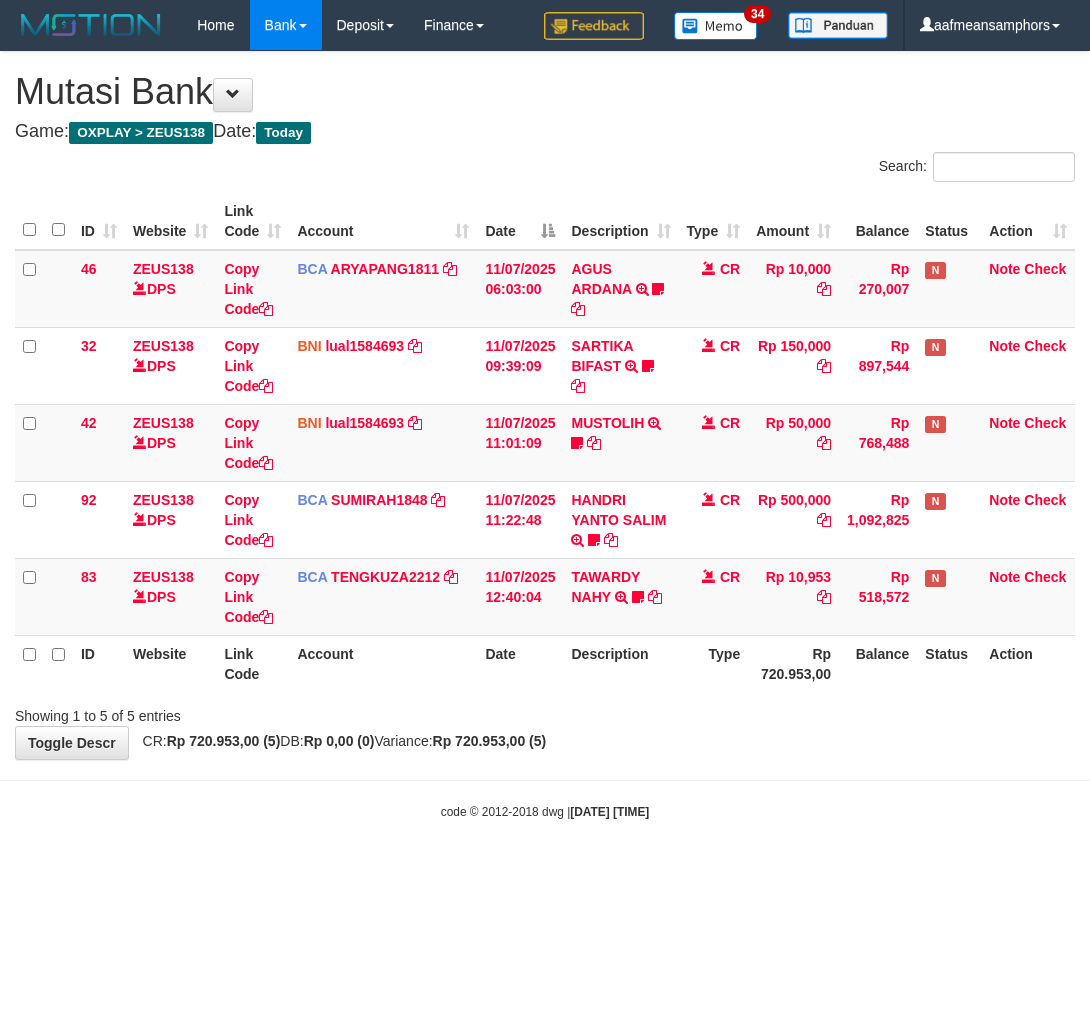 scroll, scrollTop: 0, scrollLeft: 0, axis: both 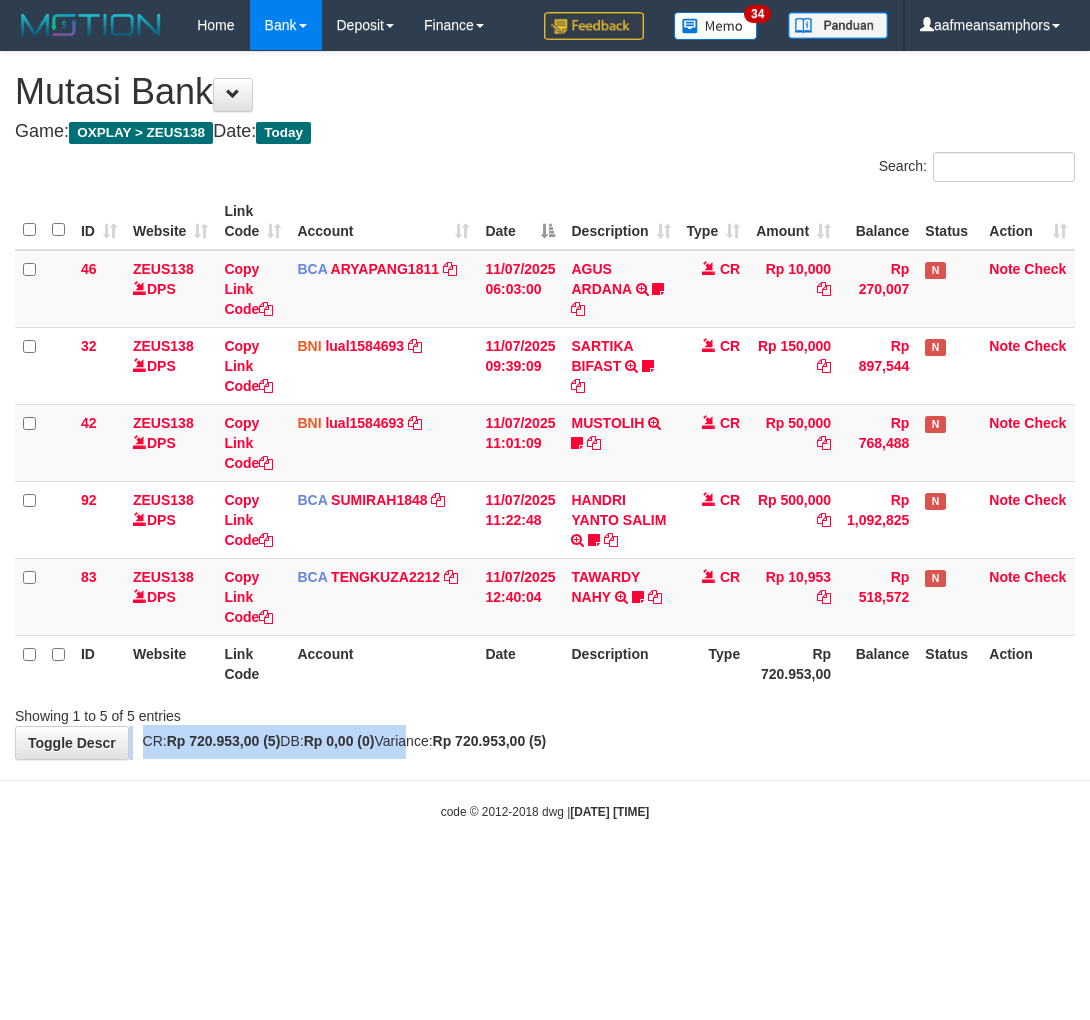 drag, startPoint x: 427, startPoint y: 731, endPoint x: 424, endPoint y: 711, distance: 20.22375 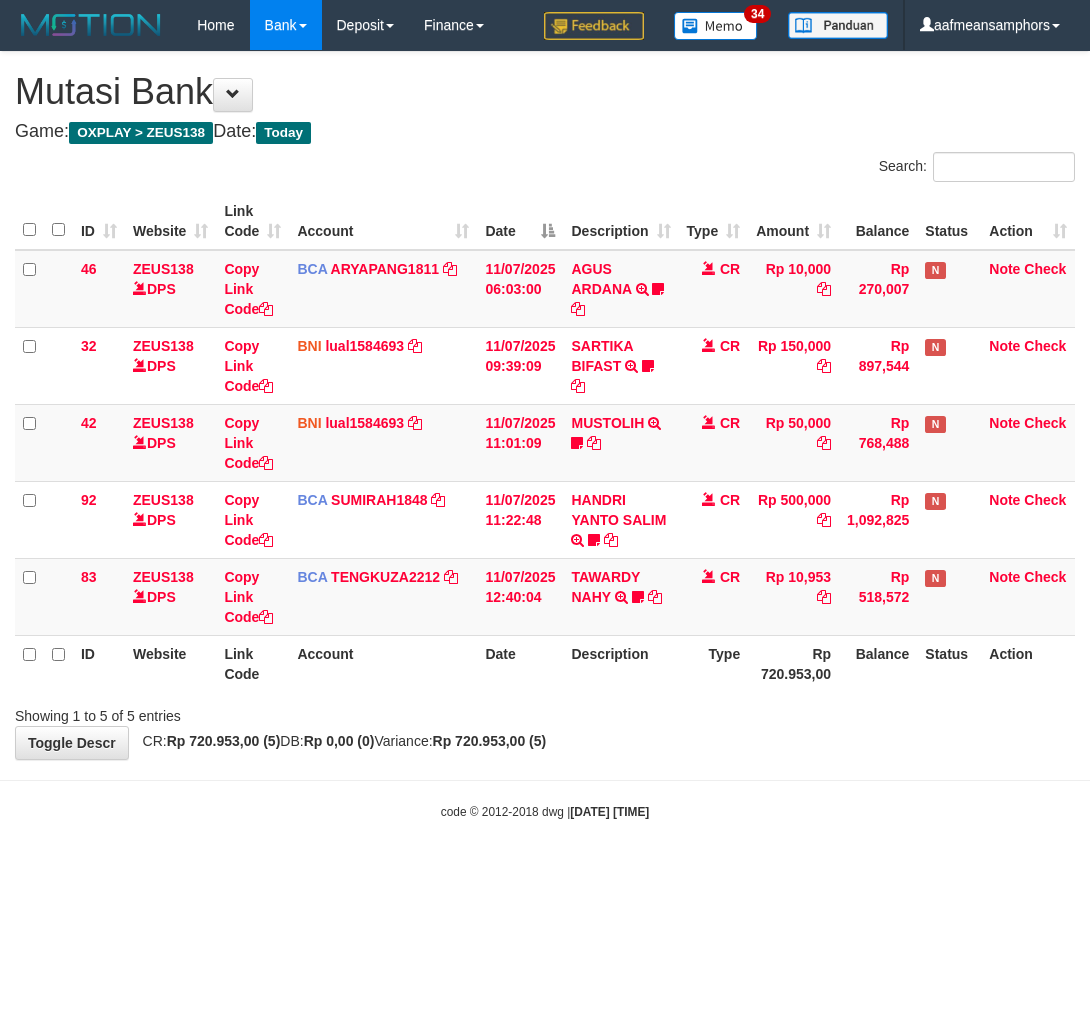 scroll, scrollTop: 0, scrollLeft: 0, axis: both 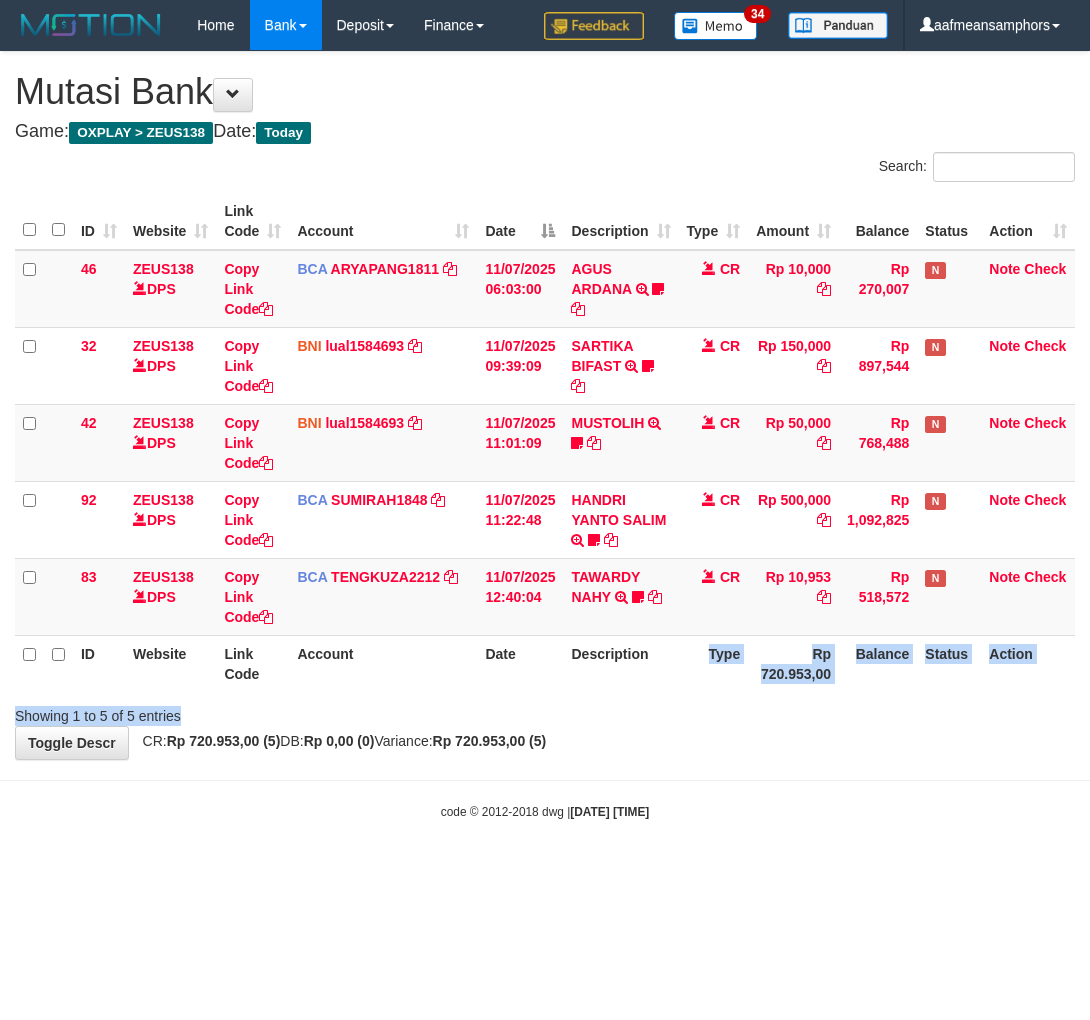 drag, startPoint x: 684, startPoint y: 702, endPoint x: 685, endPoint y: 681, distance: 21.023796 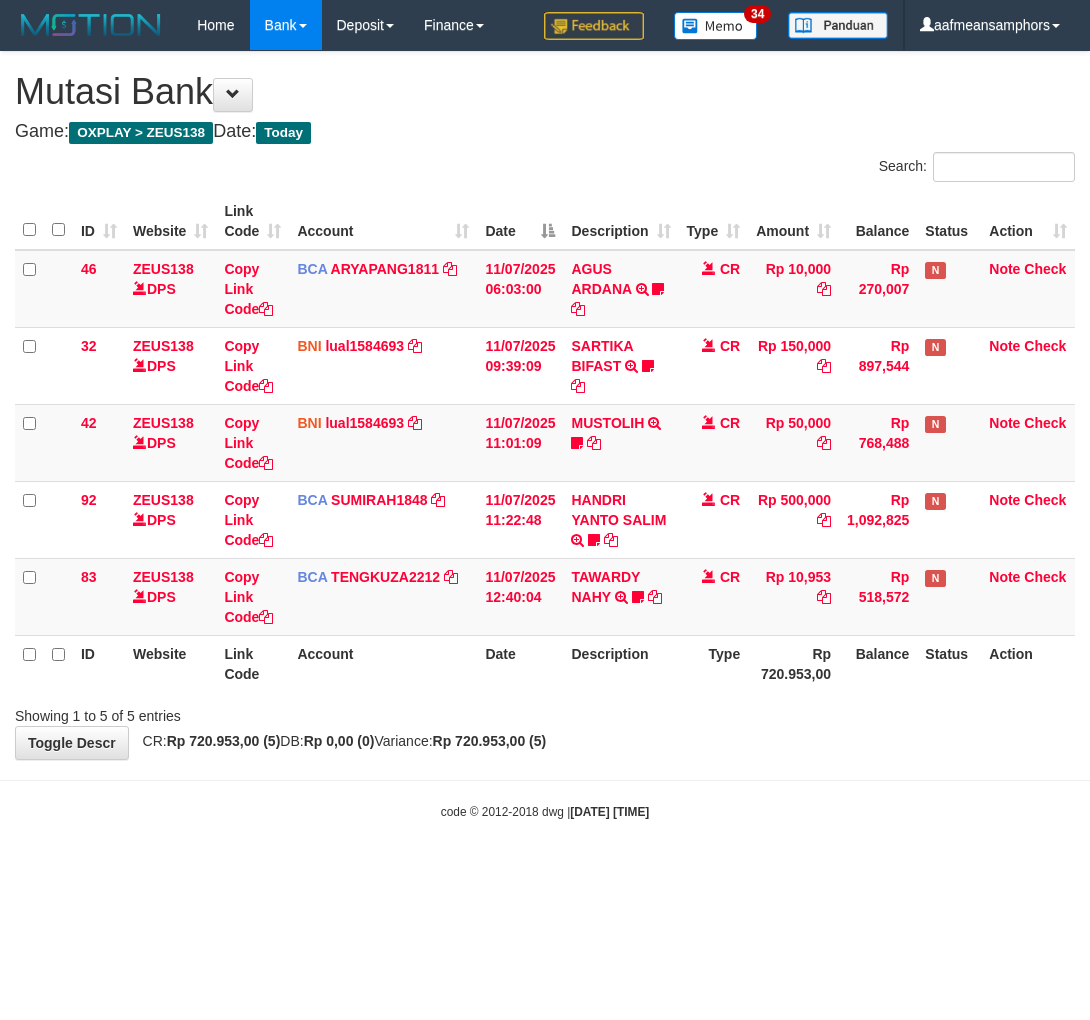 scroll, scrollTop: 0, scrollLeft: 0, axis: both 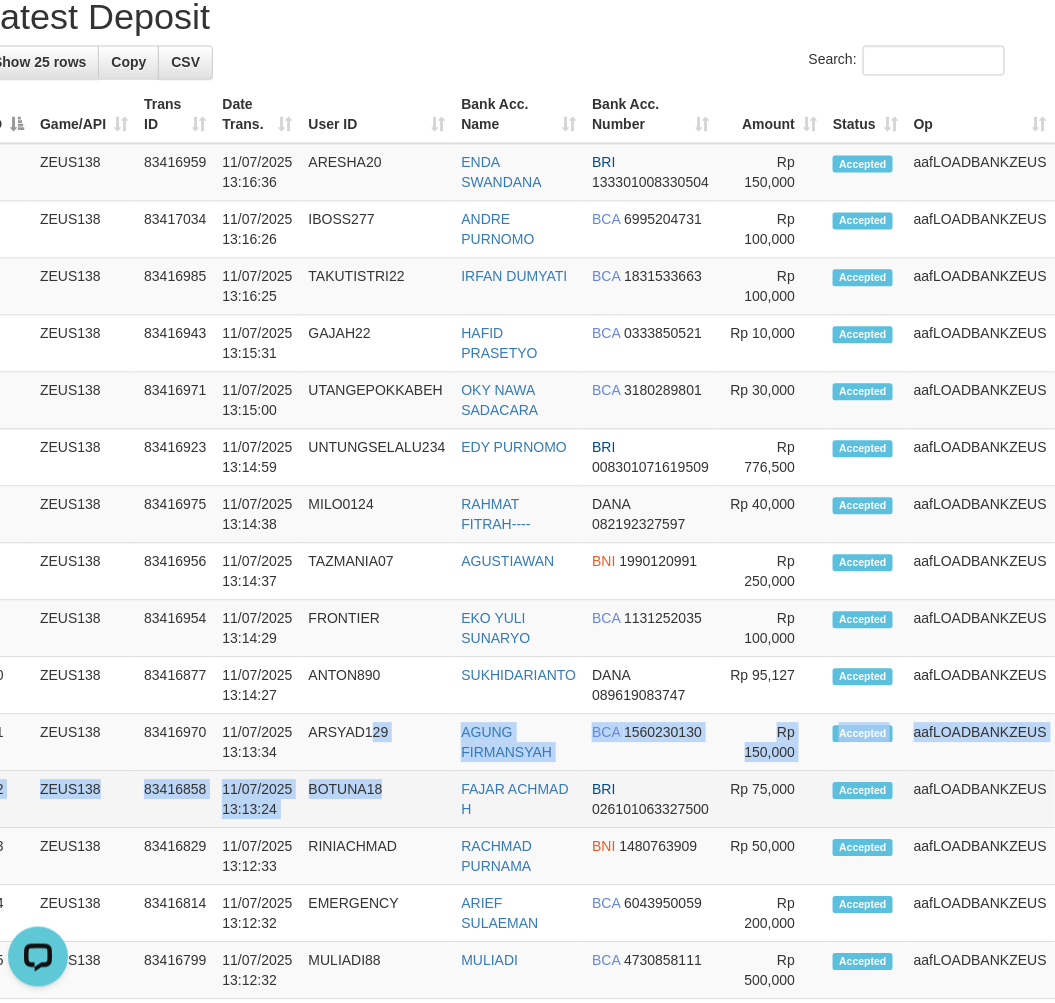 drag, startPoint x: 380, startPoint y: 760, endPoint x: 374, endPoint y: 774, distance: 15.231546 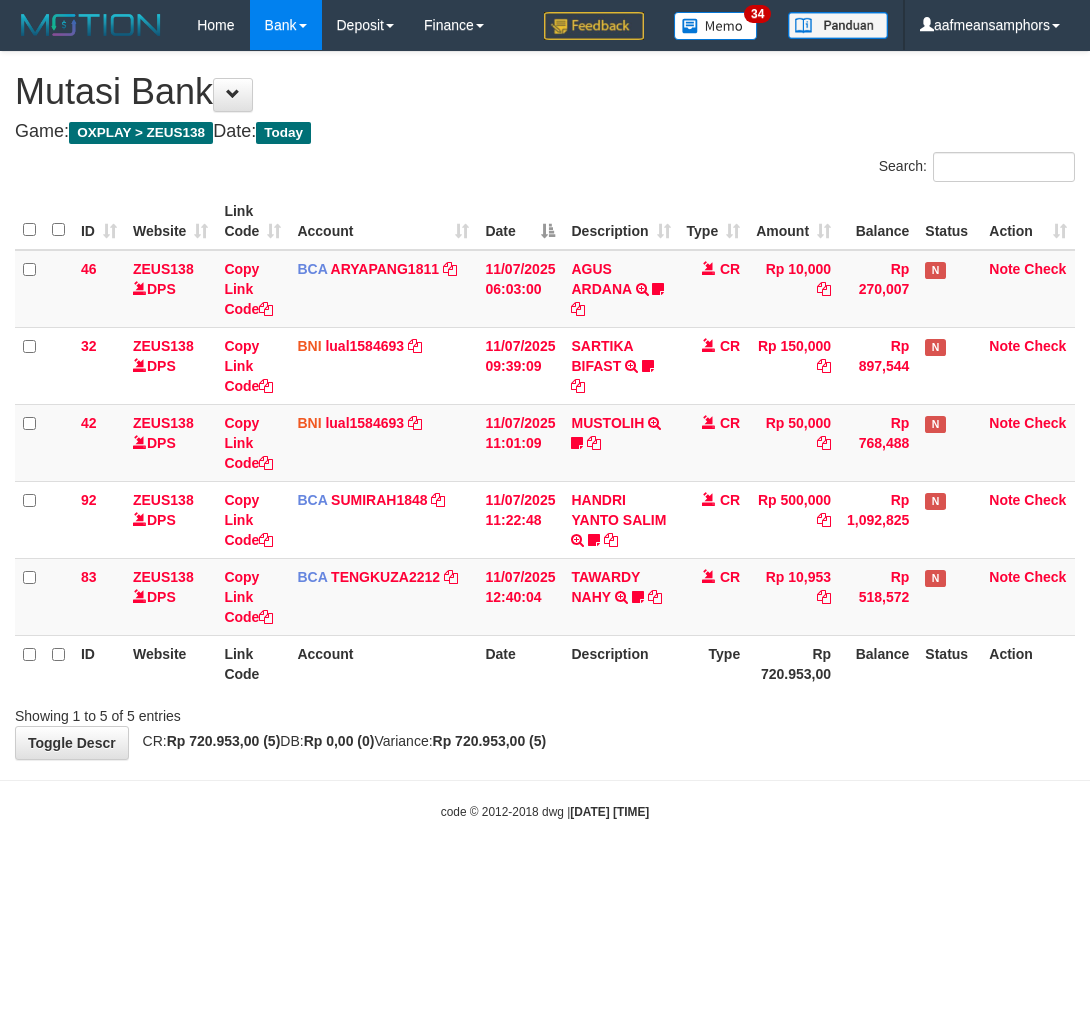 scroll, scrollTop: 0, scrollLeft: 0, axis: both 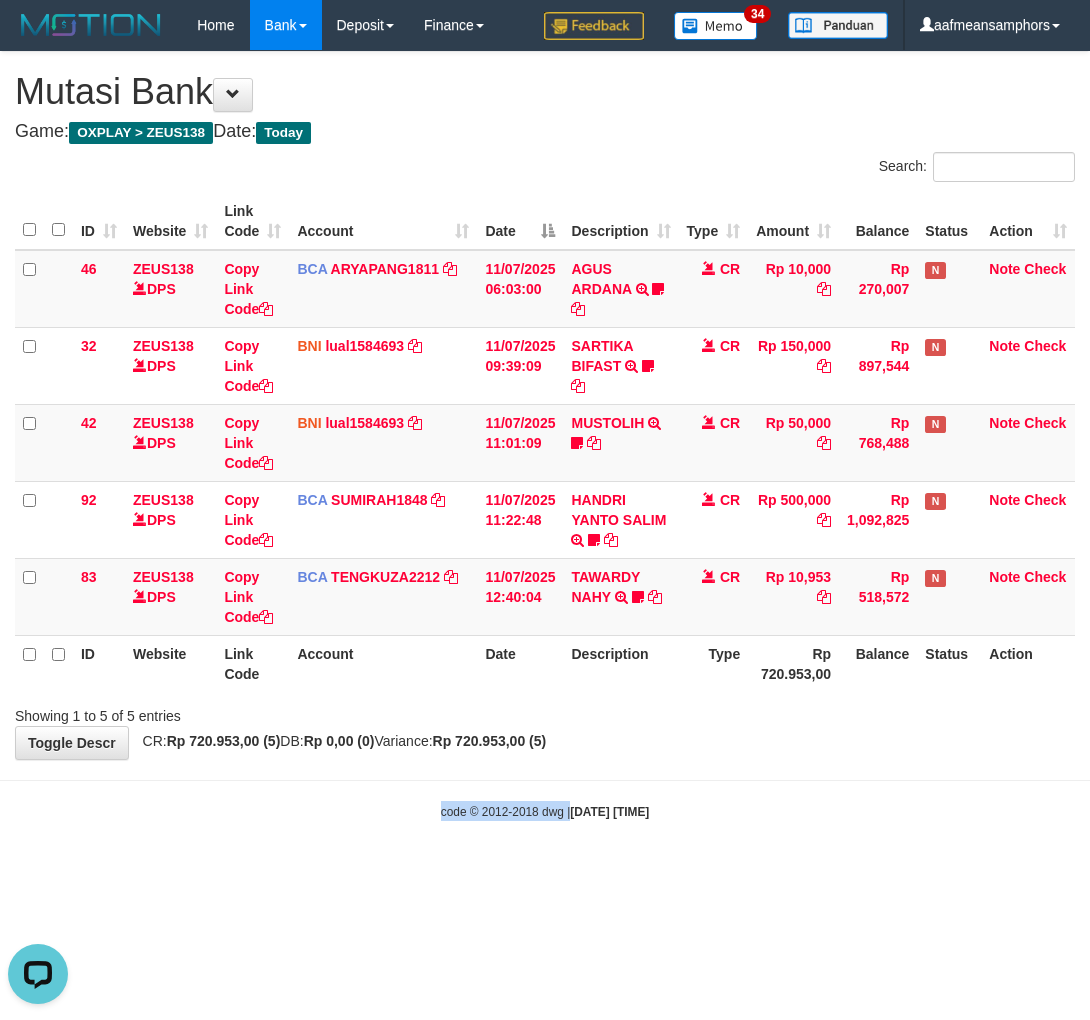drag, startPoint x: 546, startPoint y: 801, endPoint x: 705, endPoint y: 748, distance: 167.60072 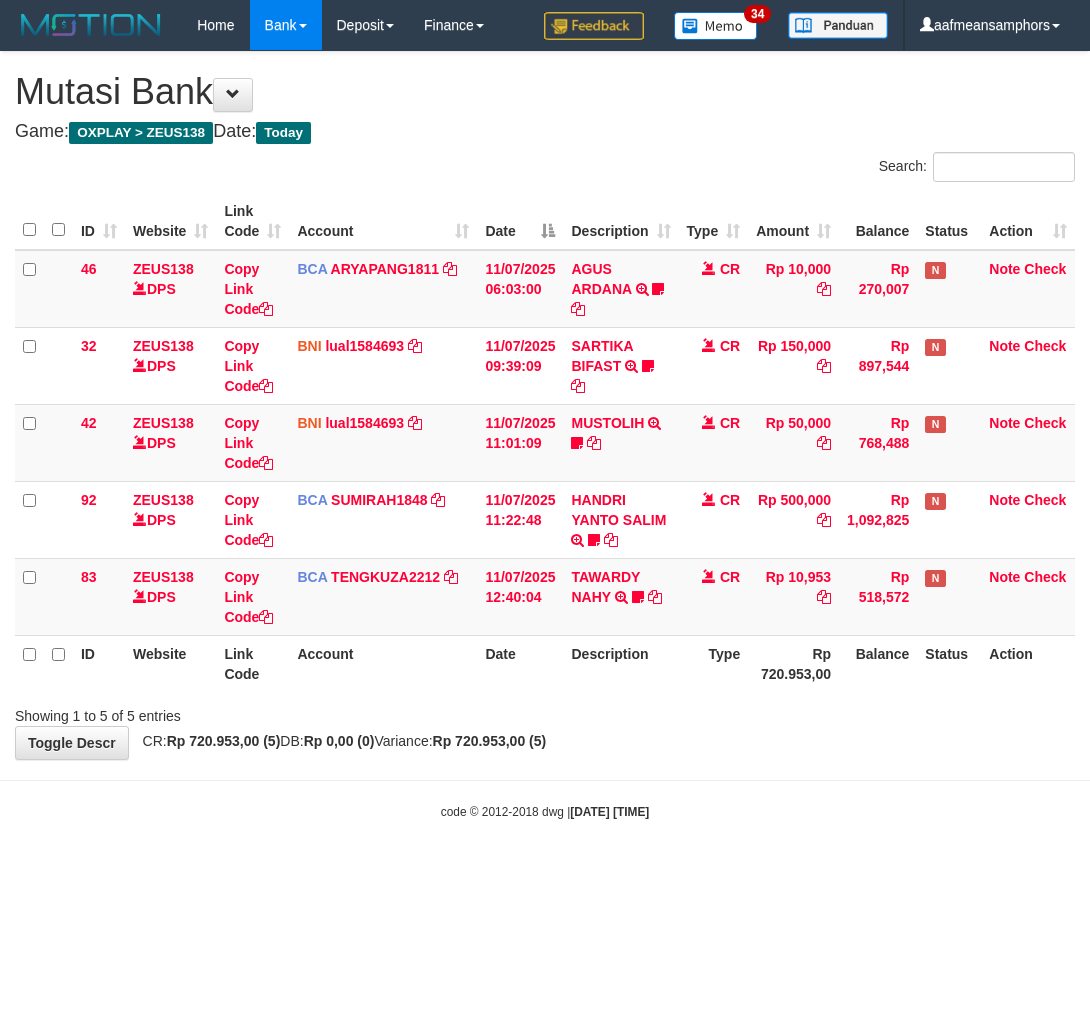 scroll, scrollTop: 0, scrollLeft: 0, axis: both 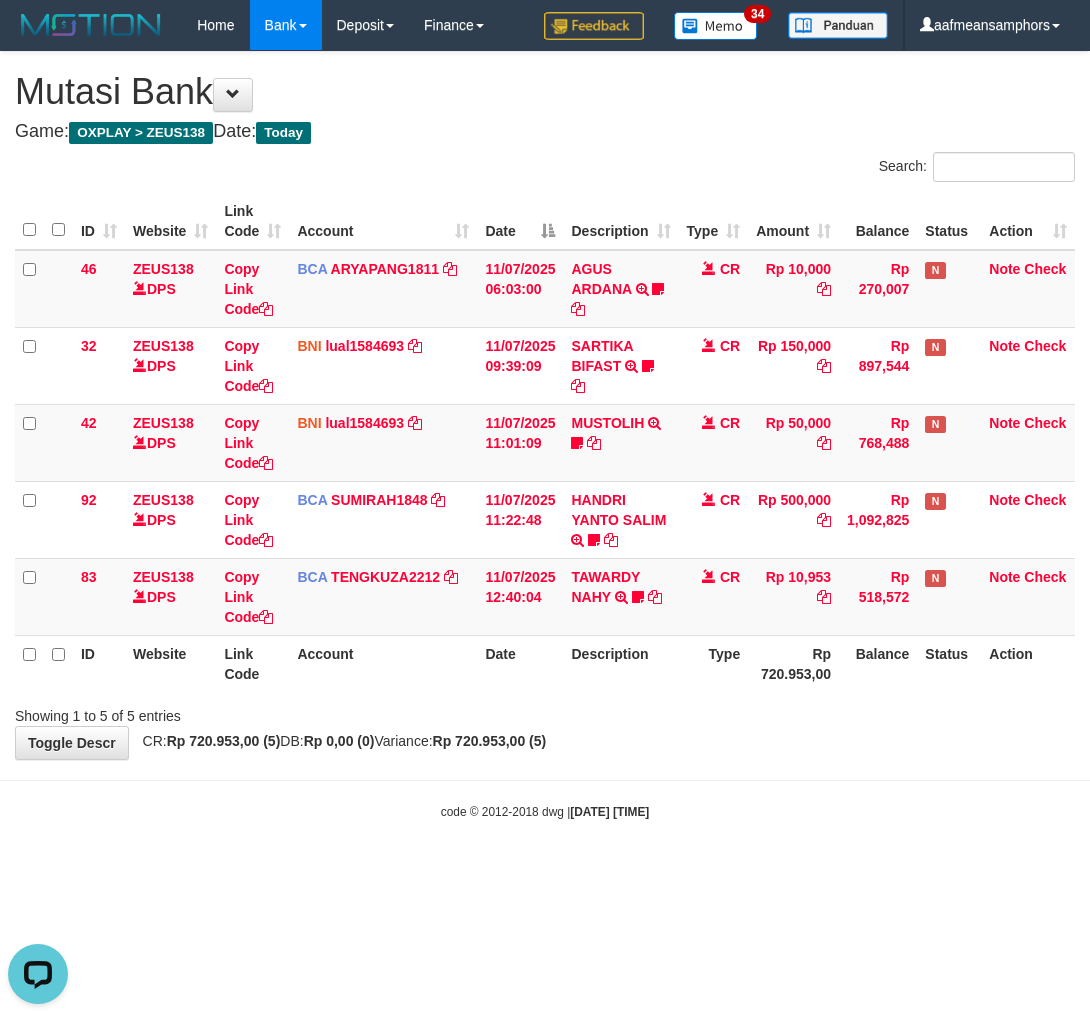 drag, startPoint x: 785, startPoint y: 821, endPoint x: 762, endPoint y: 803, distance: 29.206163 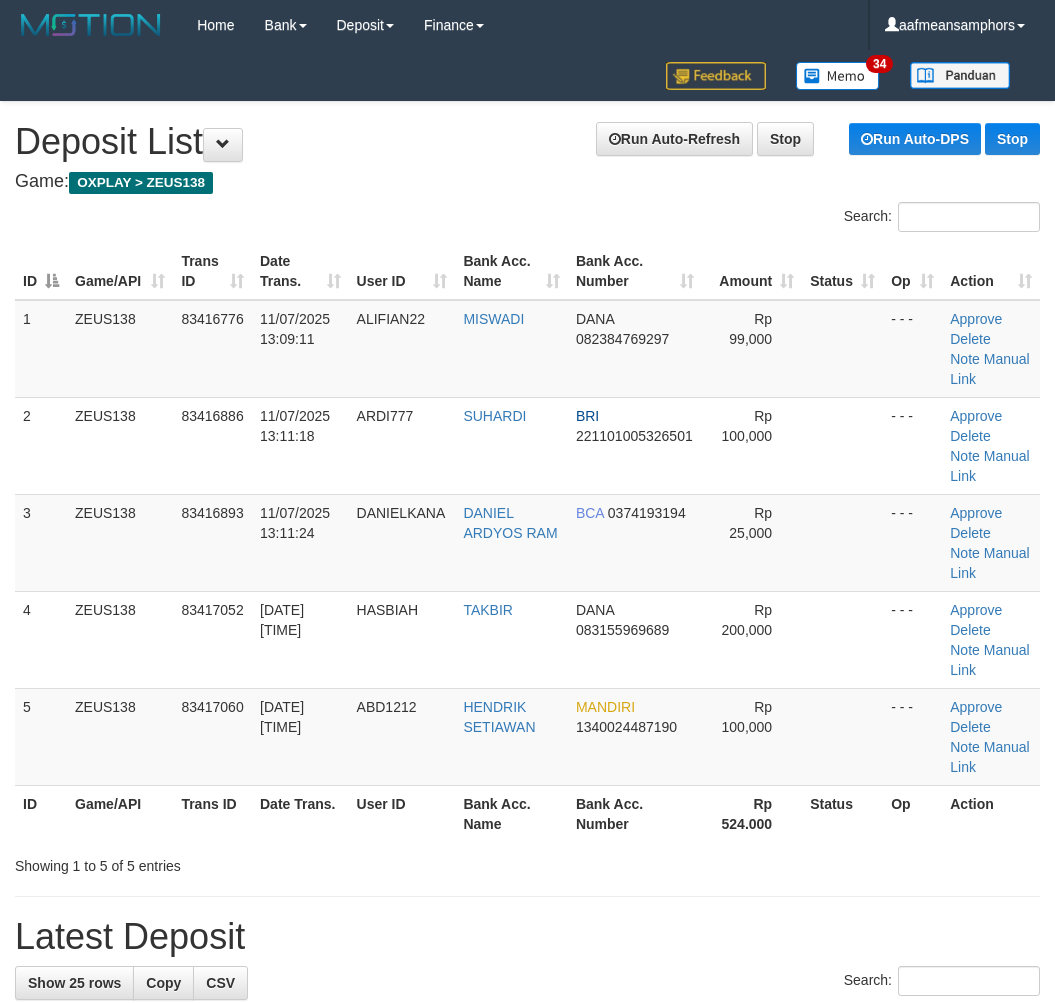 scroll, scrollTop: 921, scrollLeft: 35, axis: both 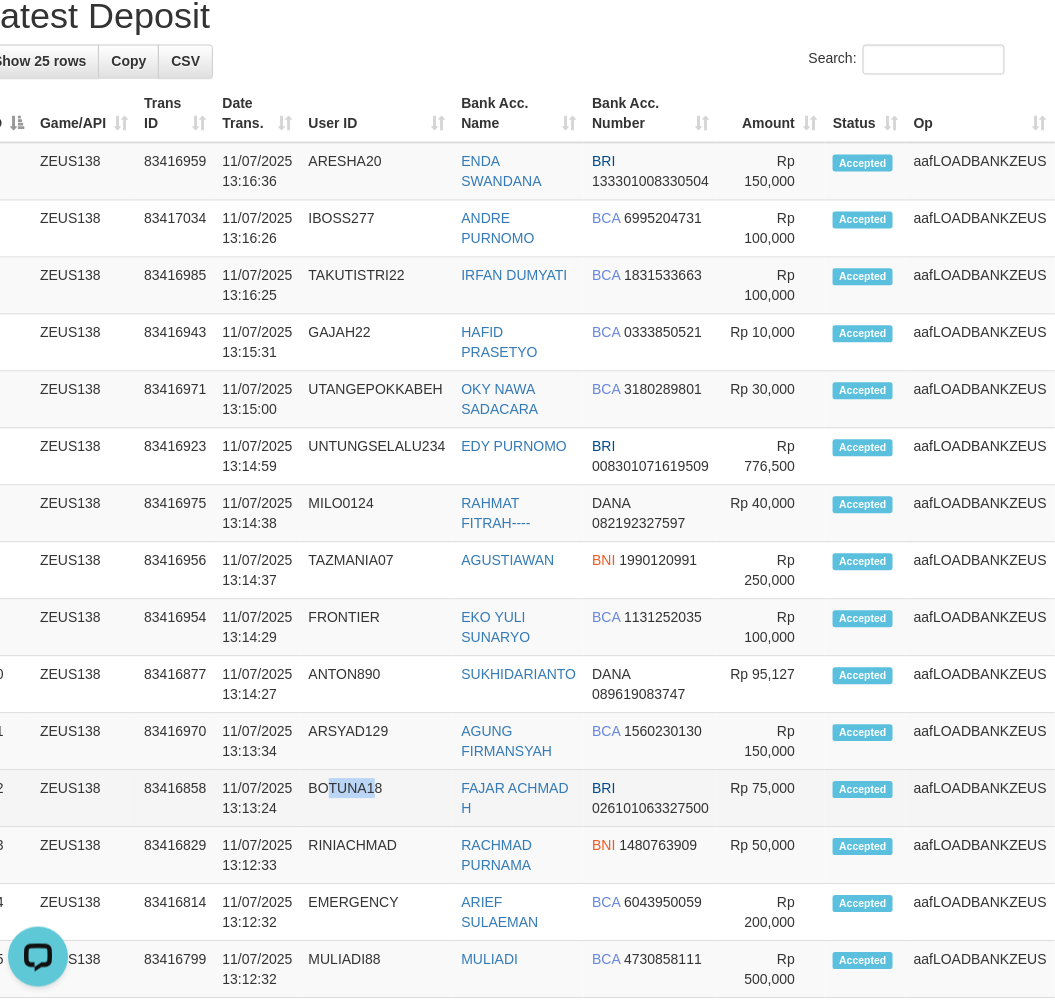 drag, startPoint x: 368, startPoint y: 800, endPoint x: 294, endPoint y: 814, distance: 75.31268 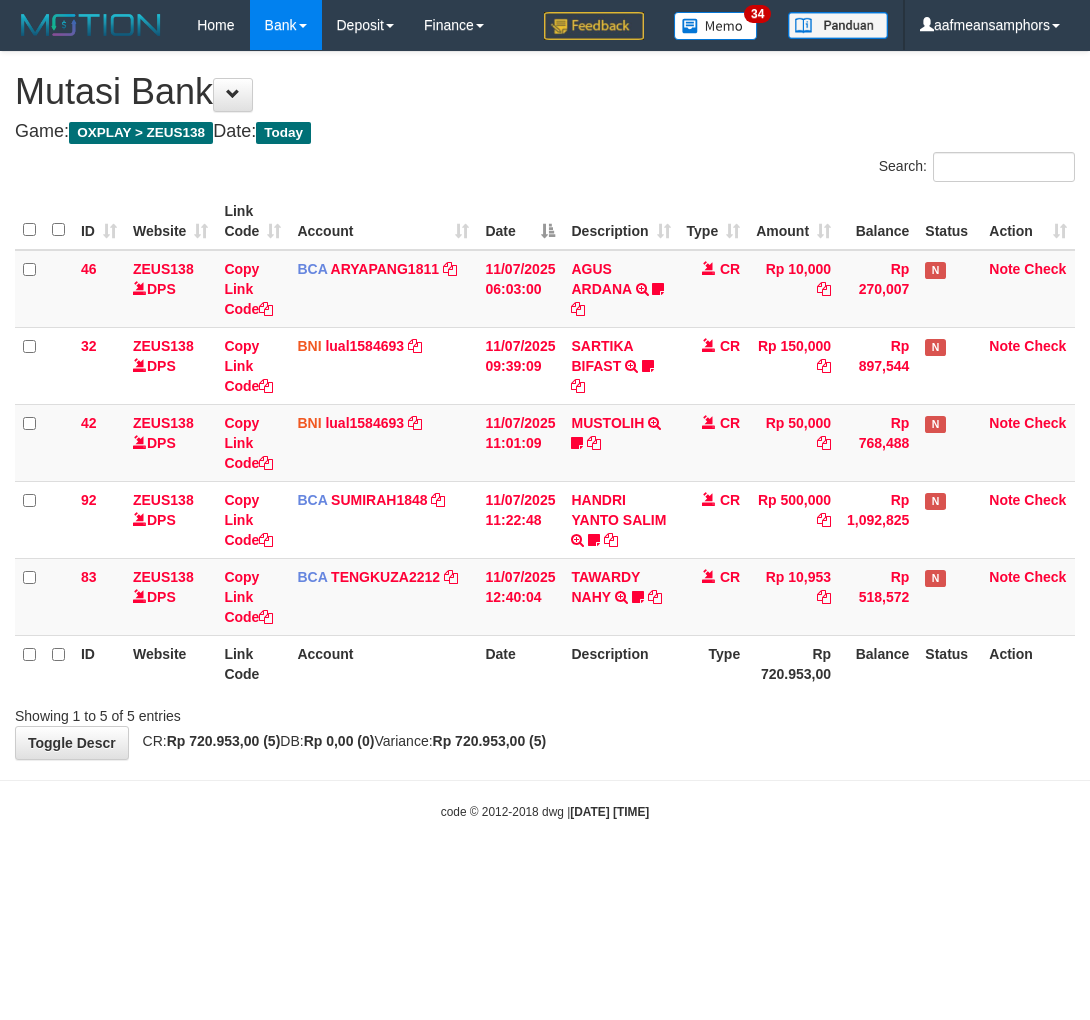scroll, scrollTop: 0, scrollLeft: 0, axis: both 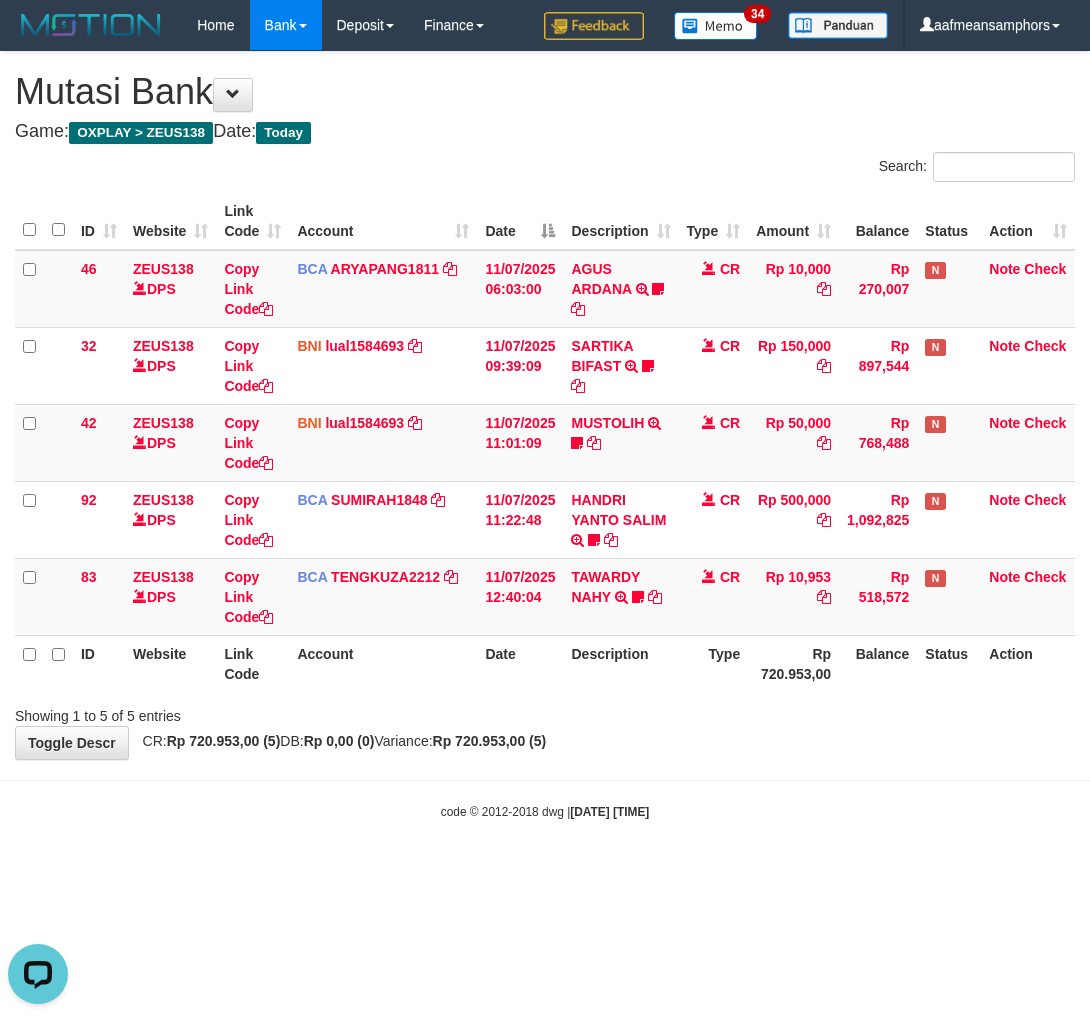 drag, startPoint x: 812, startPoint y: 798, endPoint x: 815, endPoint y: 754, distance: 44.102154 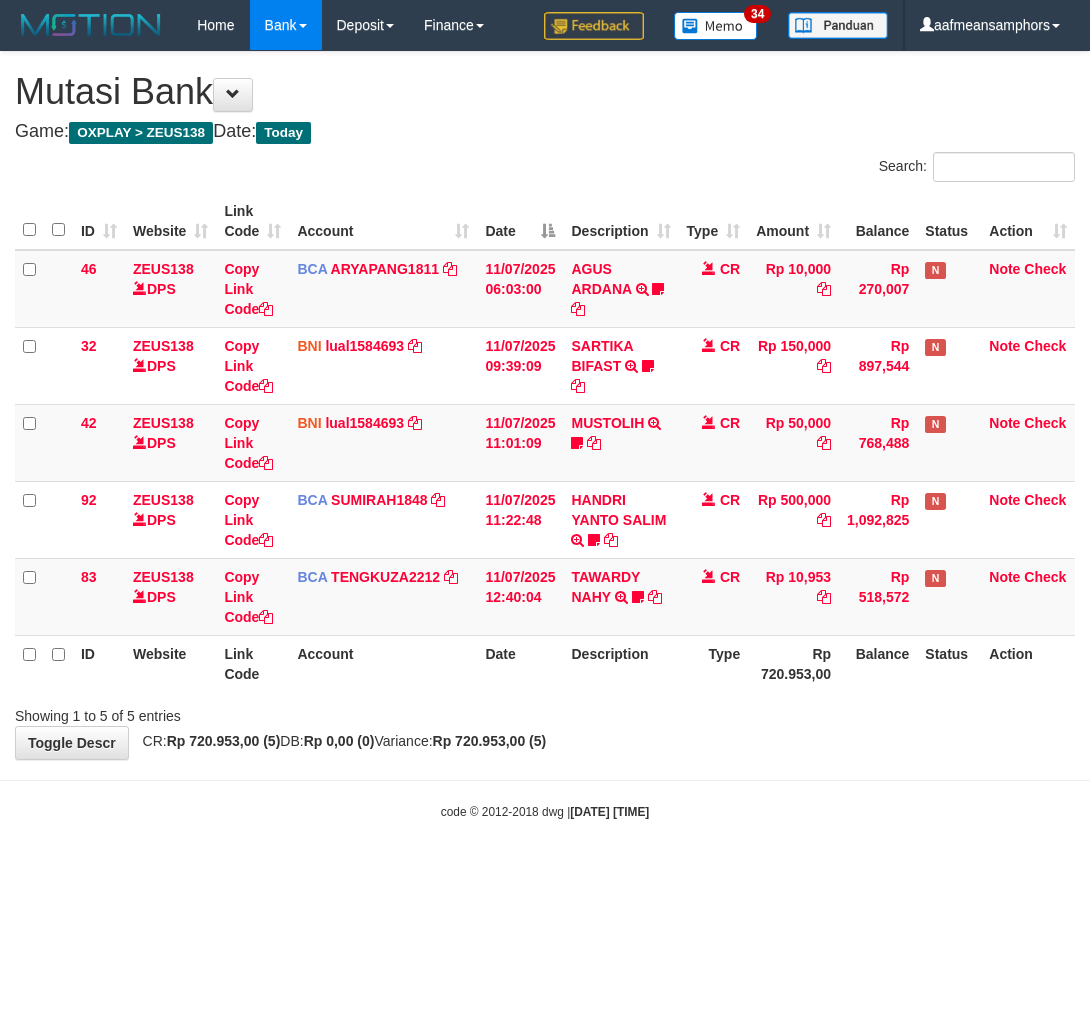 scroll, scrollTop: 0, scrollLeft: 0, axis: both 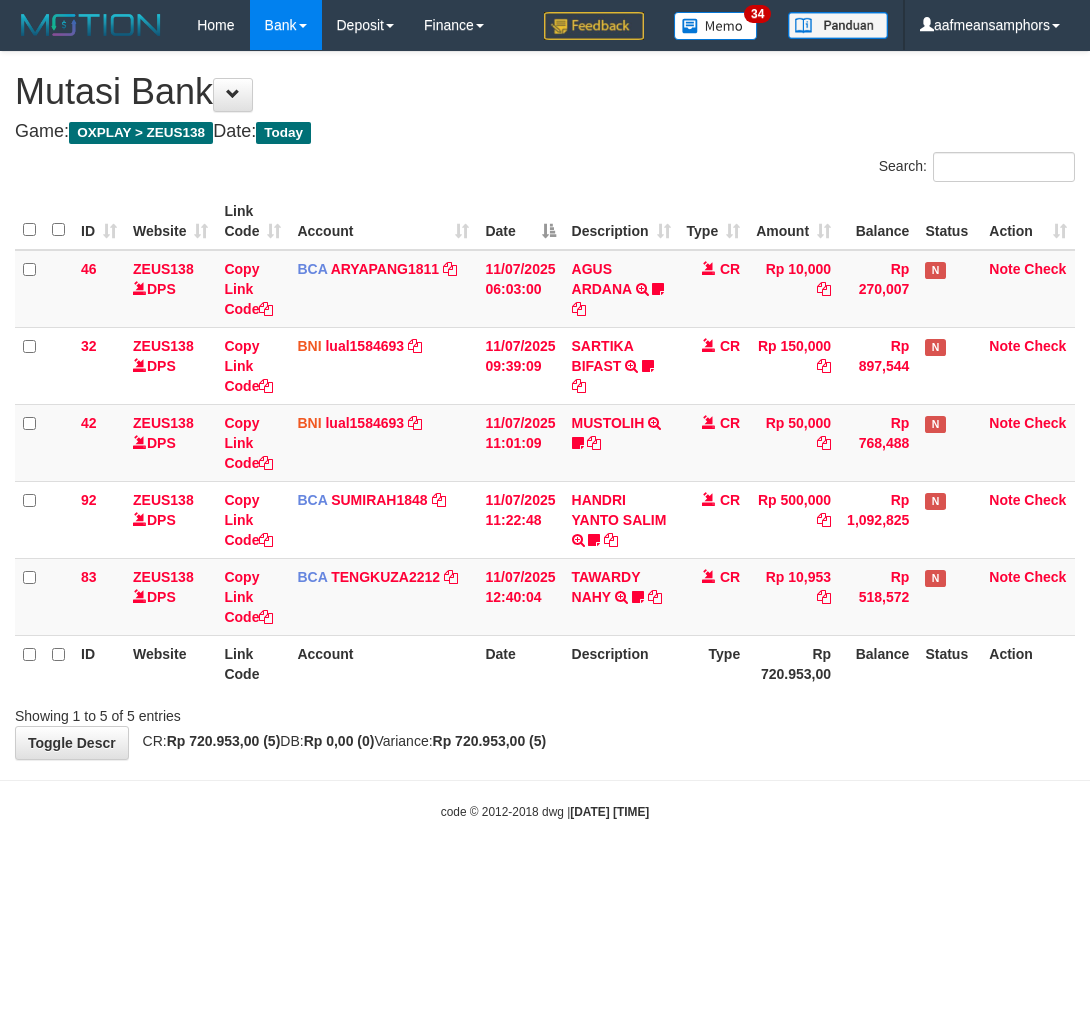 click on "Toggle navigation
Home
Bank
Account List
Load
By Website
Group
[OXPLAY]													ZEUS138
By Load Group (DPS)" at bounding box center (545, 435) 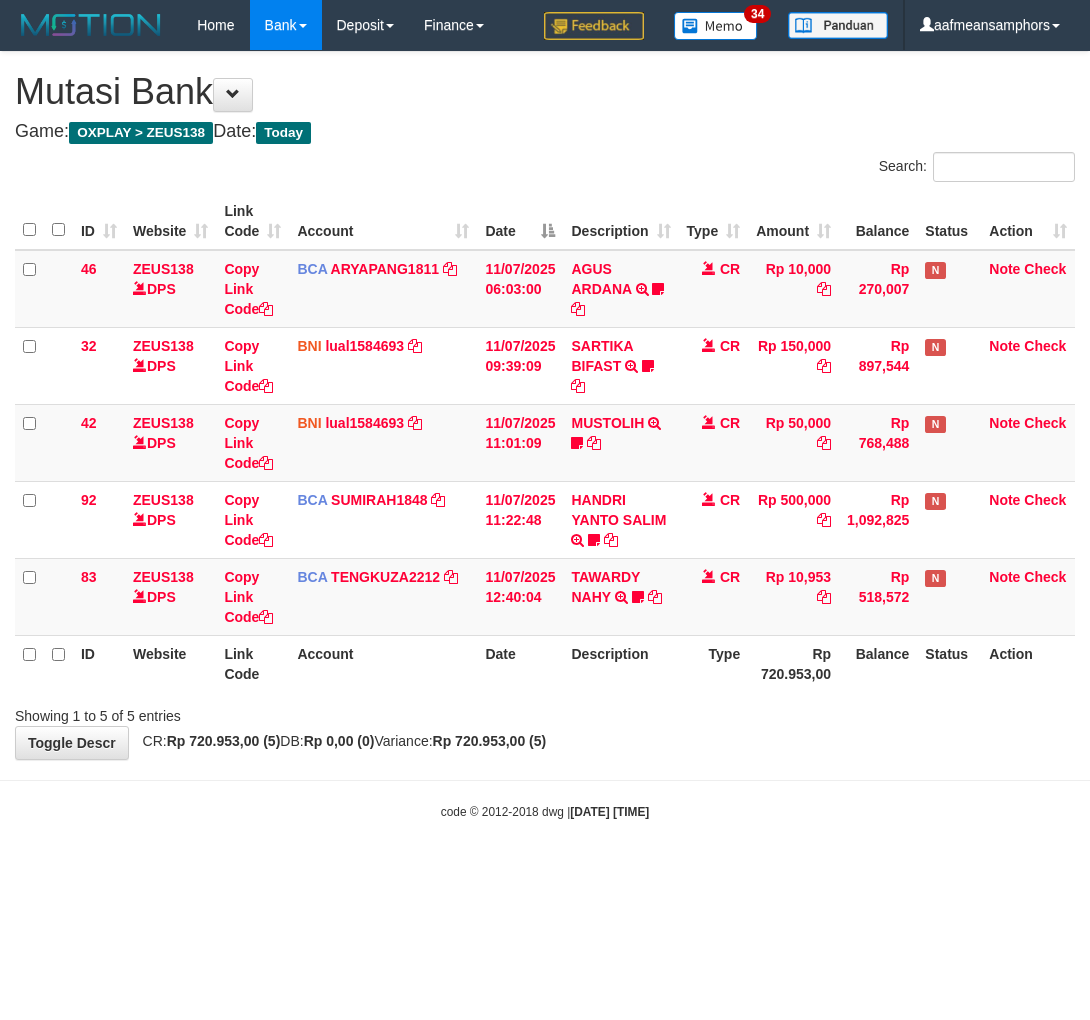 scroll, scrollTop: 0, scrollLeft: 0, axis: both 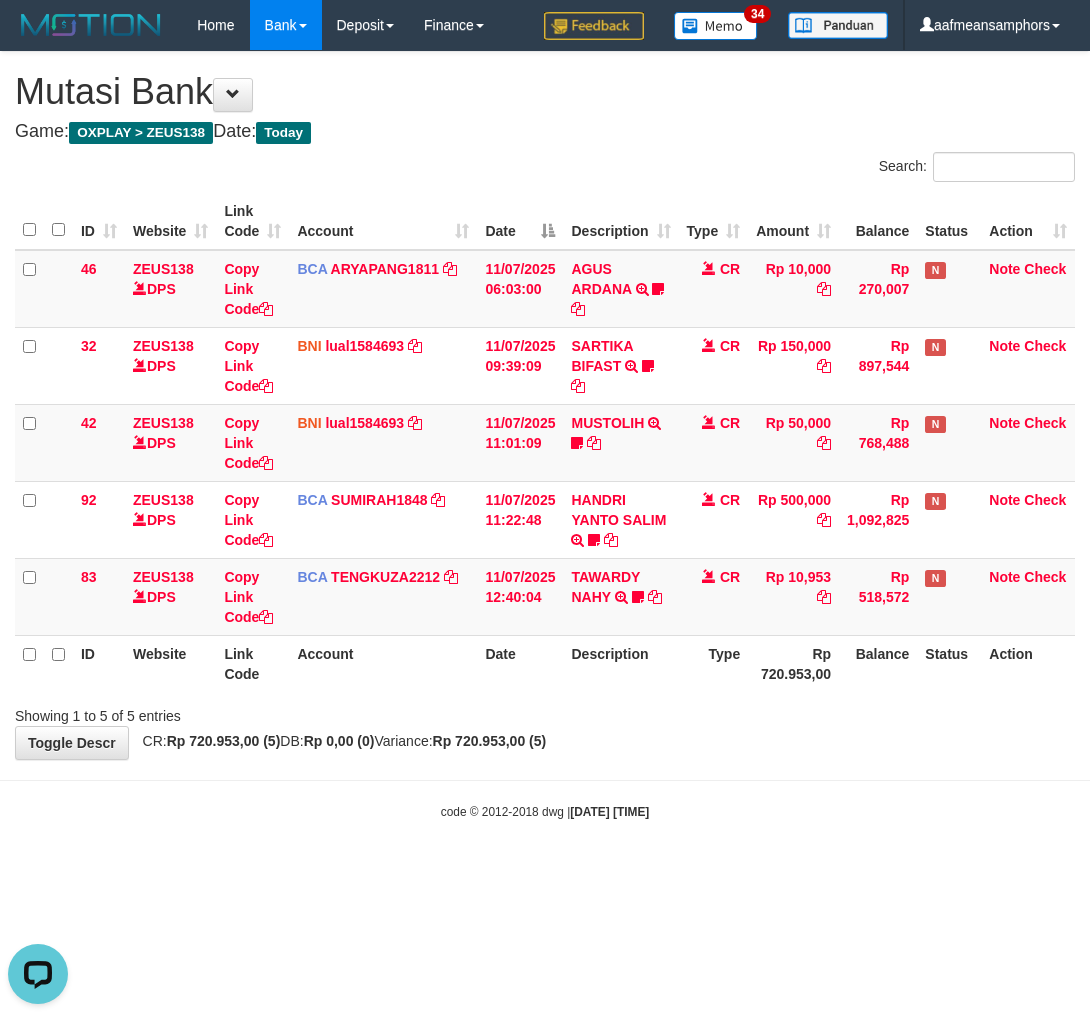drag, startPoint x: 758, startPoint y: 735, endPoint x: 743, endPoint y: 723, distance: 19.209373 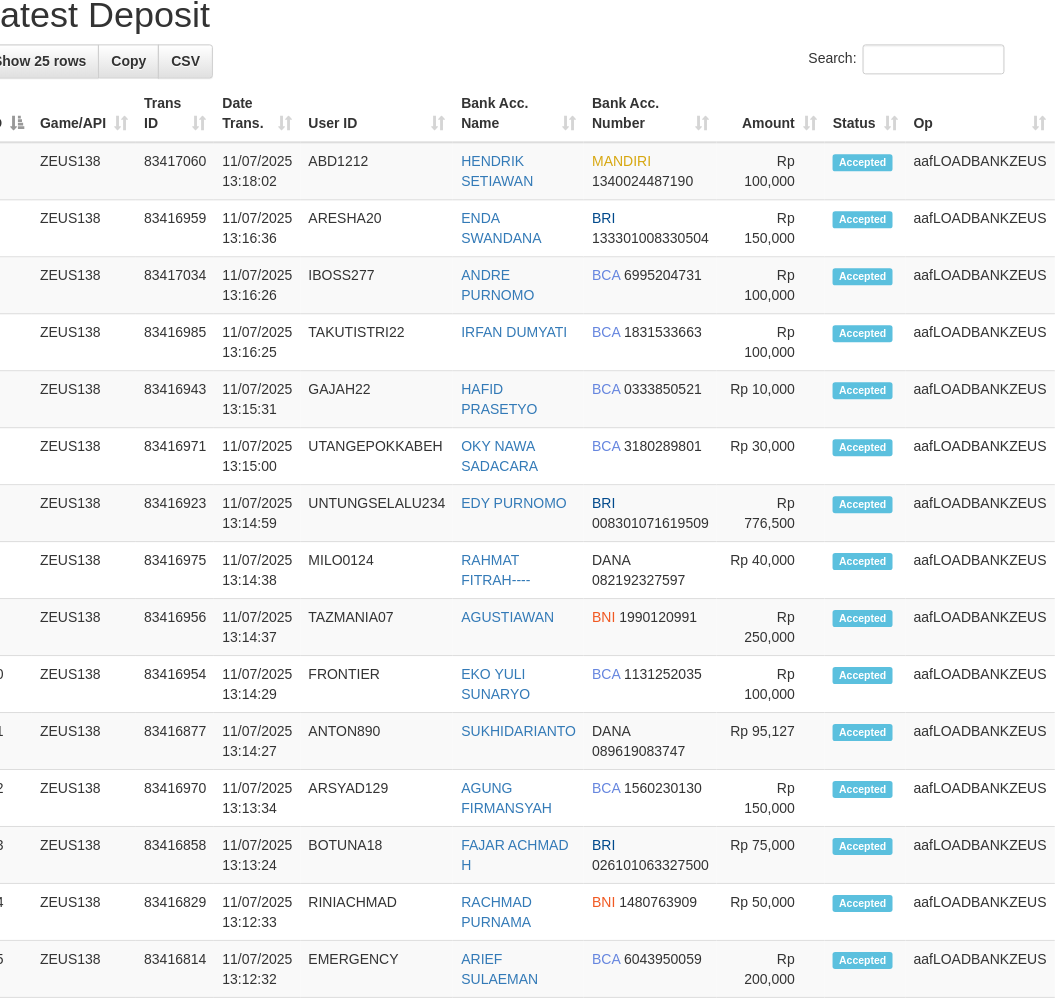 scroll, scrollTop: 1156, scrollLeft: 35, axis: both 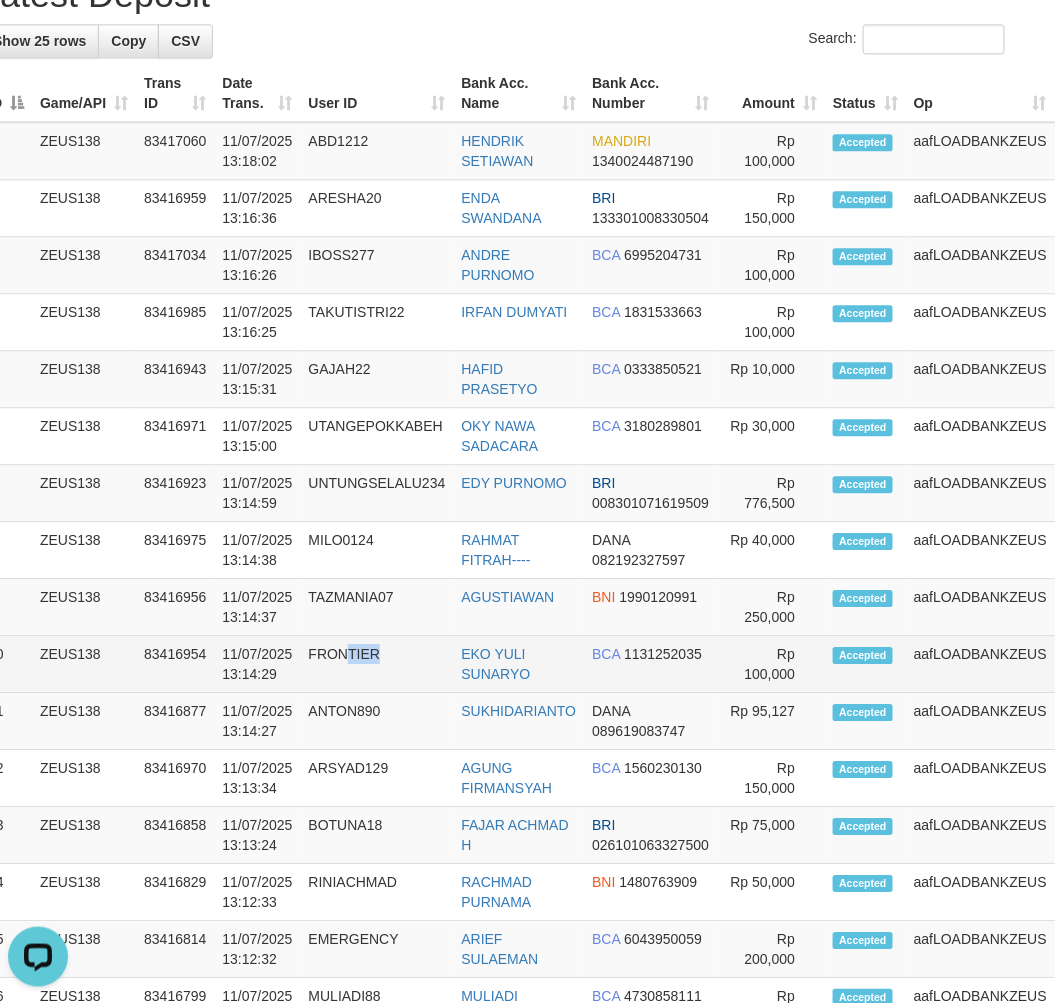 click on "FRONTIER" at bounding box center (377, 664) 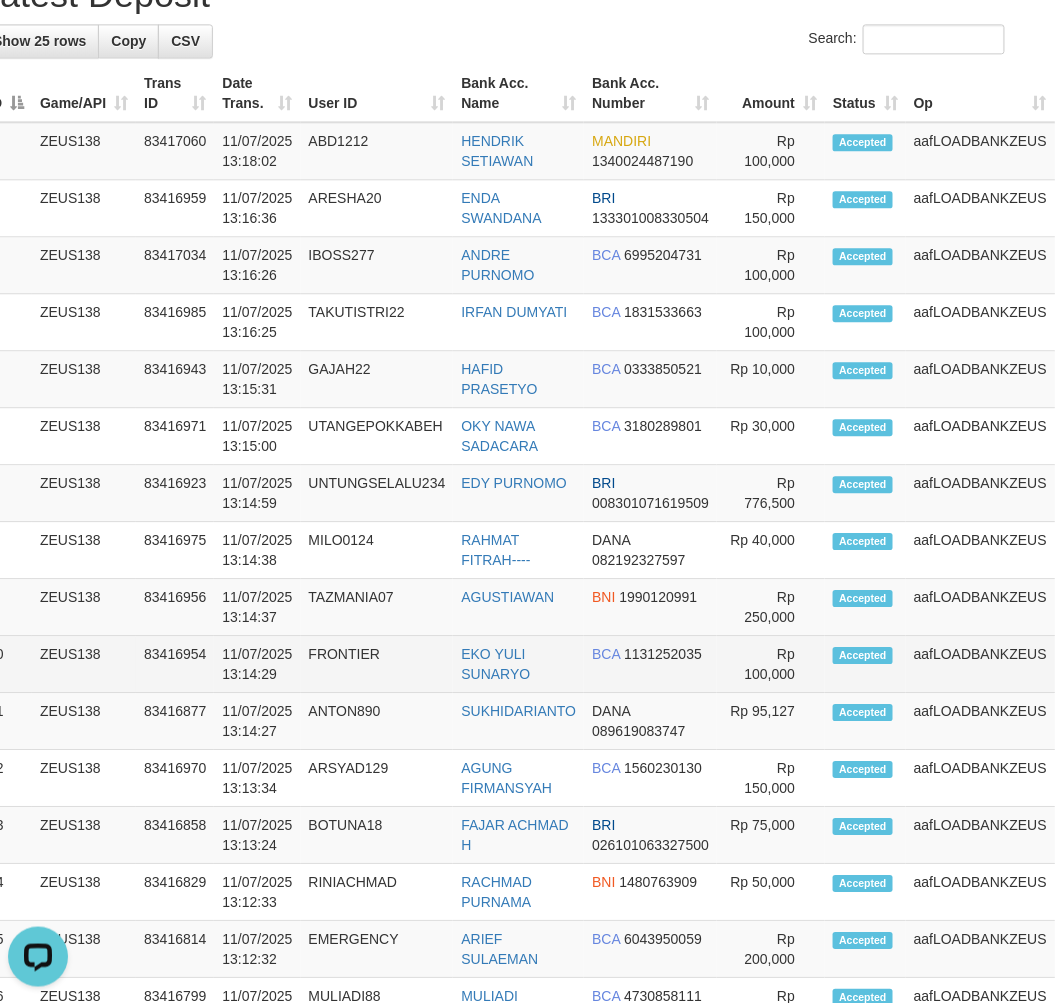 click on "ZEUS138" at bounding box center (84, 664) 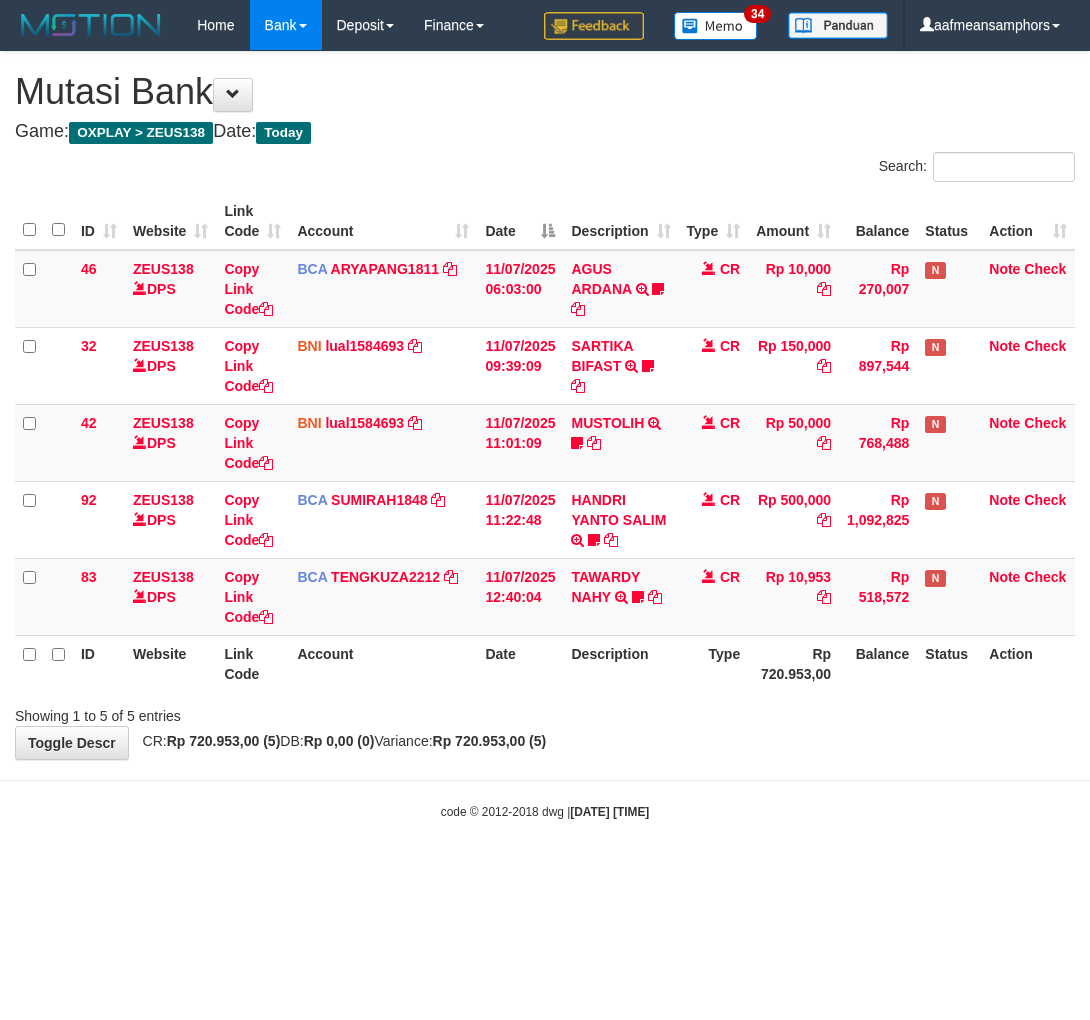 scroll, scrollTop: 0, scrollLeft: 0, axis: both 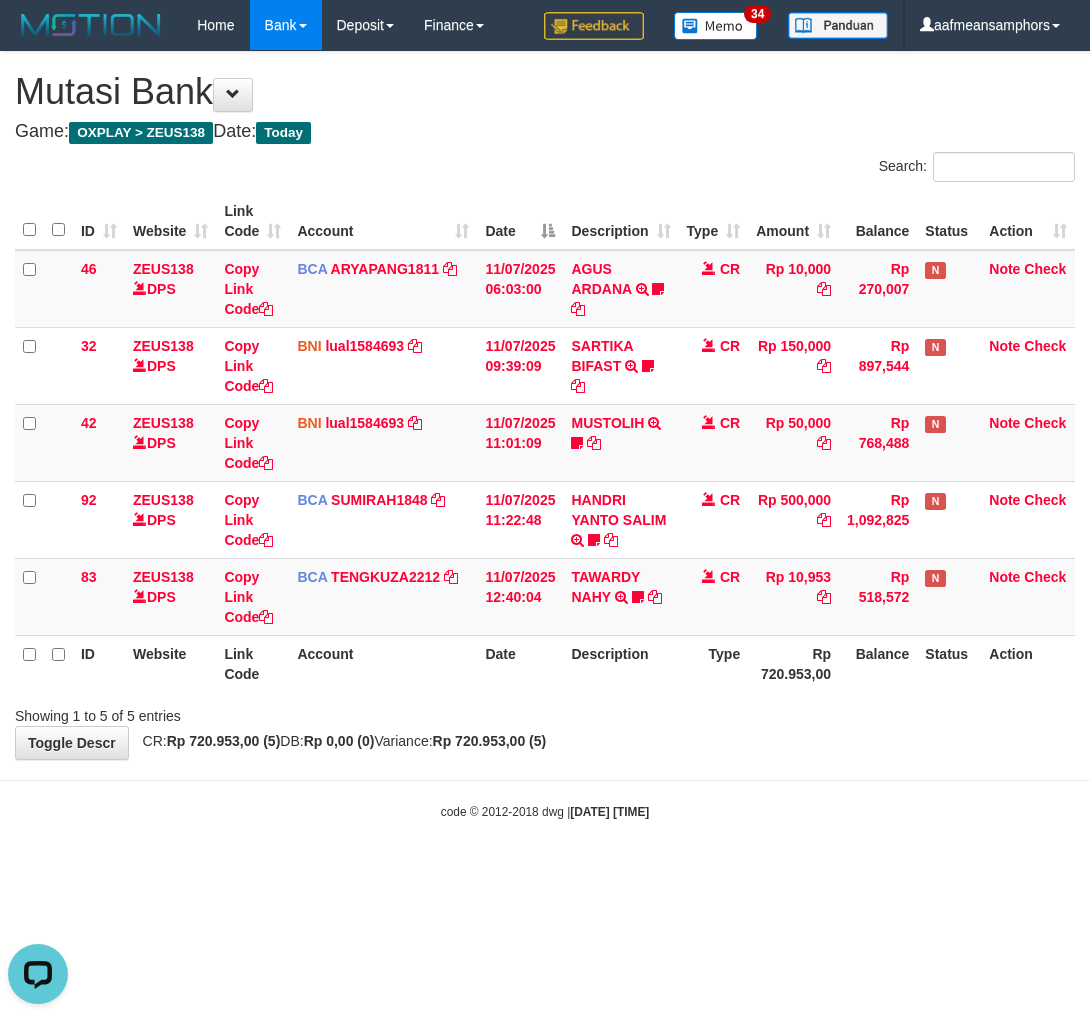 drag, startPoint x: 691, startPoint y: 757, endPoint x: 610, endPoint y: 758, distance: 81.00617 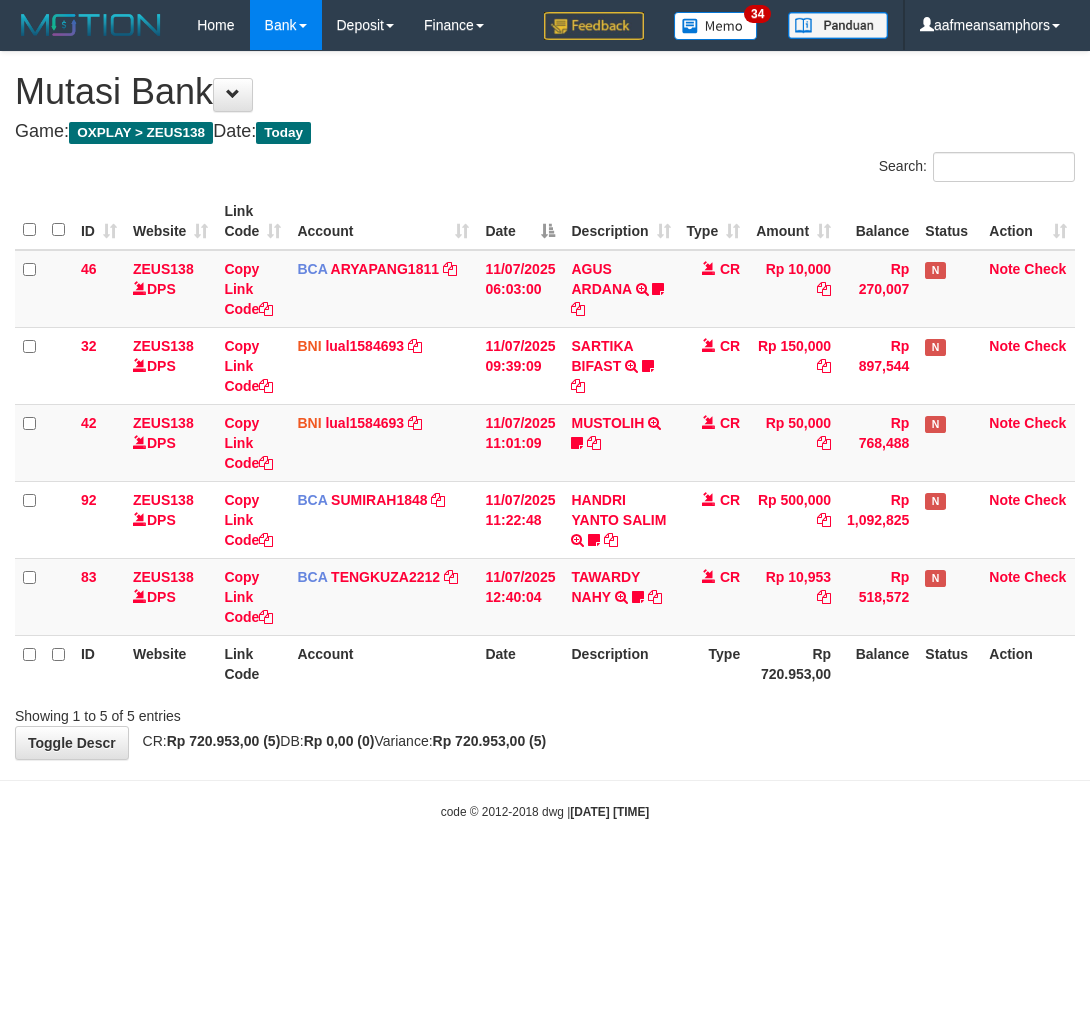 scroll, scrollTop: 0, scrollLeft: 0, axis: both 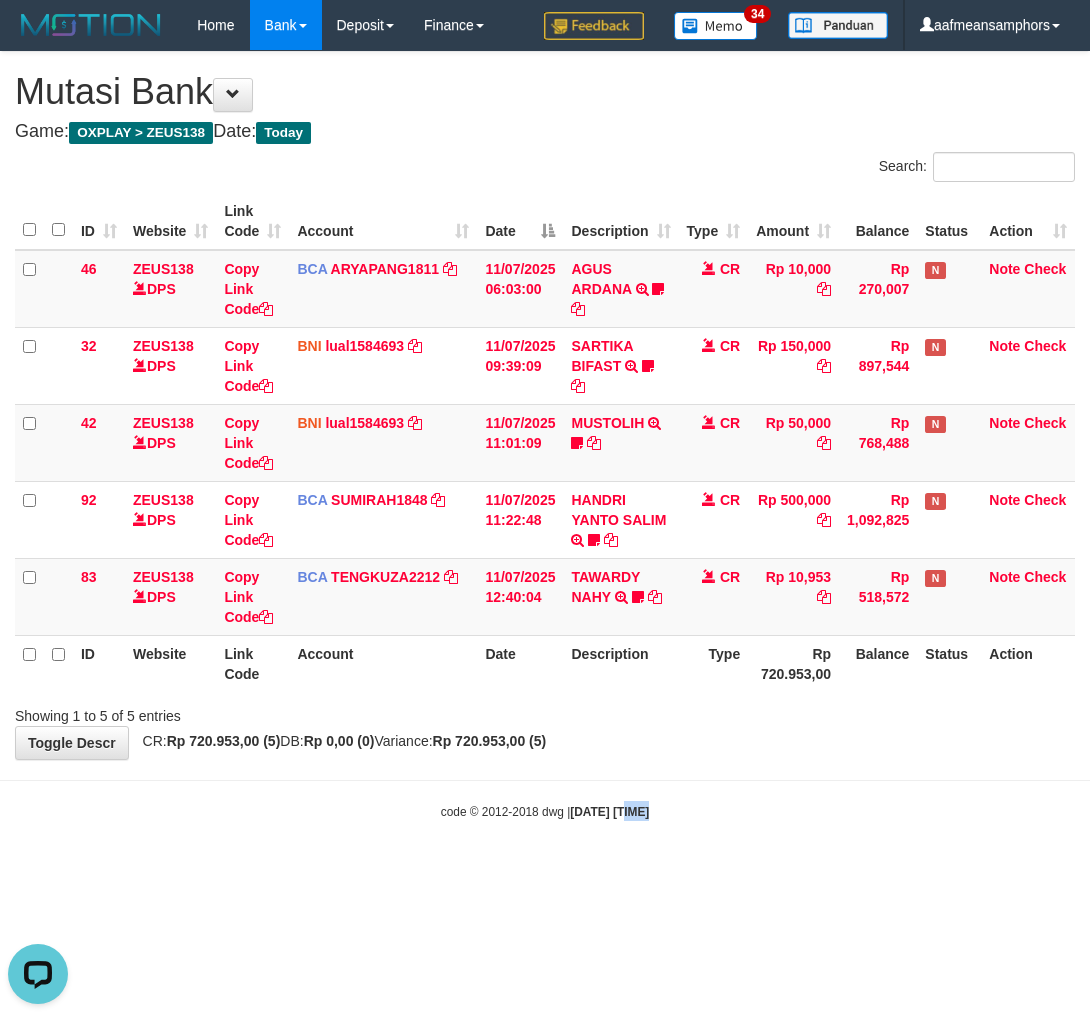 drag, startPoint x: 614, startPoint y: 828, endPoint x: 628, endPoint y: 830, distance: 14.142136 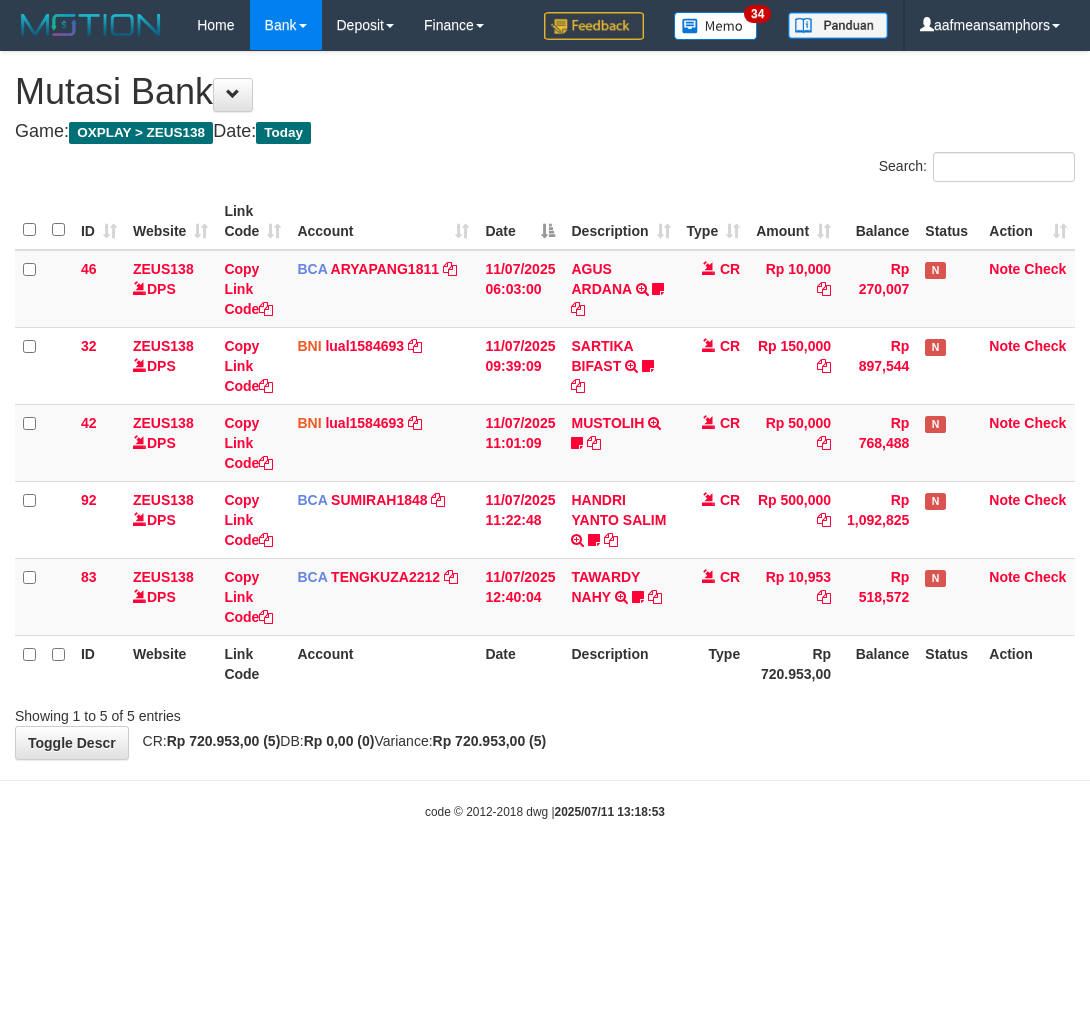scroll, scrollTop: 0, scrollLeft: 0, axis: both 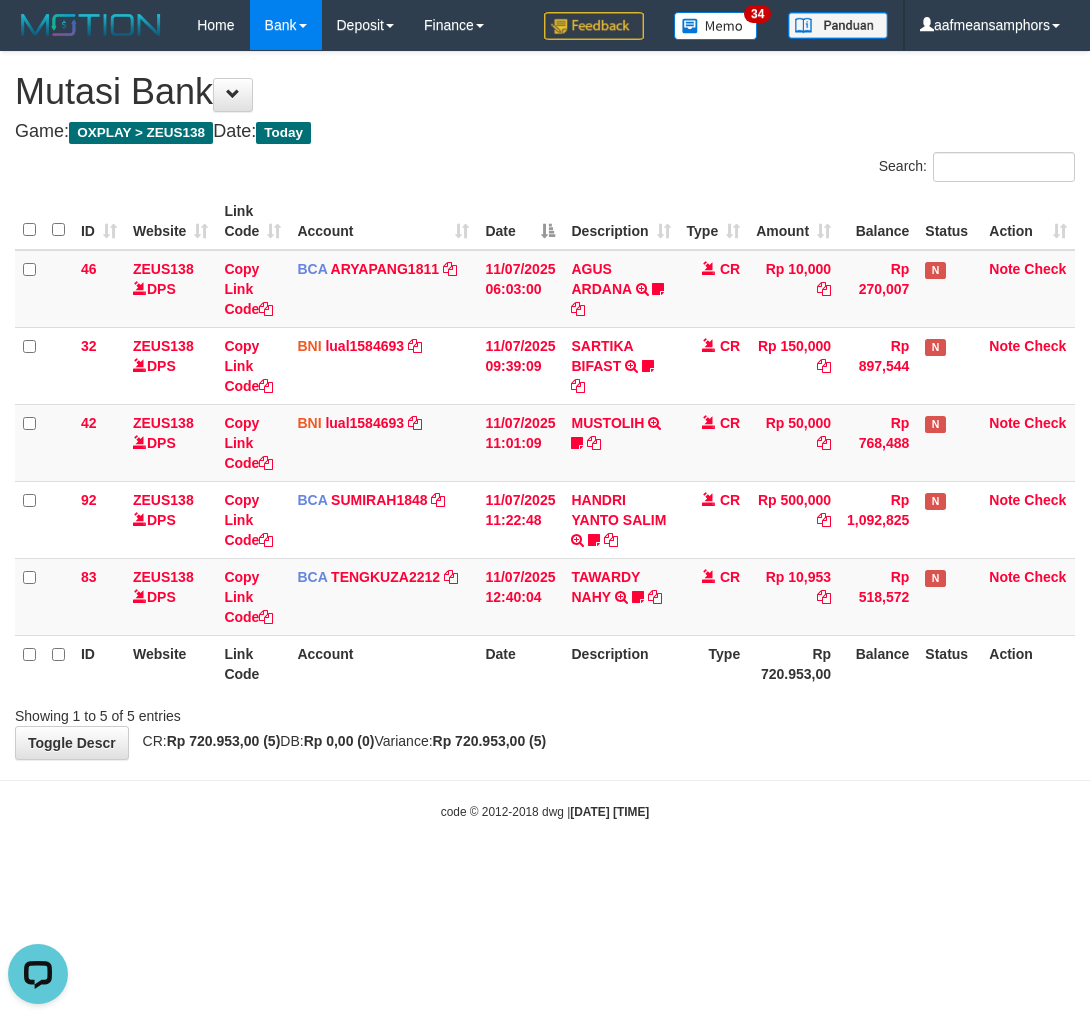 click on "Rp 720.953,00" at bounding box center (793, 663) 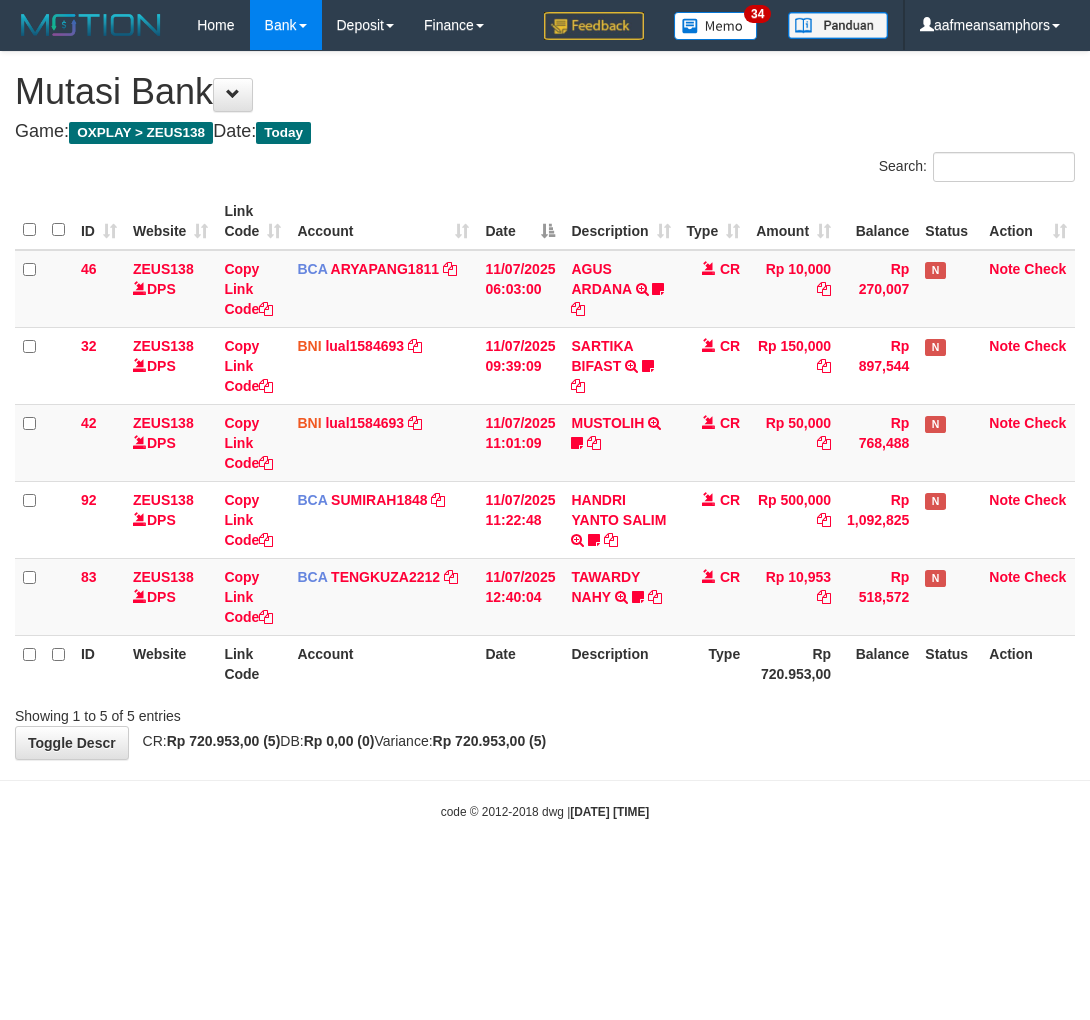 scroll, scrollTop: 0, scrollLeft: 0, axis: both 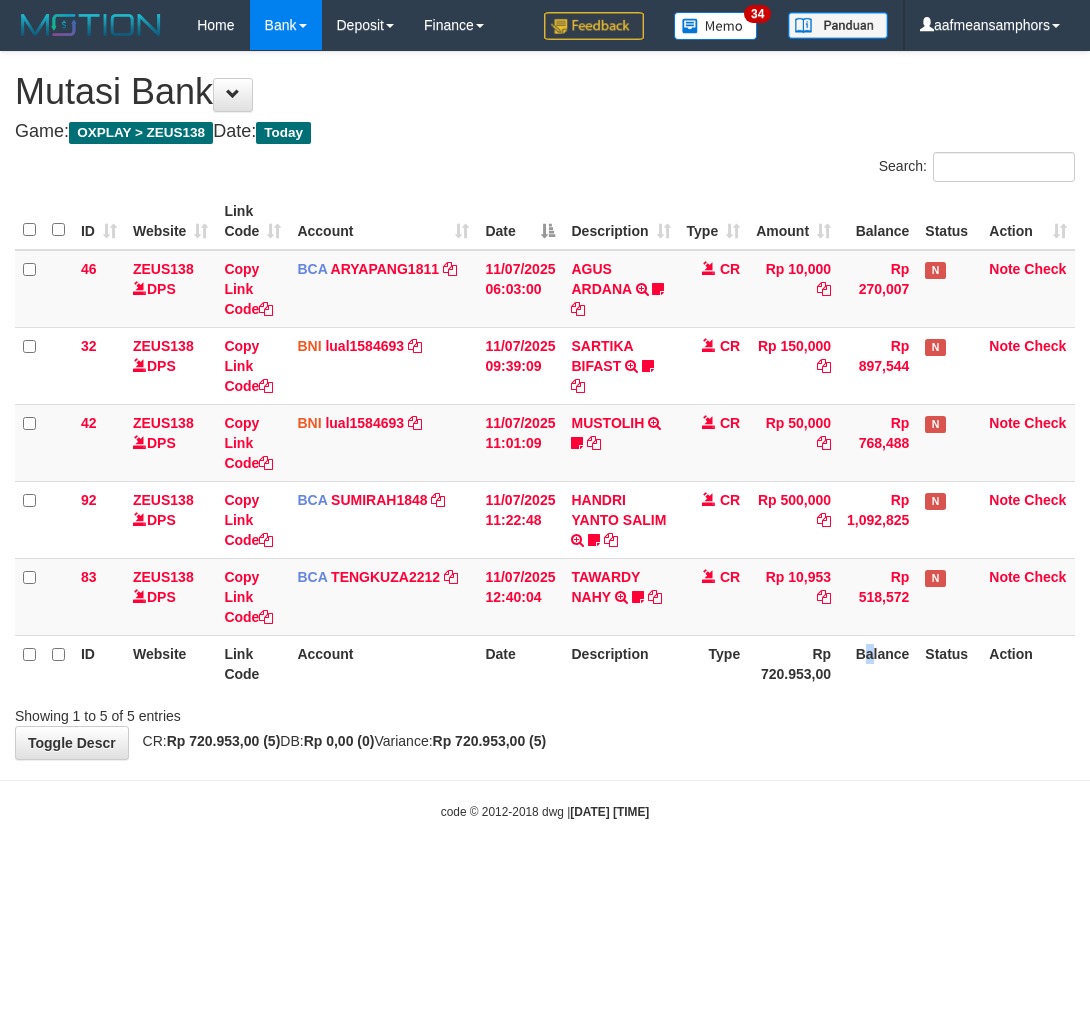 click on "Balance" at bounding box center (878, 663) 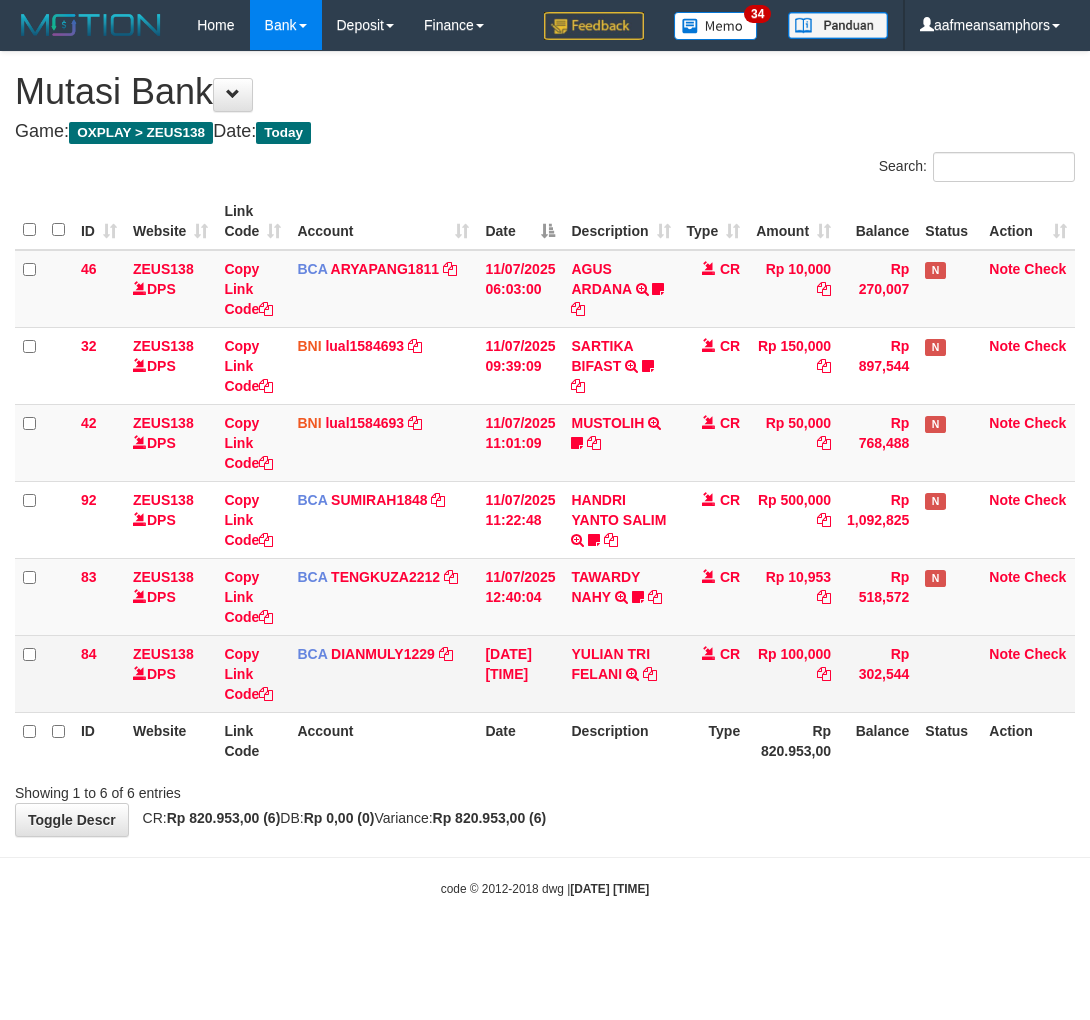 scroll, scrollTop: 0, scrollLeft: 0, axis: both 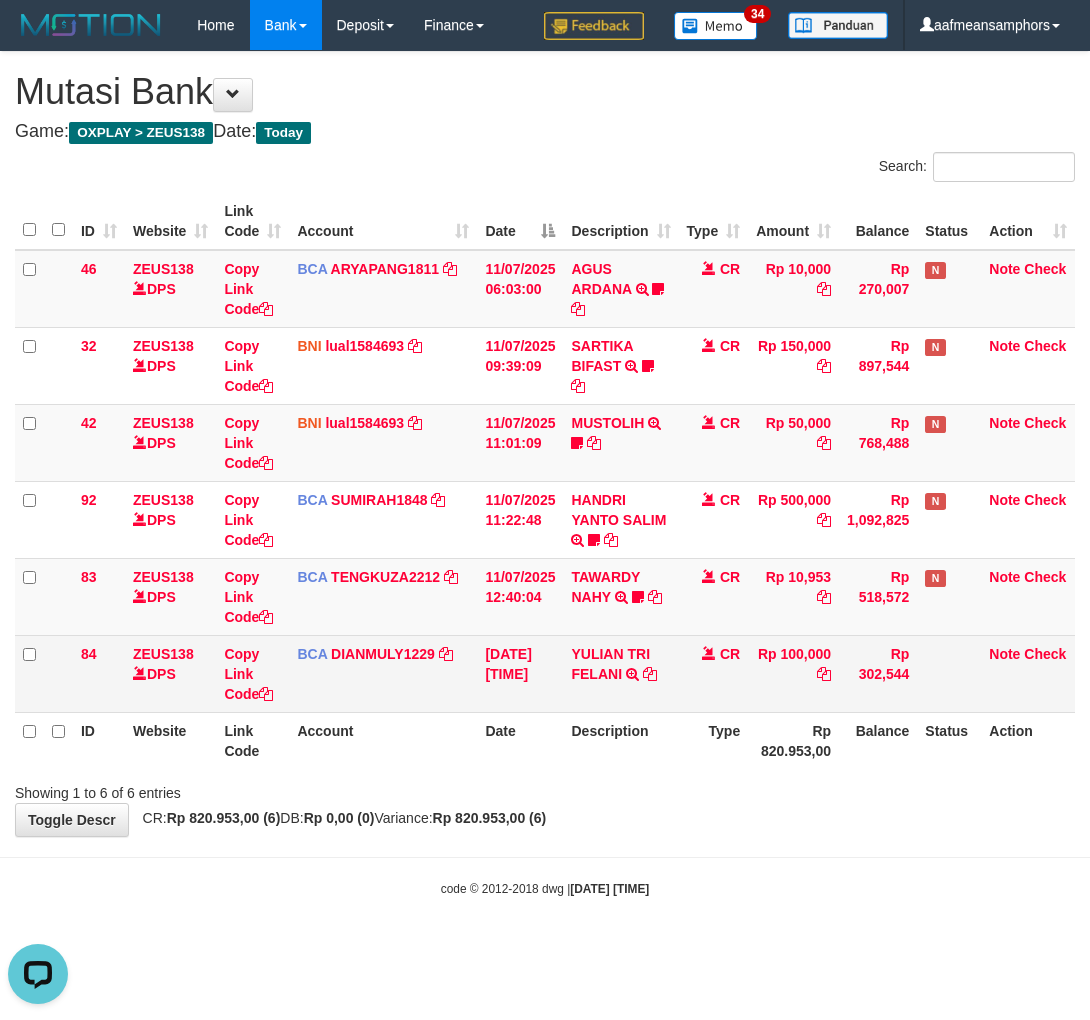 drag, startPoint x: 935, startPoint y: 720, endPoint x: 927, endPoint y: 704, distance: 17.888544 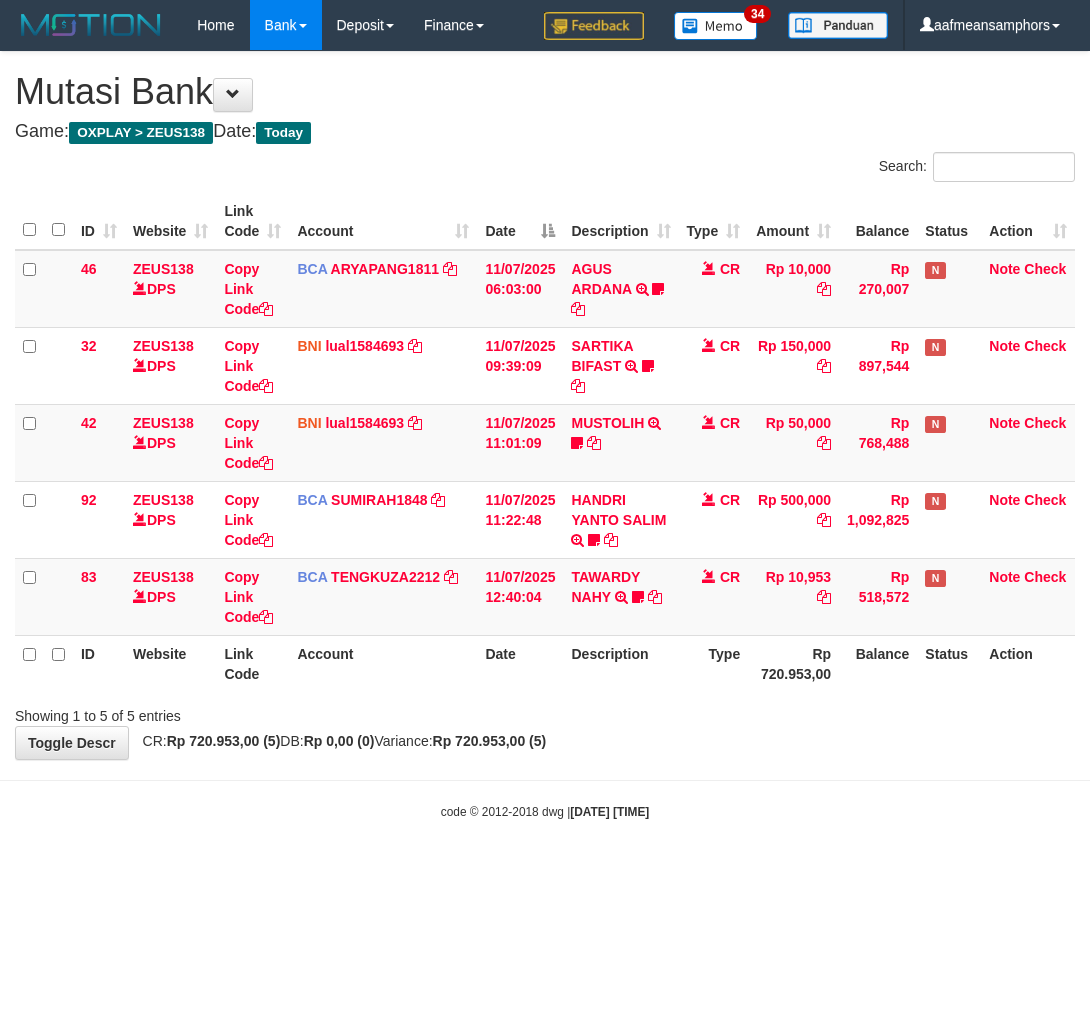 scroll, scrollTop: 0, scrollLeft: 0, axis: both 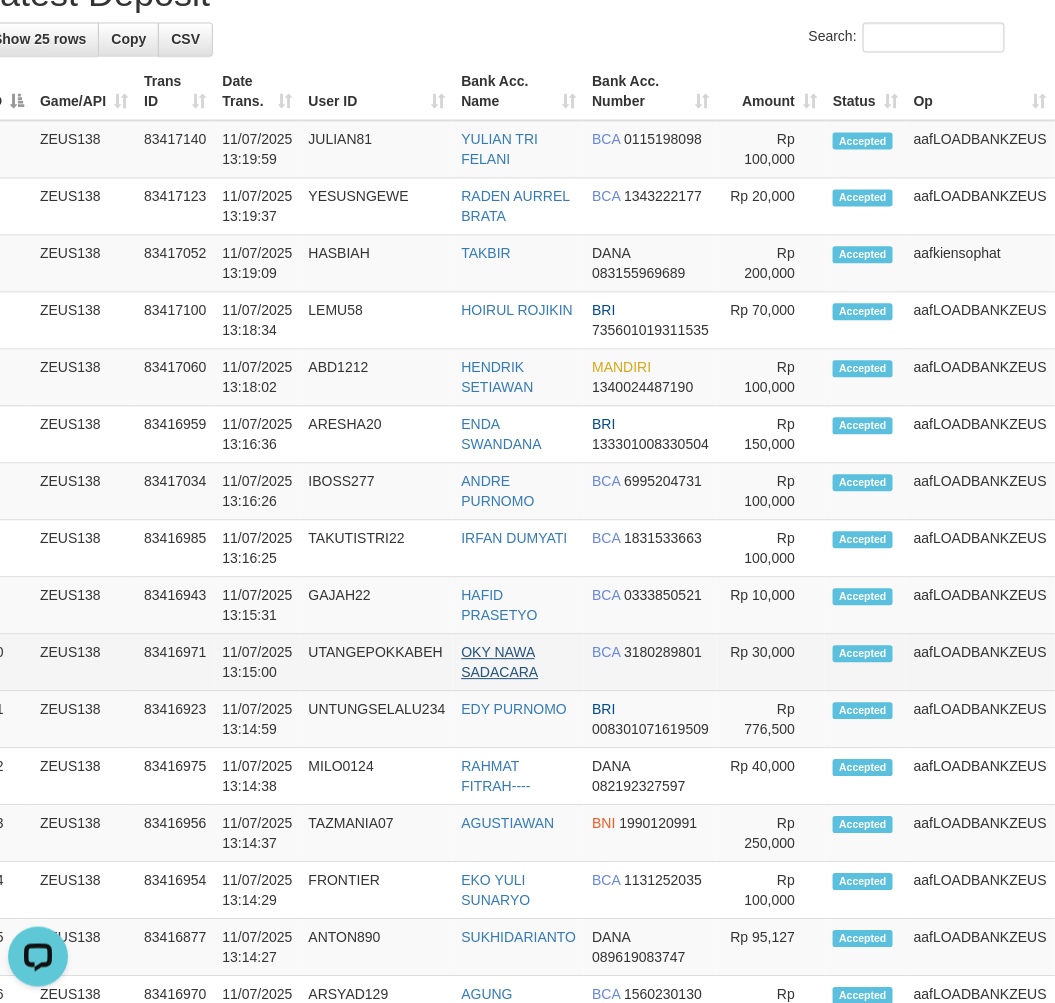 drag, startPoint x: 483, startPoint y: 662, endPoint x: 467, endPoint y: 670, distance: 17.888544 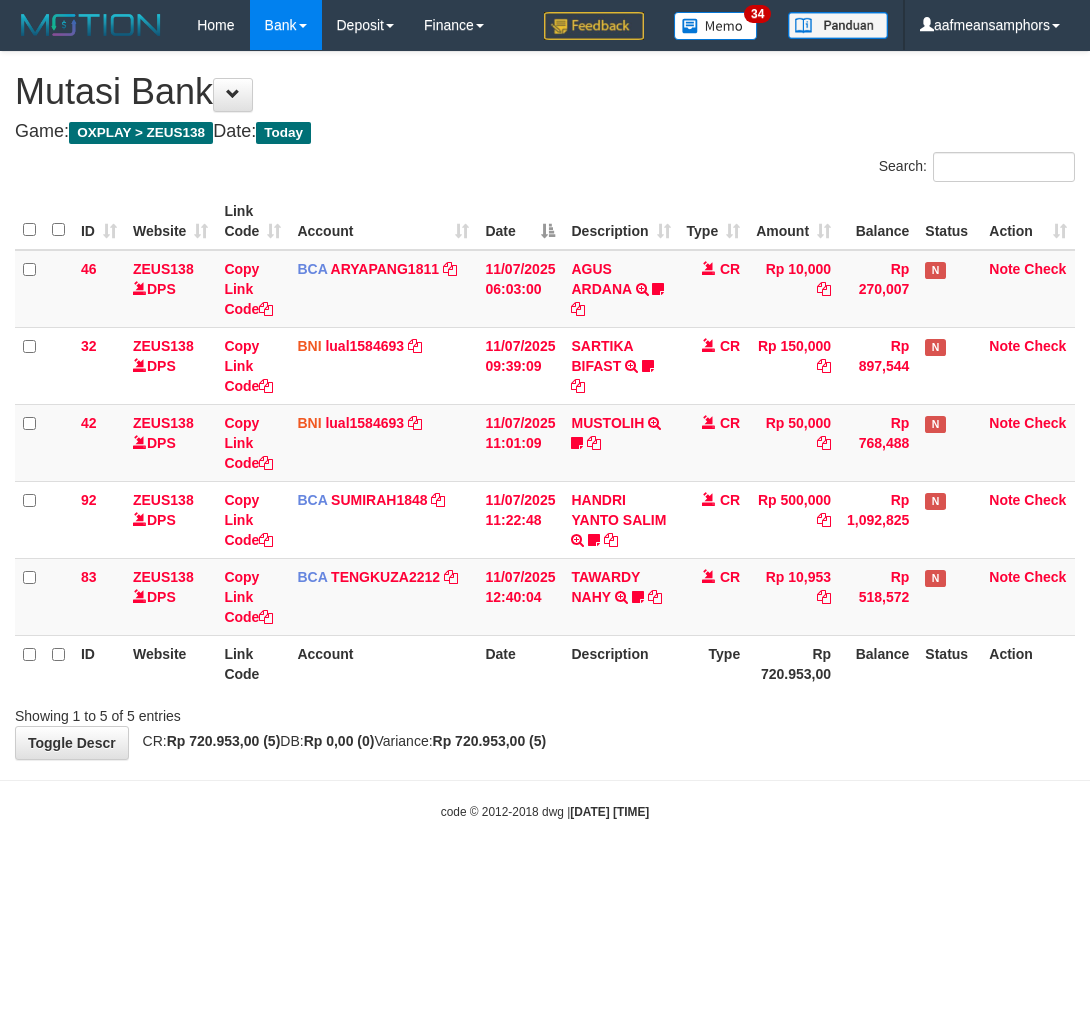 scroll, scrollTop: 0, scrollLeft: 0, axis: both 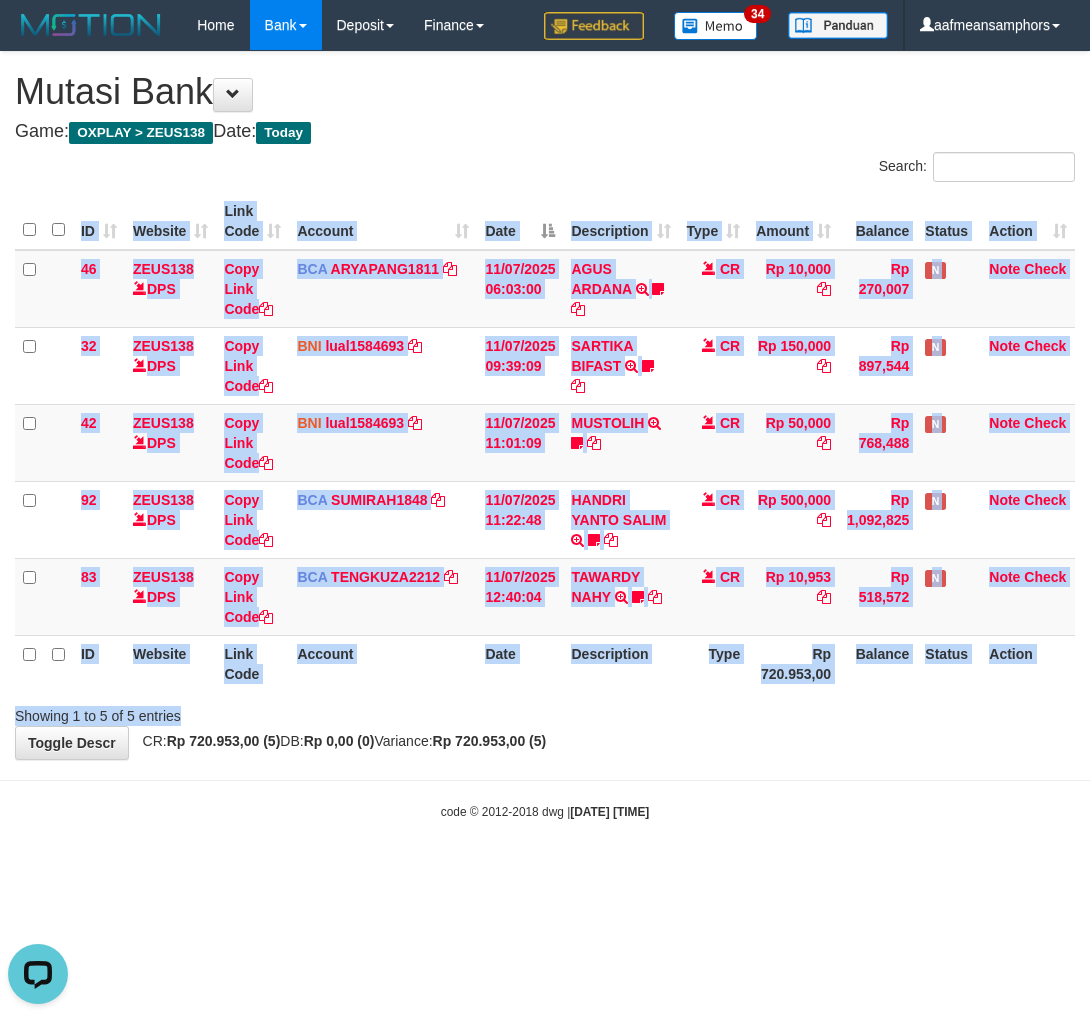 drag, startPoint x: 616, startPoint y: 694, endPoint x: 1083, endPoint y: 698, distance: 467.01712 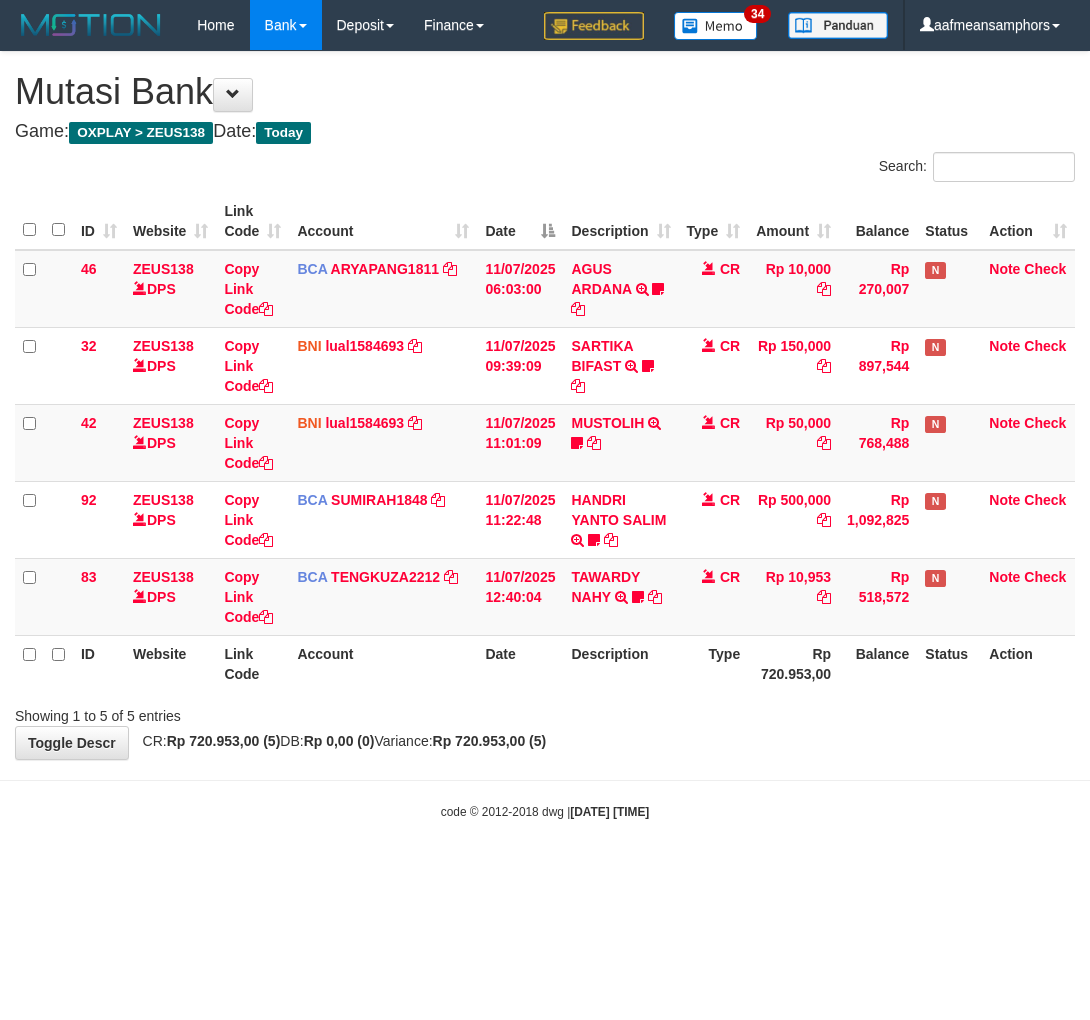 scroll, scrollTop: 0, scrollLeft: 0, axis: both 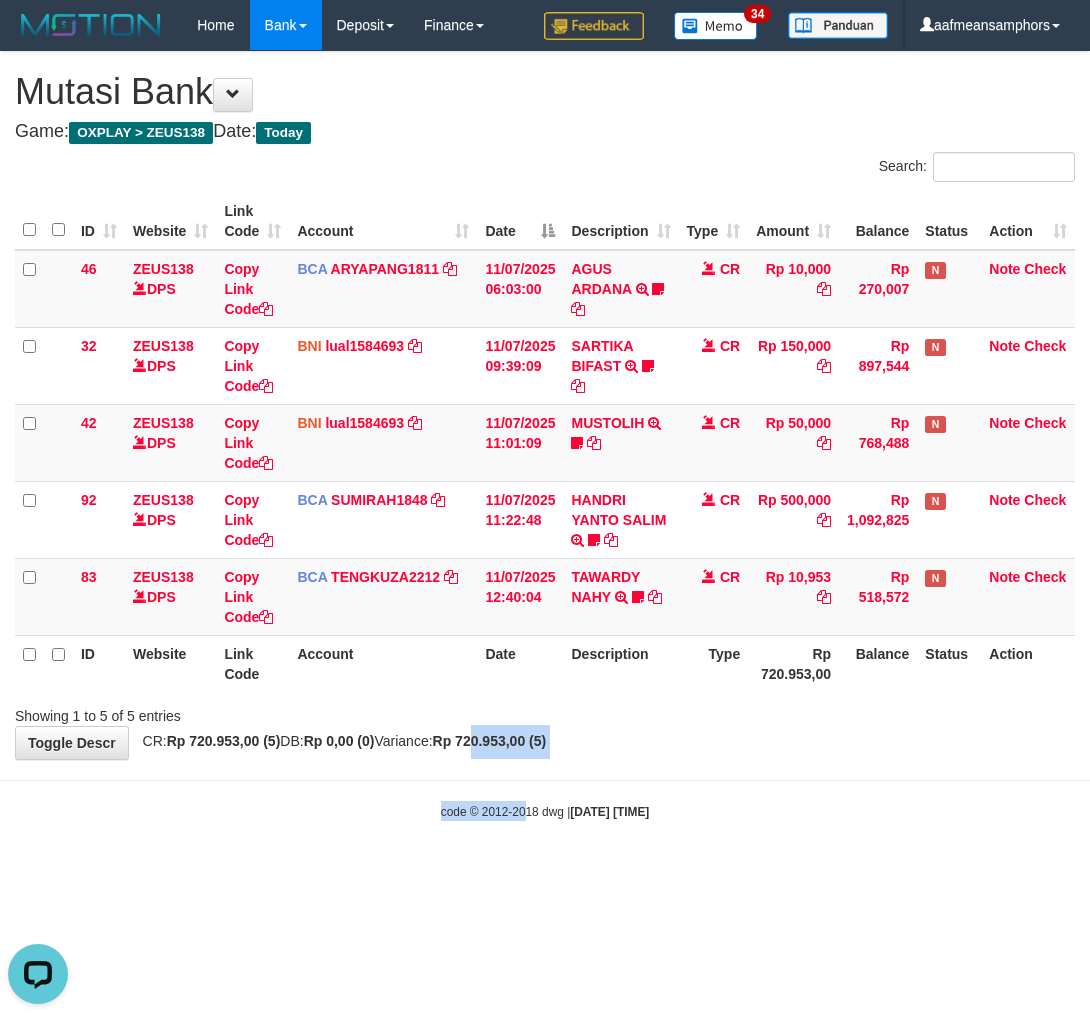 click on "Toggle navigation
Home
Bank
Account List
Load
By Website
Group
[OXPLAY]													ZEUS138
By Load Group (DPS)" at bounding box center [545, 435] 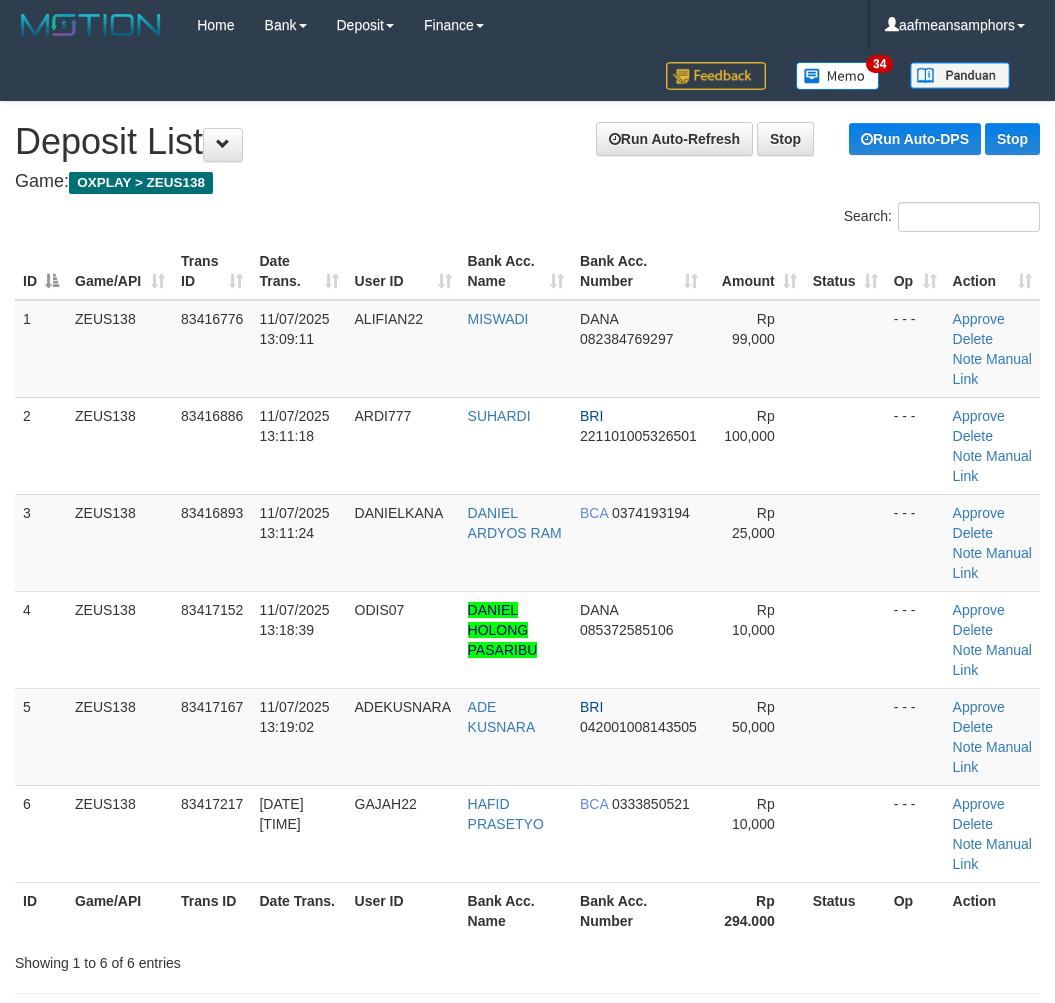 scroll, scrollTop: 1042, scrollLeft: 35, axis: both 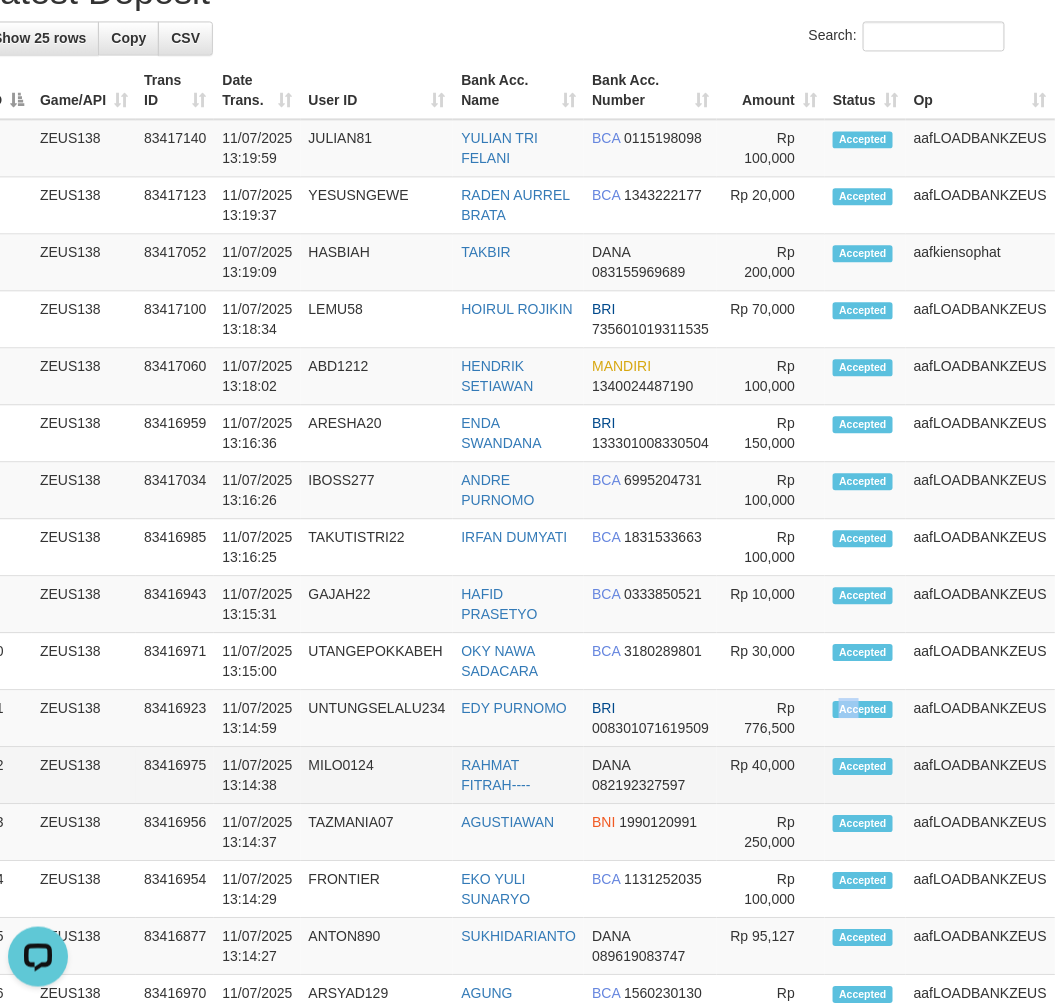drag, startPoint x: 854, startPoint y: 707, endPoint x: 115, endPoint y: 764, distance: 741.195 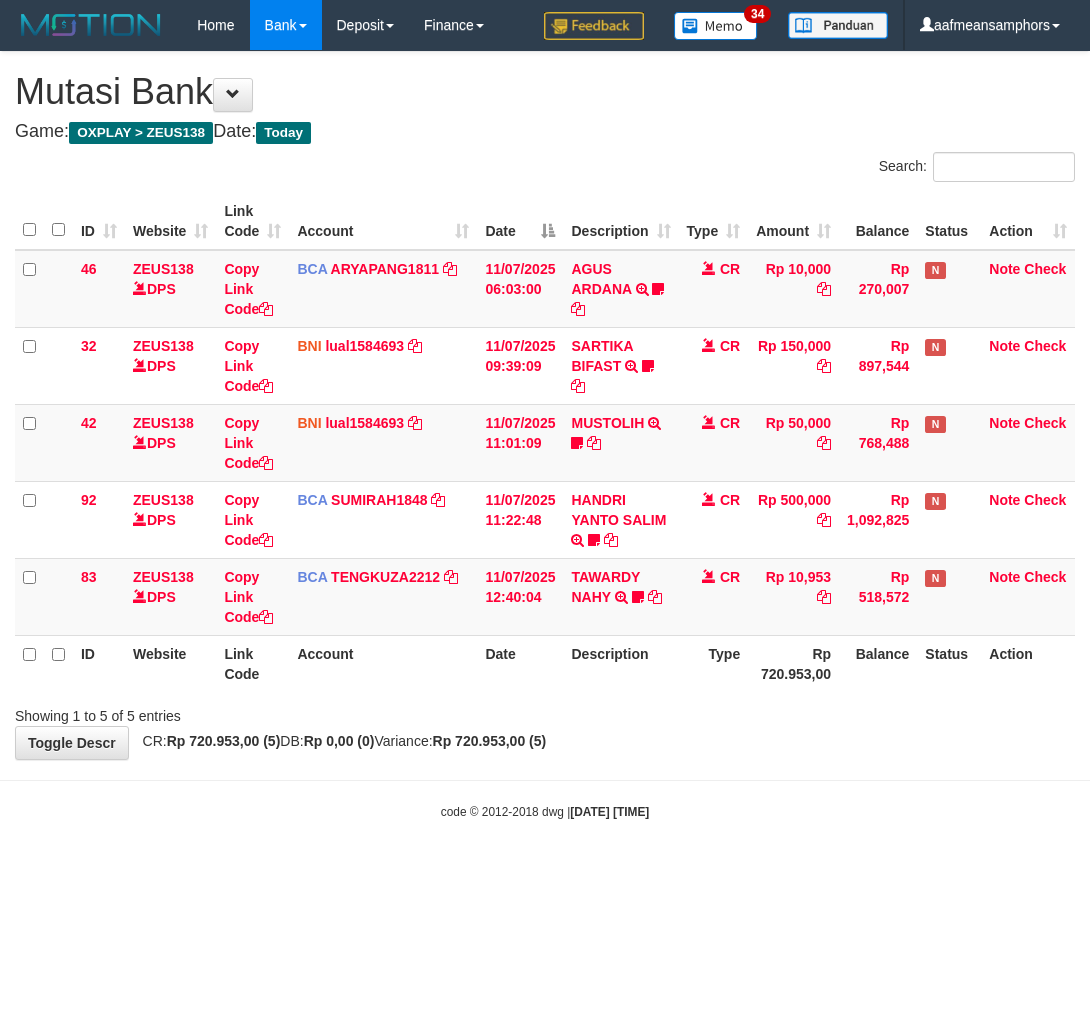 scroll, scrollTop: 0, scrollLeft: 0, axis: both 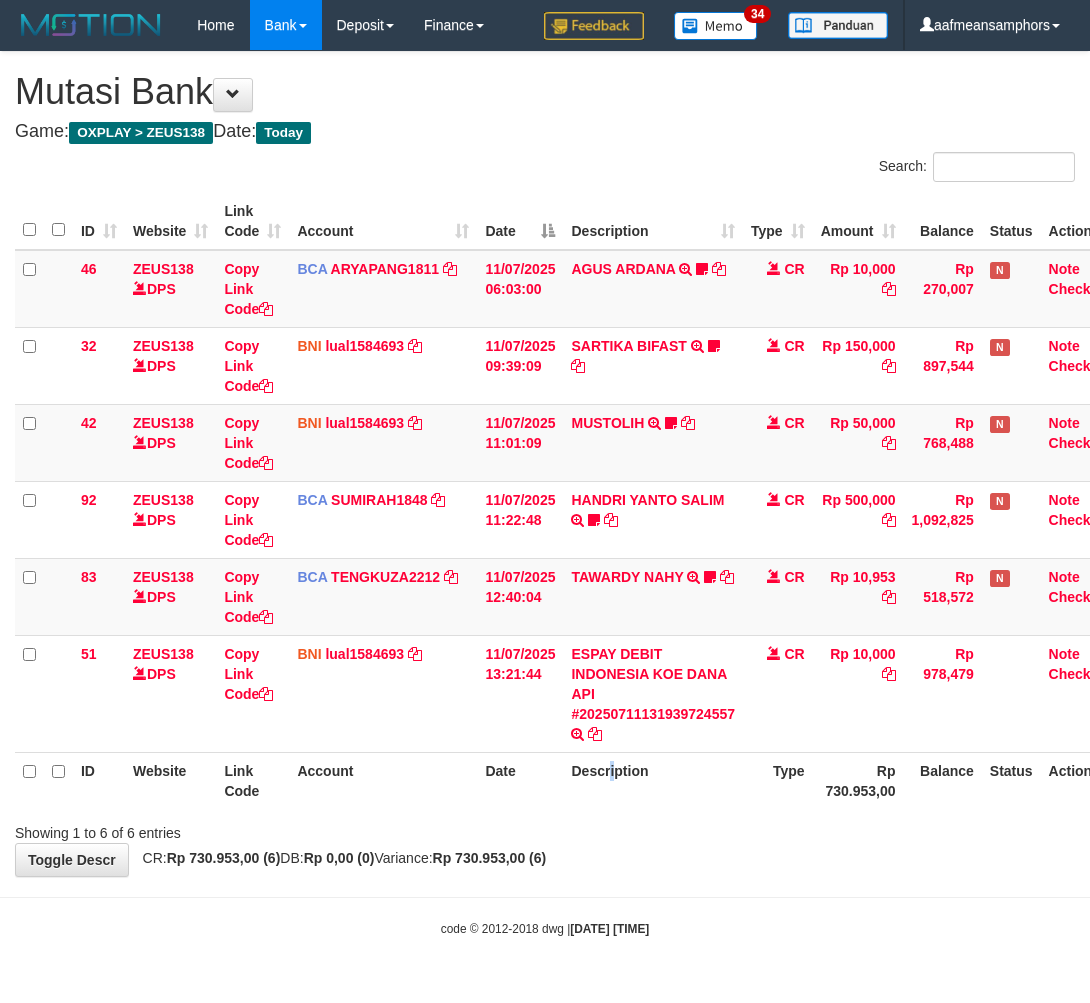 click on "Description" at bounding box center (653, 780) 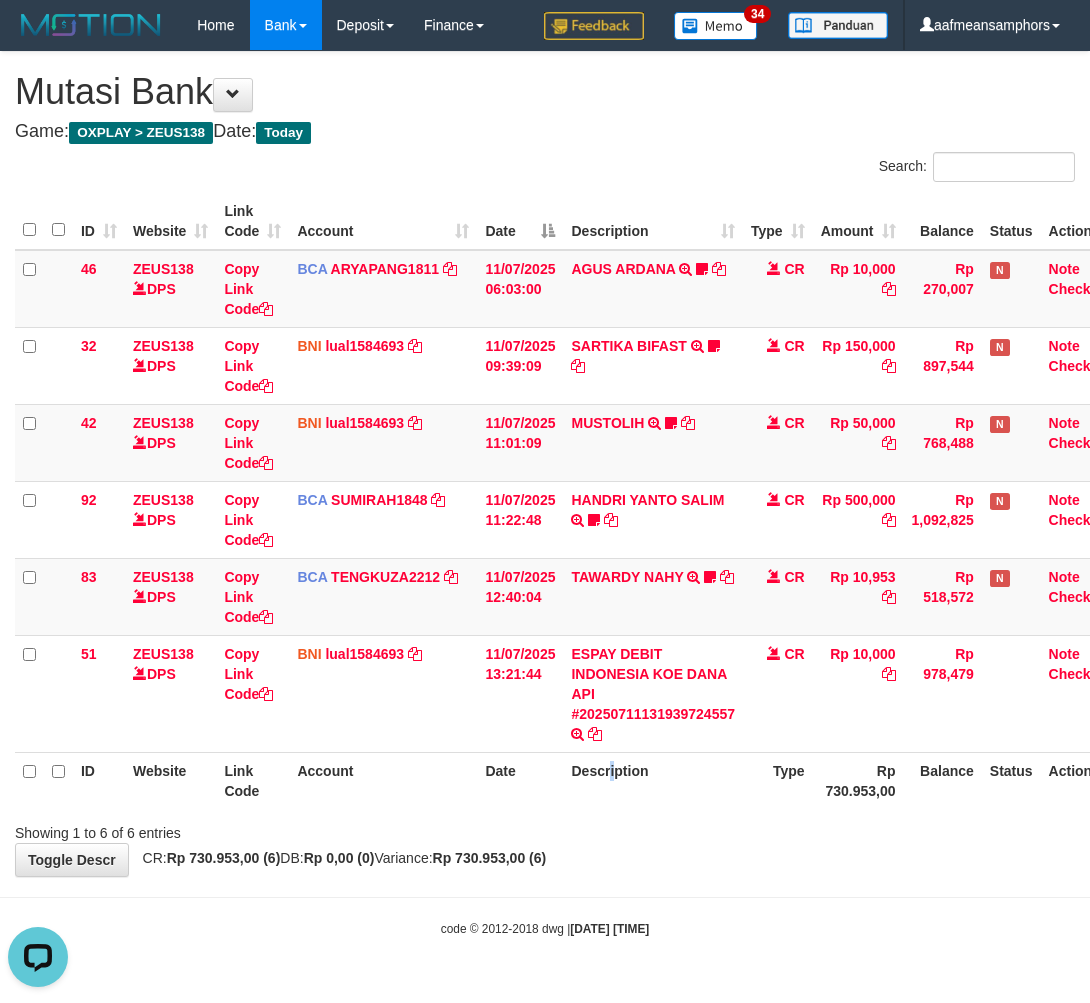 scroll, scrollTop: 0, scrollLeft: 0, axis: both 